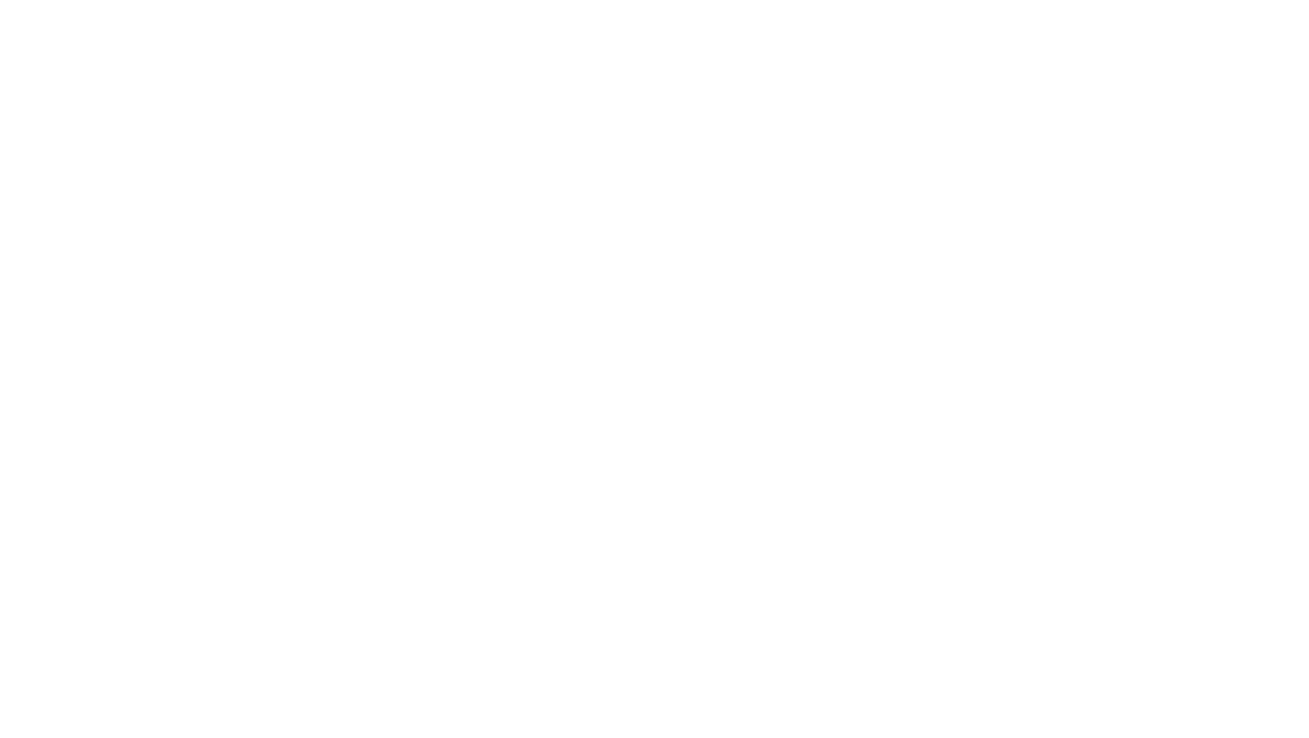 scroll, scrollTop: 0, scrollLeft: 0, axis: both 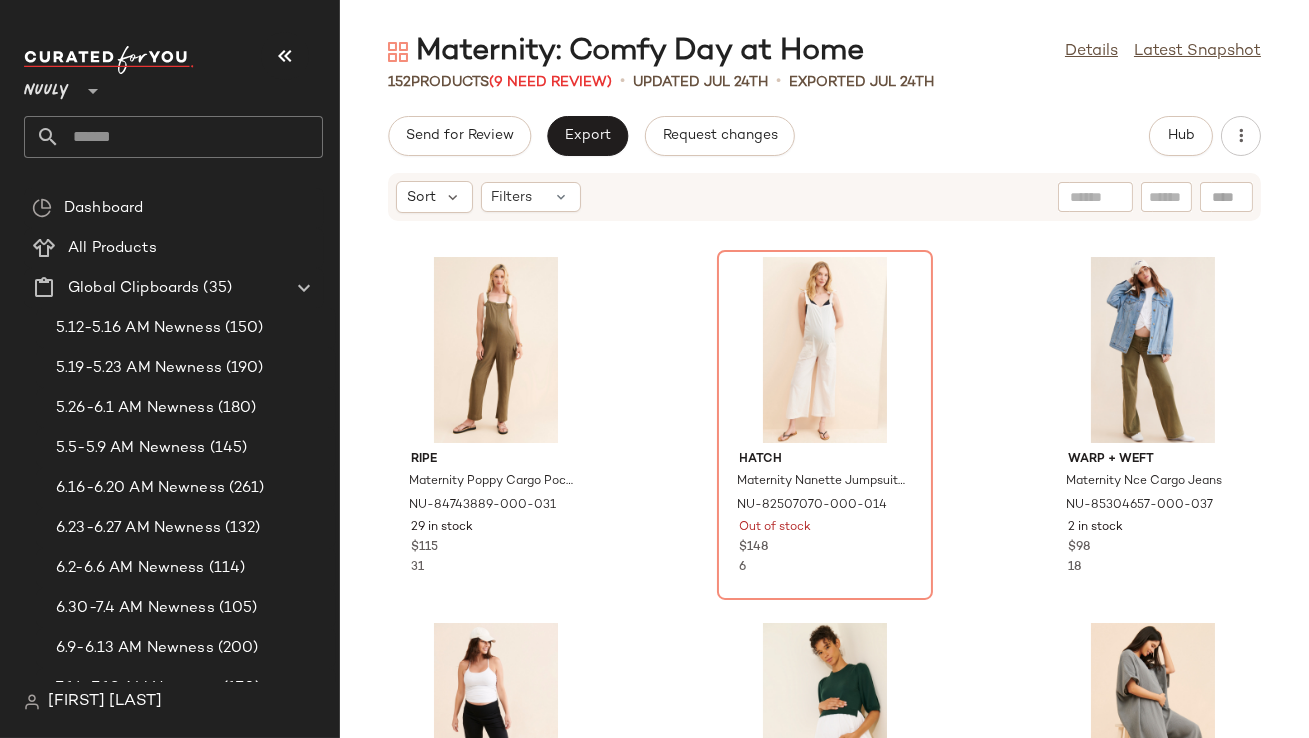 click at bounding box center (285, 56) 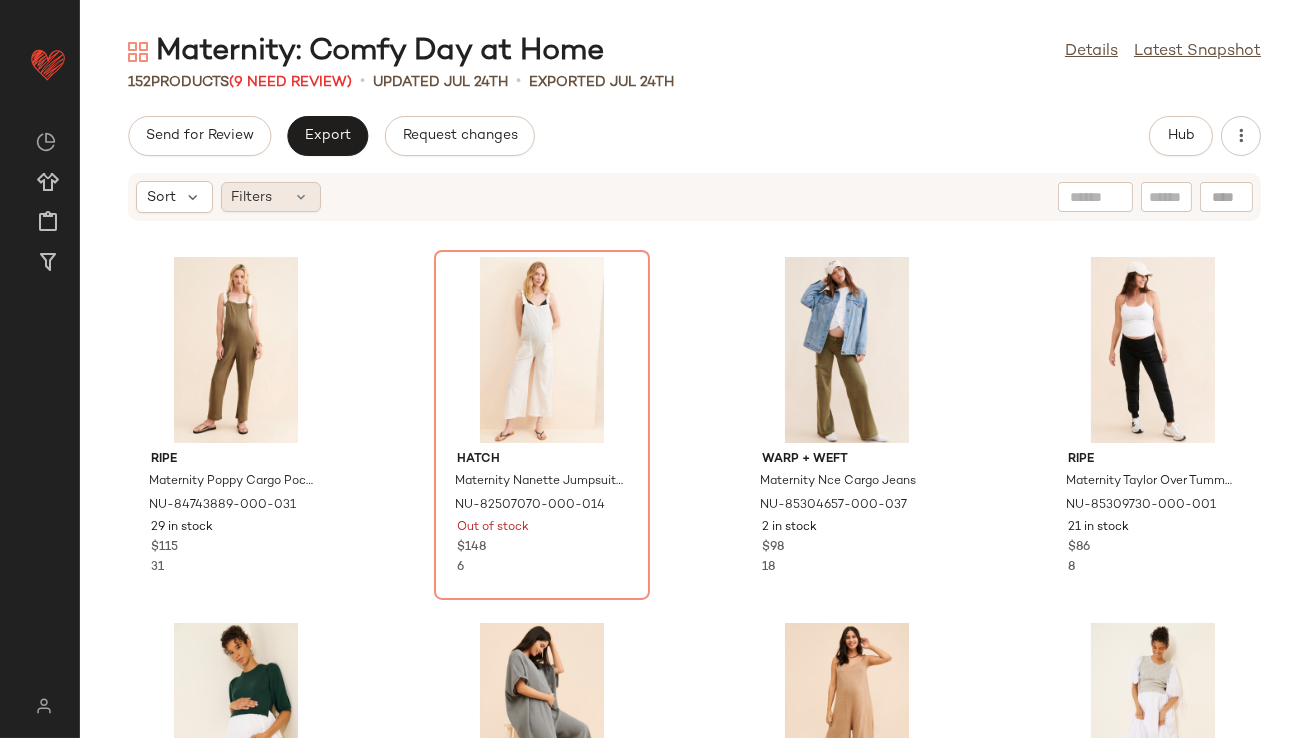 click on "Filters" 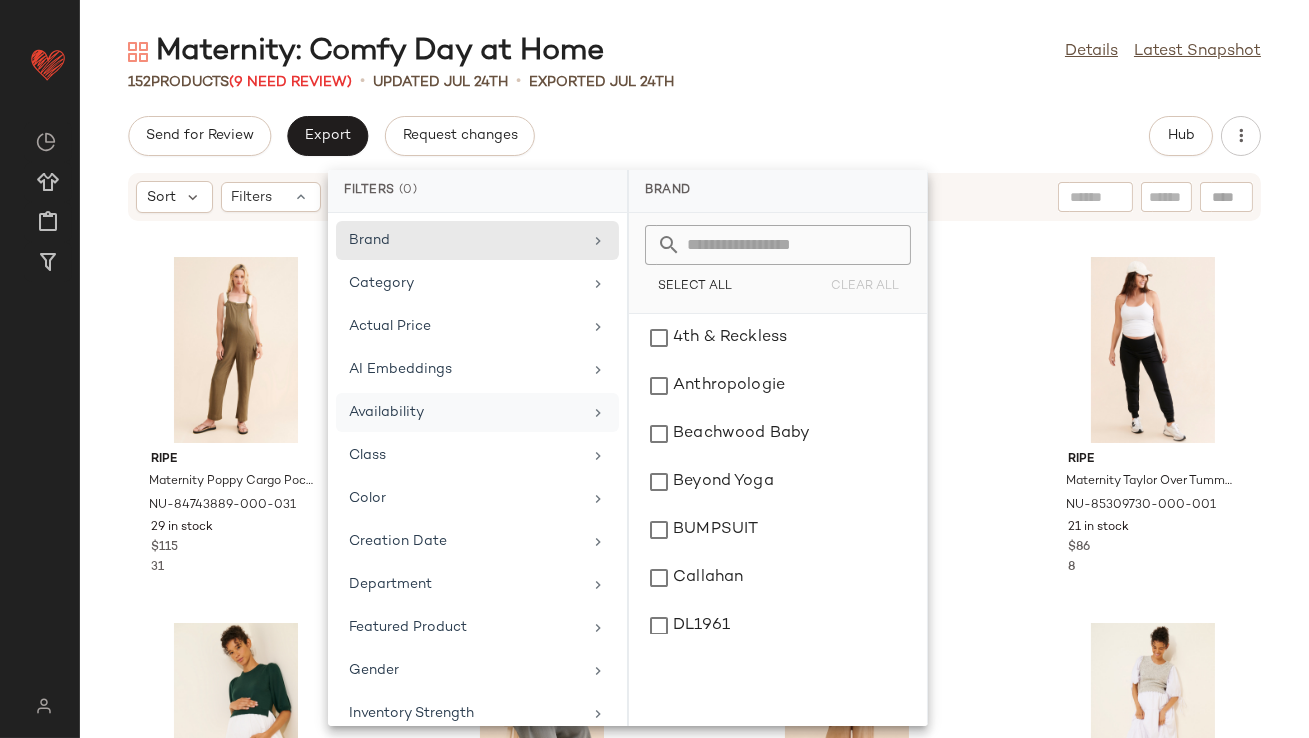 click on "Availability" at bounding box center [465, 412] 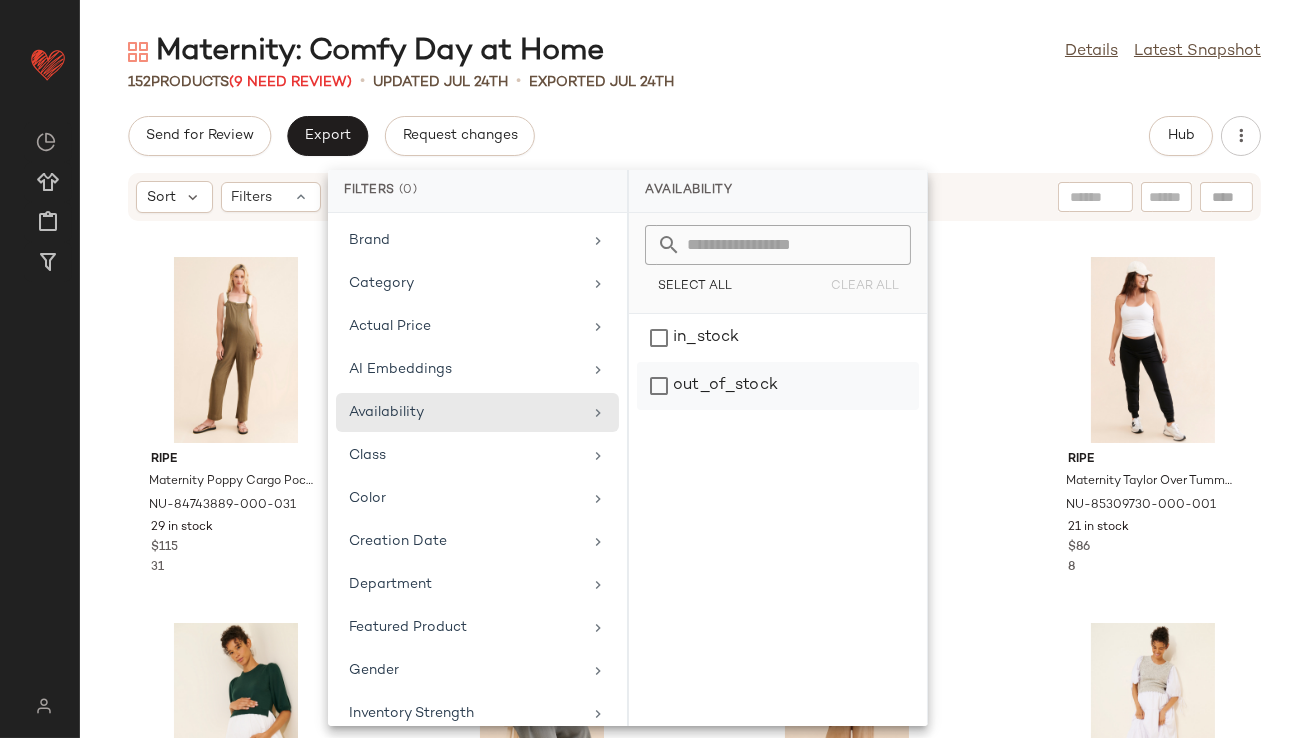 click on "out_of_stock" 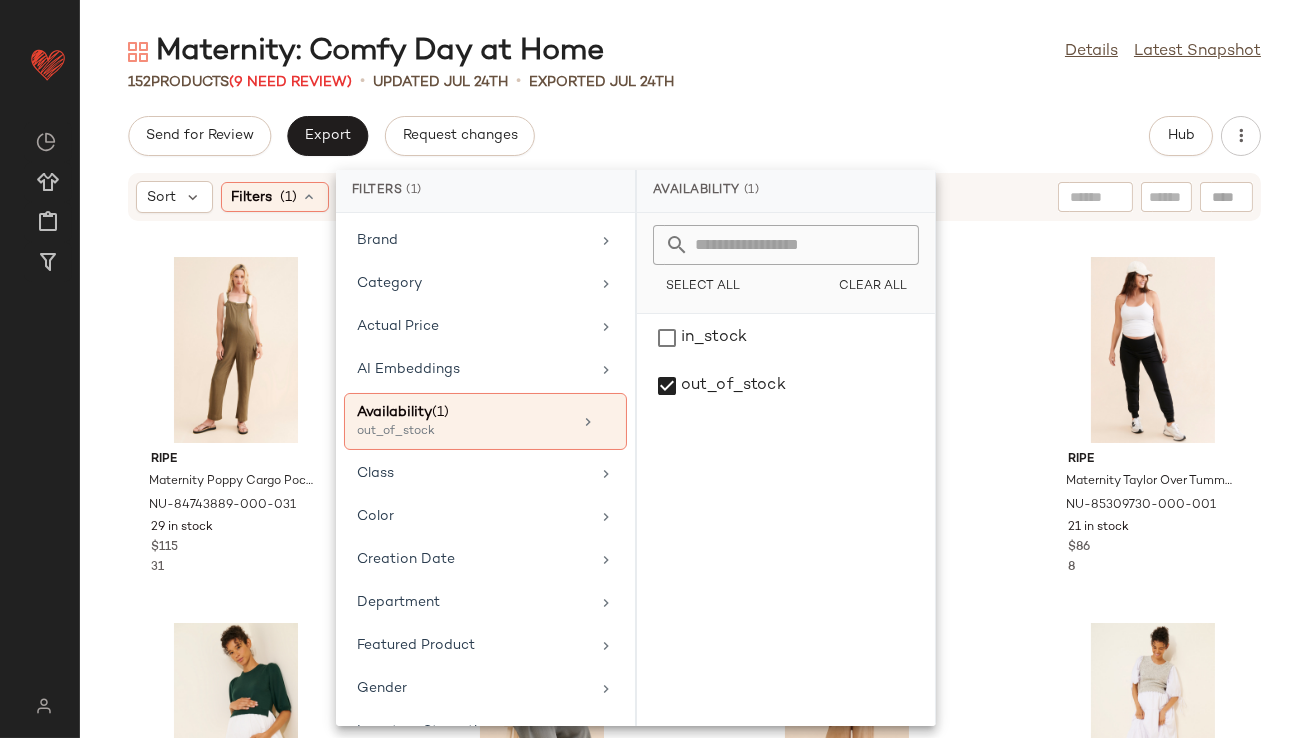 click on "152   Products   (9 Need Review)   •   updated Jul 24th  •  Exported Jul 24th" 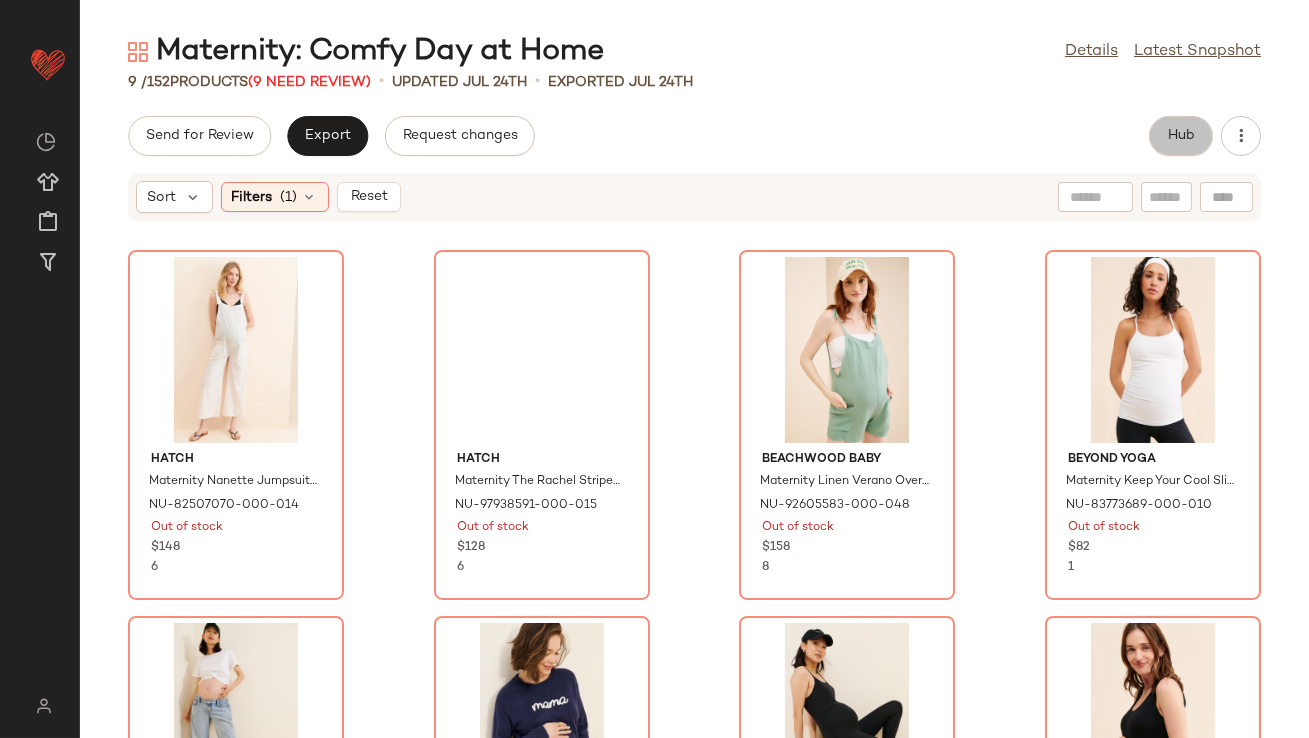 click on "Hub" at bounding box center (1181, 136) 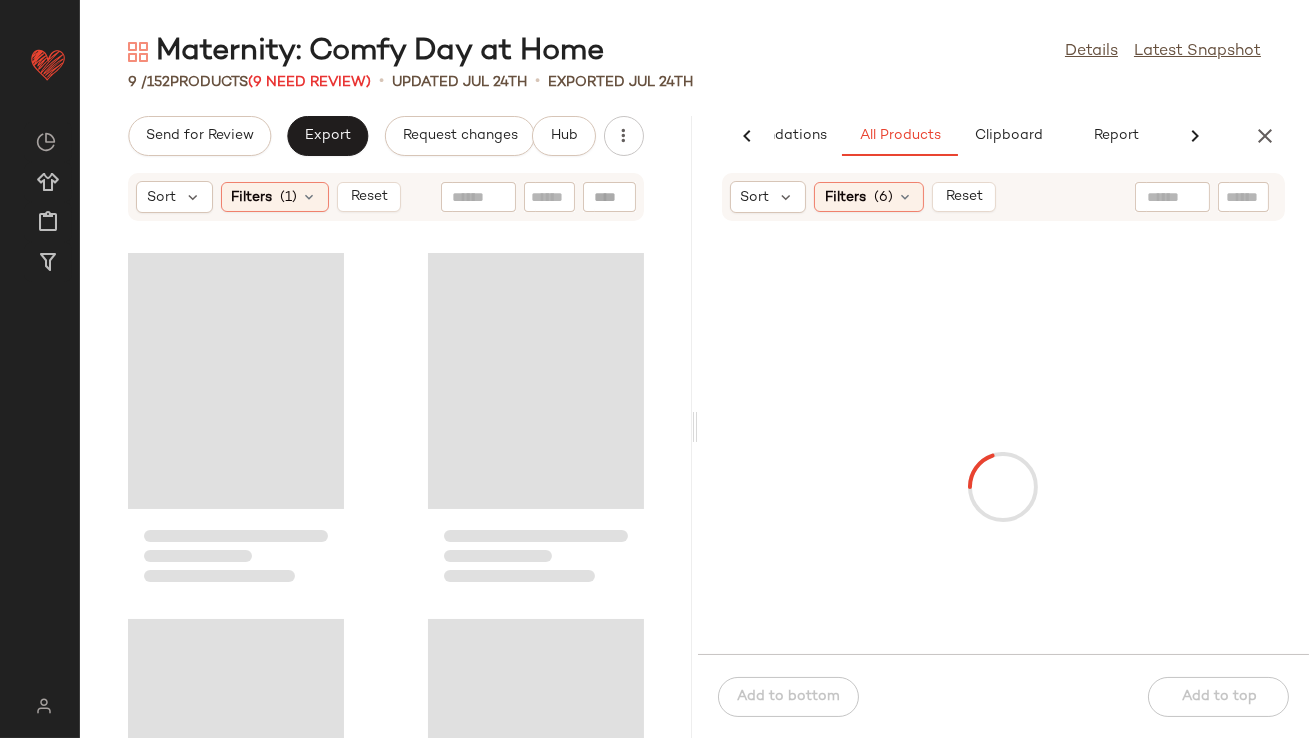 scroll, scrollTop: 0, scrollLeft: 112, axis: horizontal 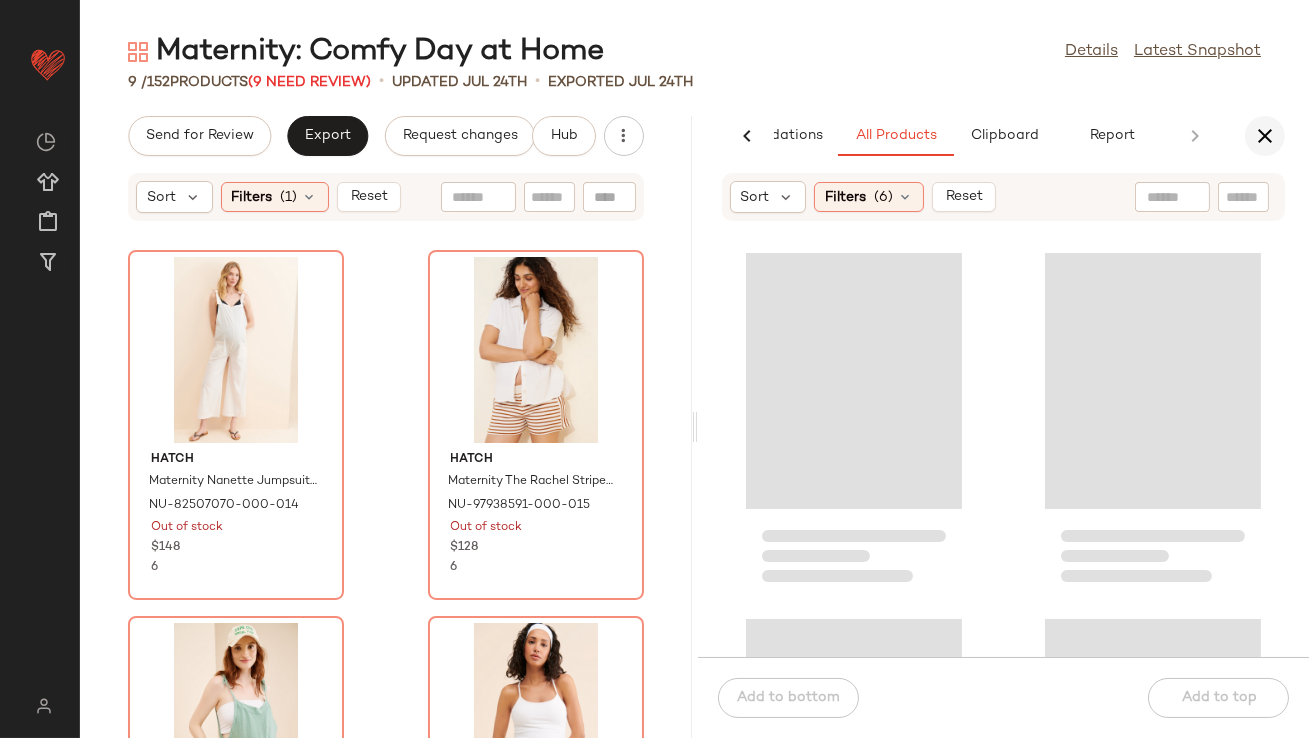click 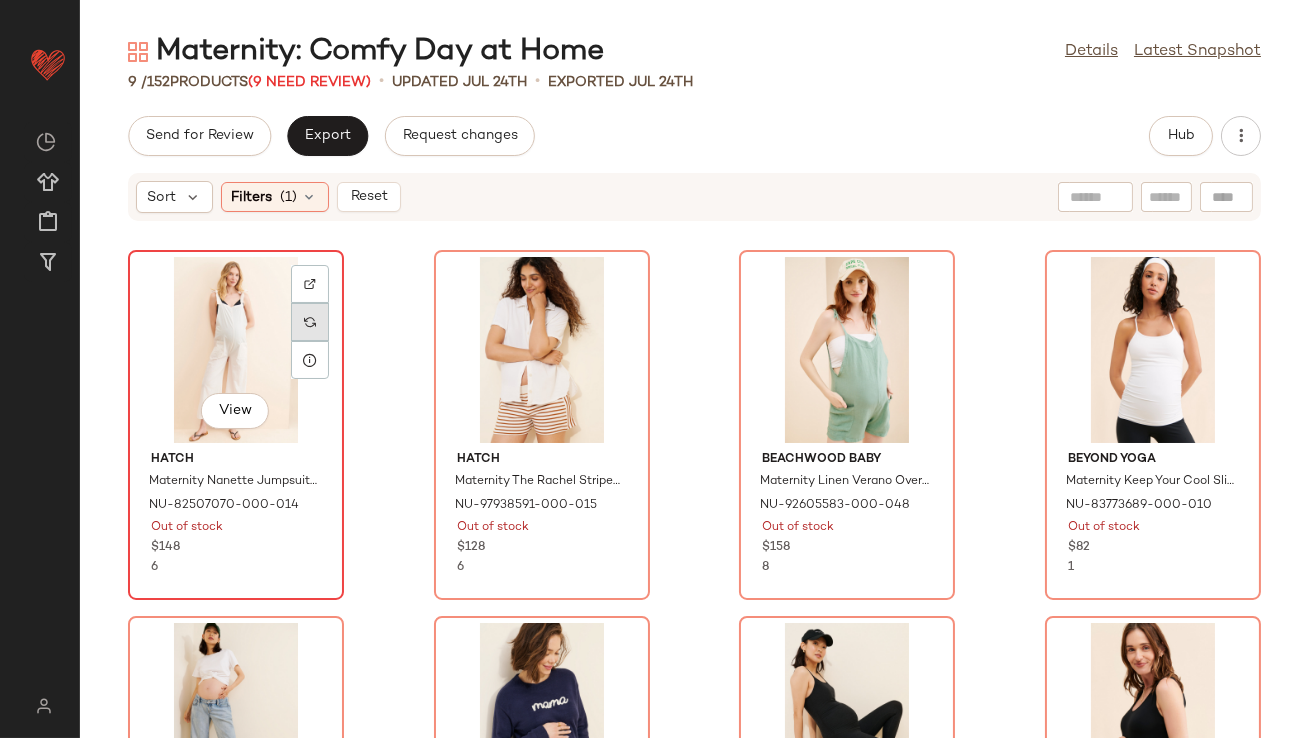 click 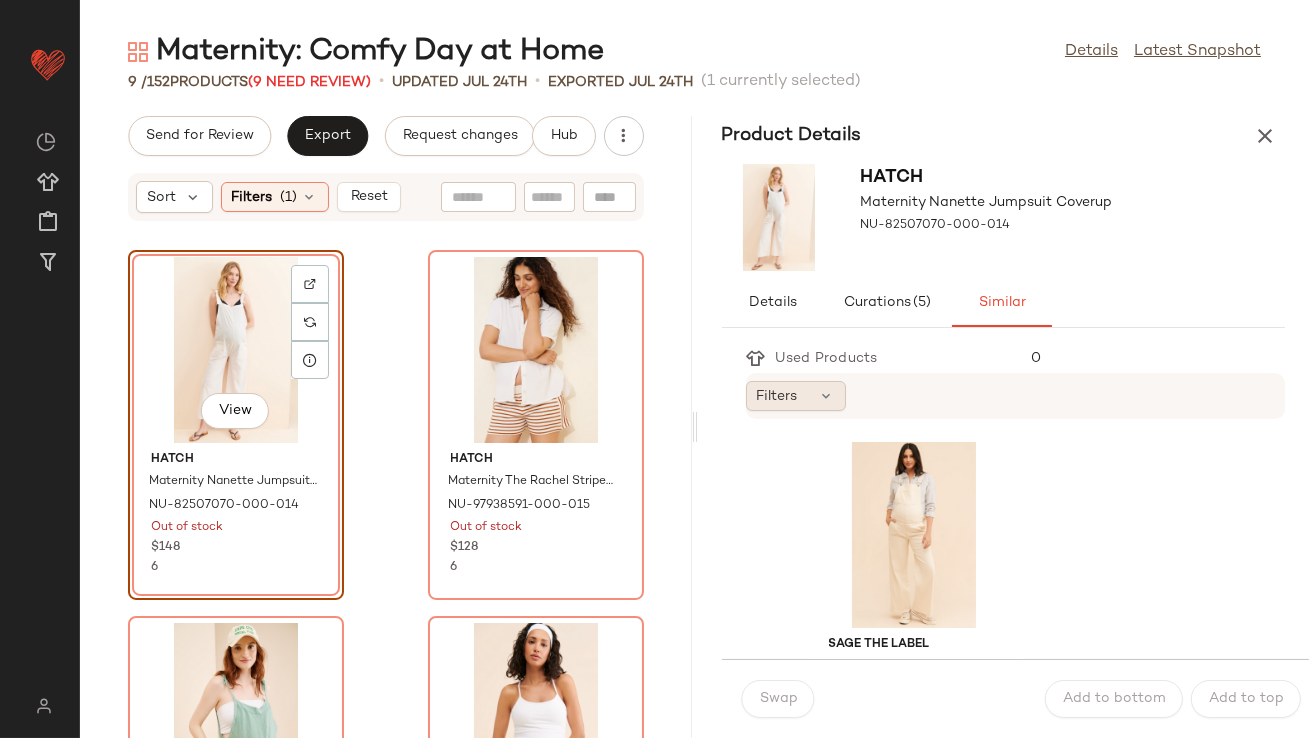 click on "Filters" 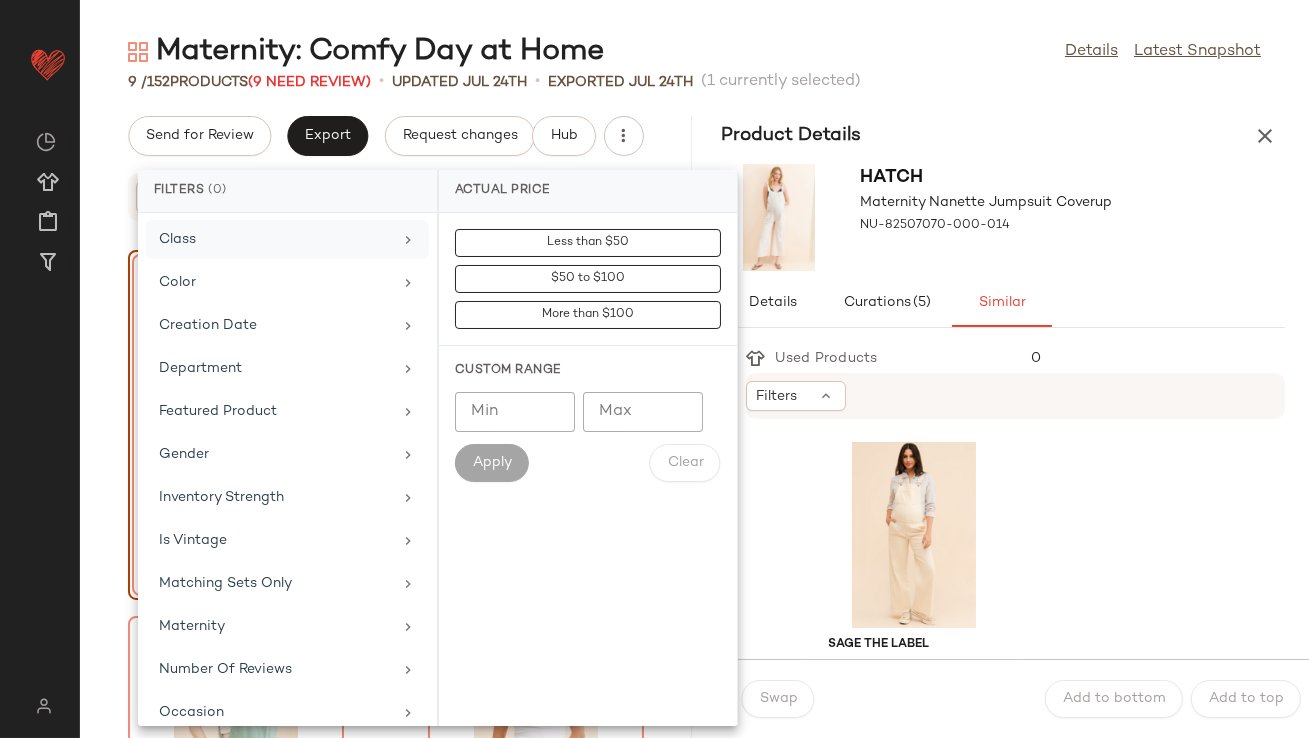scroll, scrollTop: 444, scrollLeft: 0, axis: vertical 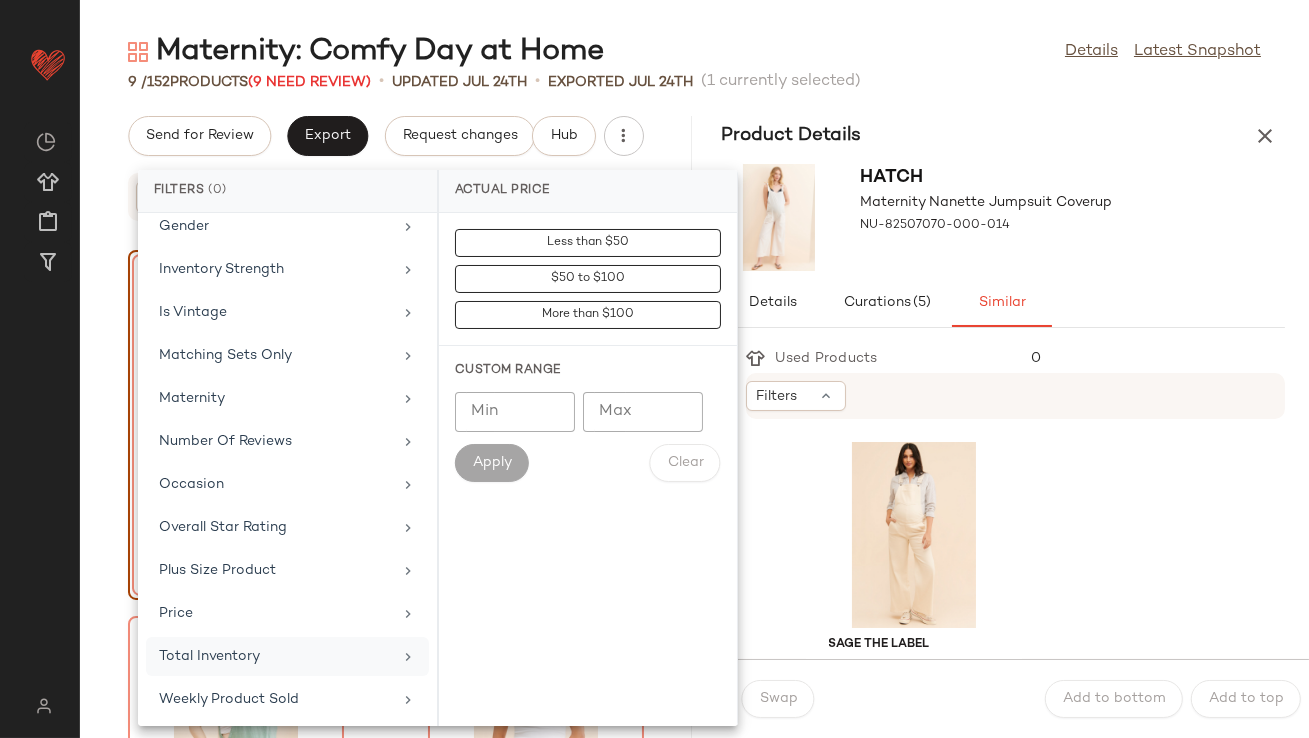 click on "Total Inventory" at bounding box center (275, 656) 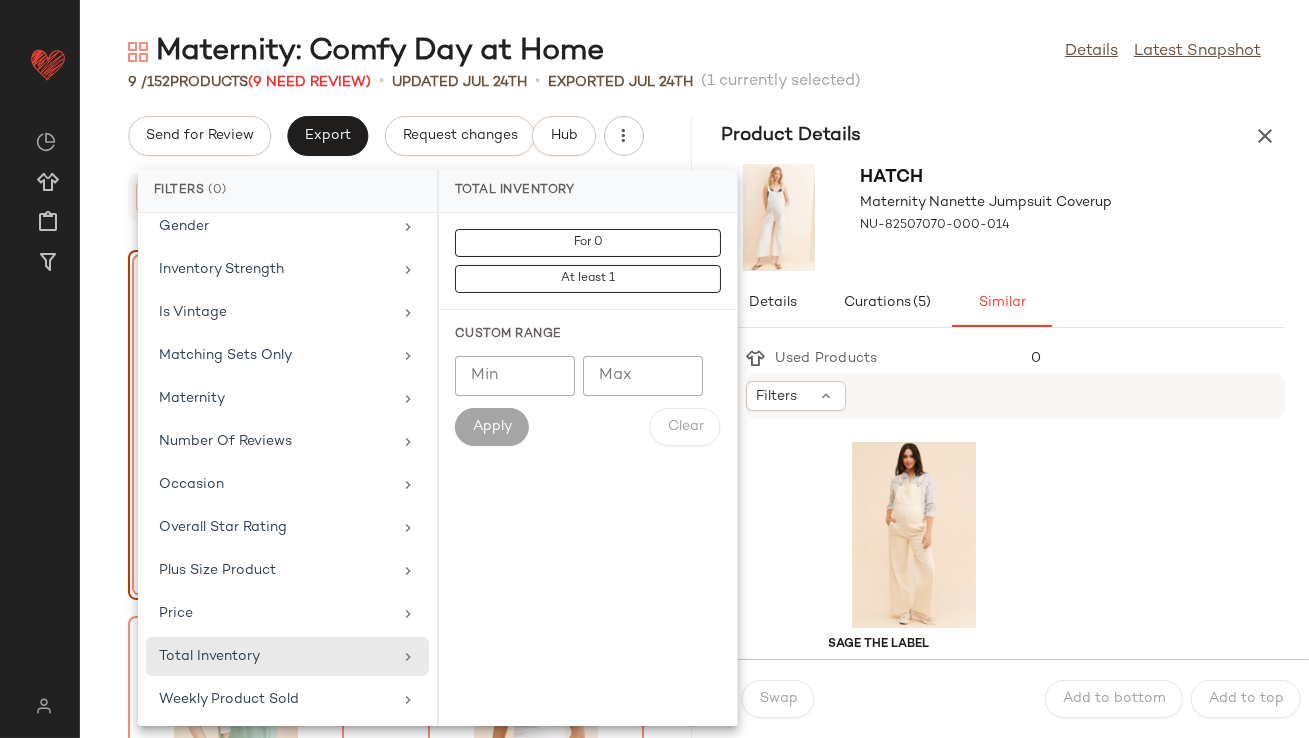 click on "Min" 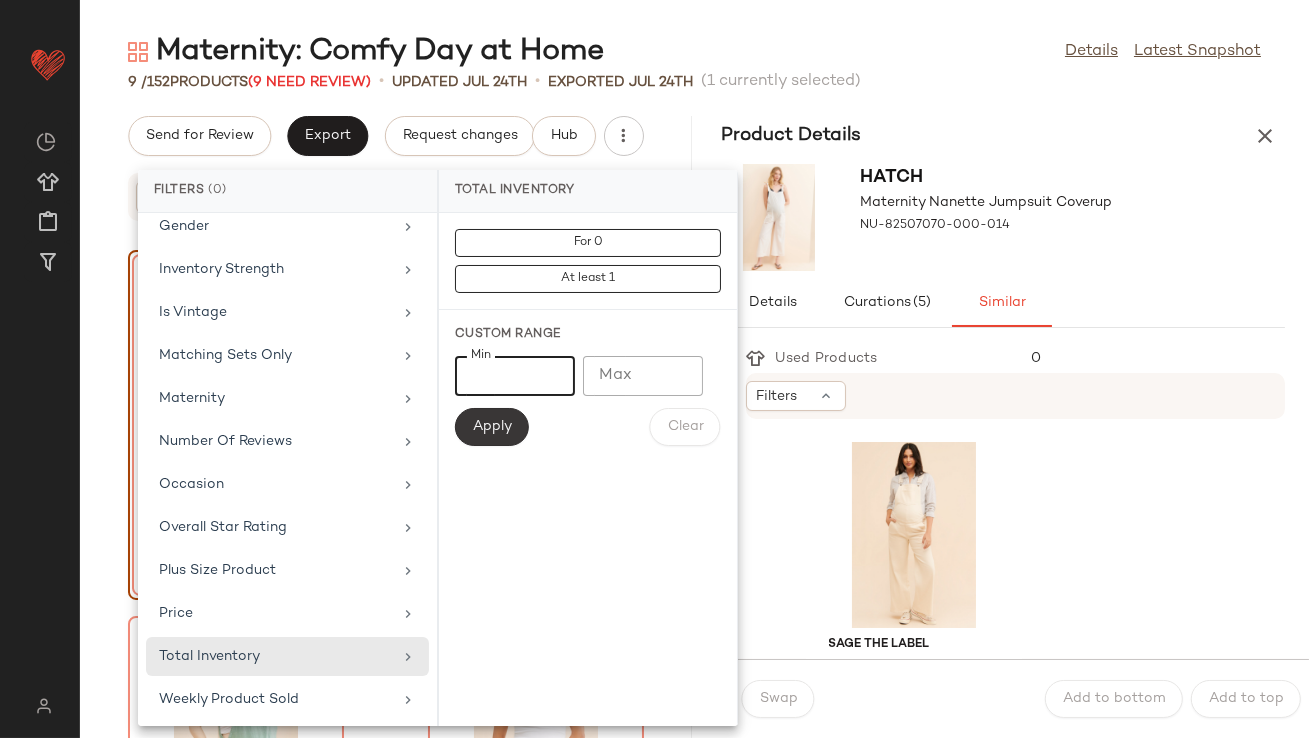 type on "**" 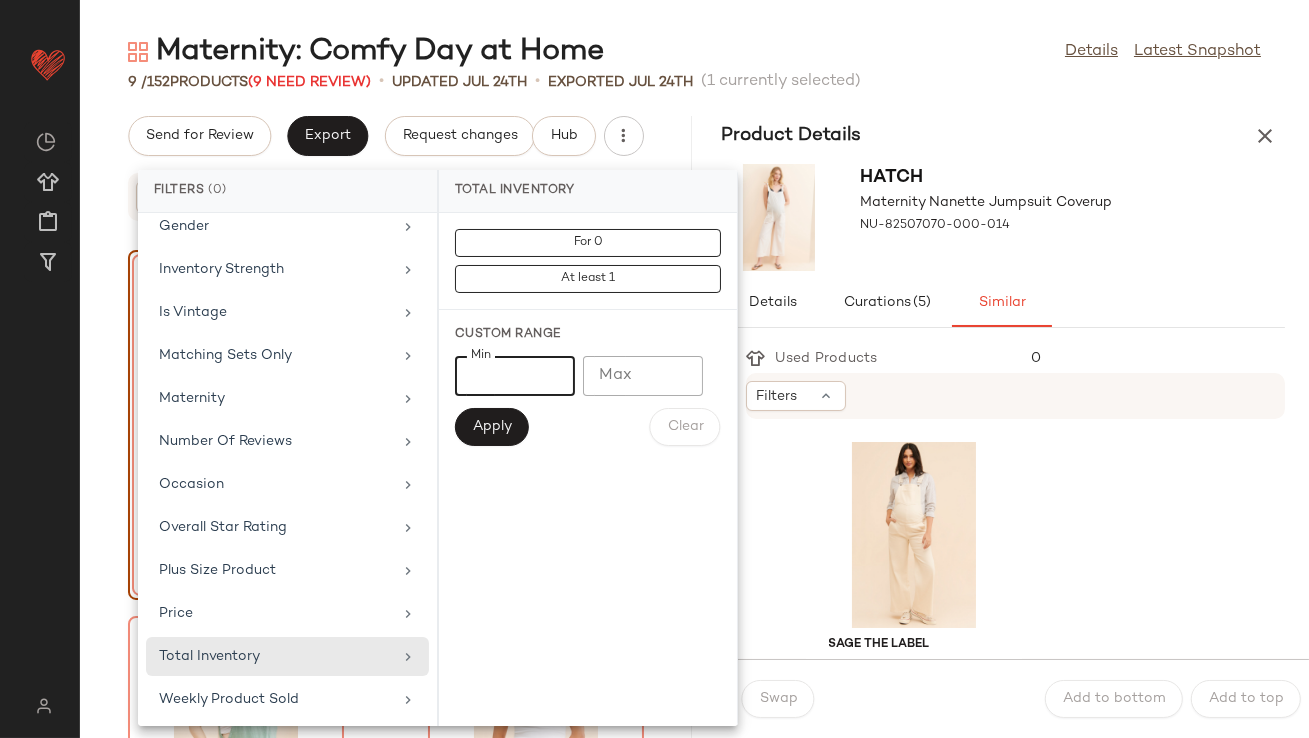 click on "Apply" 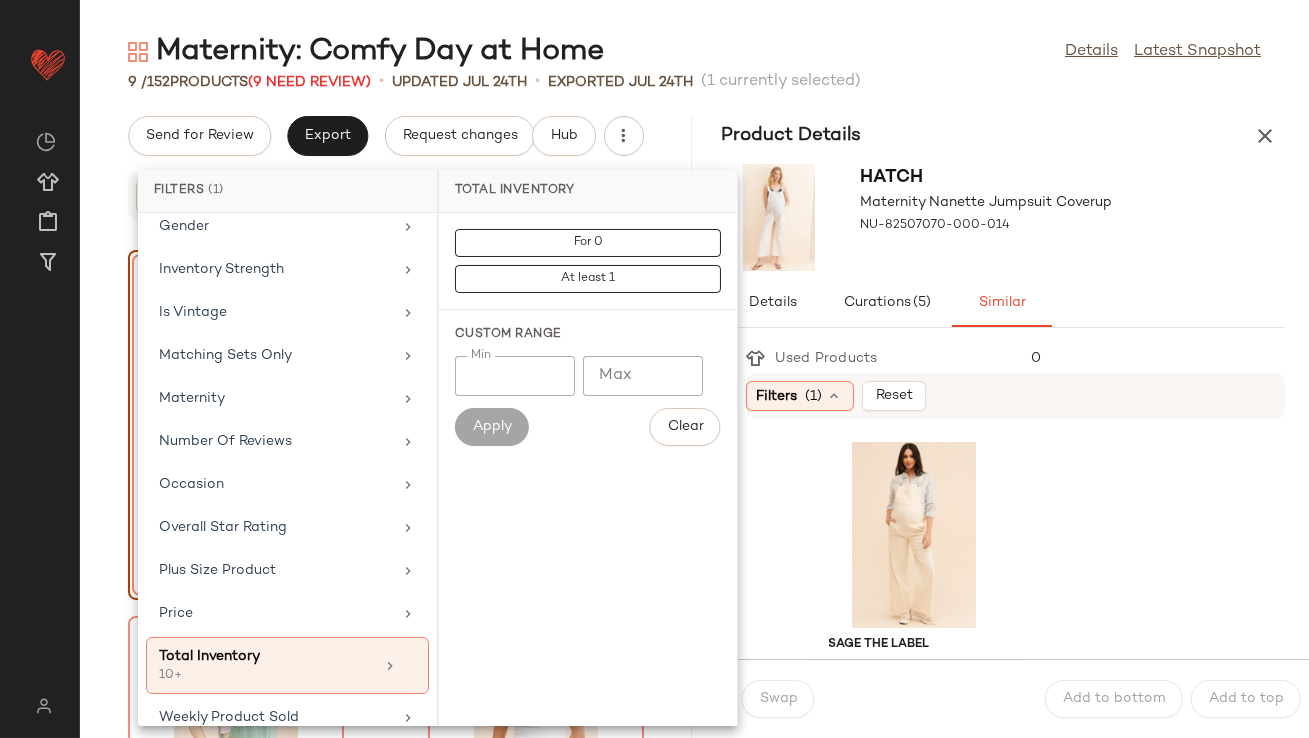 click on "Hatch Maternity Nanette Jumpsuit Coverup NU-82507070-000-014" at bounding box center [1004, 217] 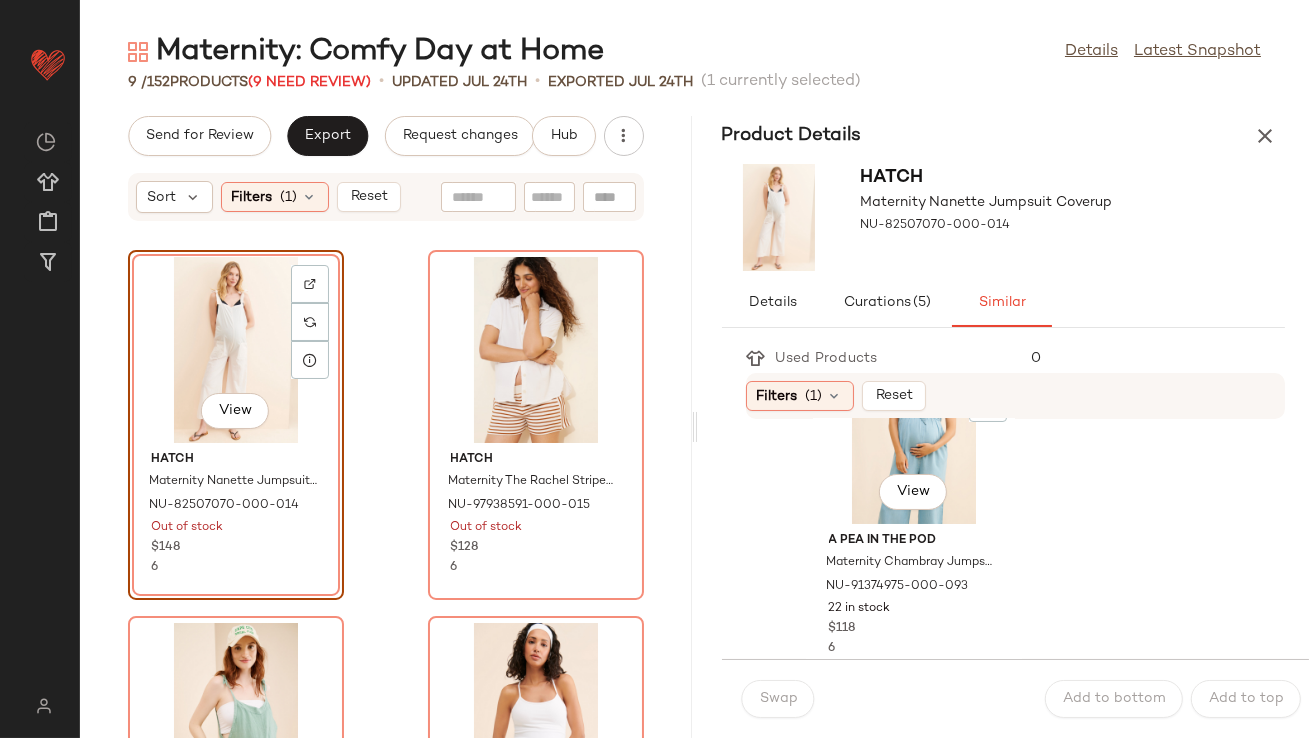 scroll, scrollTop: 468, scrollLeft: 0, axis: vertical 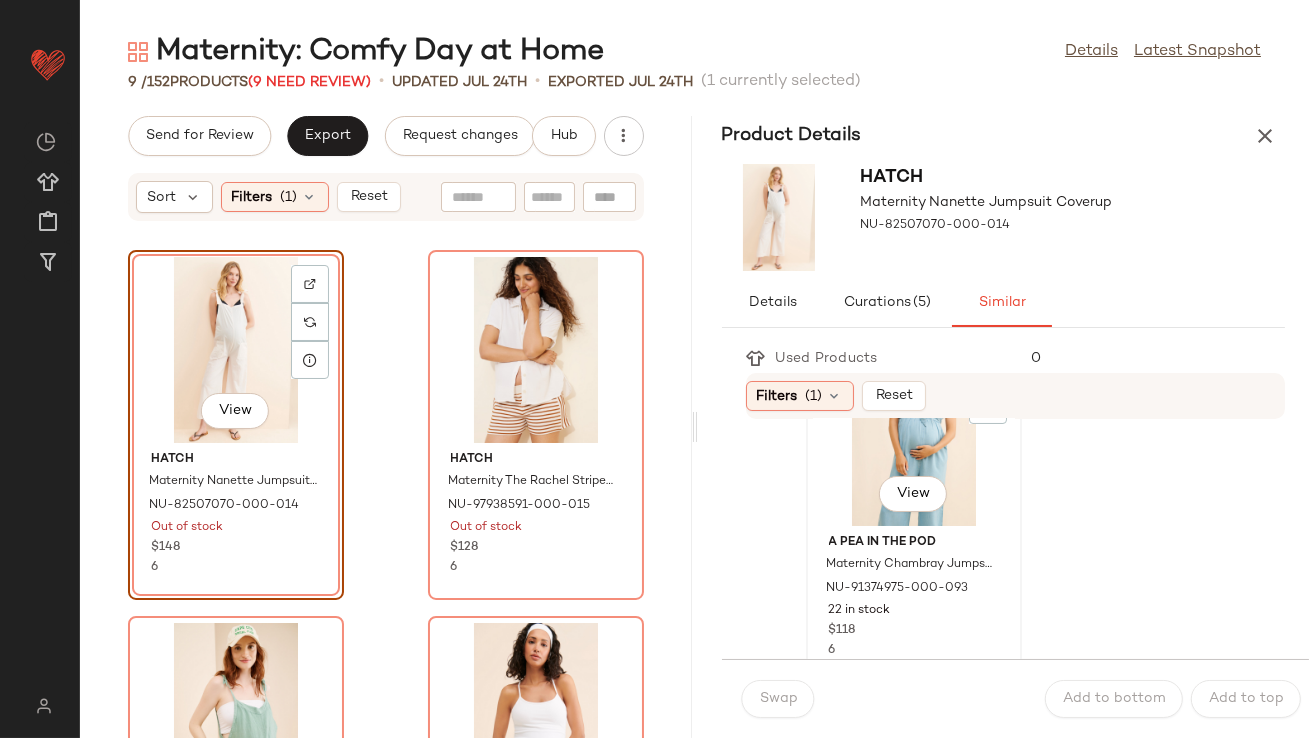 click on "View" 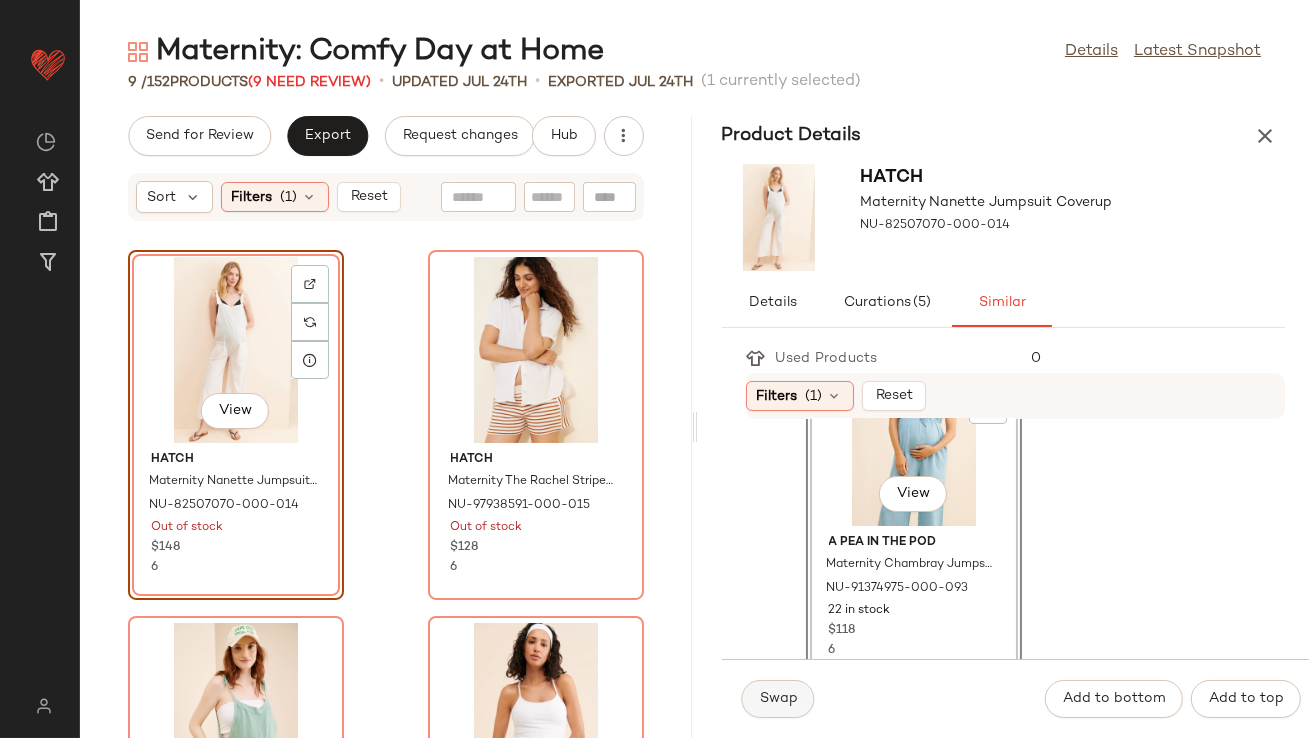 click on "Swap" 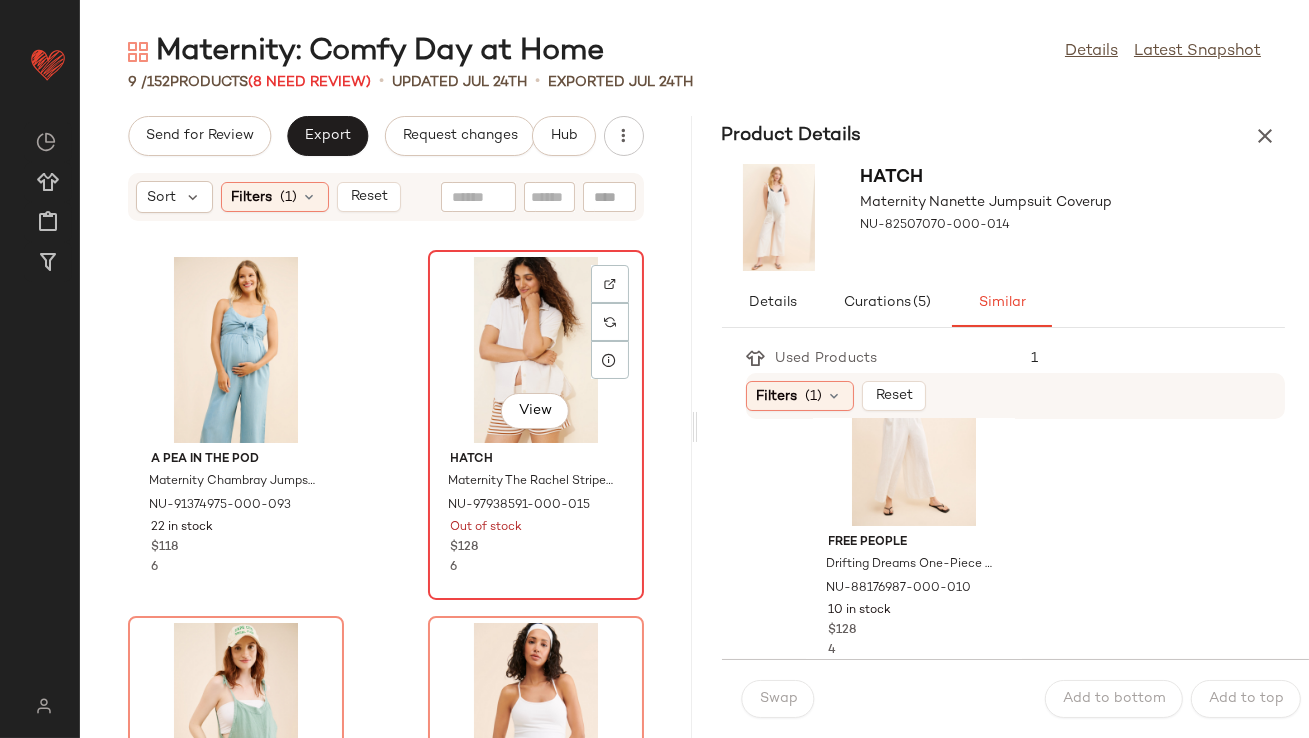 click on "View" 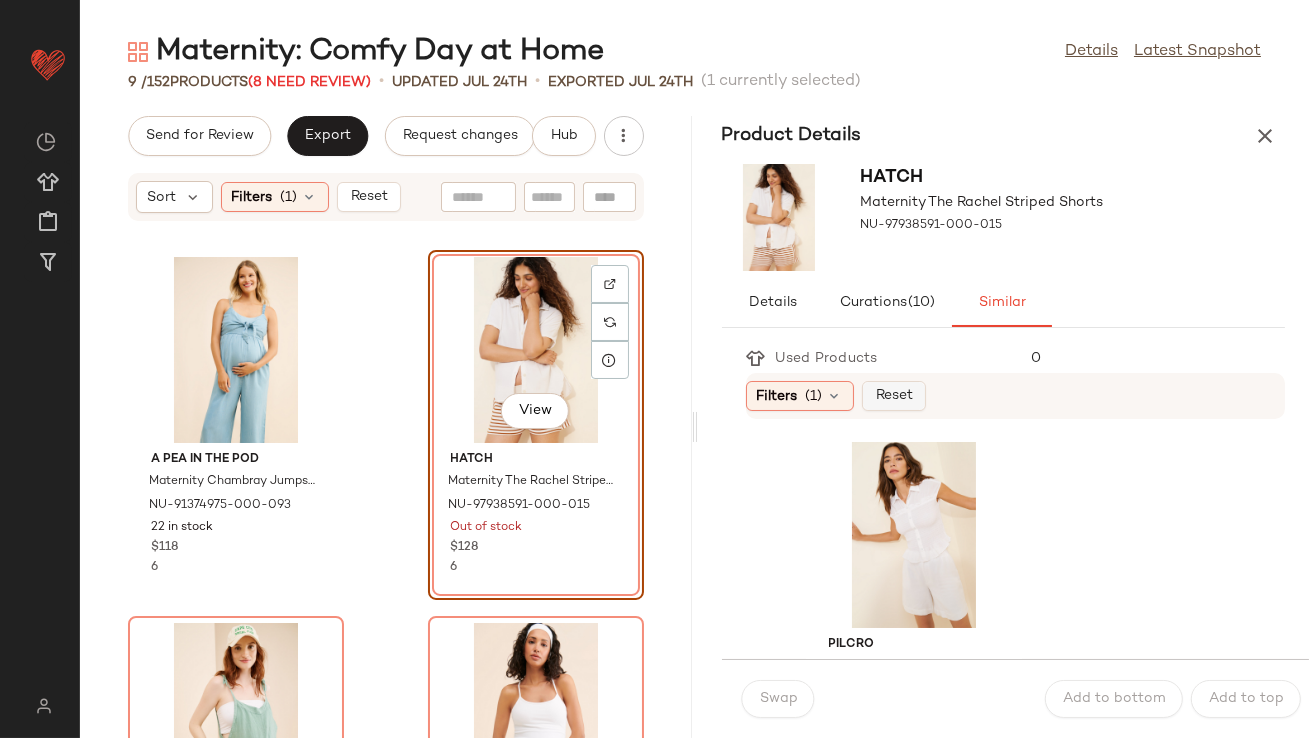 click on "Reset" 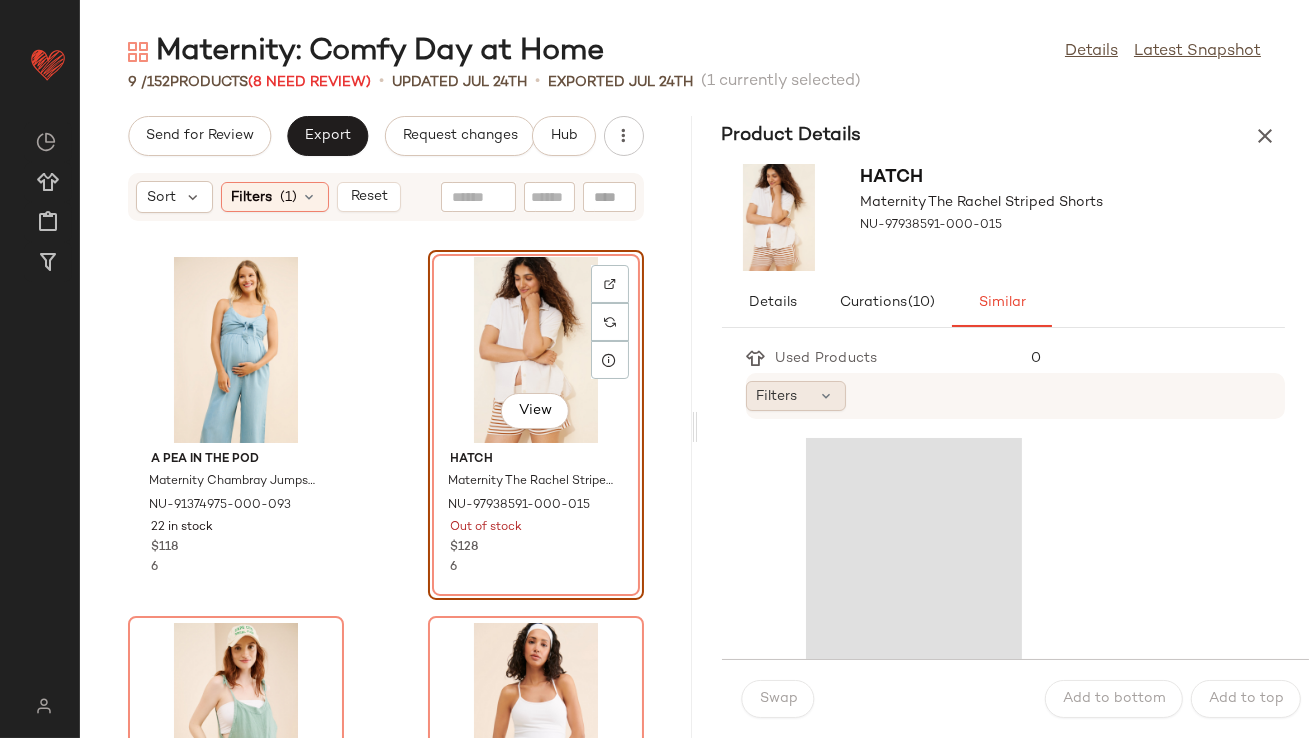 click on "Filters" 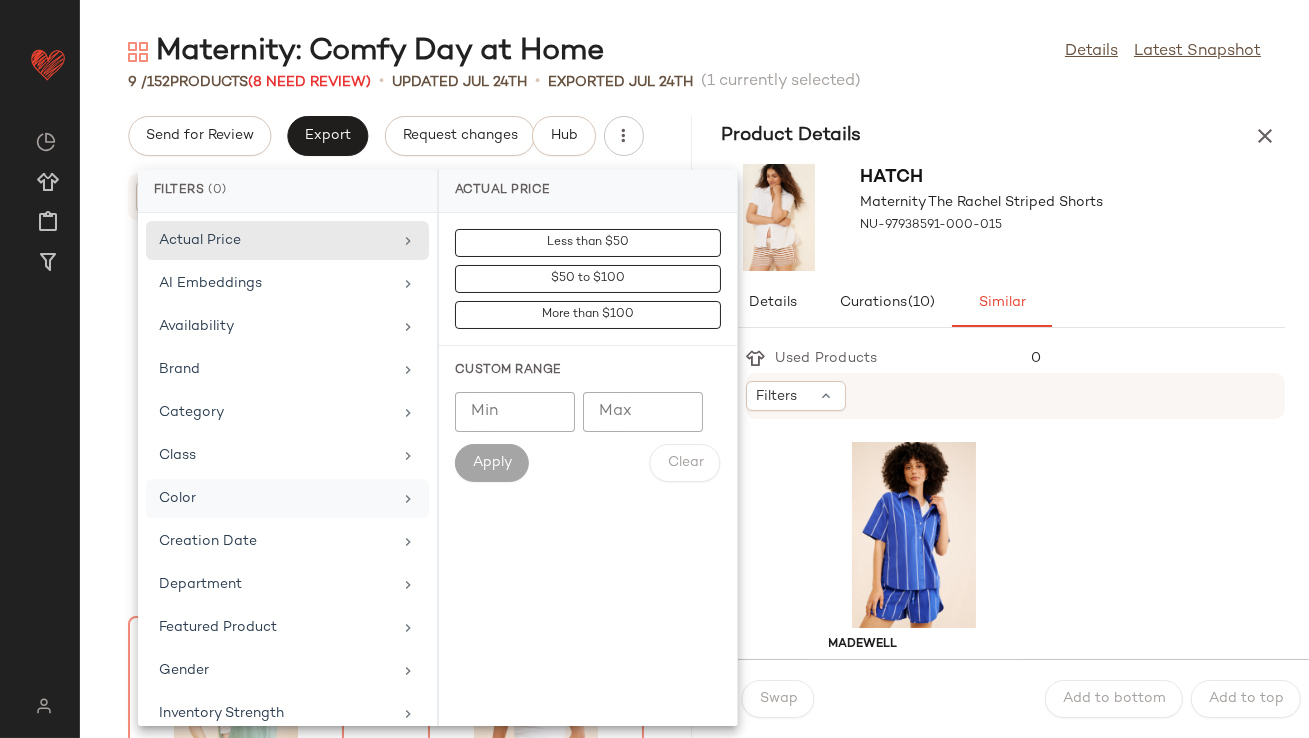 scroll, scrollTop: 444, scrollLeft: 0, axis: vertical 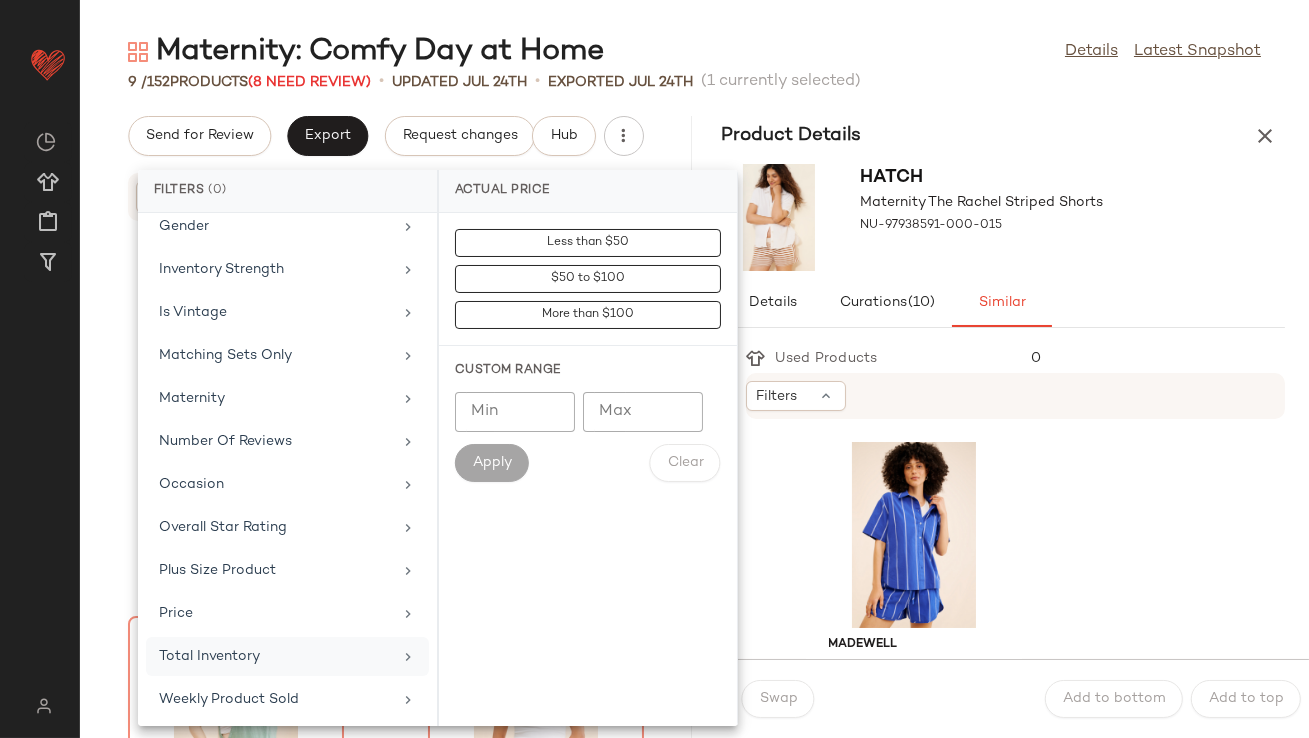 click on "Total Inventory" at bounding box center [275, 656] 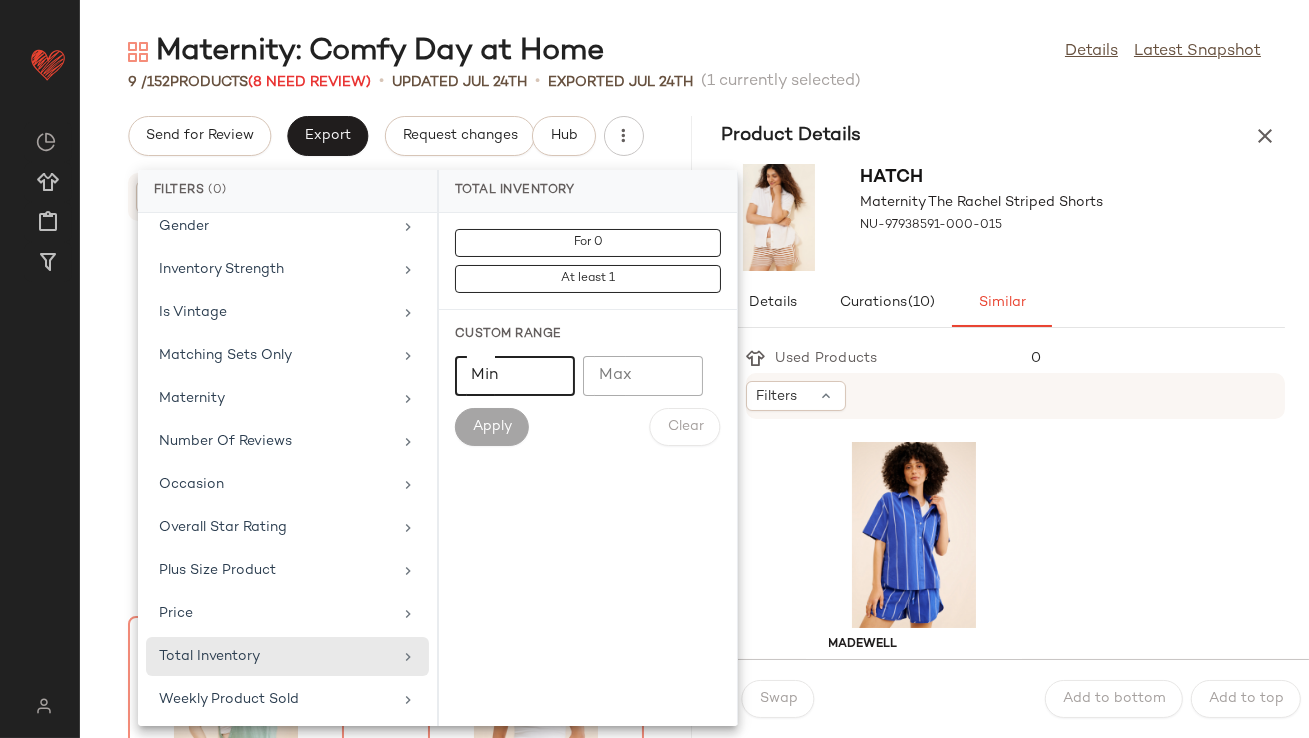click on "Min" 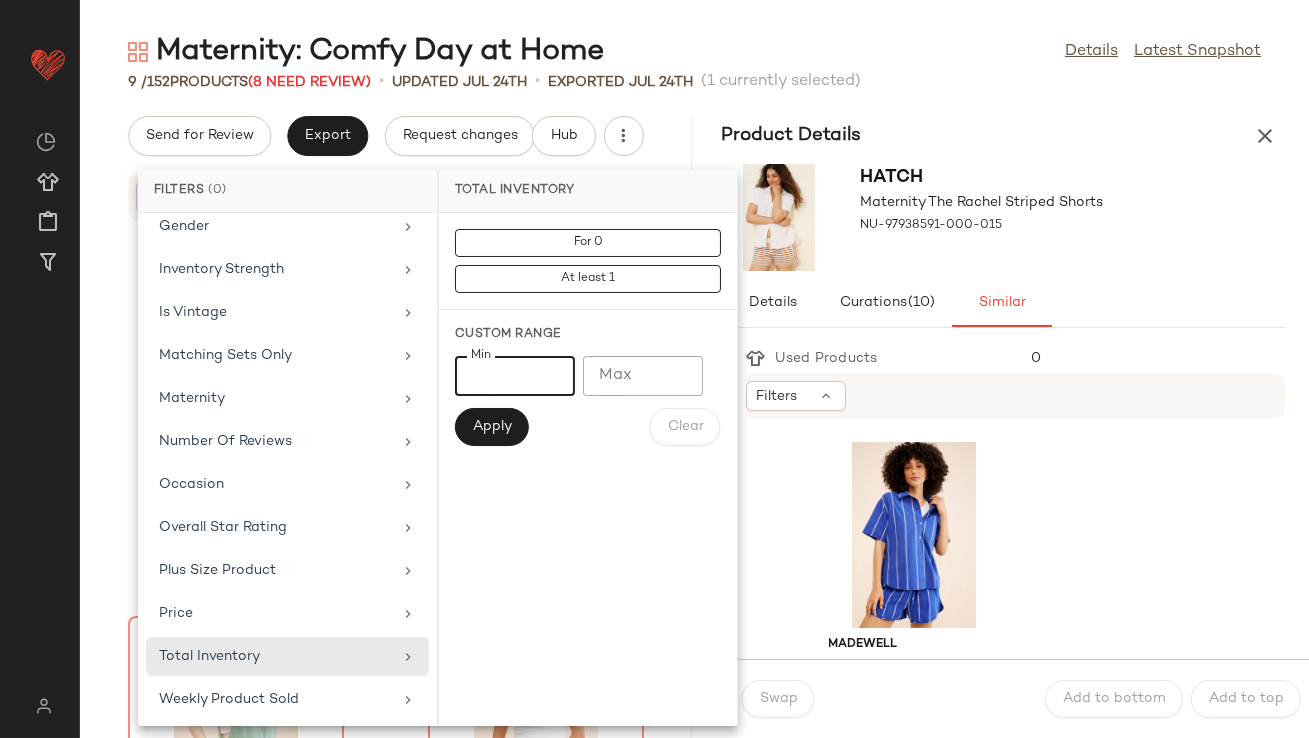 type on "**" 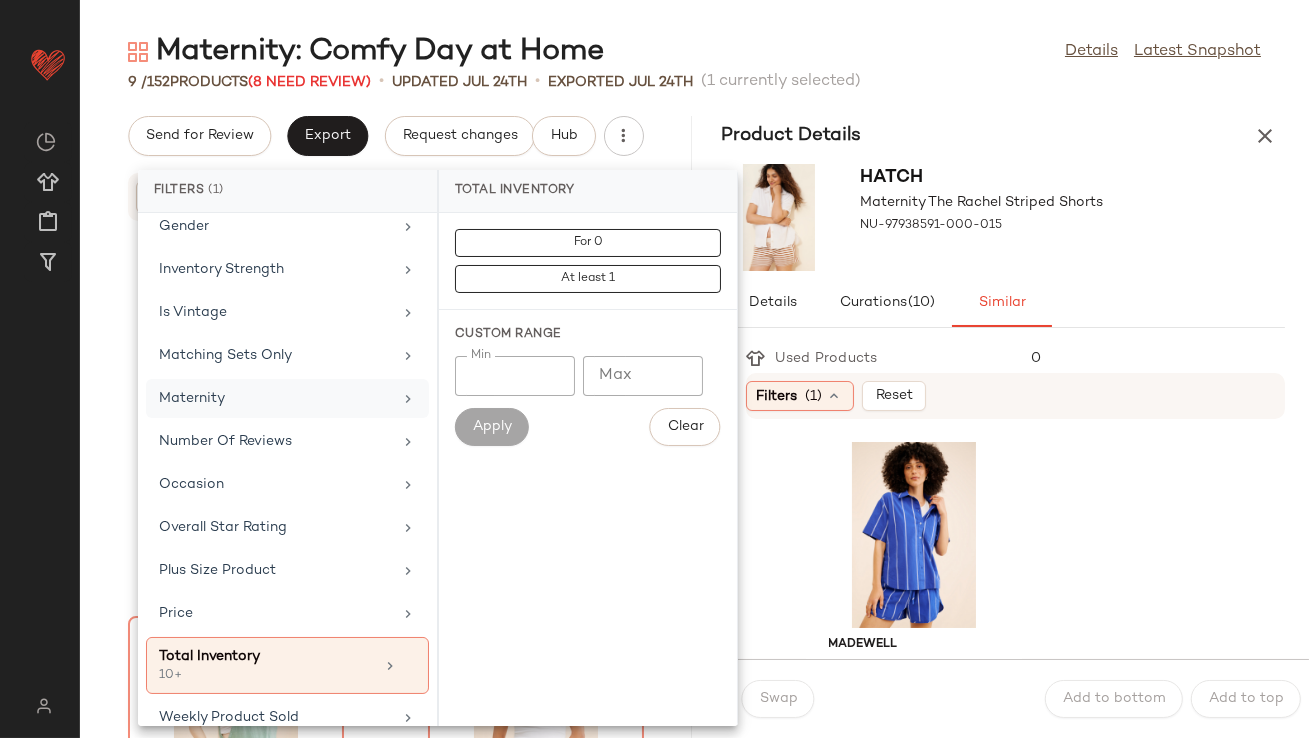 click on "Maternity" at bounding box center (275, 398) 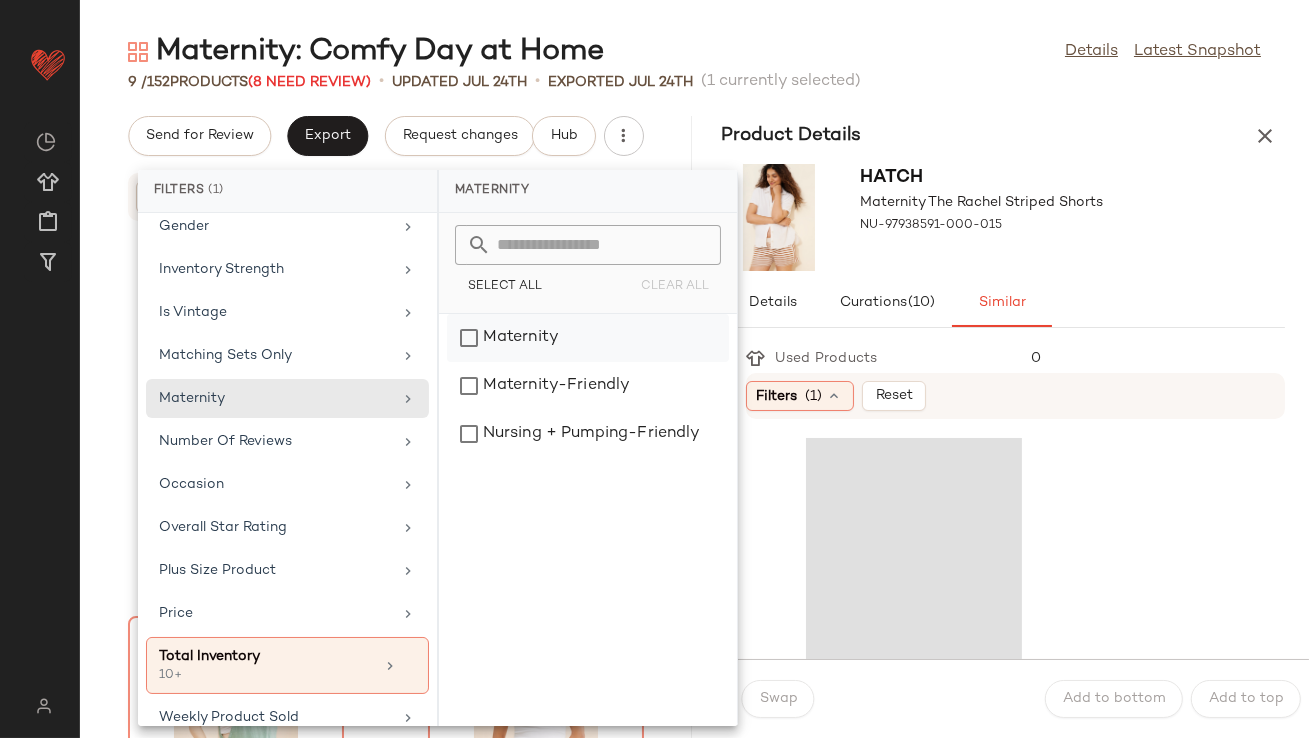 click on "Maternity" 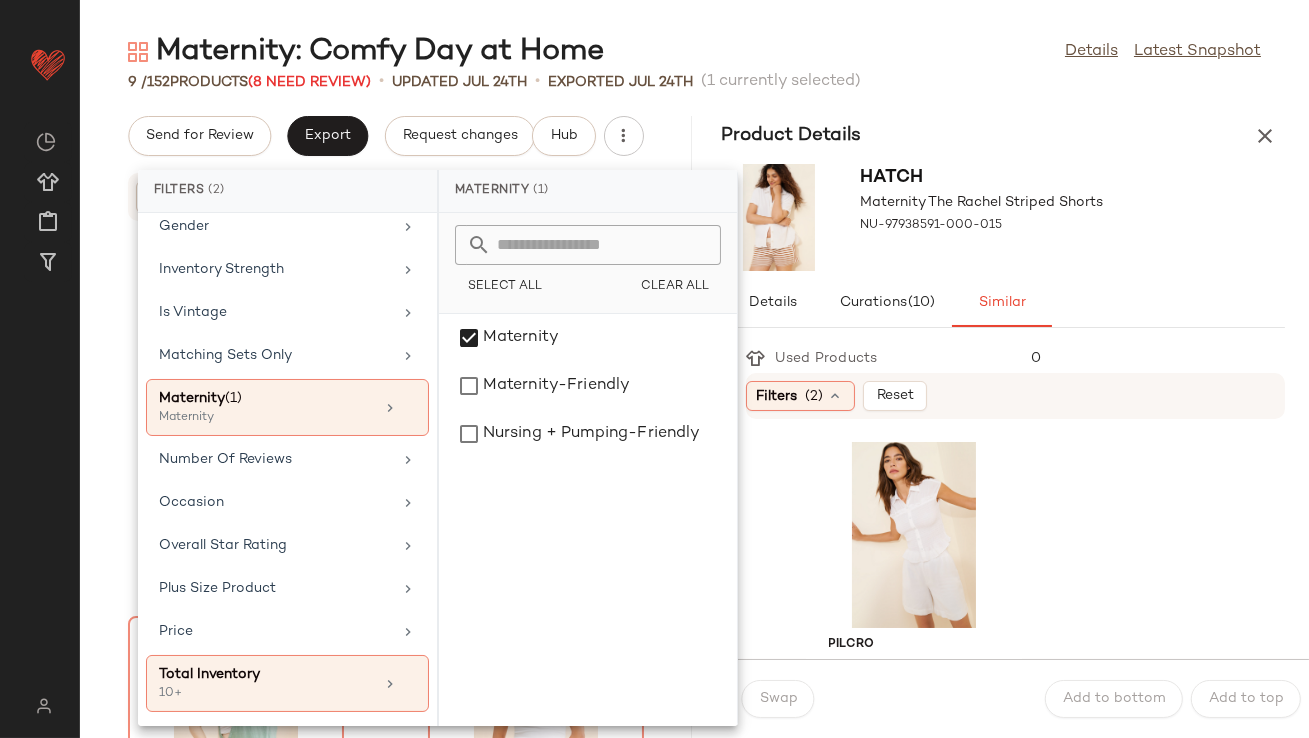 click on "Details   Curations  (10)  Similar" at bounding box center [1004, 303] 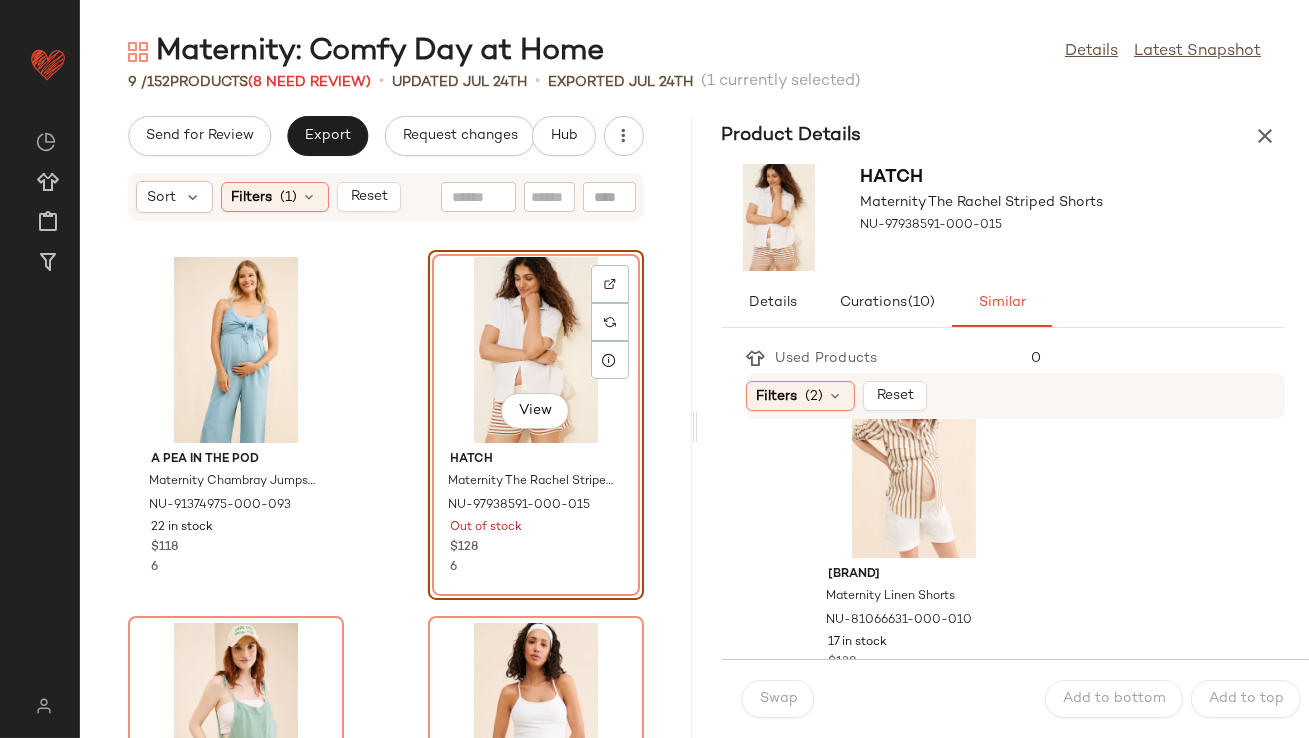 scroll, scrollTop: 805, scrollLeft: 0, axis: vertical 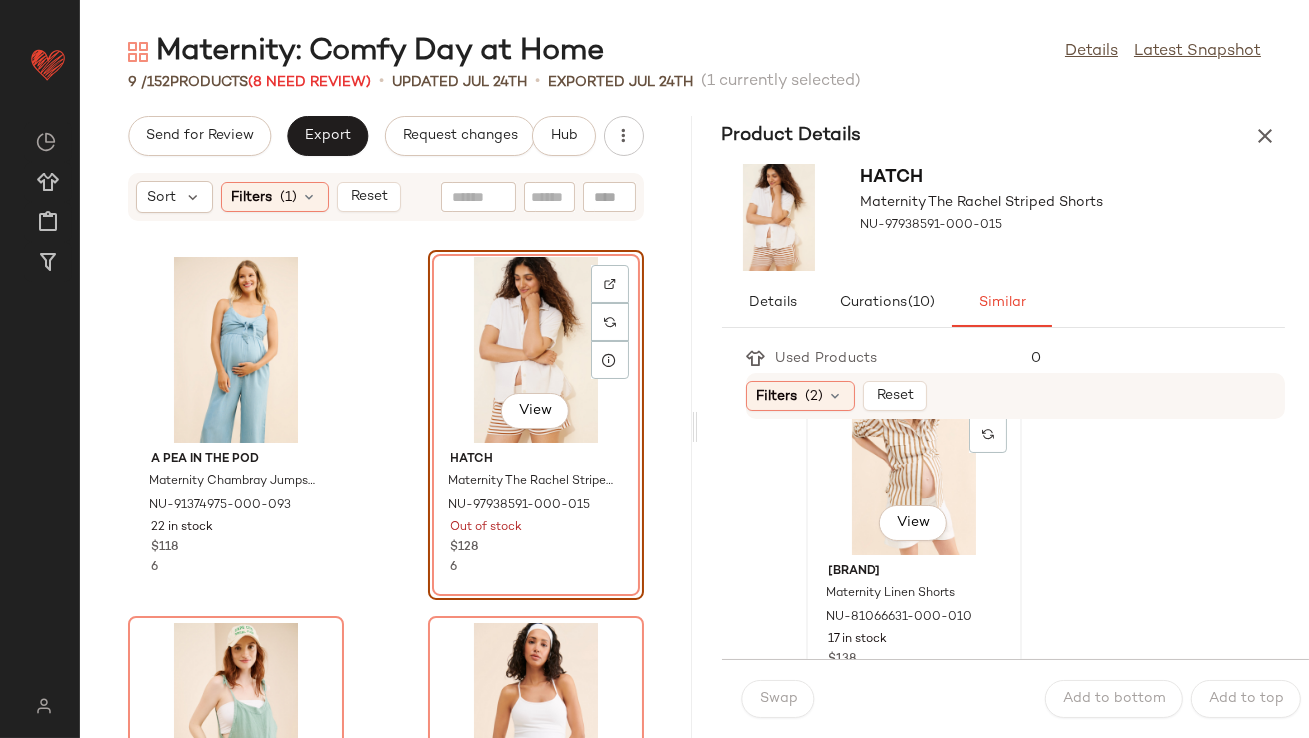 click on "View" 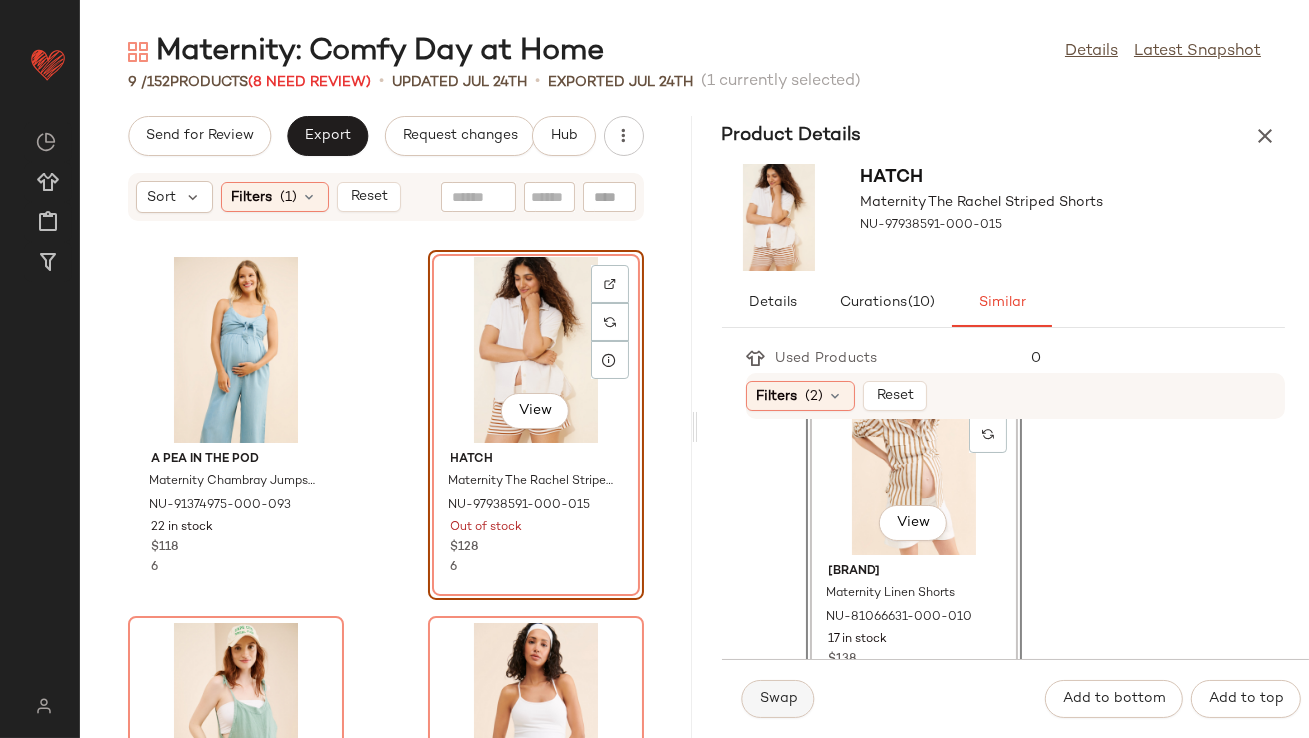 click on "Swap" 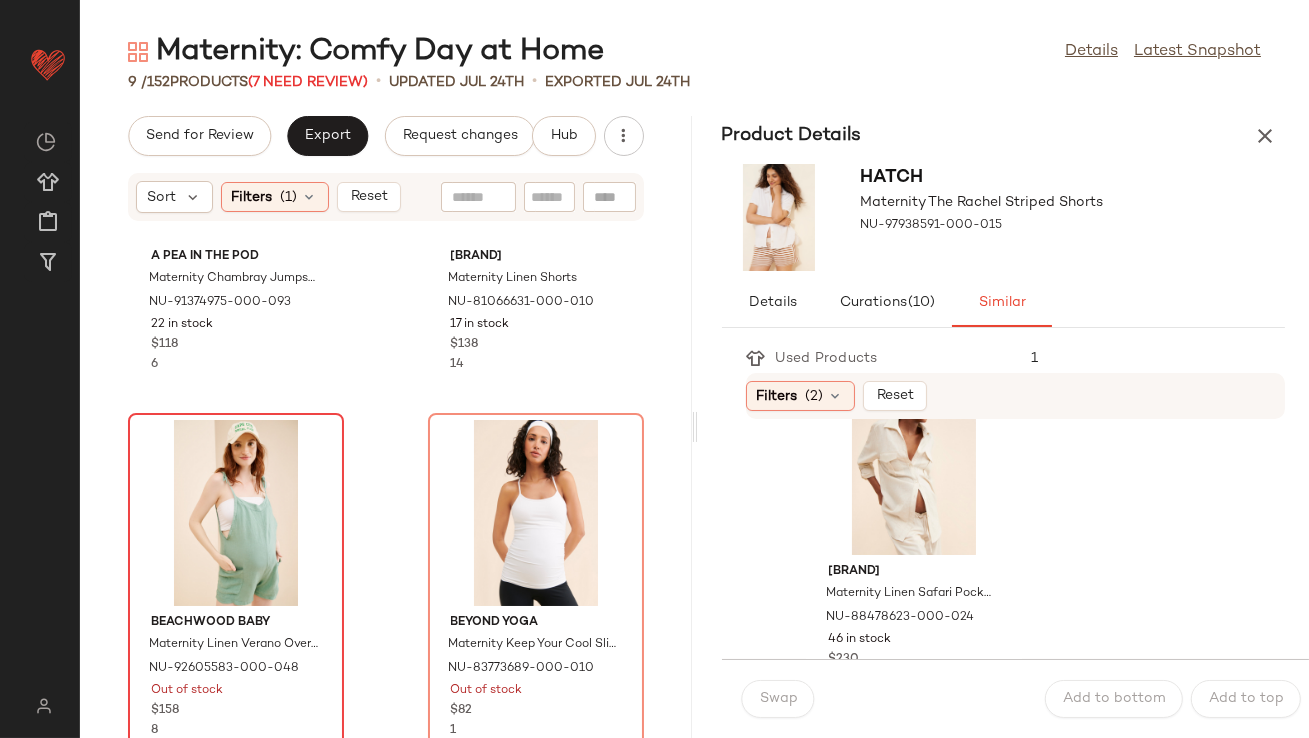 scroll, scrollTop: 241, scrollLeft: 0, axis: vertical 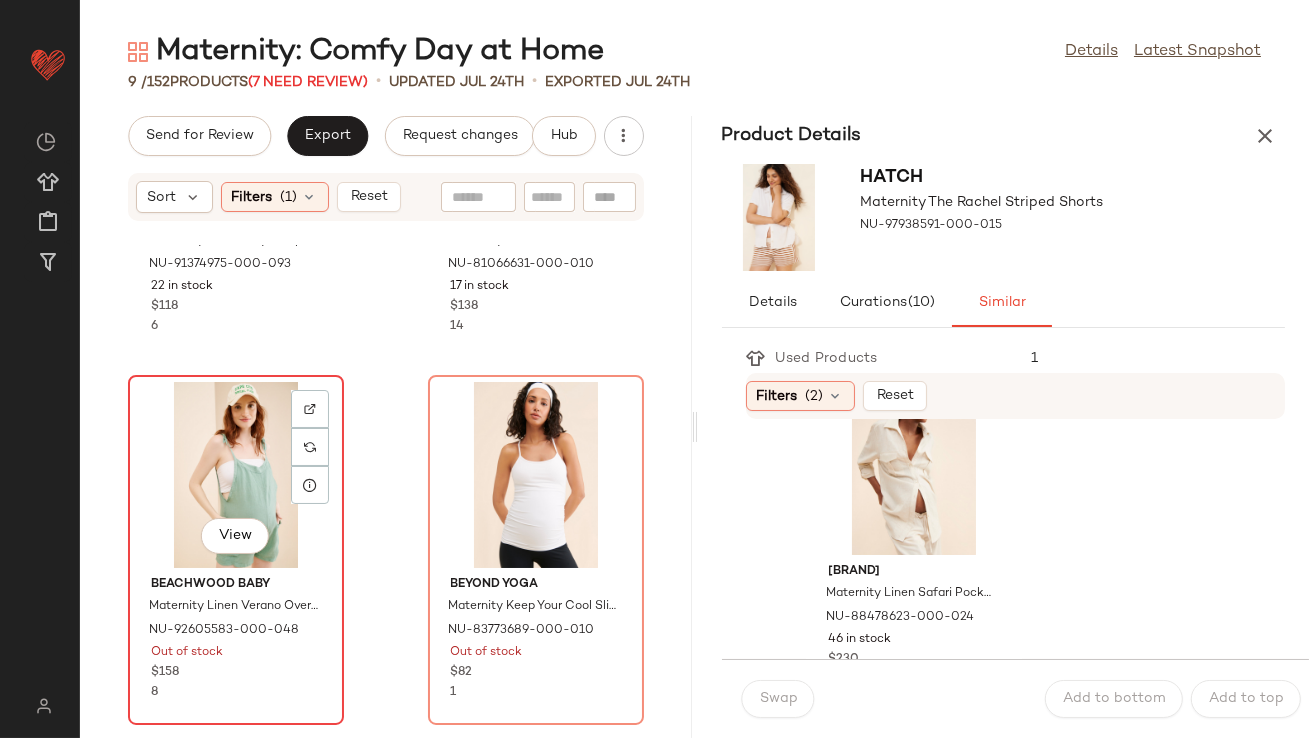 click on "View" 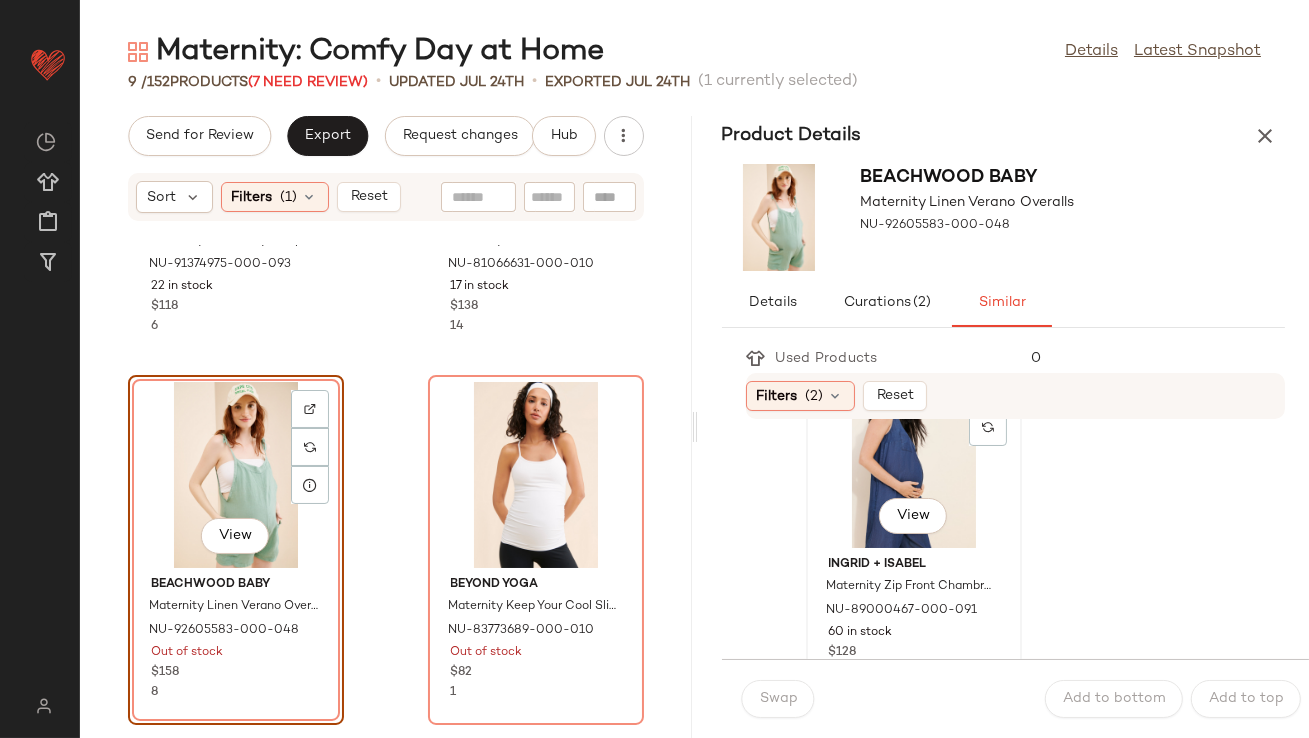 scroll, scrollTop: 81, scrollLeft: 0, axis: vertical 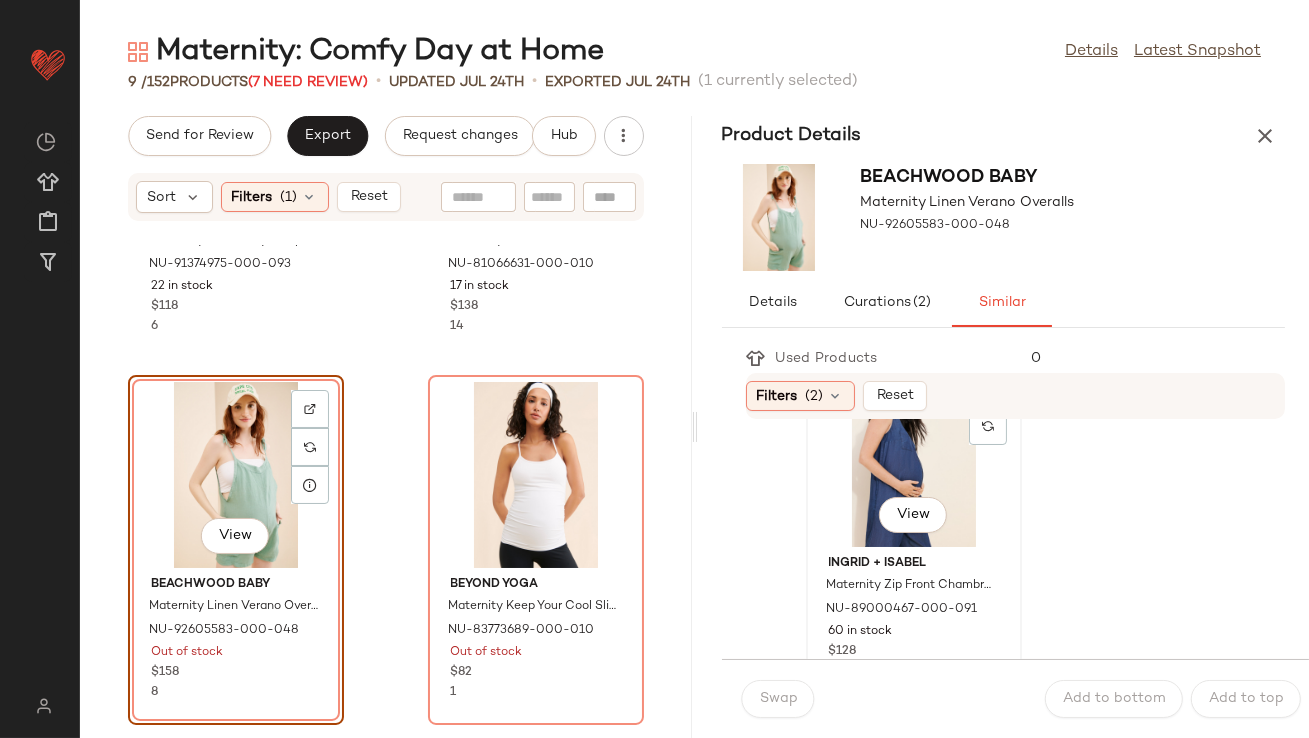 click on "View" 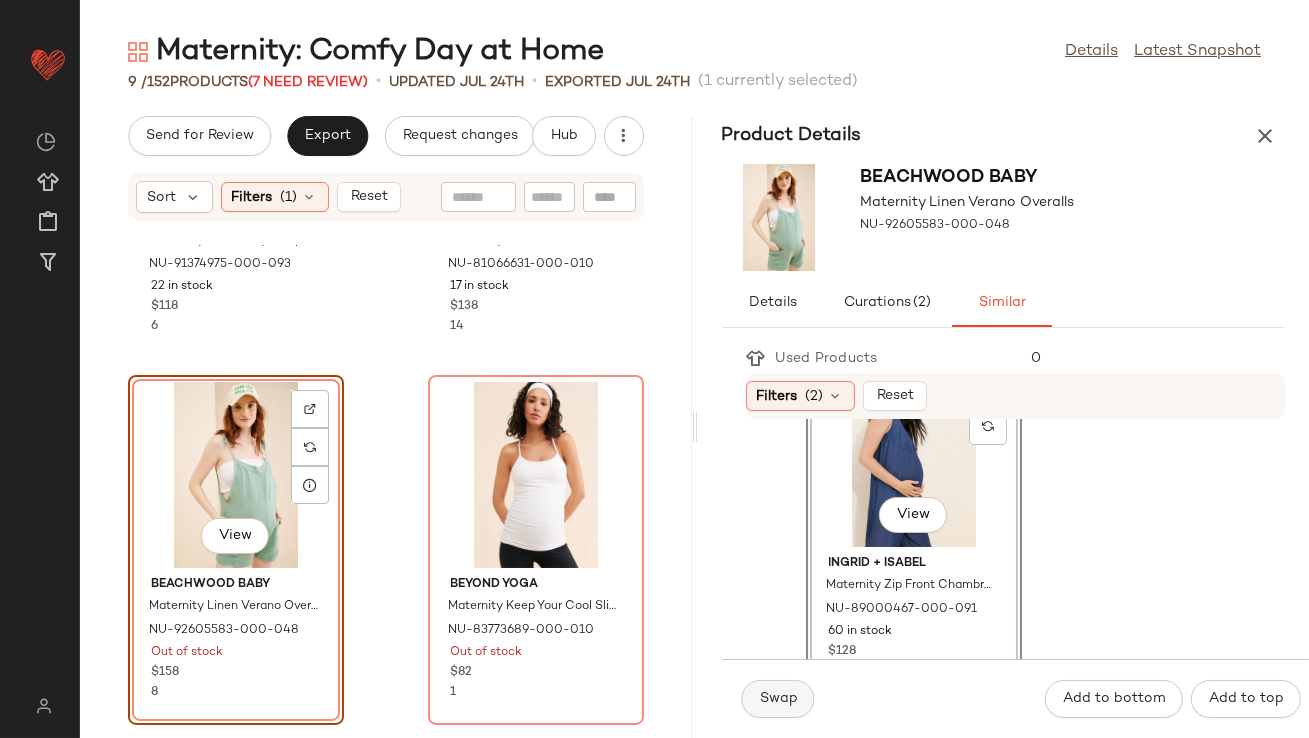 click on "Swap" 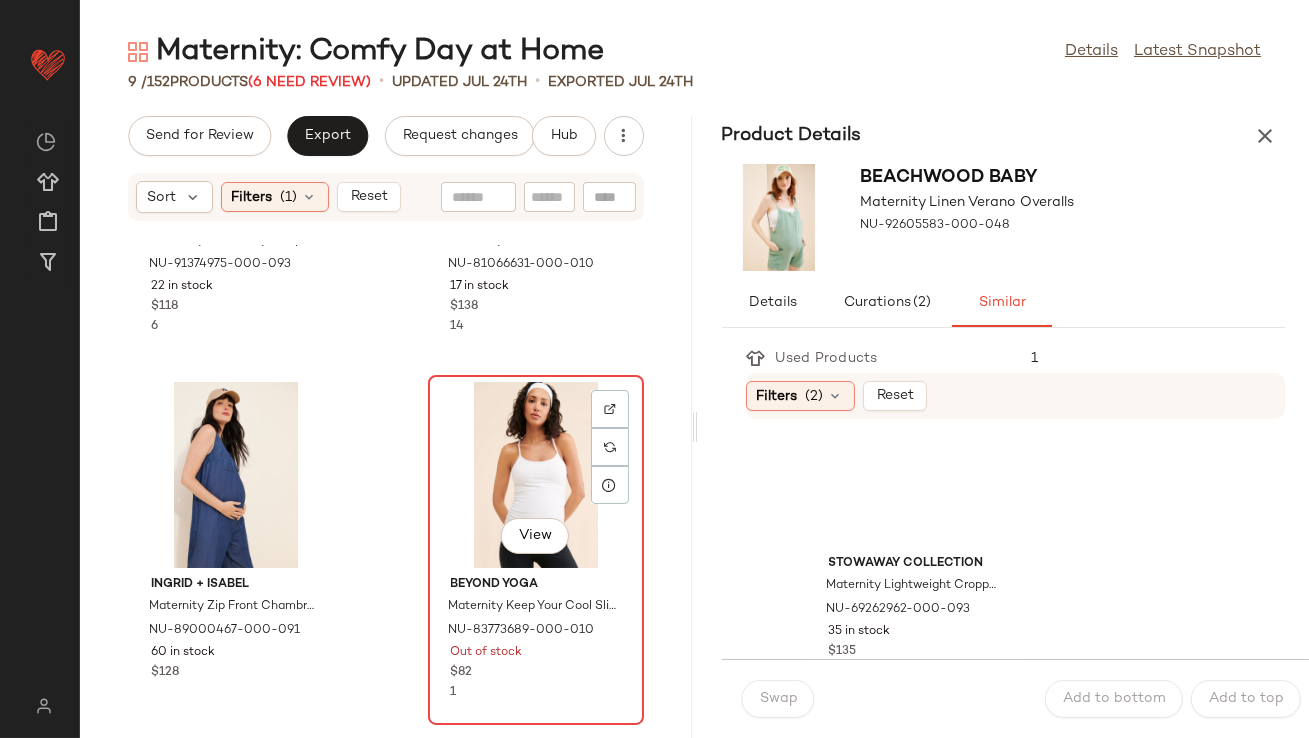 click on "View" 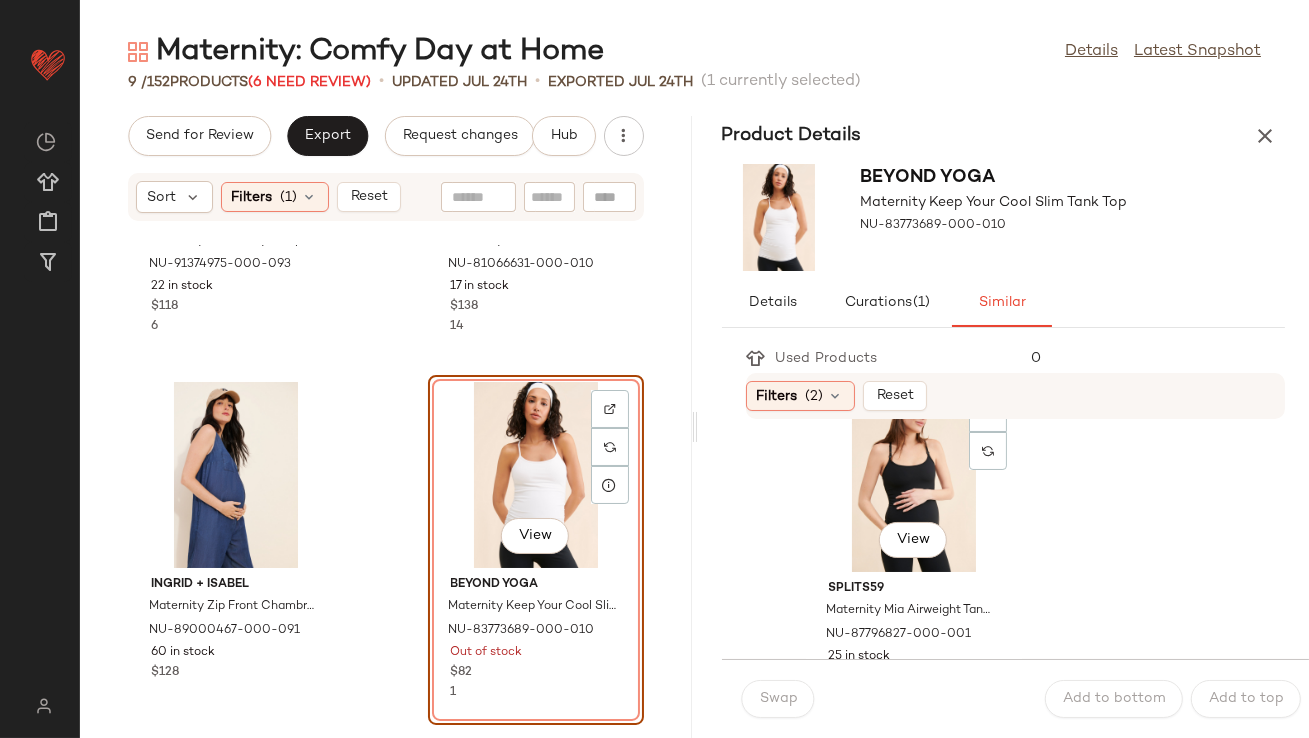 scroll, scrollTop: 424, scrollLeft: 0, axis: vertical 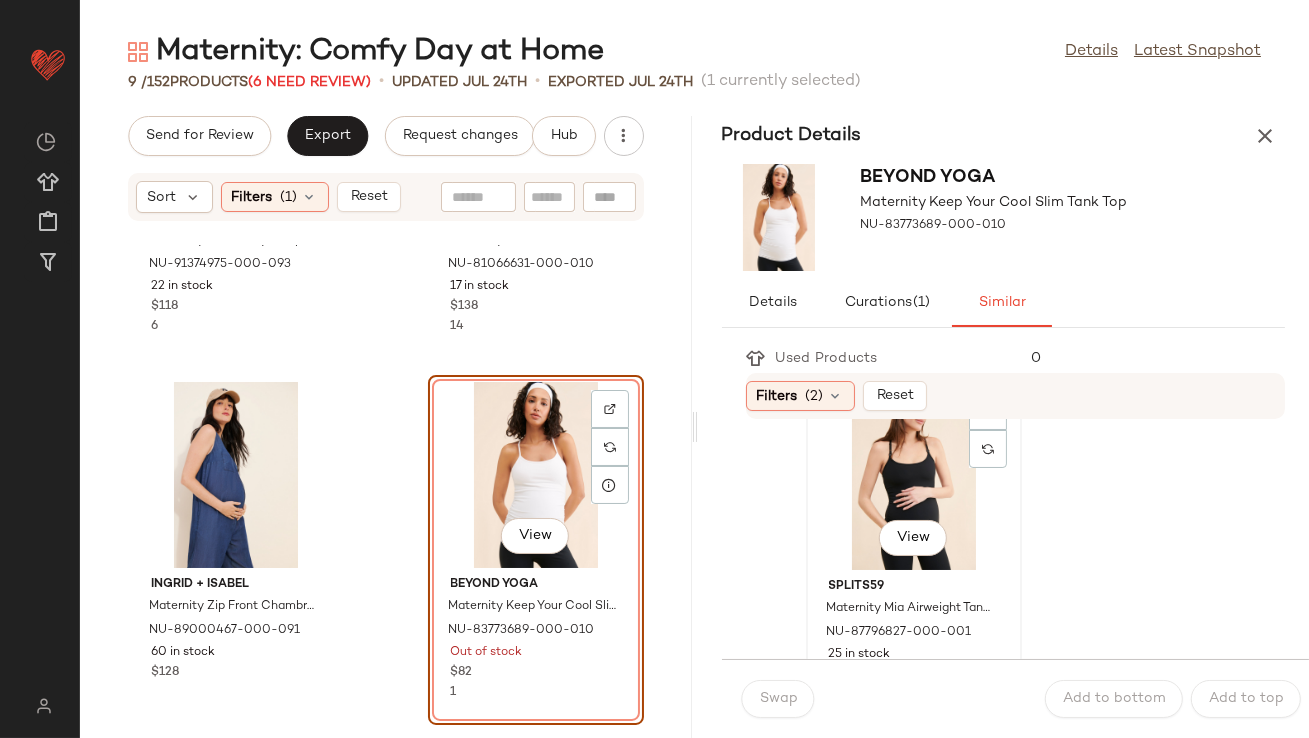 click on "View" 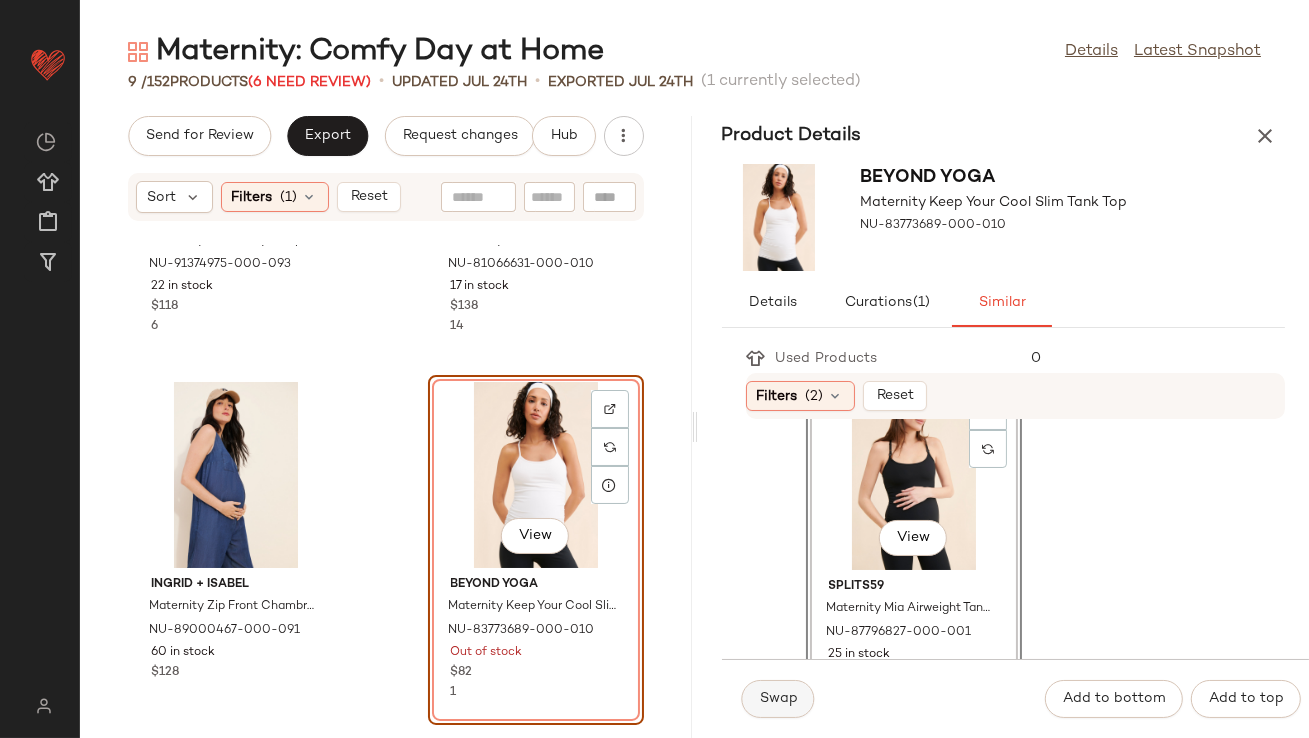 click on "Swap" 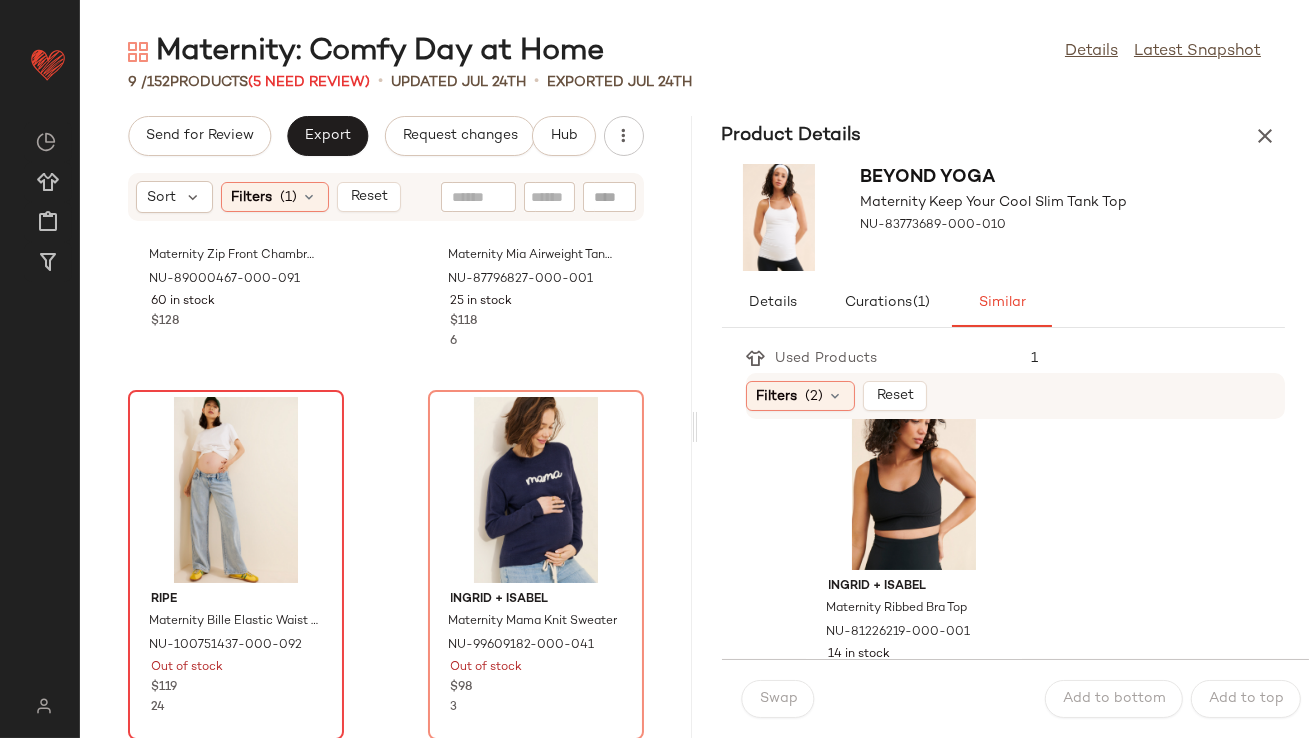 scroll, scrollTop: 644, scrollLeft: 0, axis: vertical 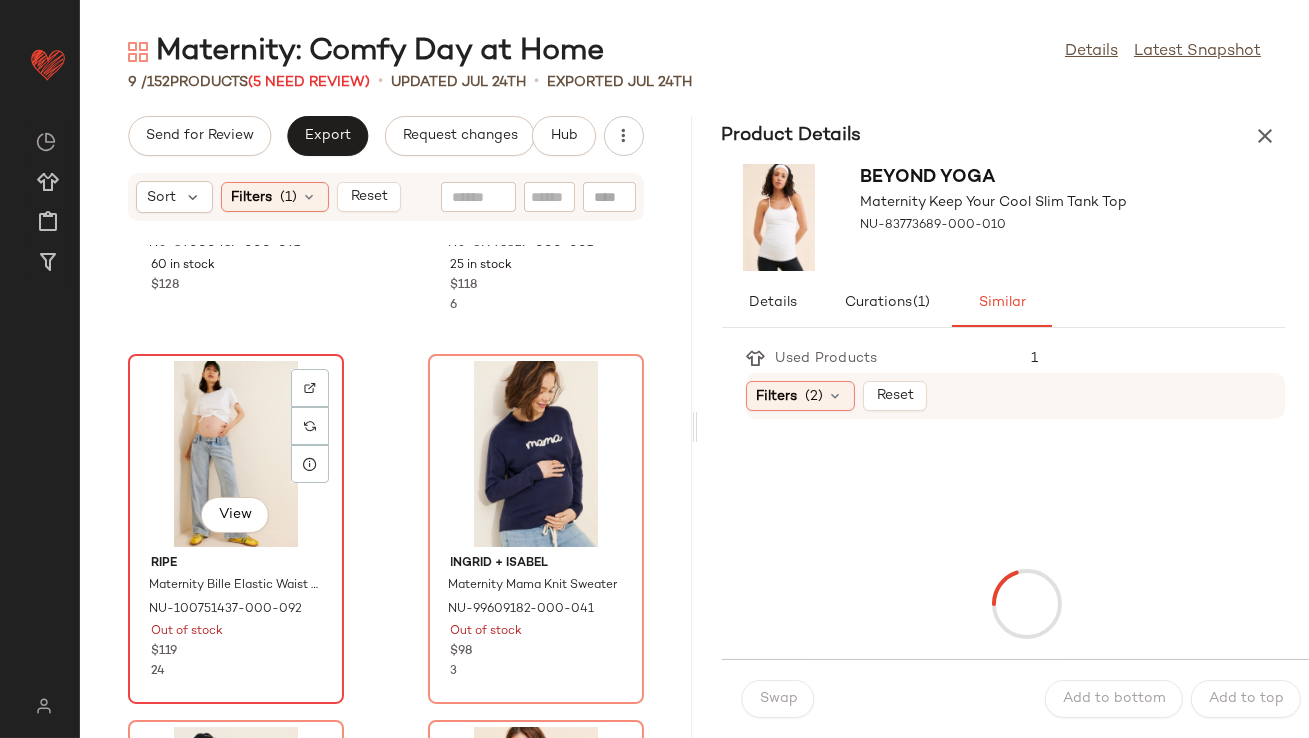 click on "View" 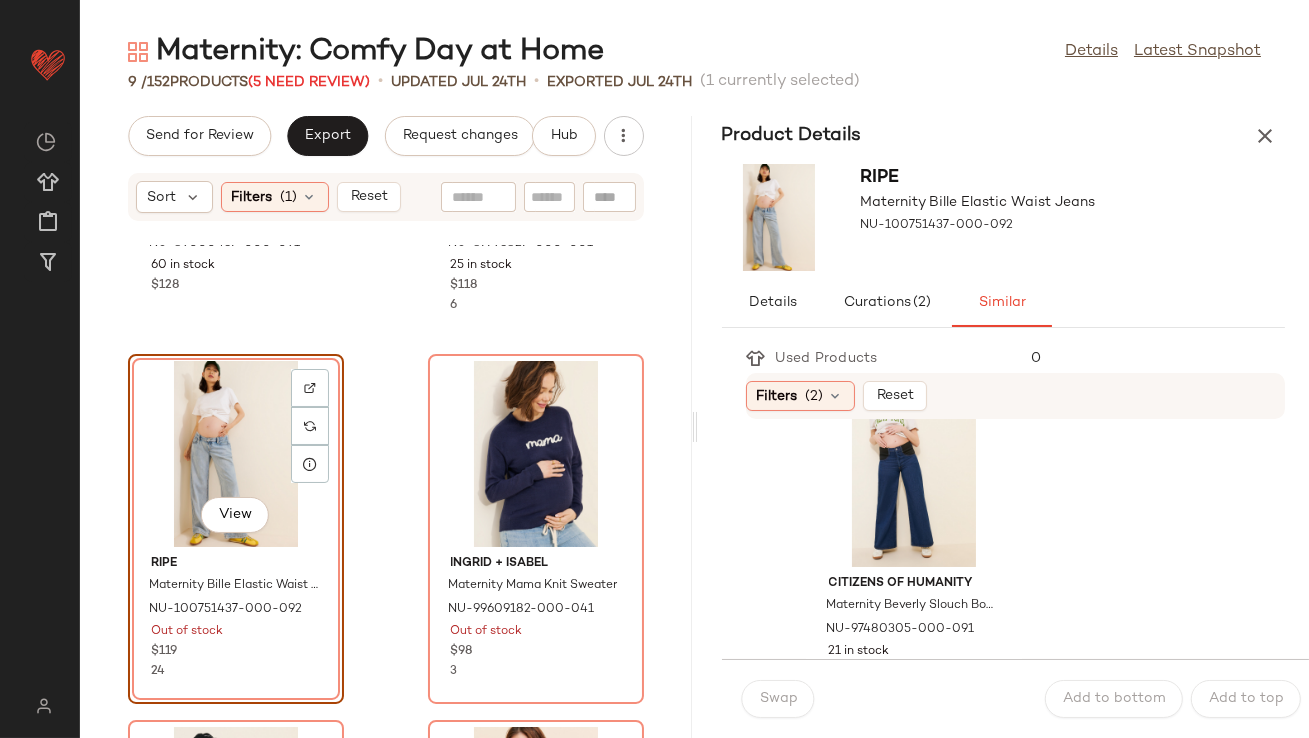 scroll, scrollTop: 790, scrollLeft: 0, axis: vertical 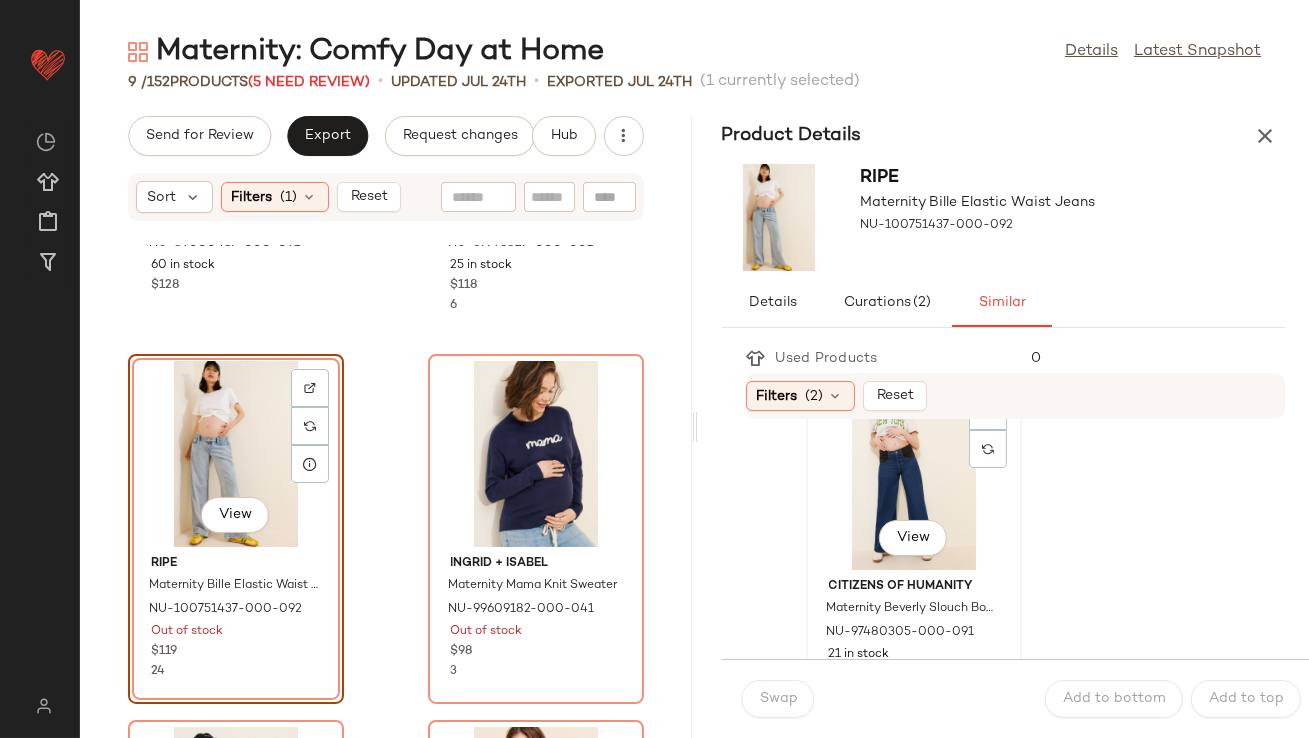 click on "View" 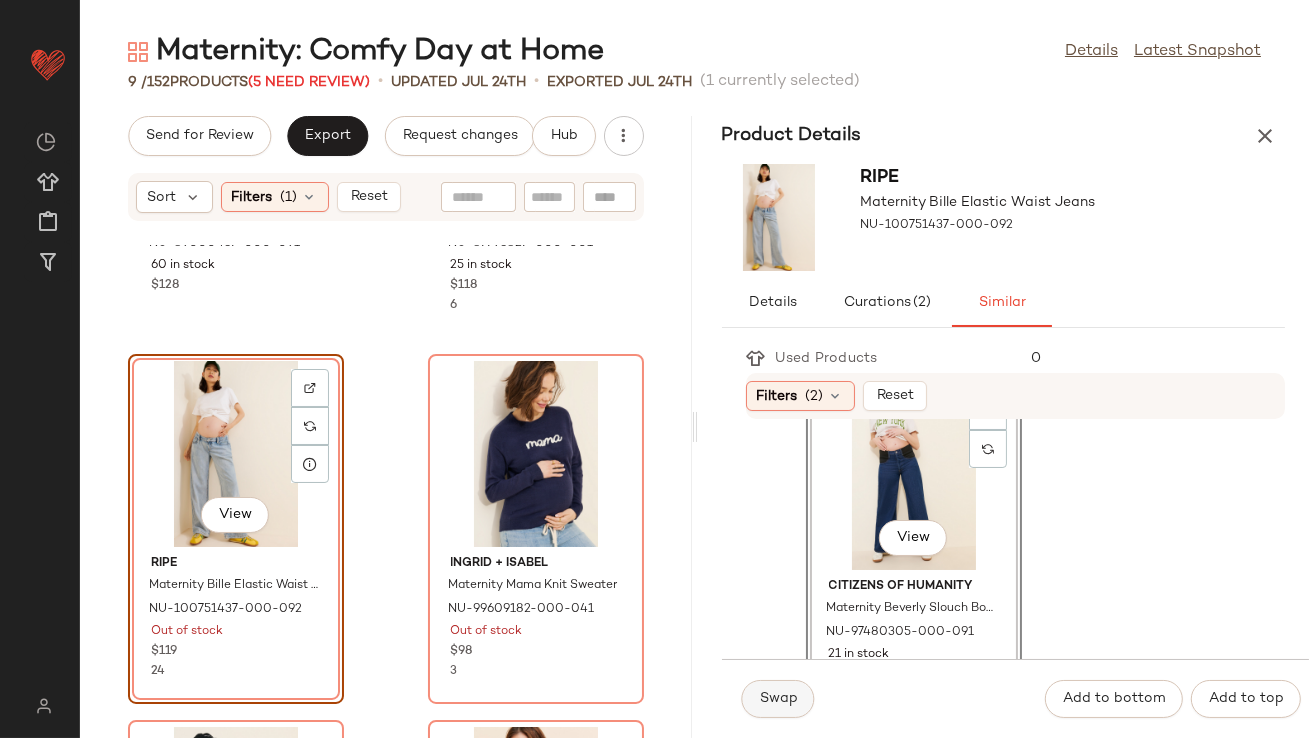click on "Swap" at bounding box center (778, 699) 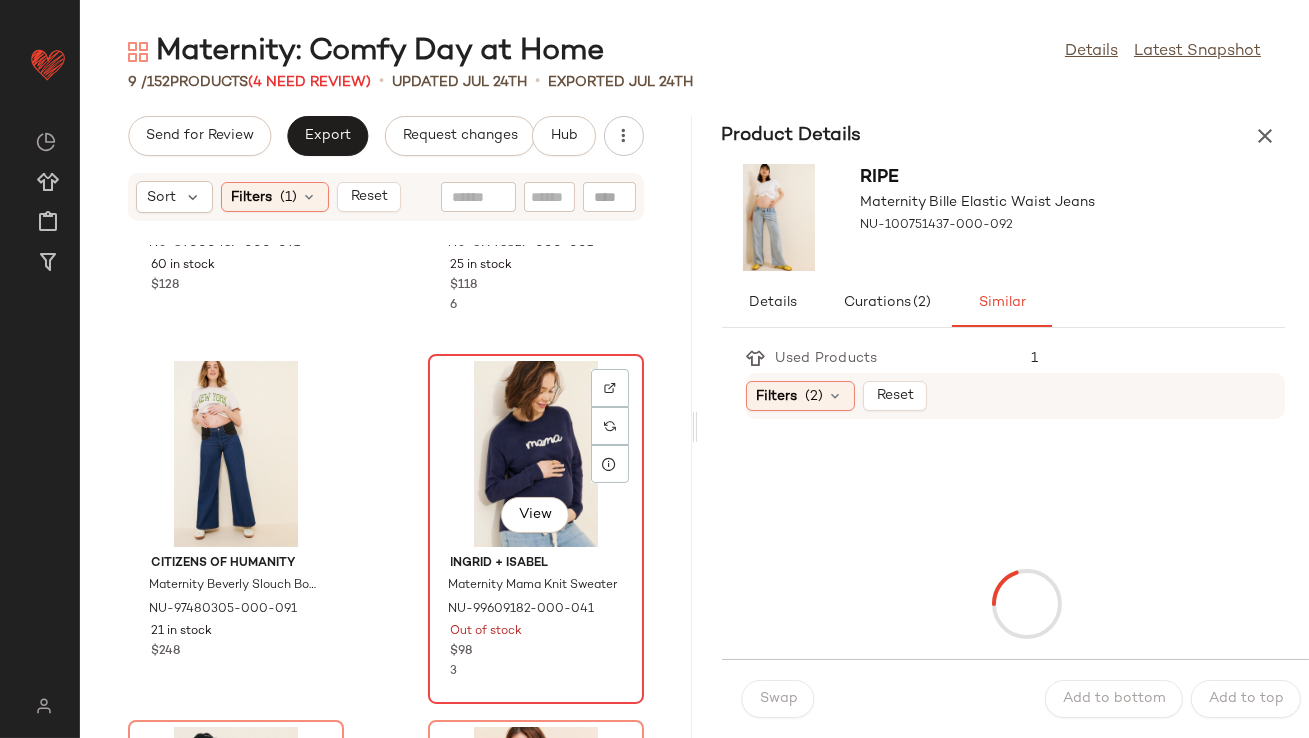 click on "View" 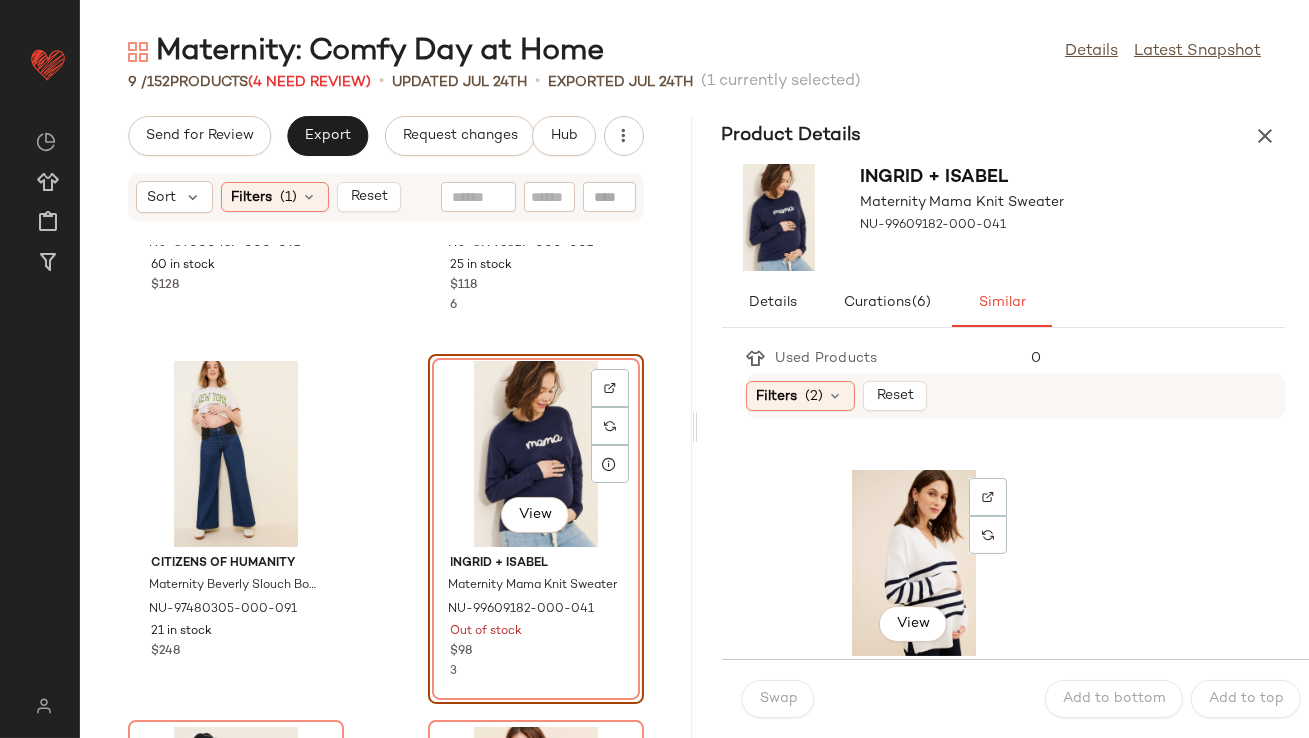 scroll, scrollTop: 1138, scrollLeft: 0, axis: vertical 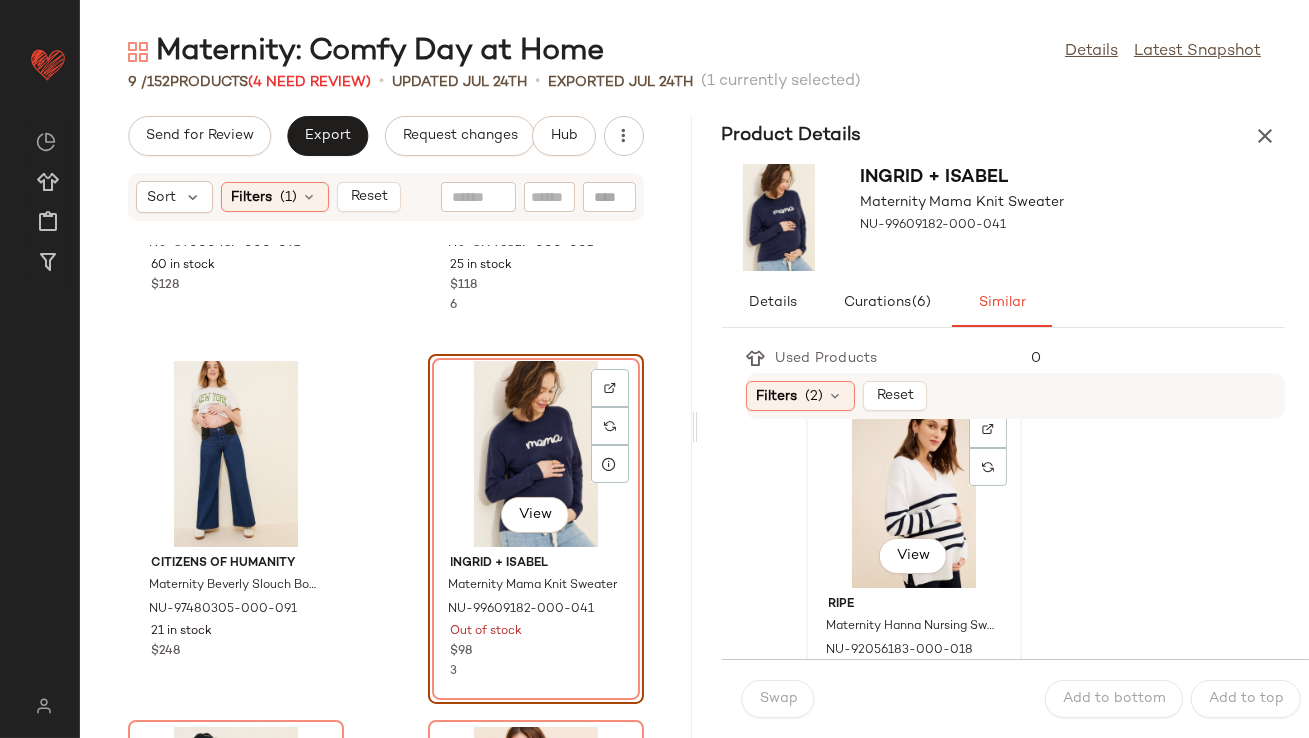 click on "View" 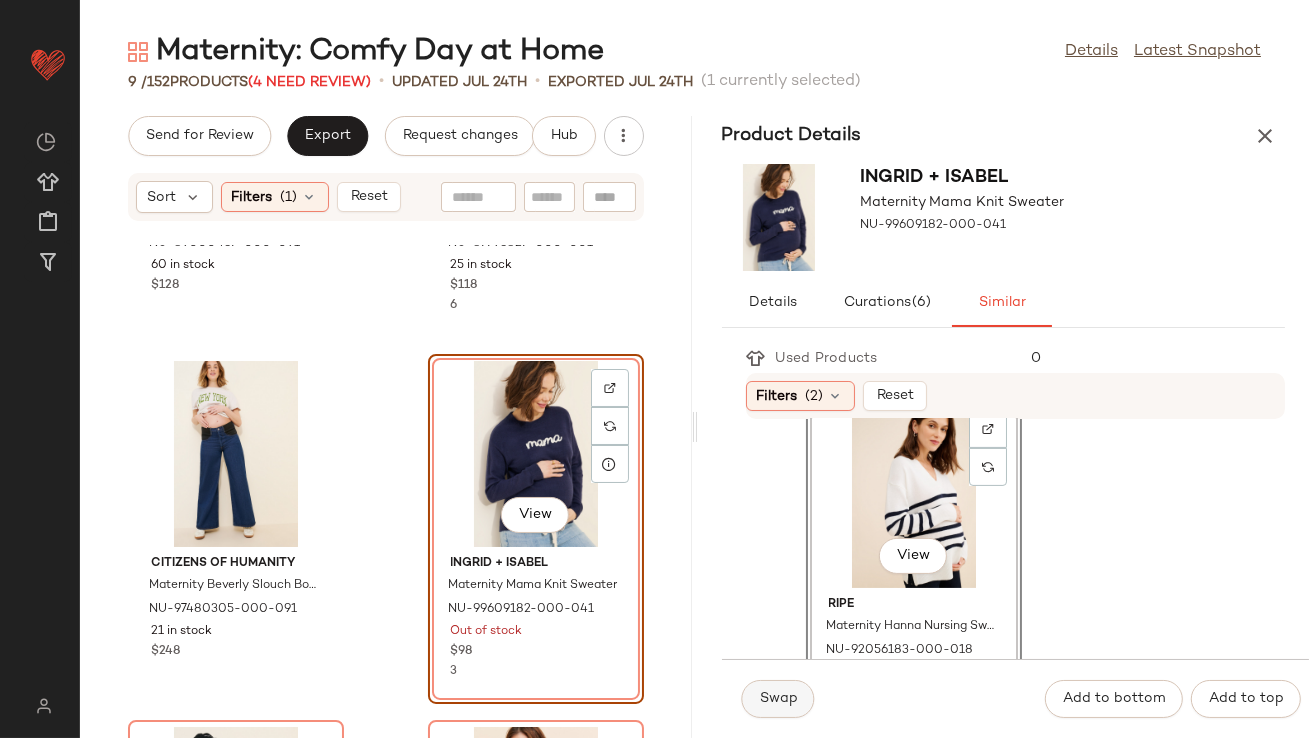 click on "Swap" 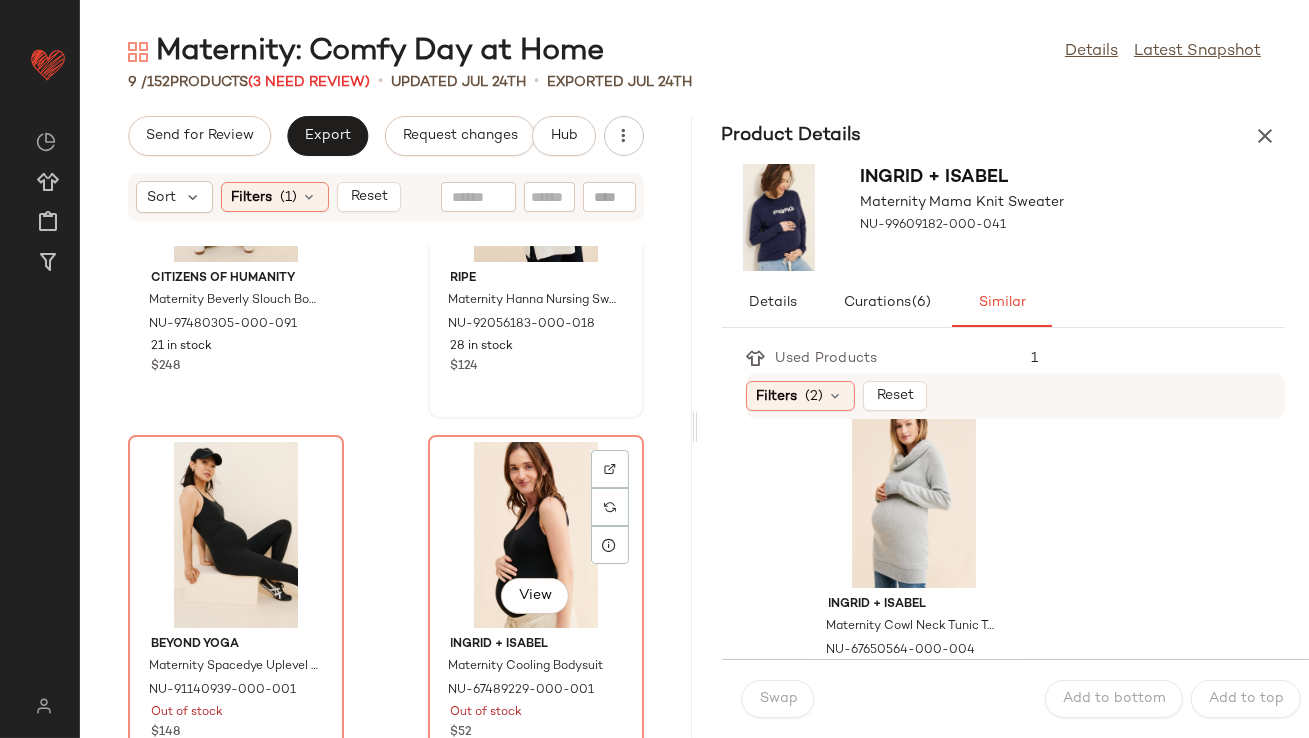 scroll, scrollTop: 1040, scrollLeft: 0, axis: vertical 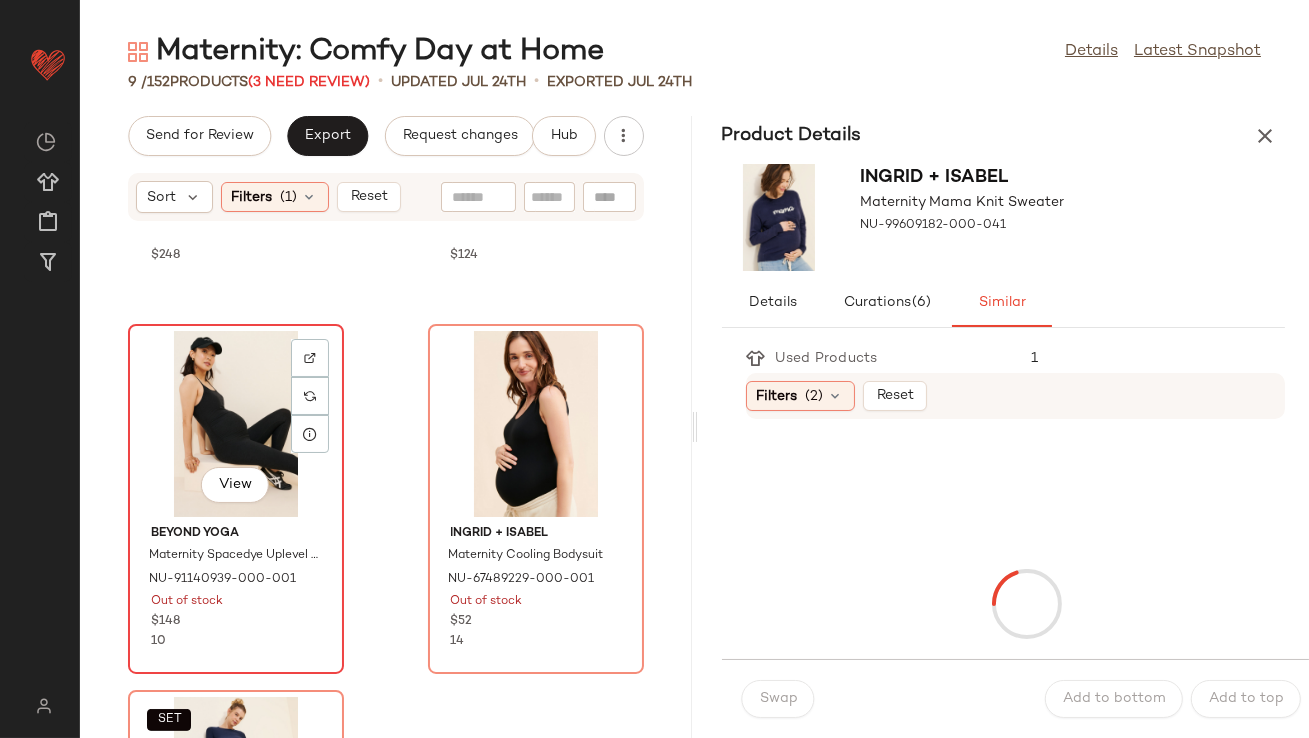 click on "View" 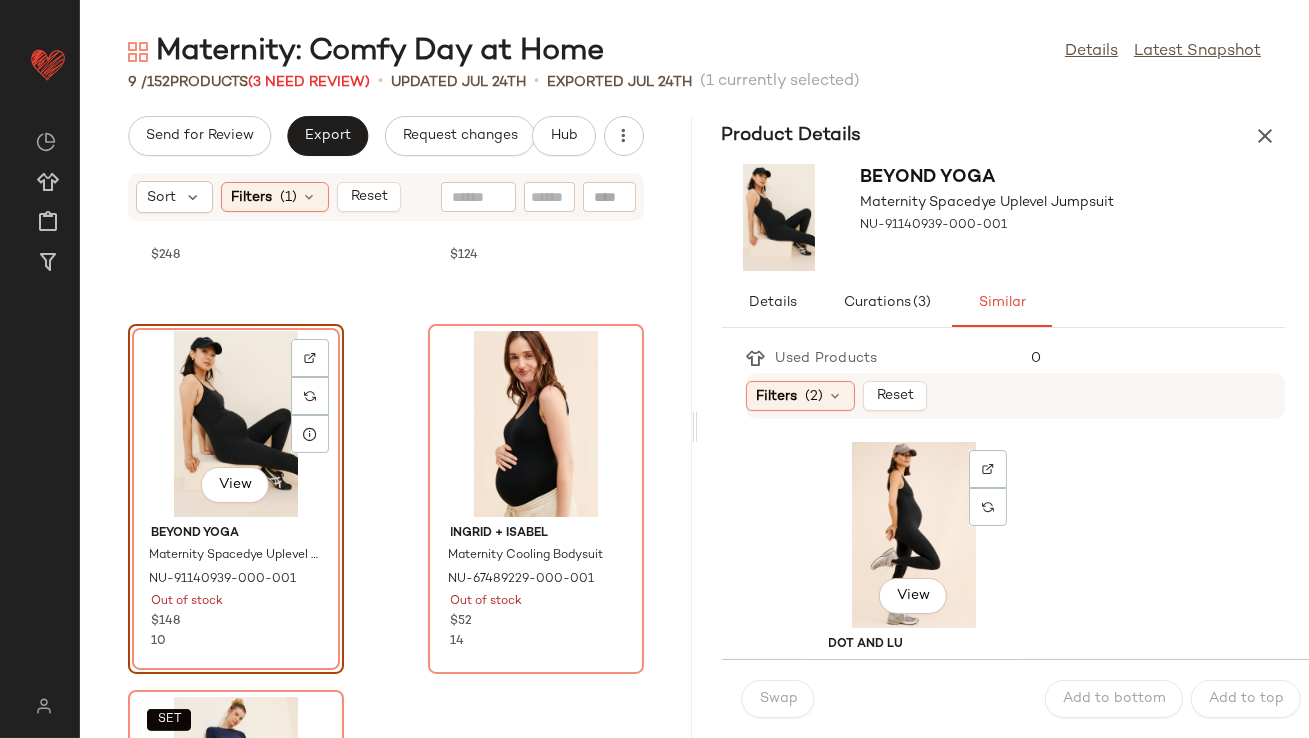click on "View" 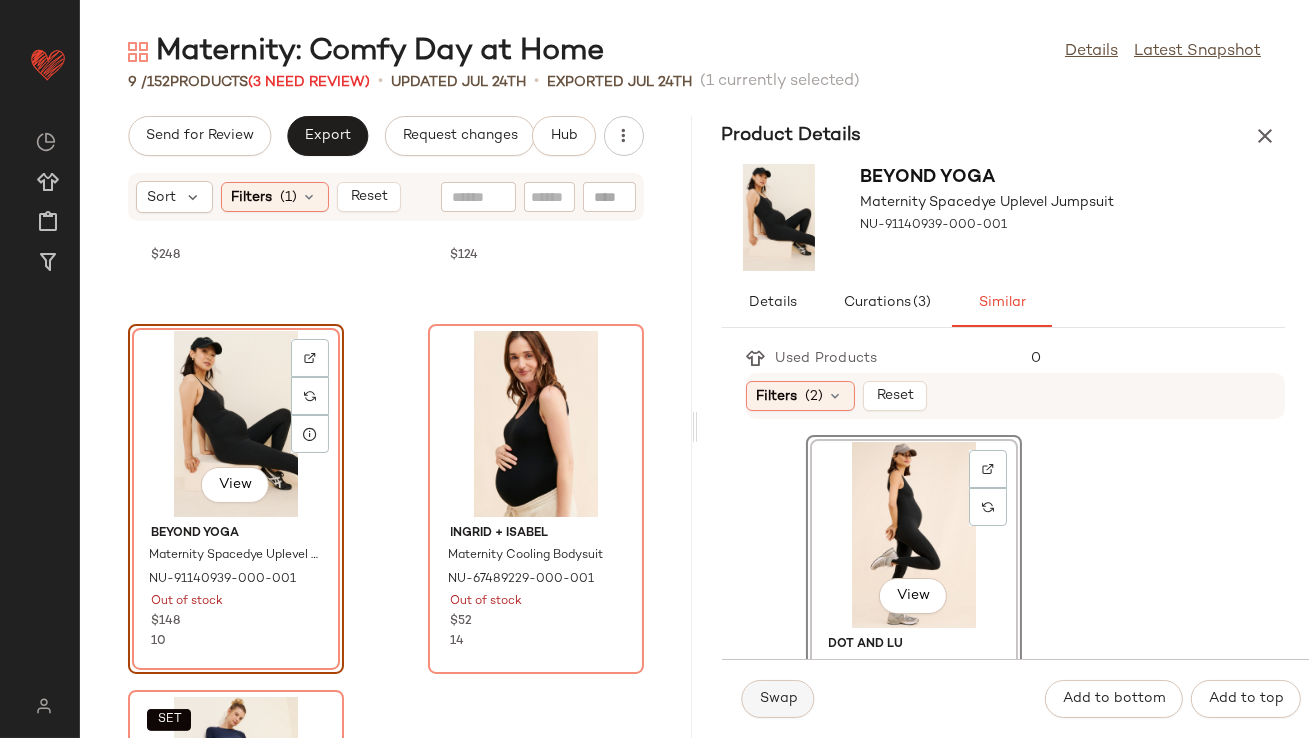 click on "Swap" 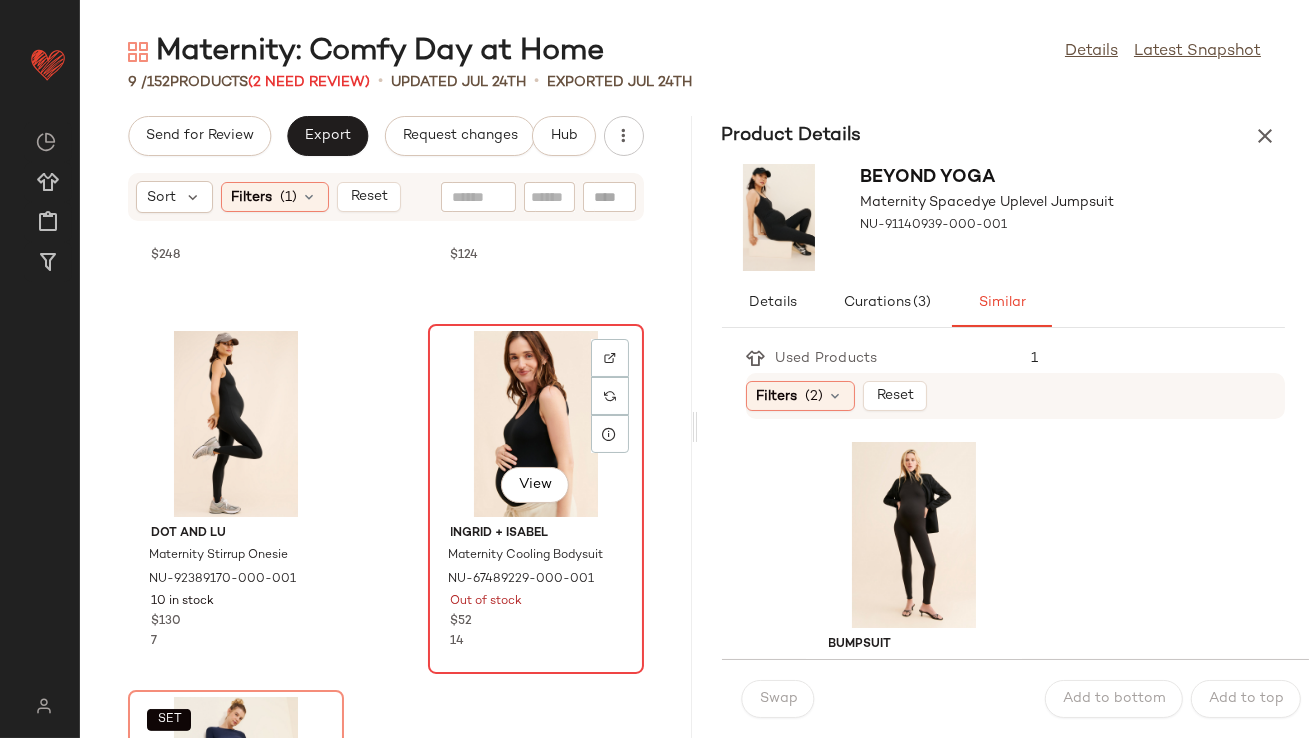 click on "View" 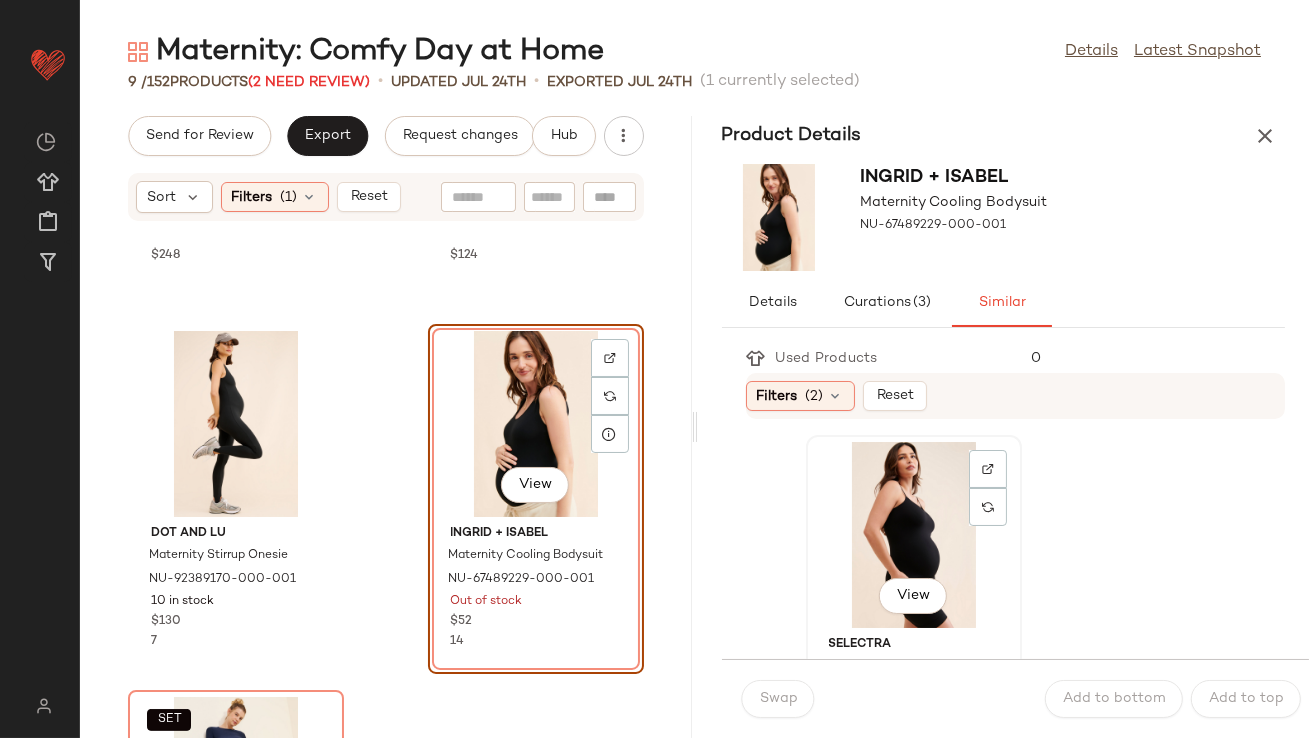 click on "View" 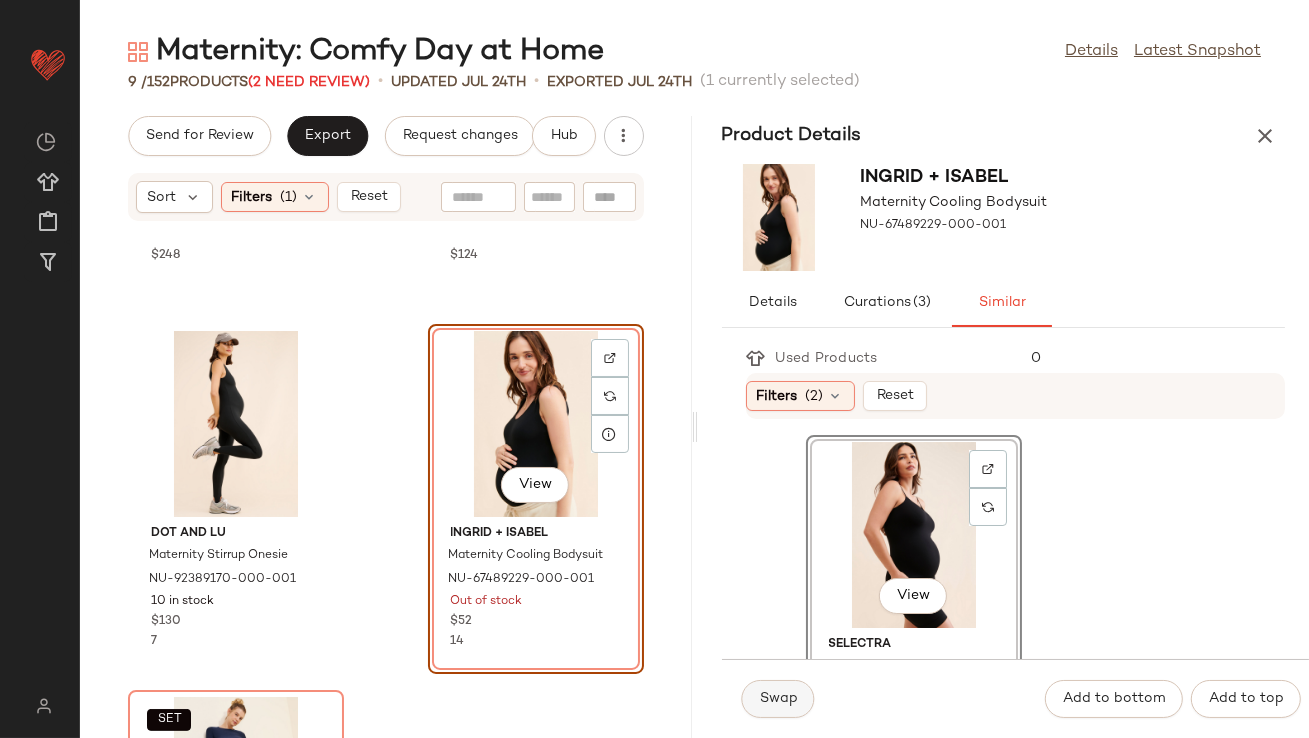 click on "Swap" 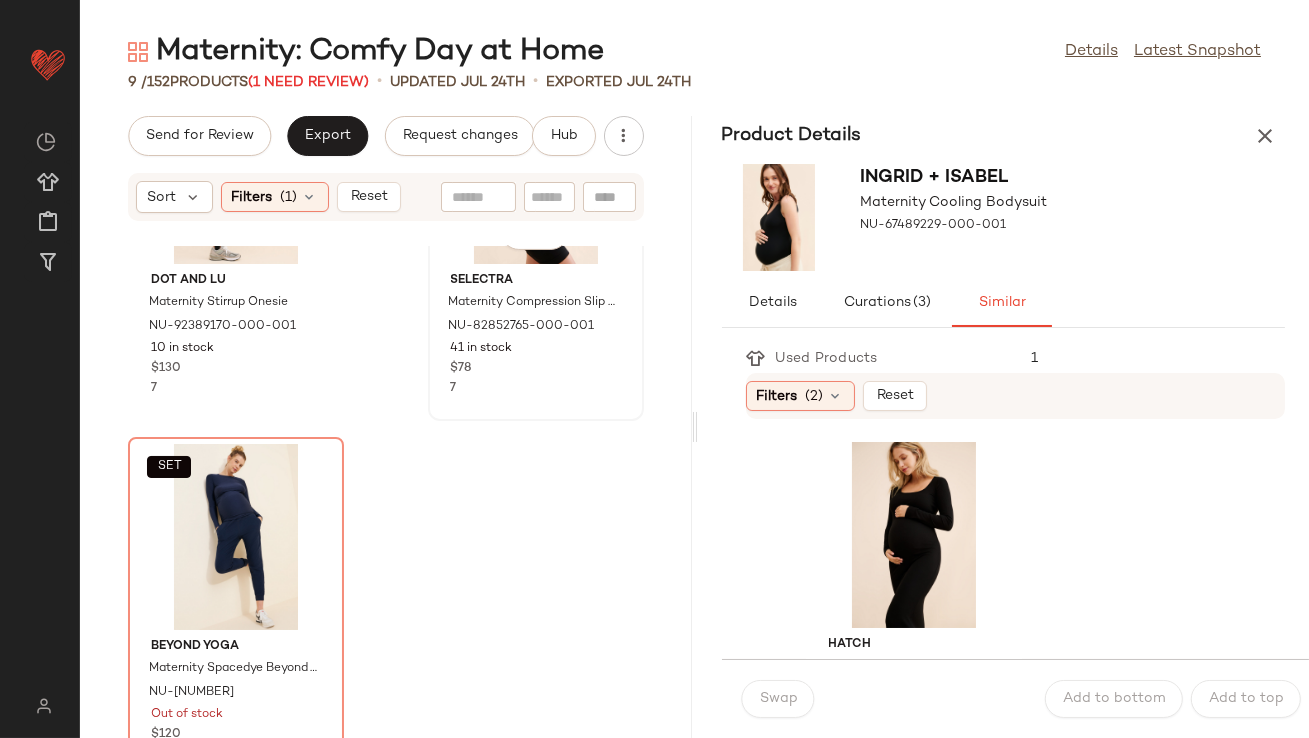 scroll, scrollTop: 1341, scrollLeft: 0, axis: vertical 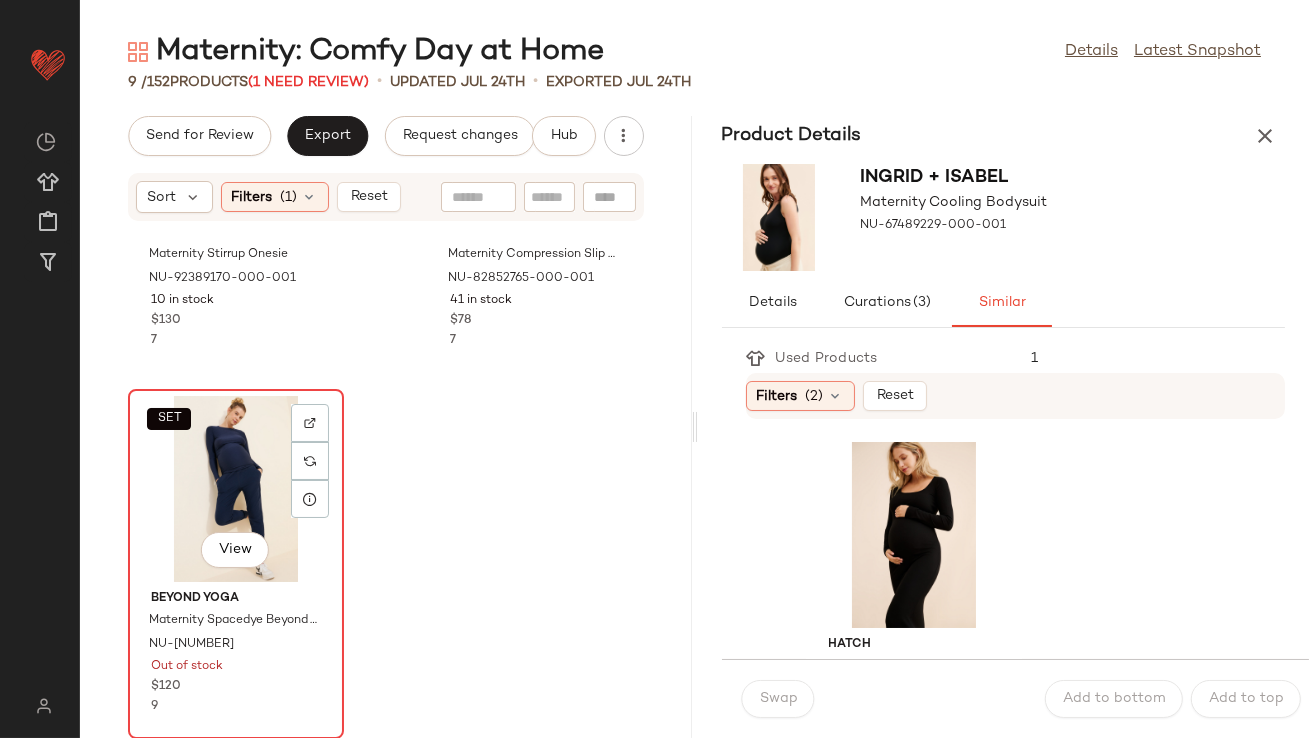 click on "SET   View" 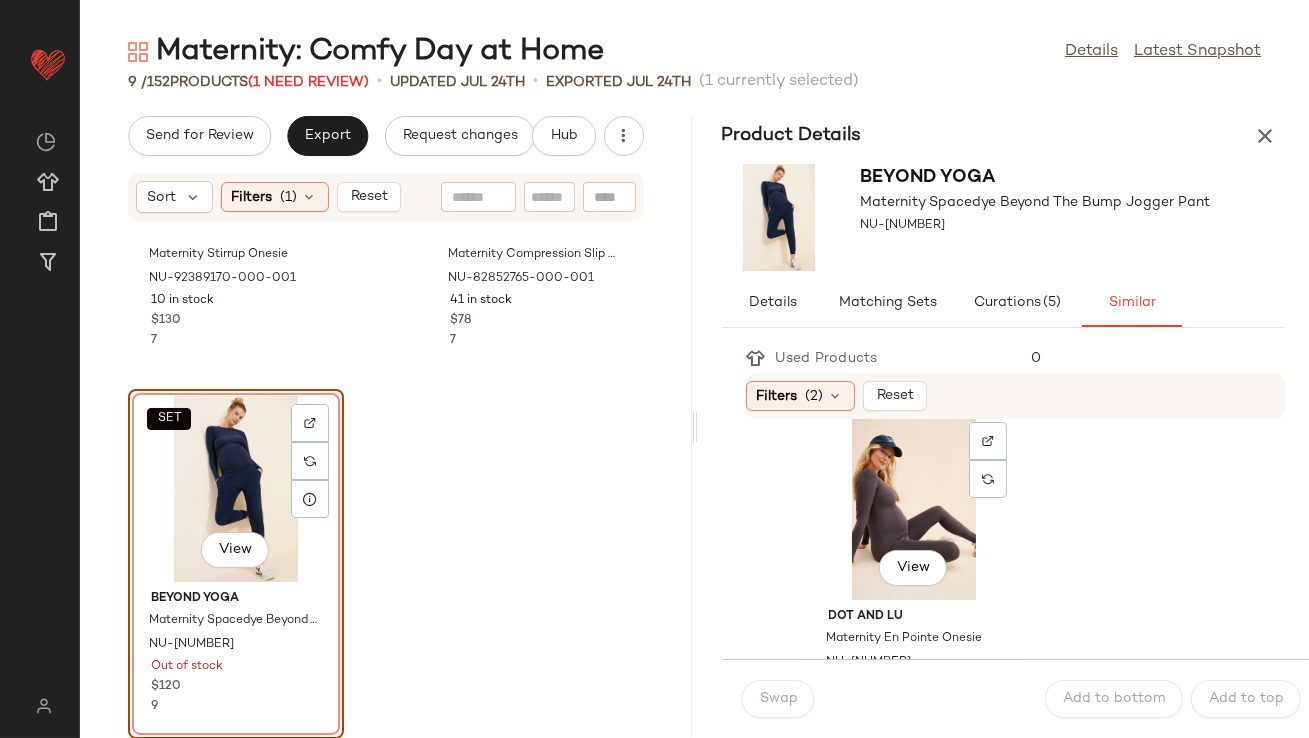 scroll, scrollTop: 410, scrollLeft: 0, axis: vertical 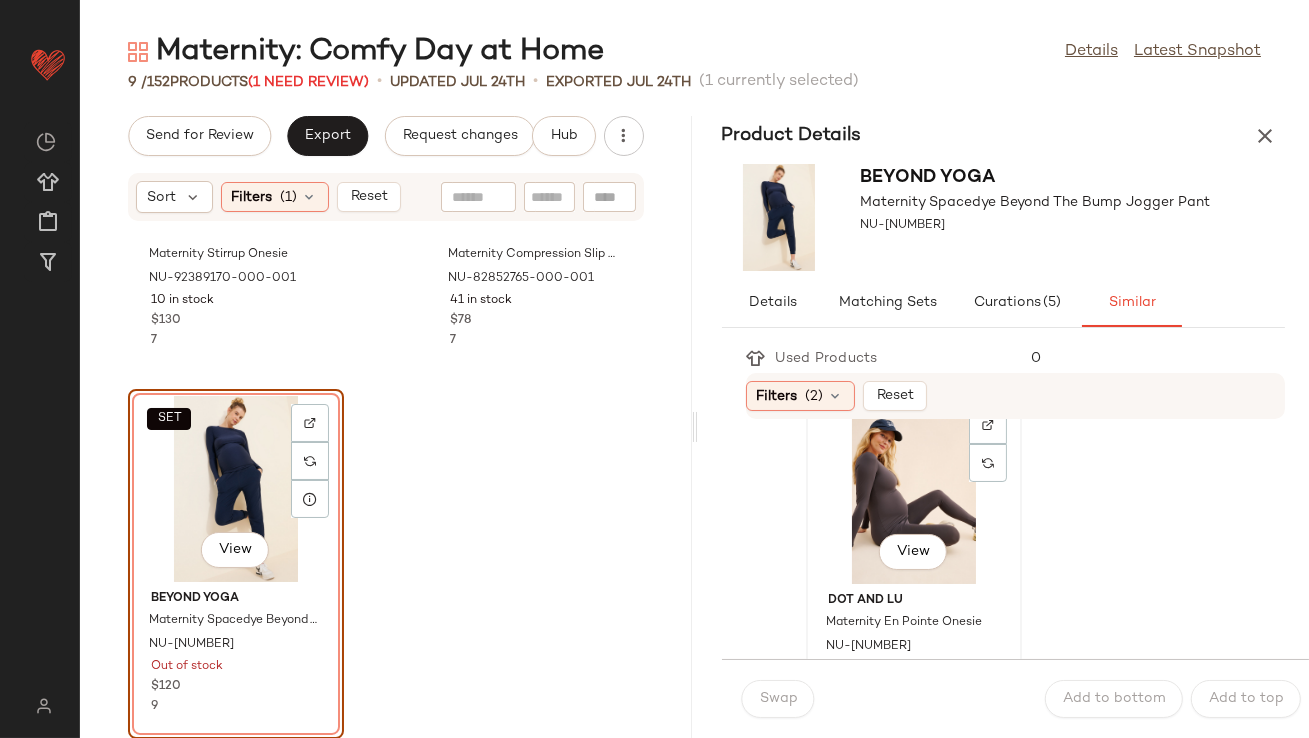 click on "View" 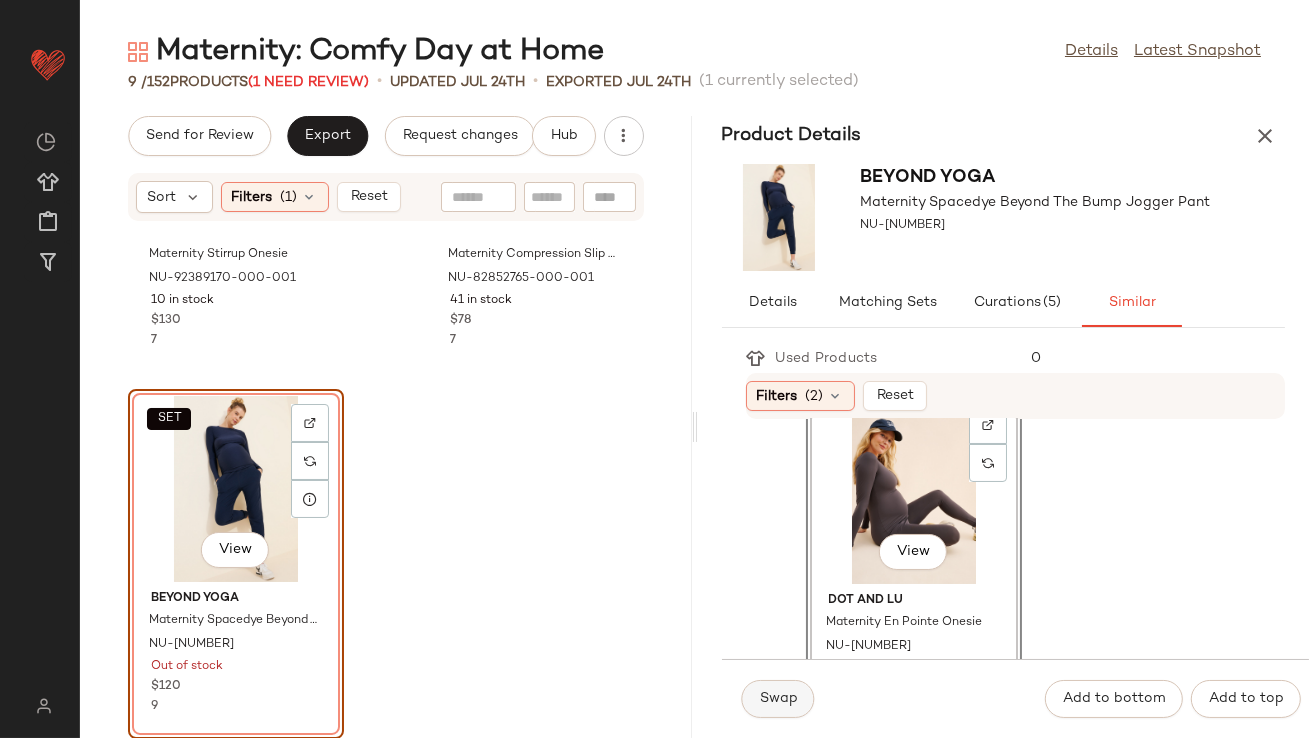 click on "Swap" 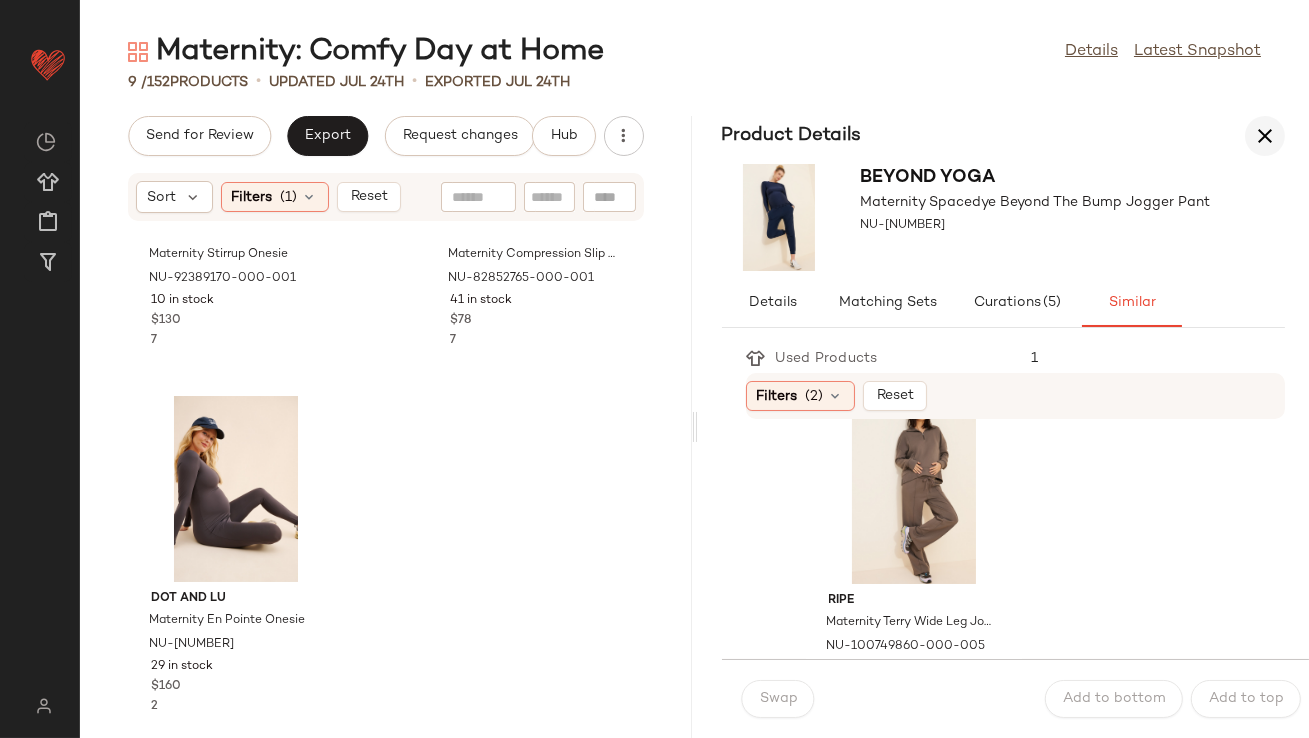 click at bounding box center (1265, 136) 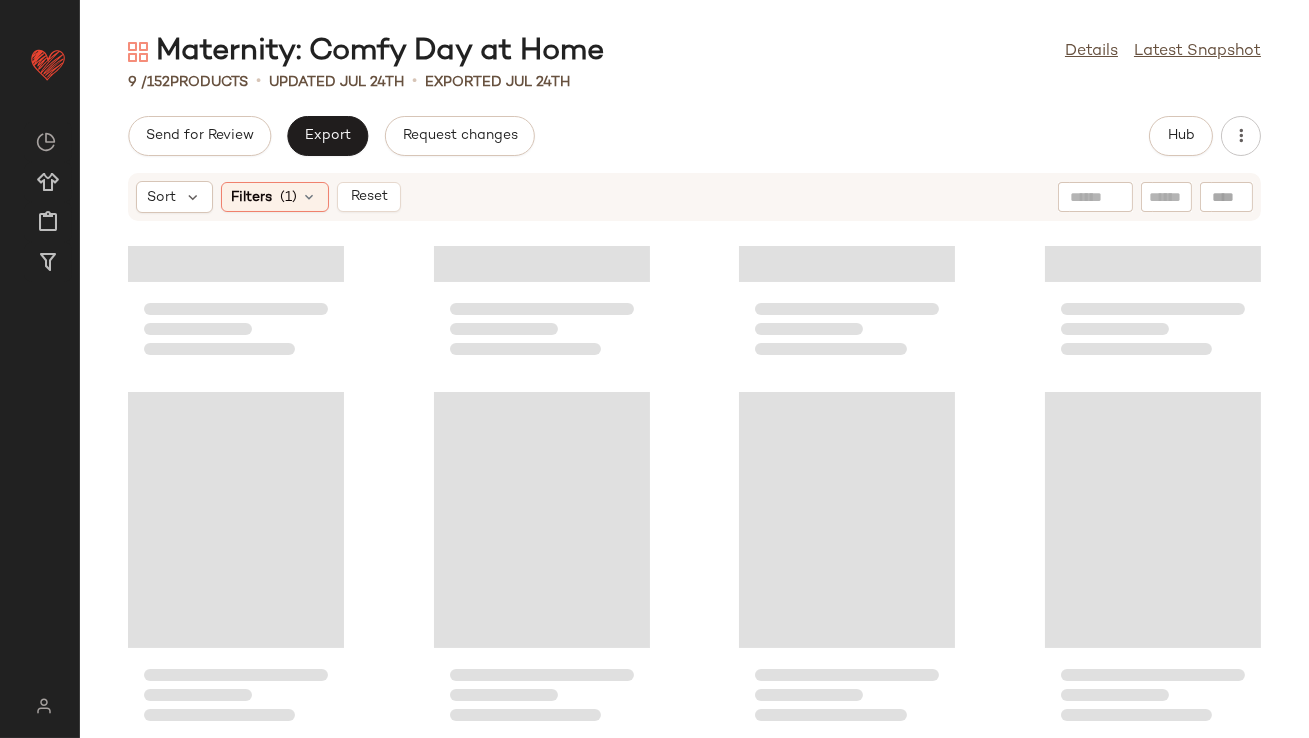 scroll, scrollTop: 609, scrollLeft: 0, axis: vertical 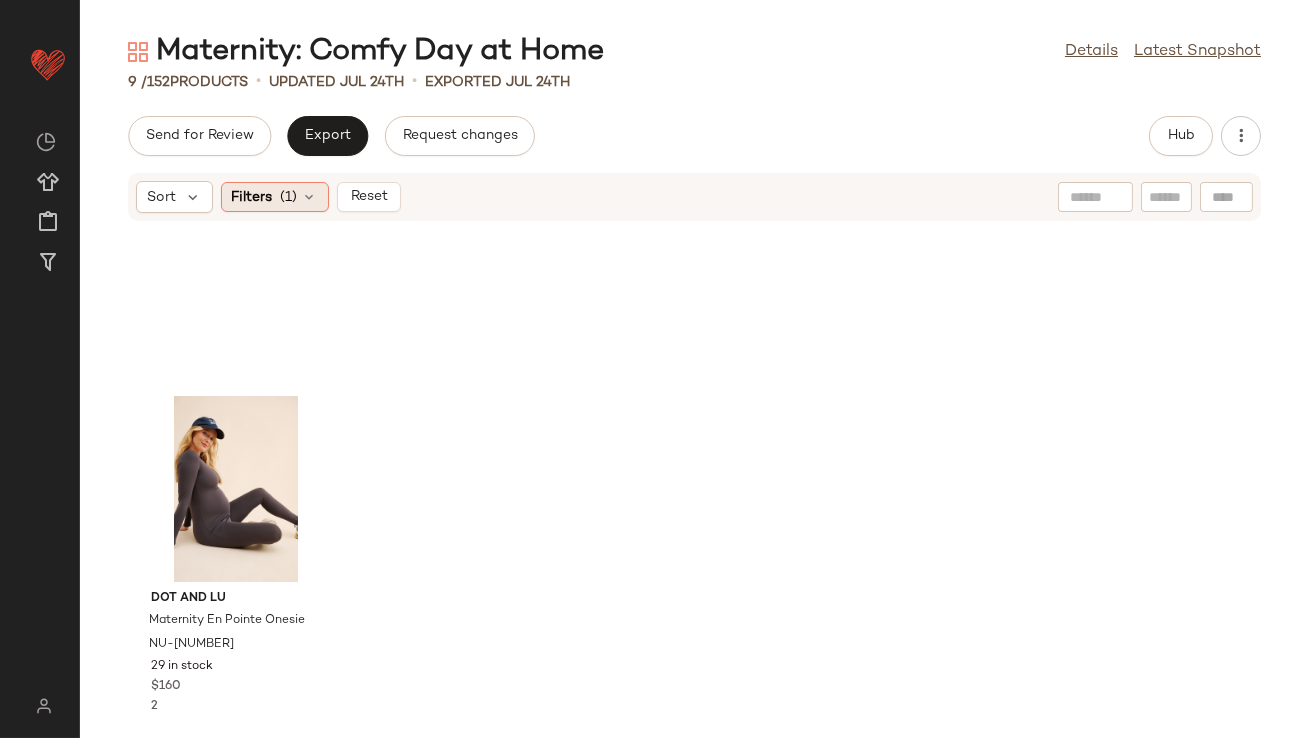 click at bounding box center (310, 197) 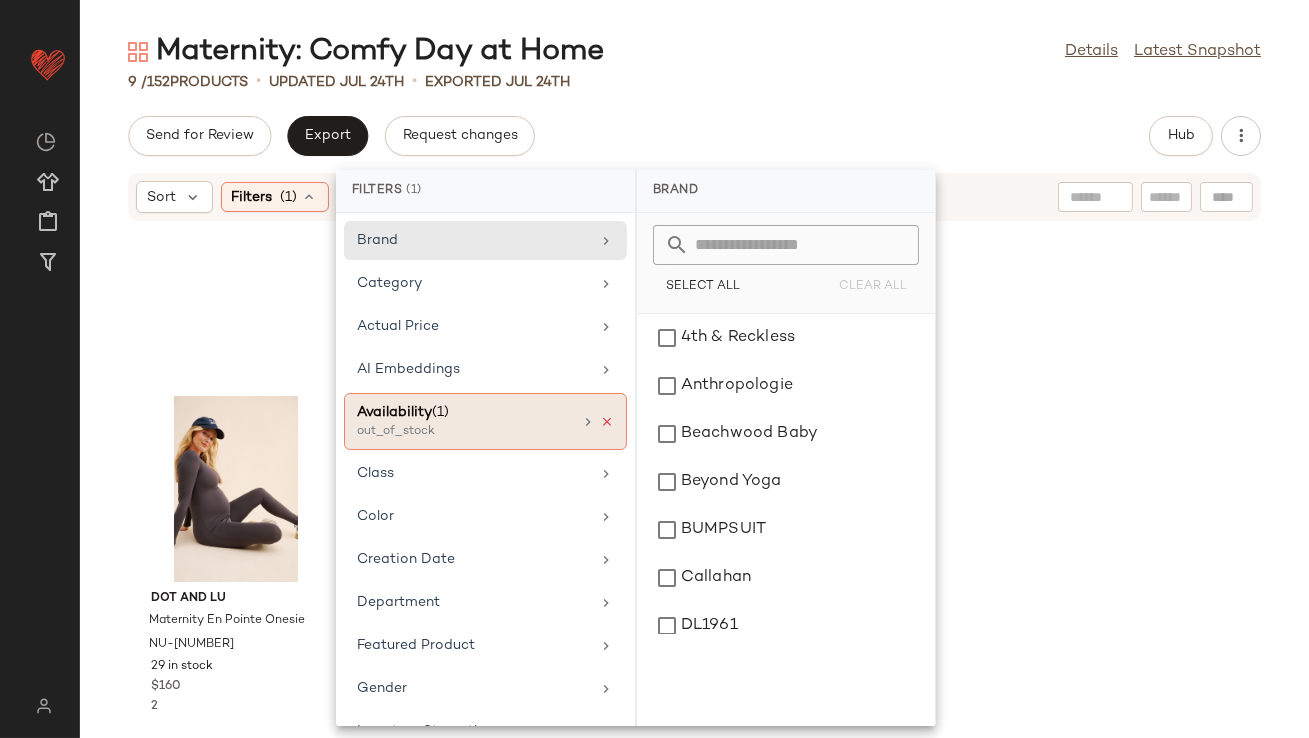 click at bounding box center [607, 422] 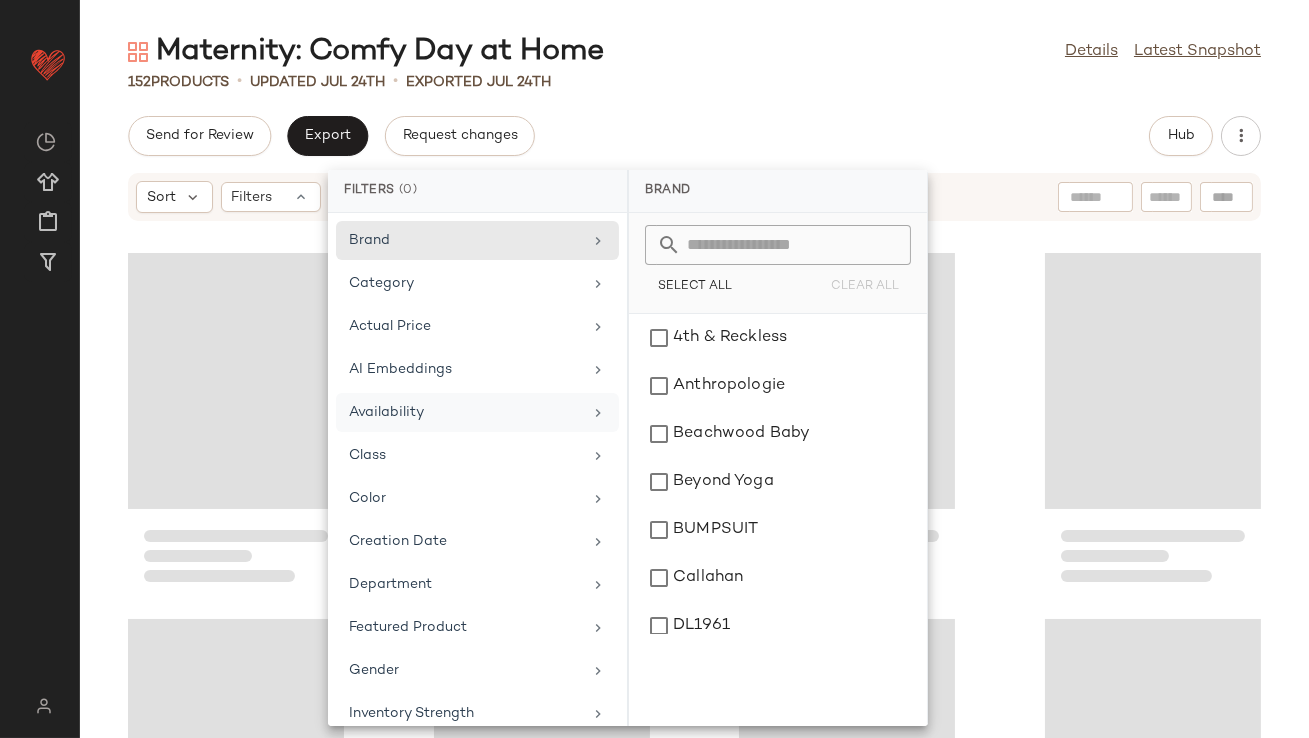 click on "152   Products   •   updated Jul 24th  •  Exported Jul 24th" 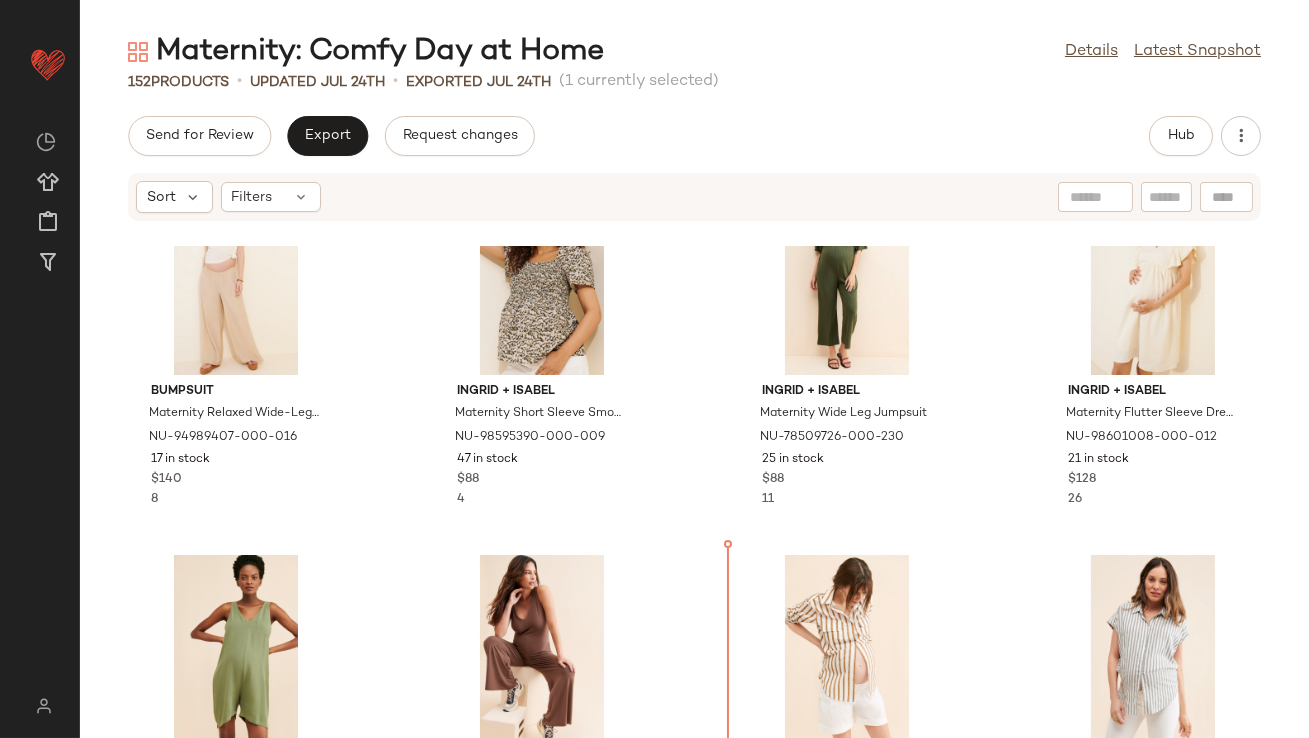 scroll, scrollTop: 847, scrollLeft: 0, axis: vertical 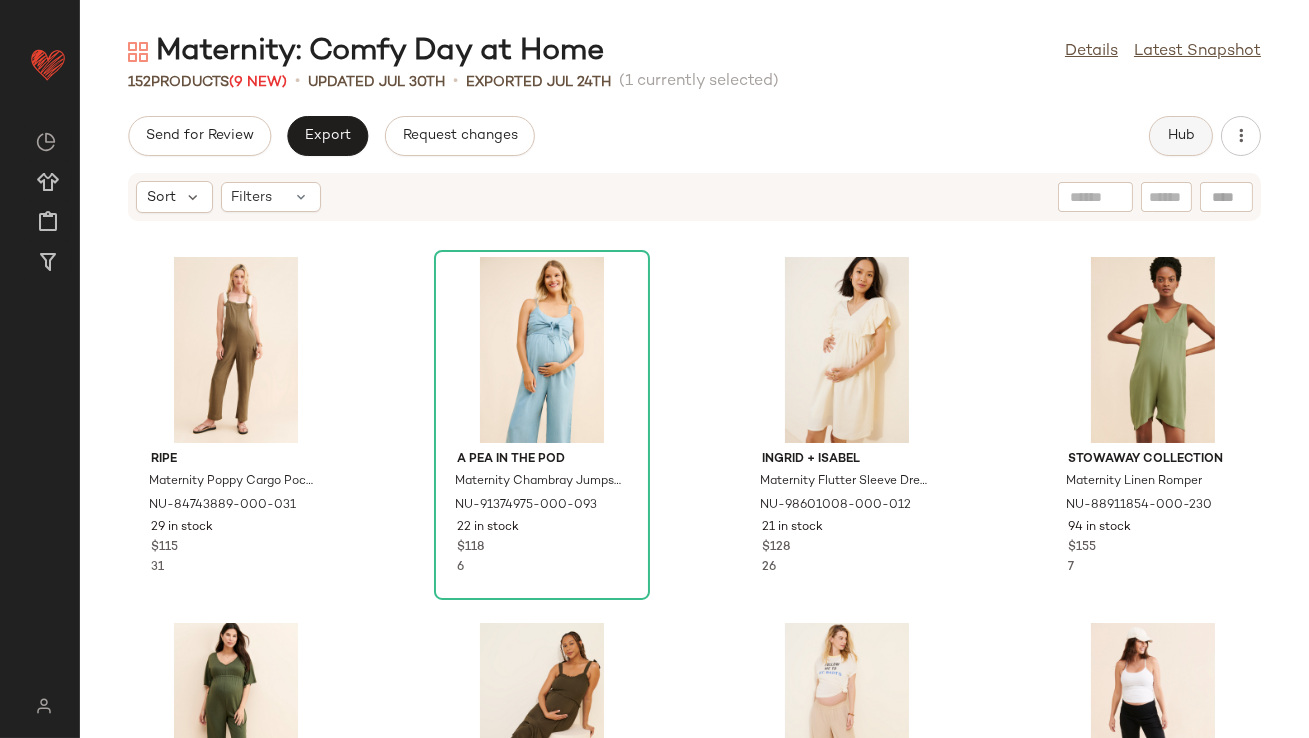 click on "Hub" at bounding box center (1181, 136) 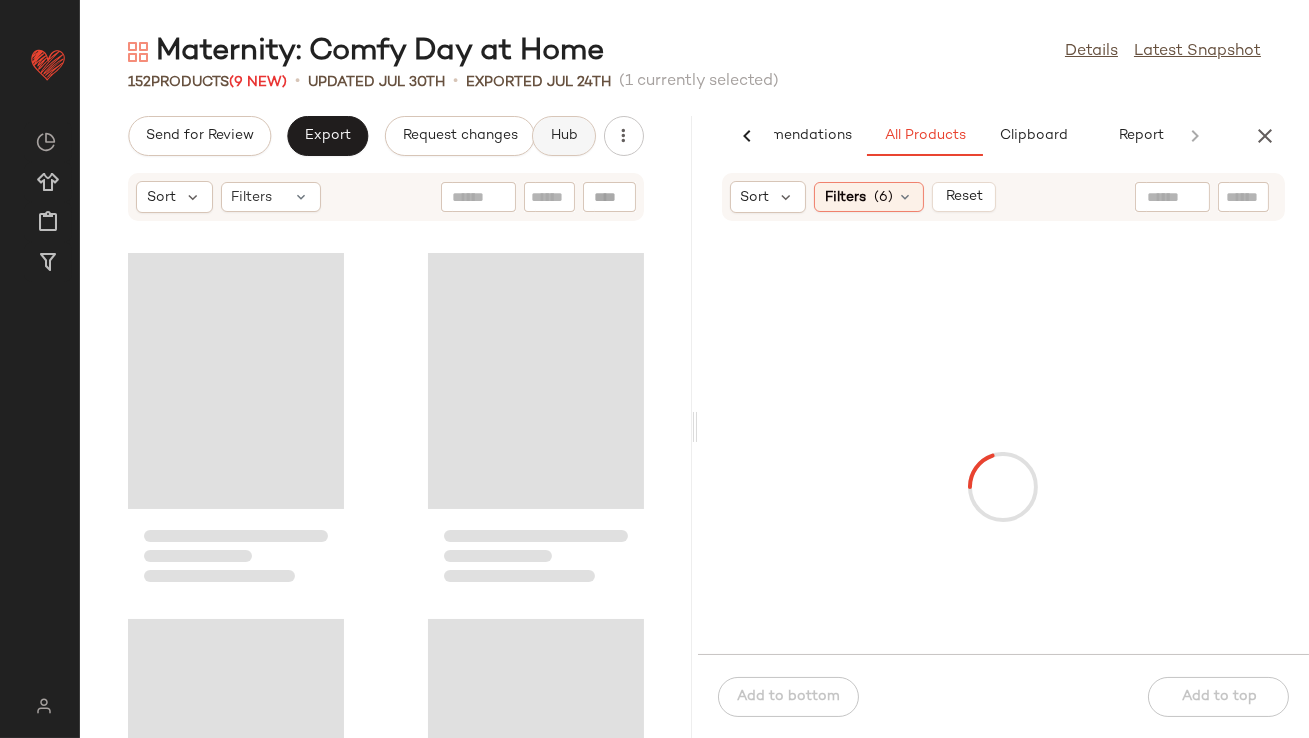 scroll, scrollTop: 0, scrollLeft: 112, axis: horizontal 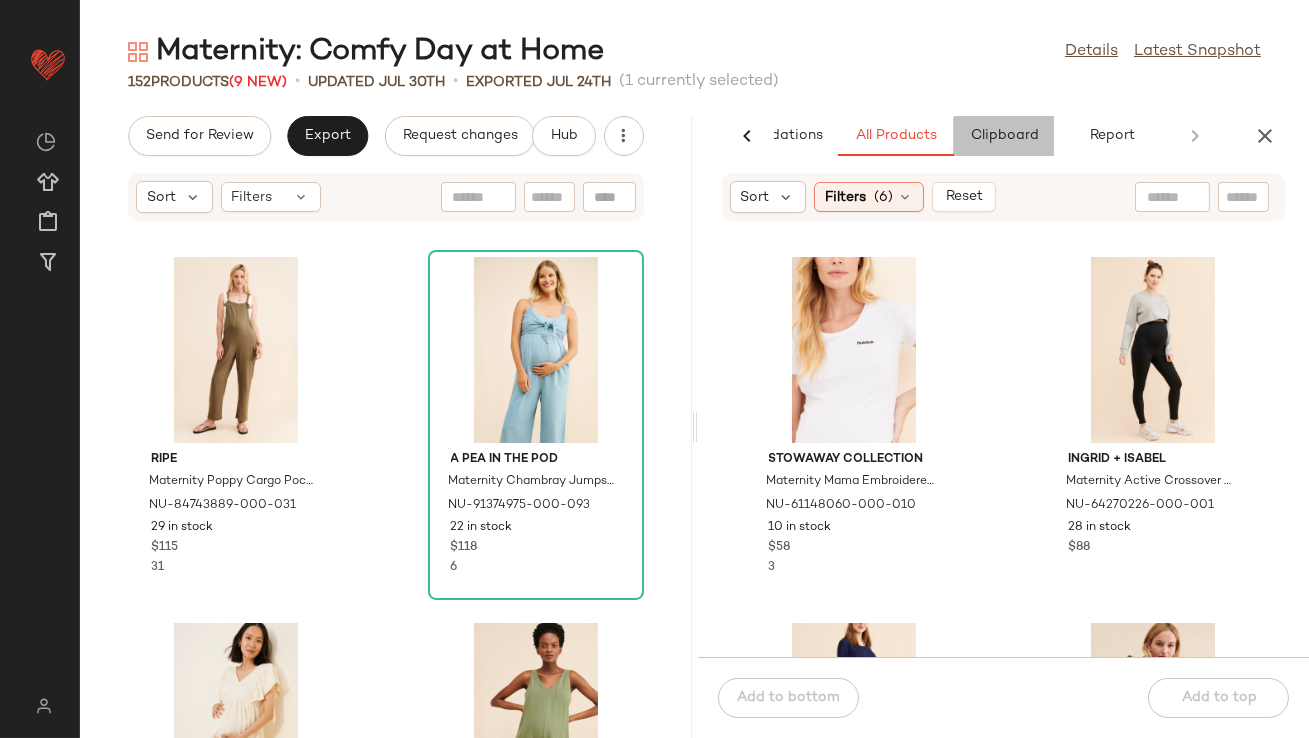 click on "Clipboard" 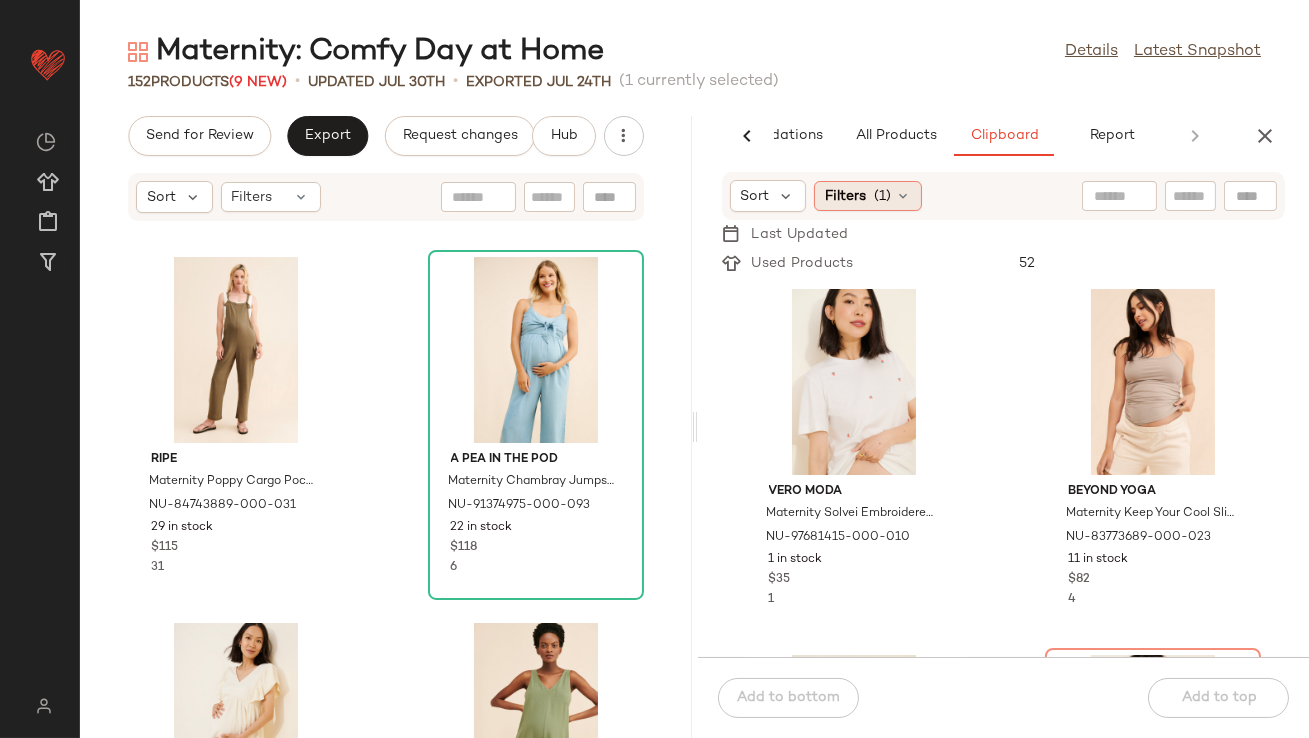 click on "Filters  (1)" 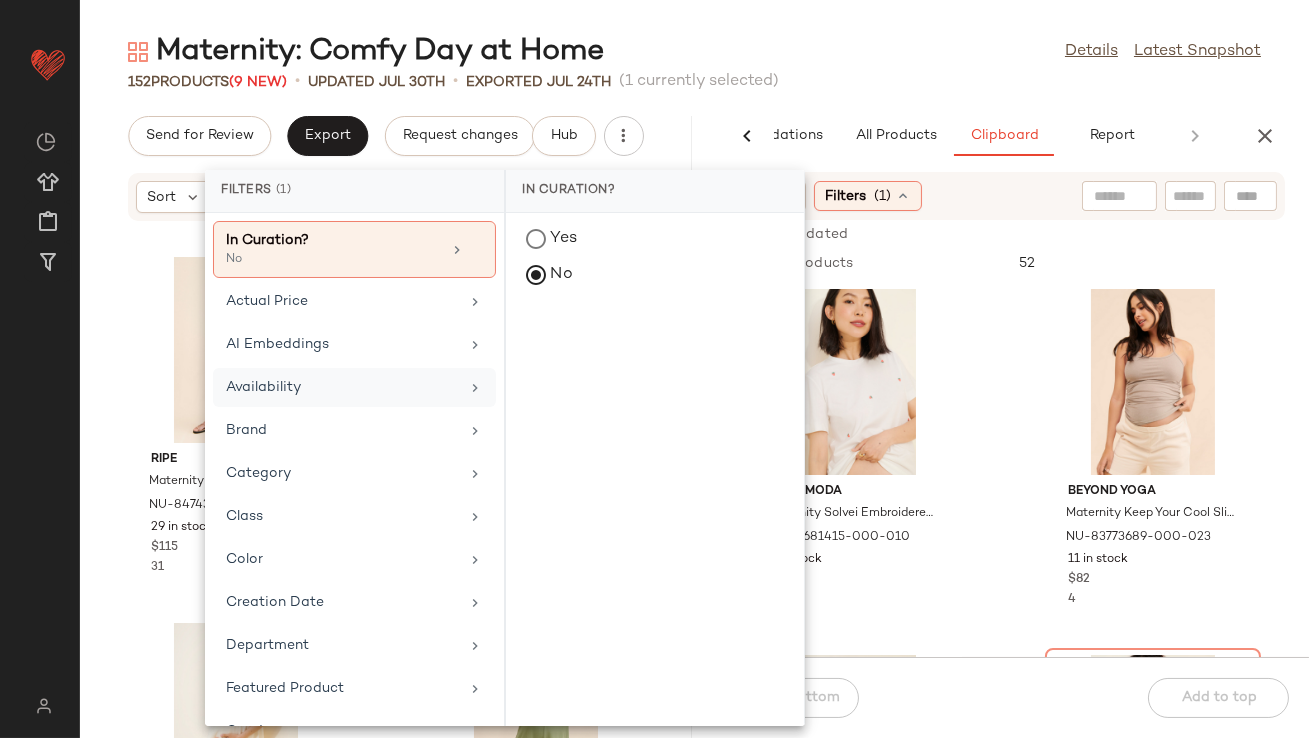 click on "Availability" at bounding box center [342, 387] 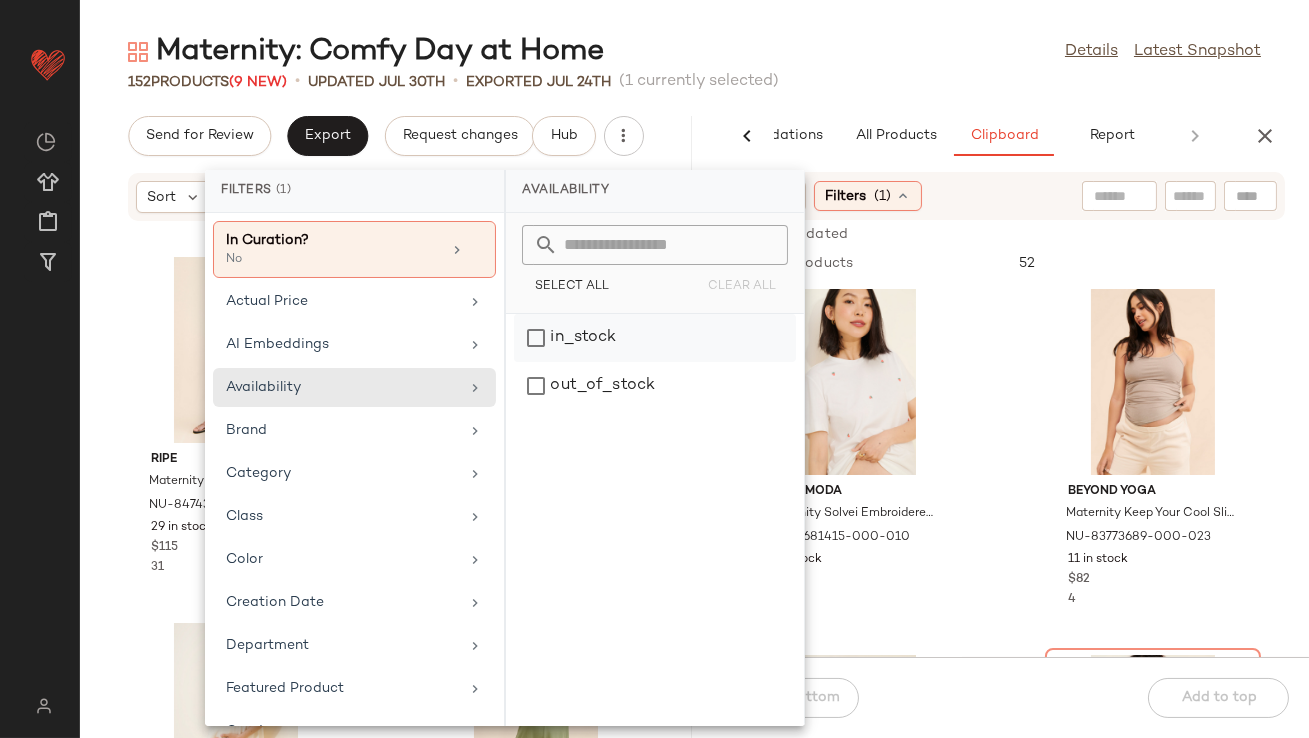 click on "in_stock" 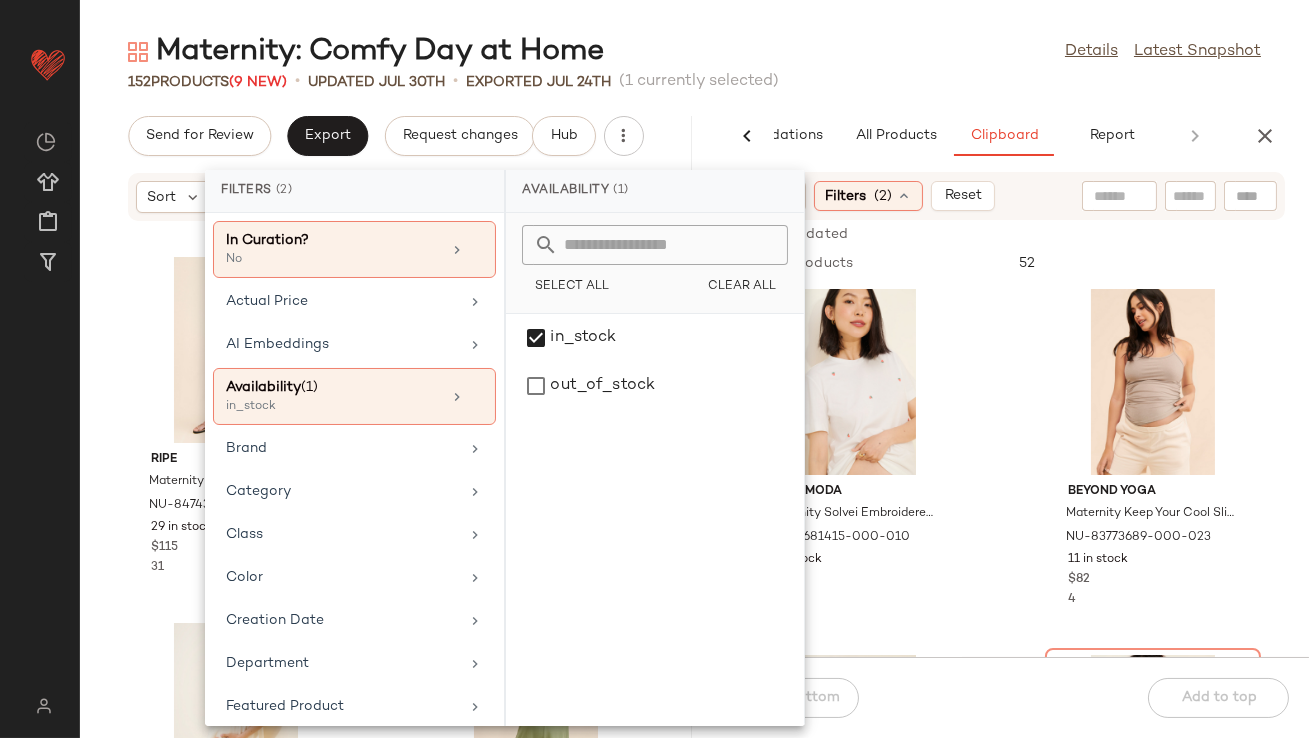 click on "Maternity: Comfy Day at Home  Details   Latest Snapshot" 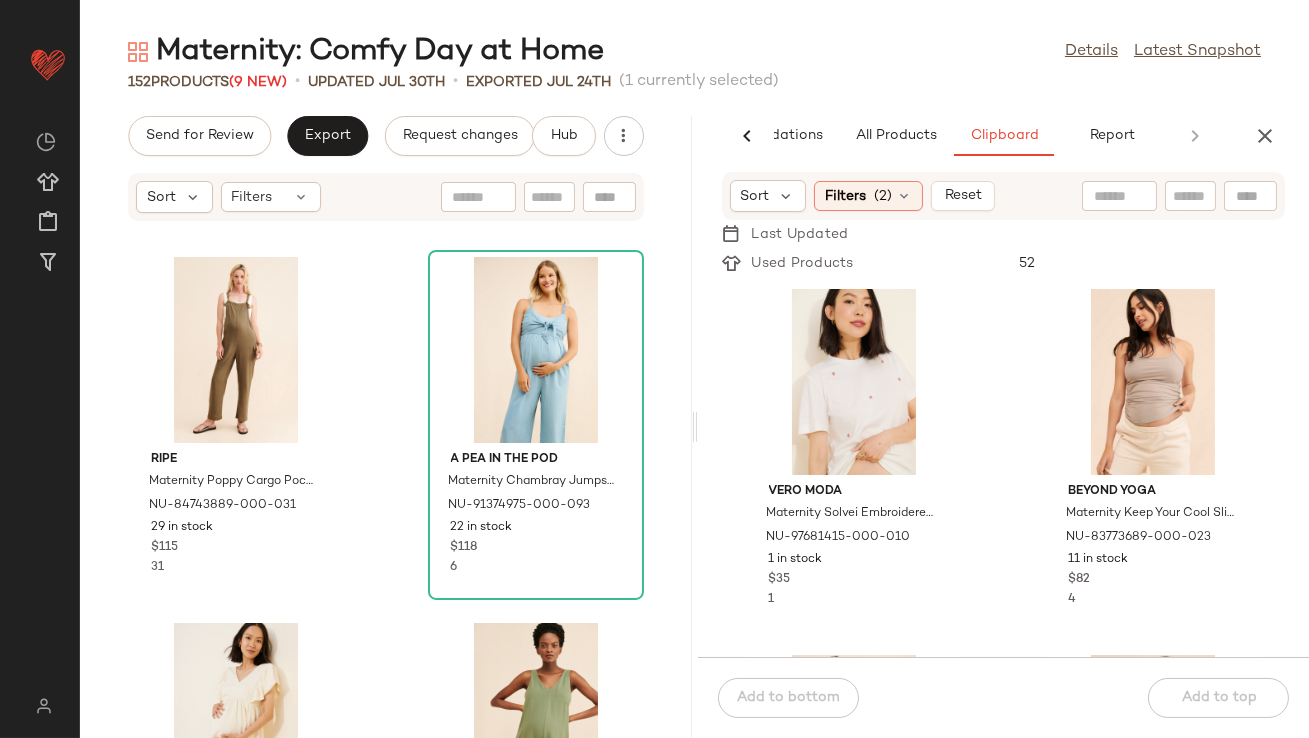 click on "Maternity: Comfy Day at Home  Details   Latest Snapshot" 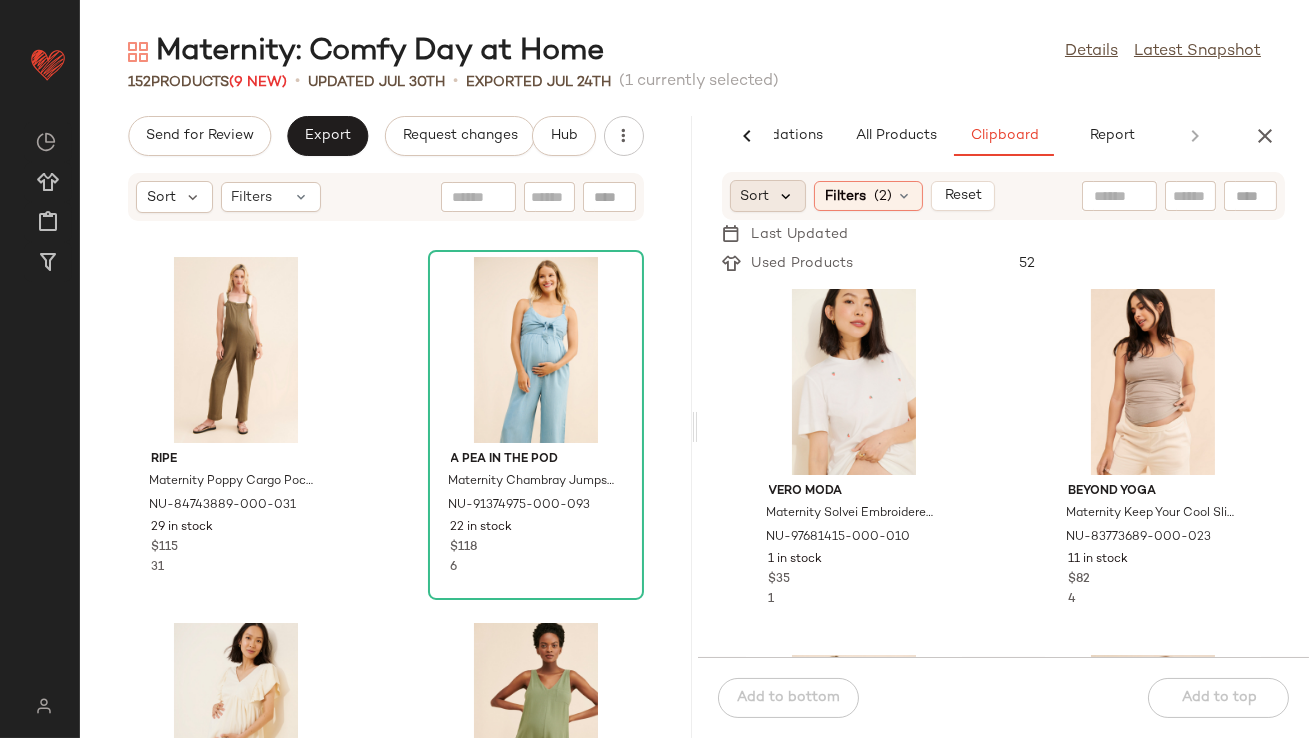 click at bounding box center [787, 196] 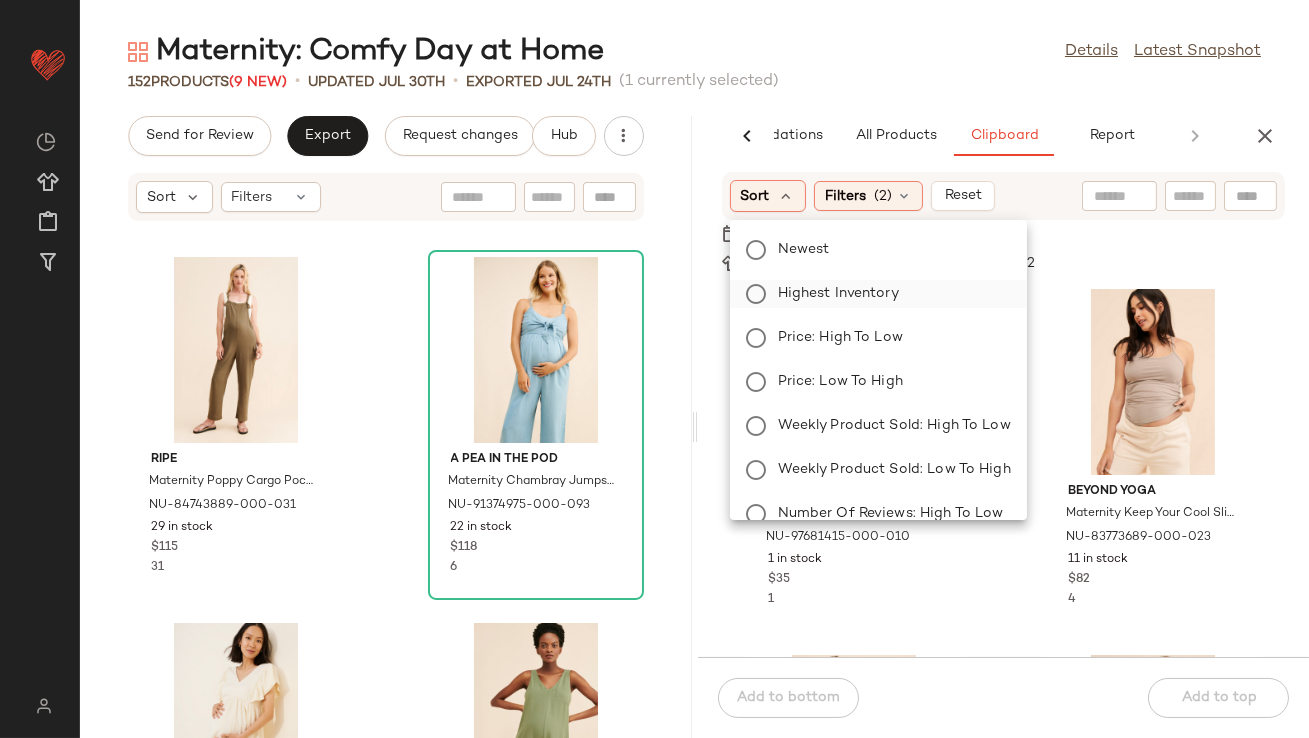 click on "Highest Inventory" 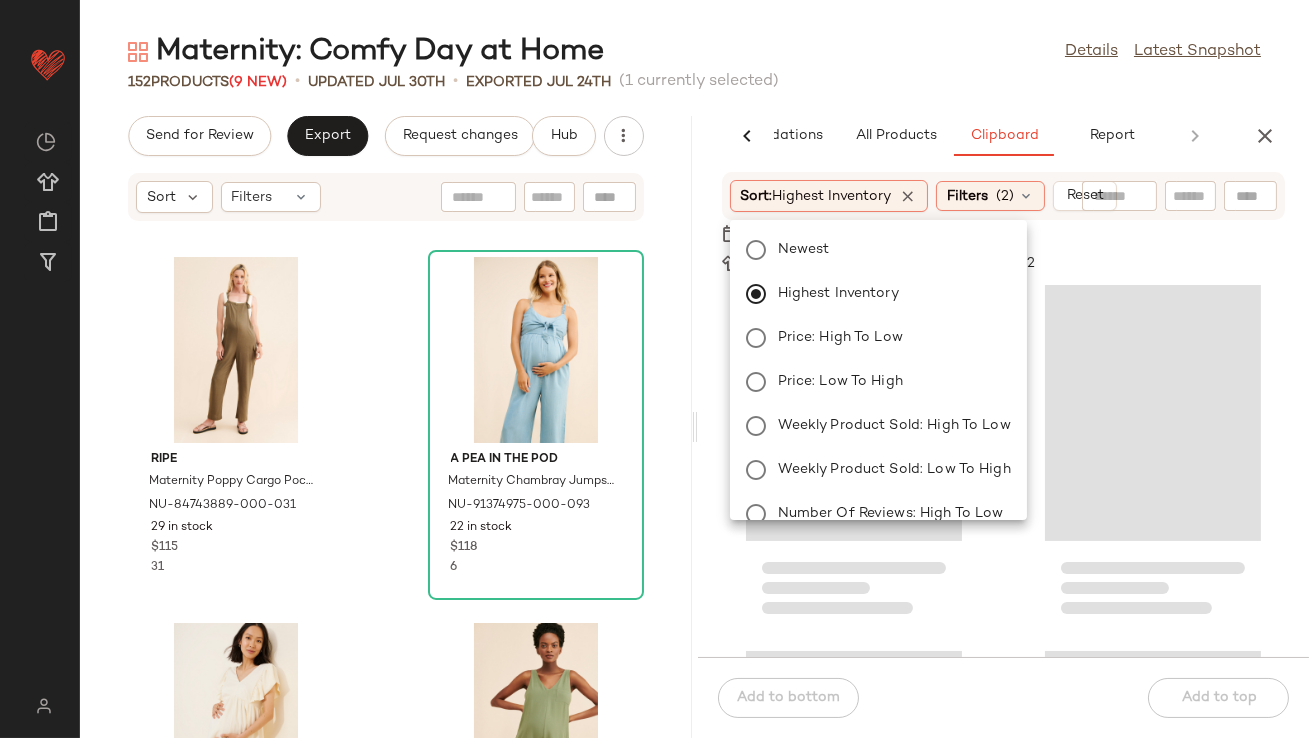 click on "Maternity: Comfy Day at Home  Details   Latest Snapshot" 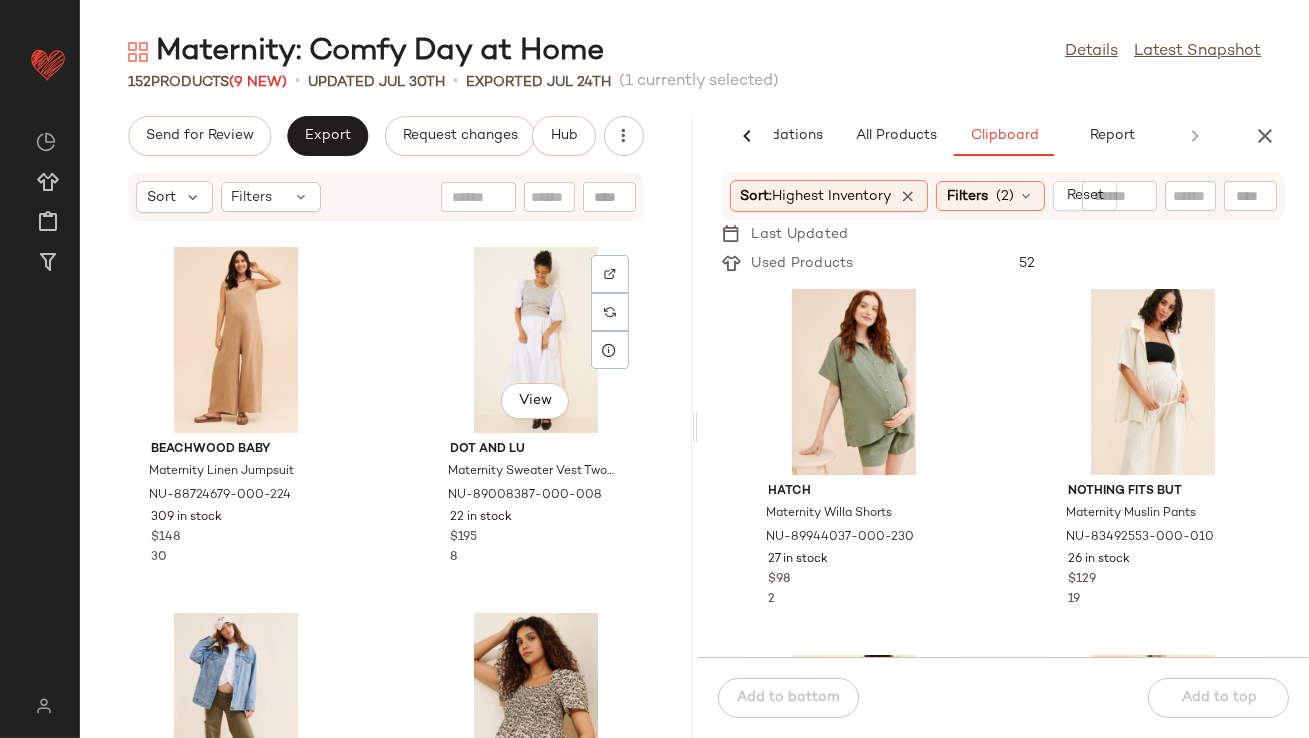scroll, scrollTop: 2142, scrollLeft: 0, axis: vertical 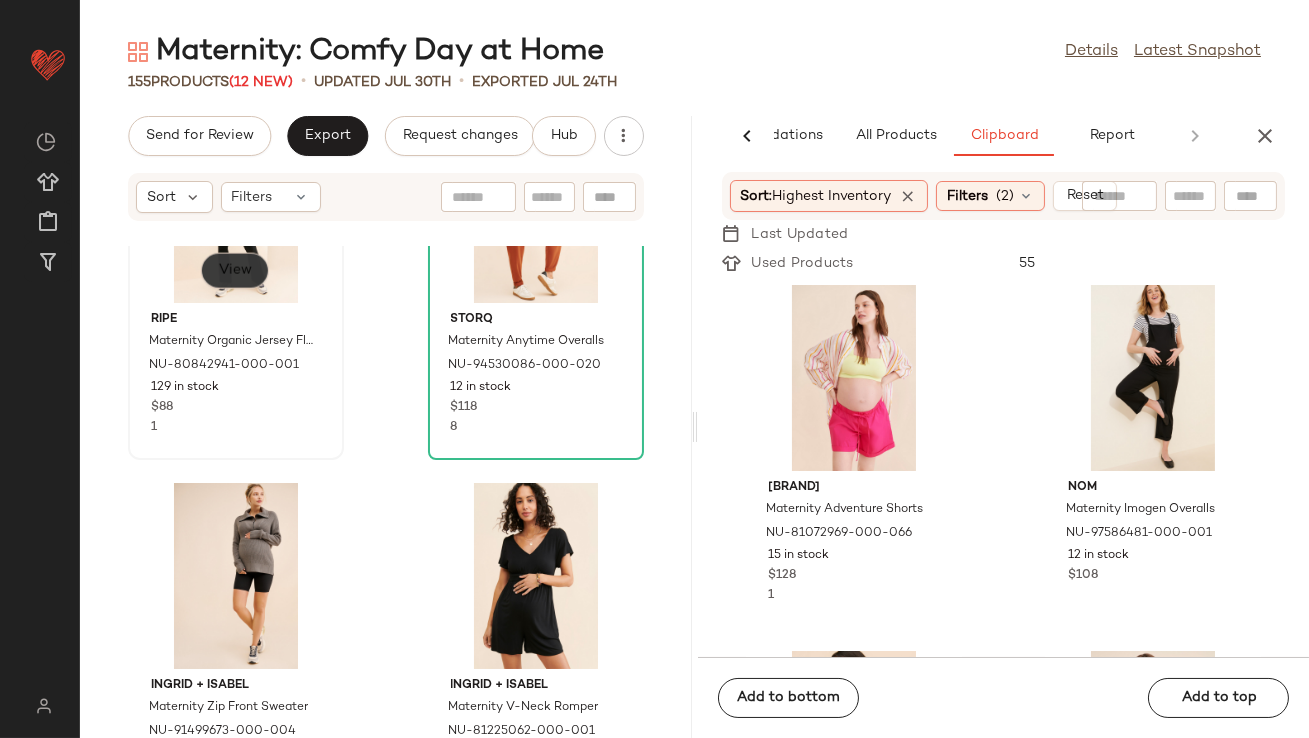 click on "View" at bounding box center (235, 271) 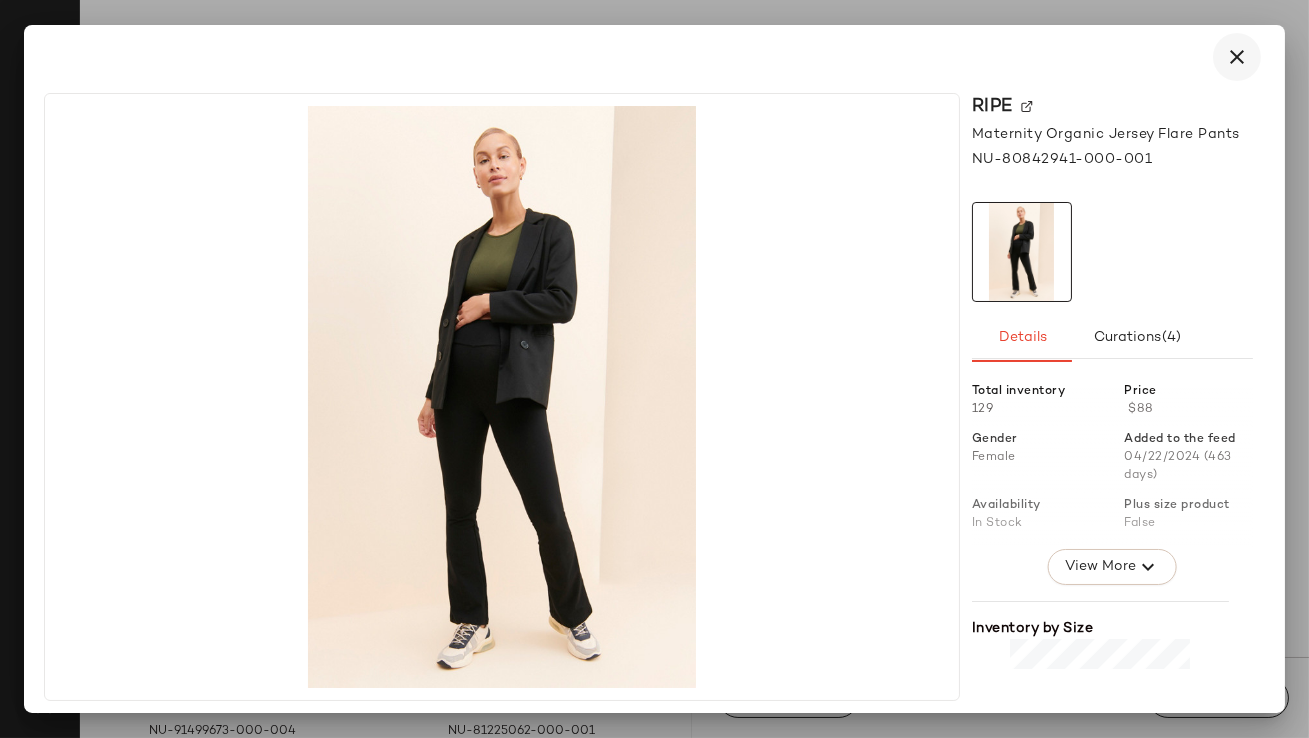 click at bounding box center [1237, 57] 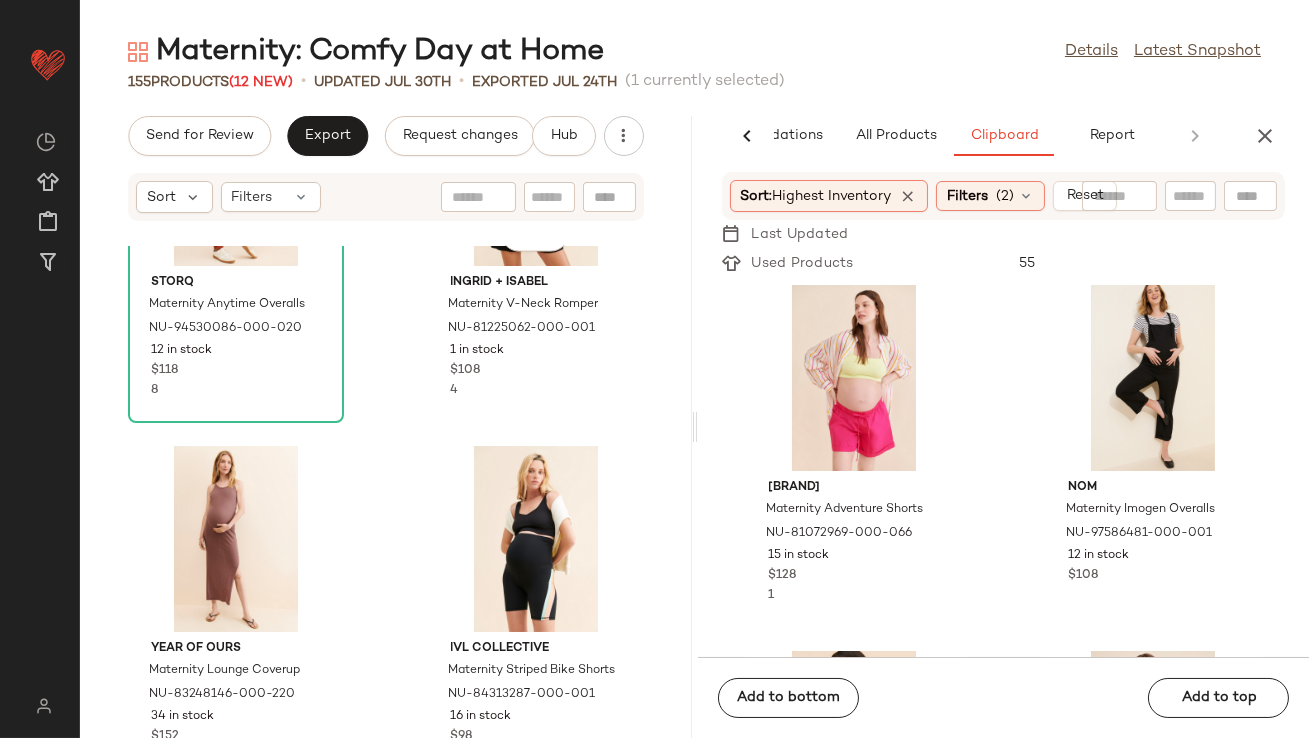 scroll, scrollTop: 5907, scrollLeft: 0, axis: vertical 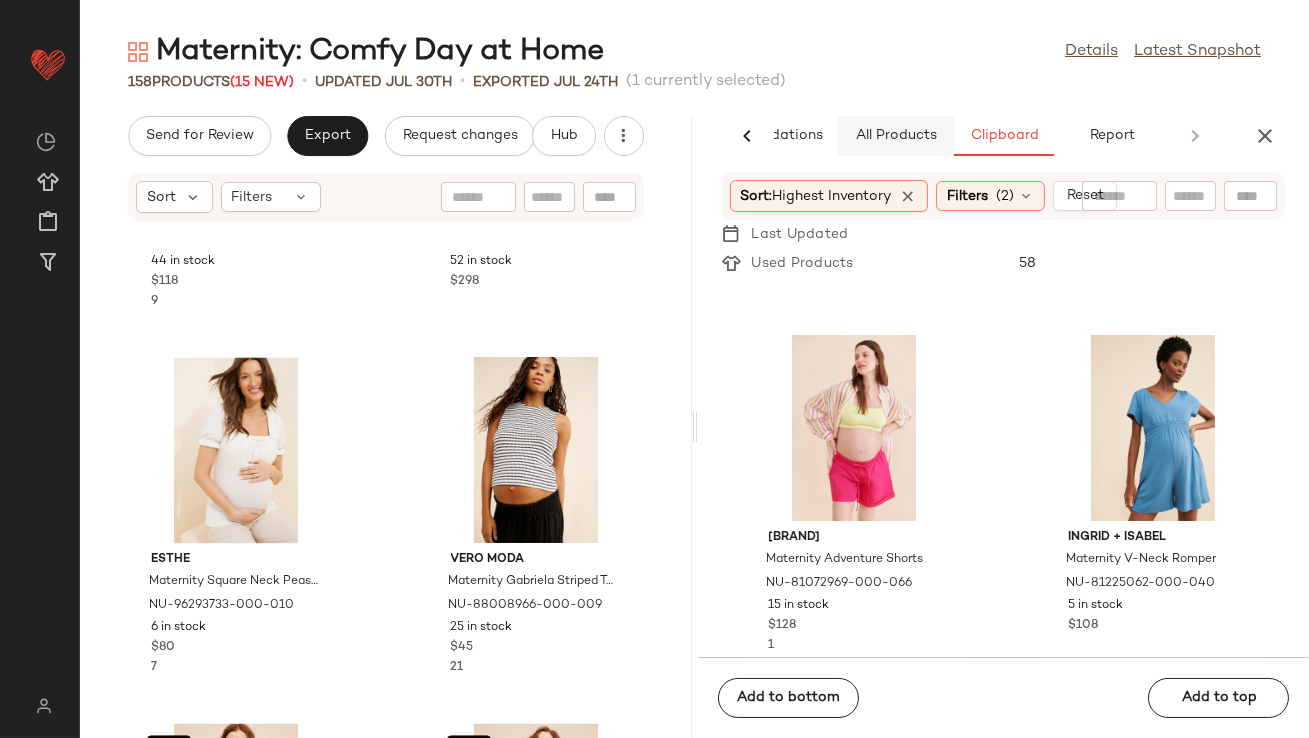 click on "All Products" 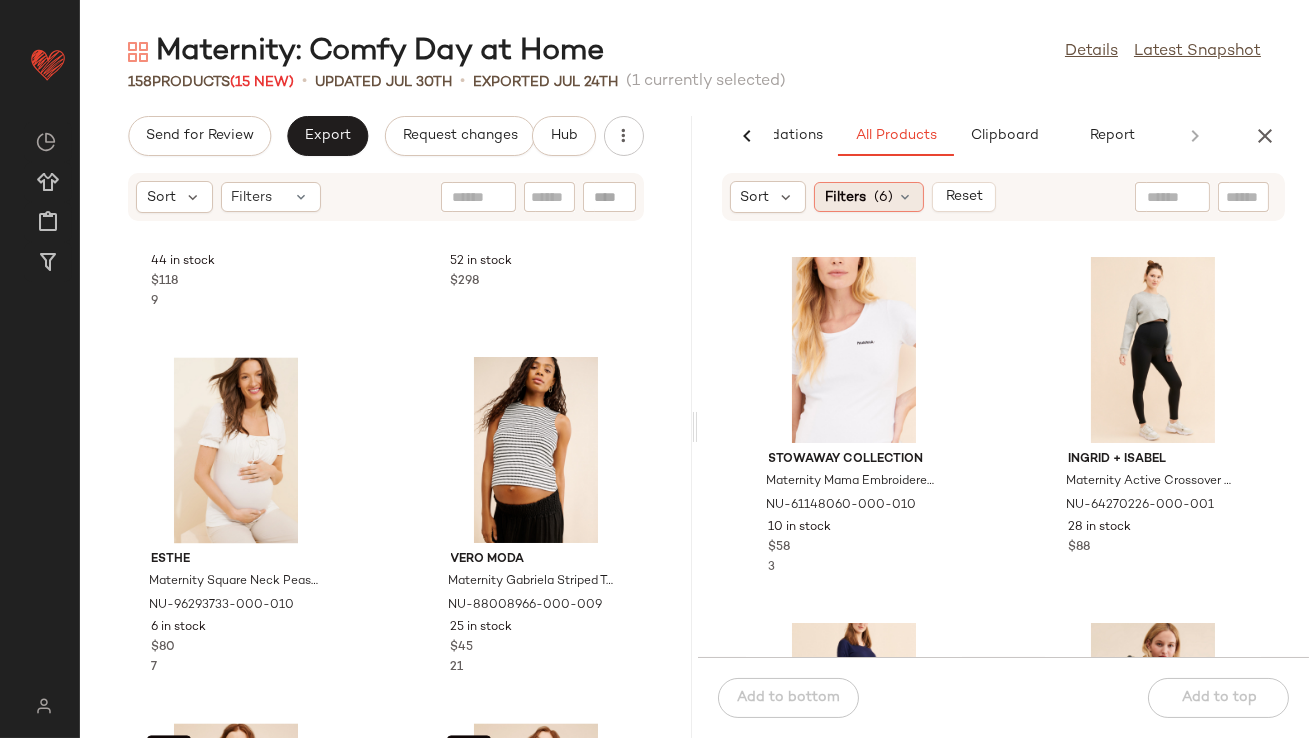 click on "Filters" at bounding box center [845, 197] 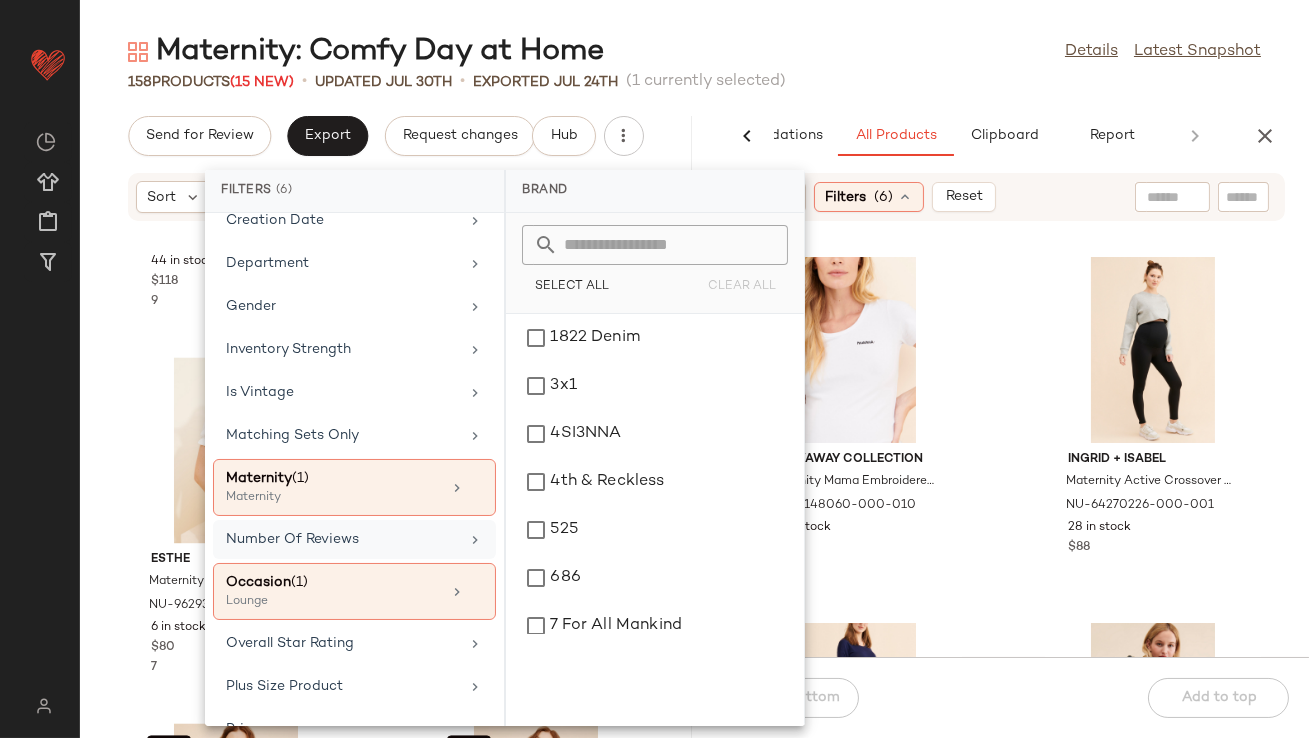 scroll, scrollTop: 552, scrollLeft: 0, axis: vertical 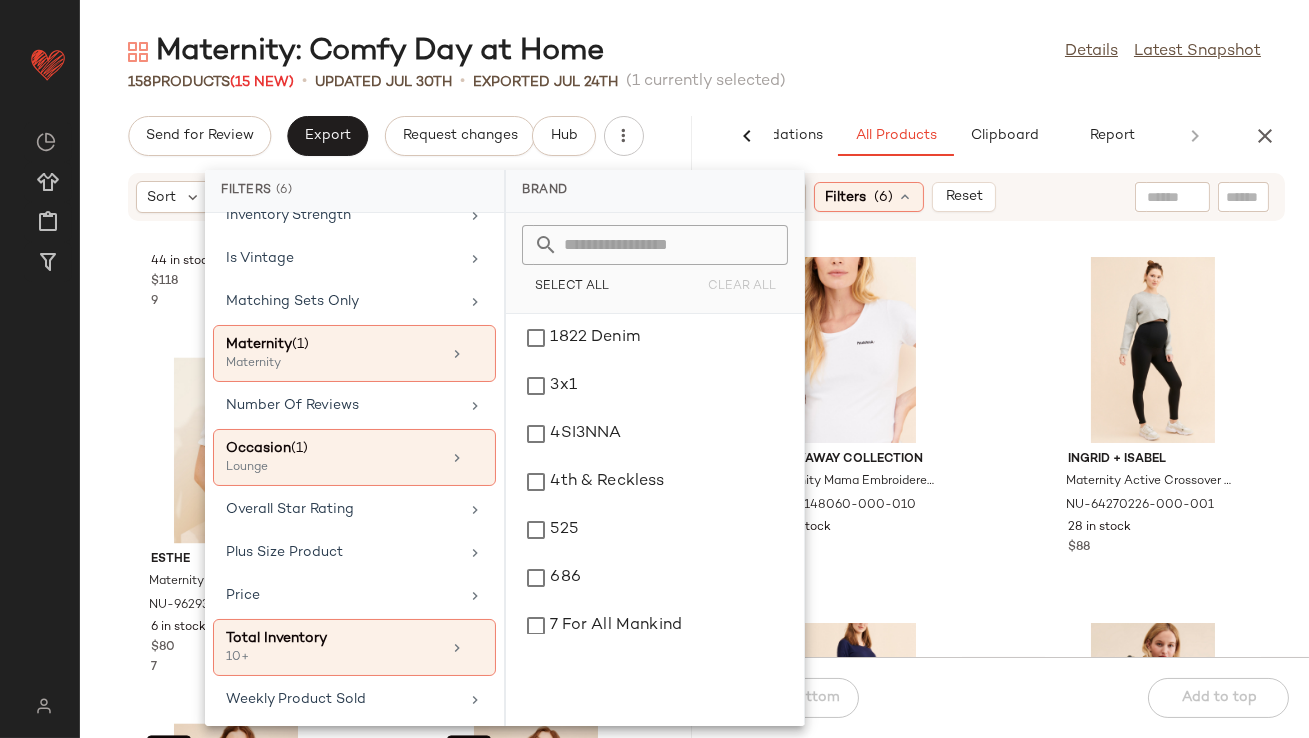 click on "Maternity: Comfy Day at Home  Details   Latest Snapshot  158   Products  (15 New)  •   updated Jul 30th  •  Exported Jul 24th   (1 currently selected)   Send for Review   Export   Request changes   Hub  Sort  Filters Ingrid + Isabel Maternity Utility Romper NU-98604051-000-031 44 in stock $118 9 Hatch Maternity The Everyday Nursing Denim Jumpsuit NU-95668174-000-001 52 in stock $298 ESTHE Maternity Square Neck Peasant Top NU-96293733-000-010 6 in stock $80 7 Vero Moda Maternity Gabriela Striped Top NU-88008966-000-009 25 in stock $45 21  SET  Waverles Maternity Two-Tone Poplin Button Down Top NU-91215558-000-015 77 in stock $78 7  SET  Waverles Maternity Two Tone Poplin Shorts NU-91212720-000-015 88 in stock $84 9 Sadie & Sage Maternity Stripe Sleeveless Jumpsuit NU-97751259-000-018 1 in stock $118 16 Splits59 Maternity Mia Airweight Tank Top NU-87796827-000-001 25 in stock $118 6  AI Recommendations   All Products   Clipboard   Report  Sort  Filters  (6)   Reset  Stowaway Collection 10 in stock $58 3" at bounding box center (694, 385) 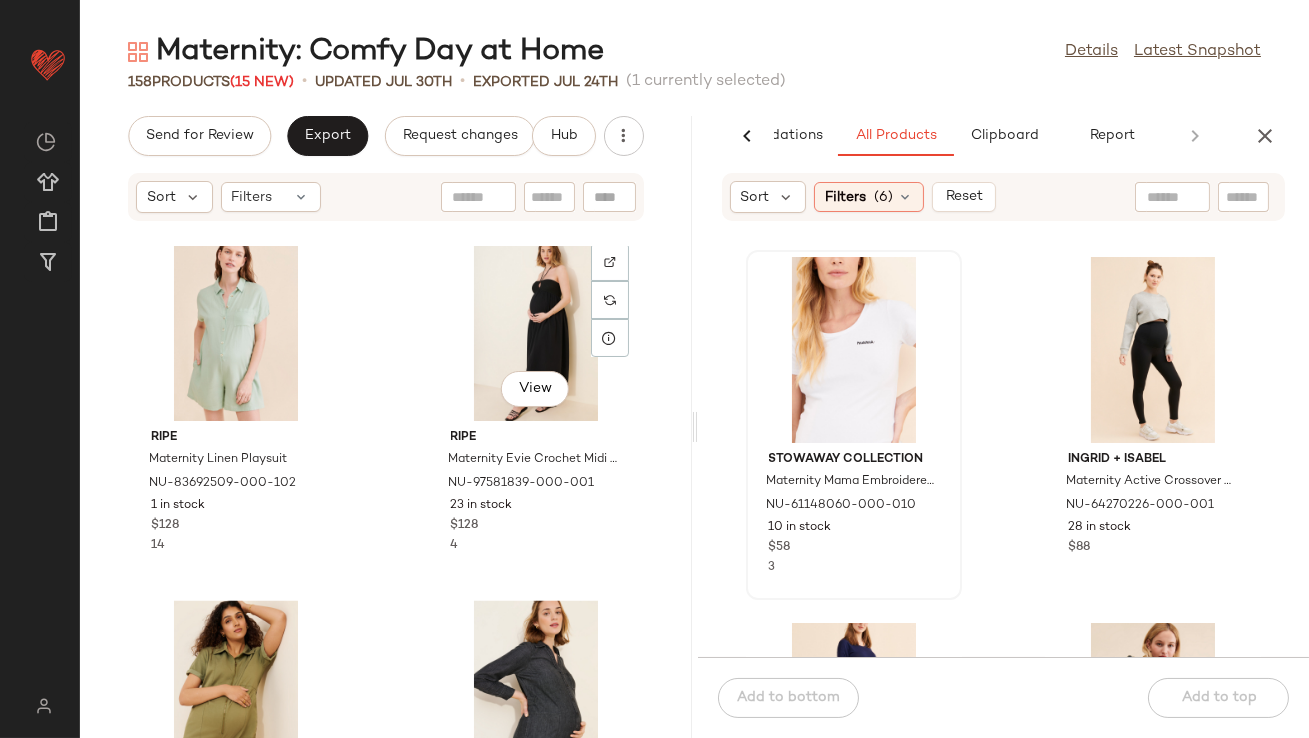 scroll, scrollTop: 7369, scrollLeft: 0, axis: vertical 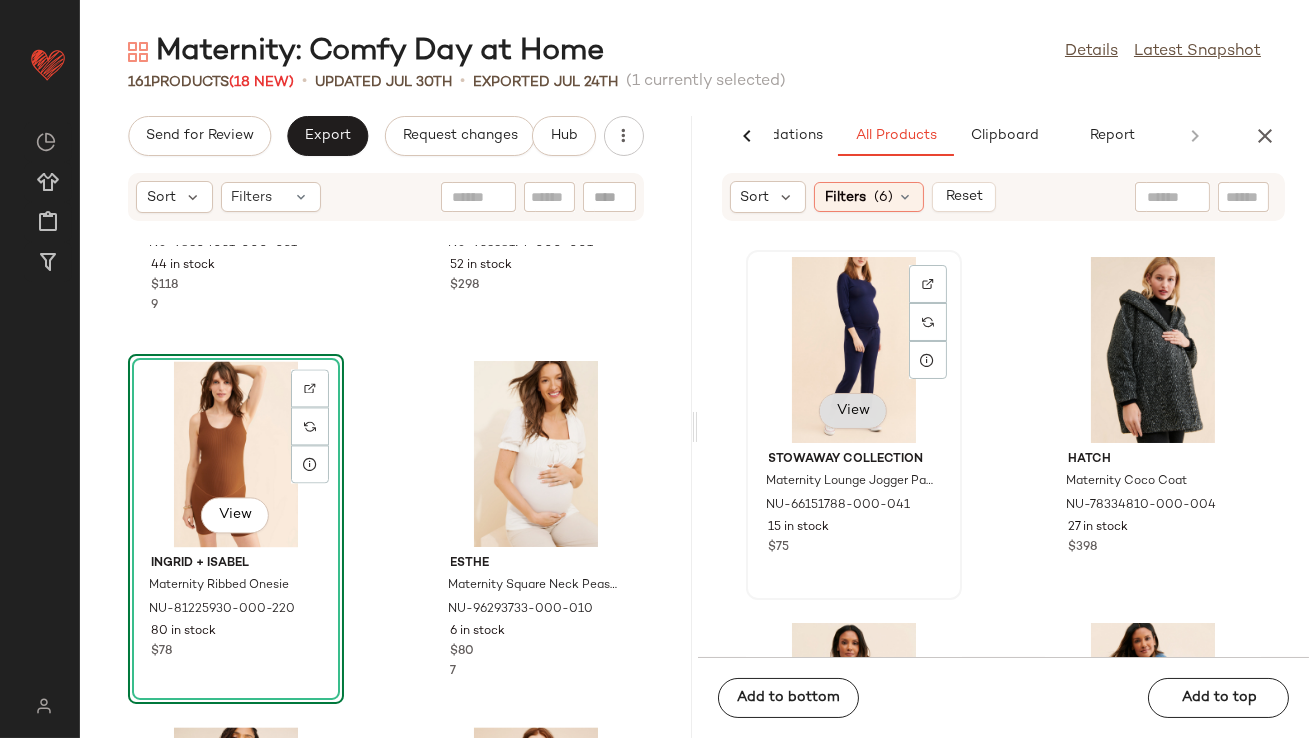 click on "View" 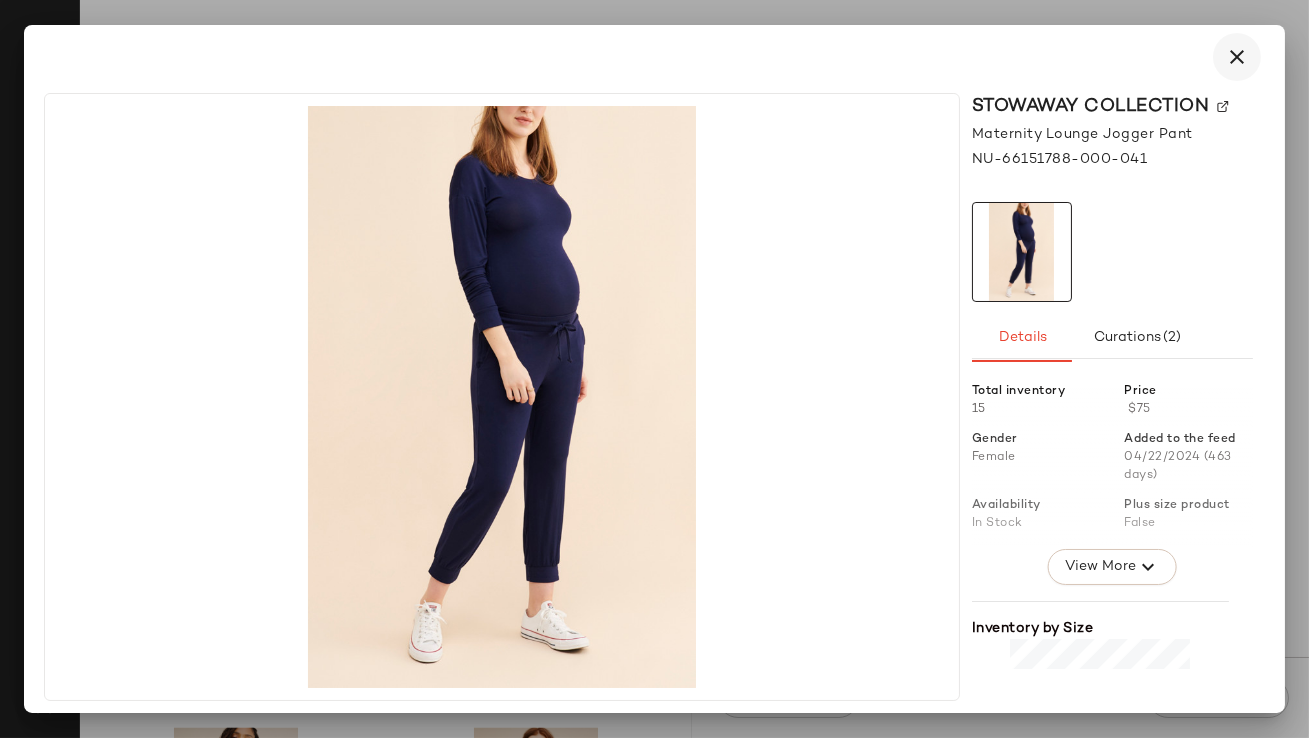 click at bounding box center (1237, 57) 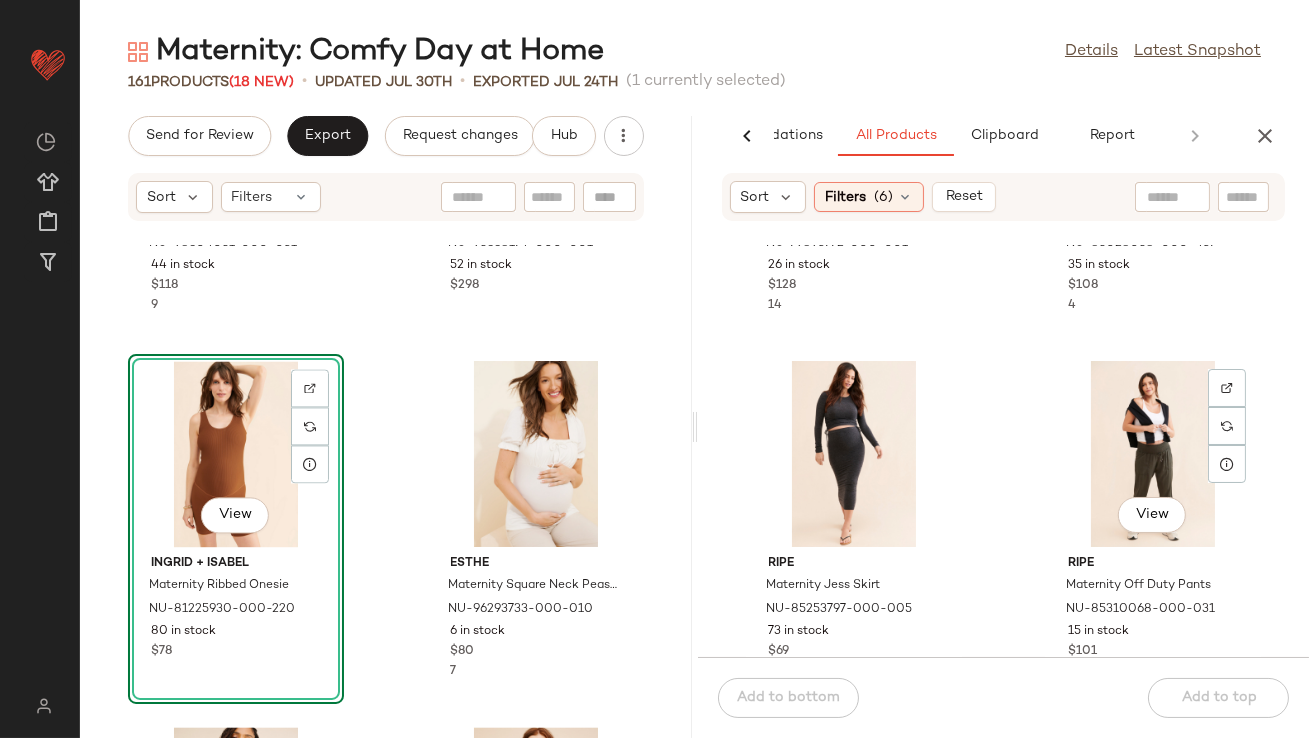 scroll, scrollTop: 1422, scrollLeft: 0, axis: vertical 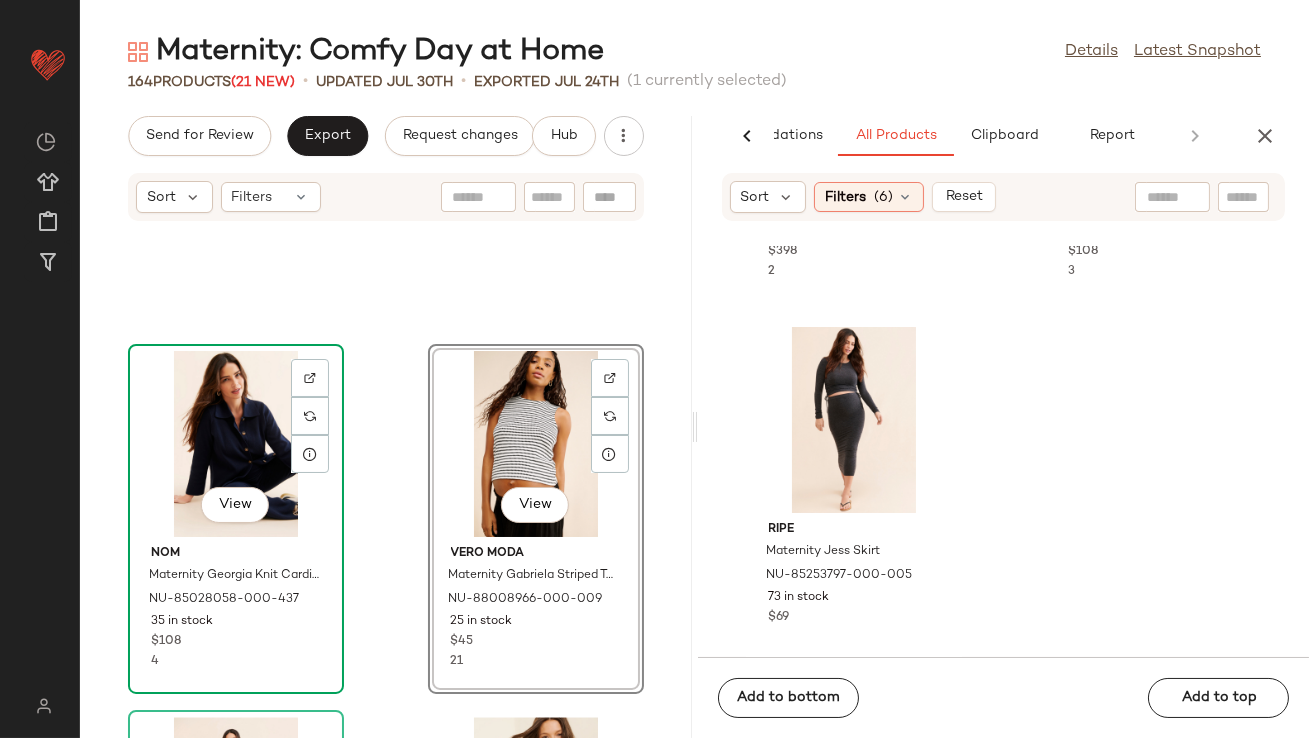 click on "View" 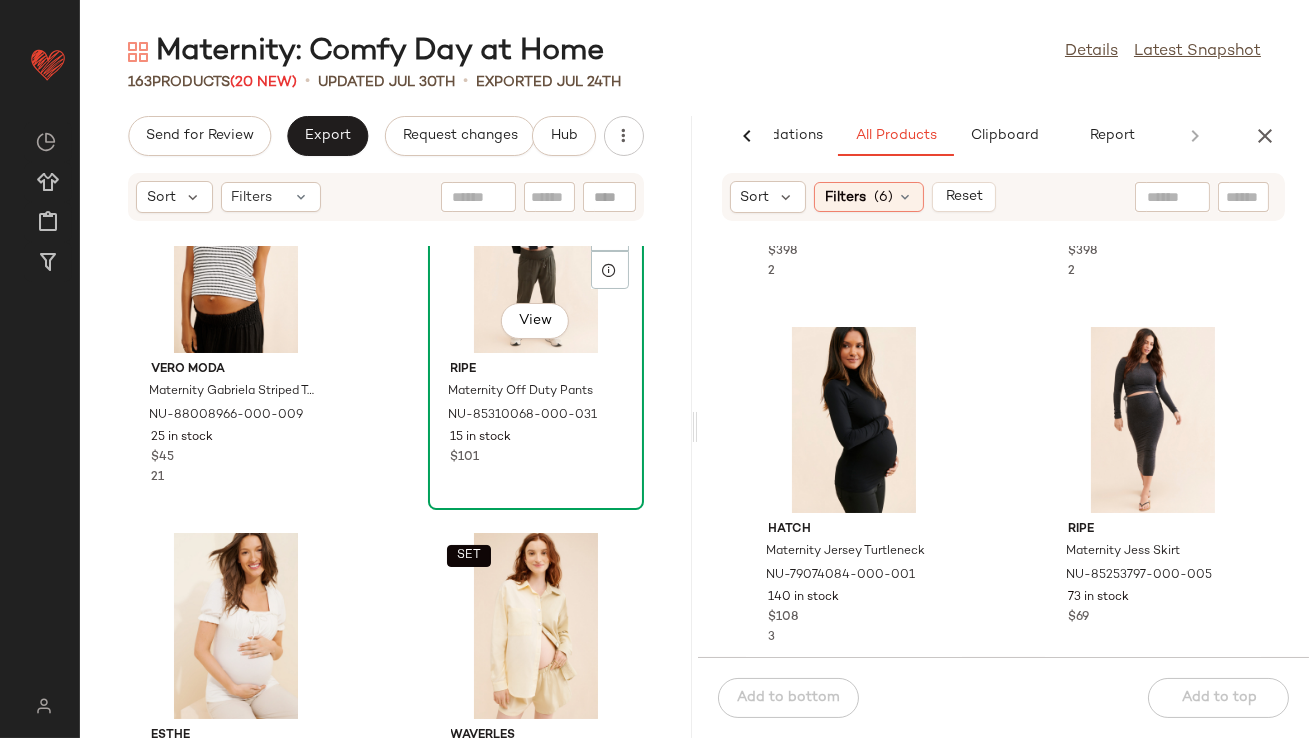 scroll, scrollTop: 9241, scrollLeft: 0, axis: vertical 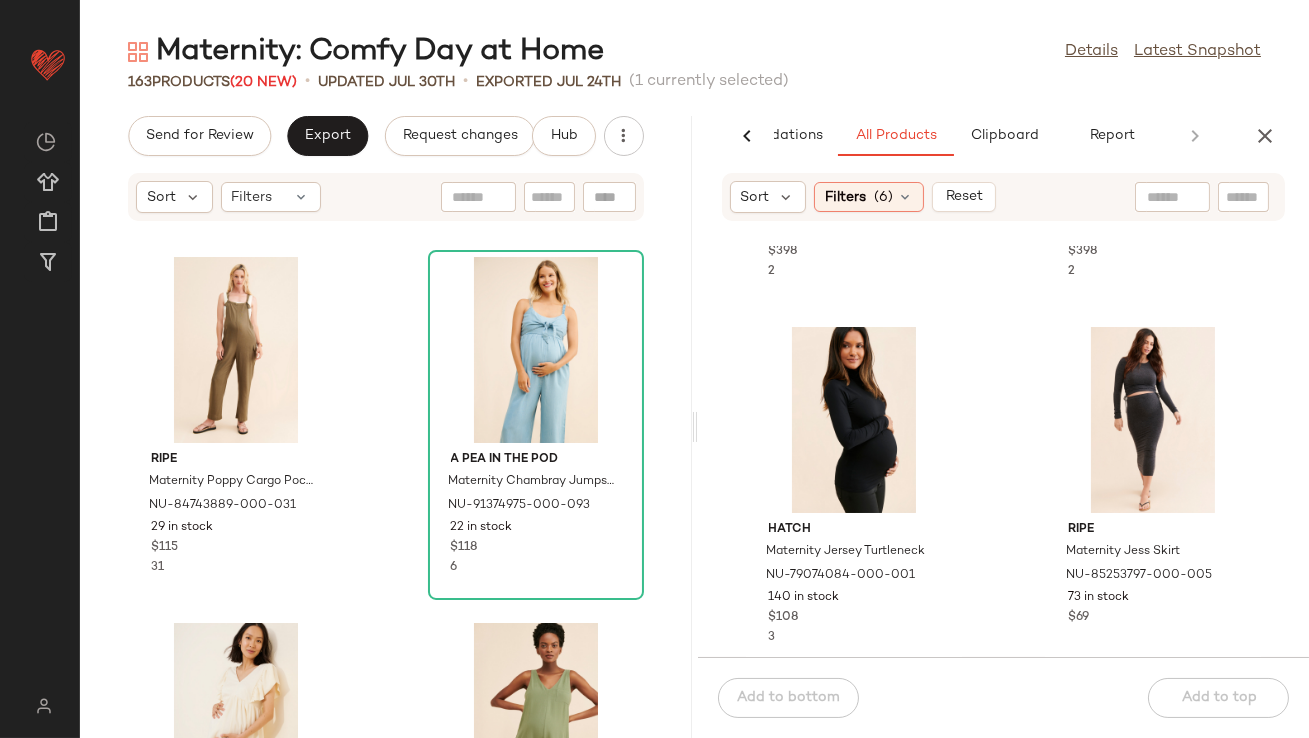 click at bounding box center (1265, 136) 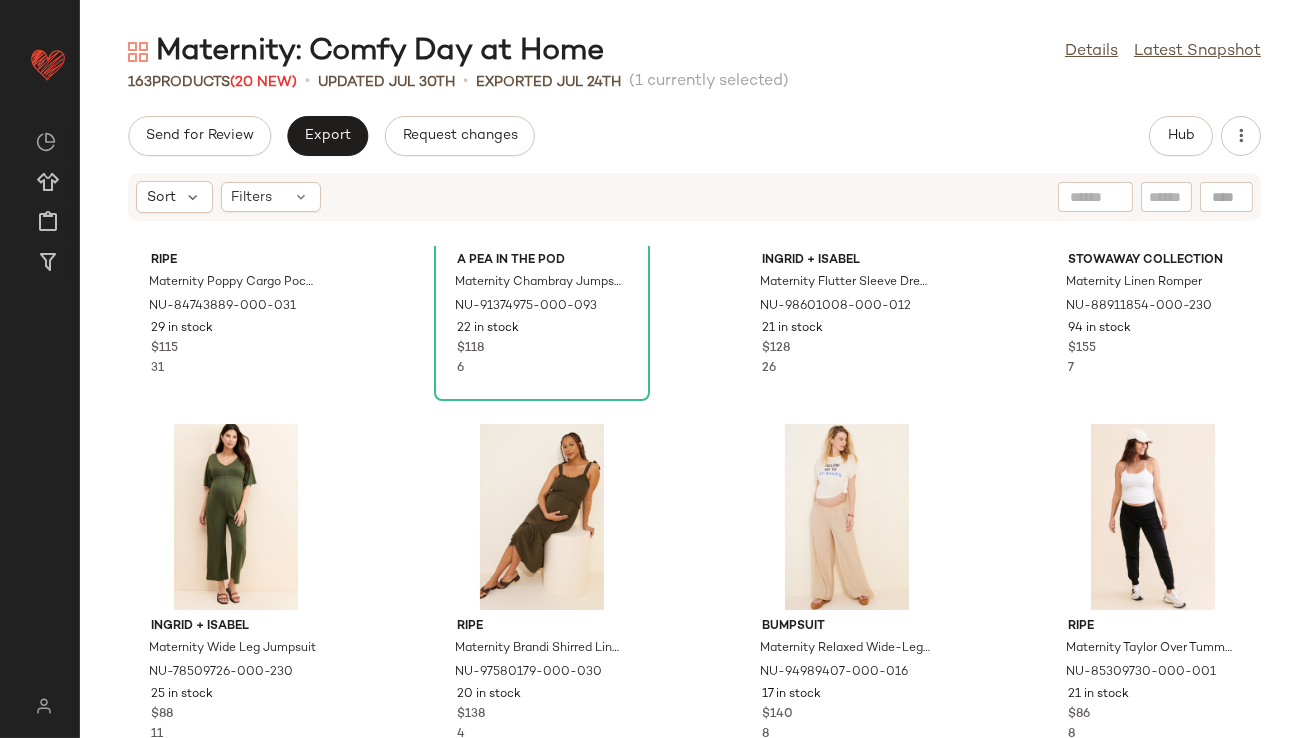 scroll, scrollTop: 335, scrollLeft: 0, axis: vertical 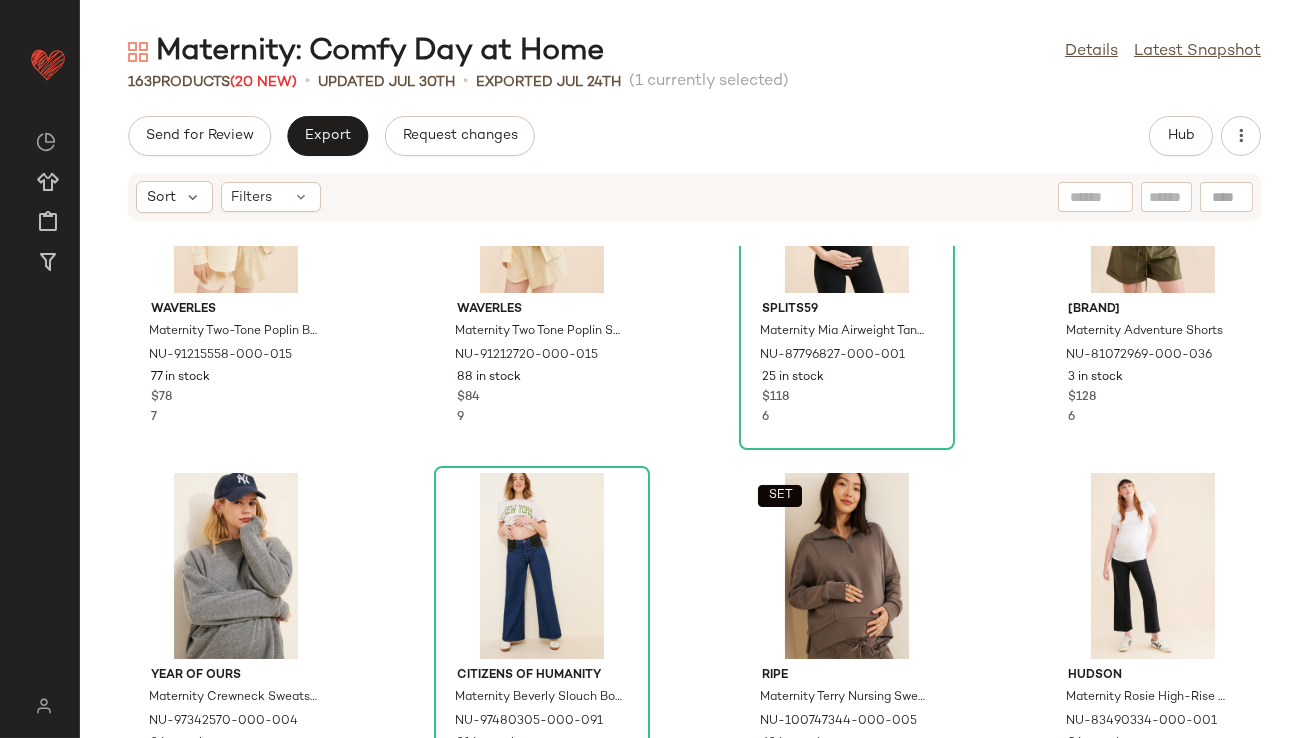 click on "SET  Waverles Maternity Two-Tone Poplin Button Down Top NU-91215558-000-015 77 in stock $78 7  SET  Waverles Maternity Two Tone Poplin Shorts NU-91212720-000-015 88 in stock $84 9 Splits59 Maternity Mia Airweight Tank Top NU-87796827-000-001 25 in stock $118 6 Pietro Brunelli Maternity Adventure Shorts NU-81072969-000-036 3 in stock $128 6 Year Of Ours Maternity Crewneck Sweatshirt NU-97342570-000-004 2 in stock $140 17 Citizens of Humanity Maternity Beverly Slouch Boot Jeans NU-97480305-000-091 21 in stock $248  SET  ripe Maternity Terry Nursing Sweatshirt NU-100747344-000-005 62 in stock $109 29 Hudson Maternity Rosie High-Rise Wide Leg Jeans NU-83490334-000-001 9 in stock $195 3 nom Maternity Groove T-Shirt NU-97265300-000-001 2 in stock $68 6 Beyond Yoga Maternity Keep Your Cool Slim Tank Top NU-83773689-000-023 11 in stock $82 4 Pietro Brunelli Maternity Adventure Shorts NU-81072969-000-020 8 in stock $128 9 Year Of Ours Maternity Sport Mini Skort NU-101292274-000-005 4 in stock $110 20 ripe 28 in stock" 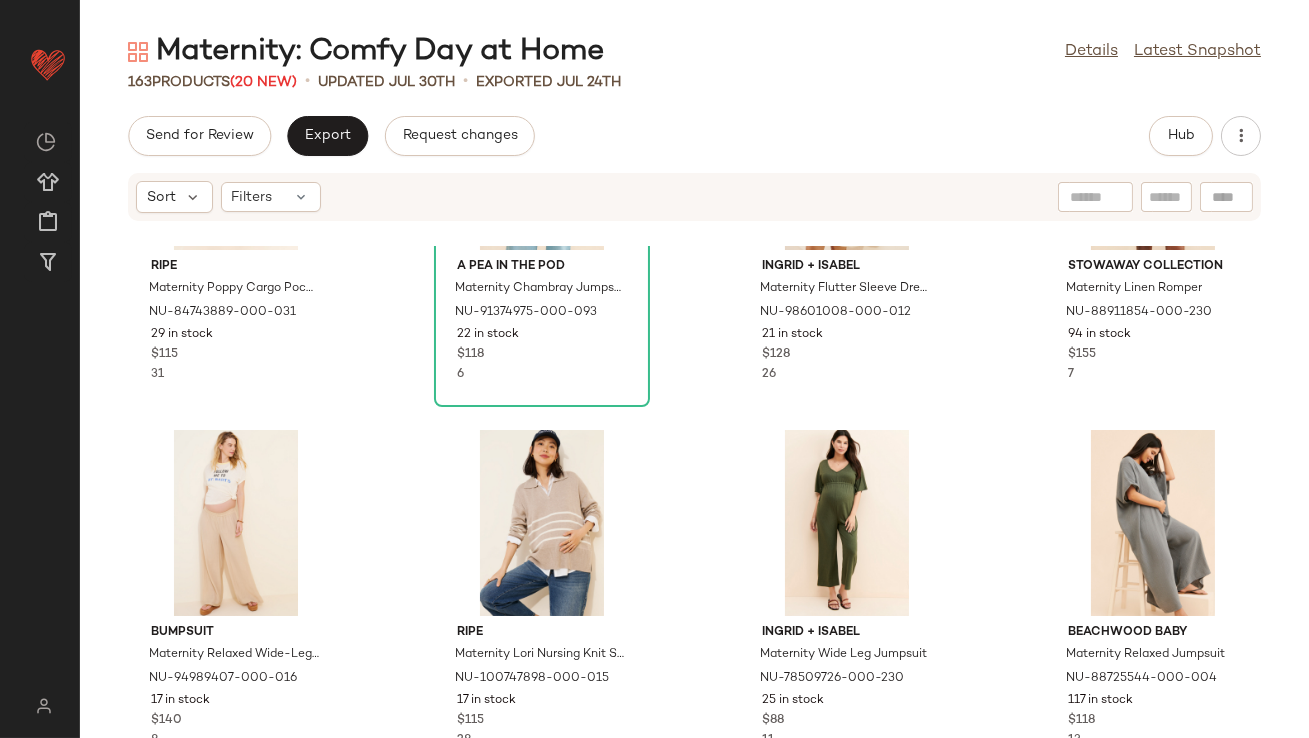 scroll, scrollTop: 0, scrollLeft: 0, axis: both 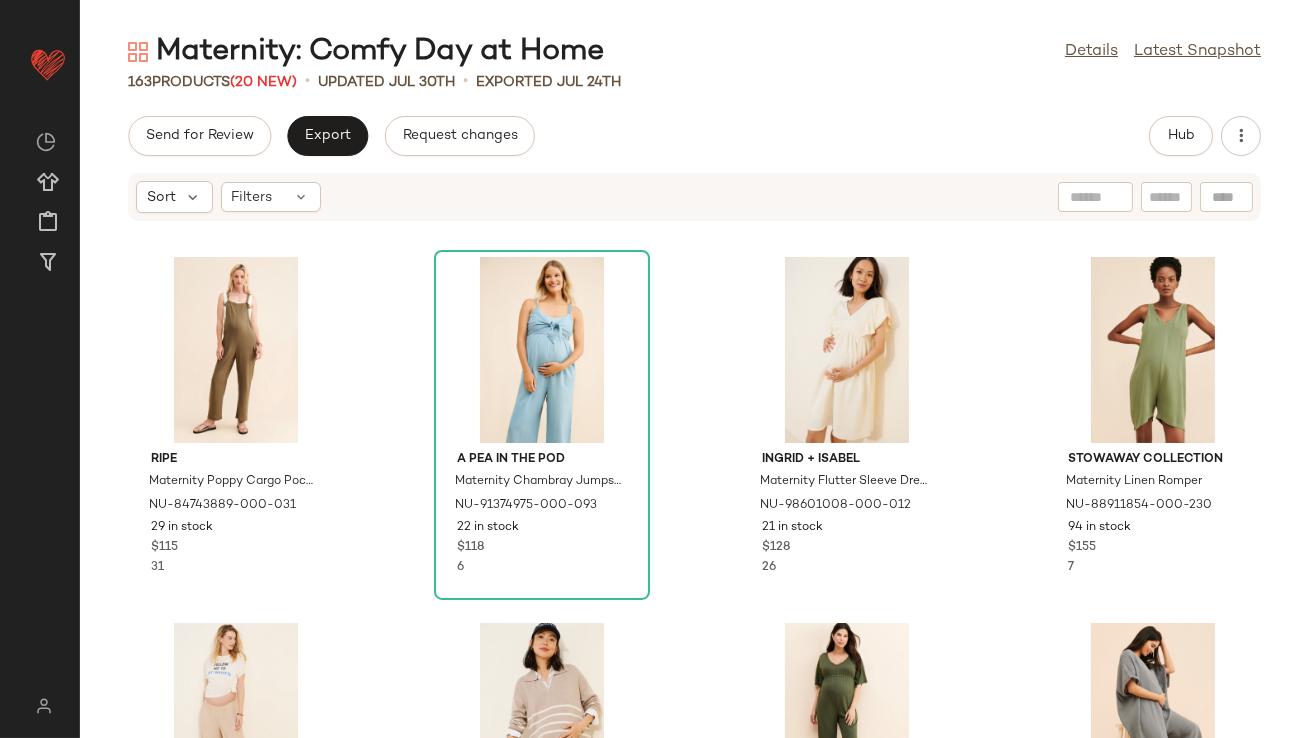 click on "Sort  Filters ripe Maternity Poppy Cargo Pocket Jumpsuit NU-84743889-000-031 29 in stock $115 31 A Pea In The Pod Maternity Chambray Jumpsuit NU-91374975-000-093 22 in stock $118 6 Ingrid + Isabel Maternity Flutter Sleeve Dress NU-98601008-000-012 21 in stock $128 26 Stowaway Collection Maternity Linen Romper NU-88911854-000-230 94 in stock $155 7 BUMPSUIT Maternity Relaxed Wide-Leg Pants NU-94989407-000-016 17 in stock $140 8 ripe Maternity Lori Nursing Knit Sweater NU-100747898-000-015 17 in stock $115 28 Ingrid + Isabel Maternity Wide Leg Jumpsuit NU-78509726-000-230 25 in stock $88 11 Beachwood Baby Maternity Relaxed Jumpsuit NU-88725544-000-004 117 in stock $118 13 ripe Maternity Brandi Shirred Linen Blend Midi Dress NU-97580179-000-030 20 in stock $138 4 Dot and Lu Maternity Twofer Mini Dress NU-102290400-000-037 11 in stock $195 14 Beachwood Baby Maternity Linen Jumpsuit NU-88724679-000-224 309 in stock $148 30 Dot and Lu Maternity Sweater Vest Twofer Dress NU-89008387-000-008 22 in stock $195 8 $98 18" 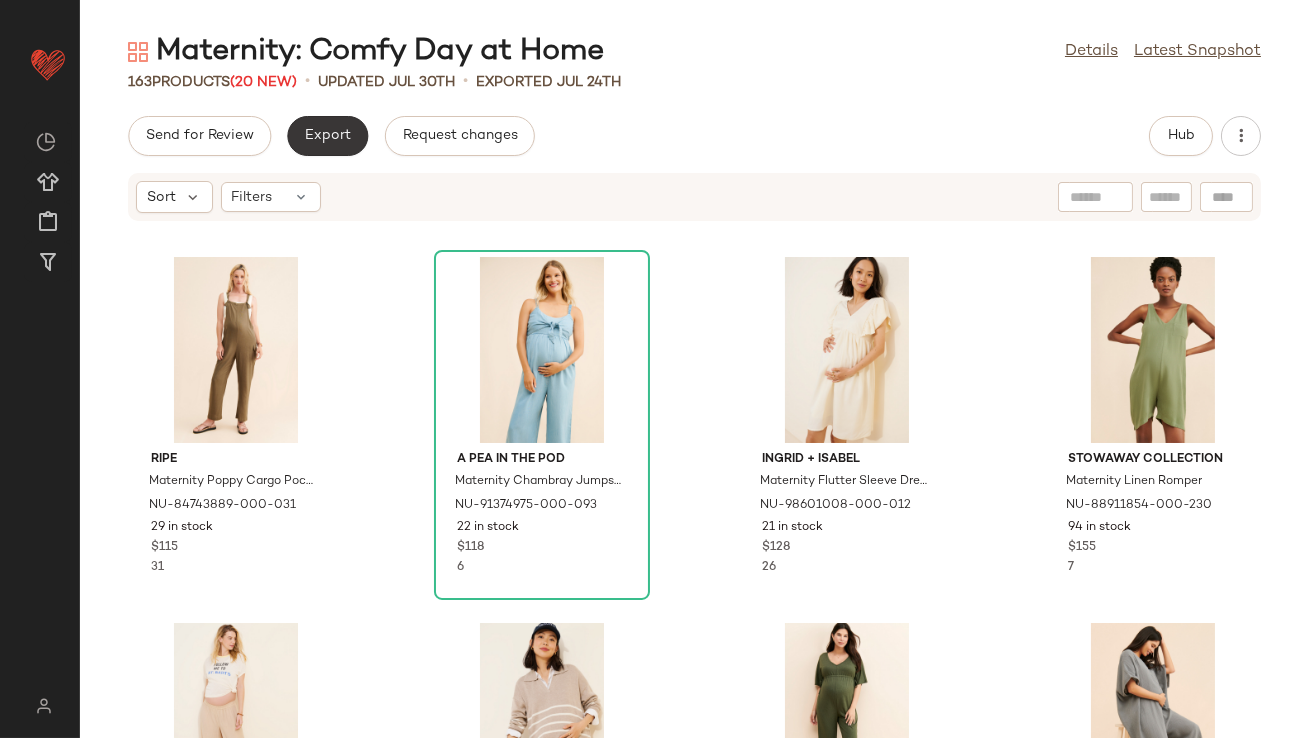 click on "Export" 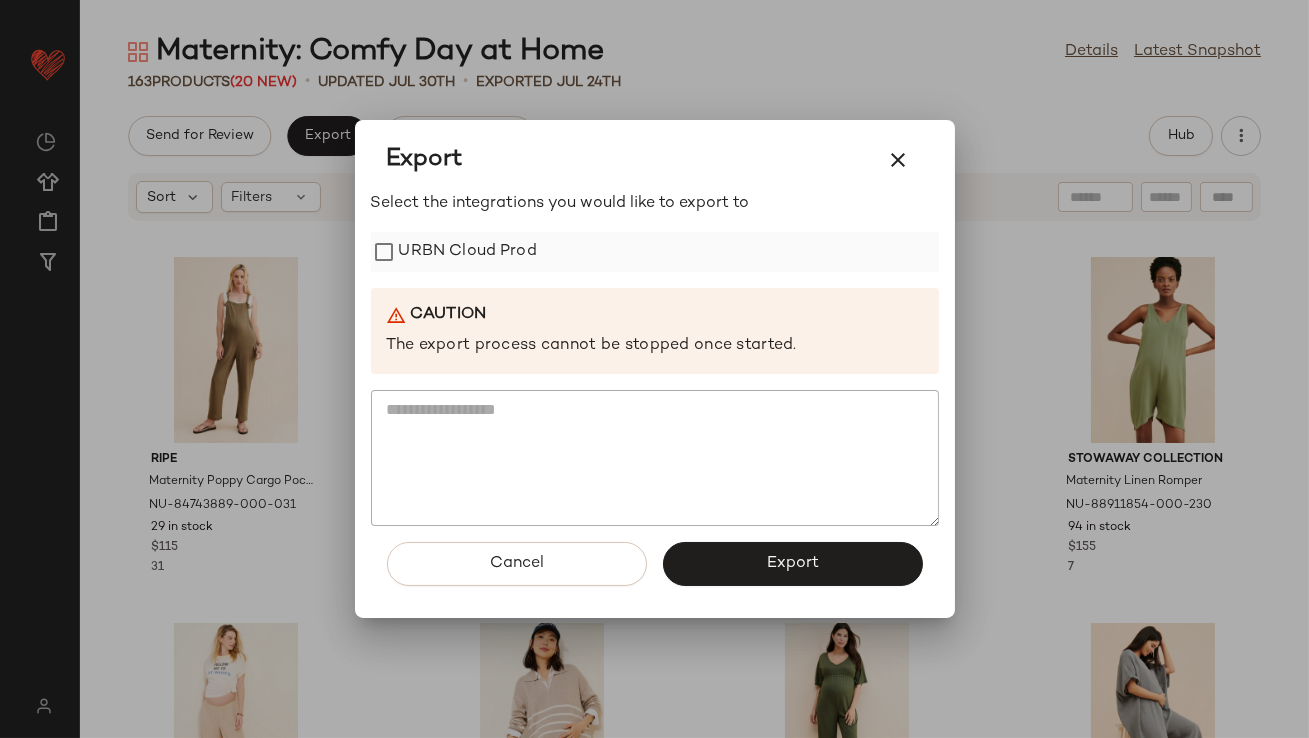 click on "URBN Cloud Prod" at bounding box center (468, 252) 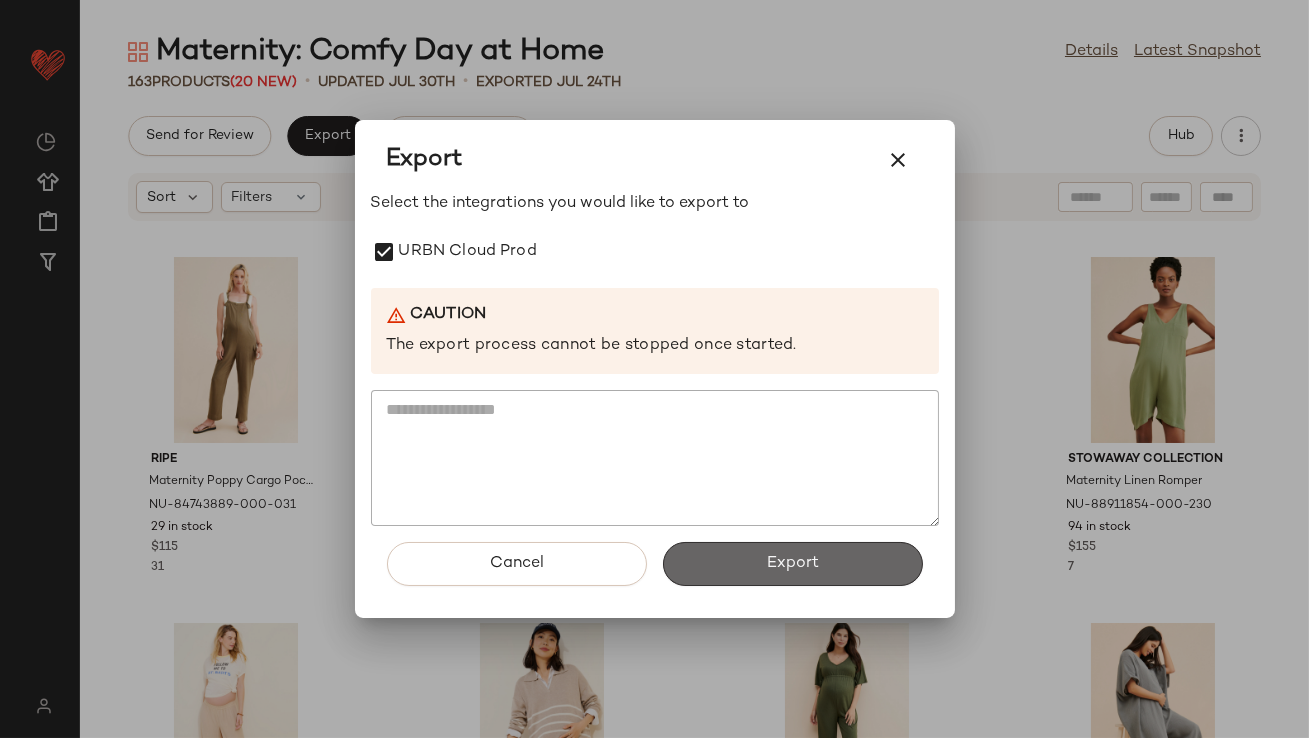 click on "Export" at bounding box center (793, 564) 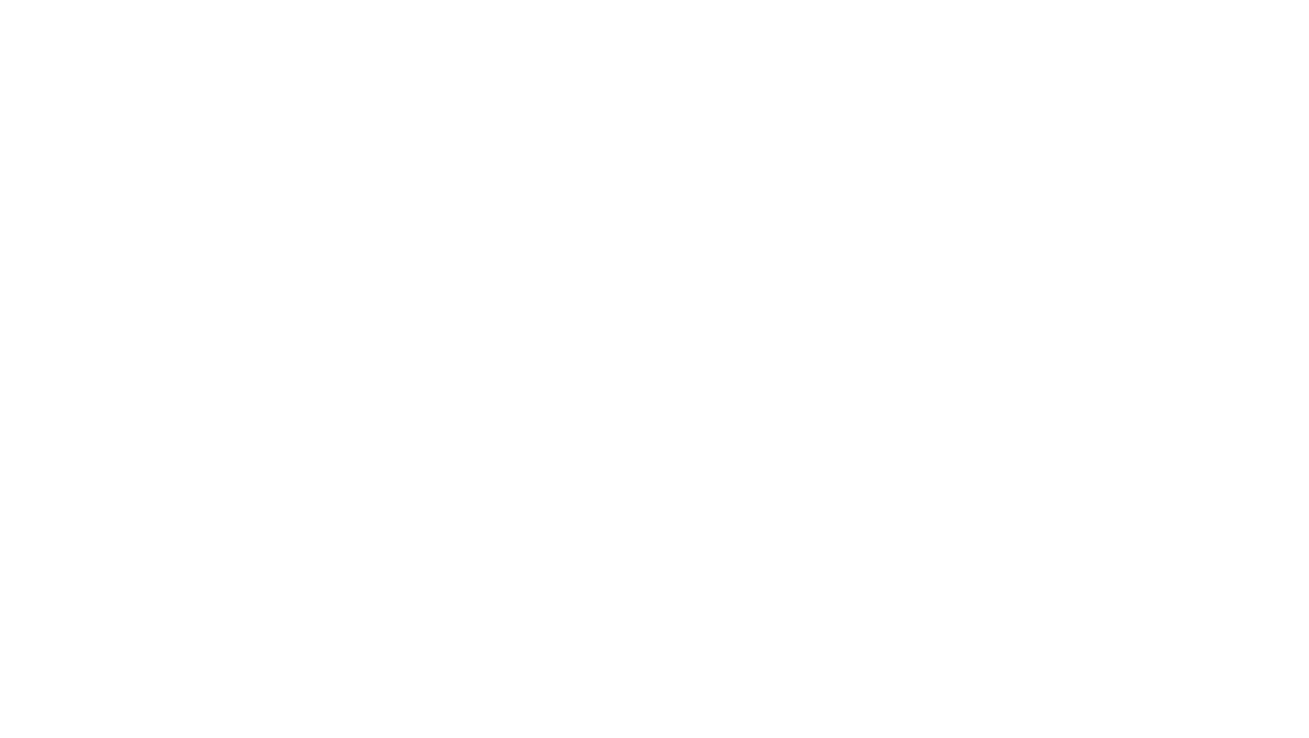 scroll, scrollTop: 0, scrollLeft: 0, axis: both 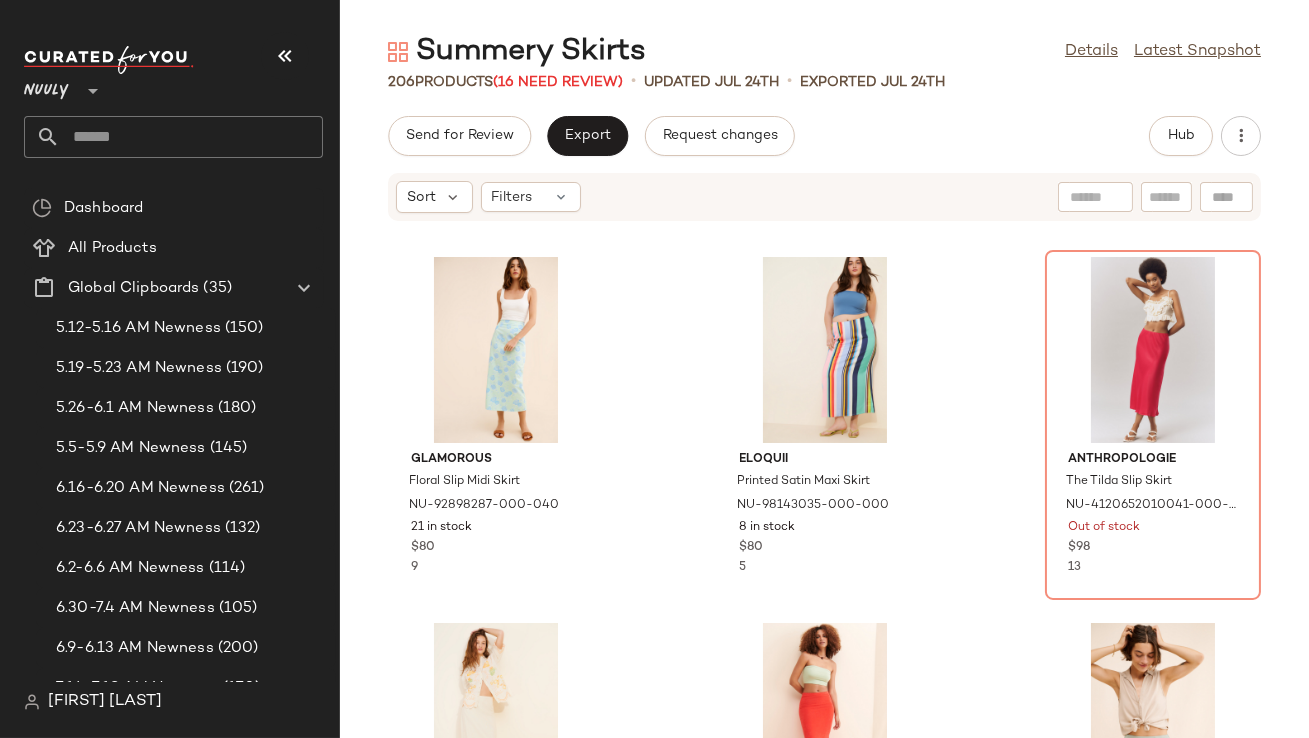 click at bounding box center (285, 56) 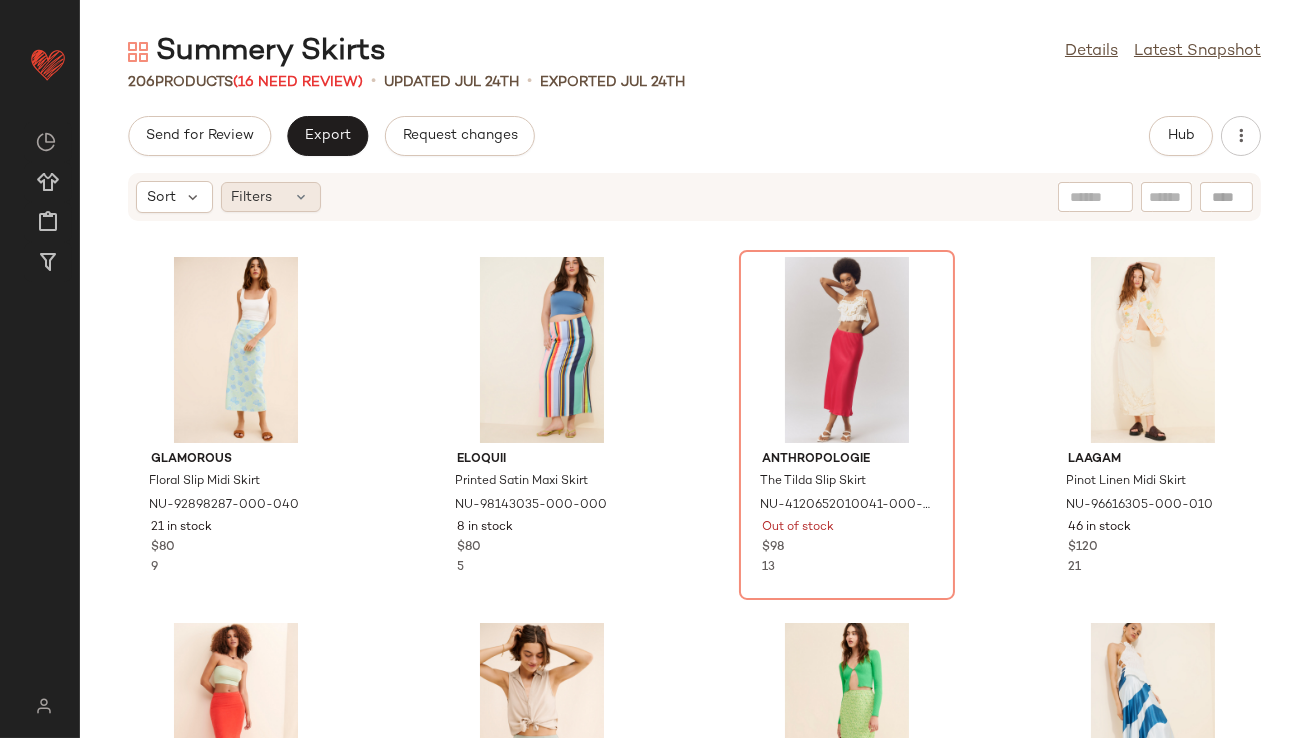 click on "Filters" 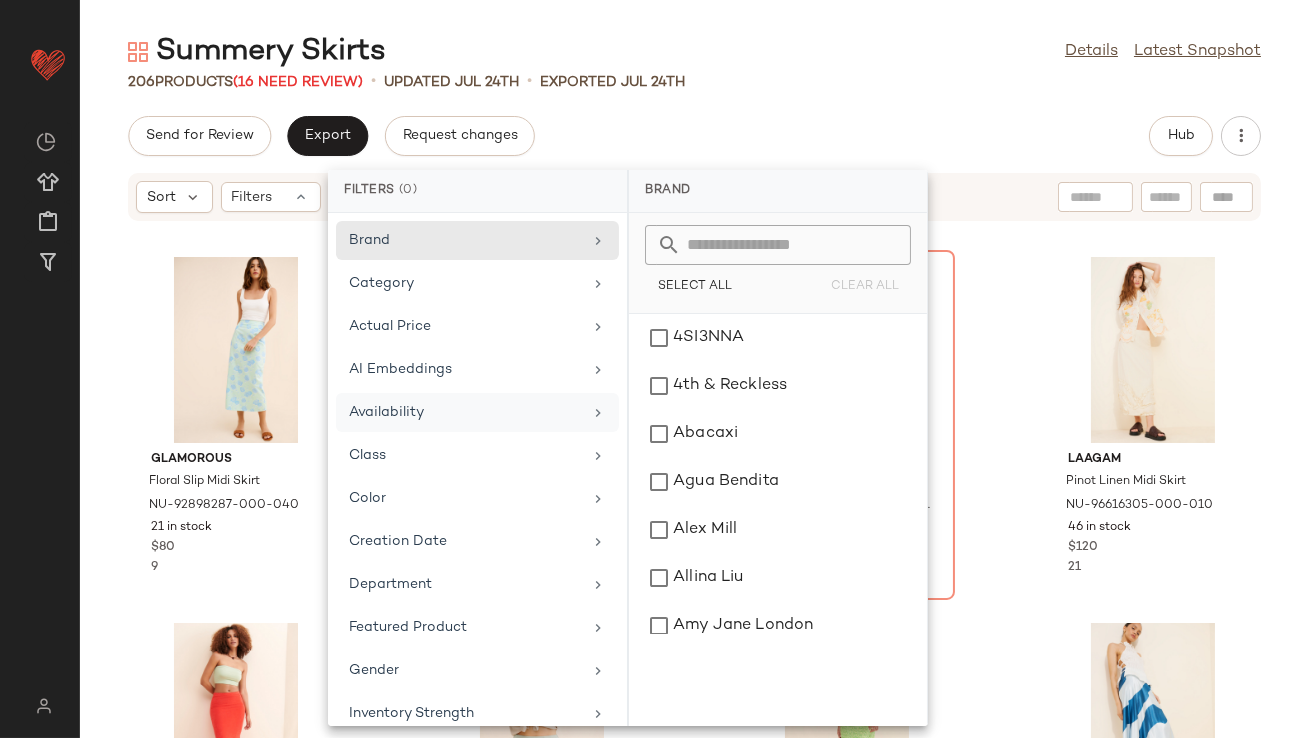 click on "Availability" at bounding box center (465, 412) 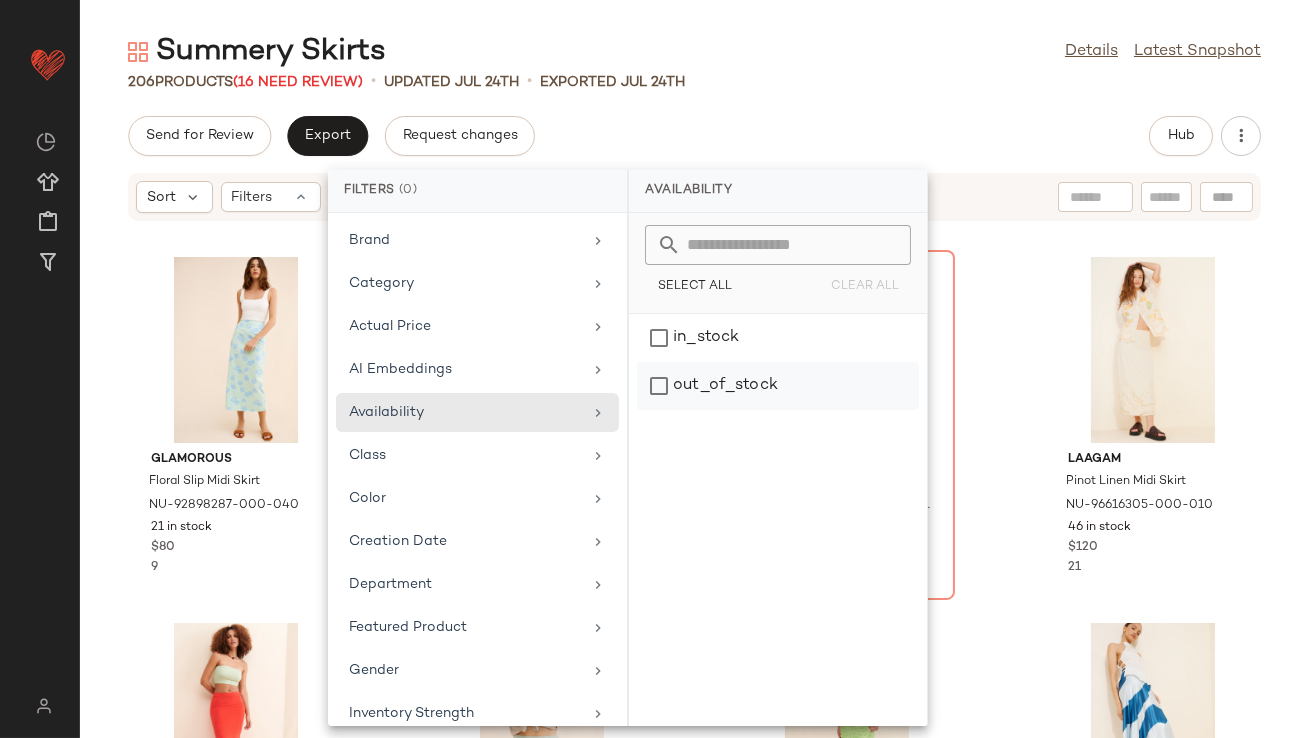 click on "out_of_stock" 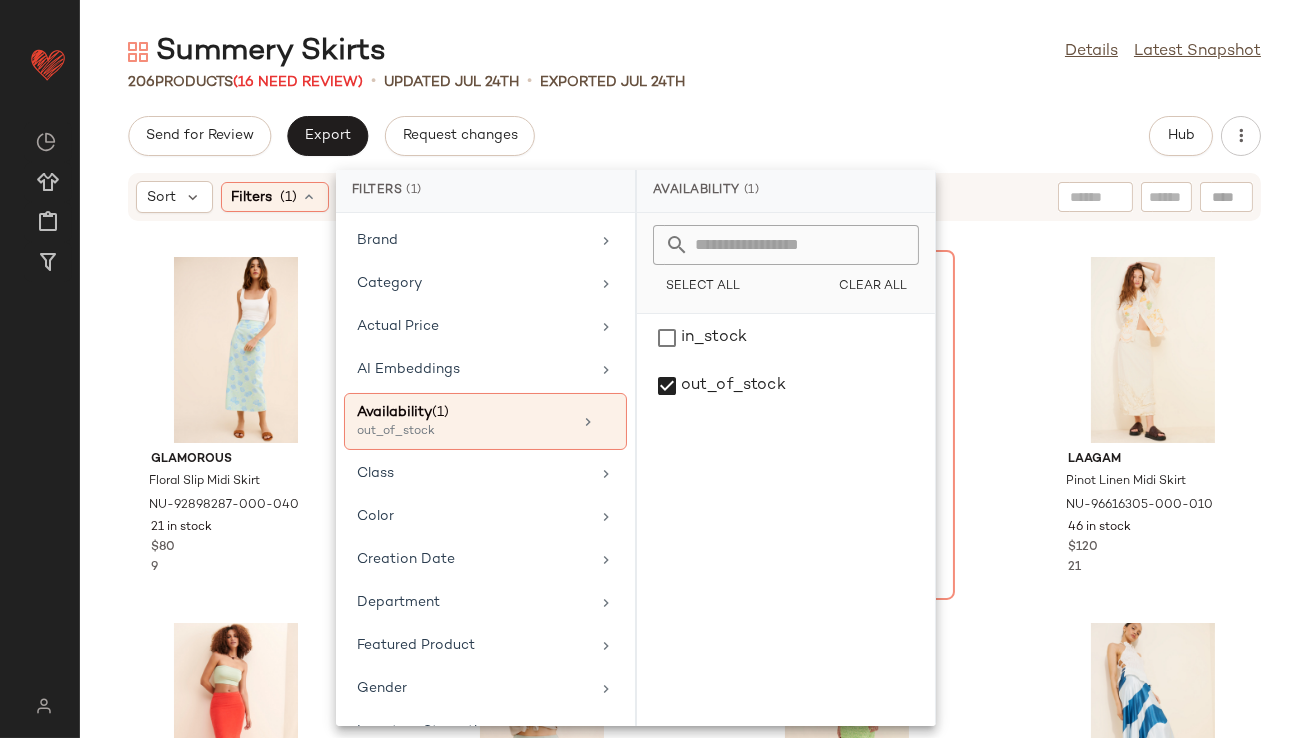 click on "[NUMBER] Products ([NUMBER] Need Review) updated [DATE] Exported [DATE]" 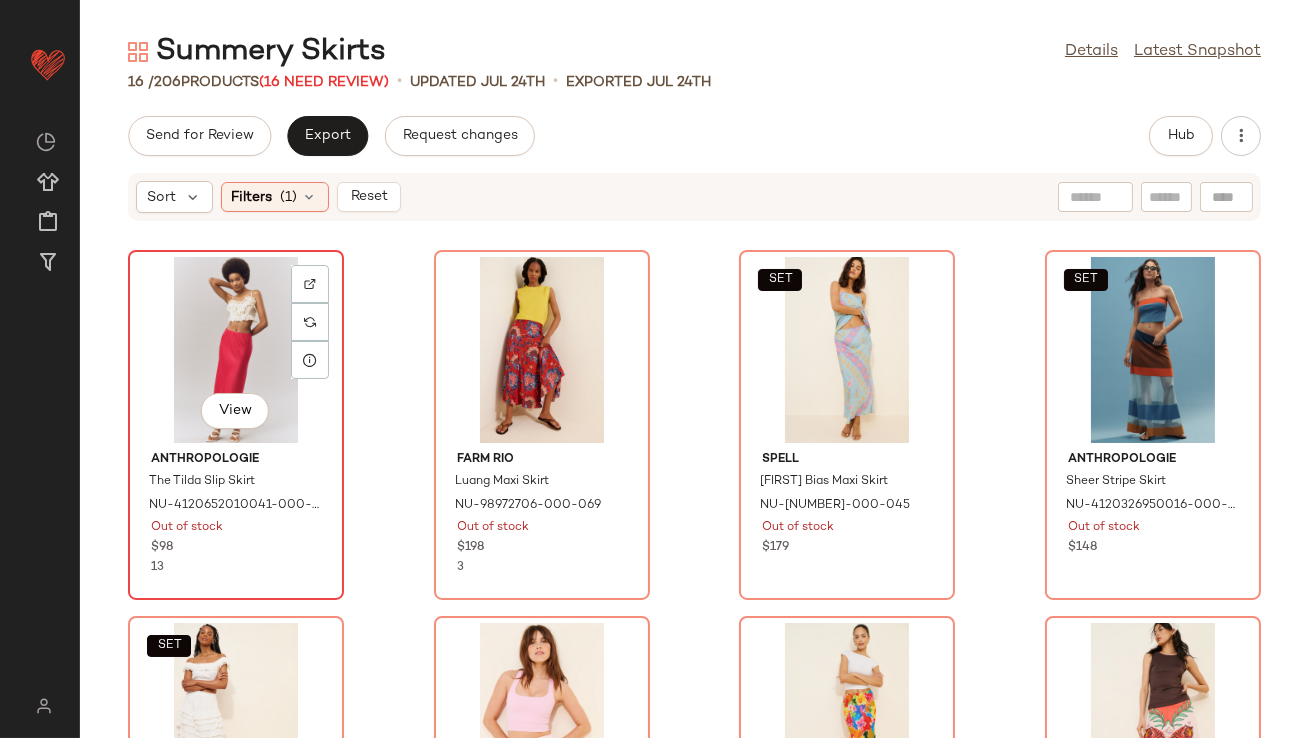 click on "View" 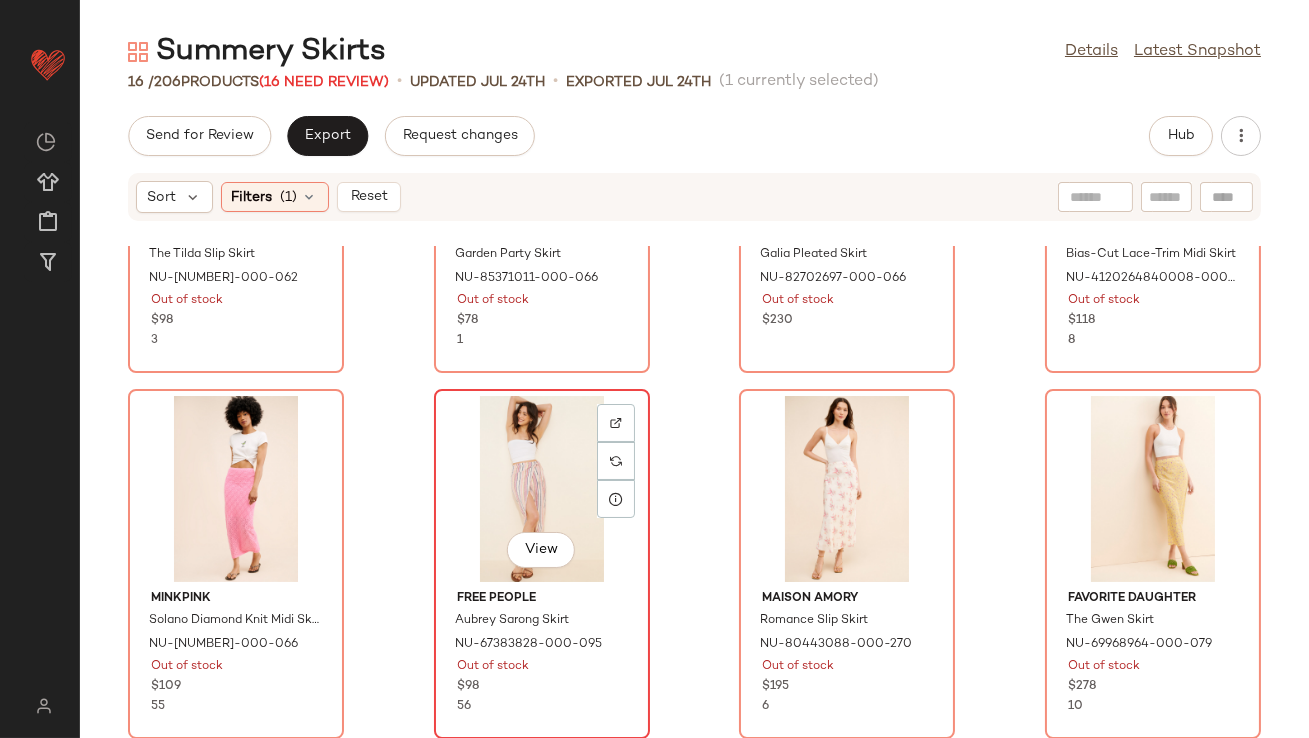 scroll, scrollTop: 0, scrollLeft: 0, axis: both 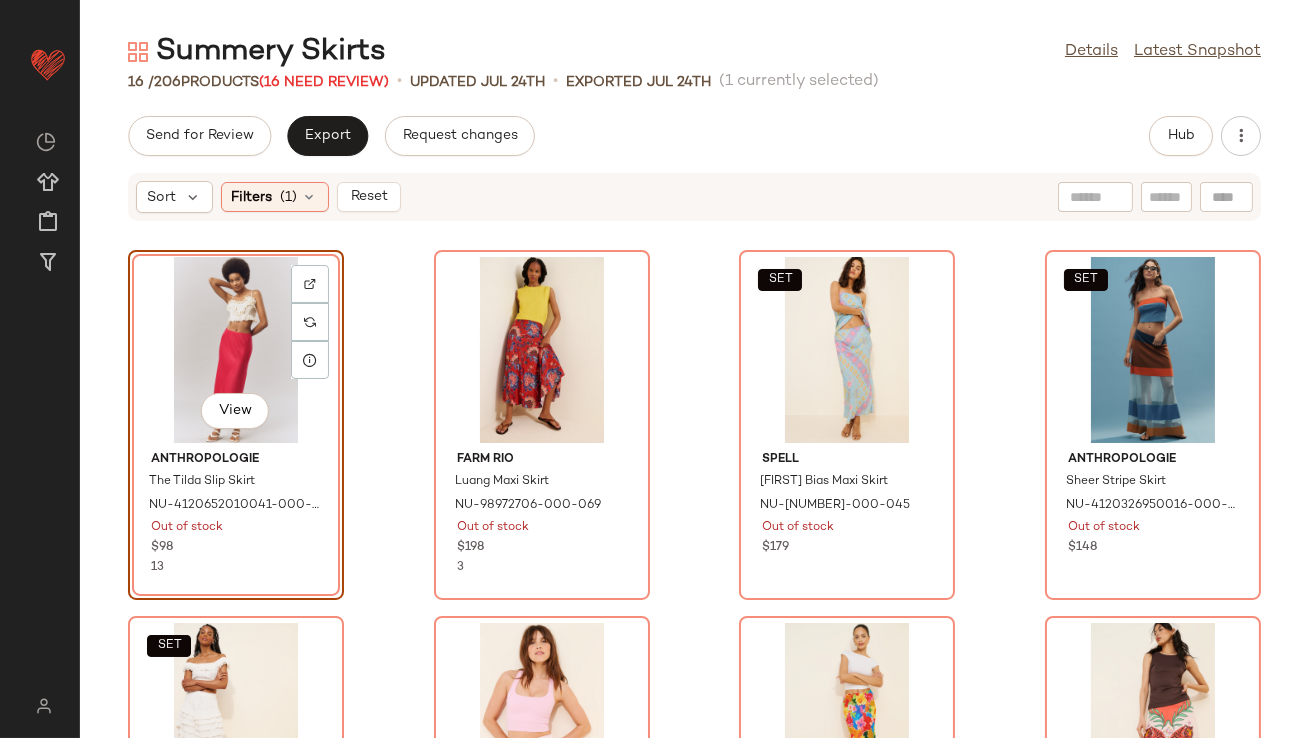 click on "View" 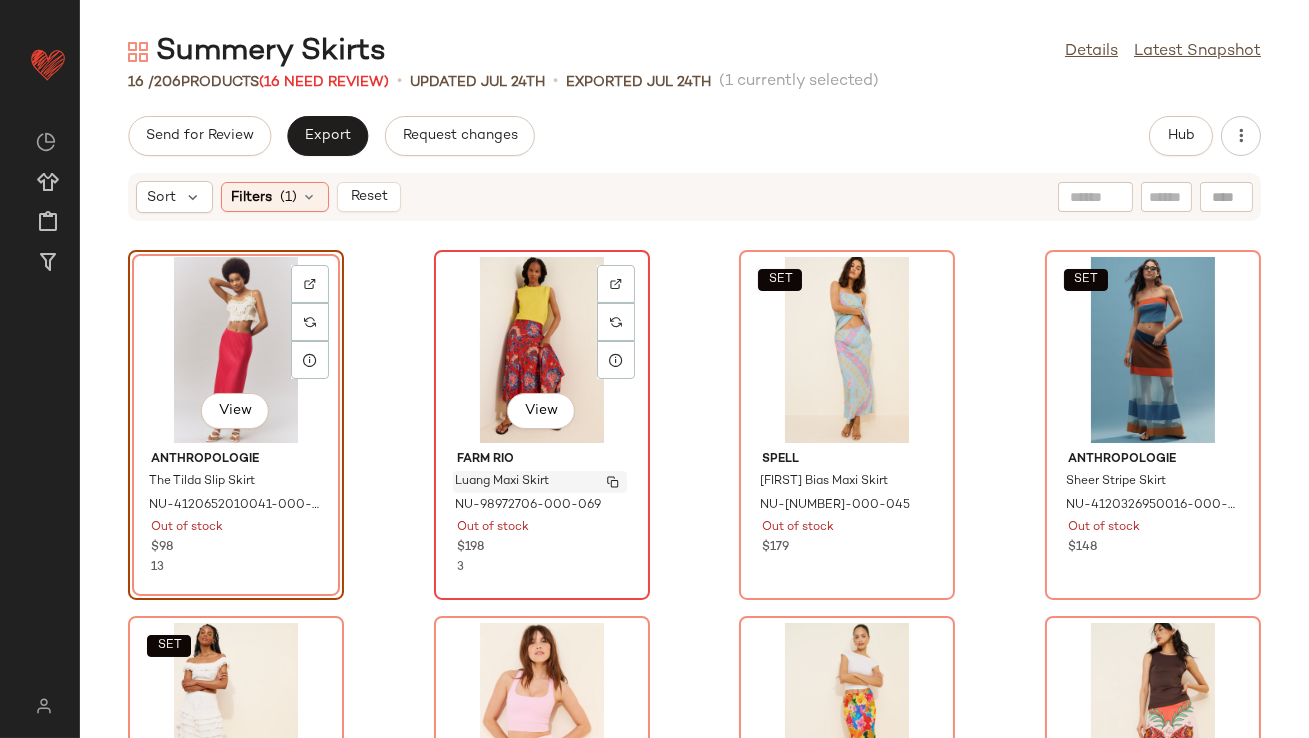 scroll, scrollTop: 975, scrollLeft: 0, axis: vertical 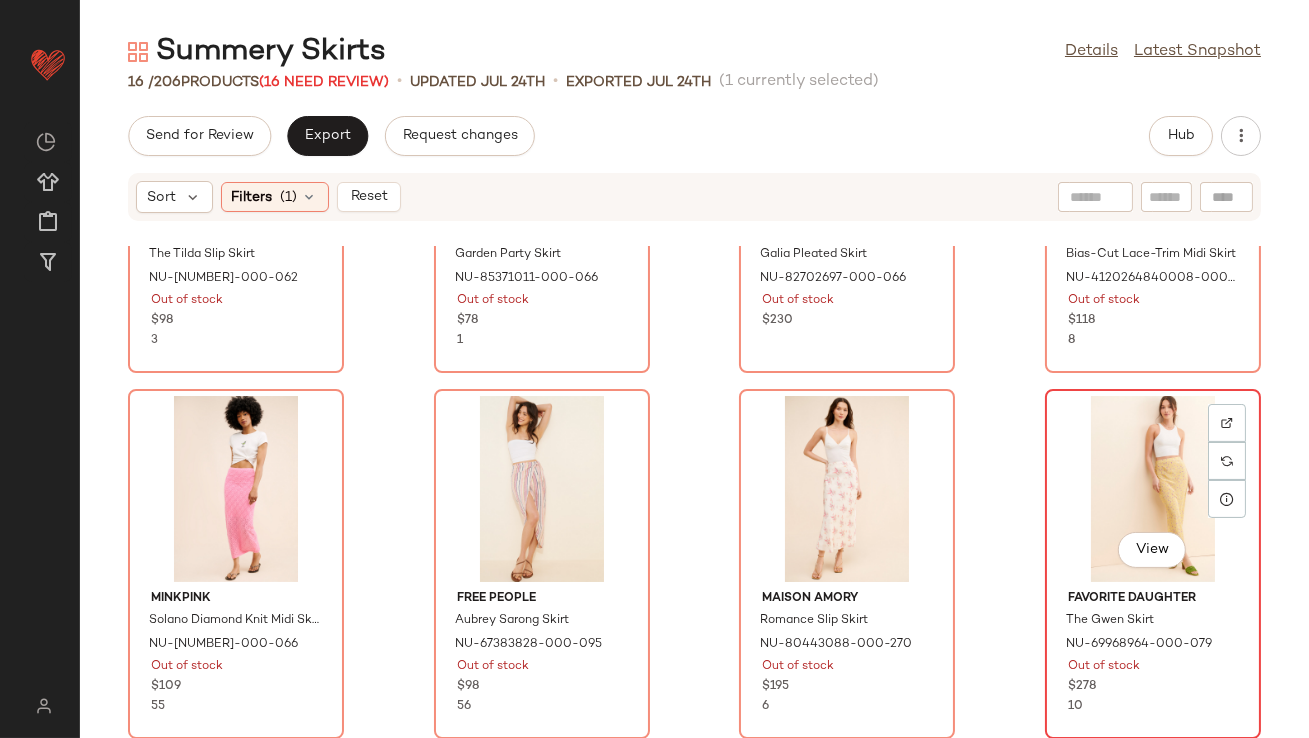 click on "View" 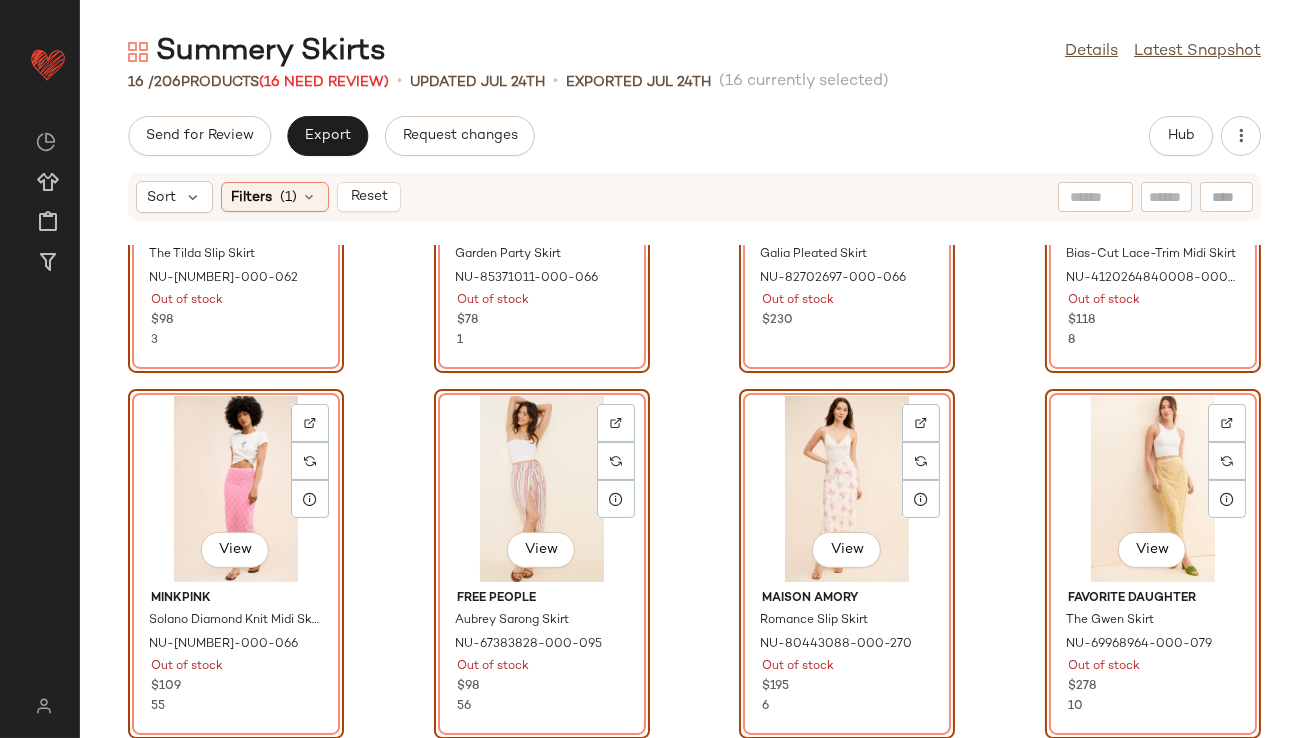 scroll, scrollTop: 0, scrollLeft: 0, axis: both 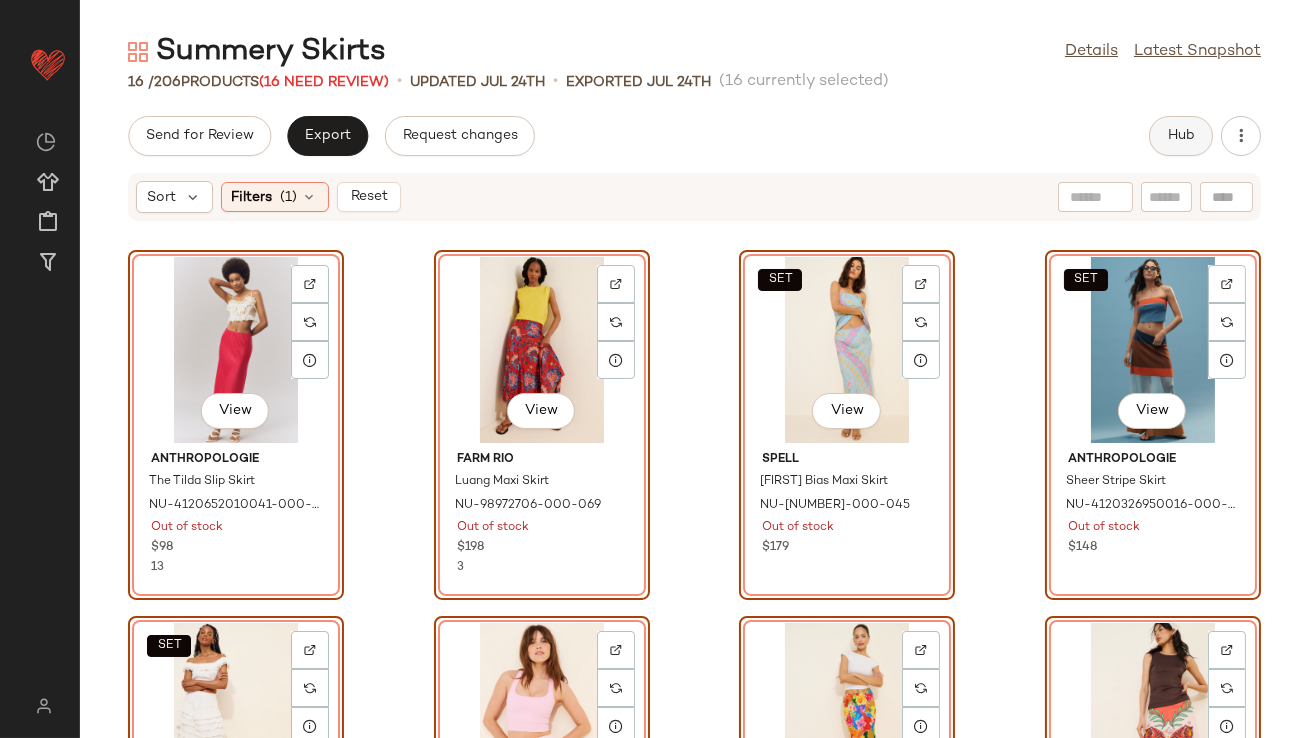 click on "Hub" 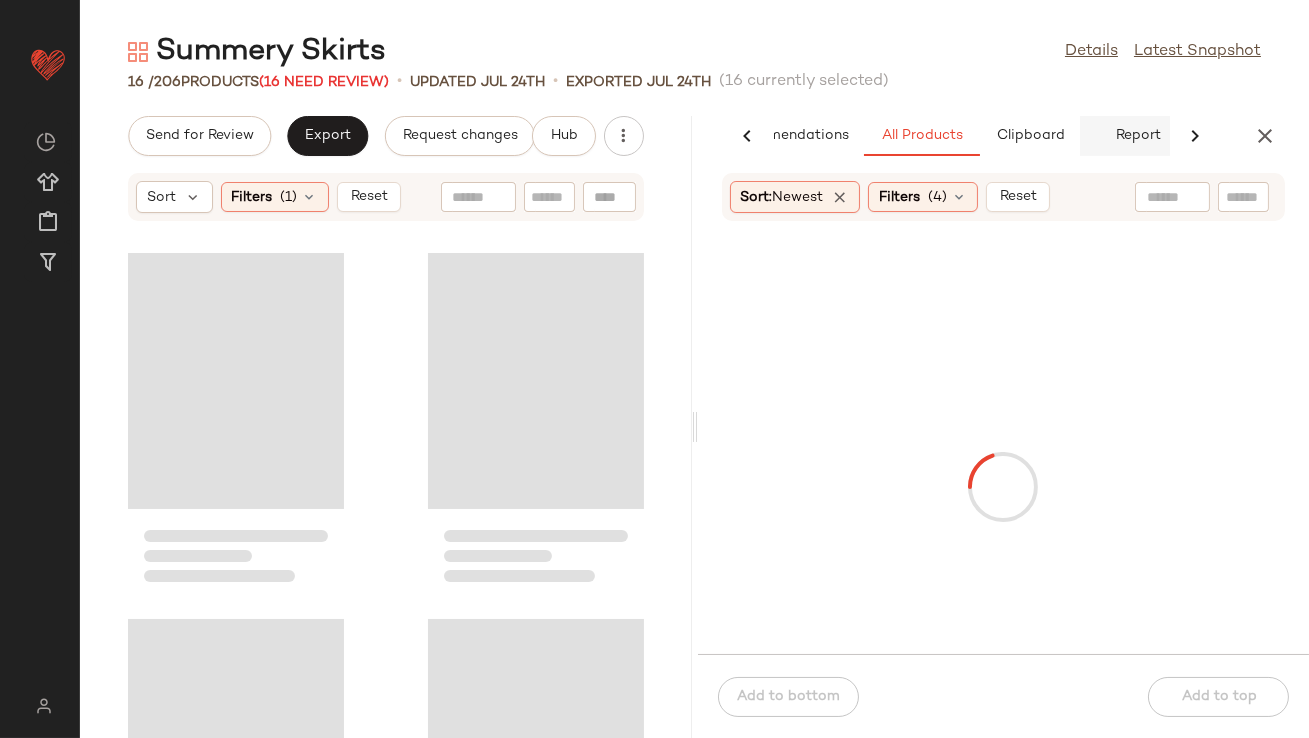 scroll, scrollTop: 0, scrollLeft: 112, axis: horizontal 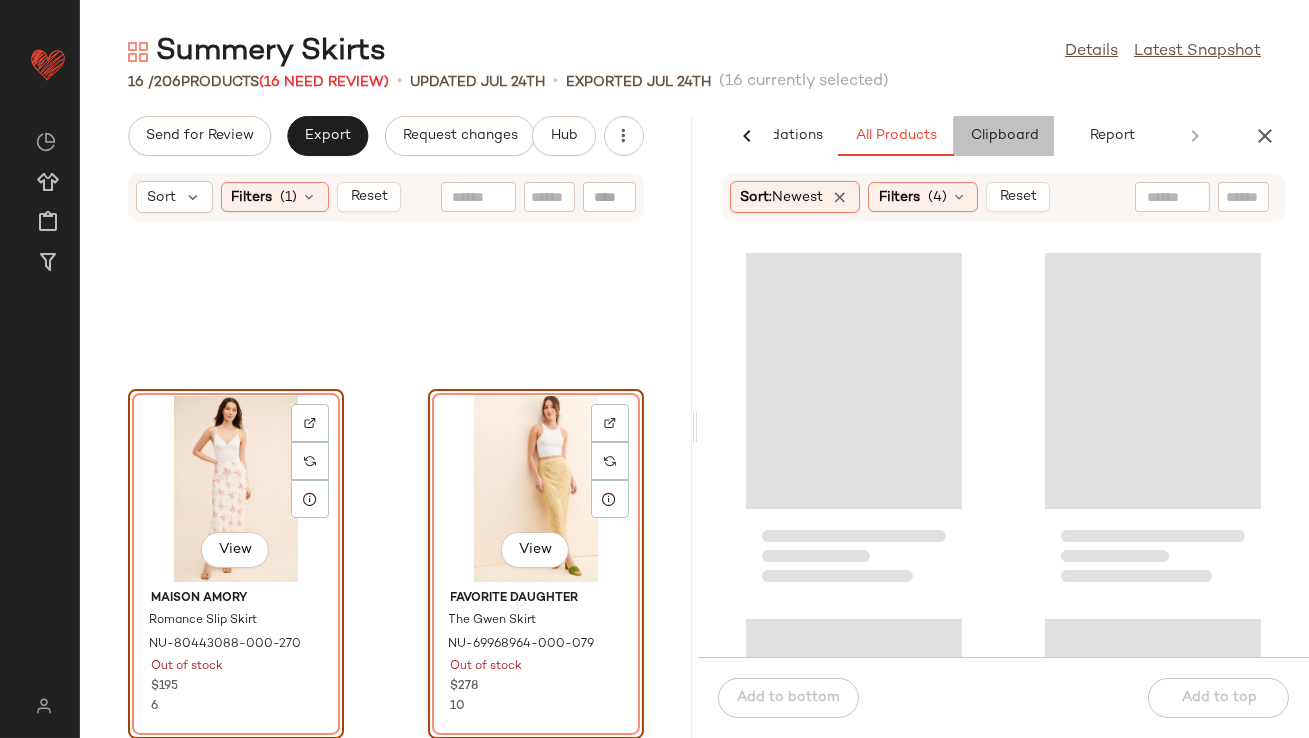 click on "Clipboard" 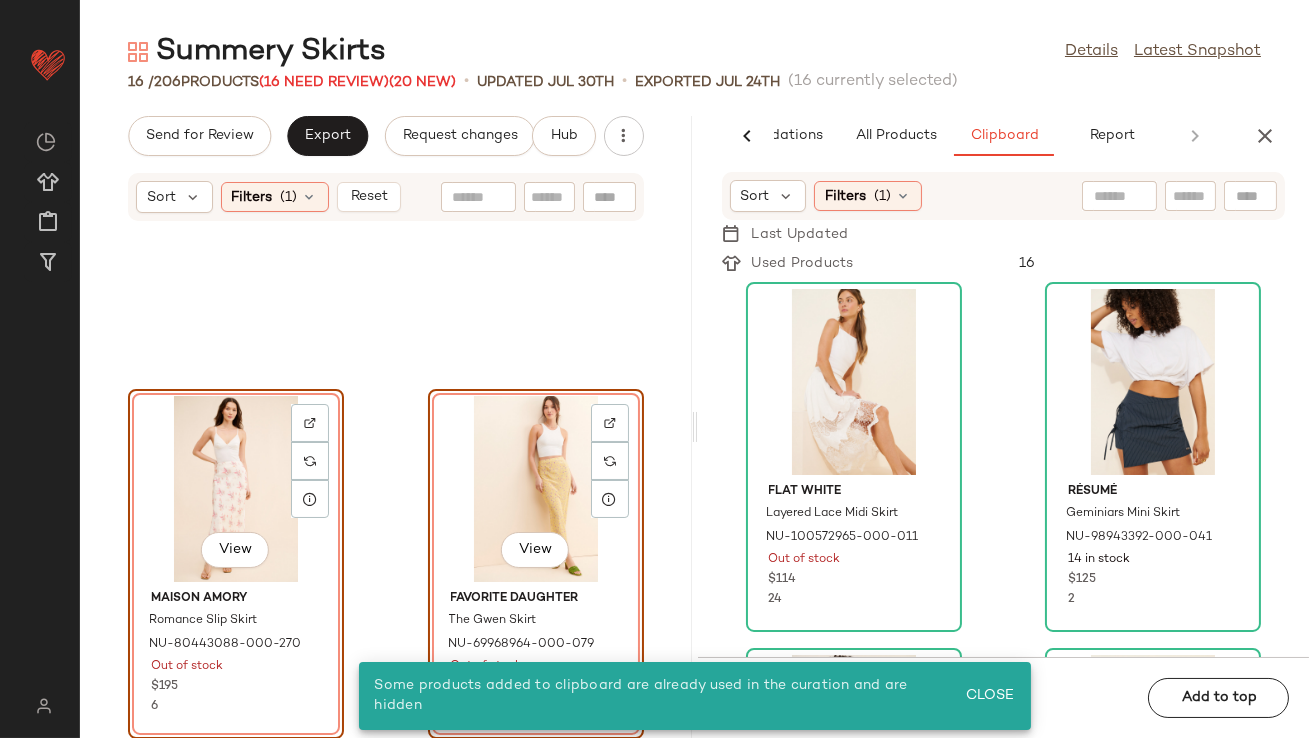 click on "View" 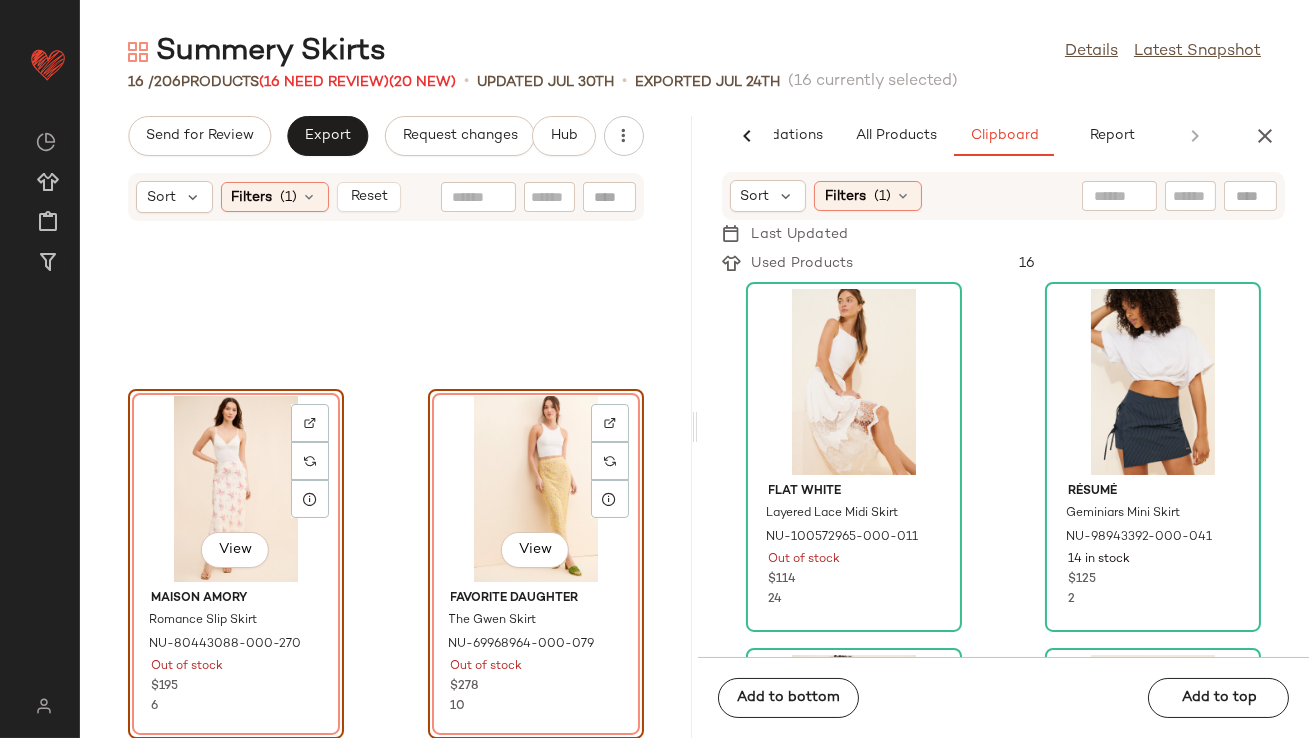 scroll, scrollTop: 0, scrollLeft: 0, axis: both 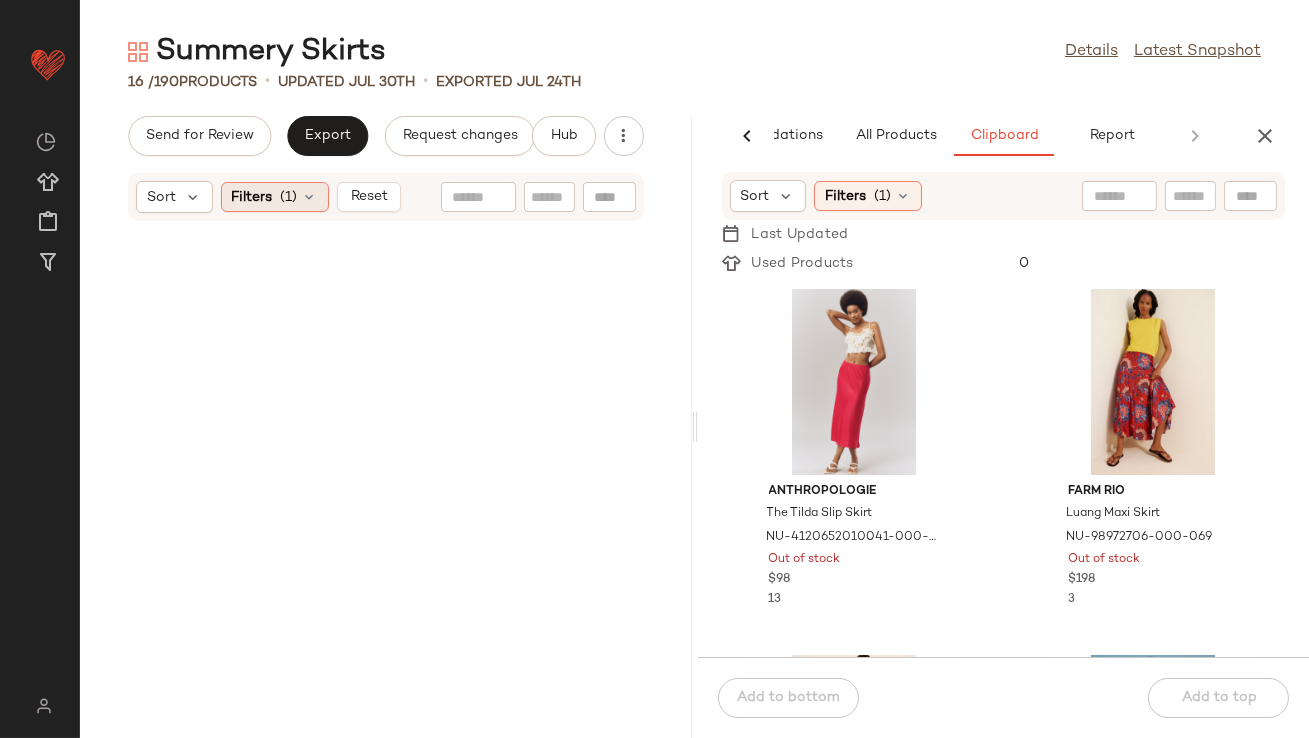 click at bounding box center (310, 197) 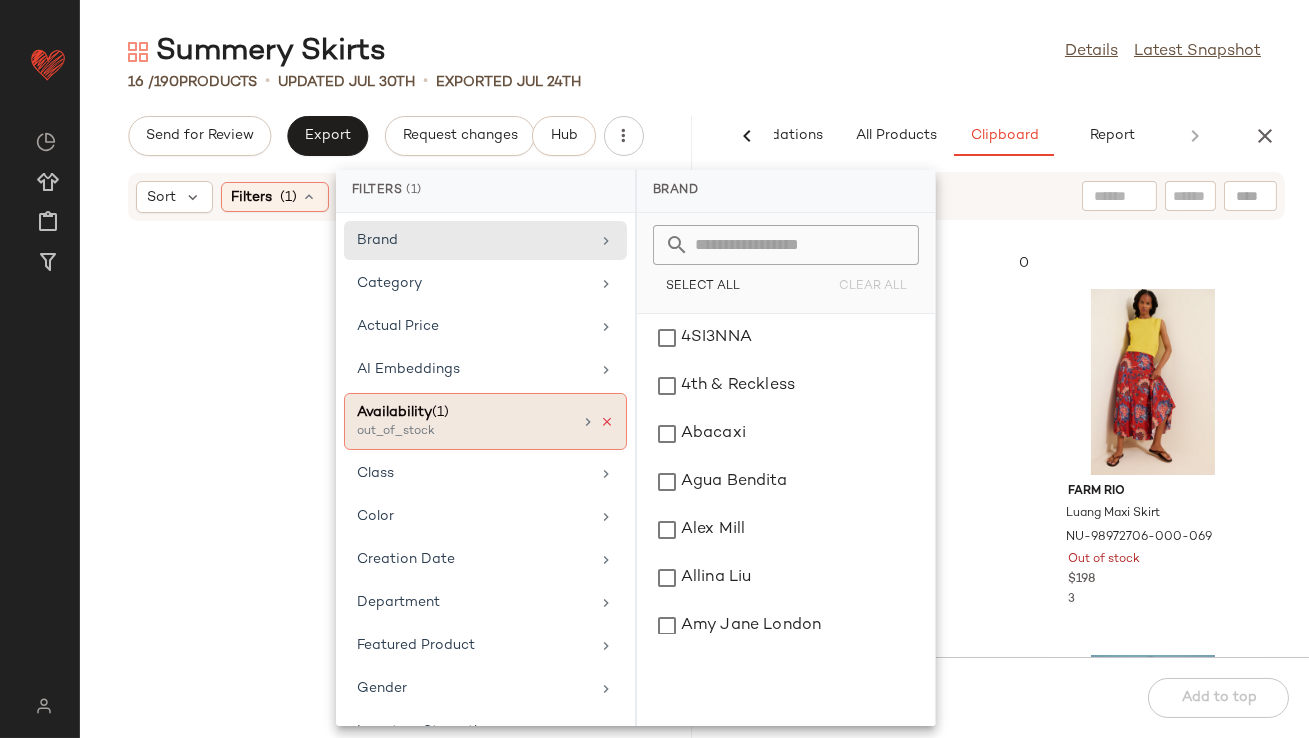 click at bounding box center (607, 422) 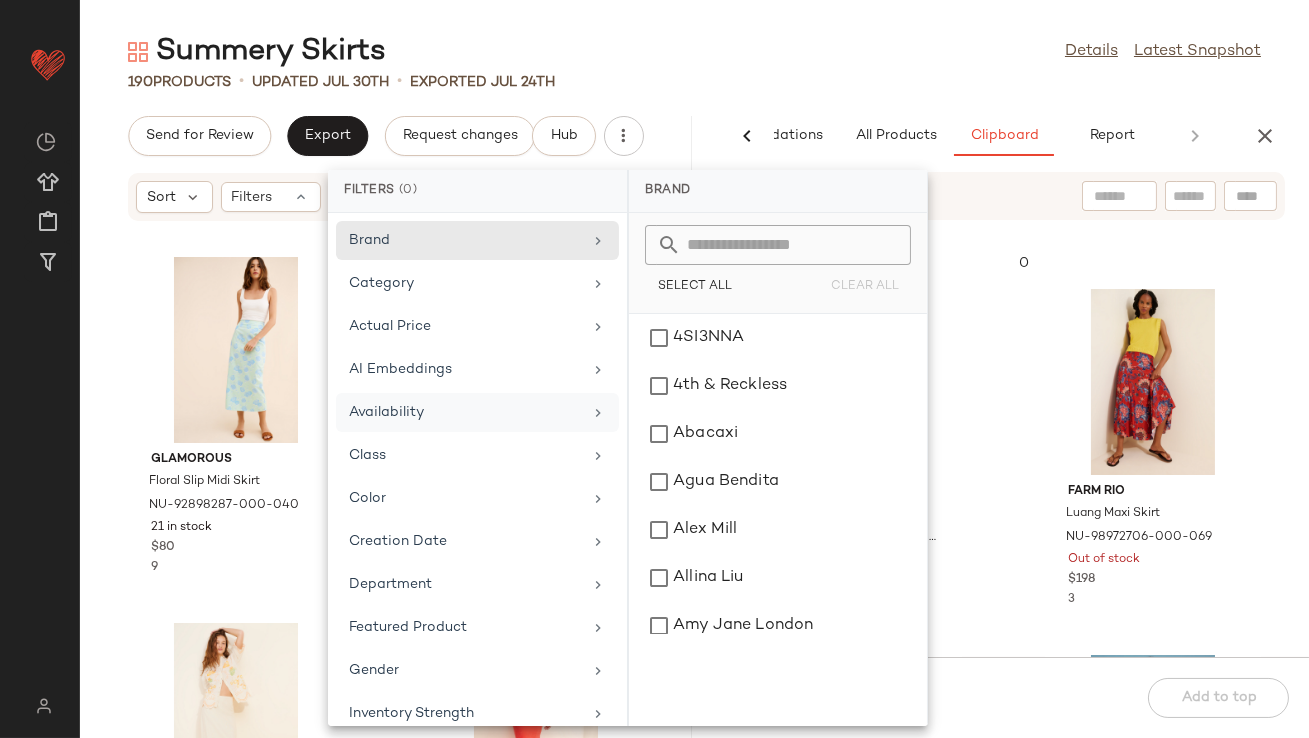 click on "Summery Skirts  Details   Latest Snapshot" 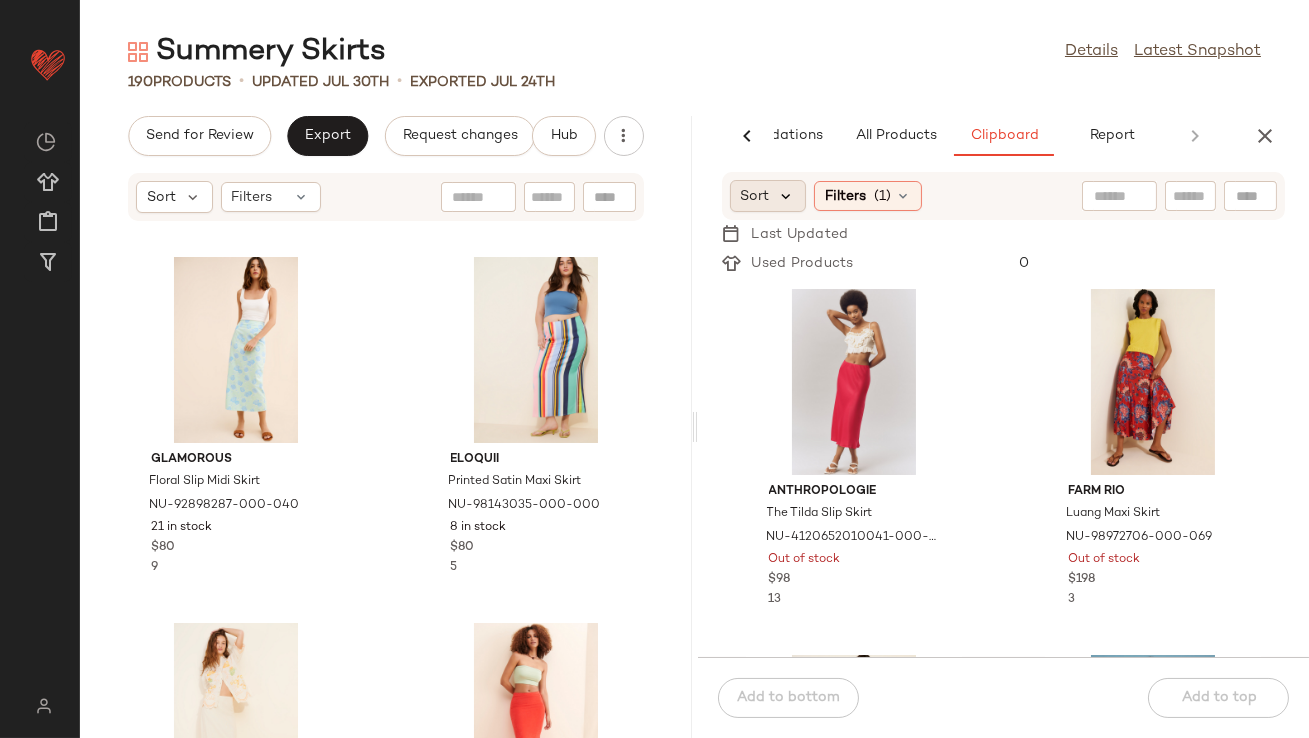 click at bounding box center [787, 196] 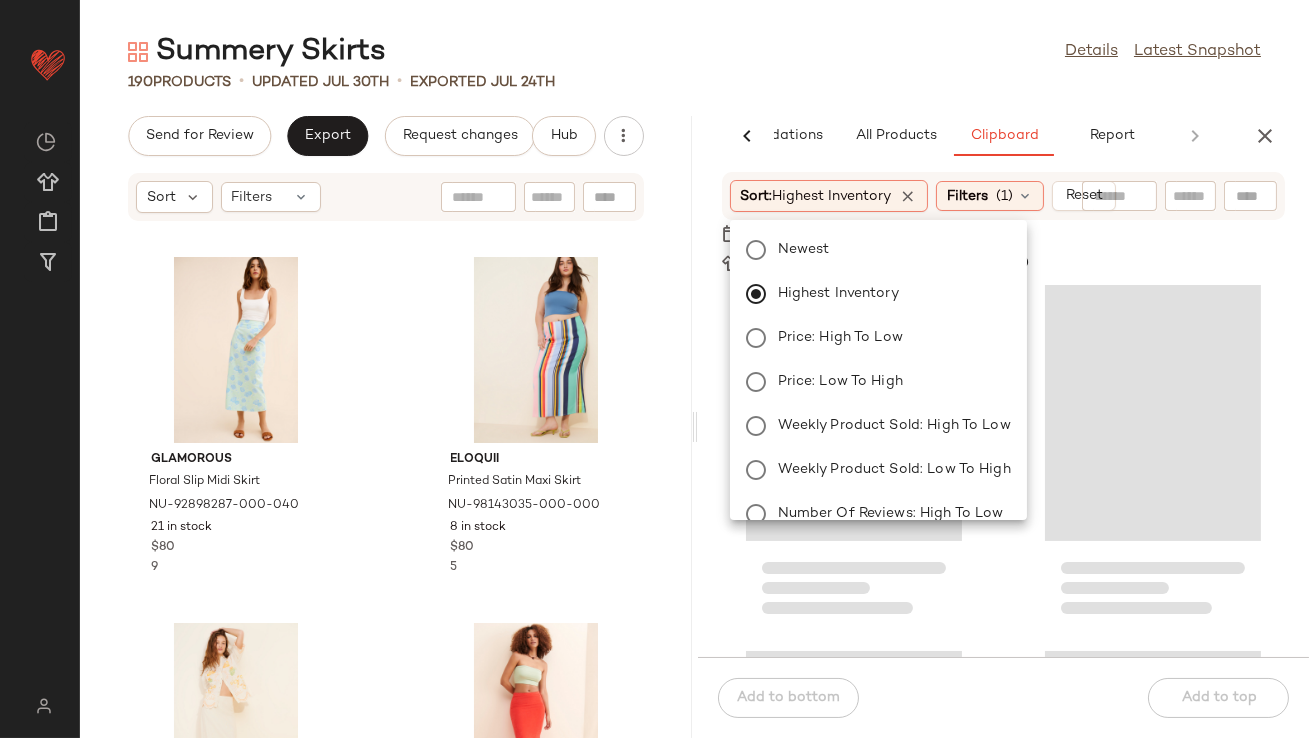 click on "190   Products   •   updated Jul 30th  •  Exported Jul 24th" 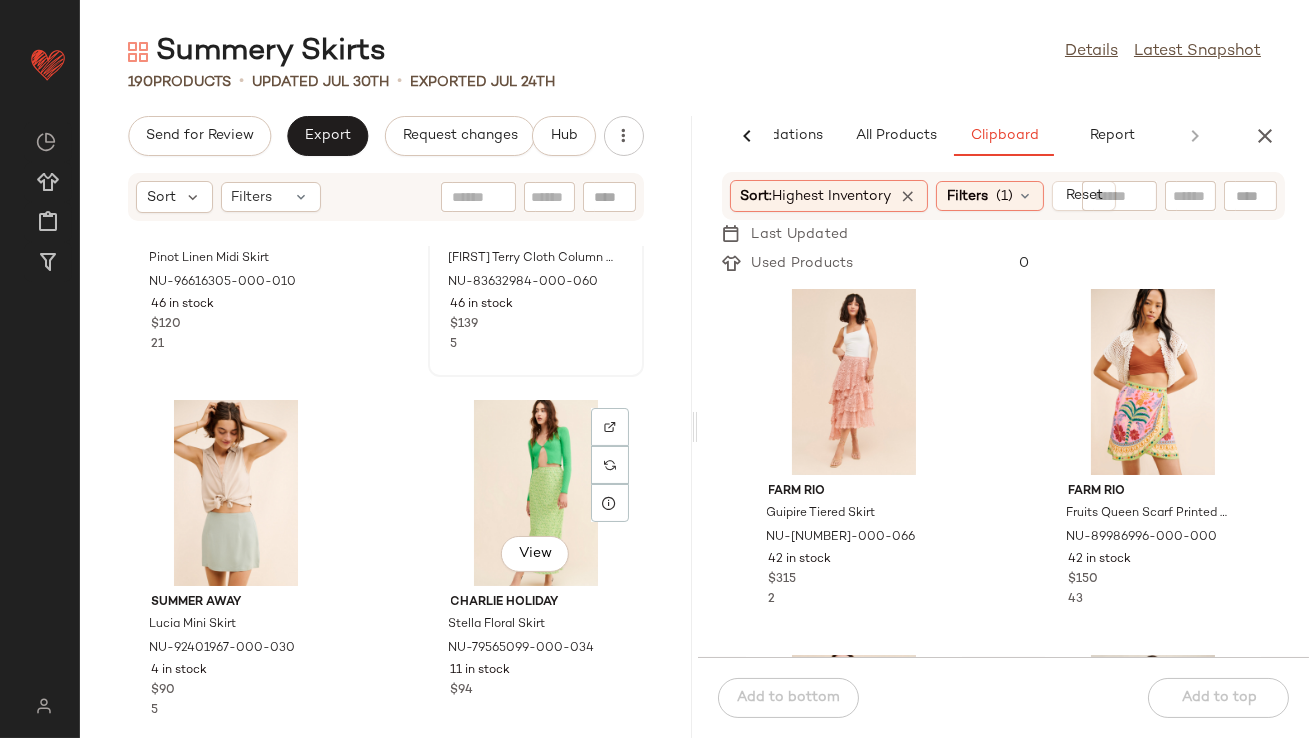 scroll, scrollTop: 616, scrollLeft: 0, axis: vertical 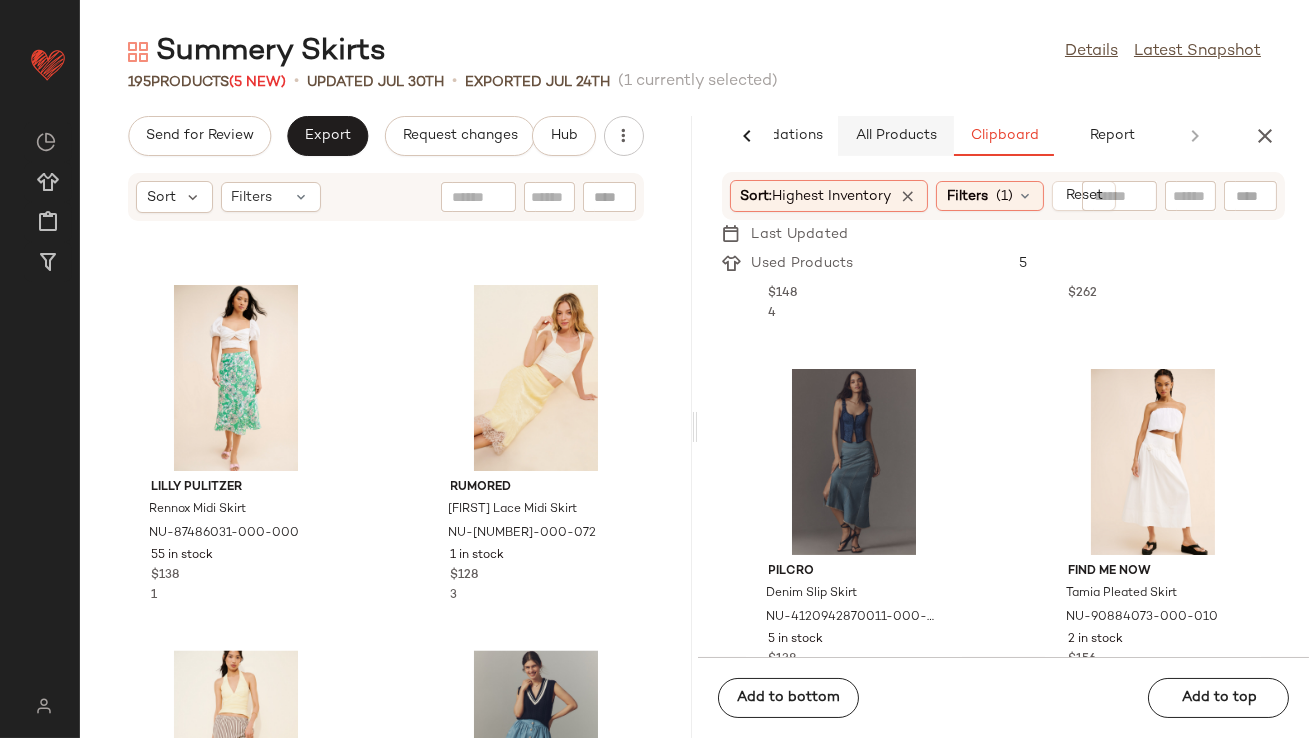 click on "All Products" 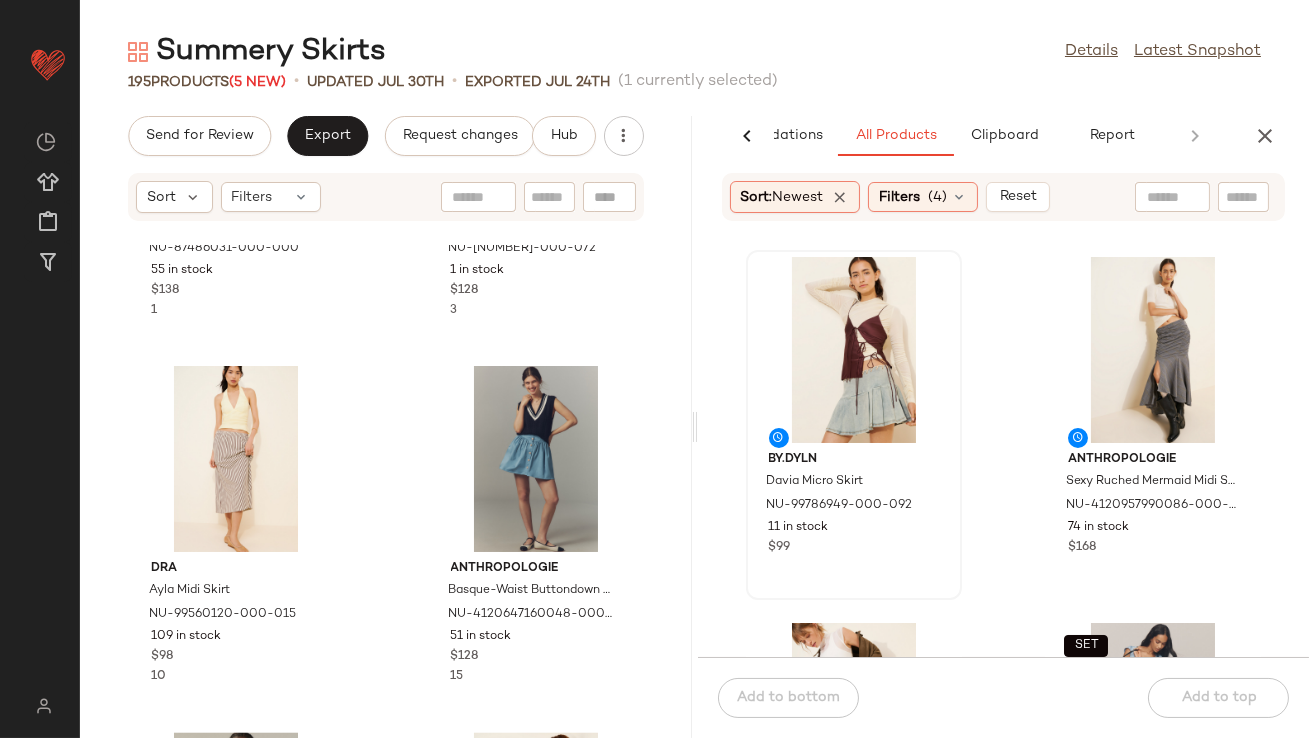 scroll, scrollTop: 7725, scrollLeft: 0, axis: vertical 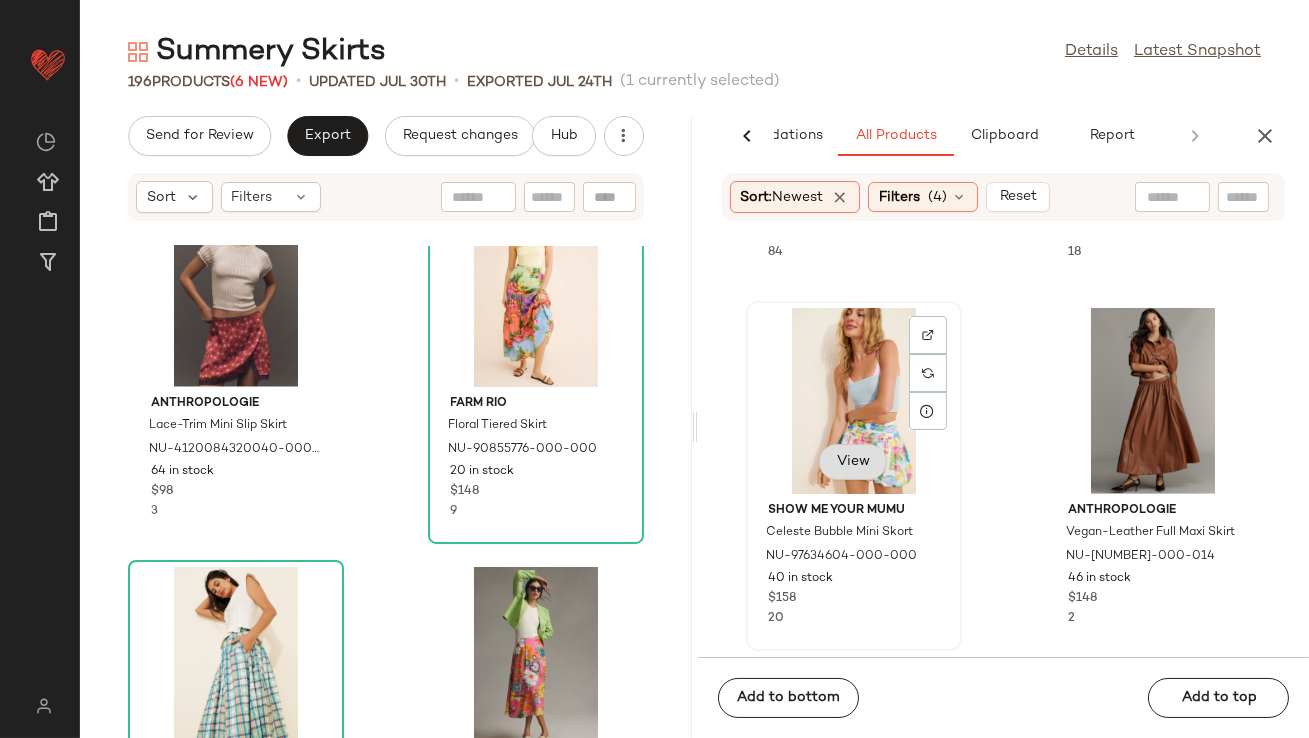 click on "View" 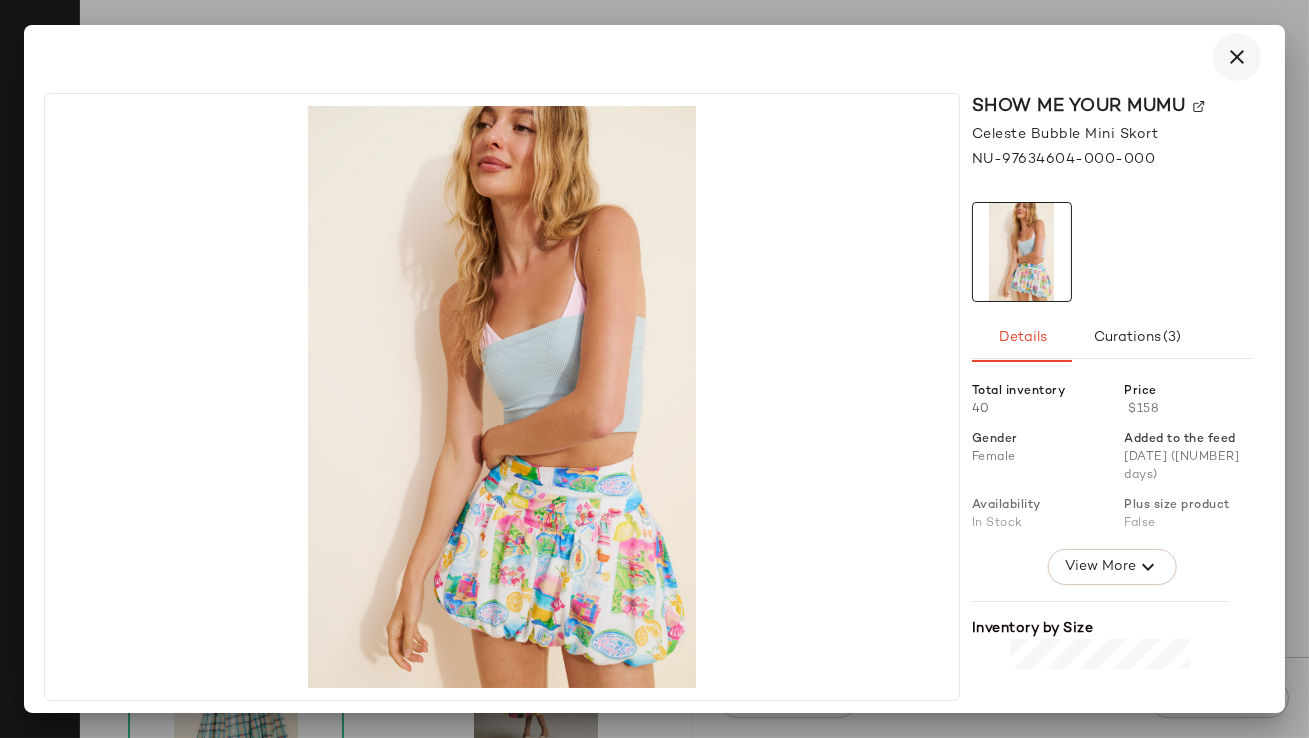 click at bounding box center [1237, 57] 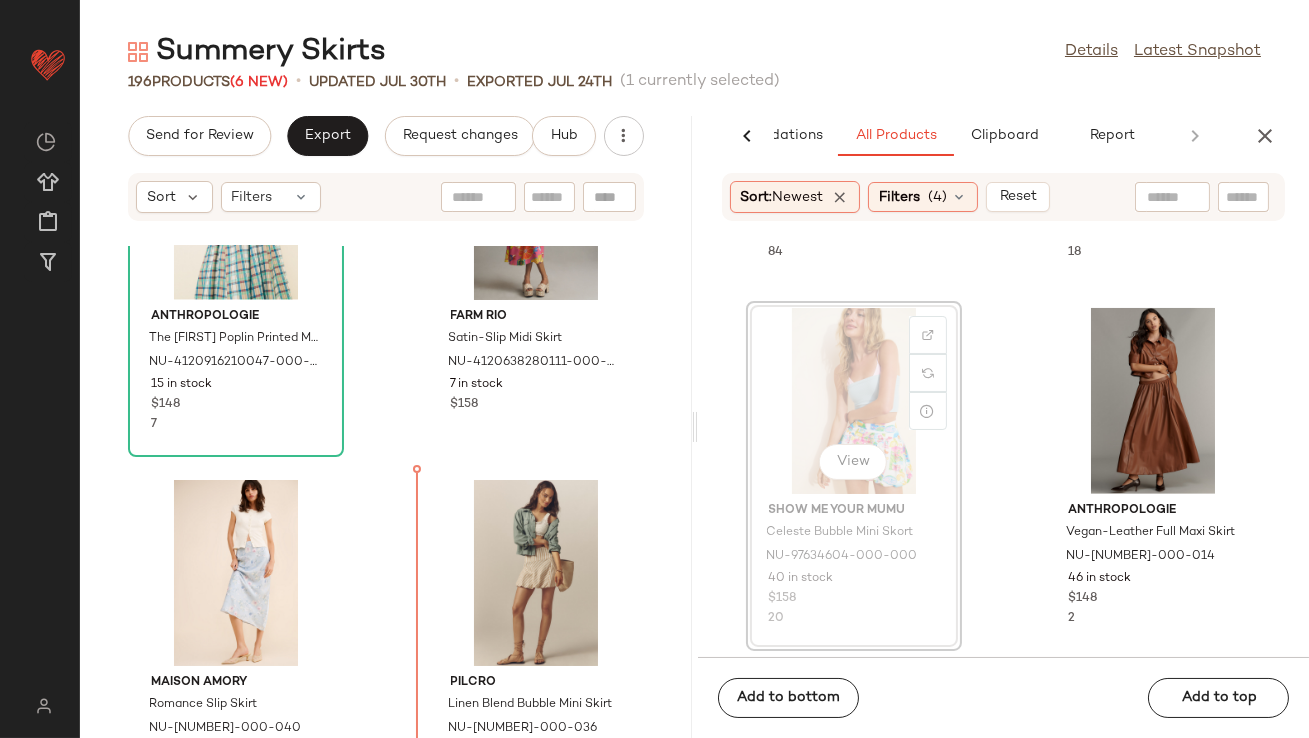 scroll, scrollTop: 5366, scrollLeft: 0, axis: vertical 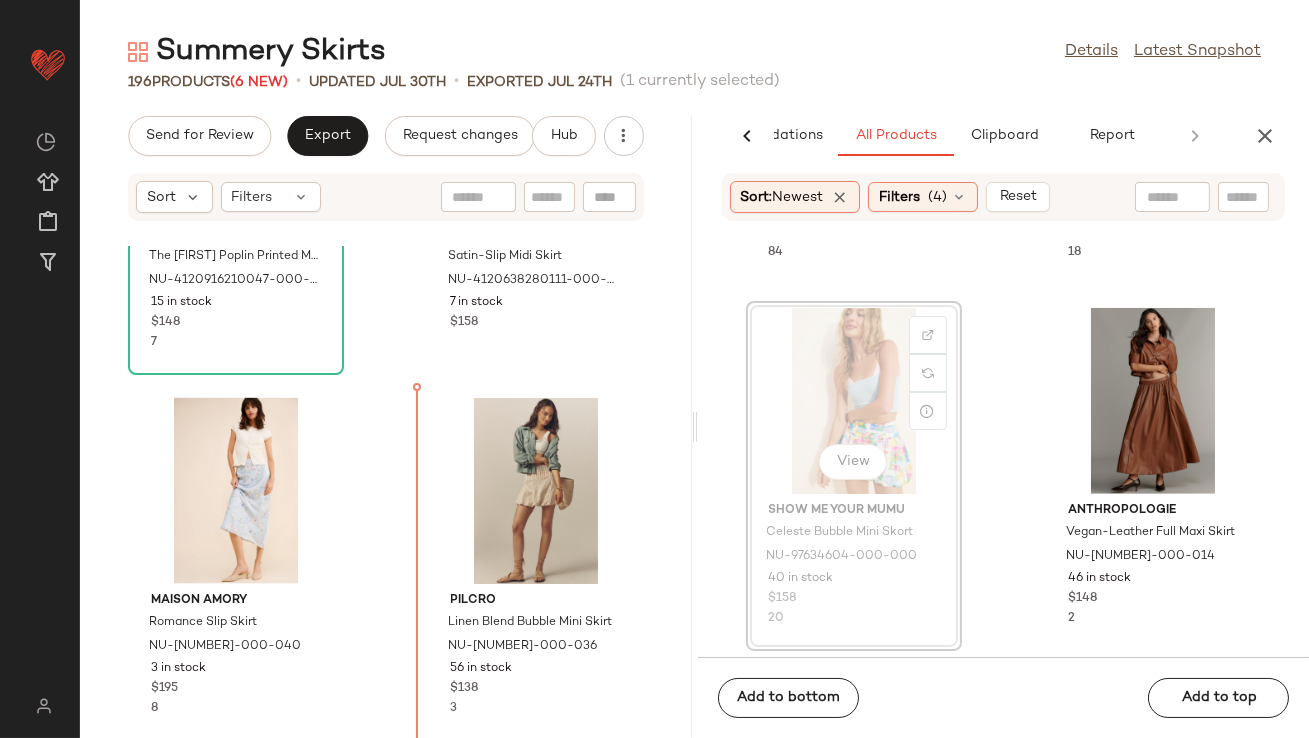 drag, startPoint x: 866, startPoint y: 402, endPoint x: 853, endPoint y: 407, distance: 13.928389 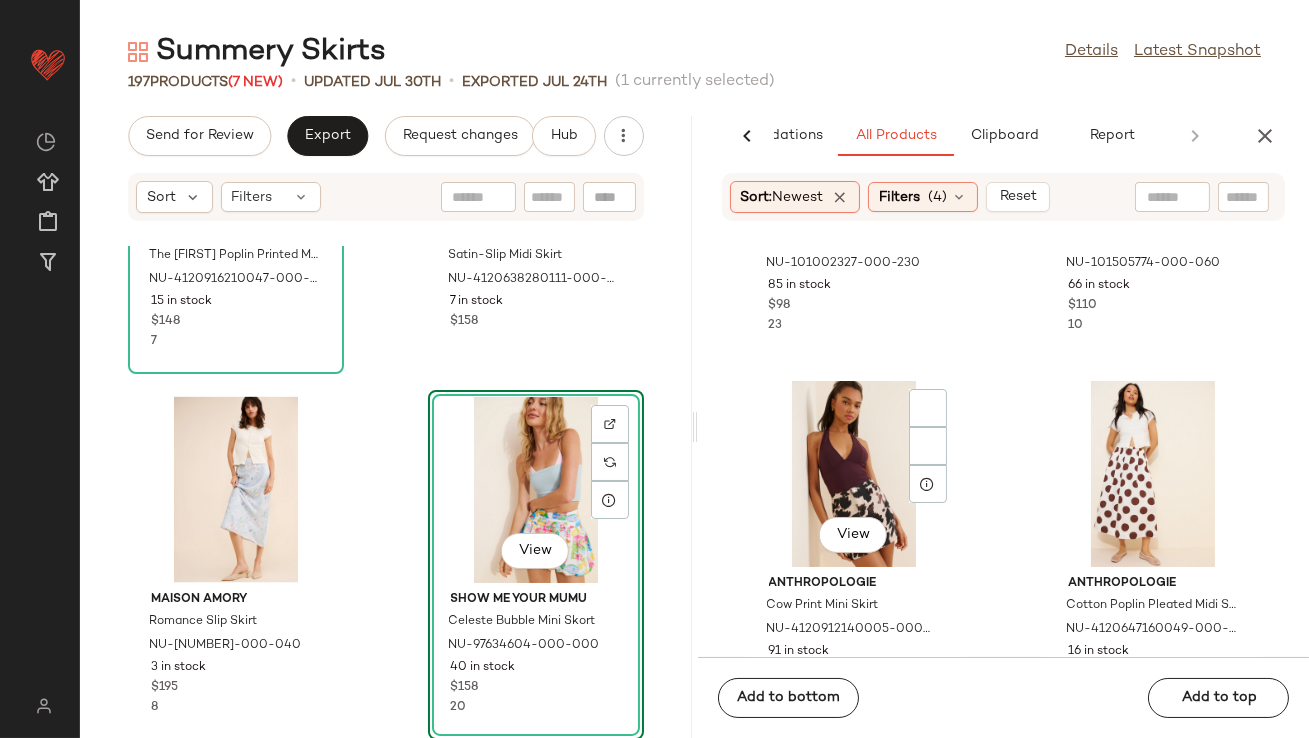 scroll, scrollTop: 3995, scrollLeft: 0, axis: vertical 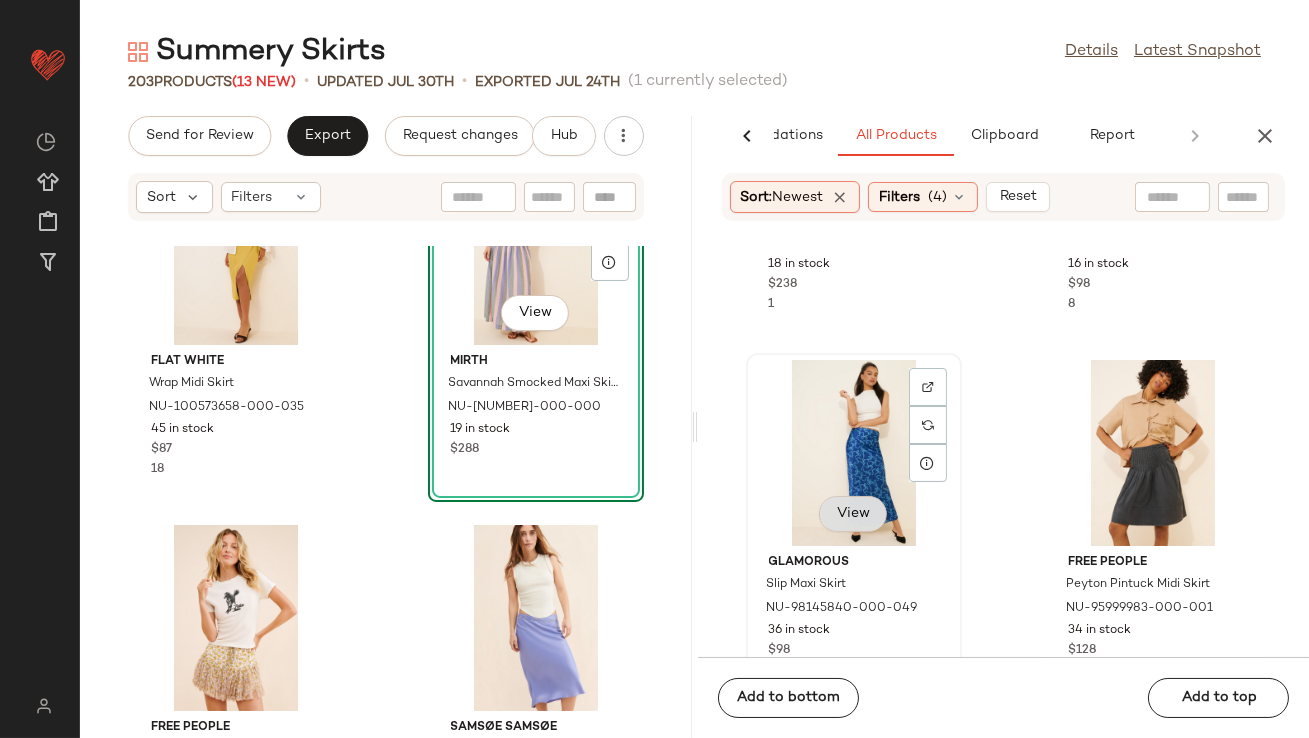 click on "View" 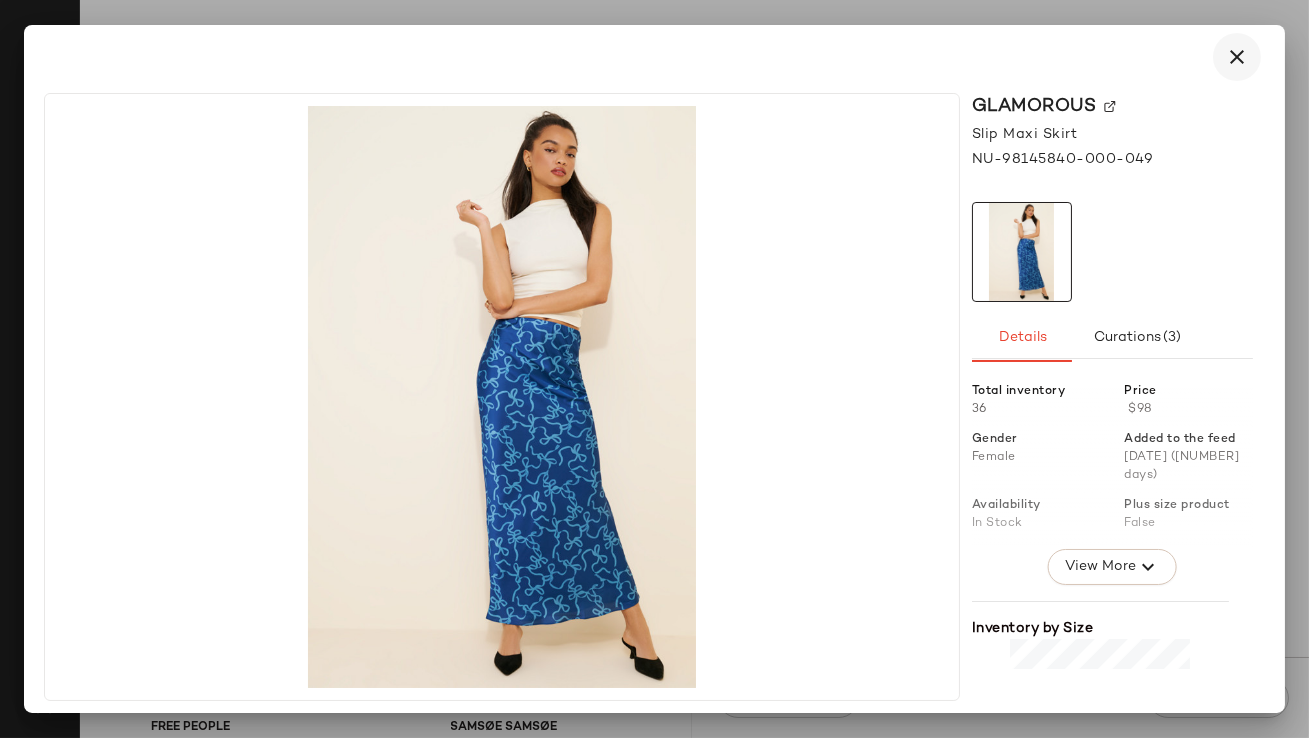 click at bounding box center (1237, 57) 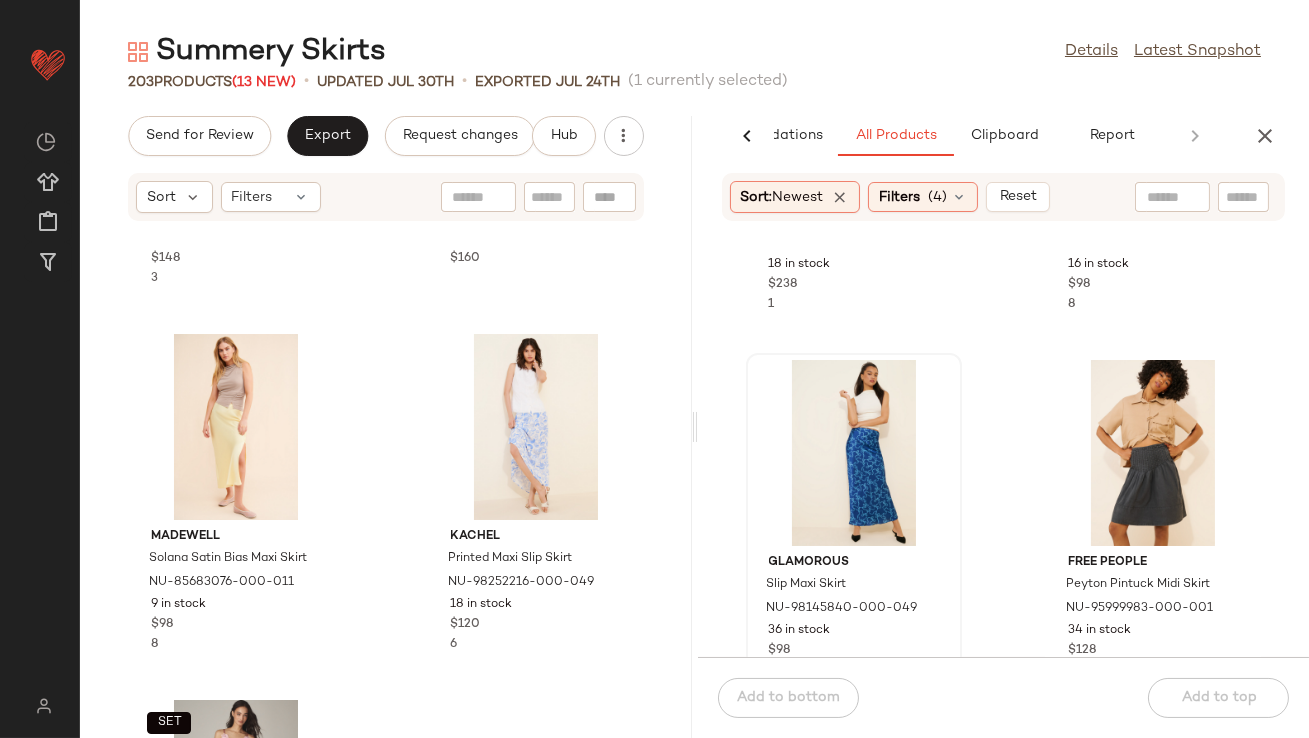scroll, scrollTop: 13916, scrollLeft: 0, axis: vertical 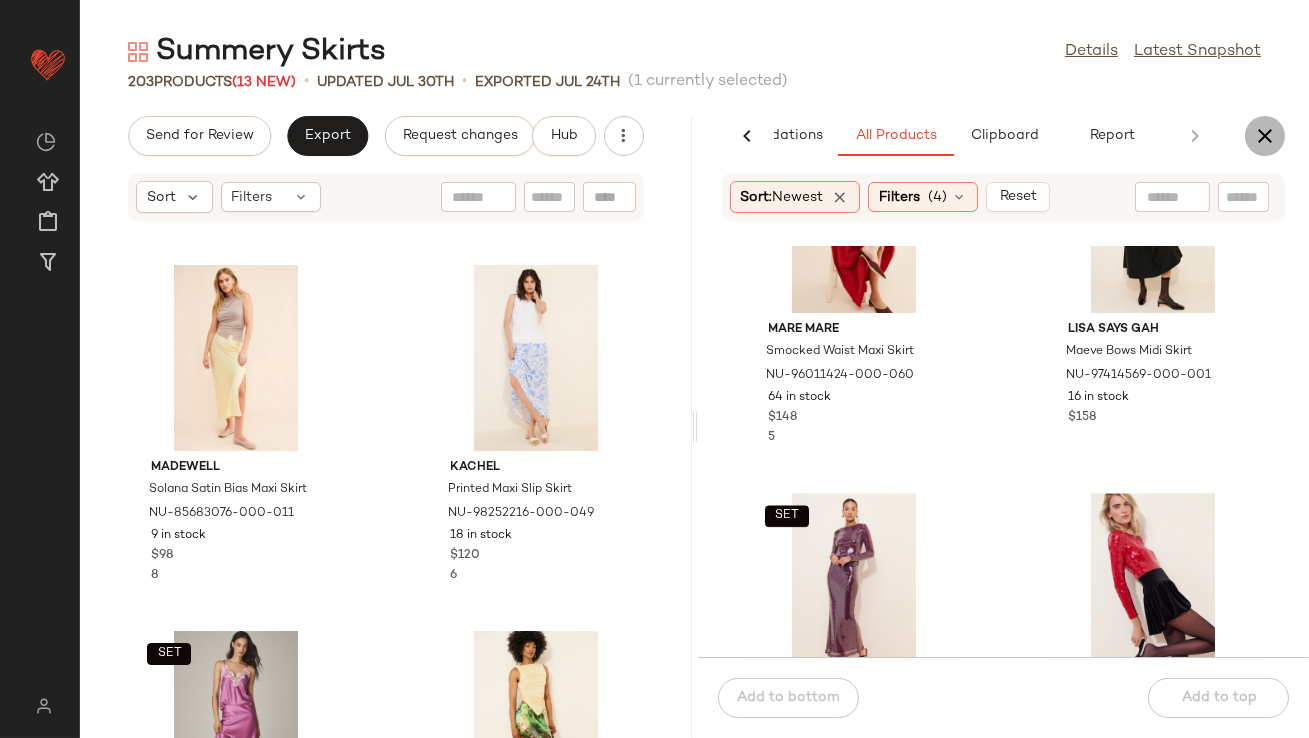 click at bounding box center [1265, 136] 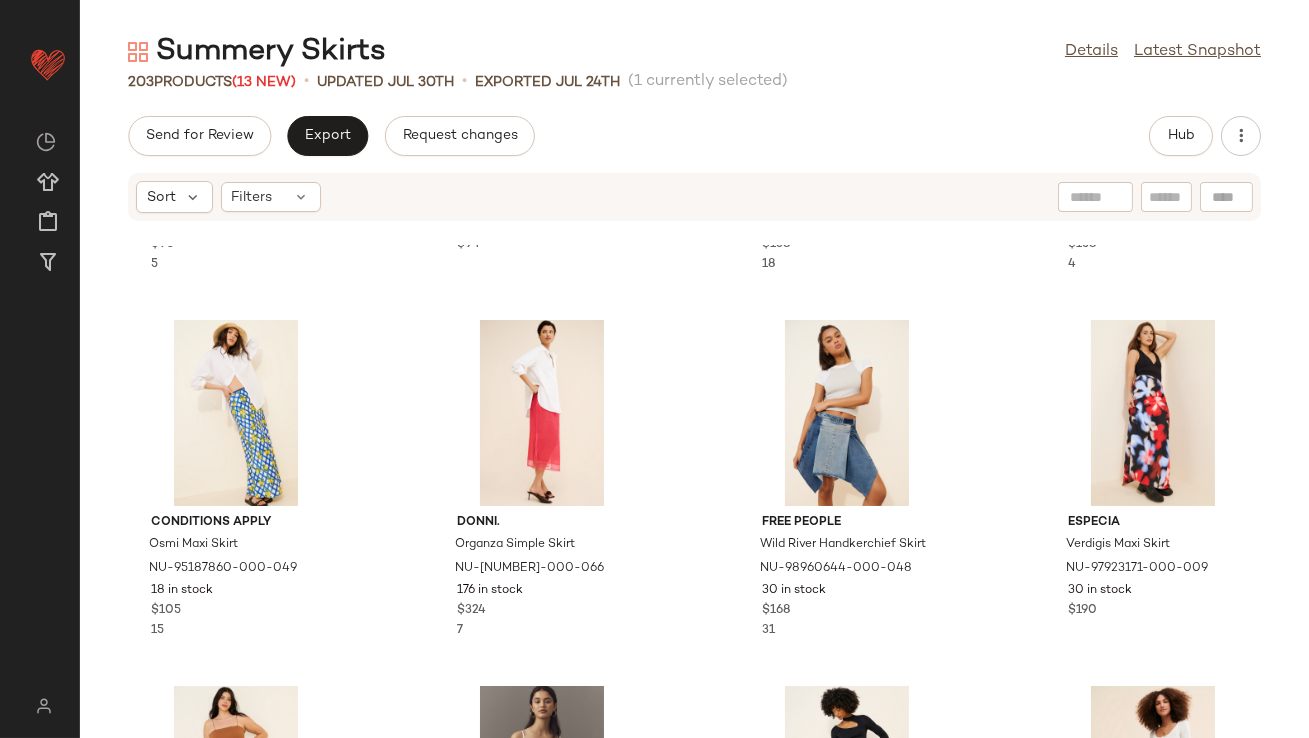 scroll, scrollTop: 0, scrollLeft: 0, axis: both 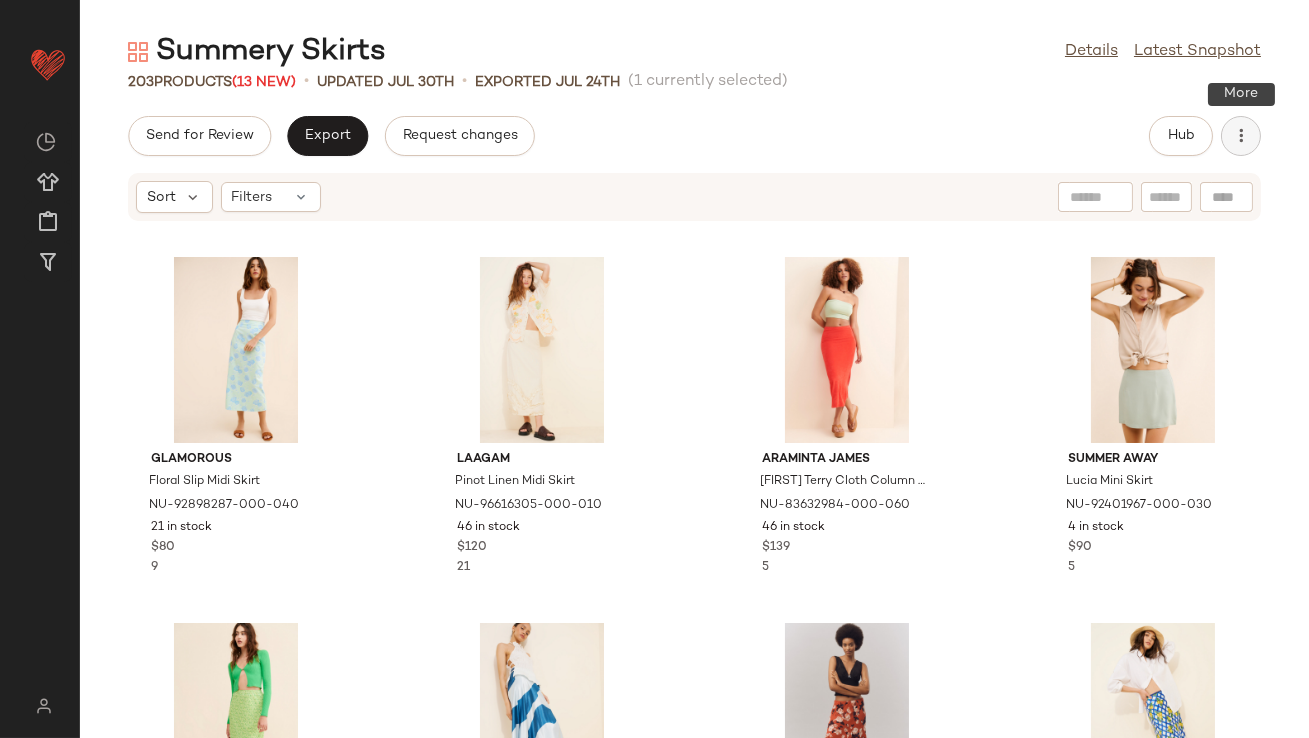 click 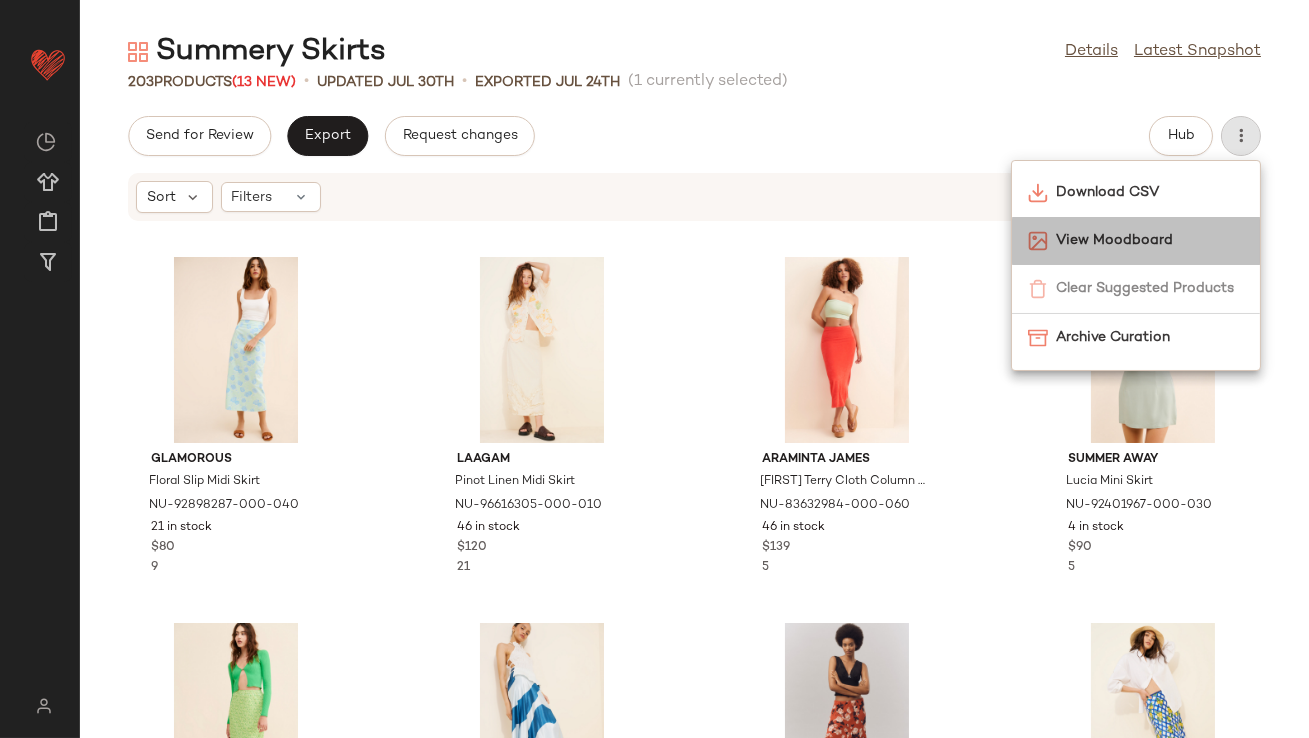 click on "View Moodboard" at bounding box center (1150, 240) 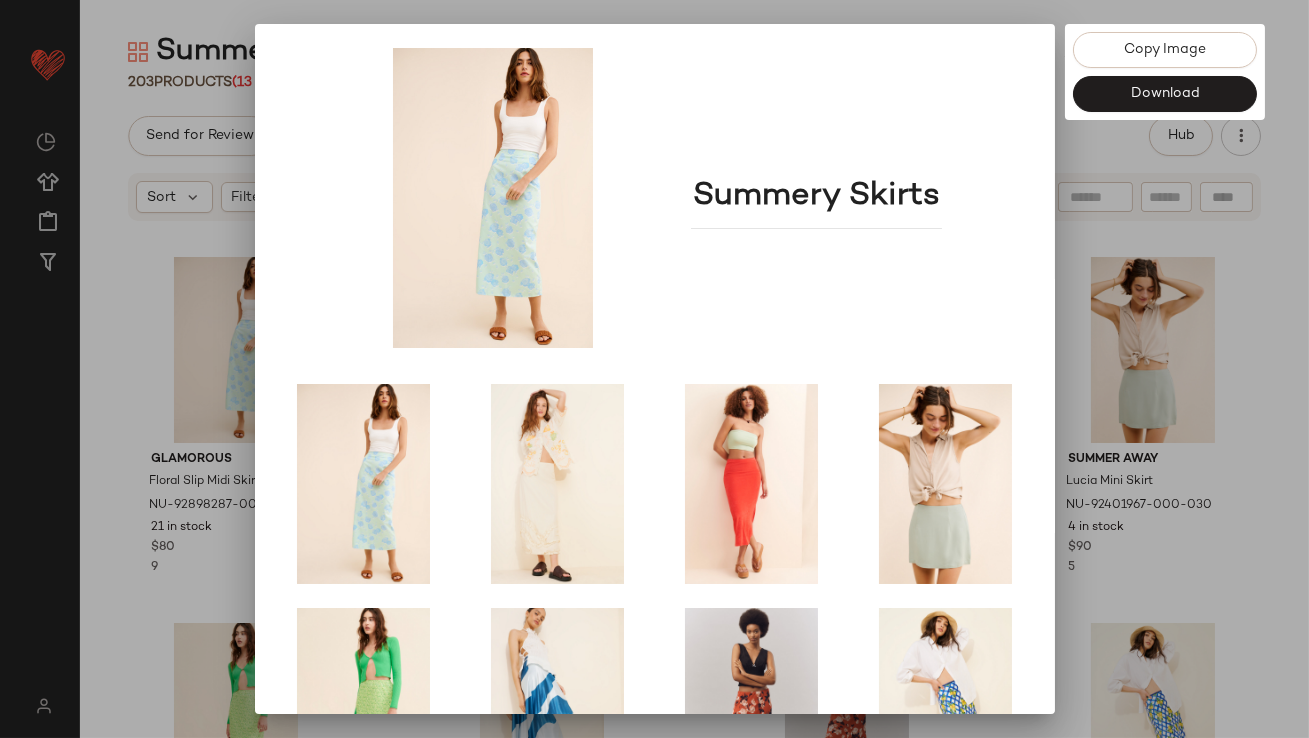 scroll, scrollTop: 341, scrollLeft: 0, axis: vertical 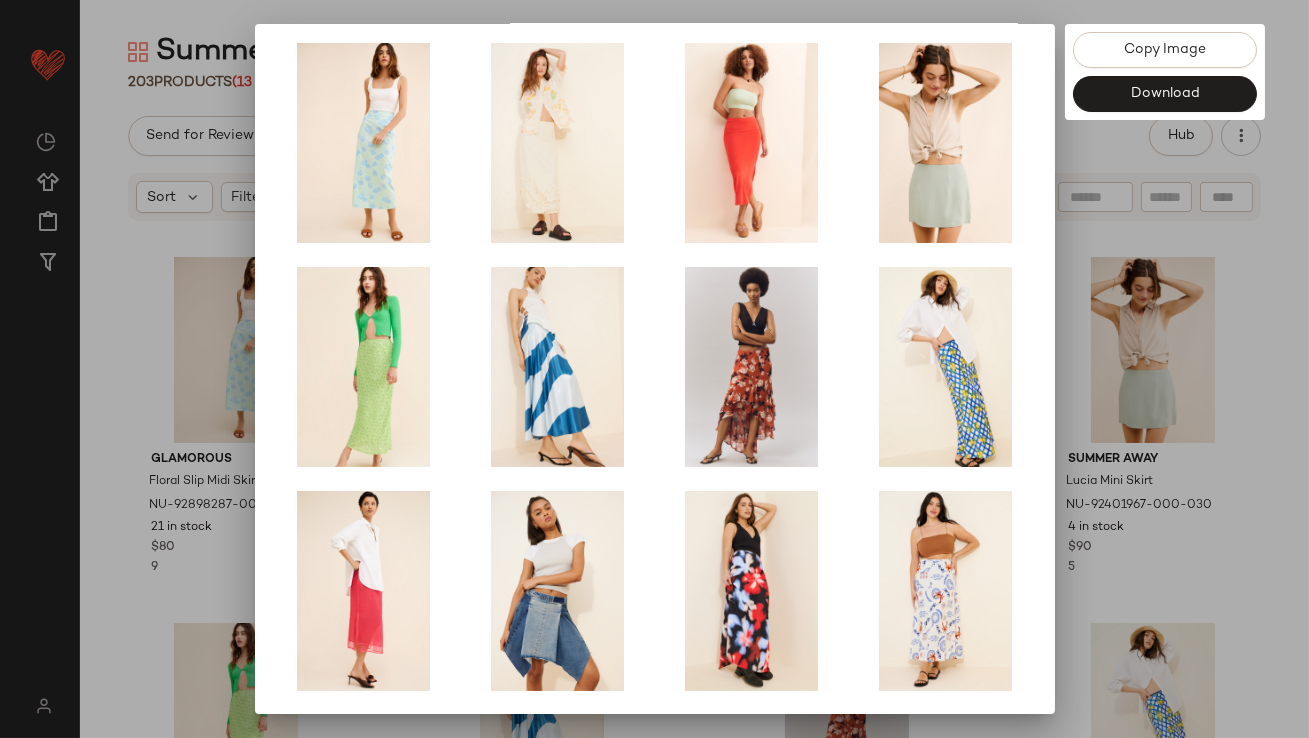 click at bounding box center [654, 369] 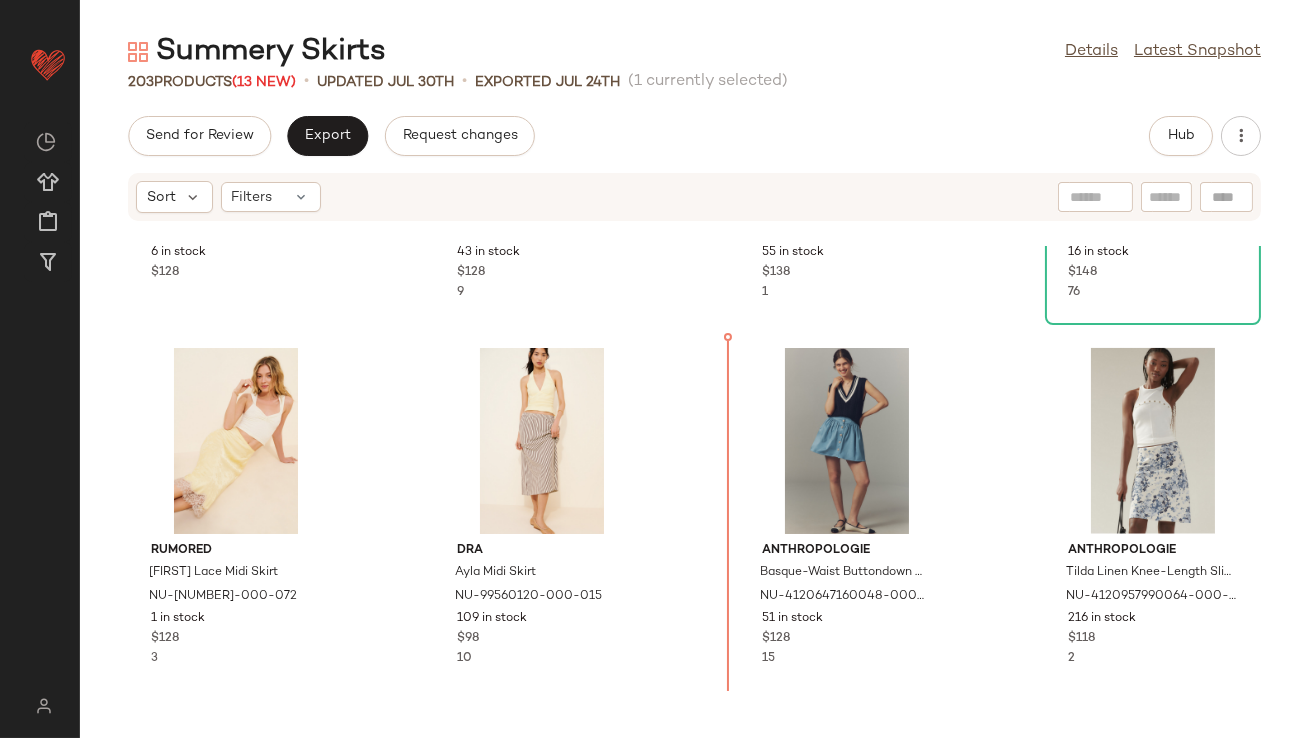 scroll, scrollTop: 3997, scrollLeft: 0, axis: vertical 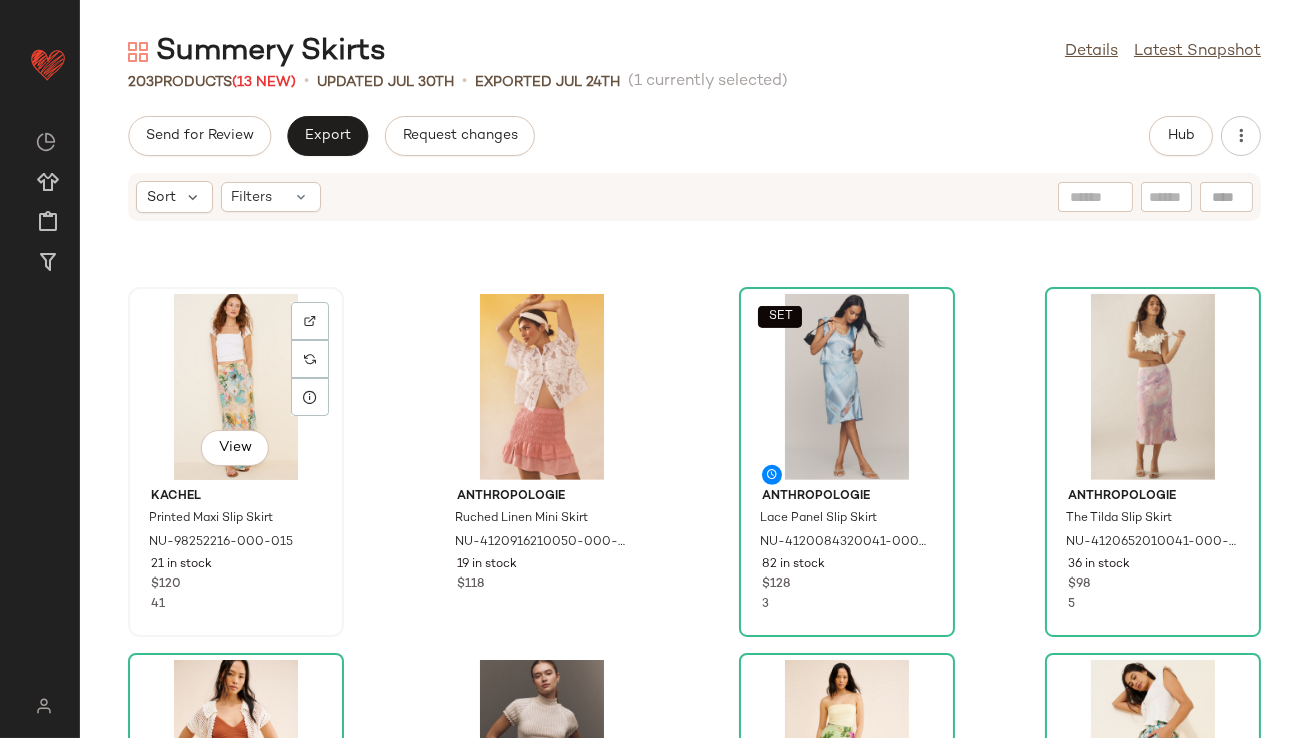 click on "View" 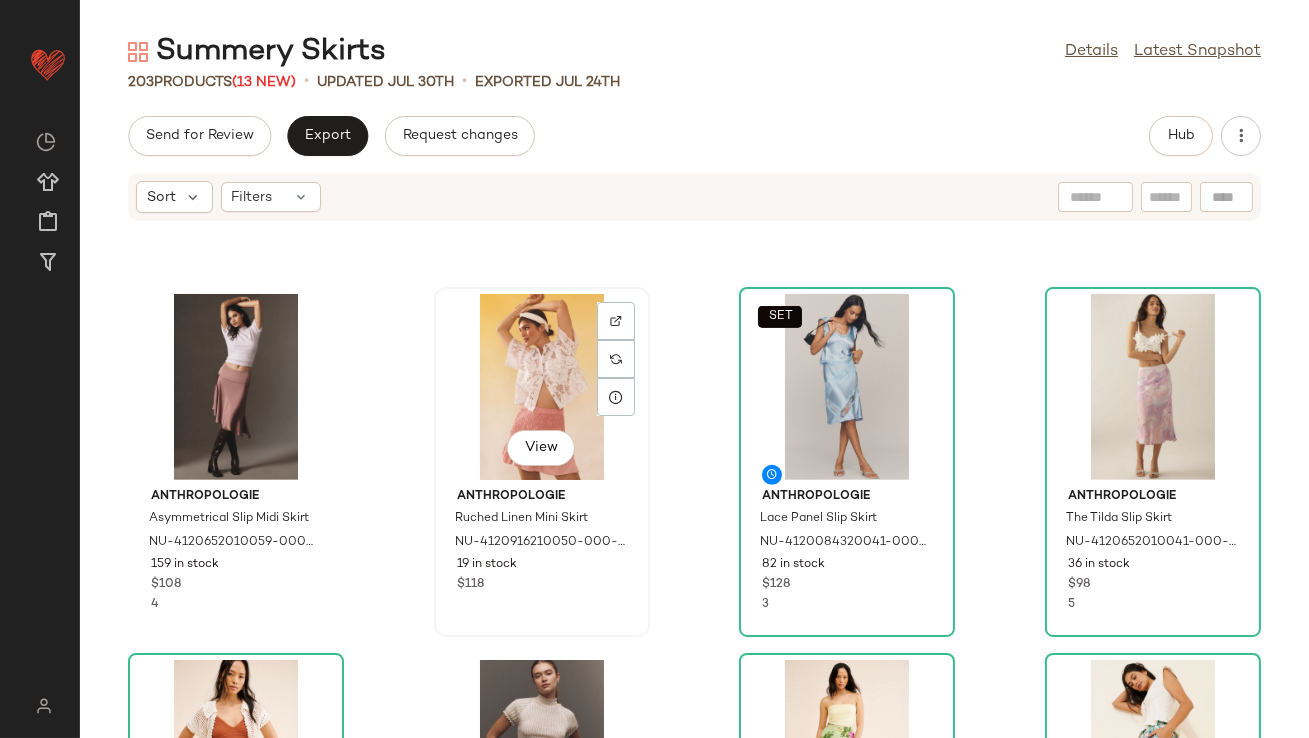click on "View" 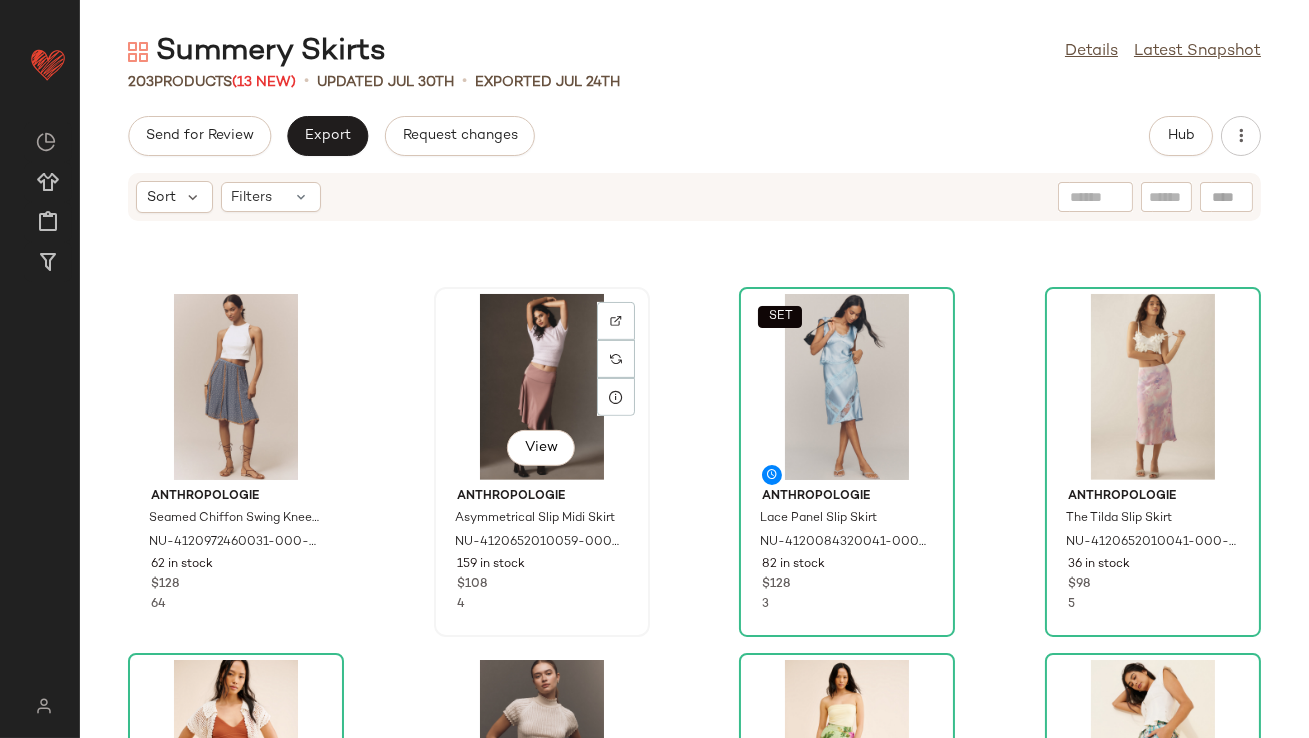 click on "View" 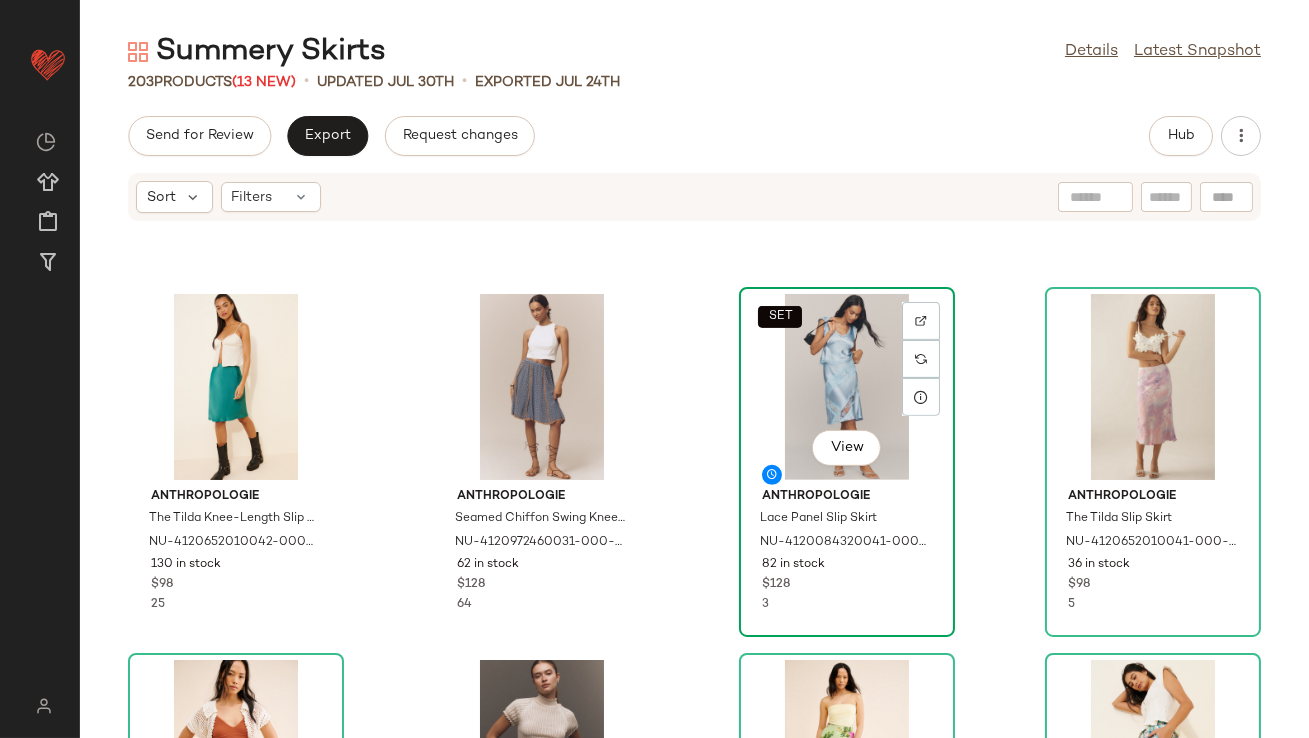 click on "SET   View" 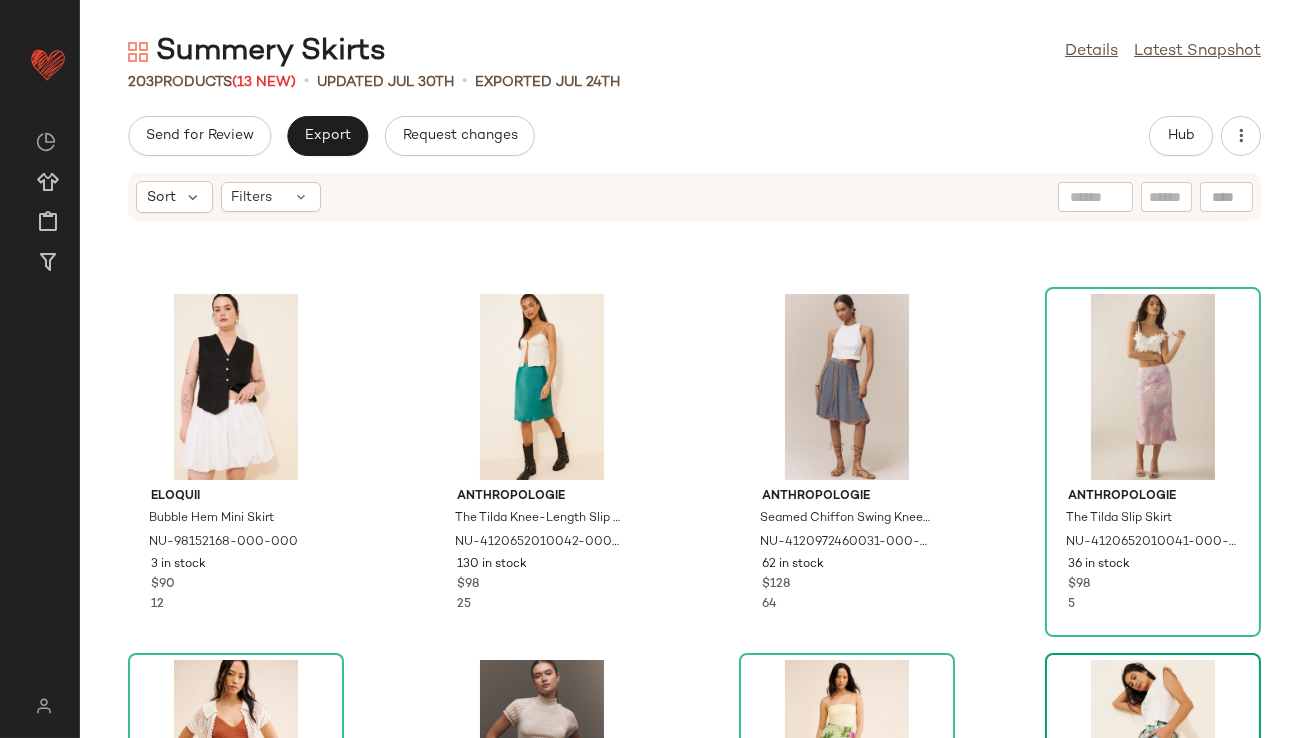 scroll, scrollTop: 2175, scrollLeft: 0, axis: vertical 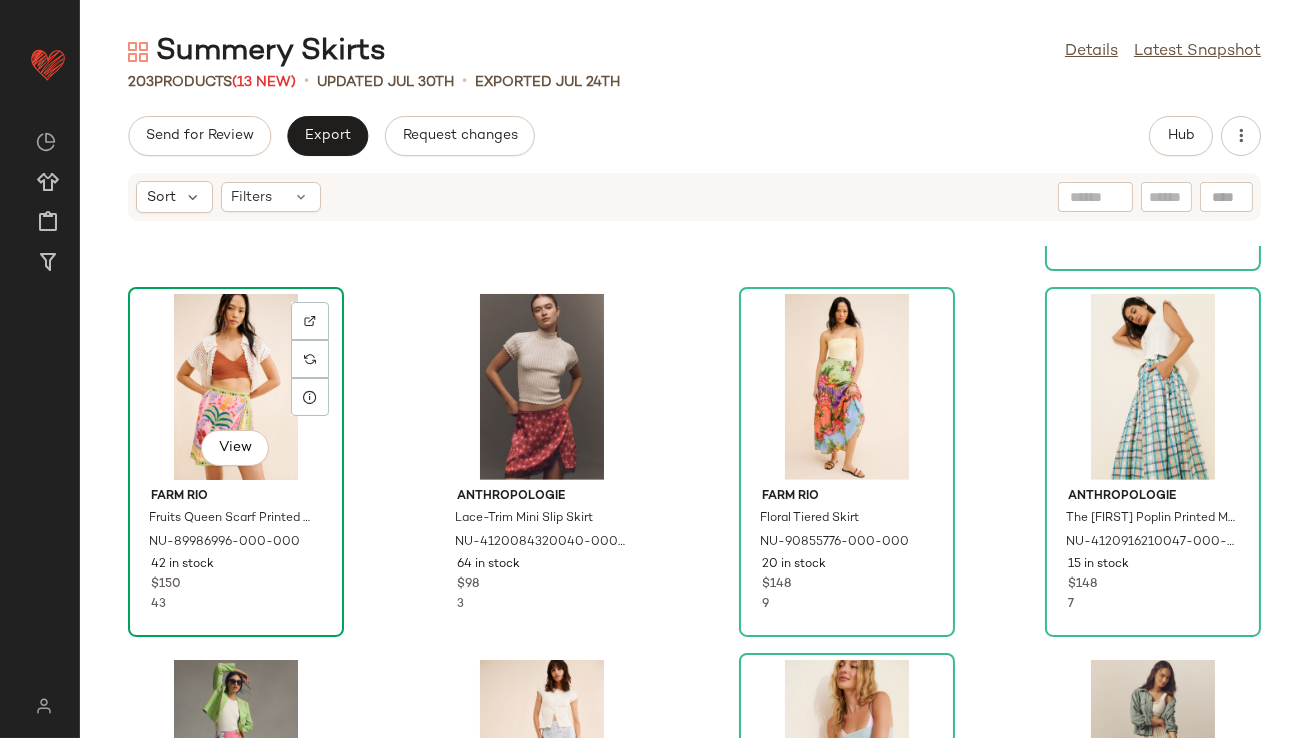 click on "View" 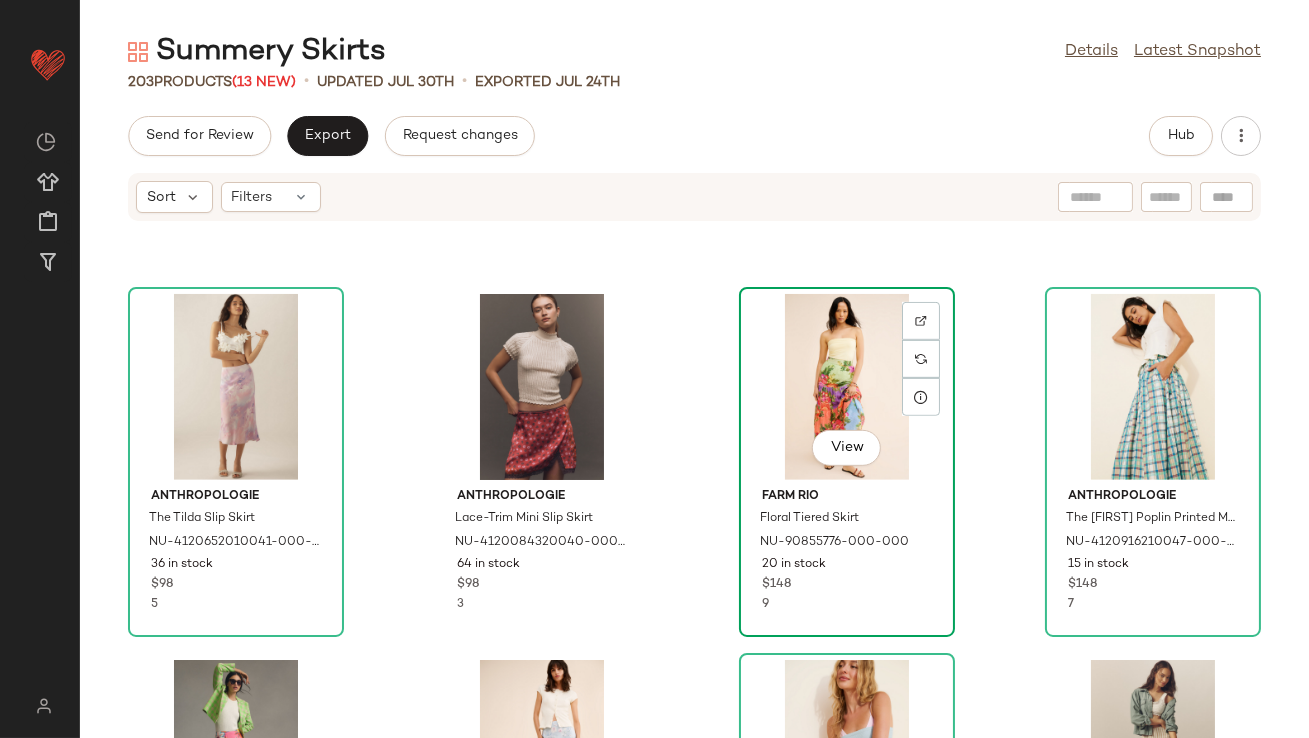 click on "View" 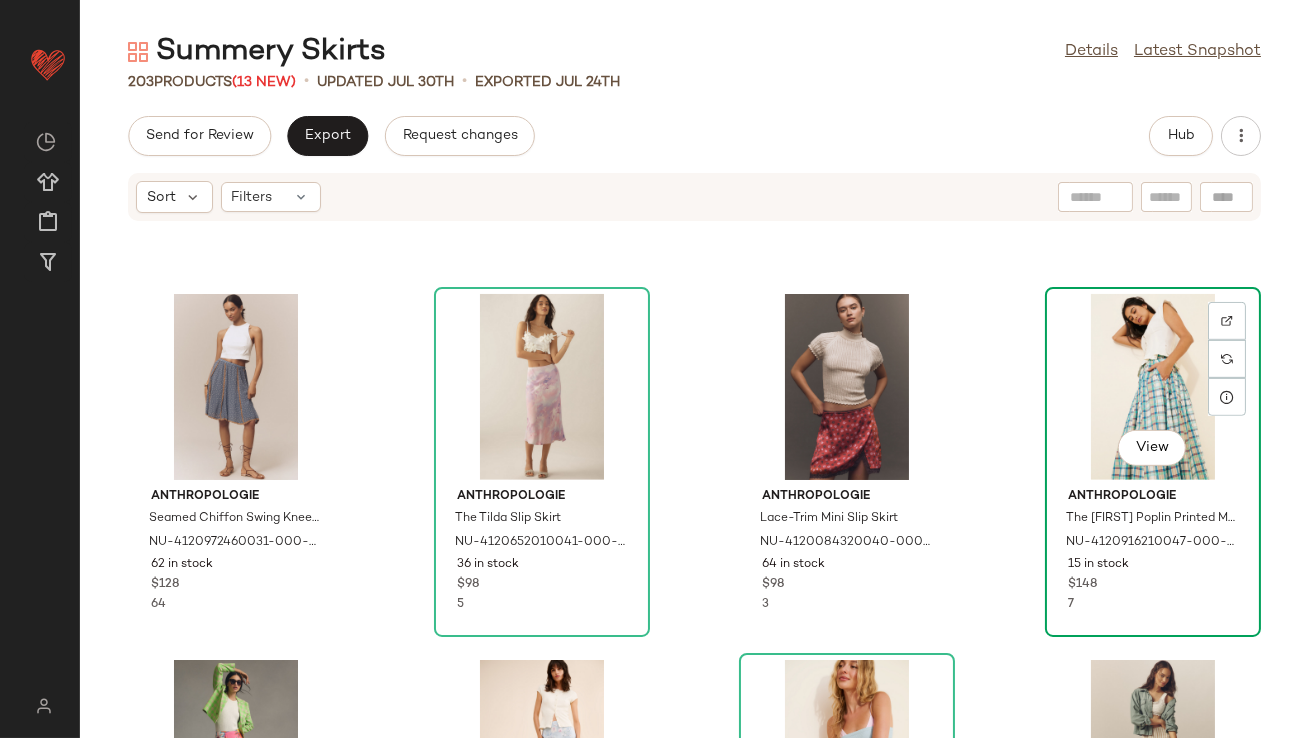 click on "View" 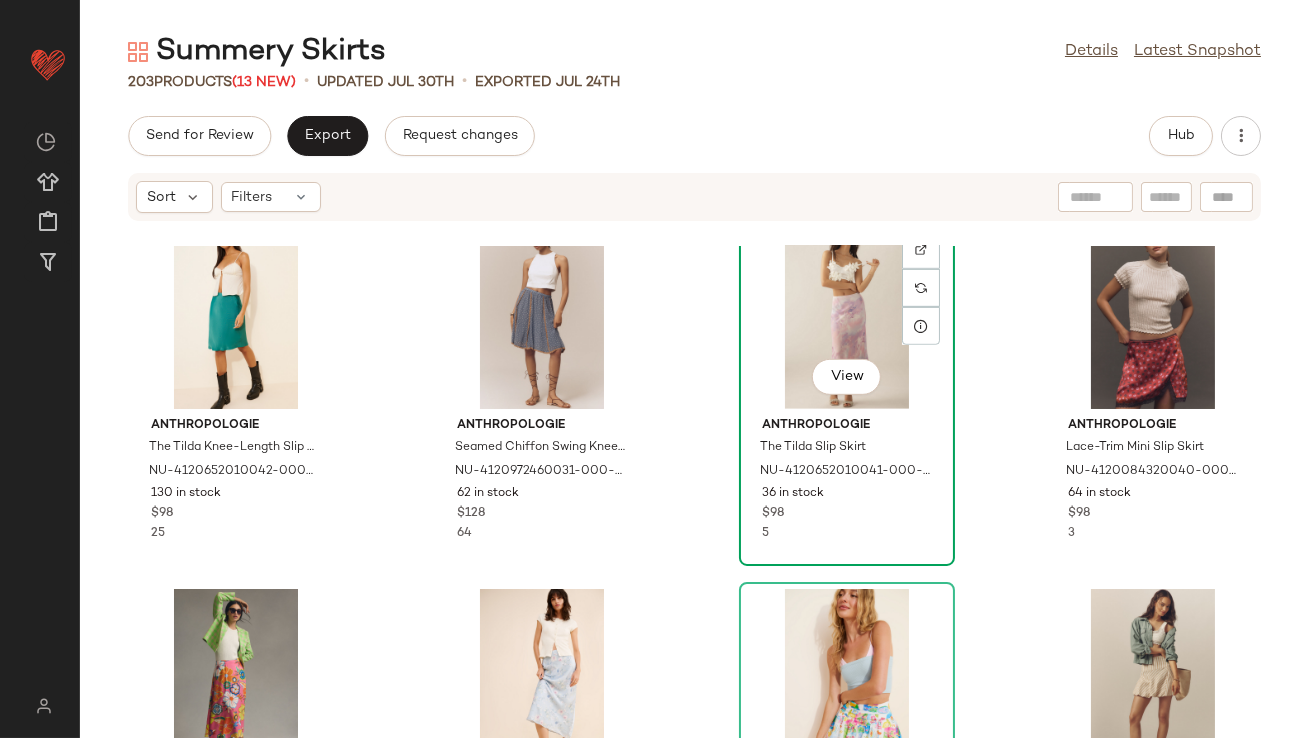 scroll, scrollTop: 2428, scrollLeft: 0, axis: vertical 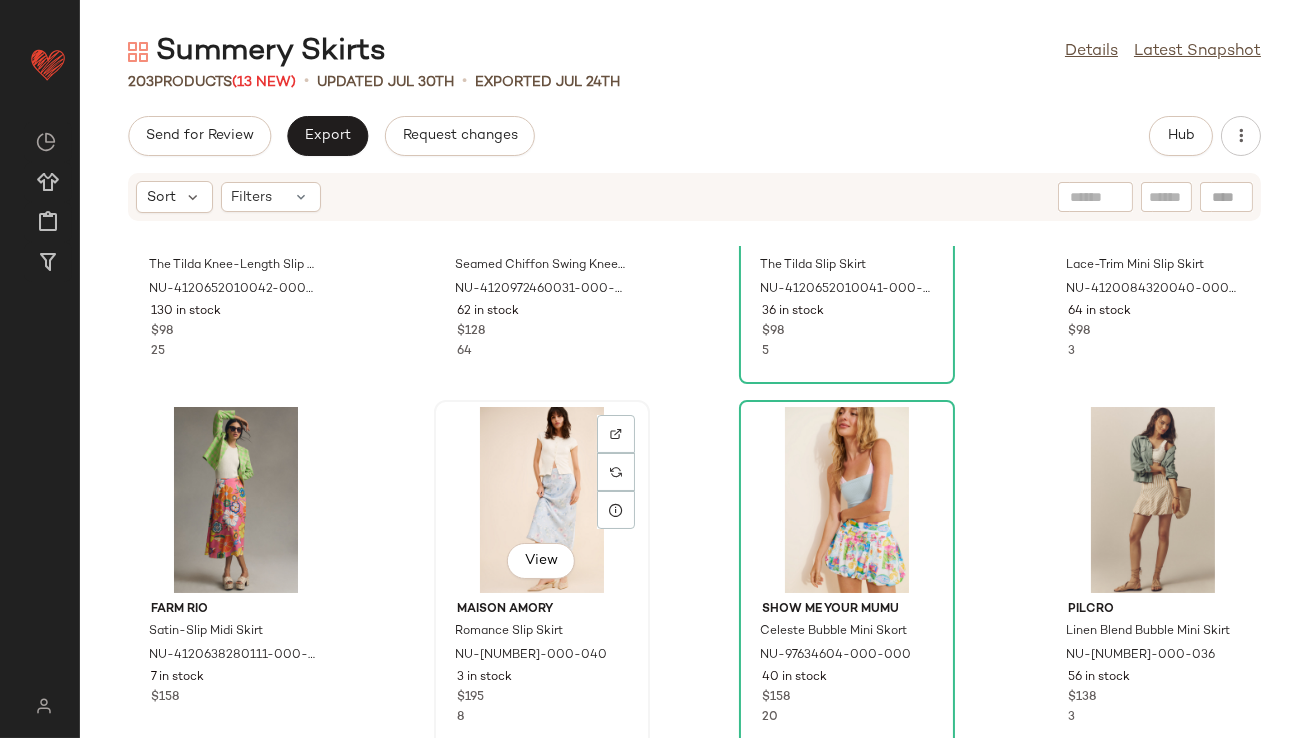 click on "View" 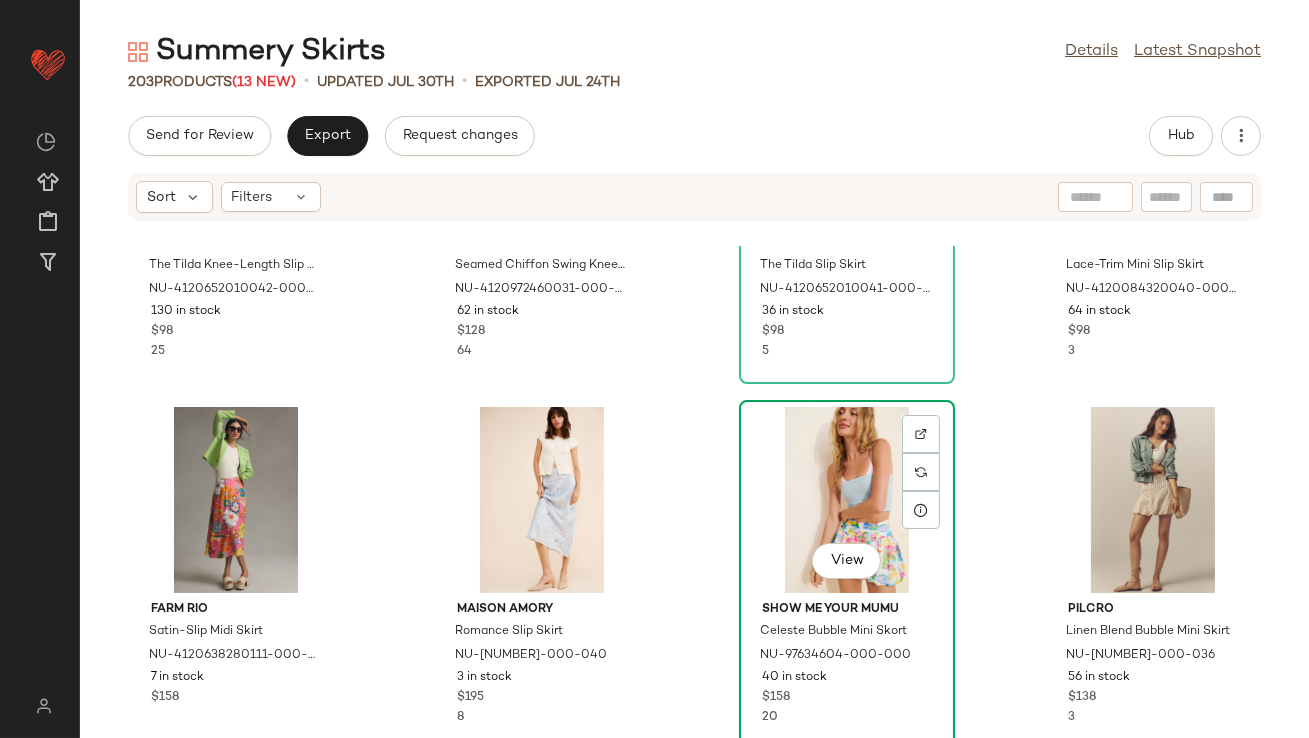 click on "View" 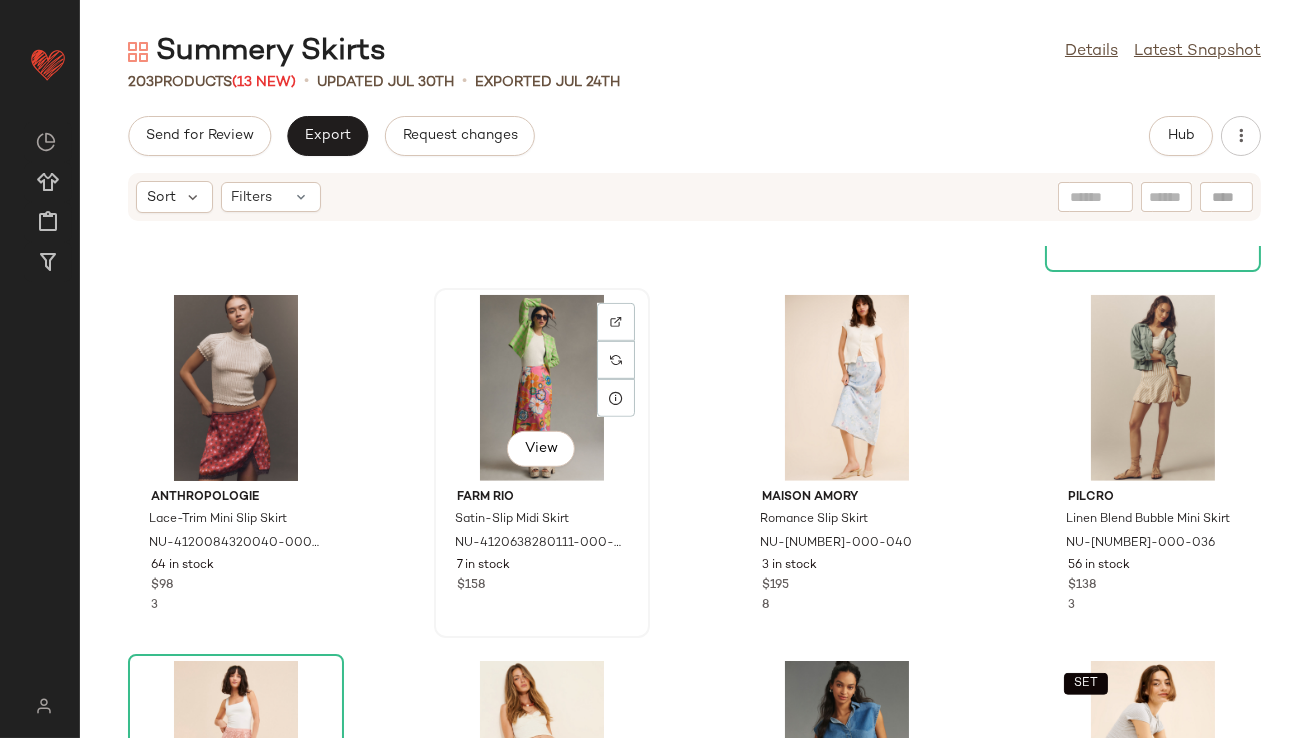 scroll, scrollTop: 2980, scrollLeft: 0, axis: vertical 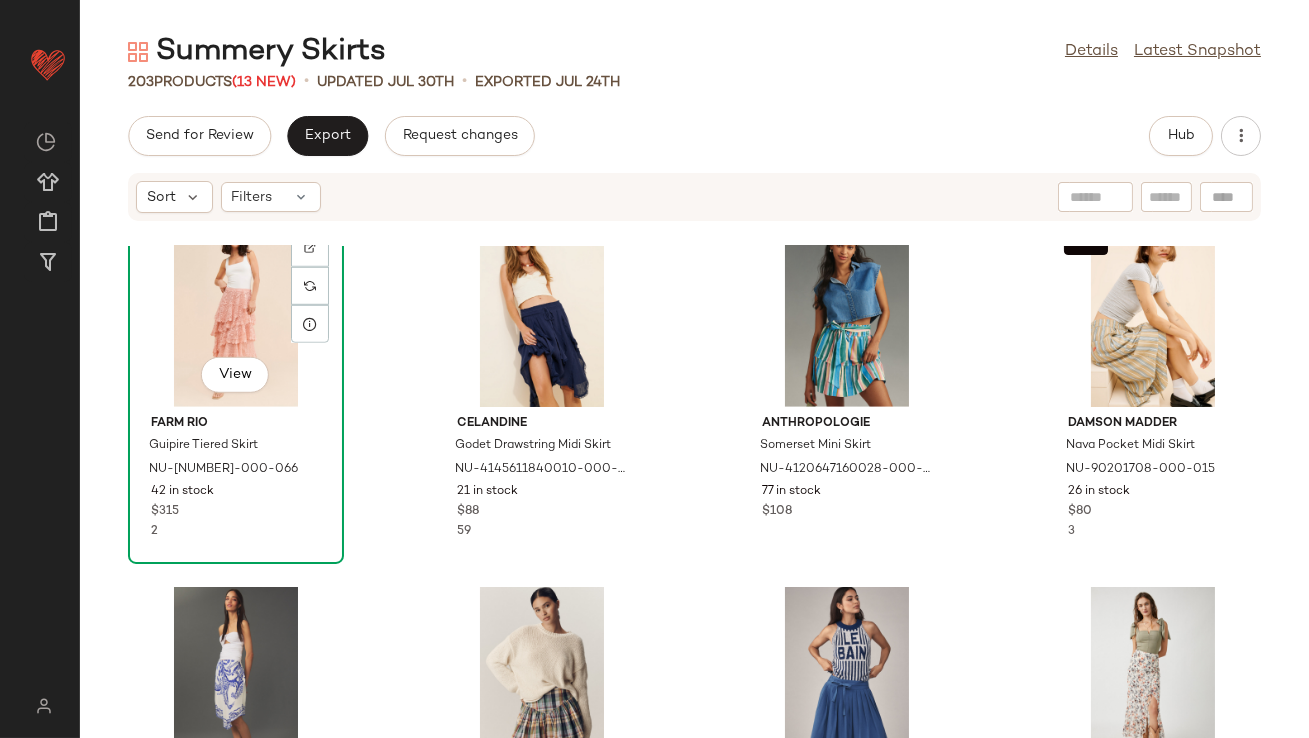 click on "View" 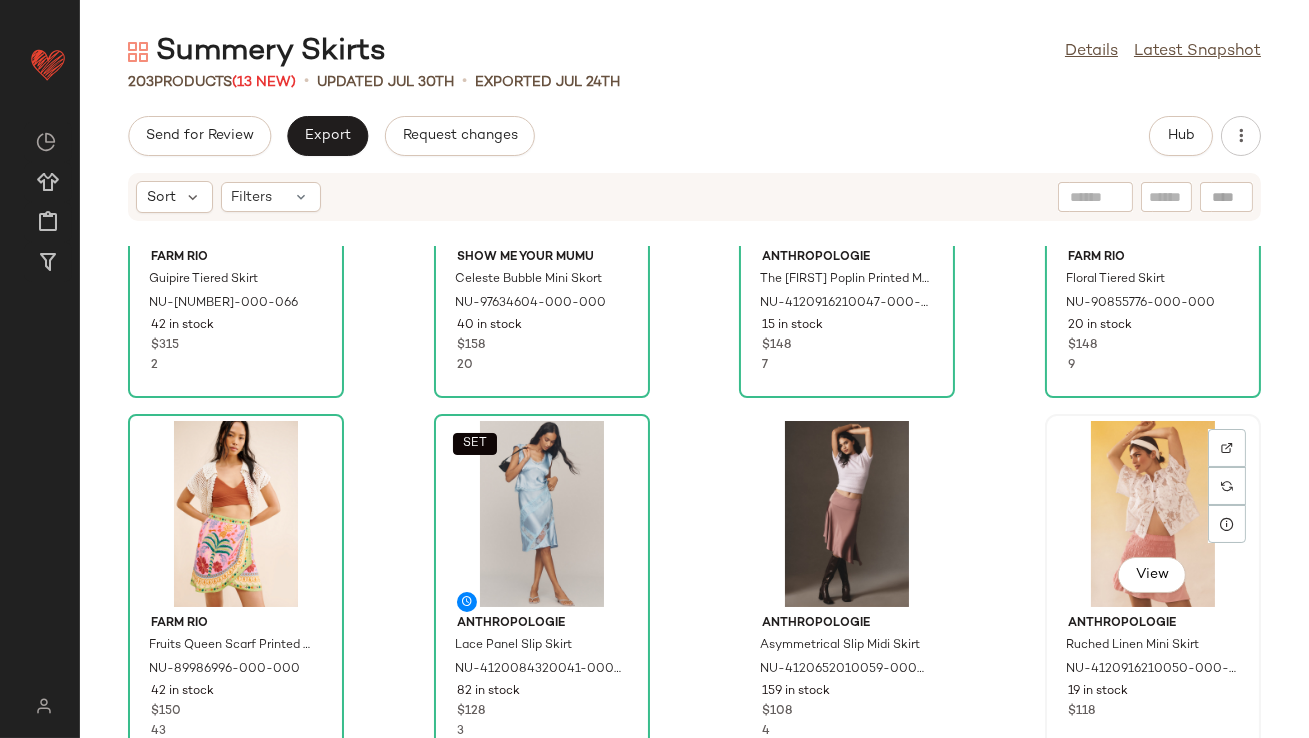scroll, scrollTop: 456, scrollLeft: 0, axis: vertical 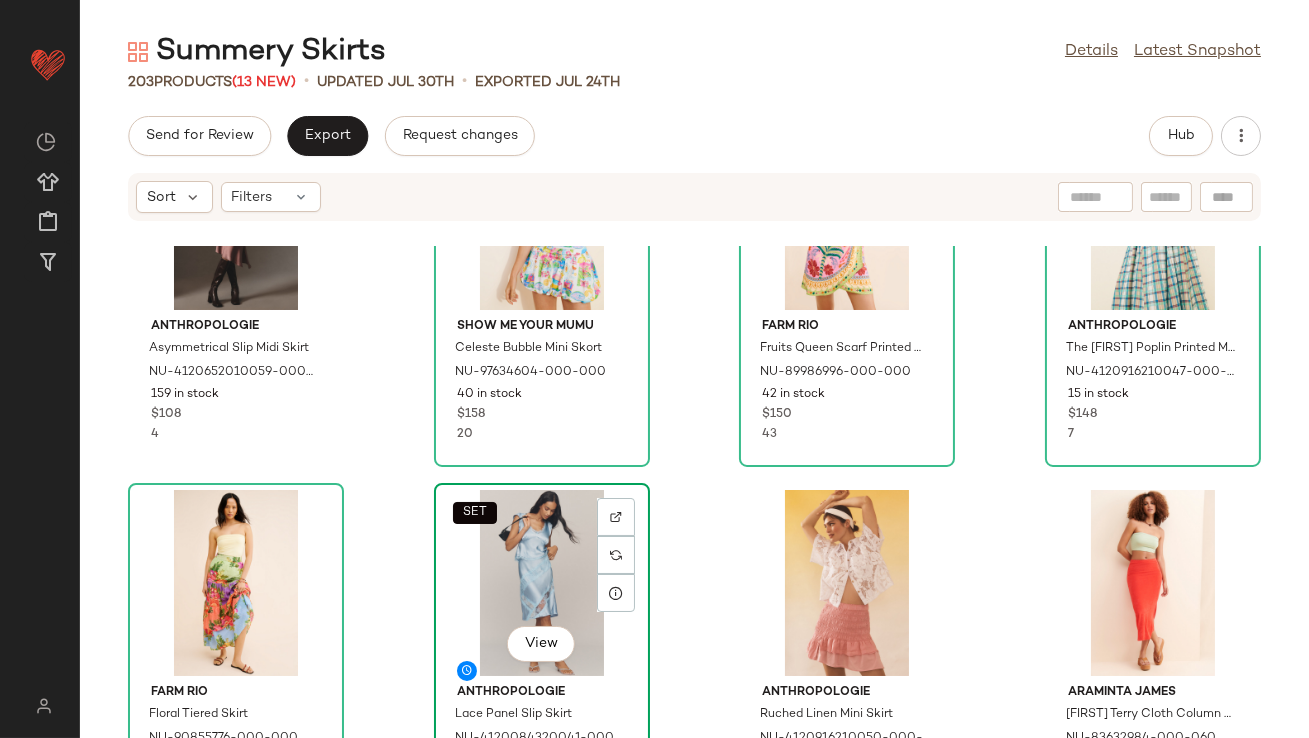 click on "SET   View" 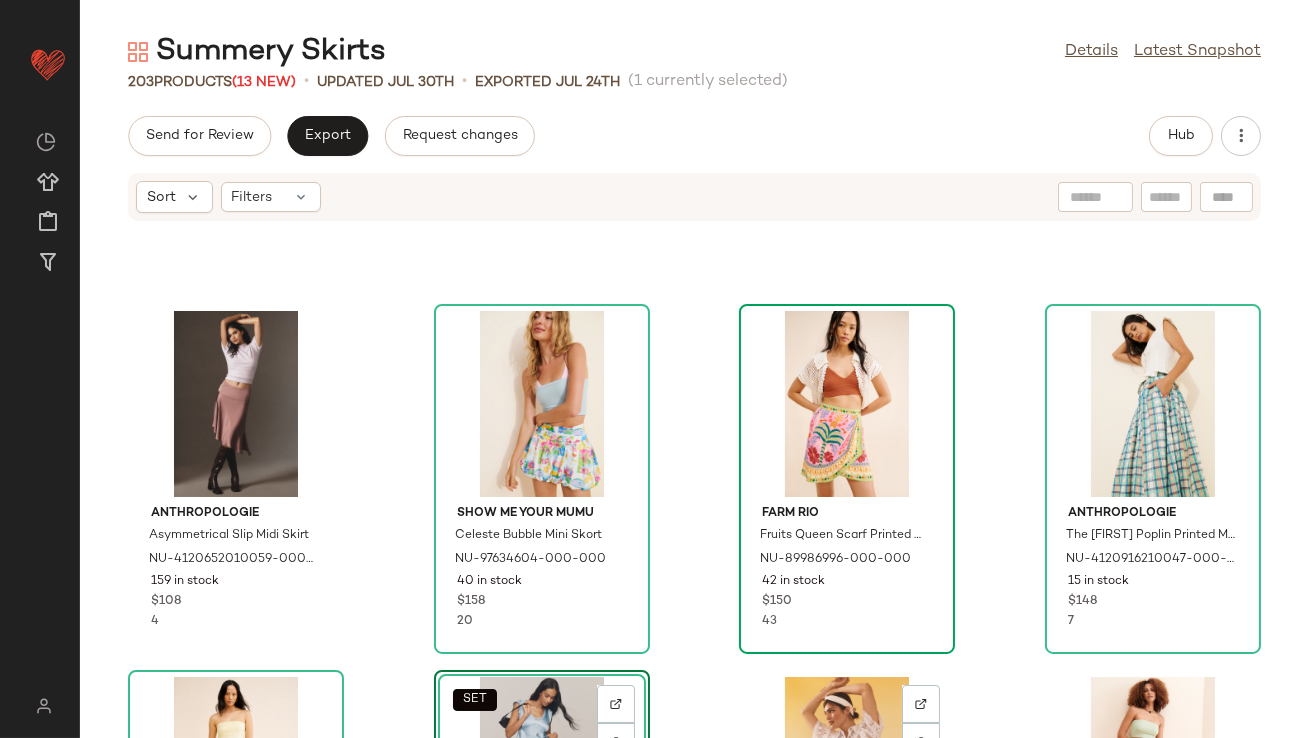 scroll, scrollTop: 304, scrollLeft: 0, axis: vertical 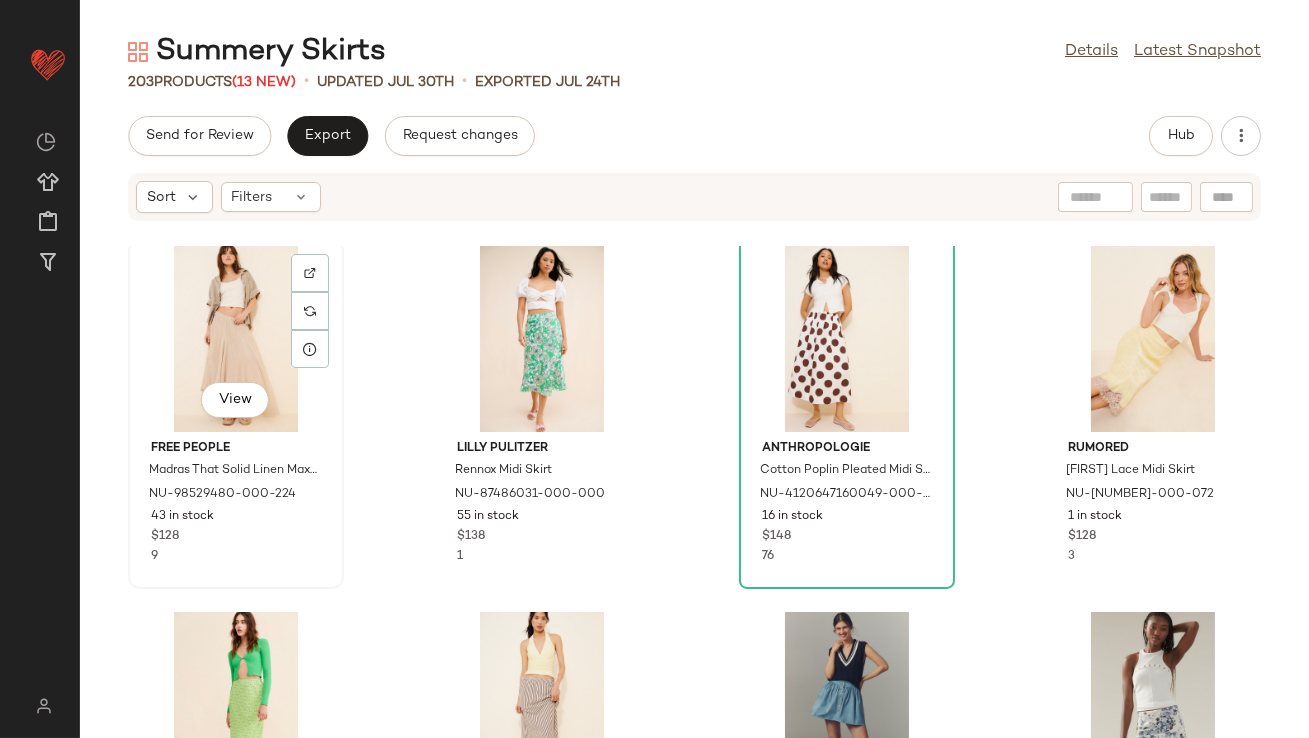 click on "View" 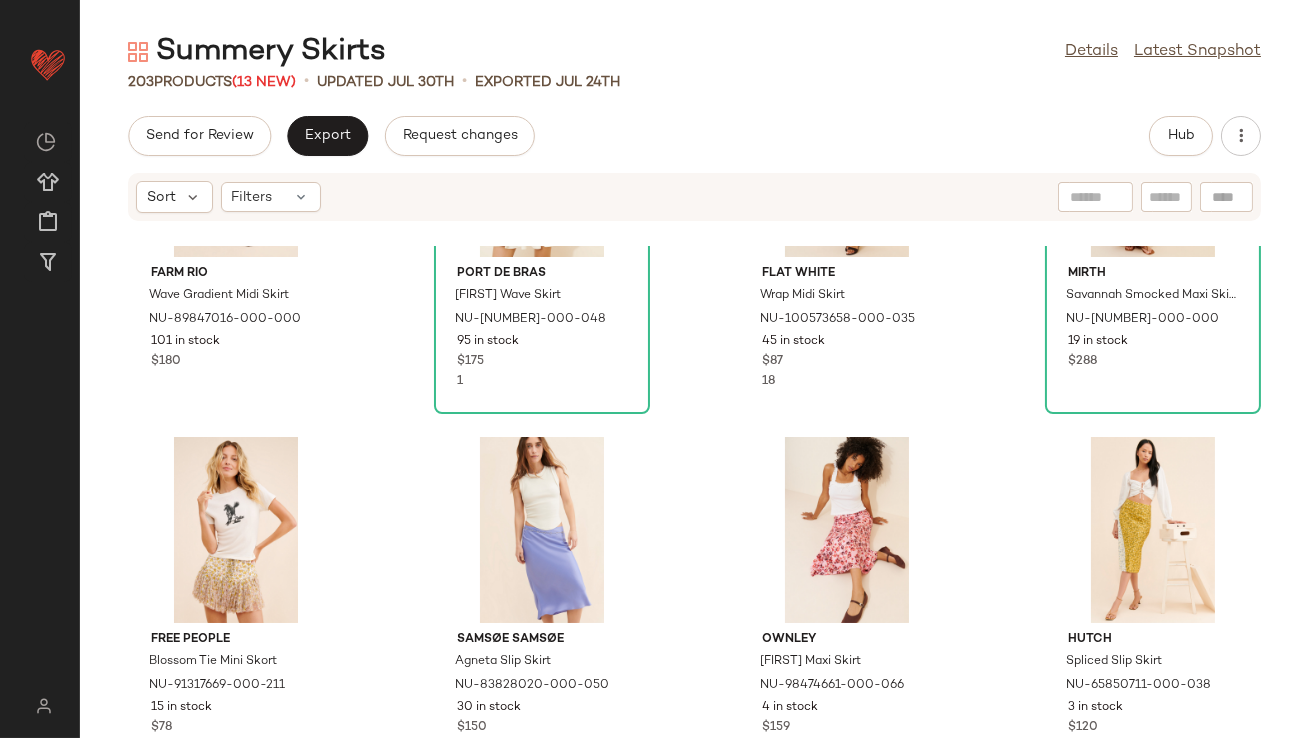 scroll, scrollTop: 5373, scrollLeft: 0, axis: vertical 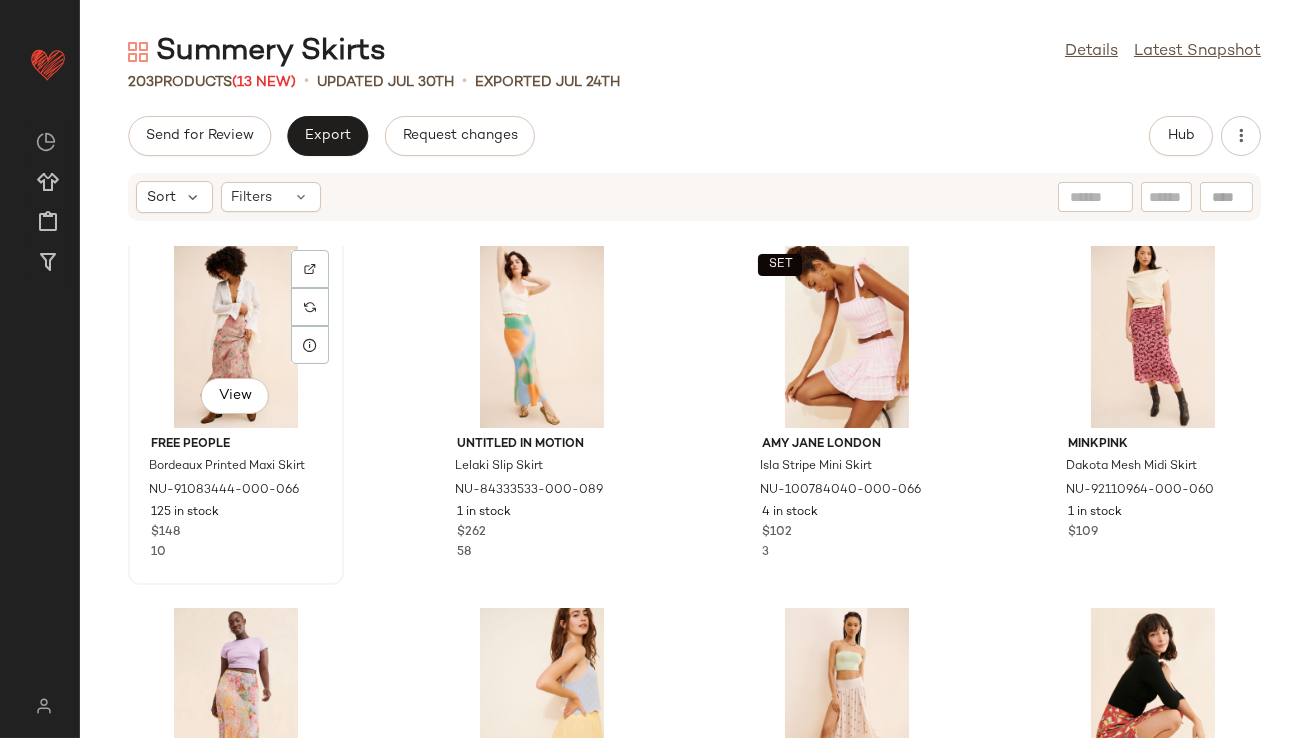 click on "View" 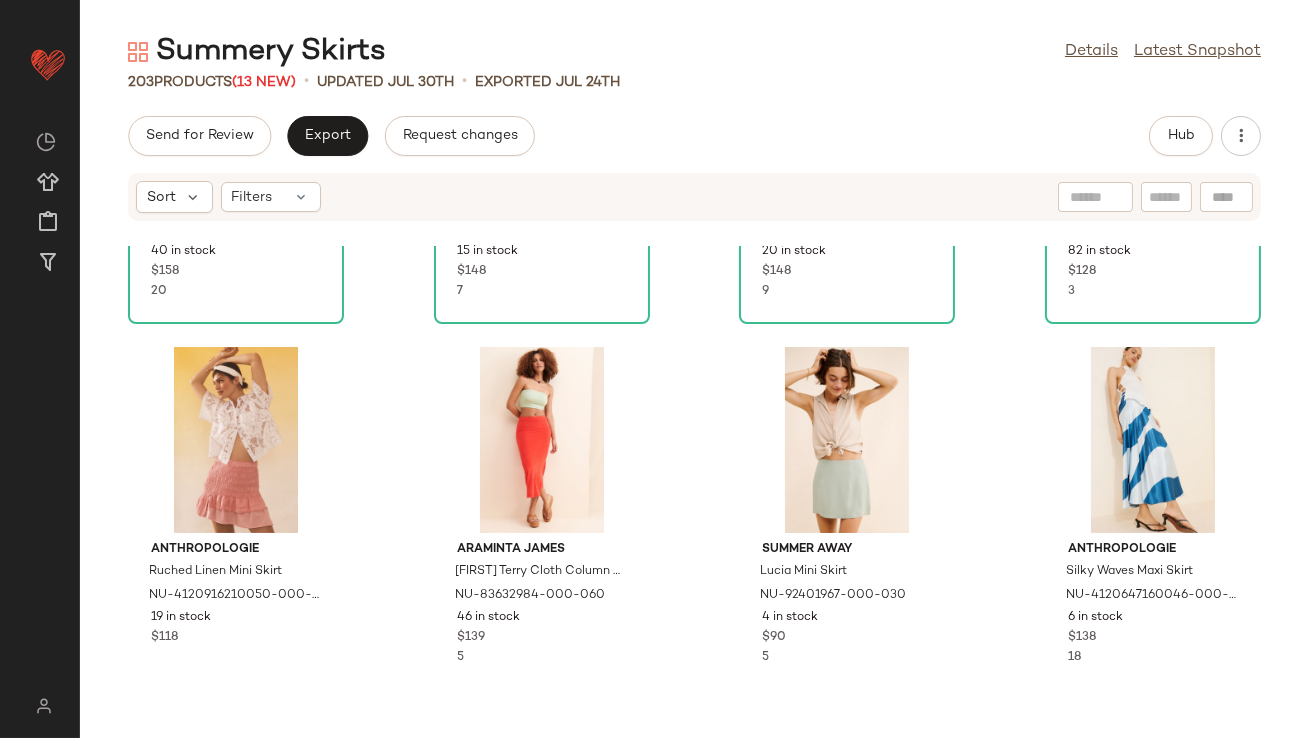 scroll, scrollTop: 0, scrollLeft: 0, axis: both 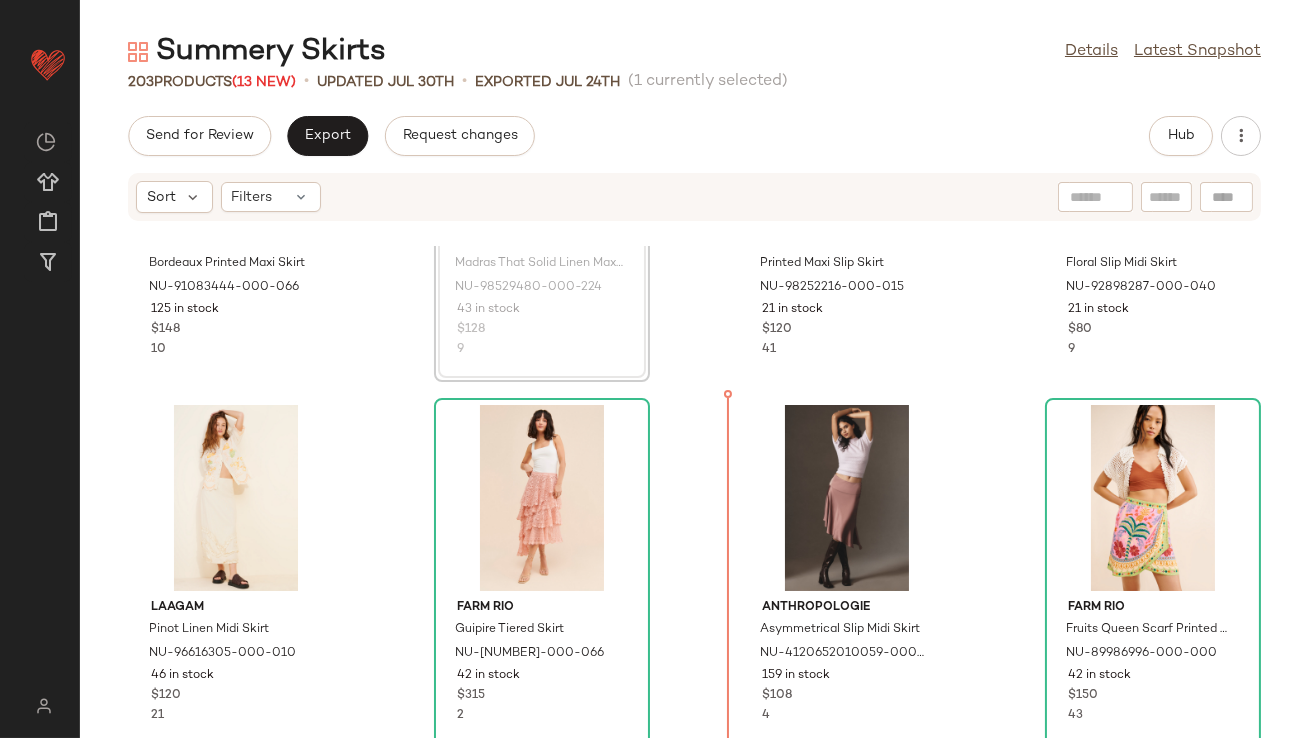 drag, startPoint x: 509, startPoint y: 345, endPoint x: 538, endPoint y: 365, distance: 35.22783 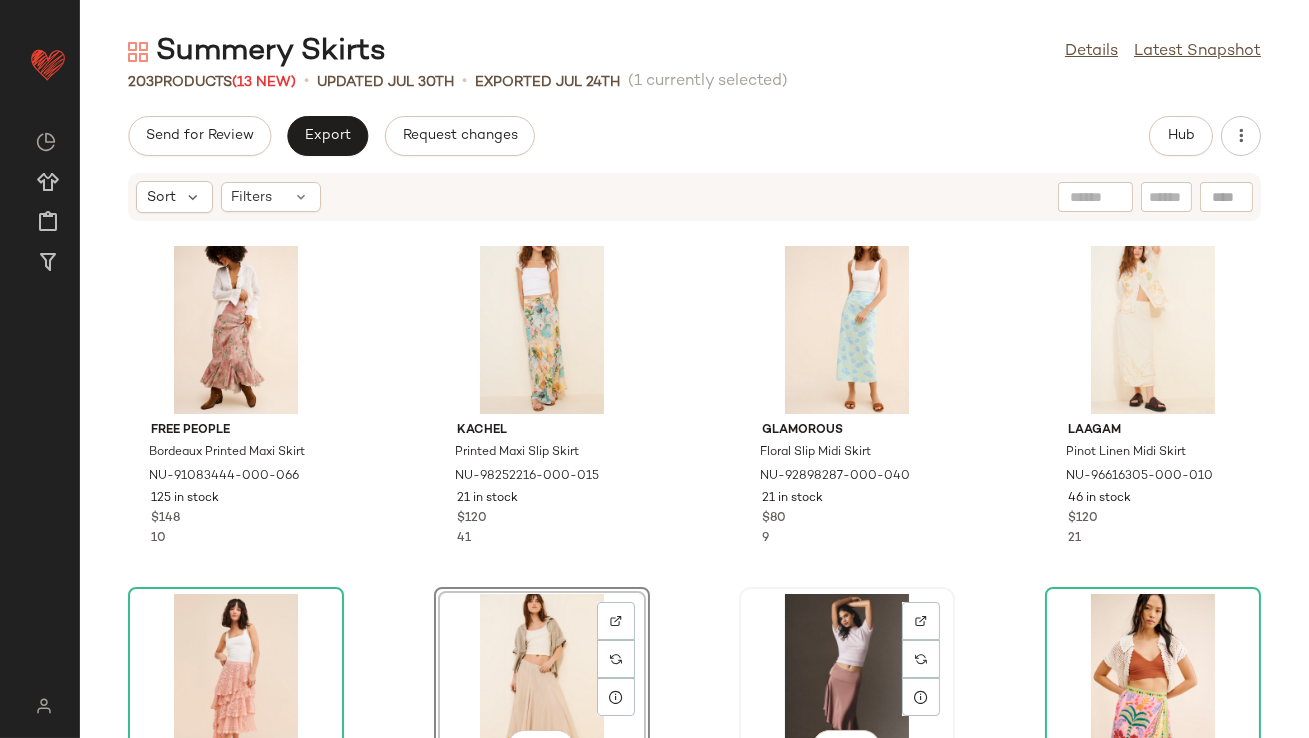 scroll, scrollTop: 0, scrollLeft: 0, axis: both 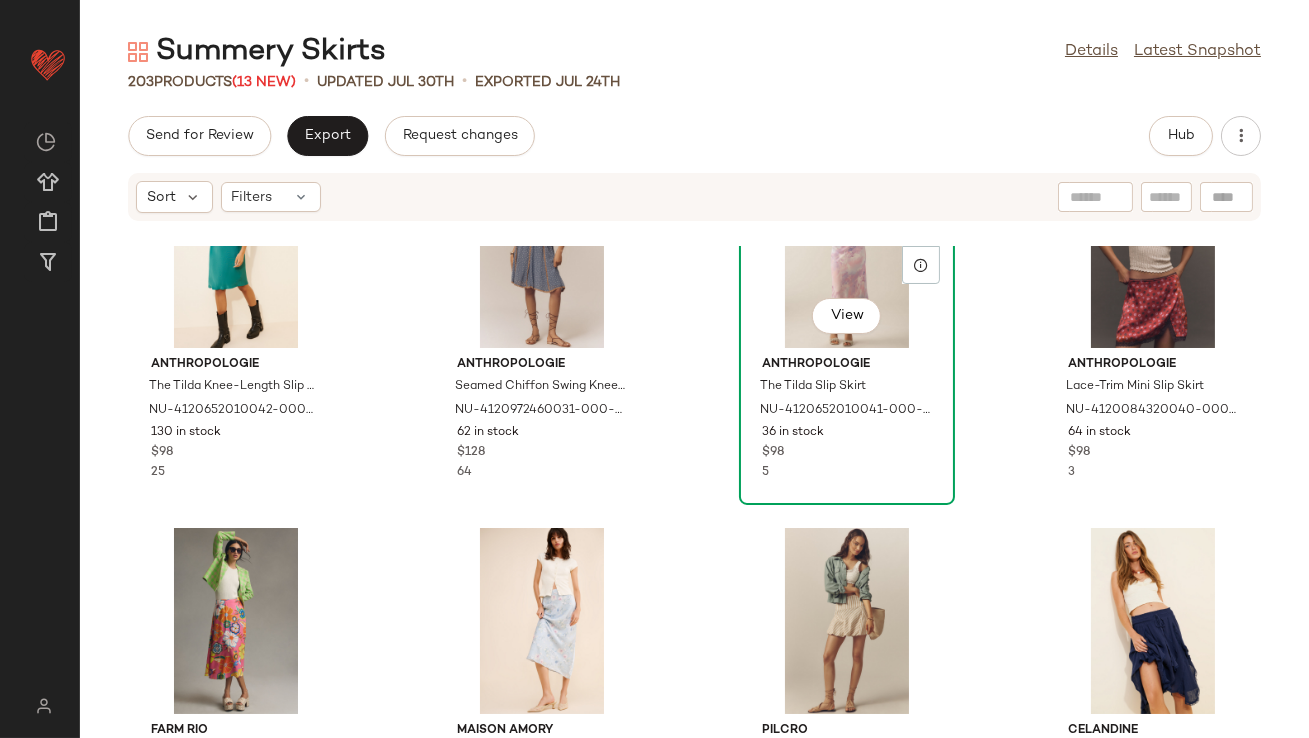 click on "View" 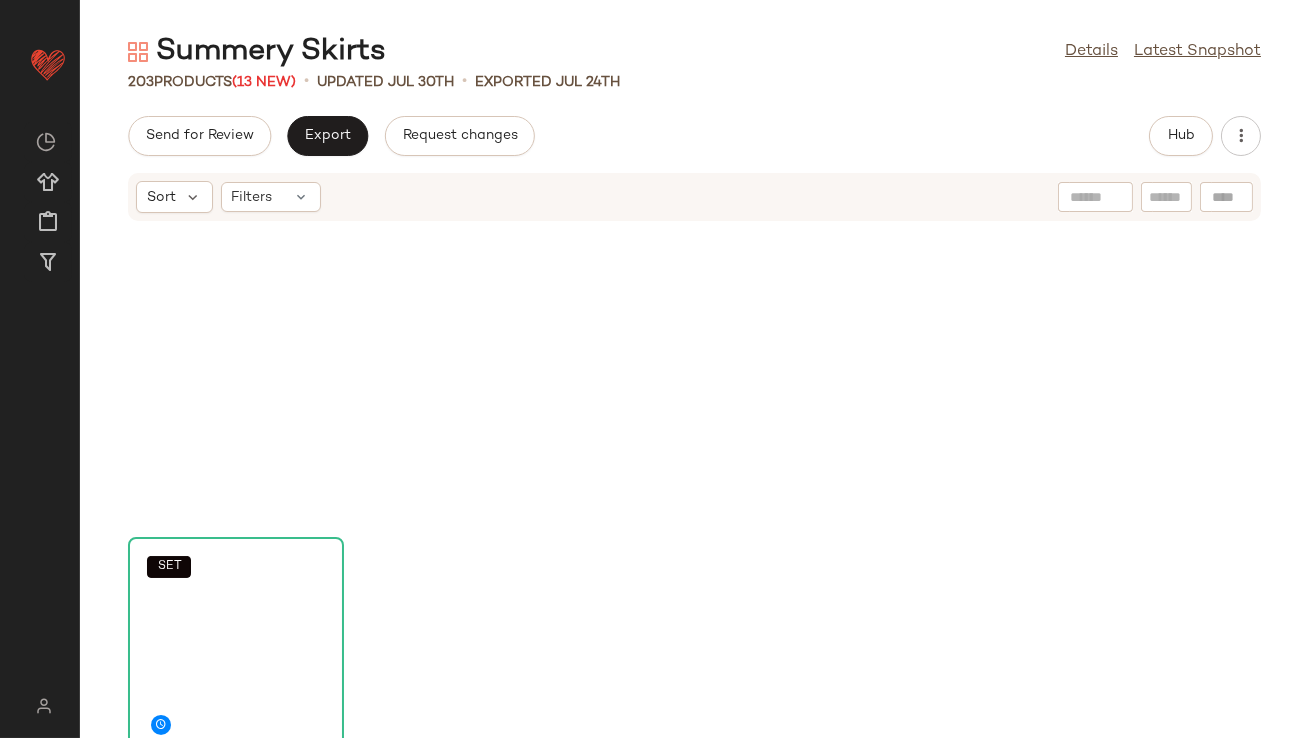 scroll, scrollTop: 0, scrollLeft: 0, axis: both 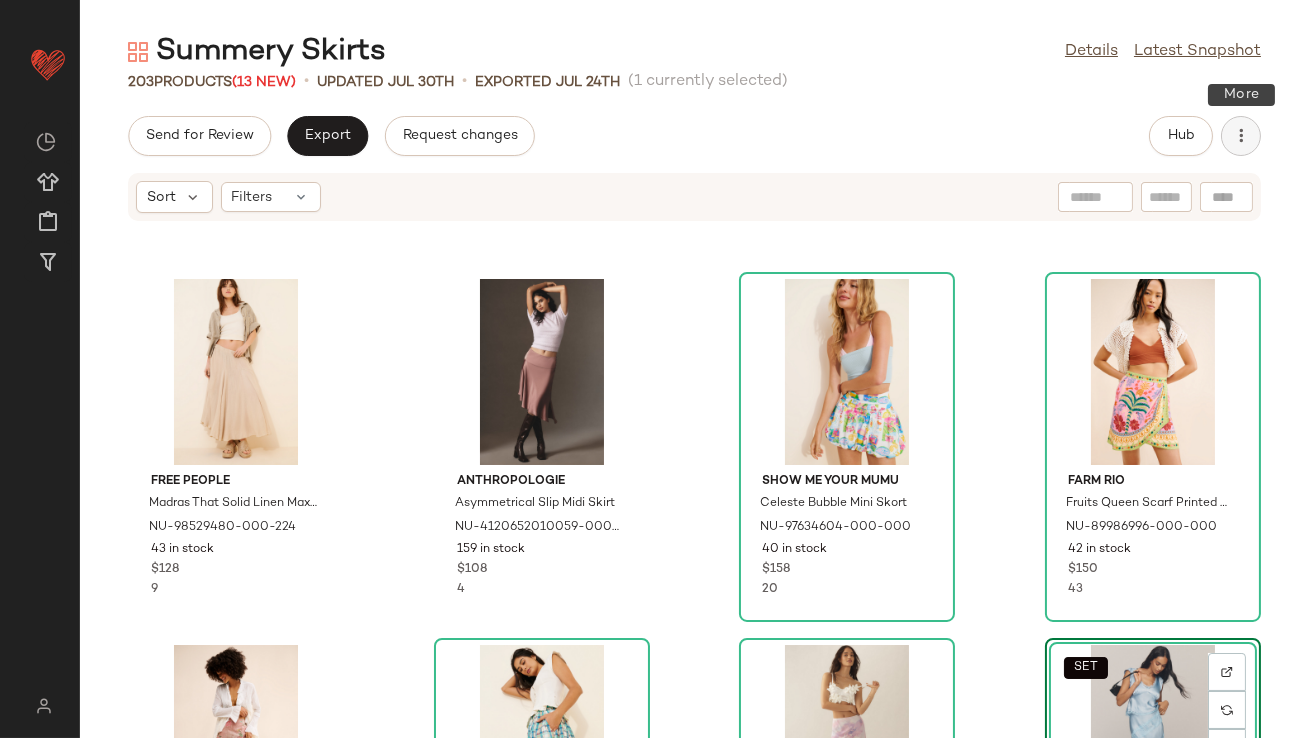 click 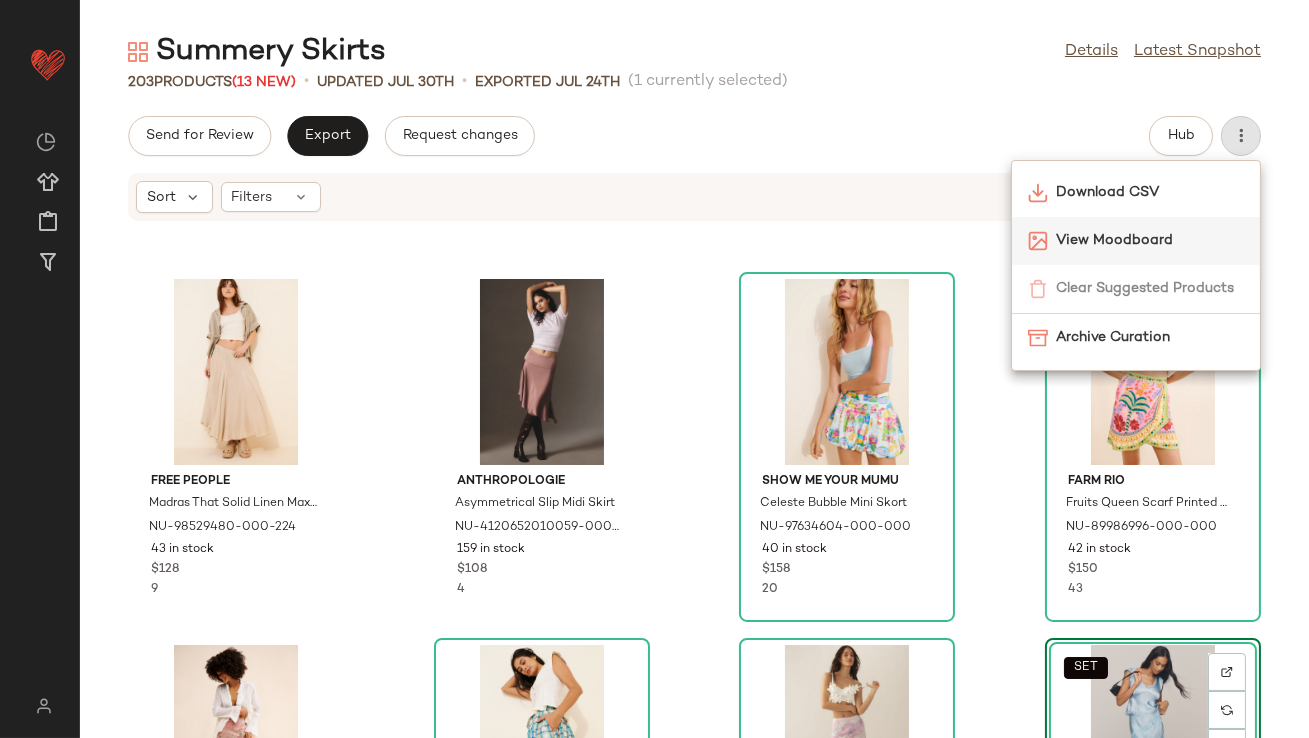 click on "View Moodboard" at bounding box center (1150, 240) 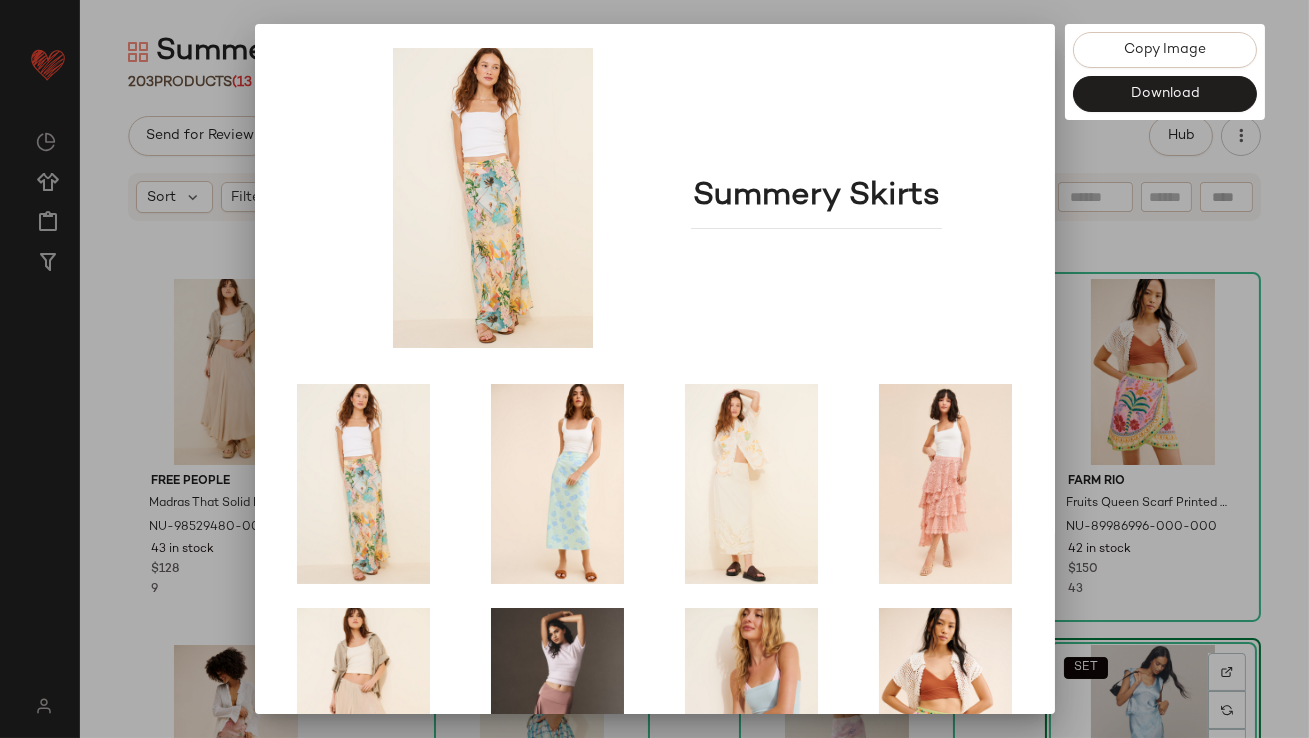 scroll, scrollTop: 341, scrollLeft: 0, axis: vertical 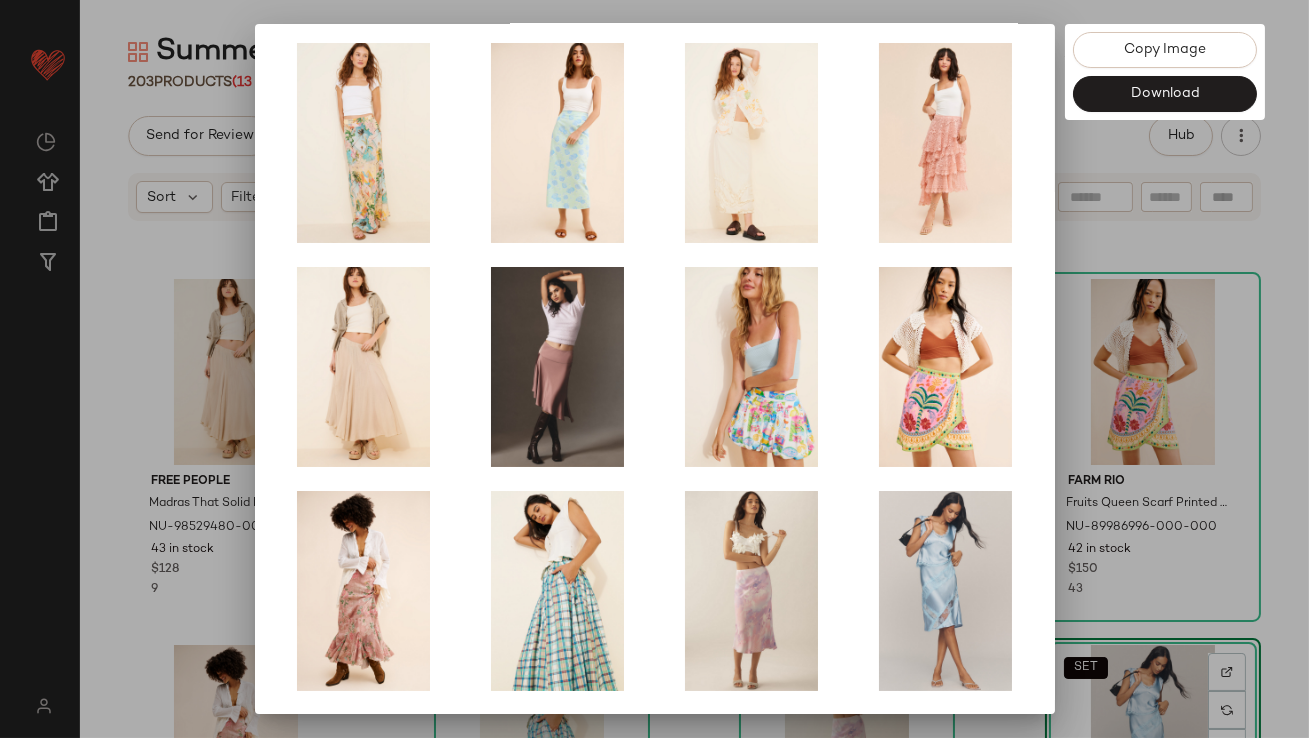 click at bounding box center [654, 369] 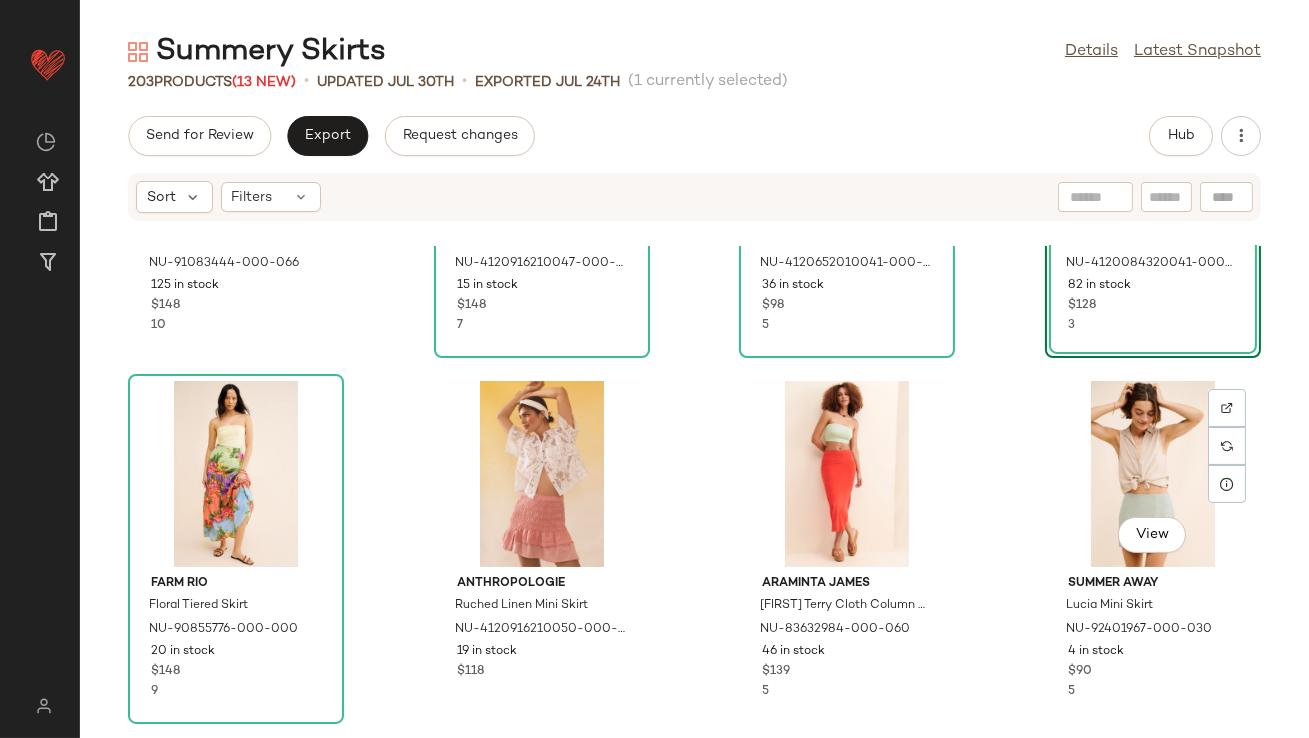 scroll, scrollTop: 1003, scrollLeft: 0, axis: vertical 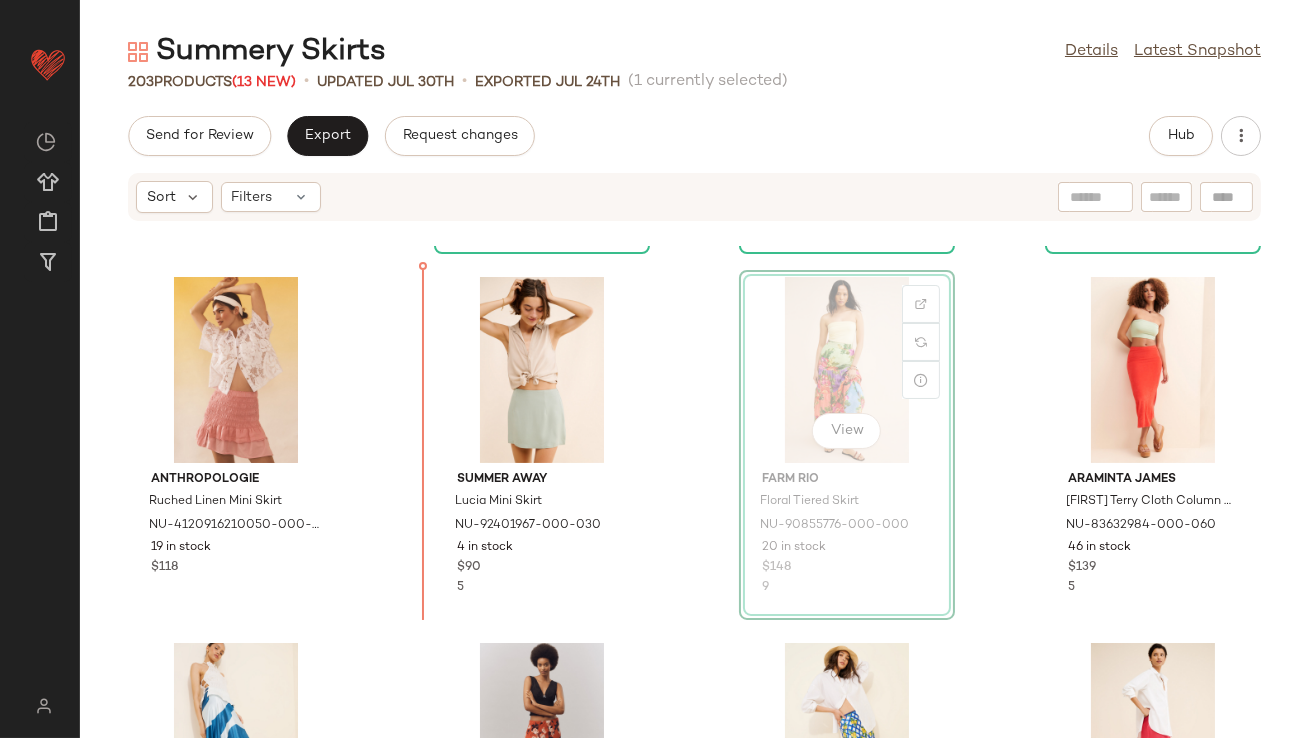 drag, startPoint x: 860, startPoint y: 406, endPoint x: 833, endPoint y: 406, distance: 27 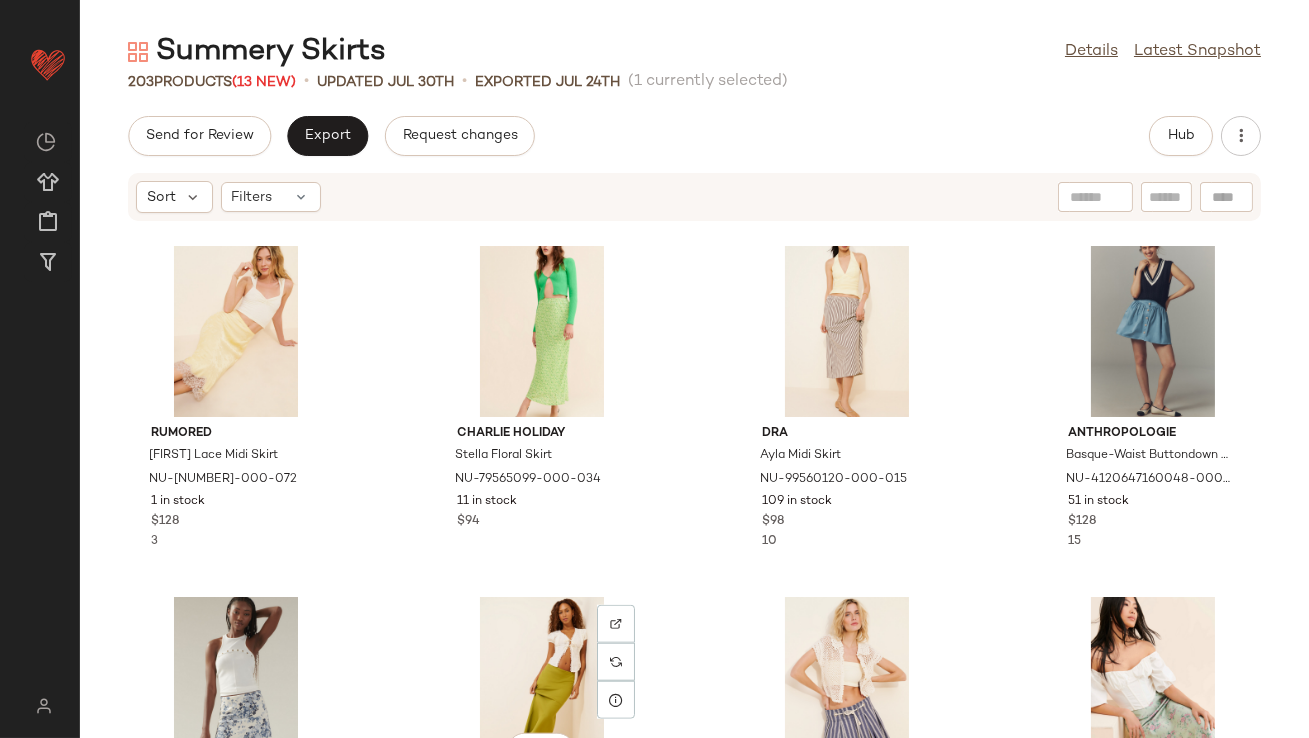 scroll, scrollTop: 3925, scrollLeft: 0, axis: vertical 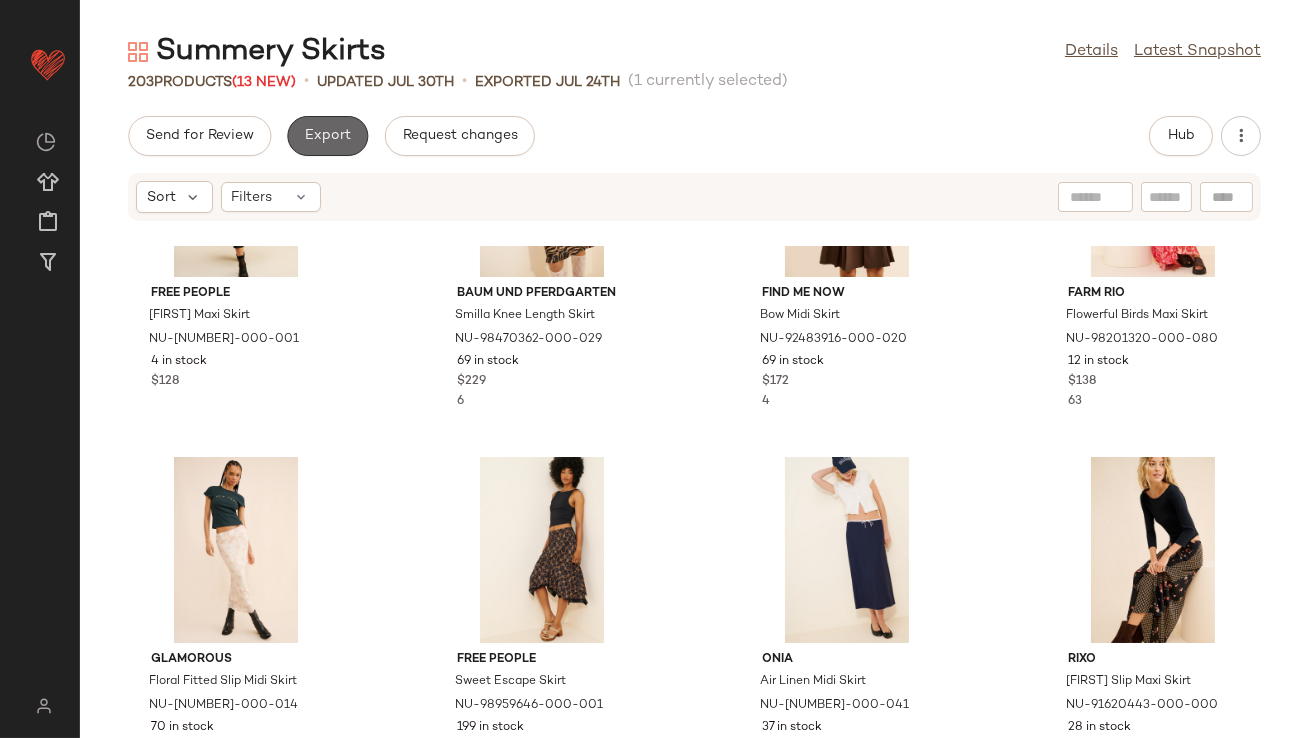 click on "Export" 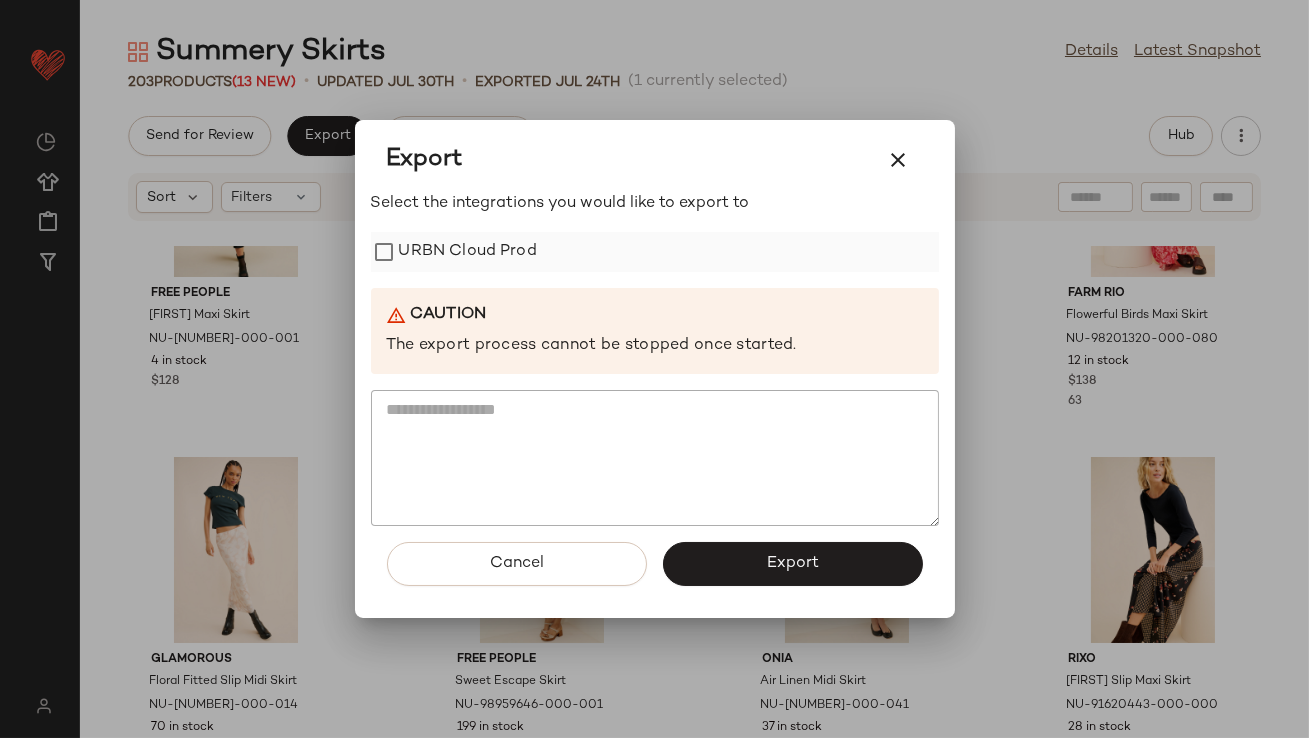 click on "URBN Cloud Prod" at bounding box center (468, 252) 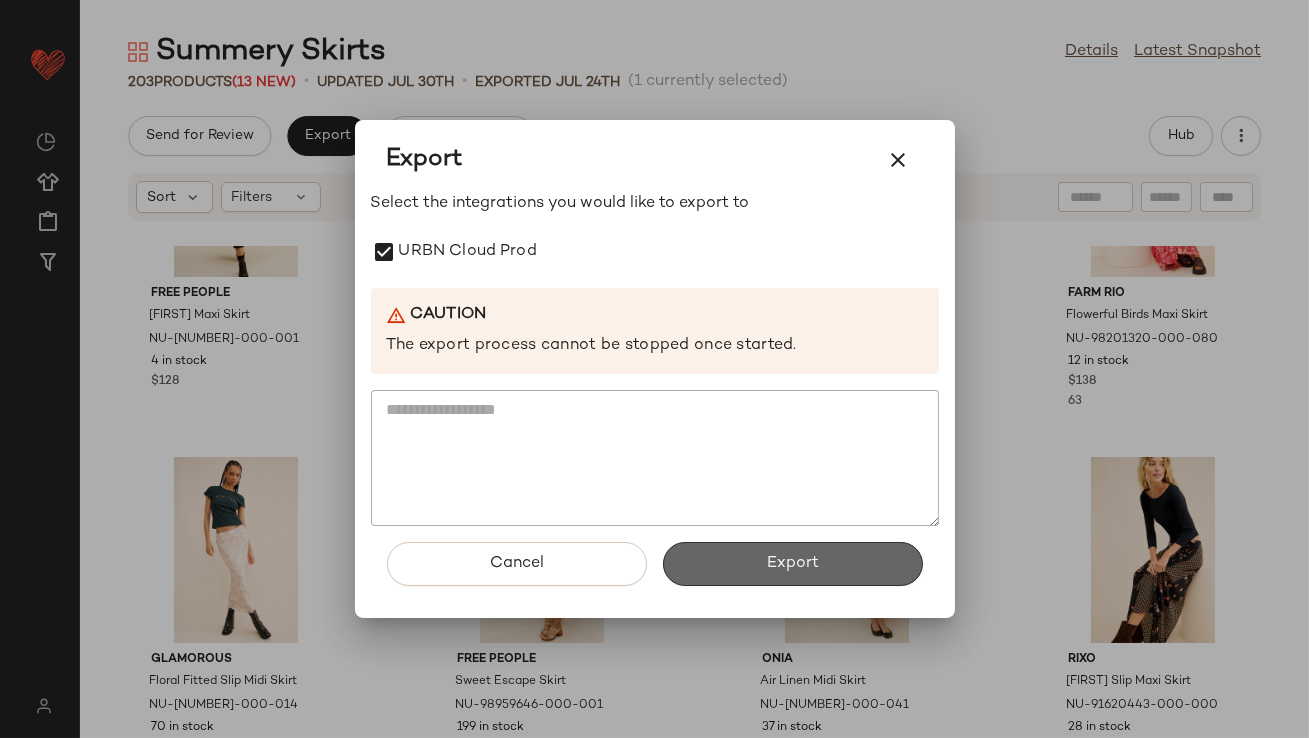 click on "Export" at bounding box center [793, 564] 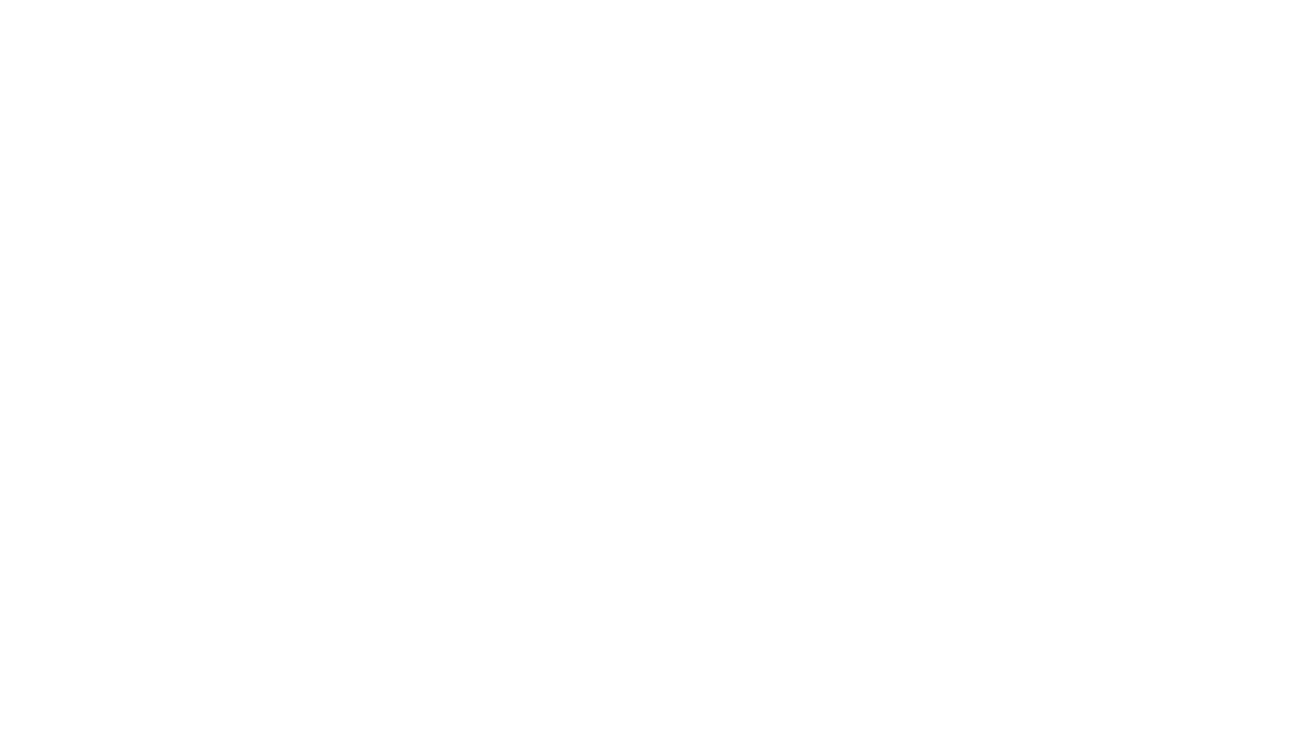 scroll, scrollTop: 0, scrollLeft: 0, axis: both 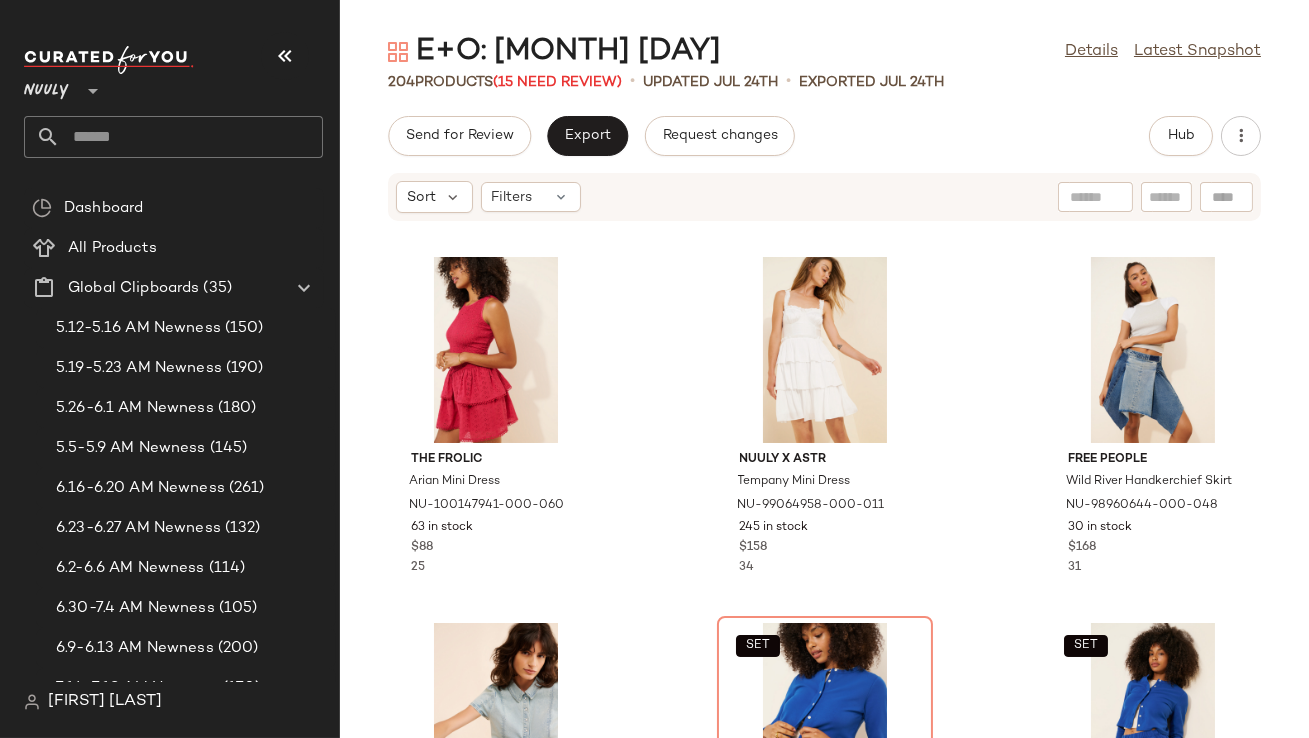 click at bounding box center (285, 56) 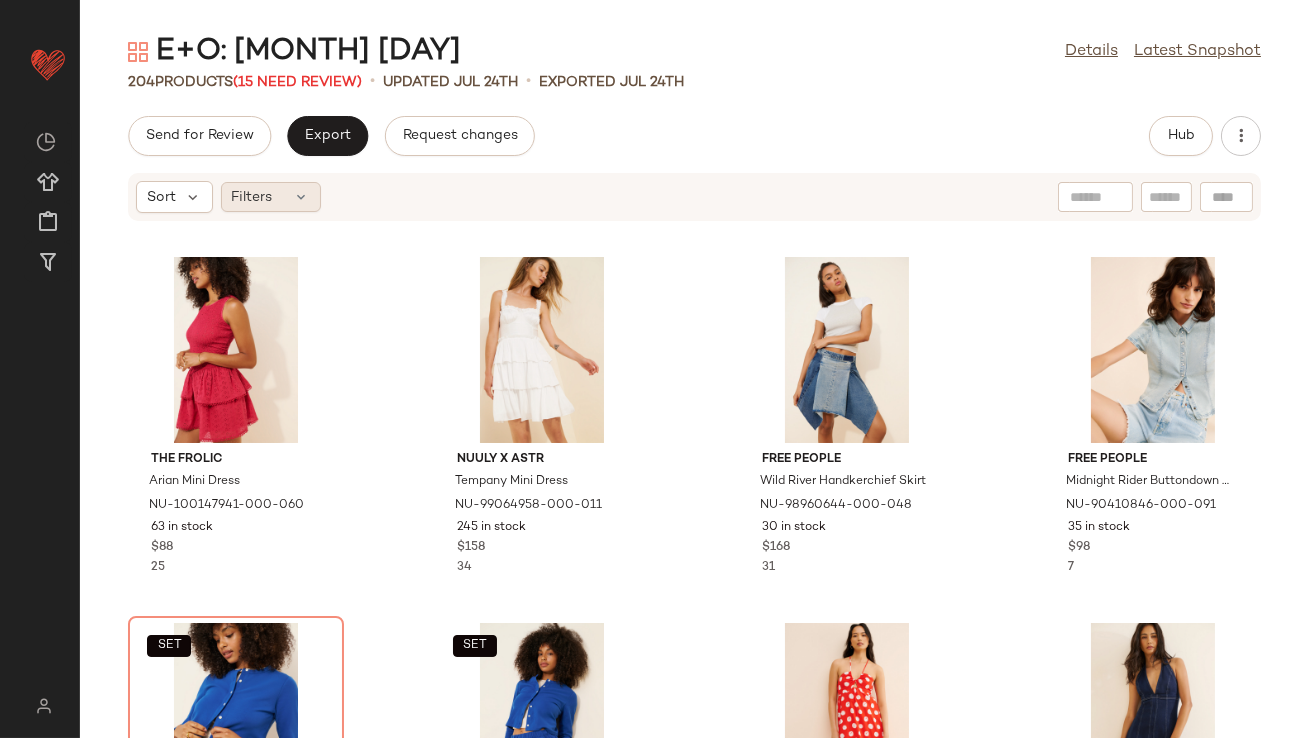 click at bounding box center (302, 197) 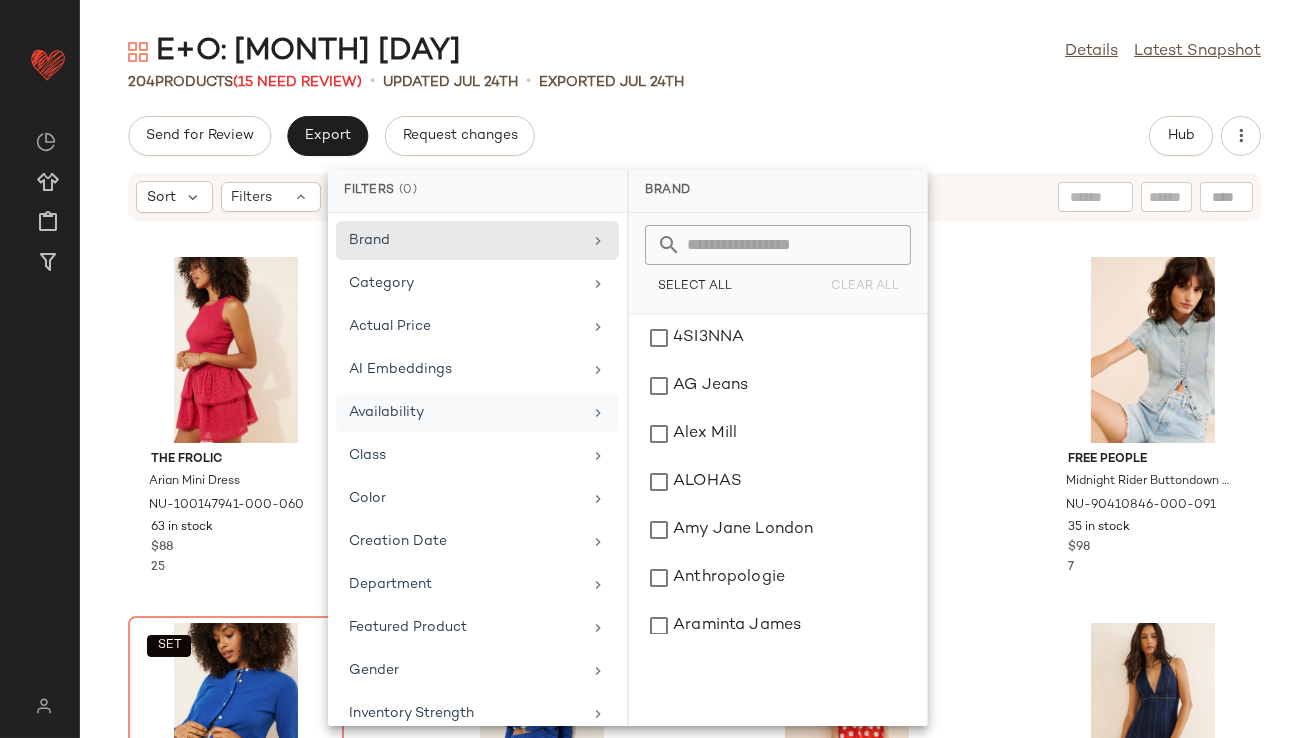 click on "Availability" at bounding box center [465, 412] 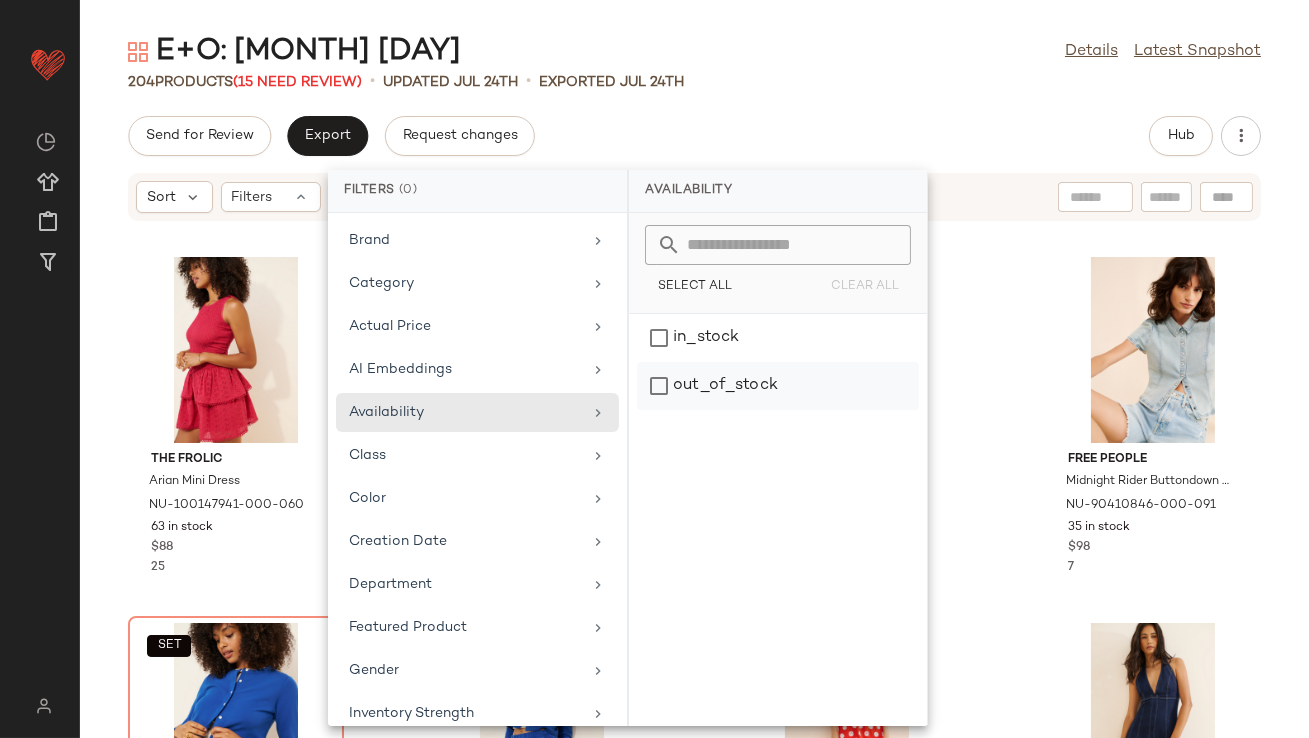 click on "out_of_stock" 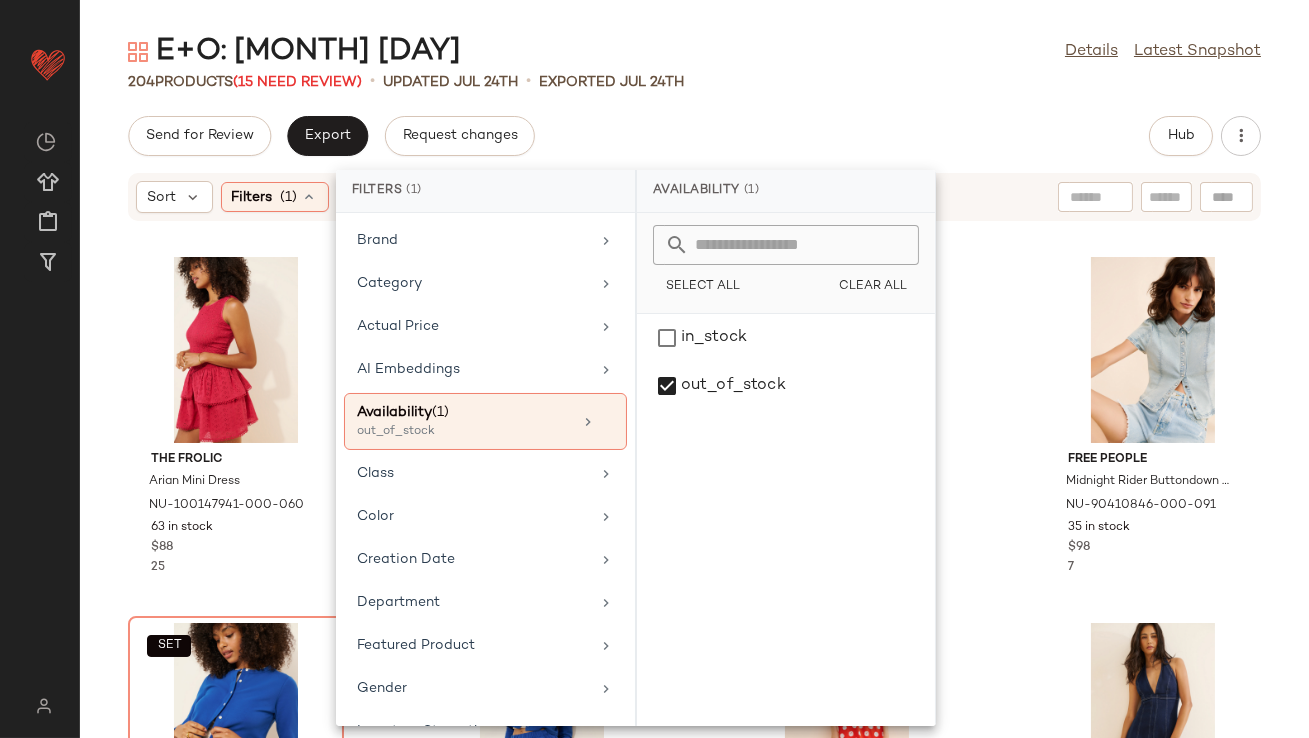 click on "Send for Review   Export   Request changes   Hub" 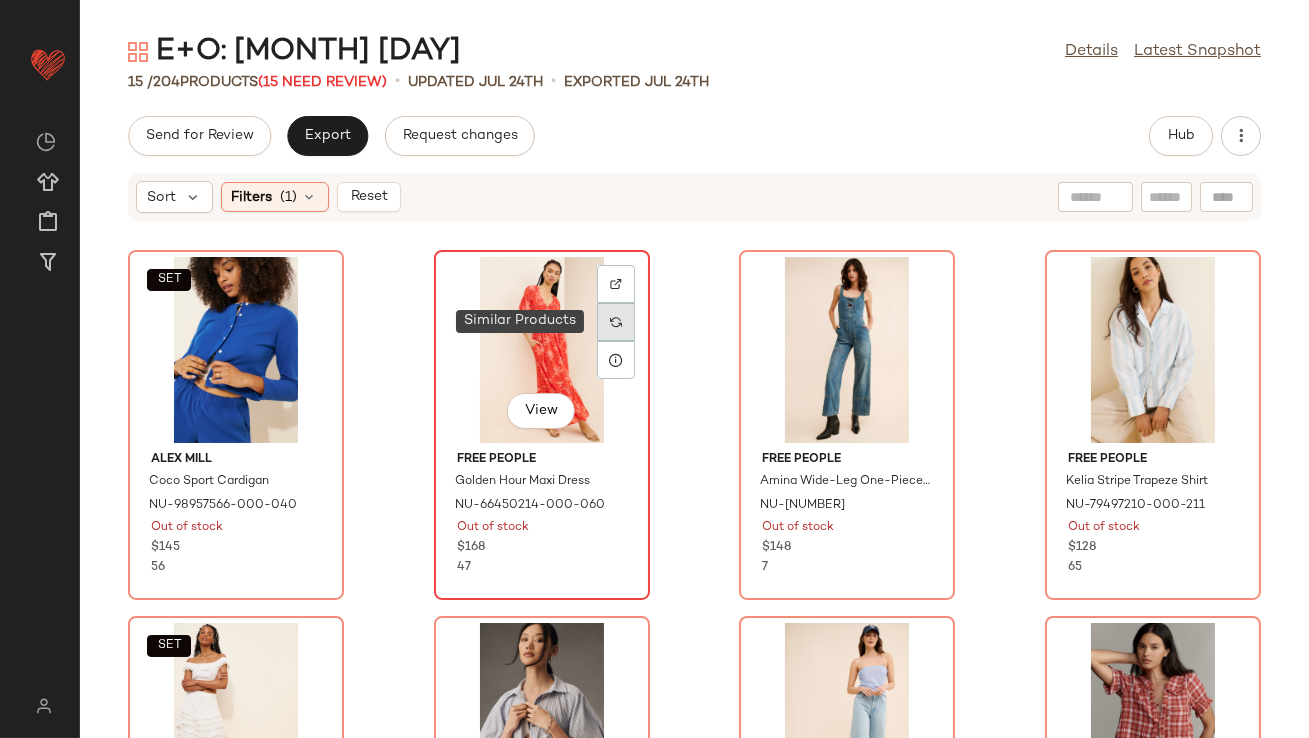 click 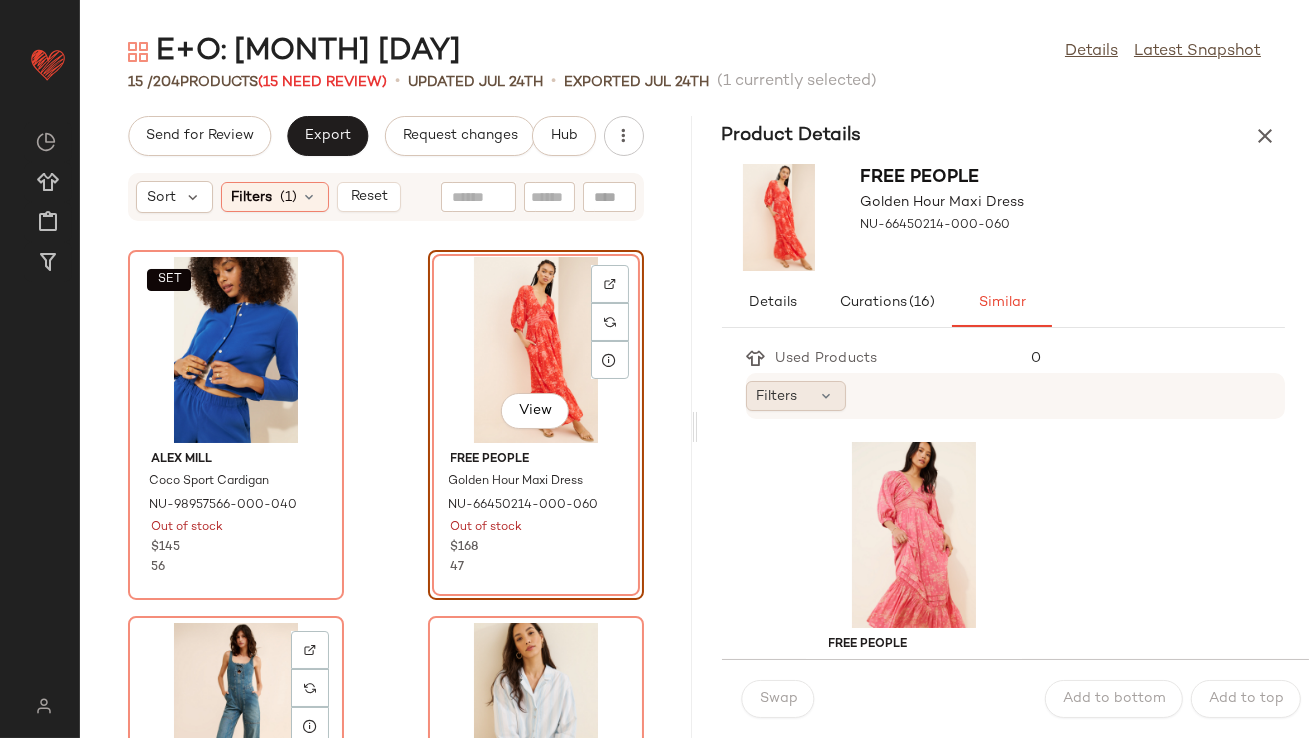 click on "Filters" 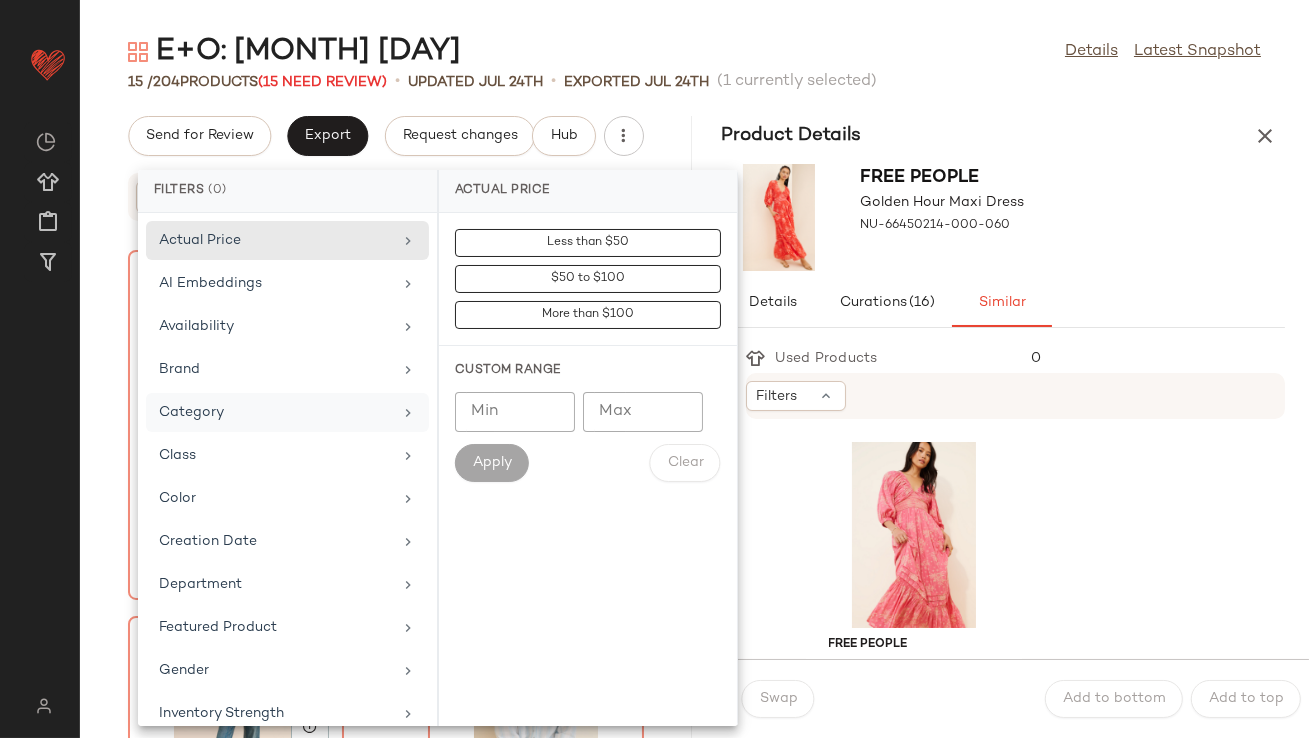 scroll, scrollTop: 444, scrollLeft: 0, axis: vertical 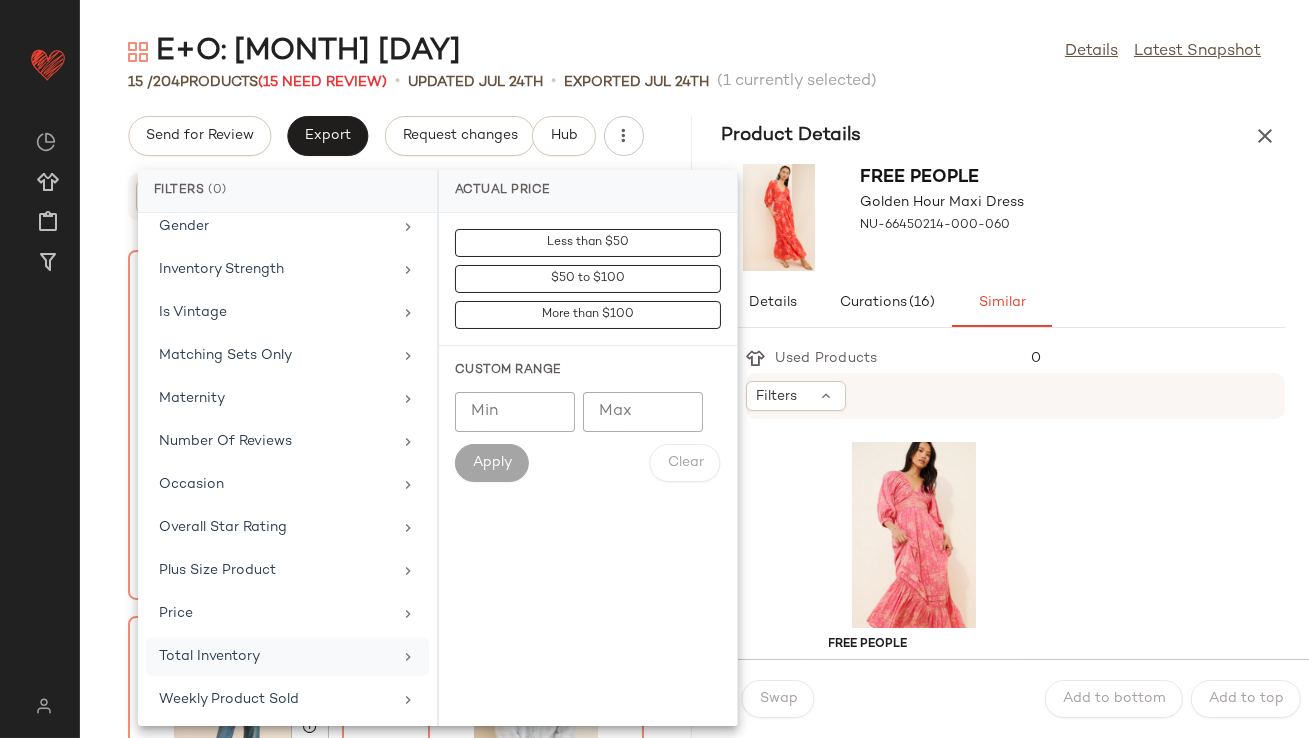 click on "Total Inventory" at bounding box center [275, 656] 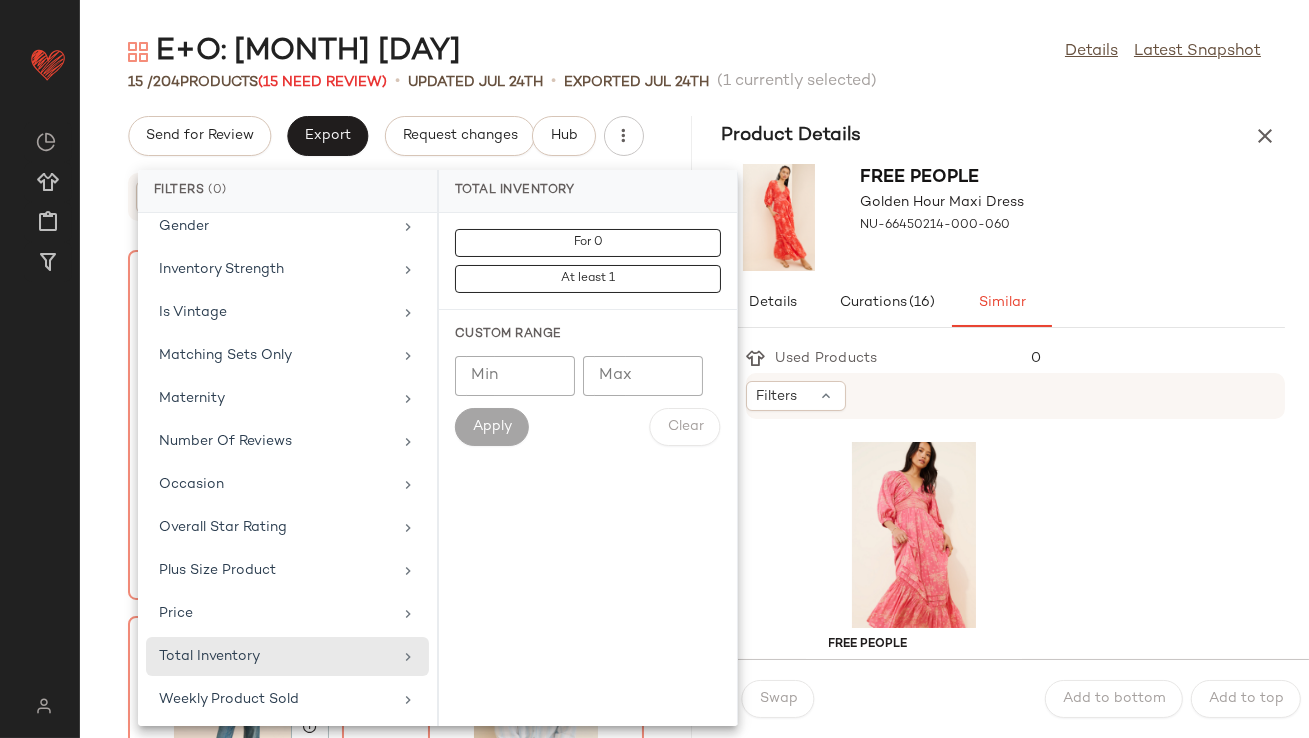 click on "Min" 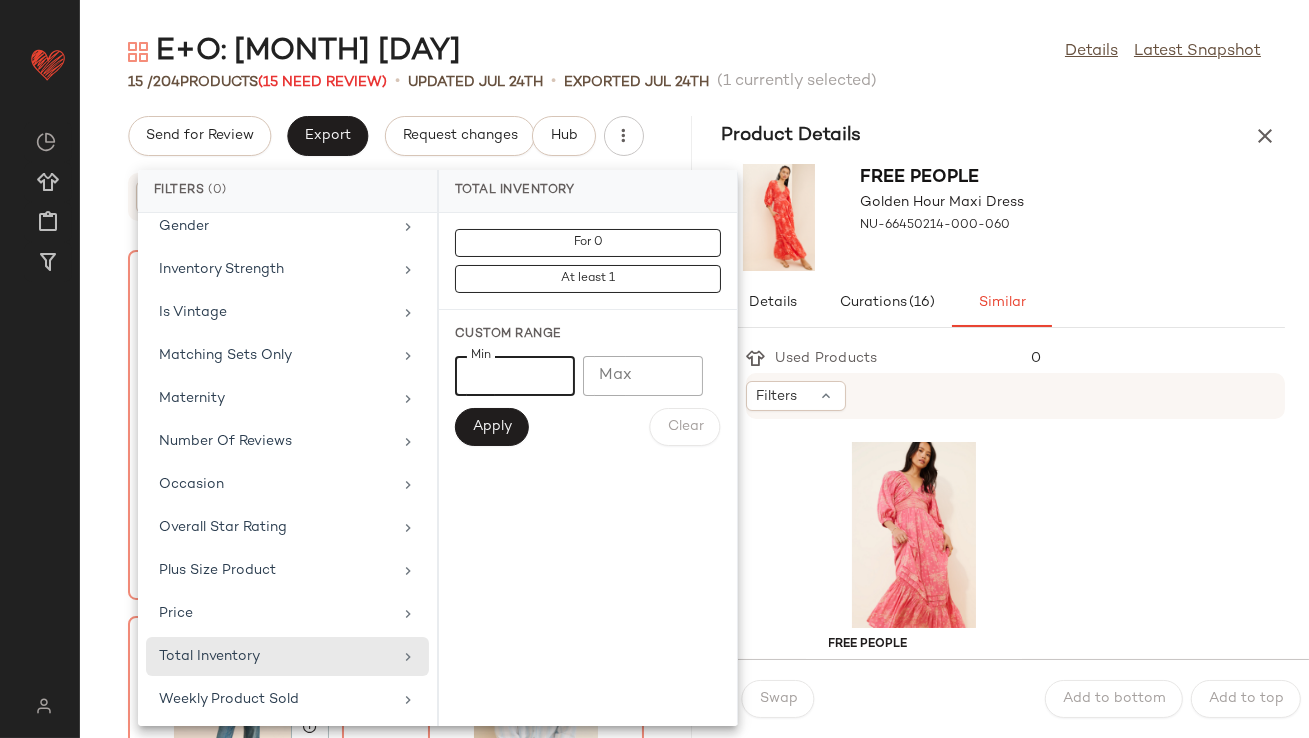 type on "**" 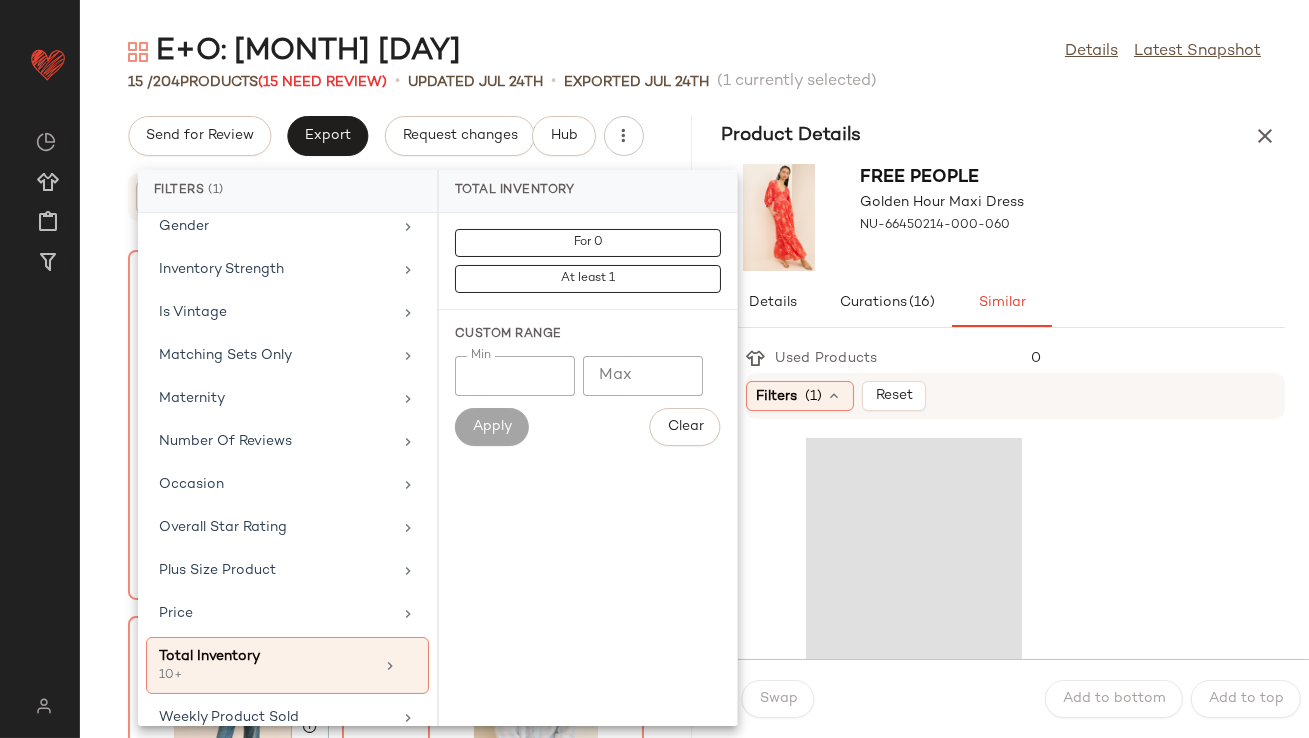 click on "E+O: [DATE] Details Latest Snapshot" 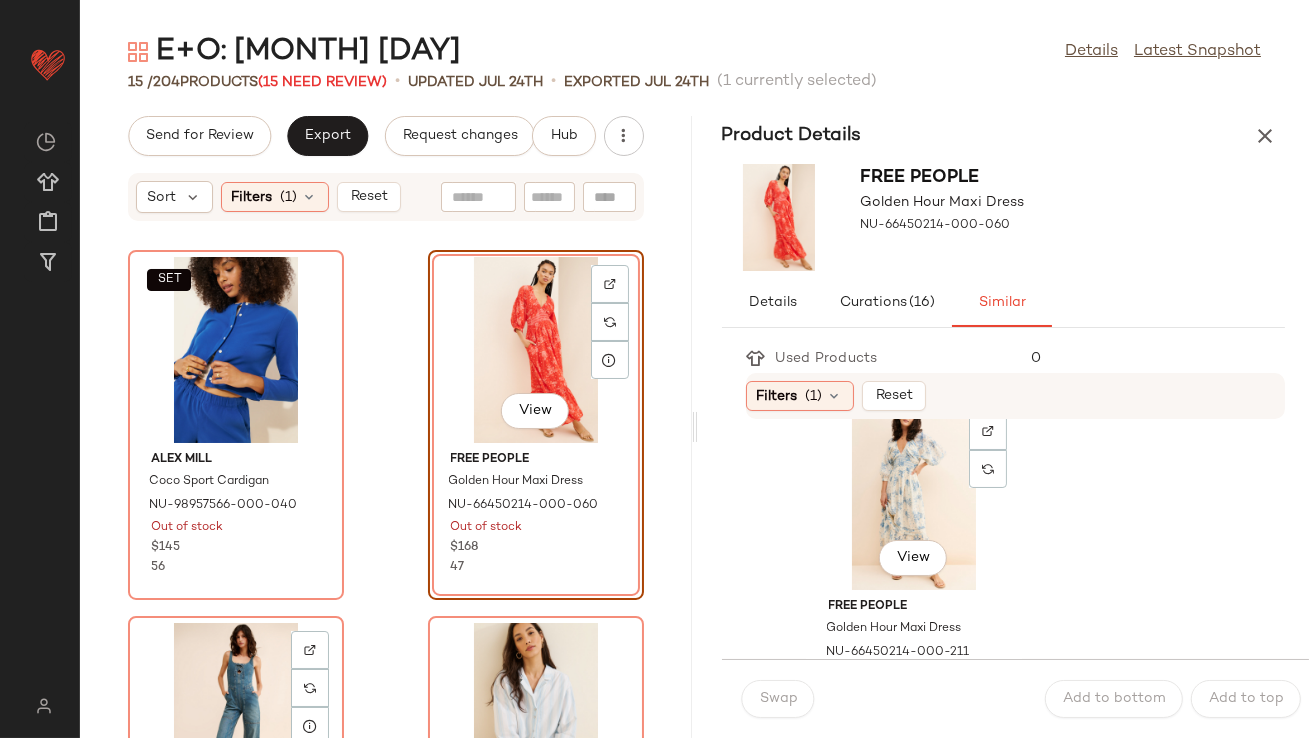 scroll, scrollTop: 778, scrollLeft: 0, axis: vertical 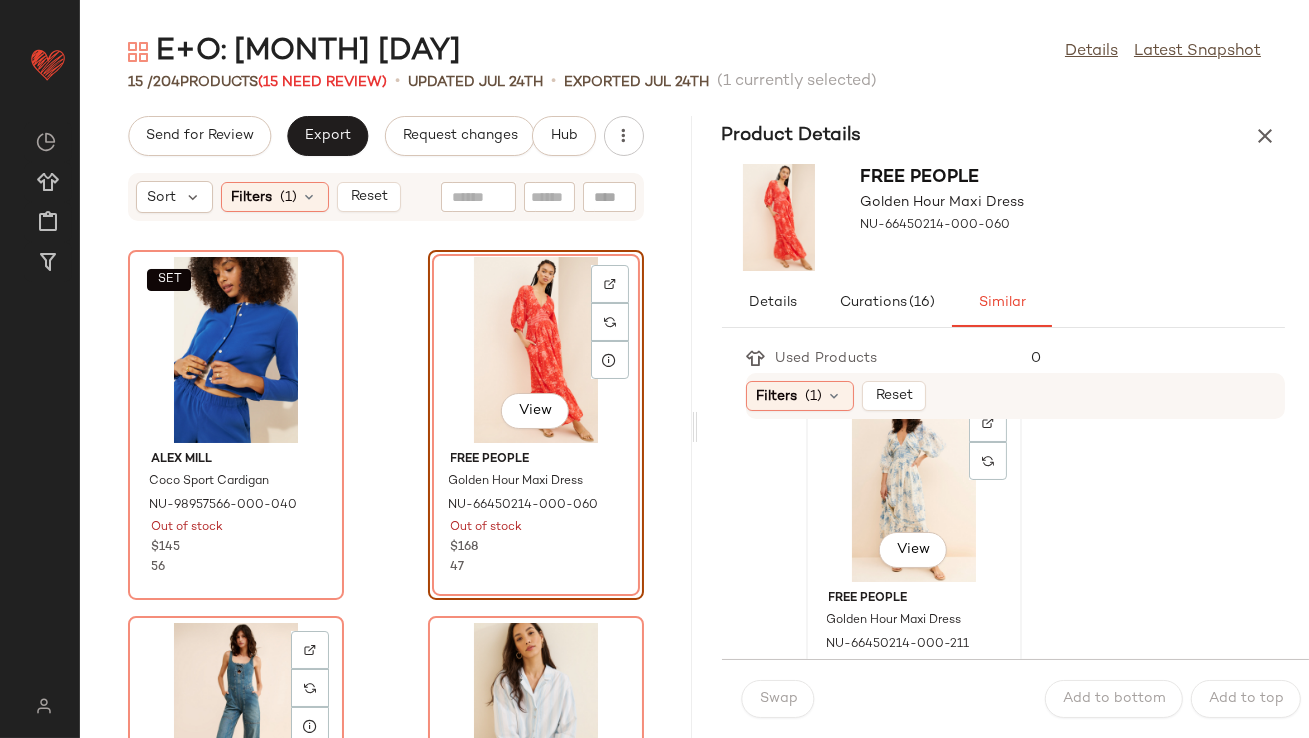 click on "View" 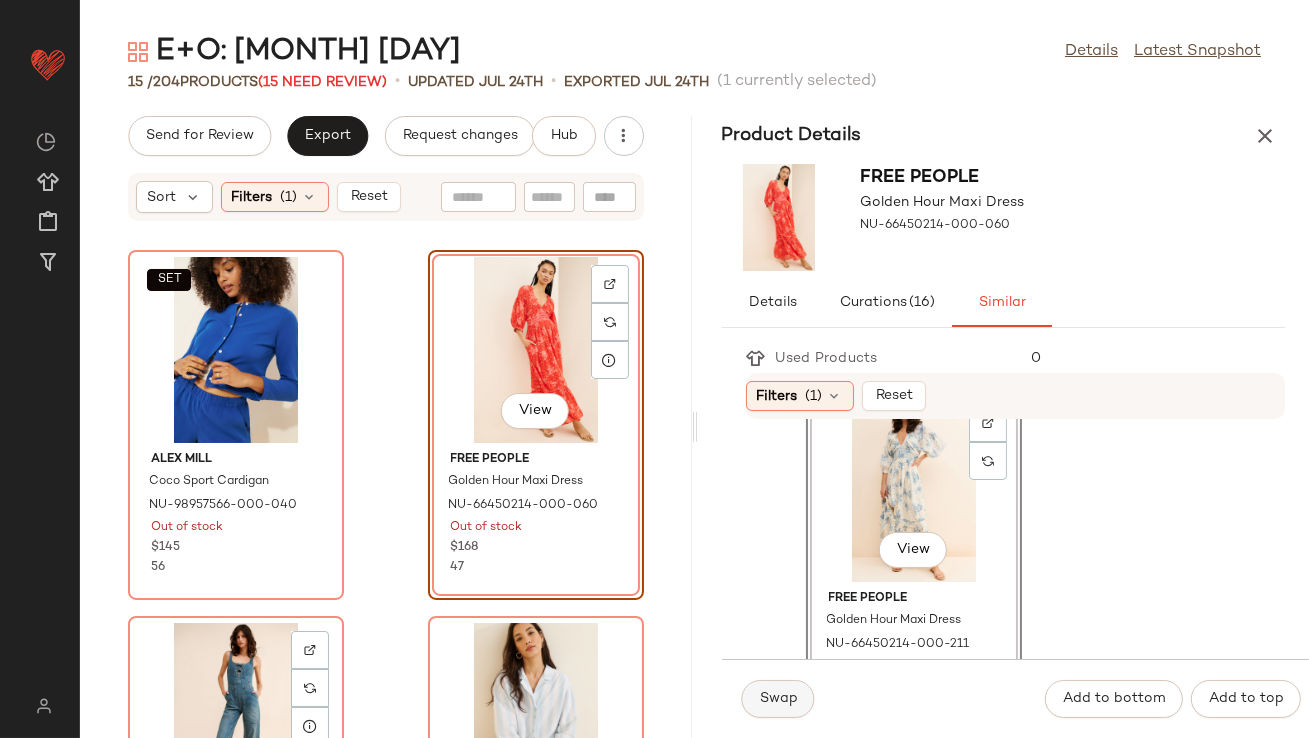 click on "Swap" 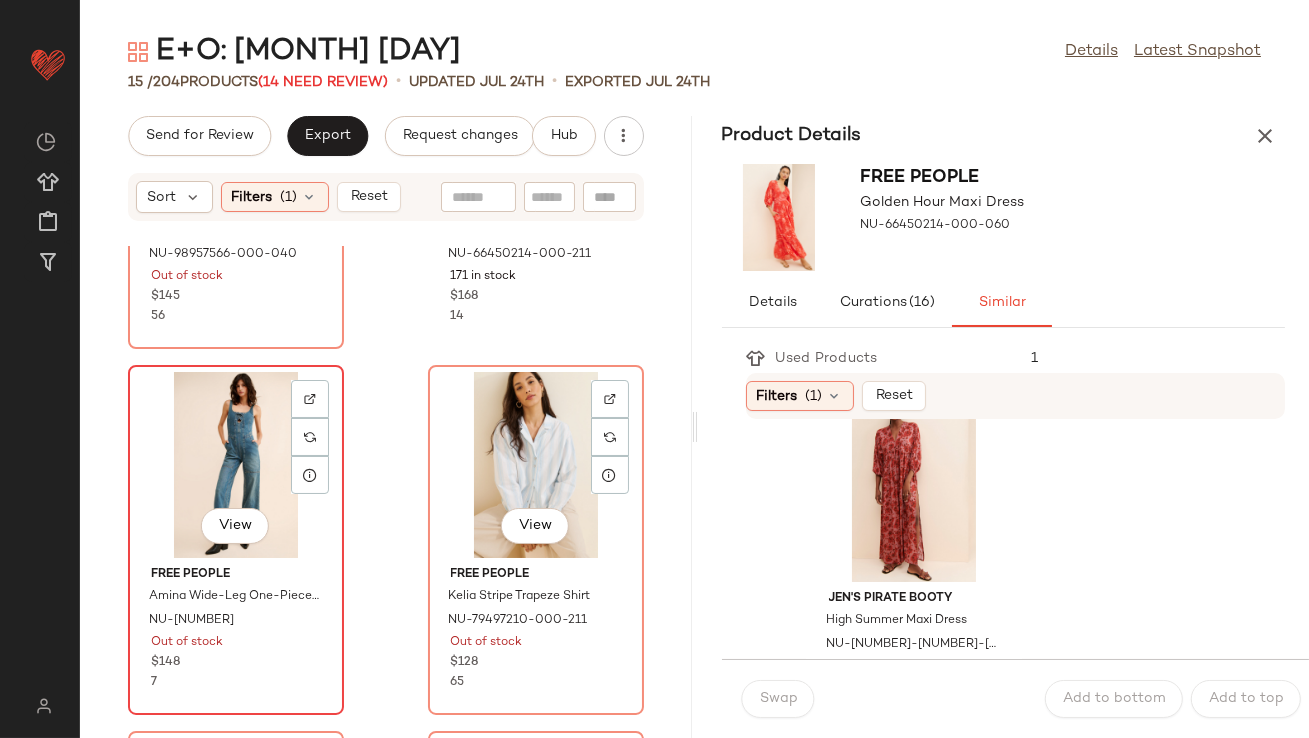 scroll, scrollTop: 276, scrollLeft: 0, axis: vertical 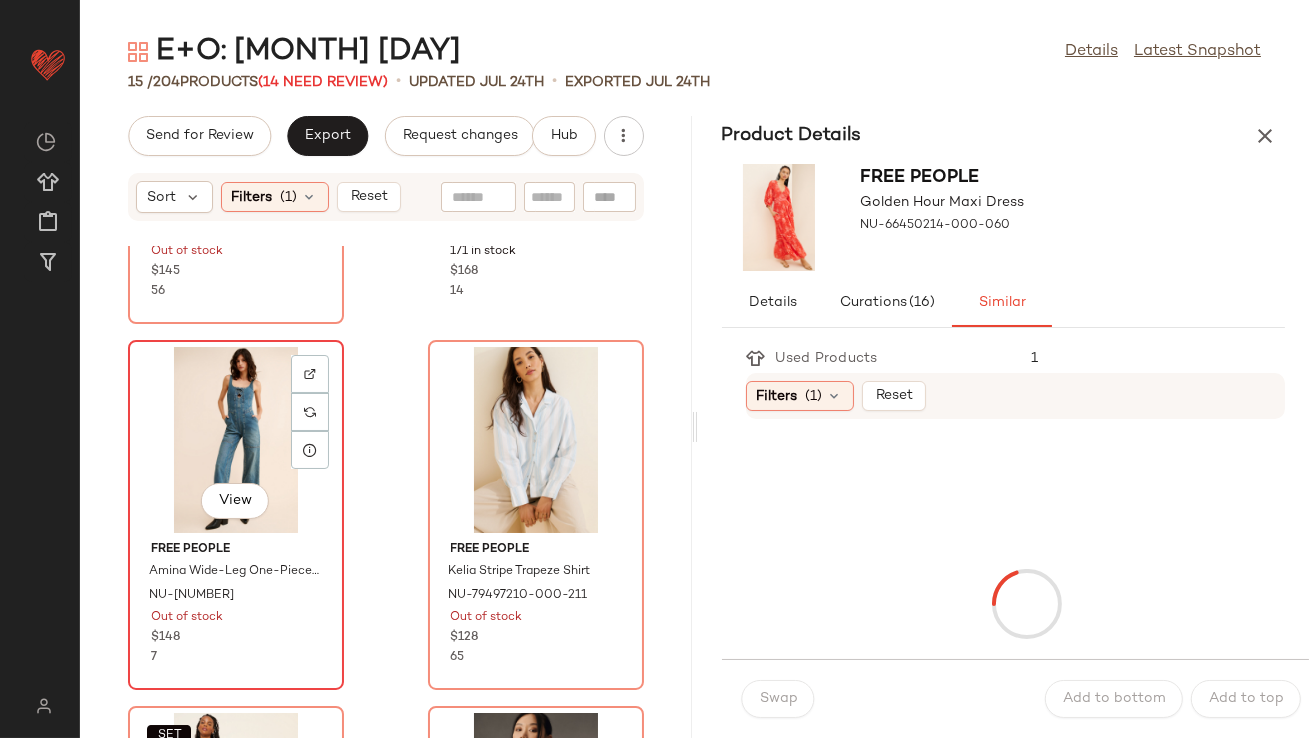 click on "View" 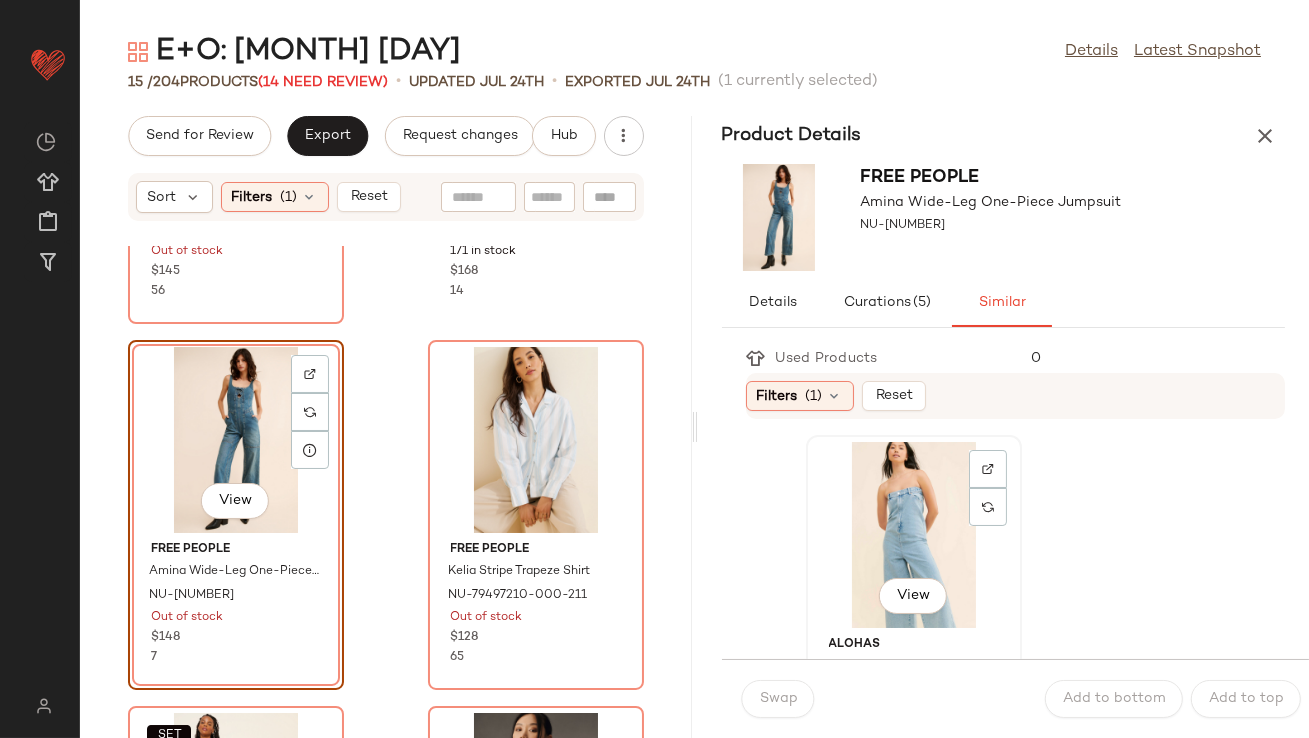 click on "View" 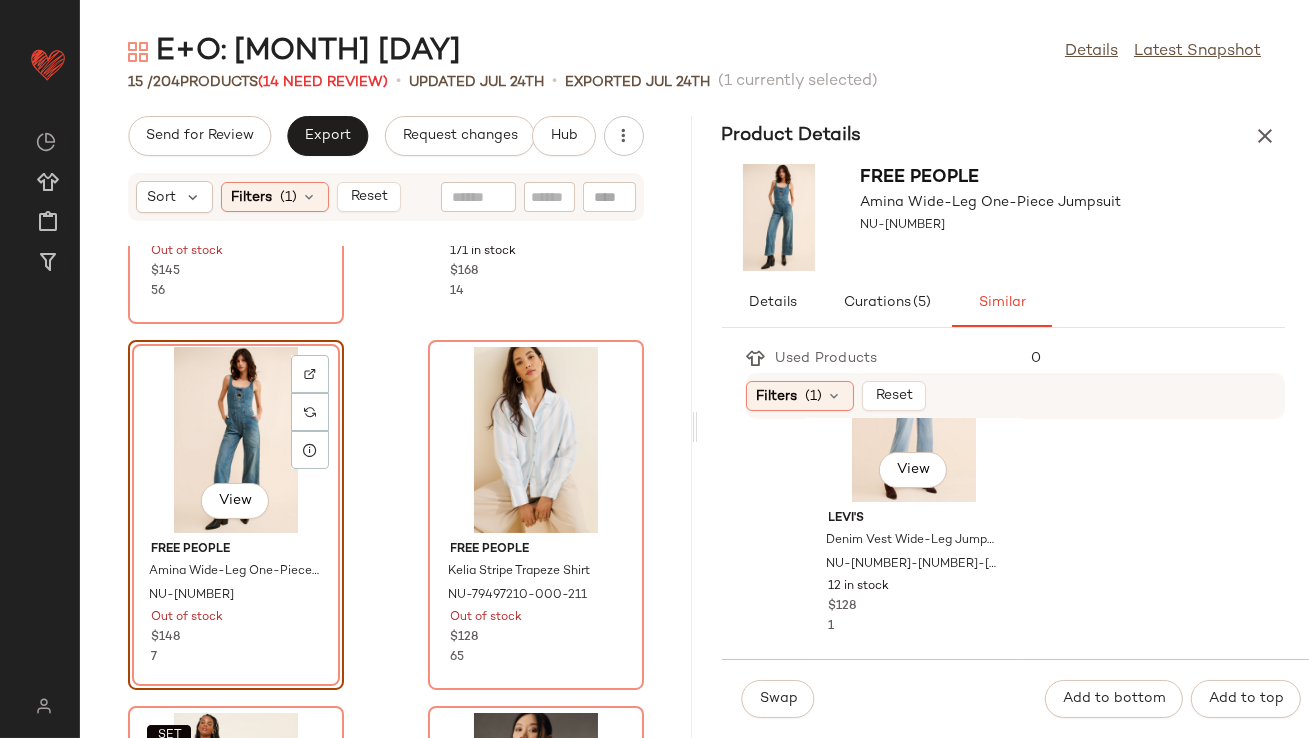 scroll, scrollTop: 714, scrollLeft: 0, axis: vertical 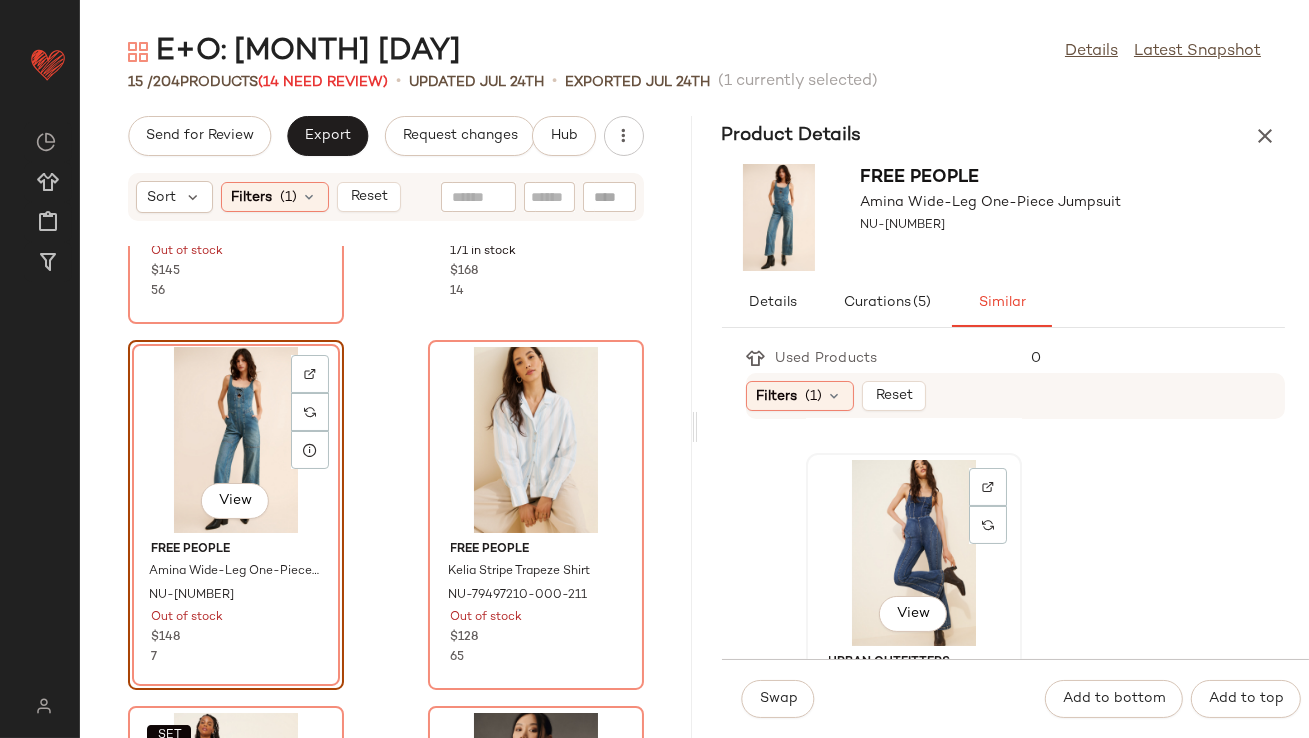 click on "View" 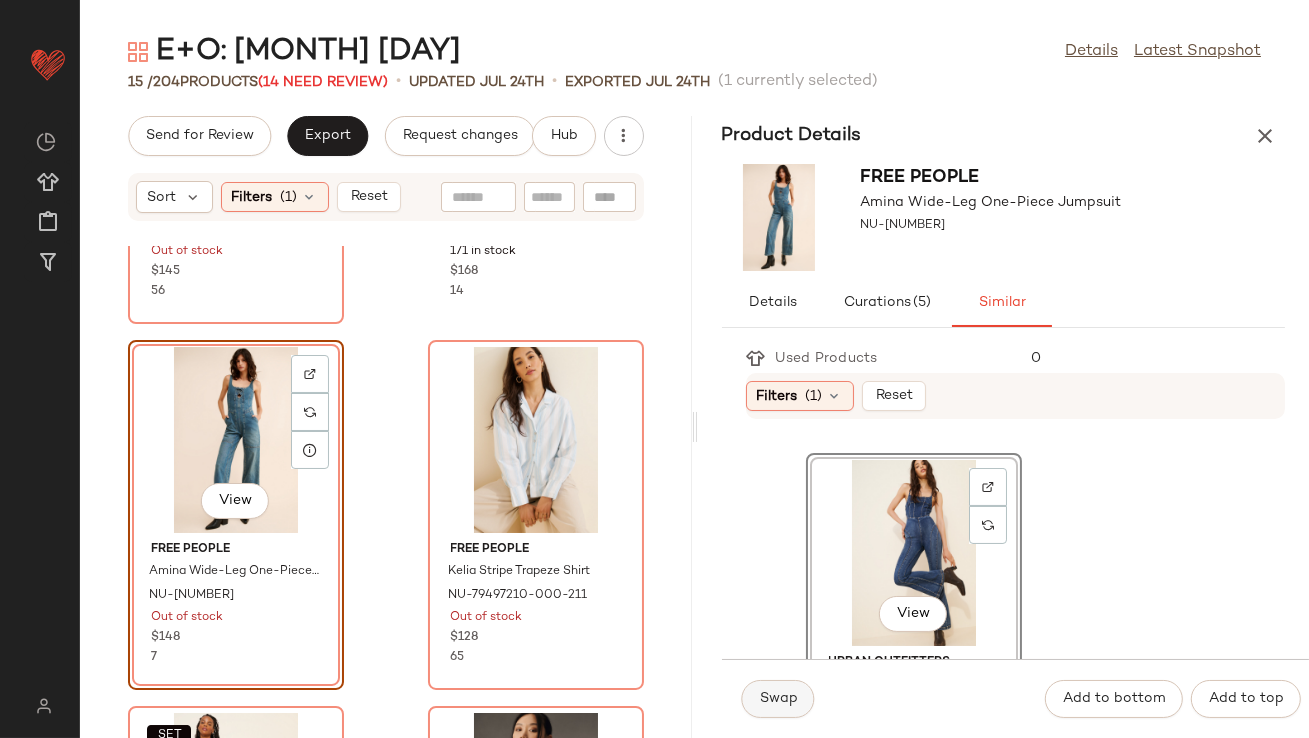 click on "Swap" at bounding box center [778, 699] 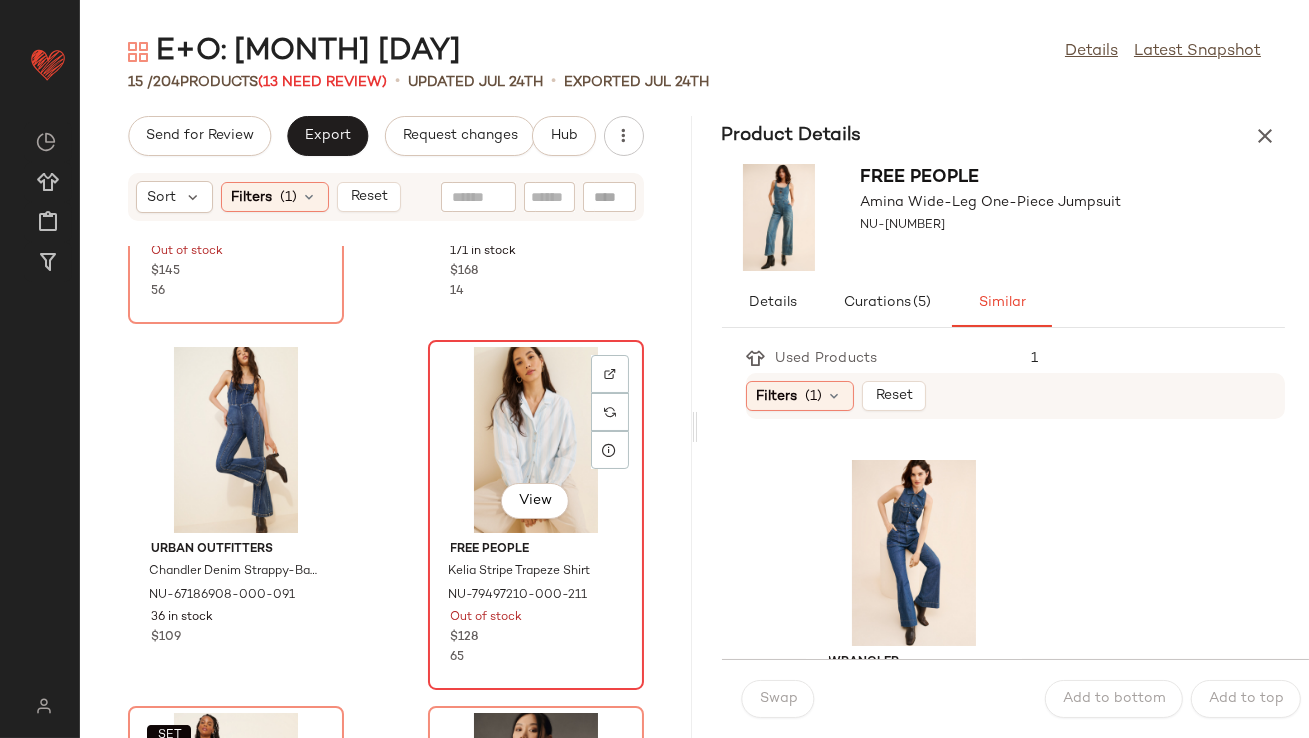 click on "View" 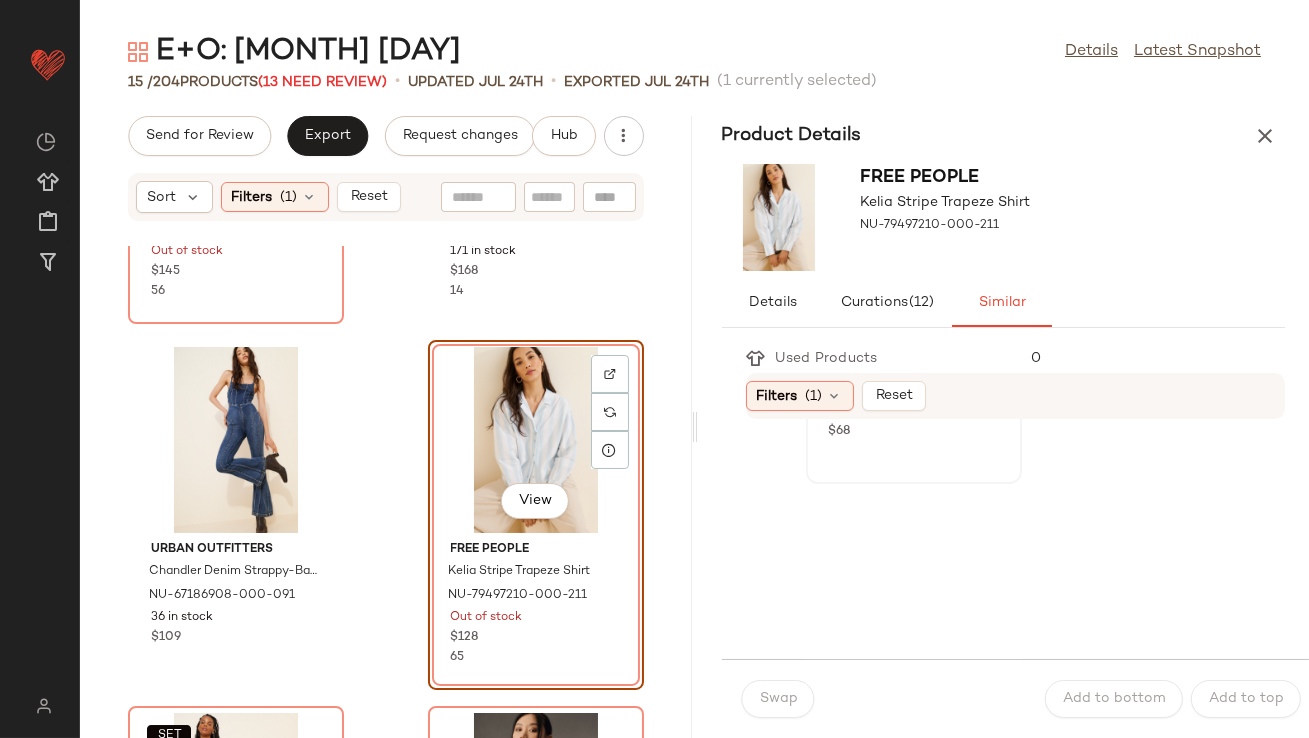 scroll, scrollTop: 362, scrollLeft: 0, axis: vertical 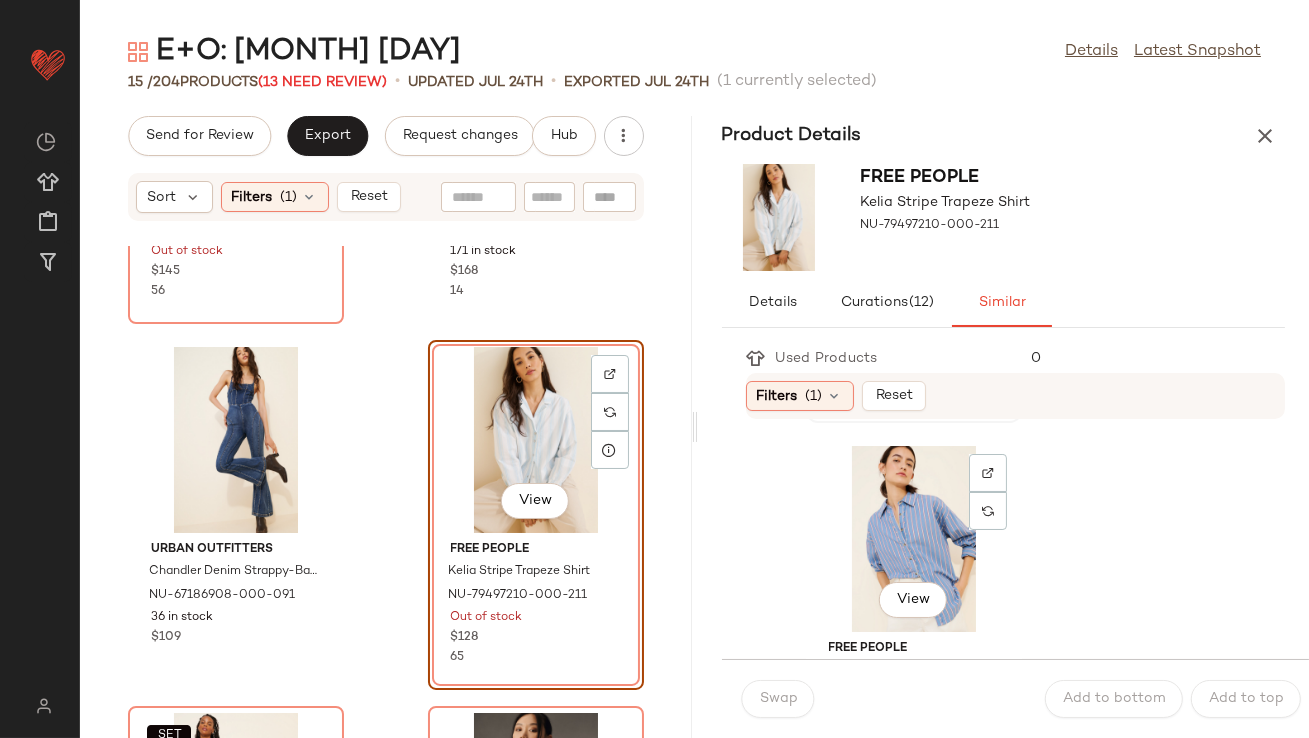 click on "View" 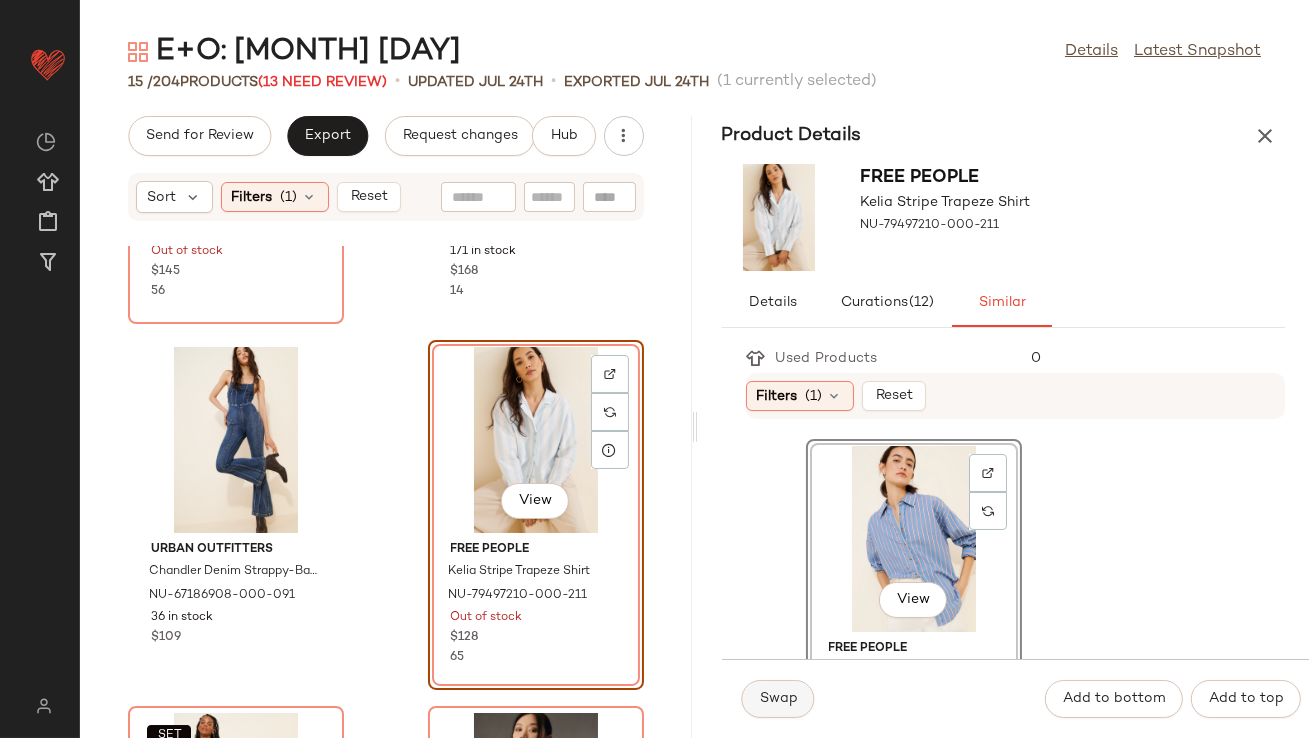 click on "Swap" 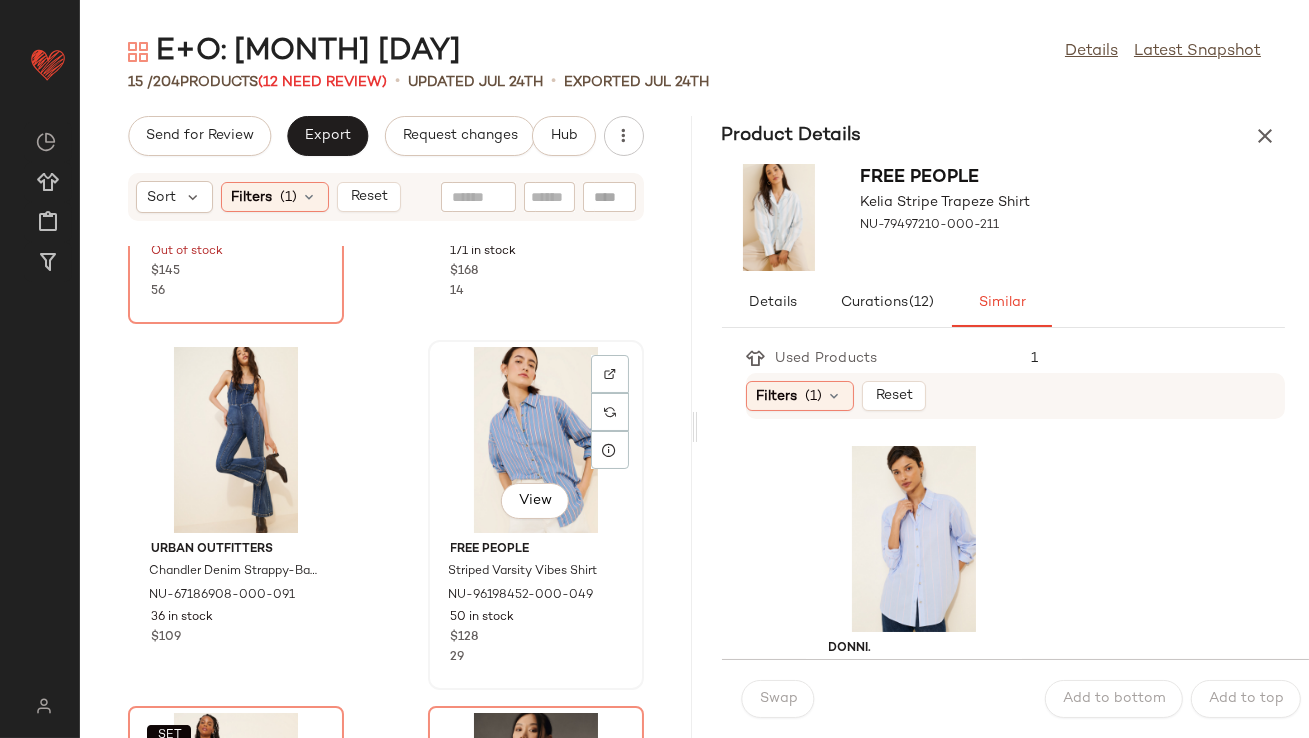 scroll, scrollTop: 640, scrollLeft: 0, axis: vertical 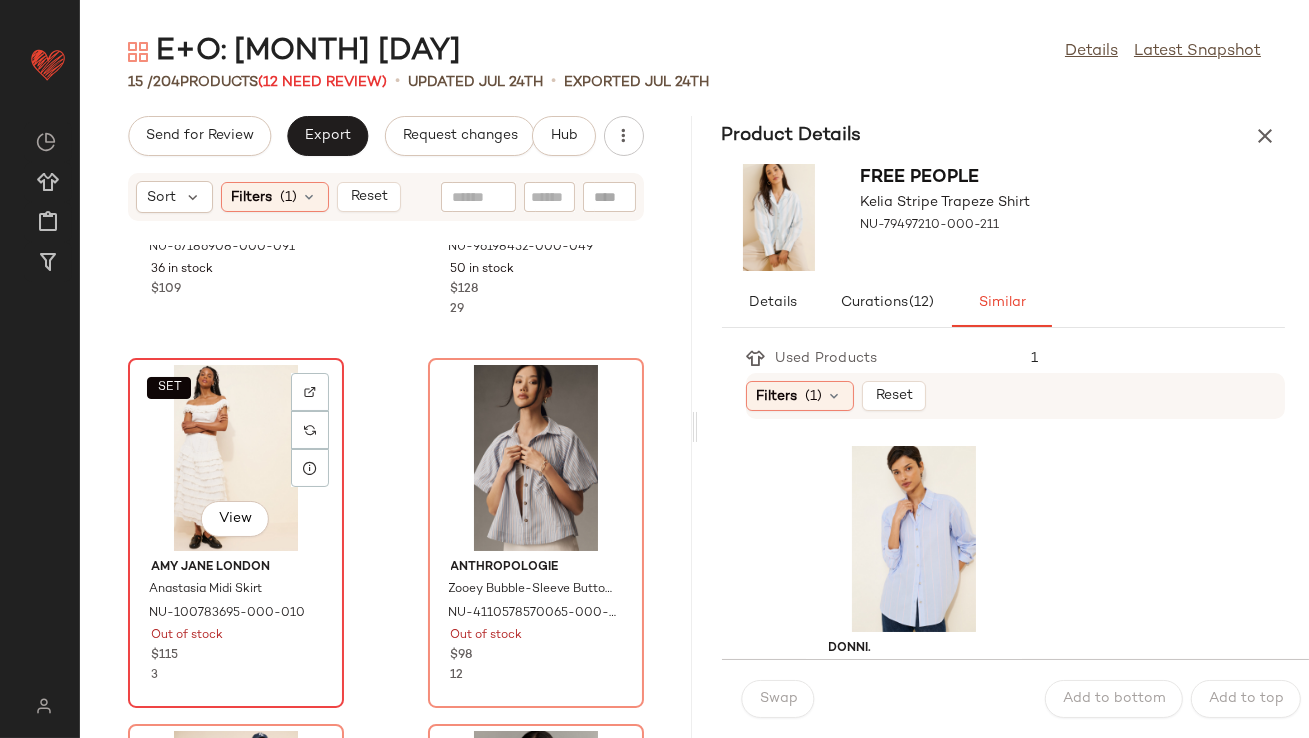 click on "SET   View" 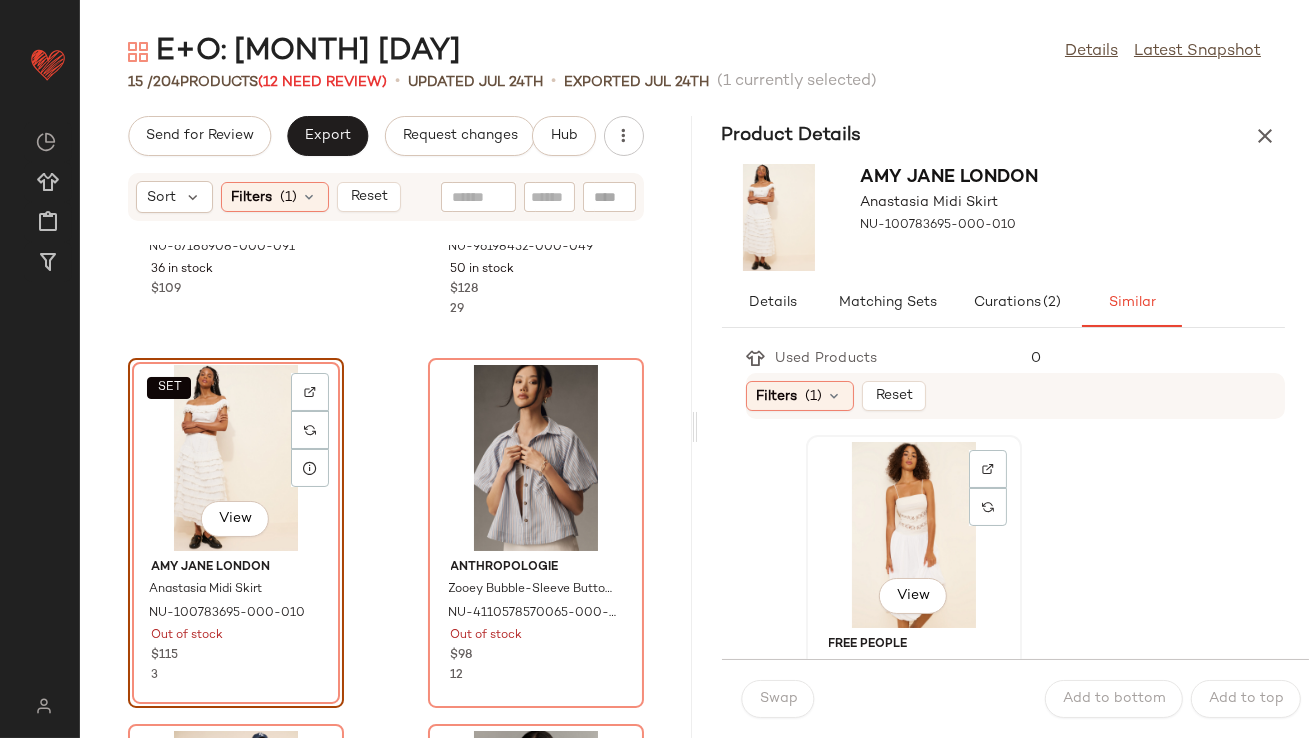 click on "View" 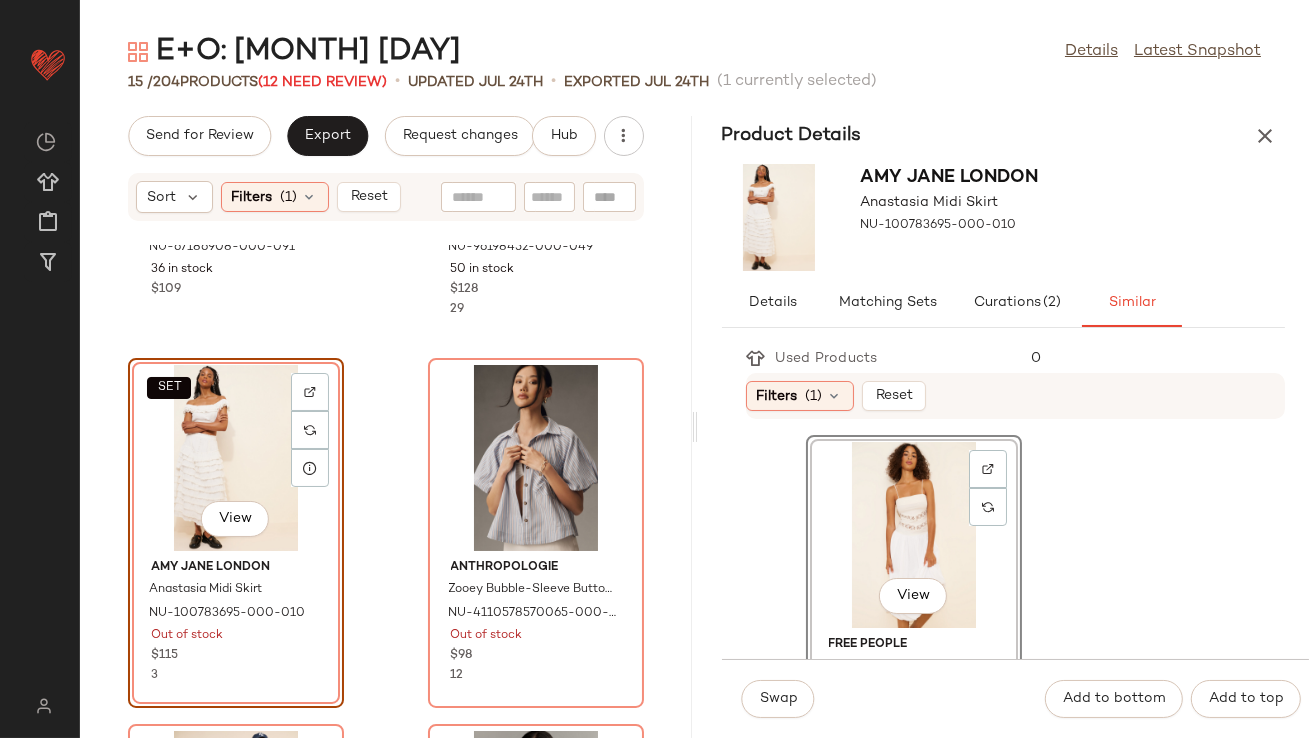 click on "Swap   Add to bottom   Add to top" at bounding box center (1016, 698) 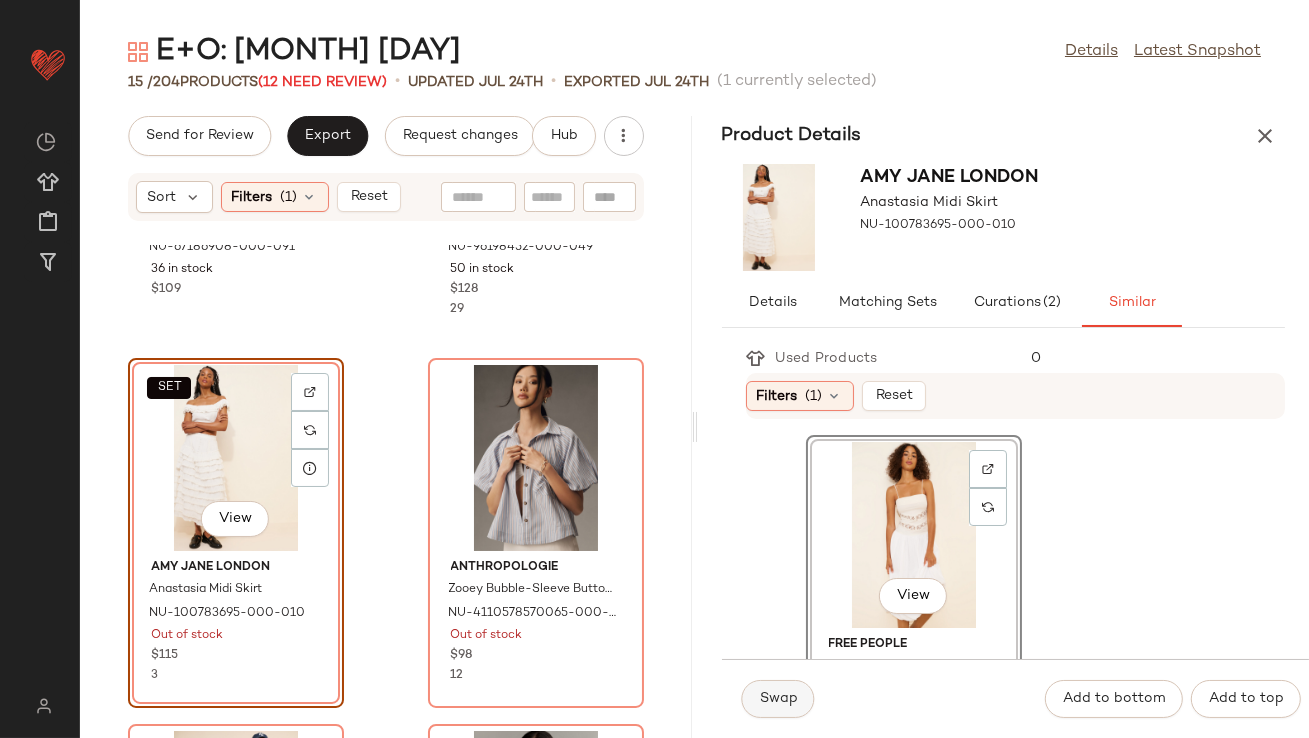 click on "Swap" at bounding box center (778, 699) 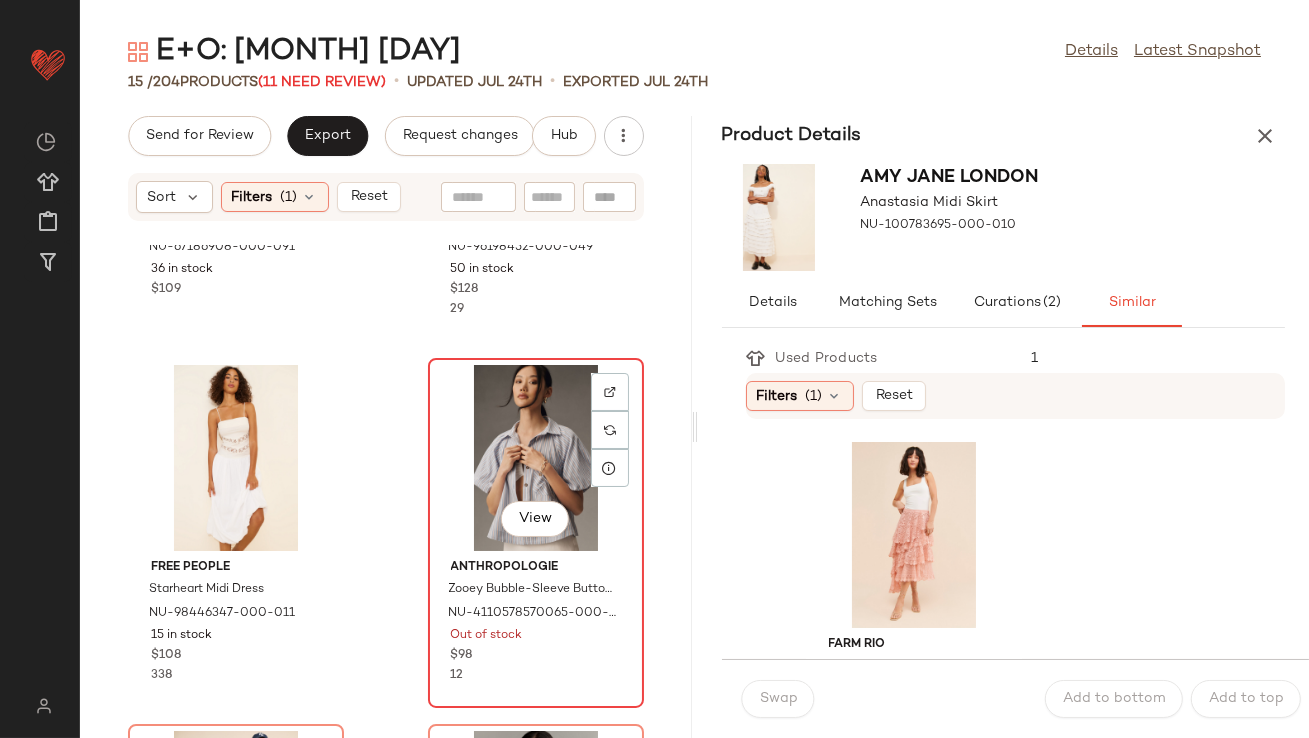 click on "View" 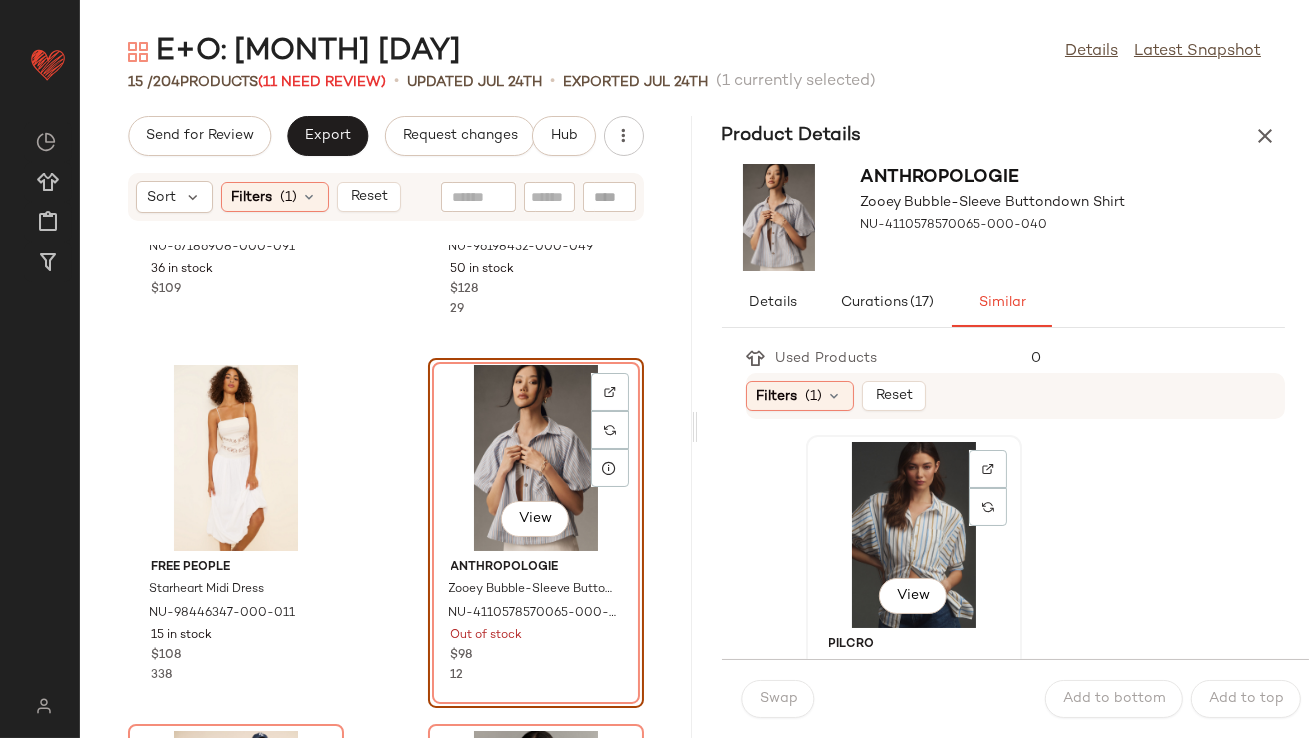 click on "View" 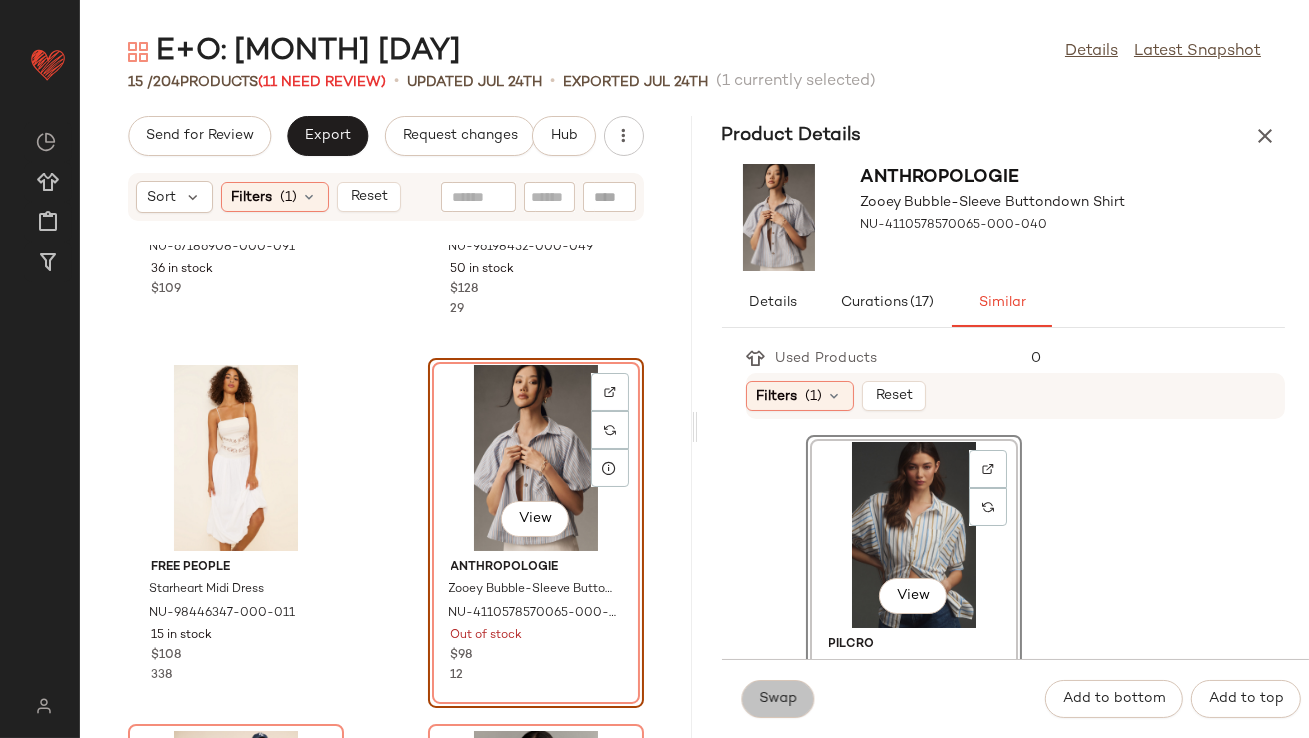 click on "Swap" 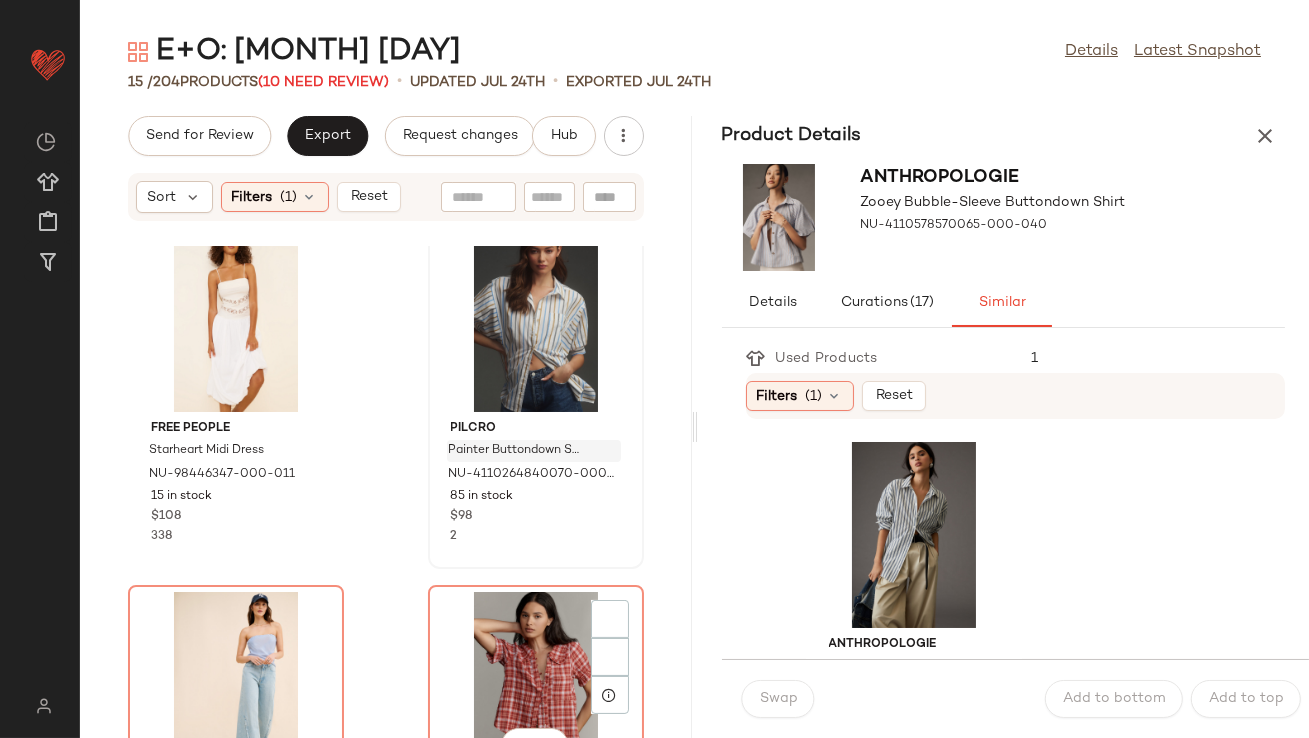 scroll, scrollTop: 1029, scrollLeft: 0, axis: vertical 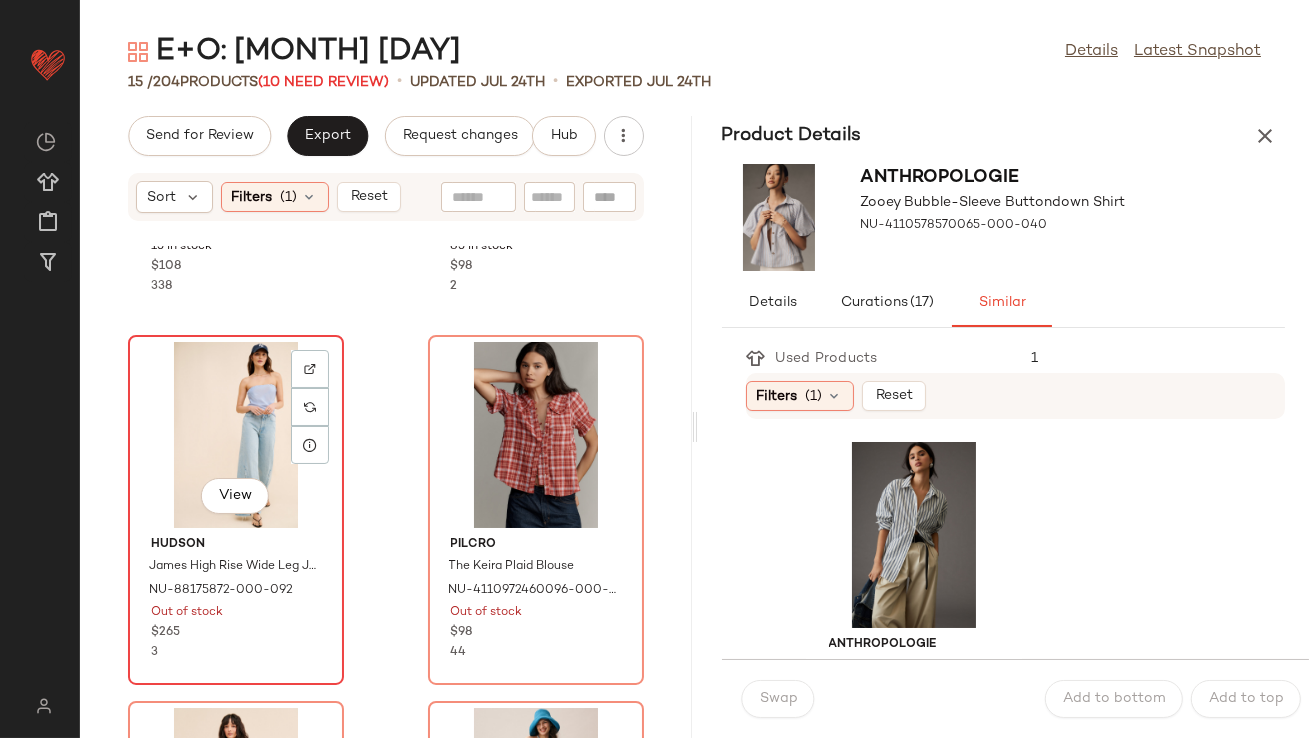 click on "View" 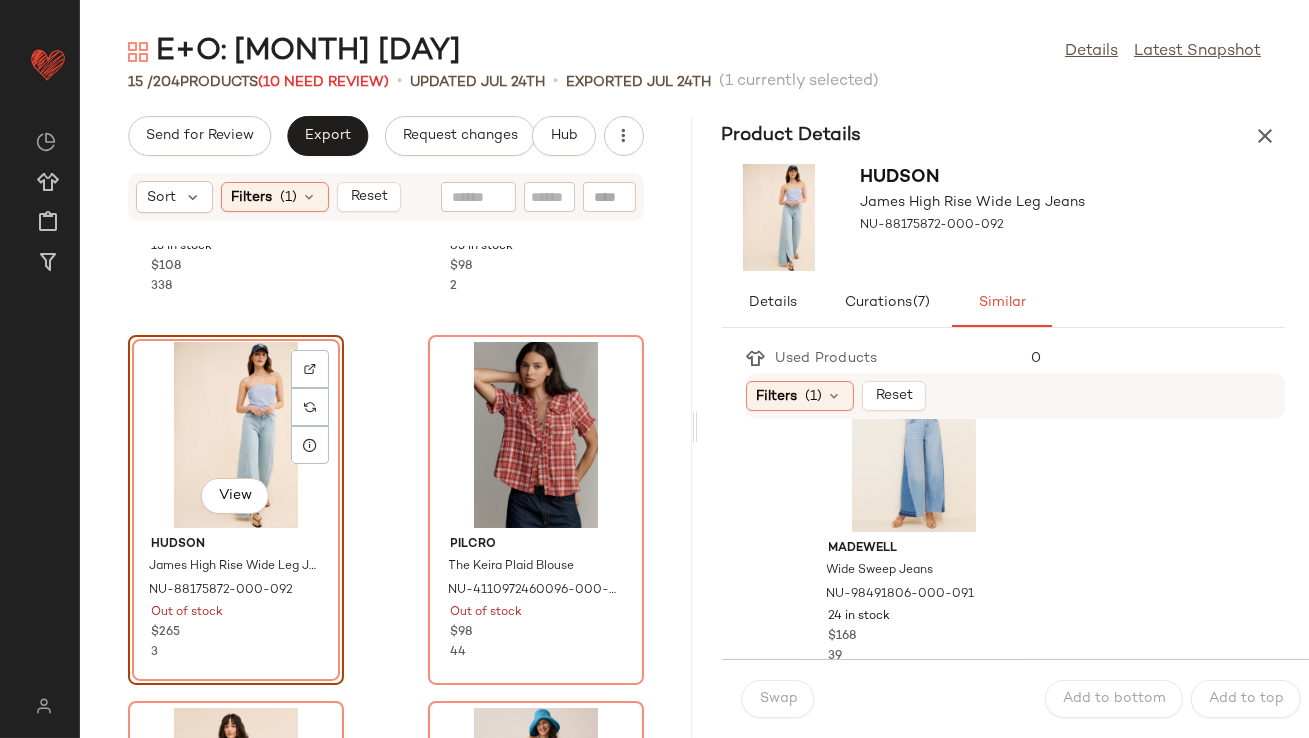scroll, scrollTop: 131, scrollLeft: 0, axis: vertical 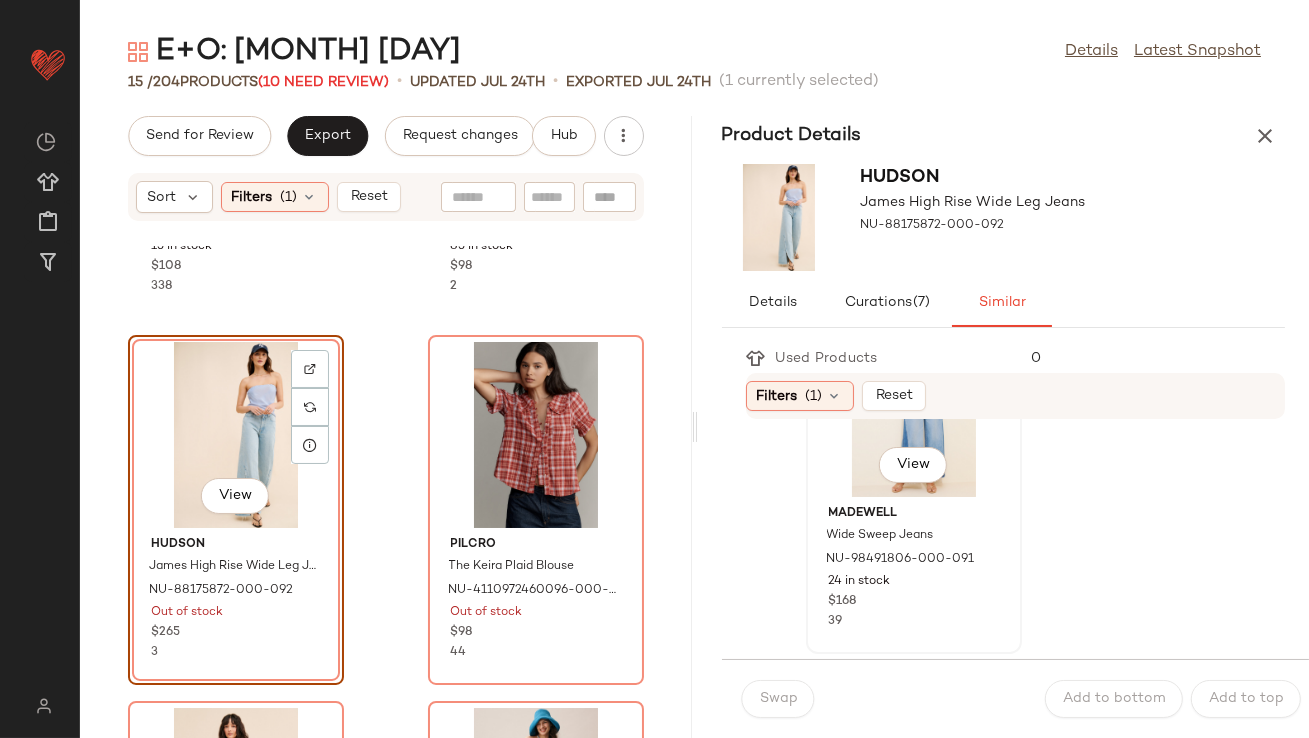 click on "View" 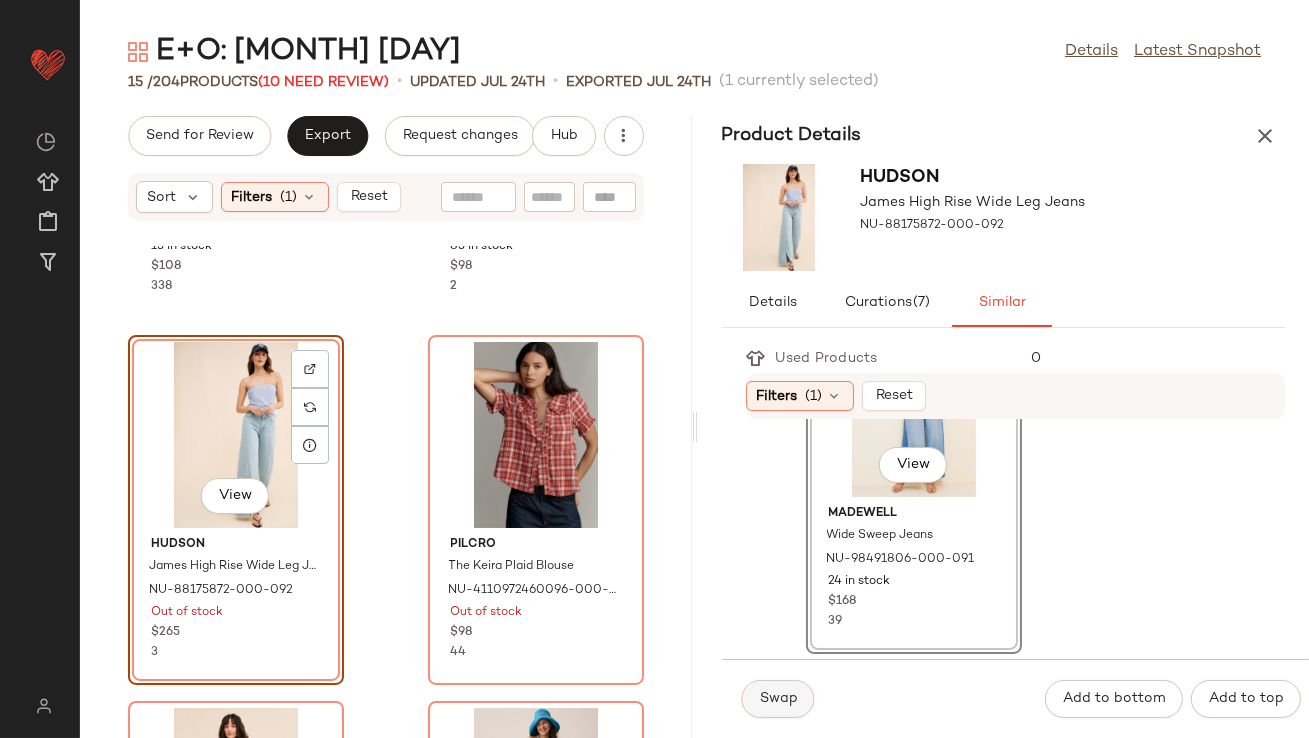 click on "Swap" 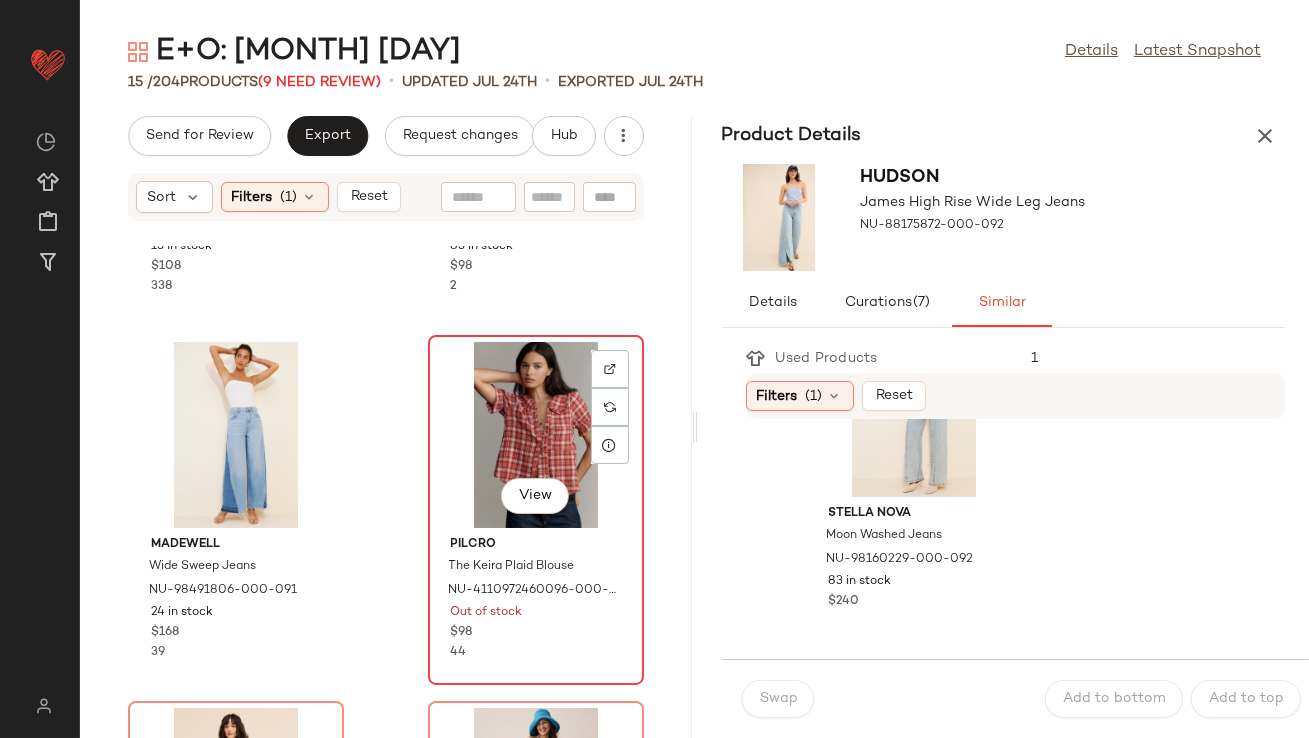 click on "View" 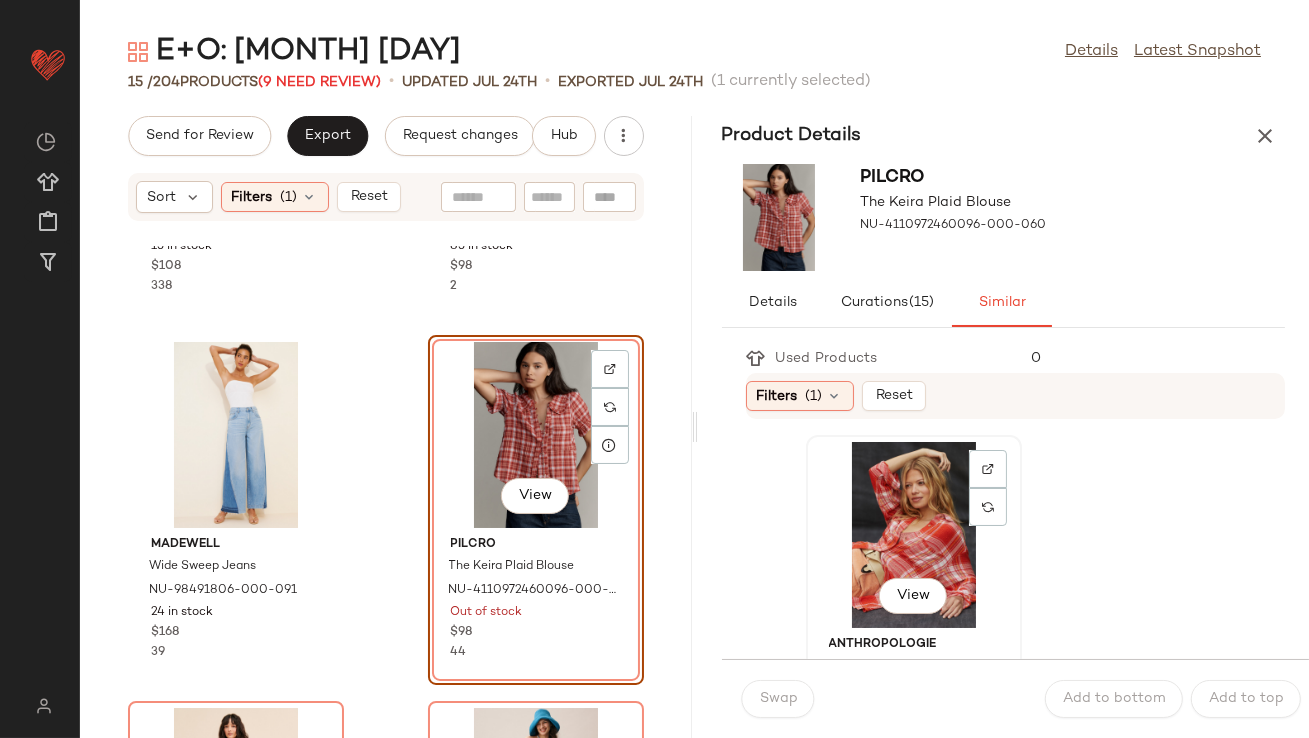 click on "View" 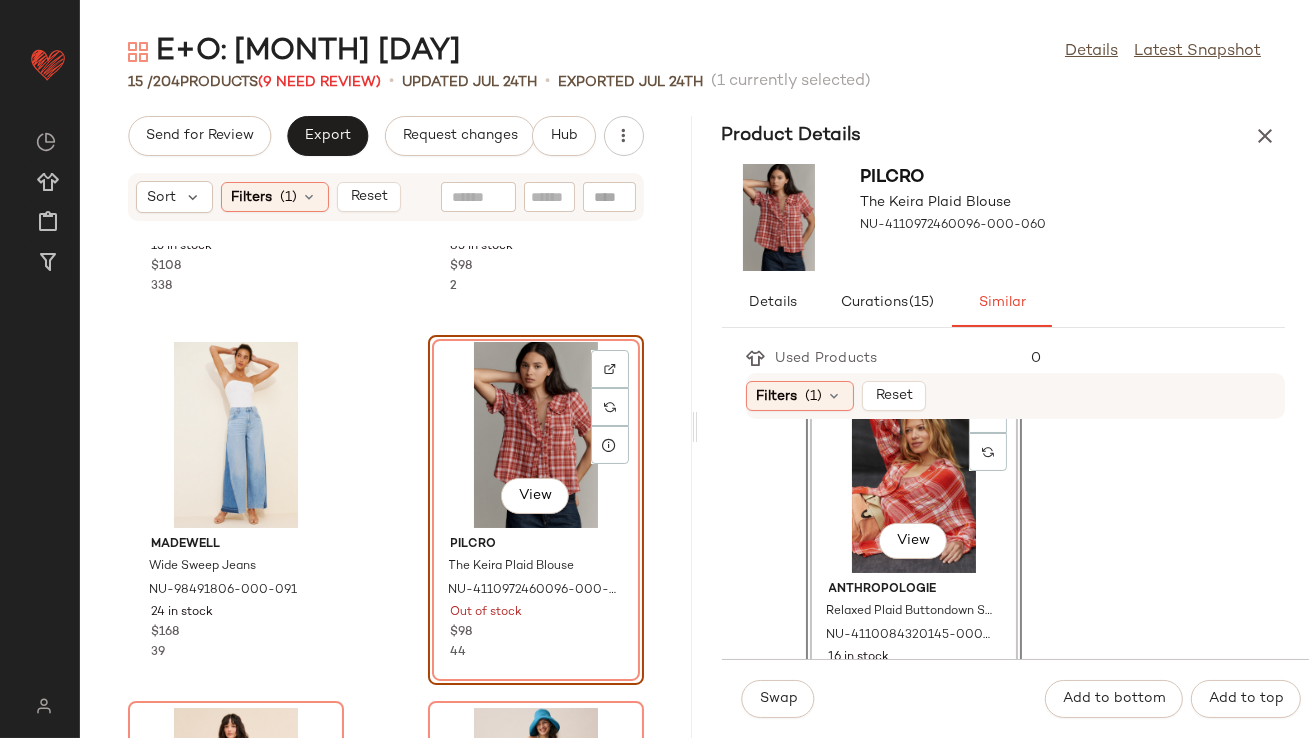 scroll, scrollTop: 62, scrollLeft: 0, axis: vertical 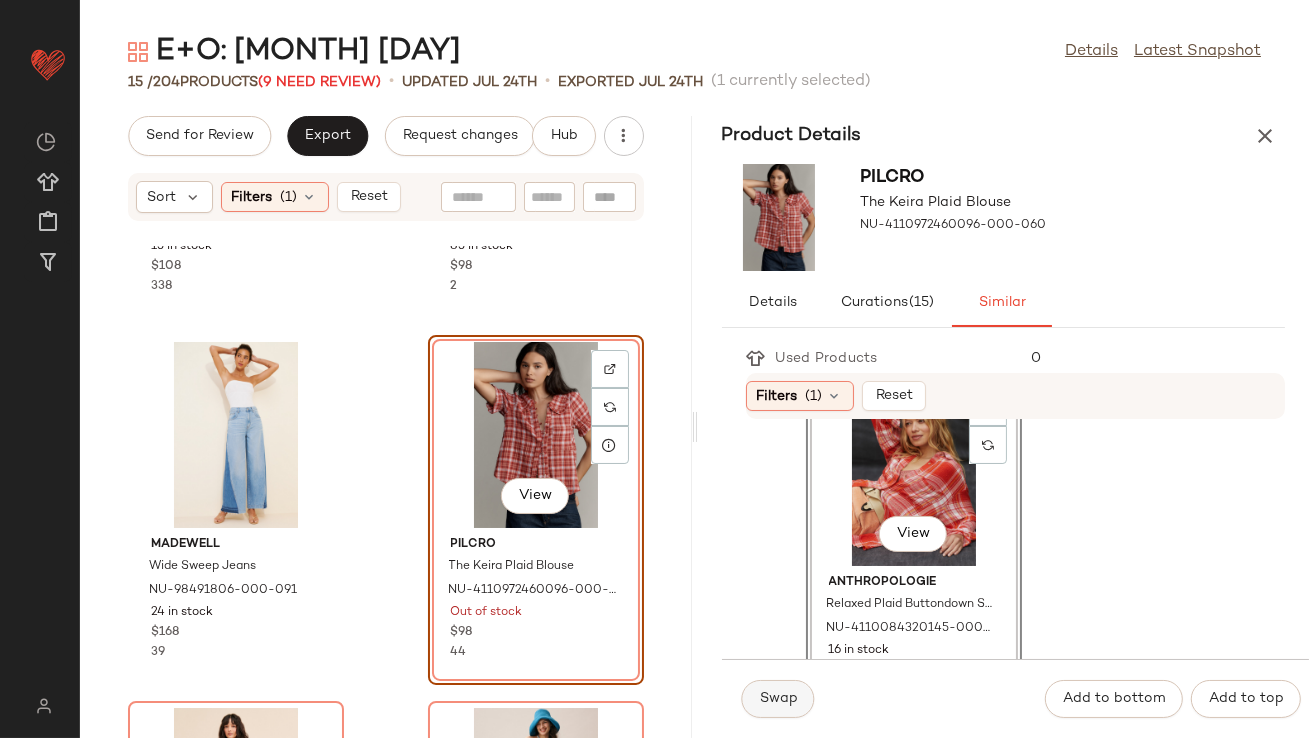 click on "Swap" at bounding box center (778, 699) 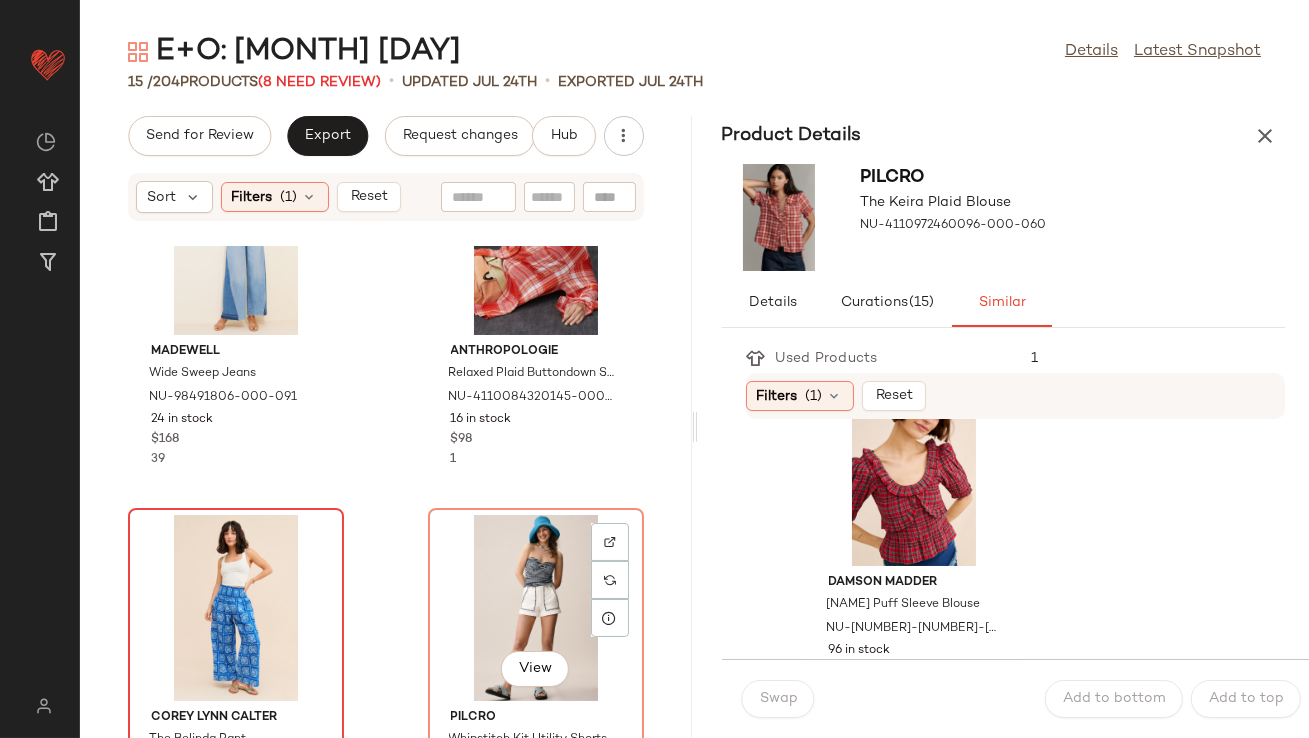 scroll, scrollTop: 1282, scrollLeft: 0, axis: vertical 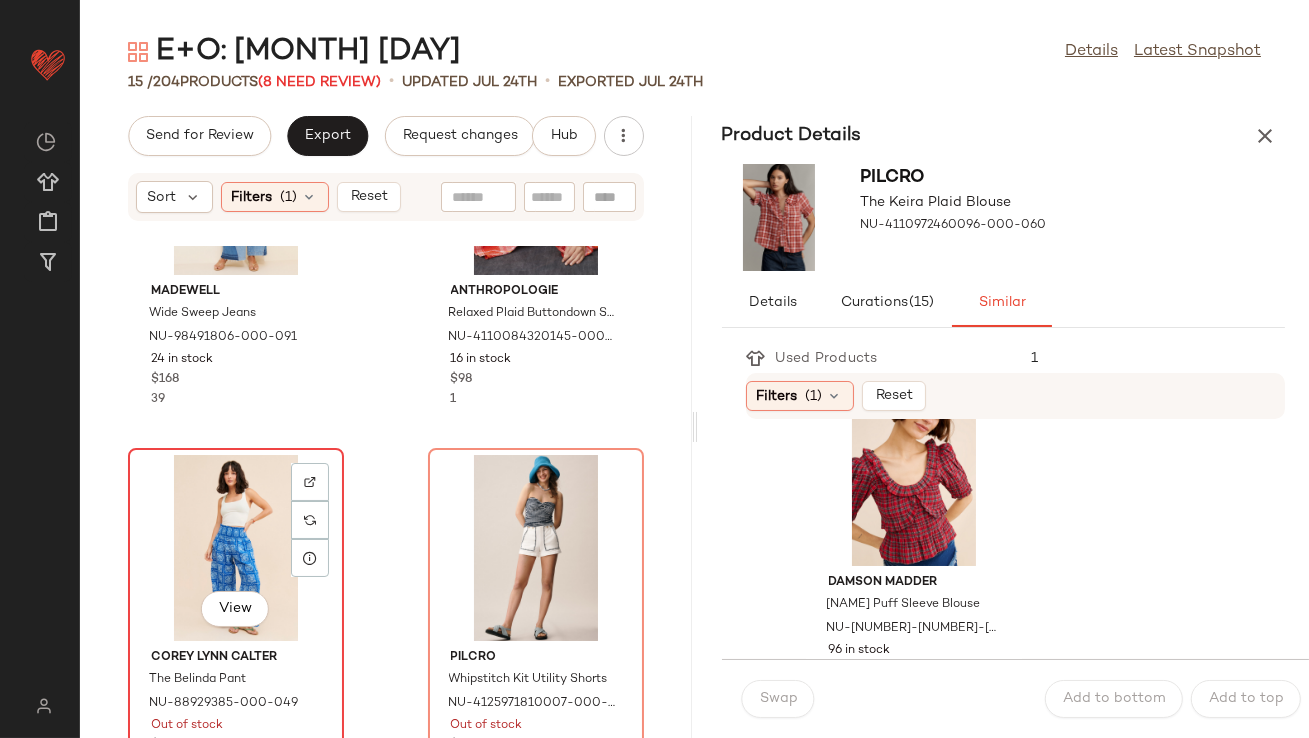 click on "View" 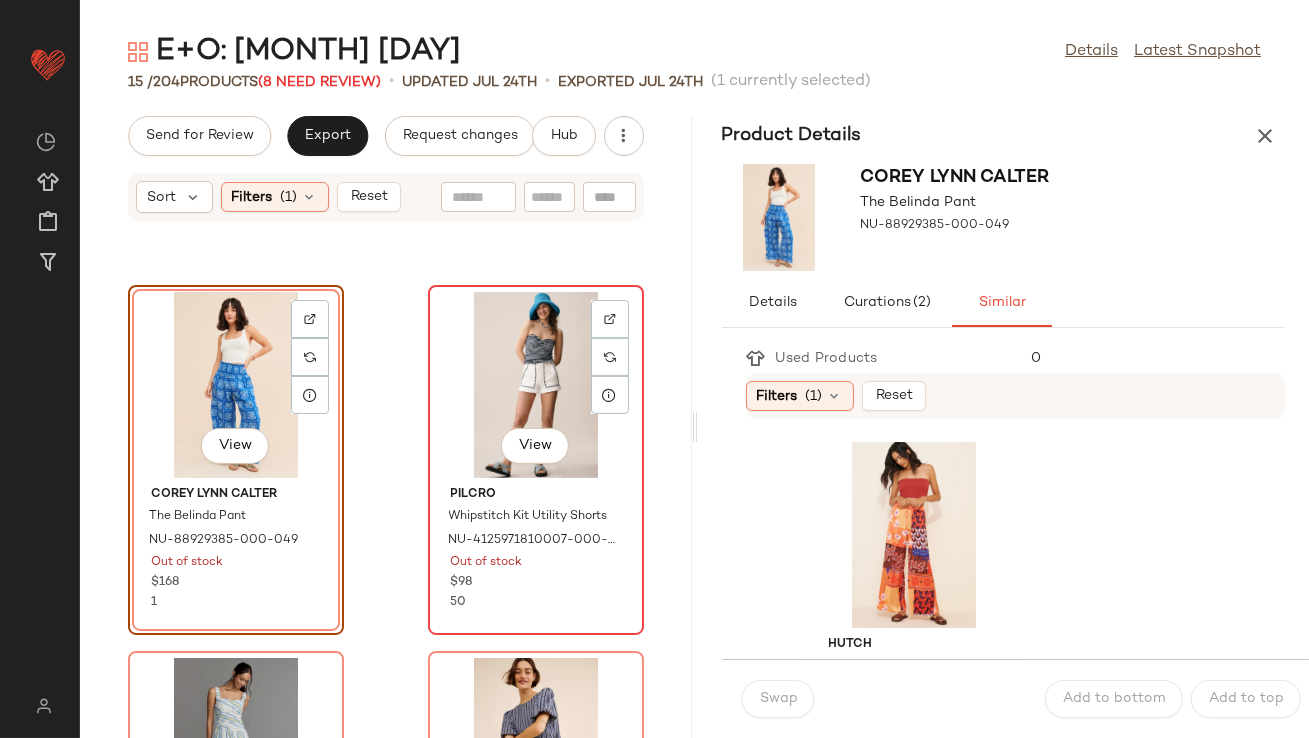 scroll, scrollTop: 1470, scrollLeft: 0, axis: vertical 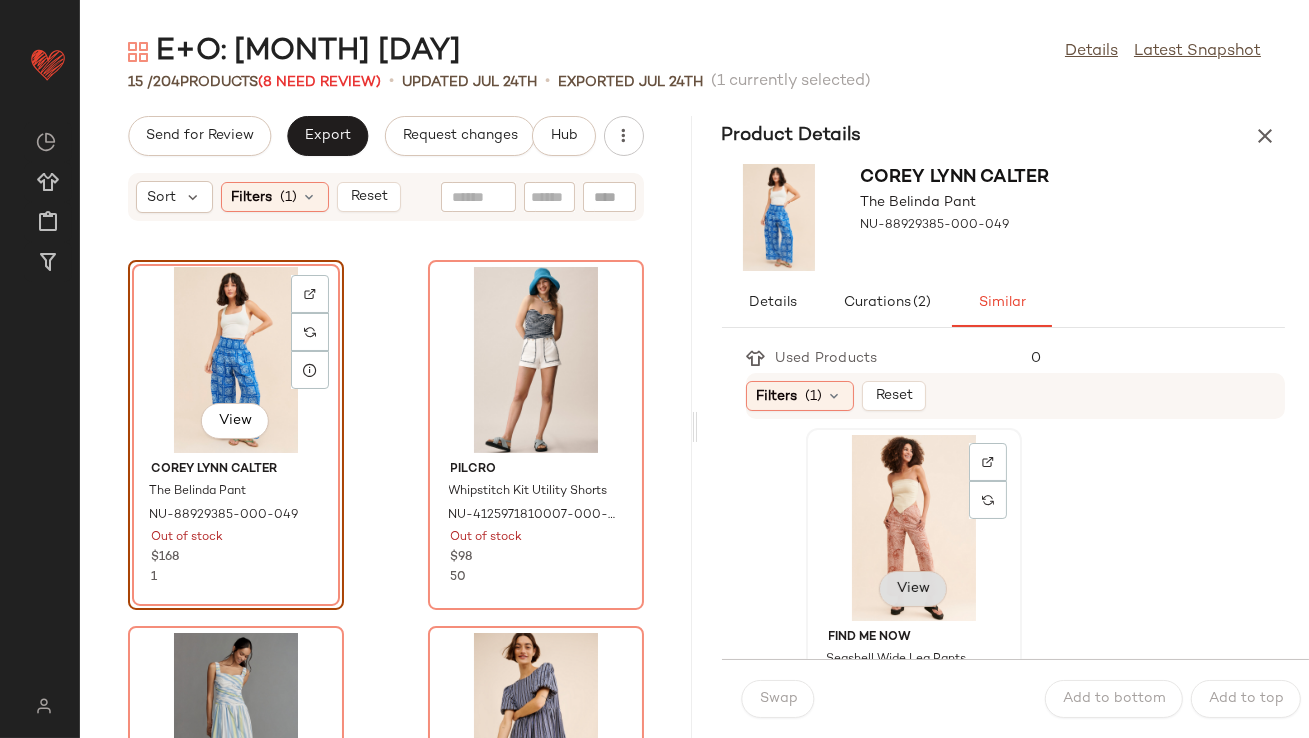click on "View" at bounding box center [913, 589] 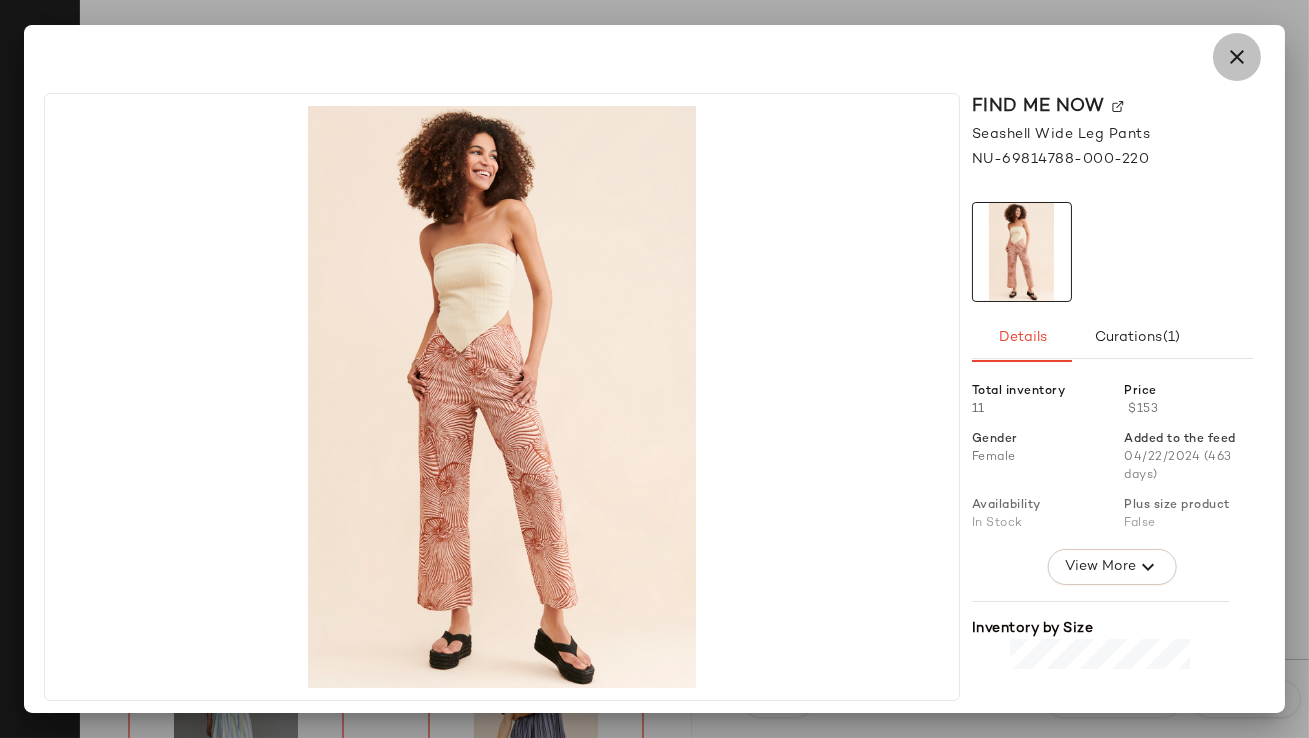 click at bounding box center (1237, 57) 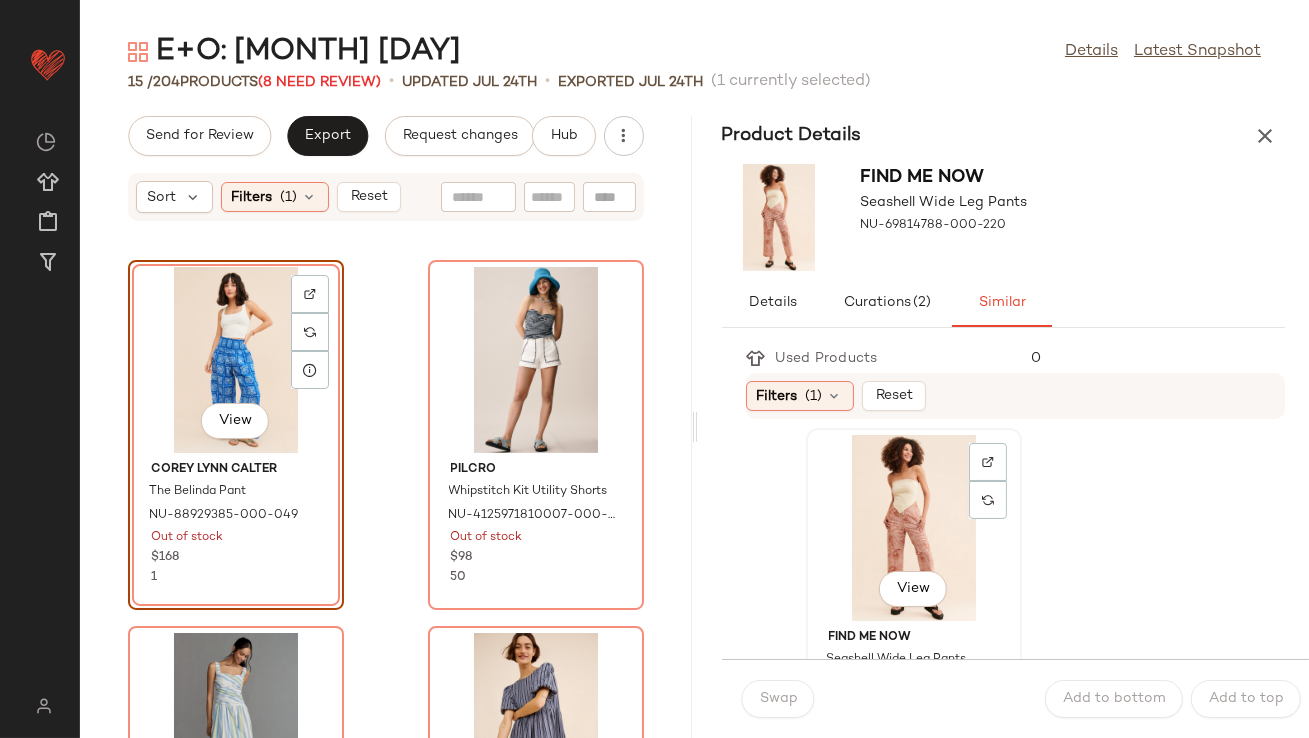click on "View" 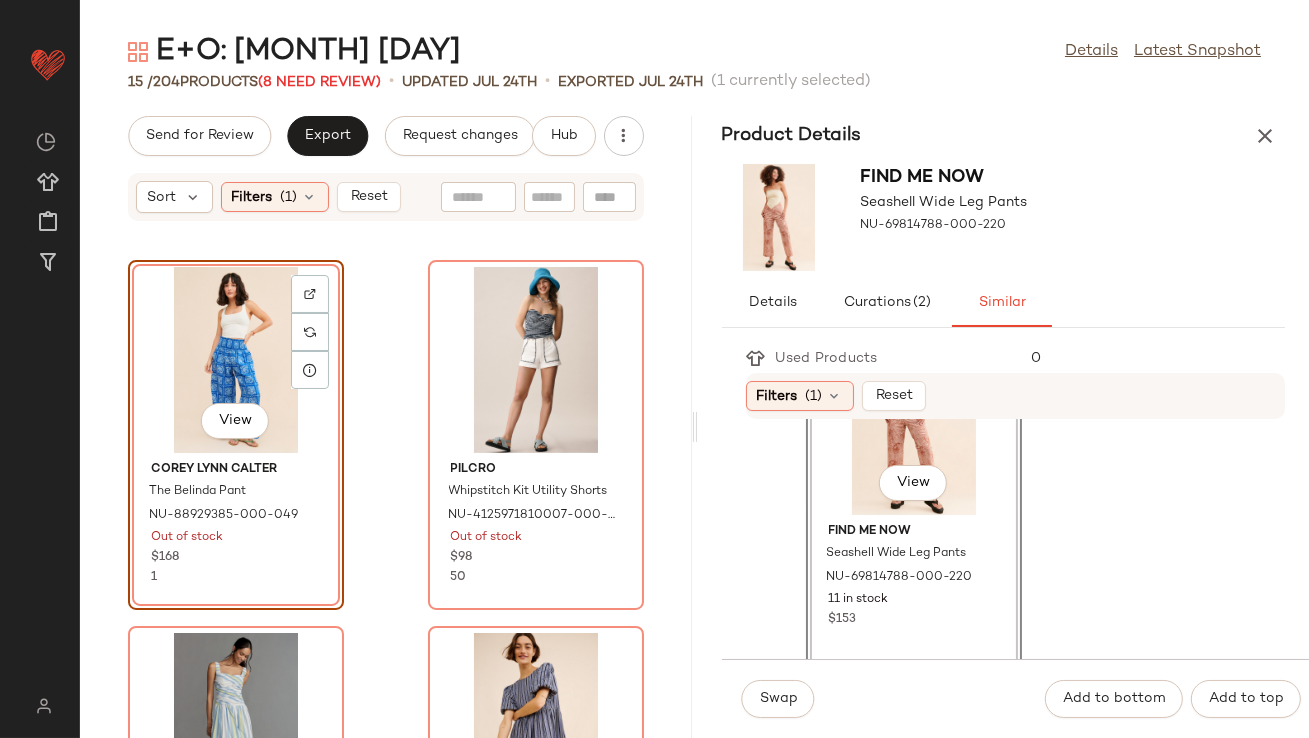 scroll, scrollTop: 1832, scrollLeft: 0, axis: vertical 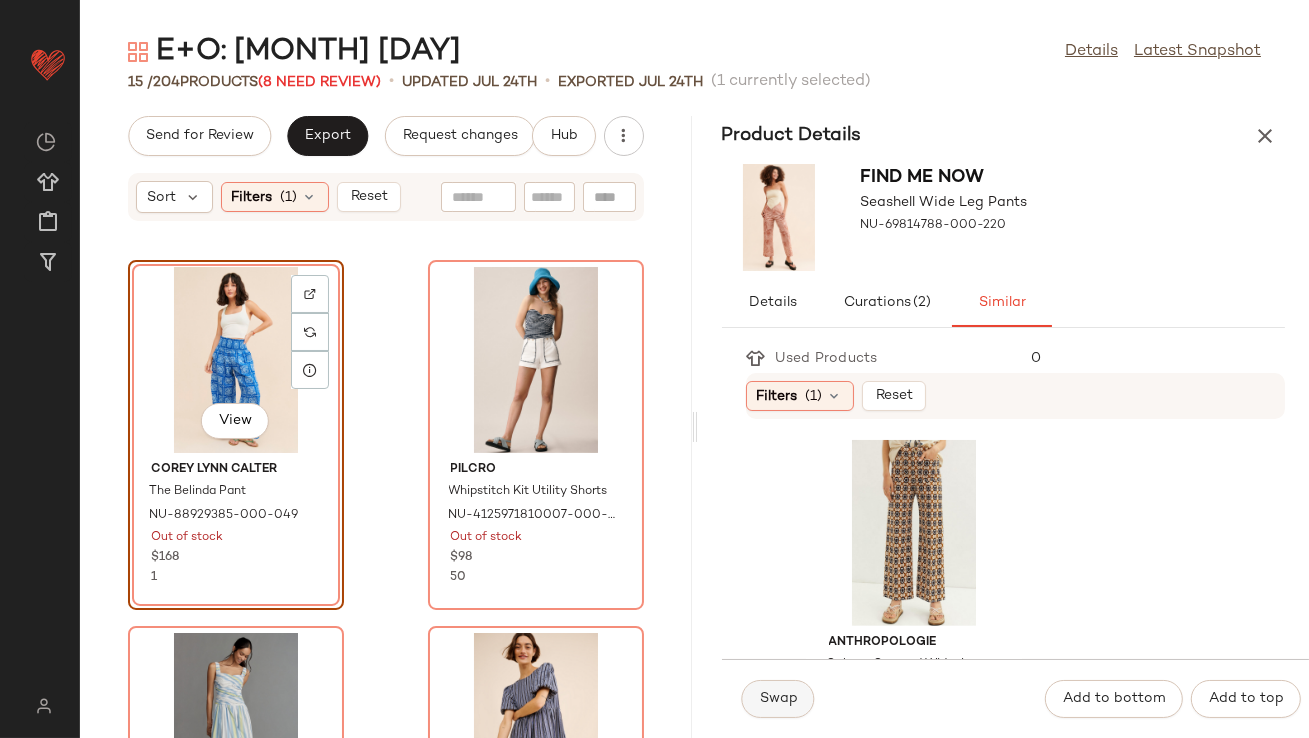 click on "Swap" 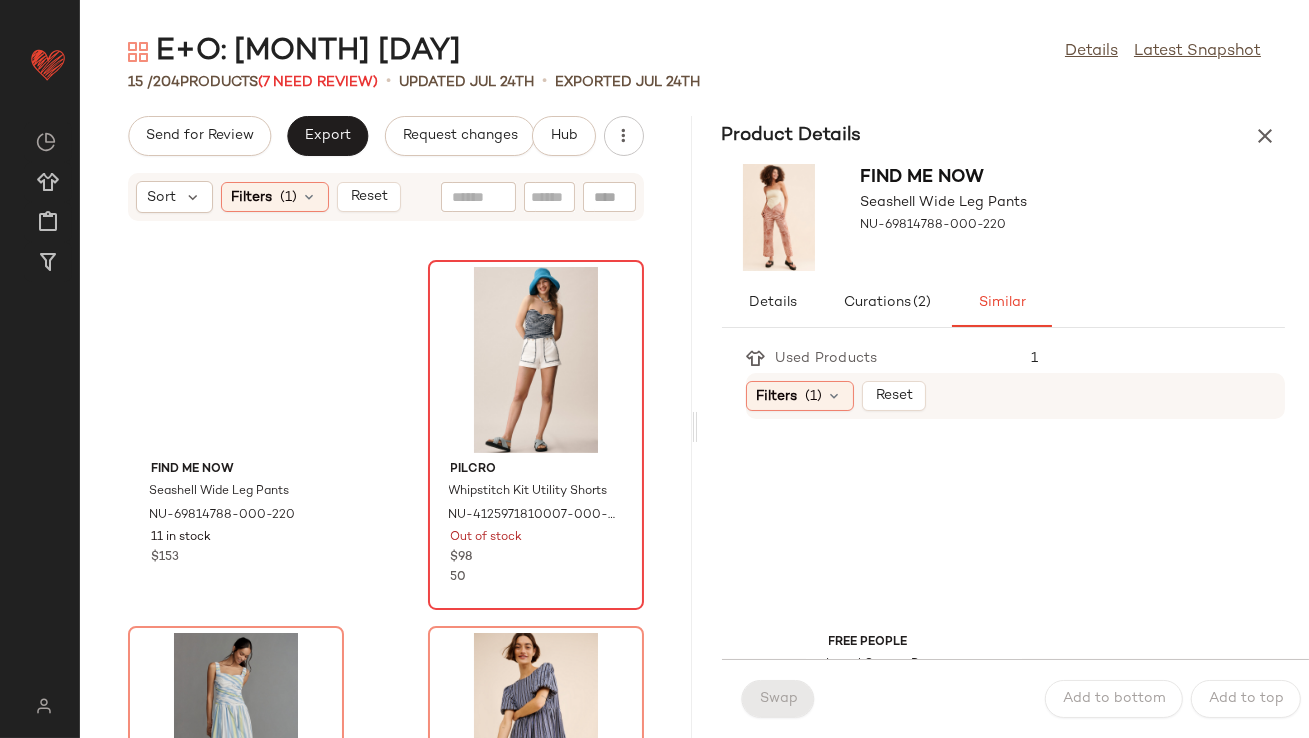 scroll, scrollTop: 1466, scrollLeft: 0, axis: vertical 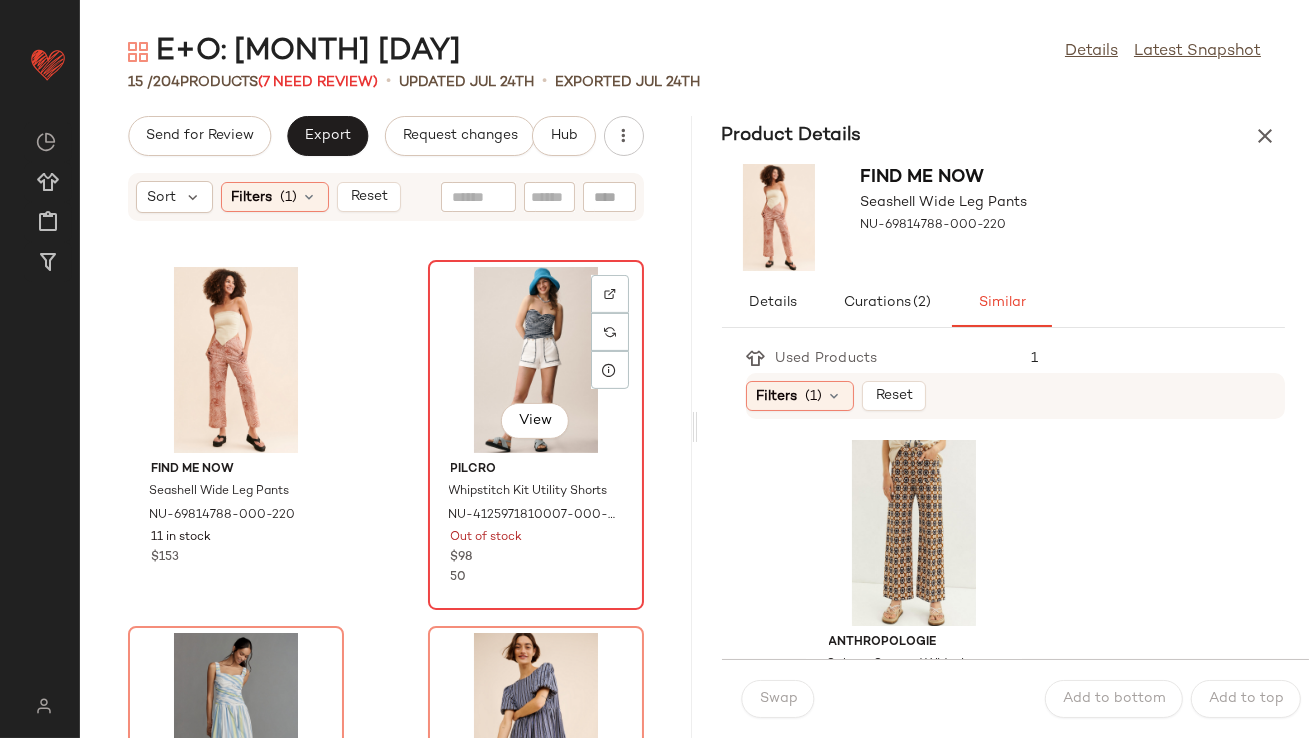click on "View" 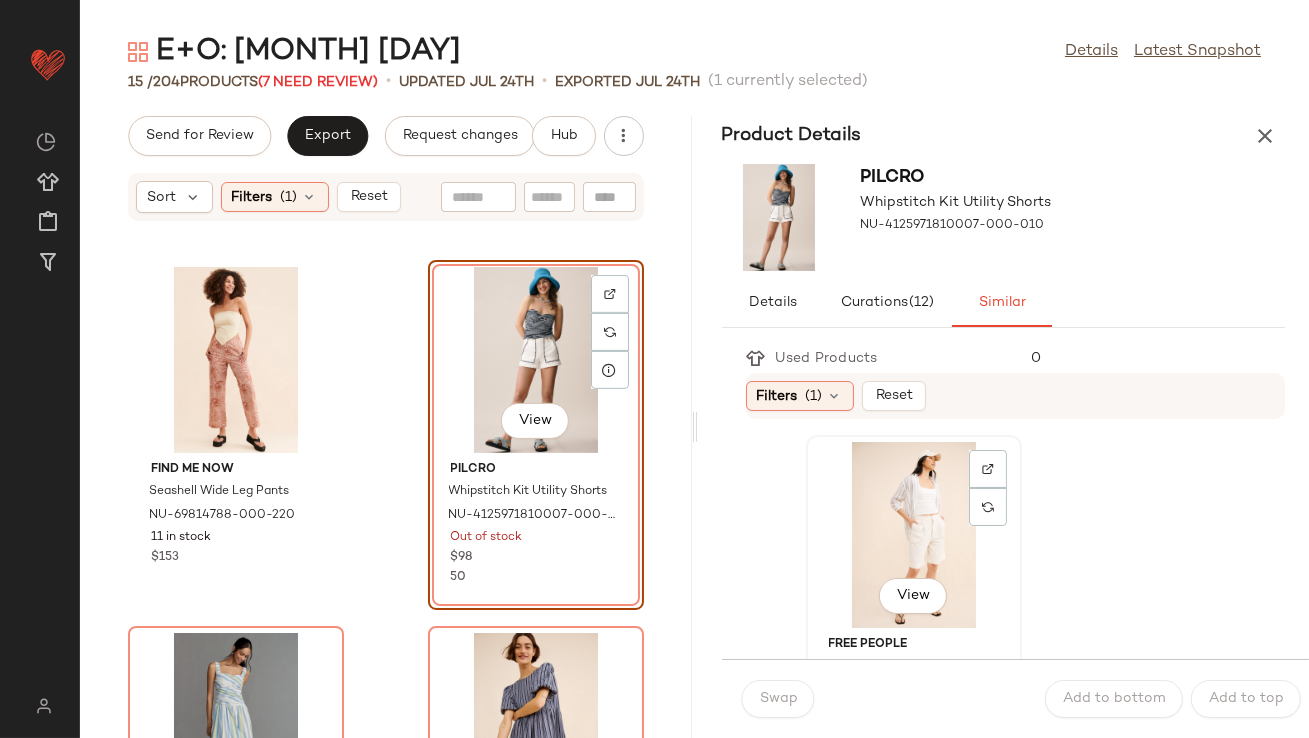 click on "View" 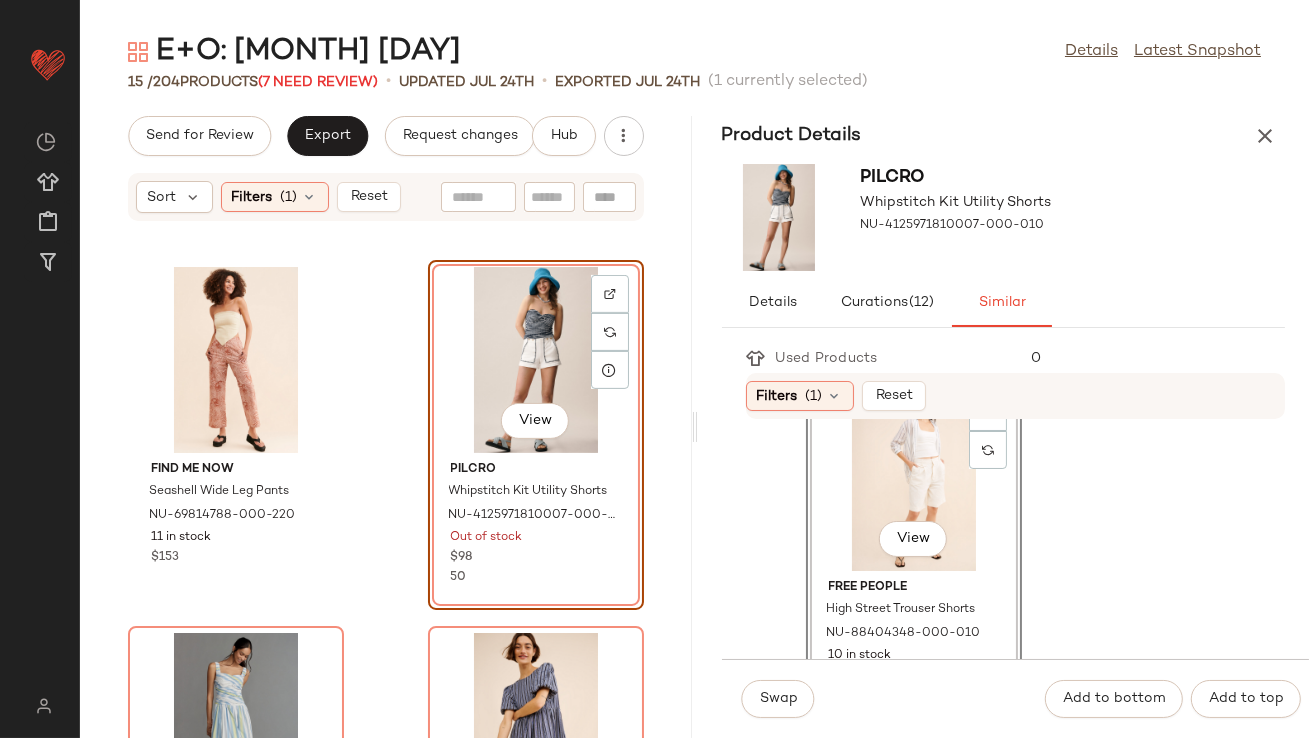 scroll, scrollTop: 74, scrollLeft: 0, axis: vertical 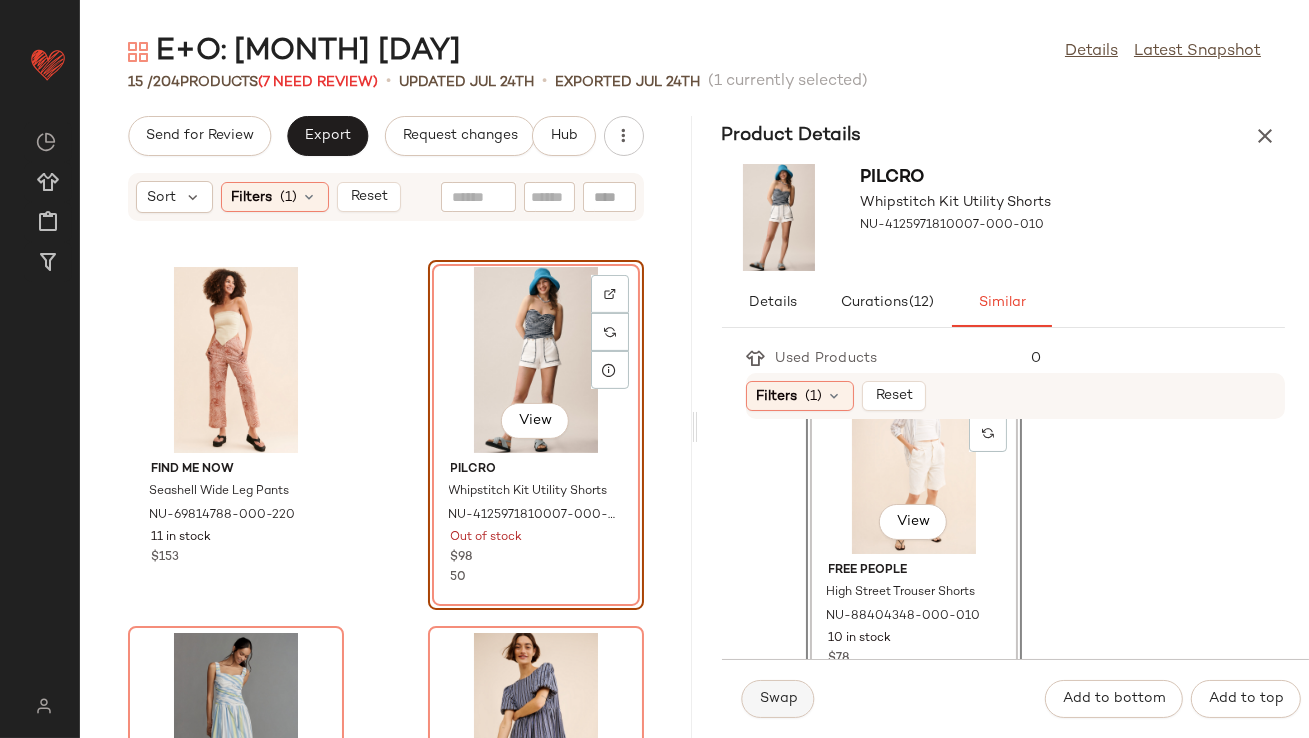 click on "Swap" at bounding box center (778, 699) 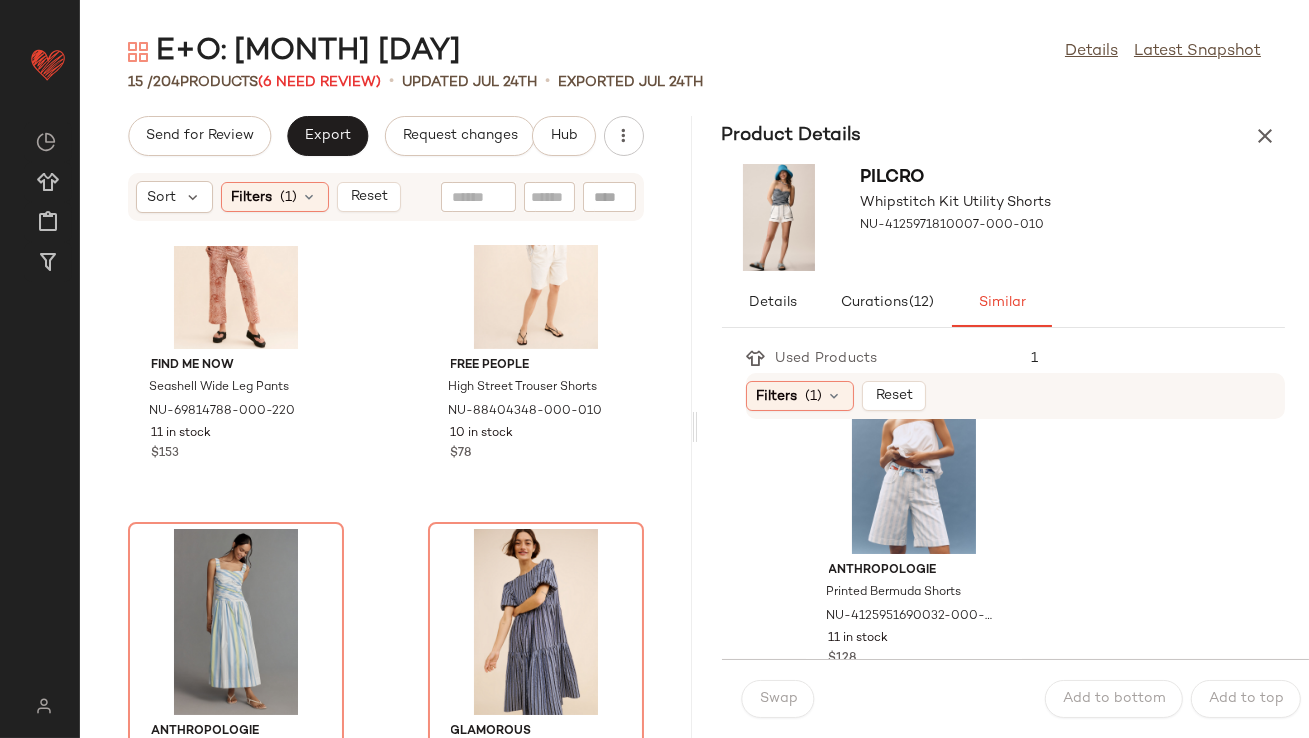 scroll, scrollTop: 1595, scrollLeft: 0, axis: vertical 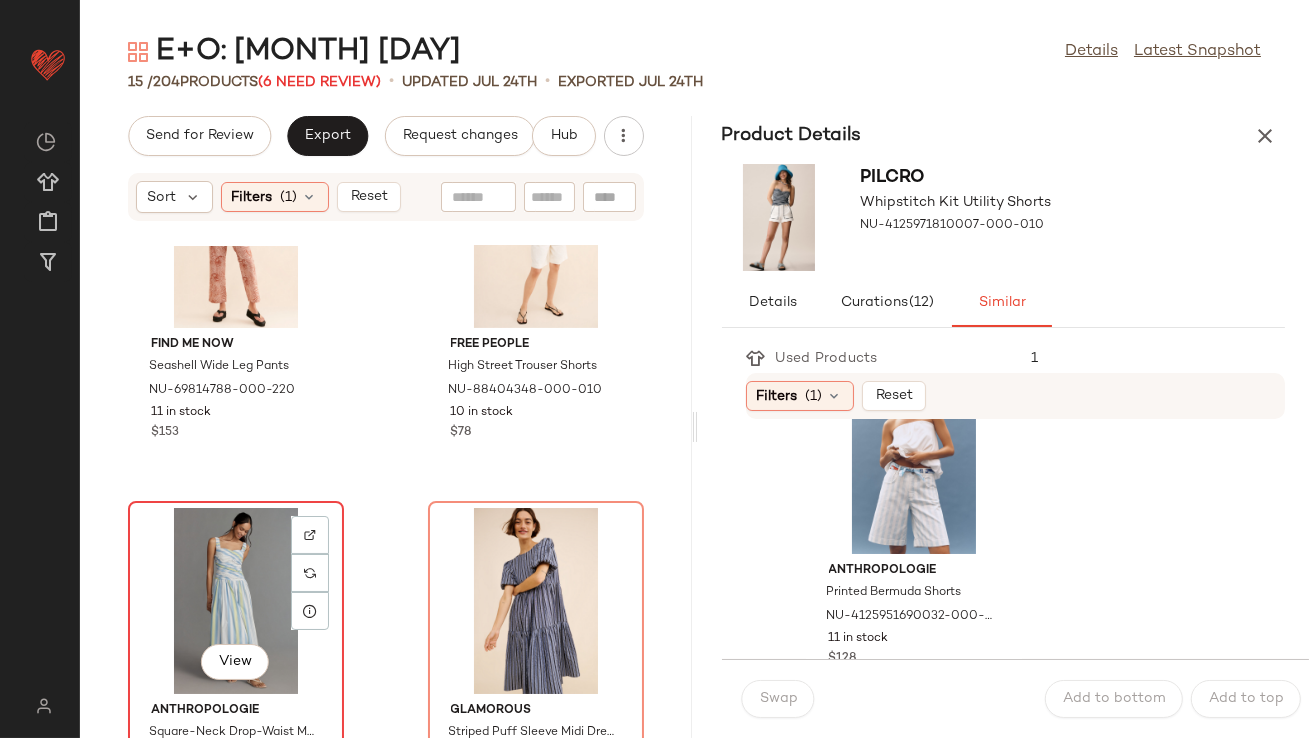 click on "View" 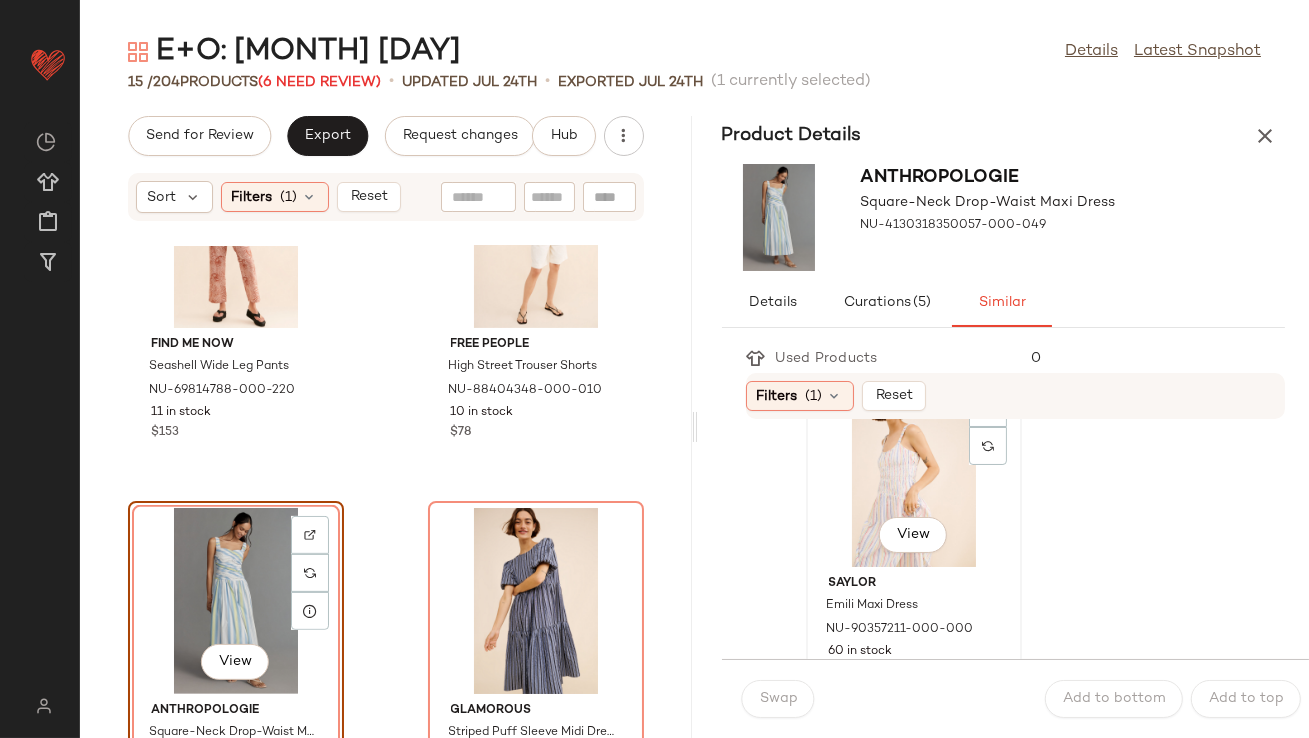 scroll, scrollTop: 82, scrollLeft: 0, axis: vertical 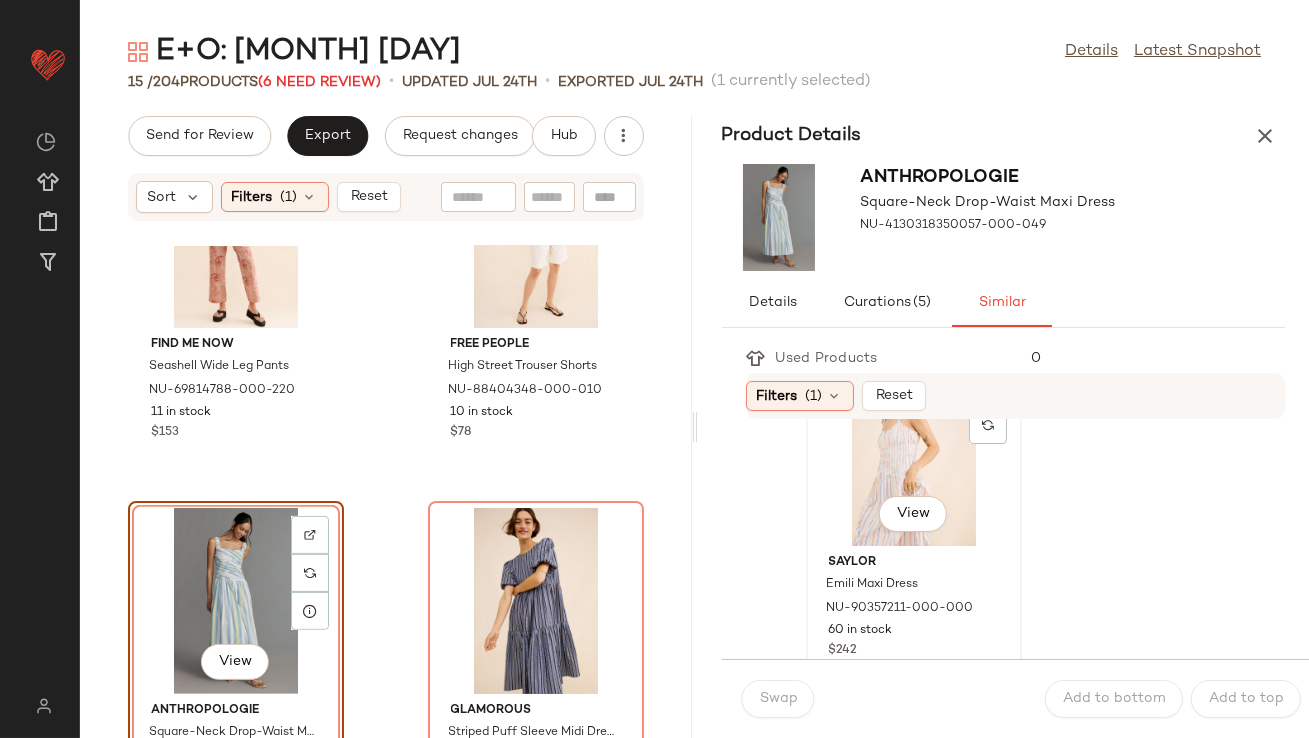 click on "View" 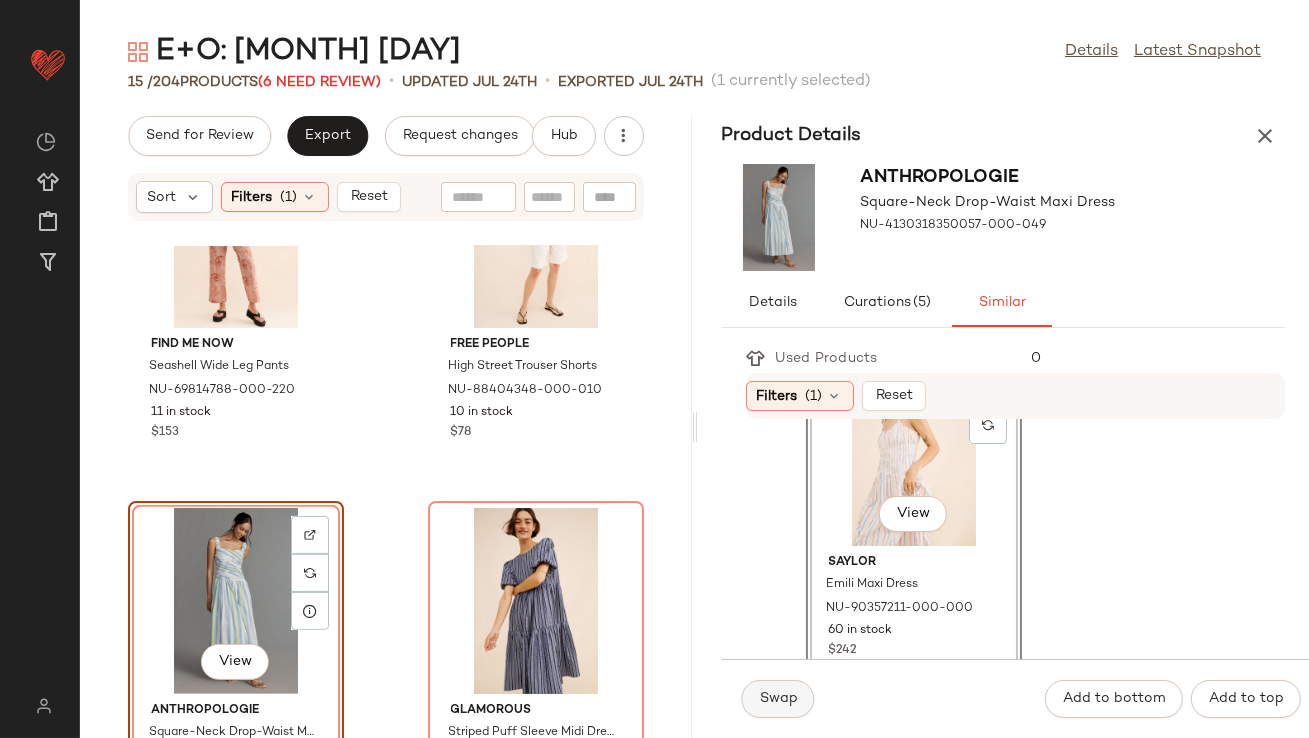 click on "Swap   Add to bottom   Add to top" at bounding box center [1016, 698] 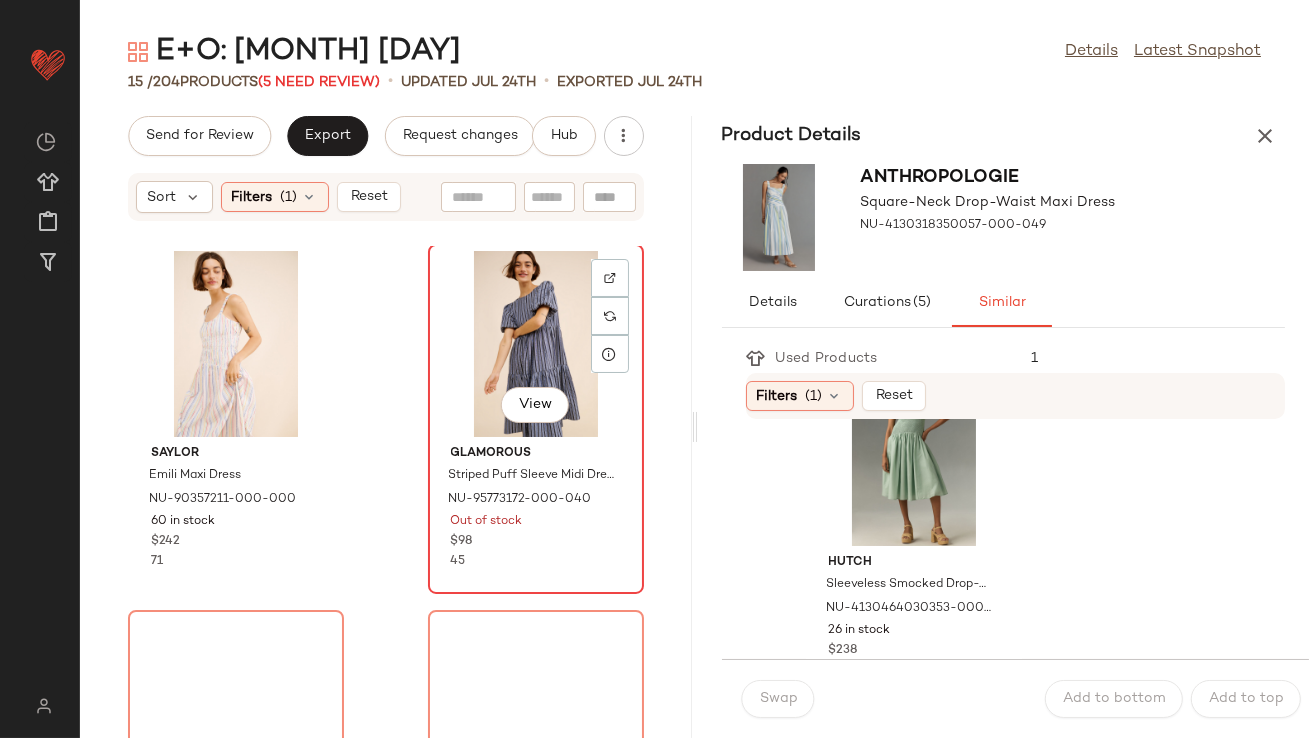 scroll, scrollTop: 1925, scrollLeft: 0, axis: vertical 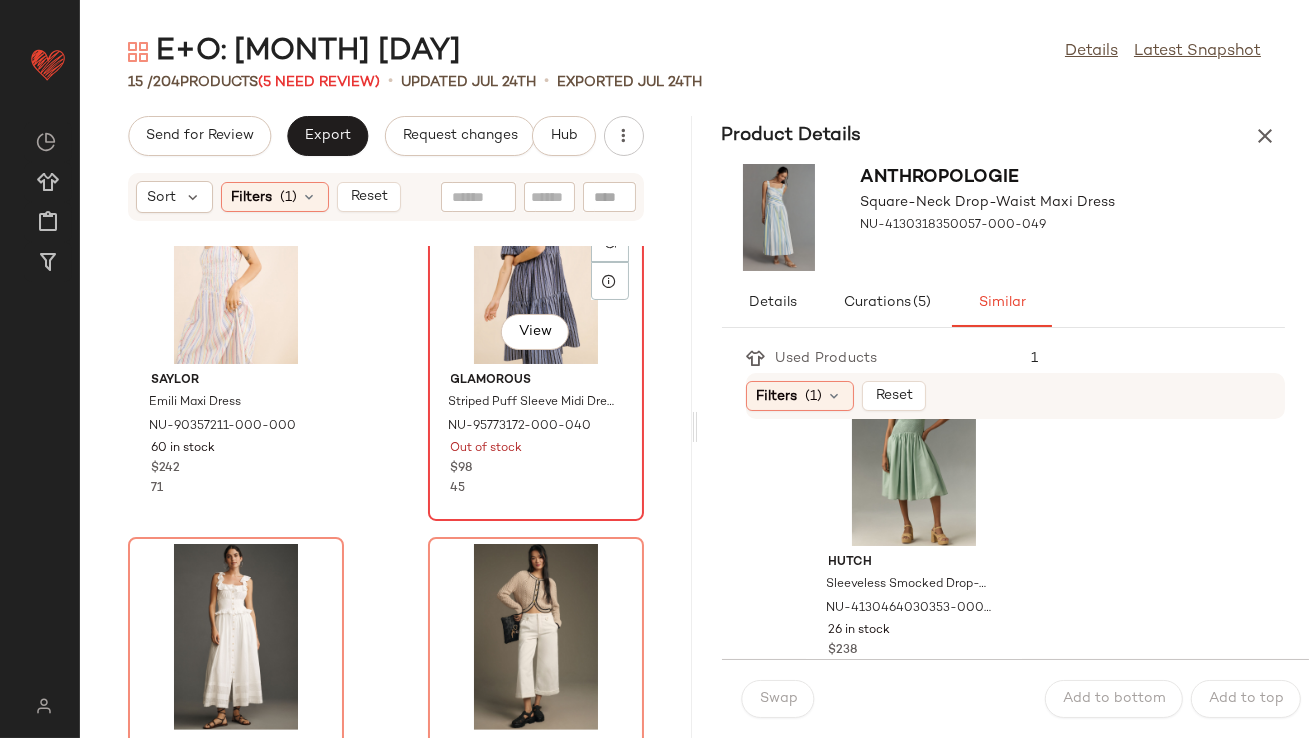 click on "View" 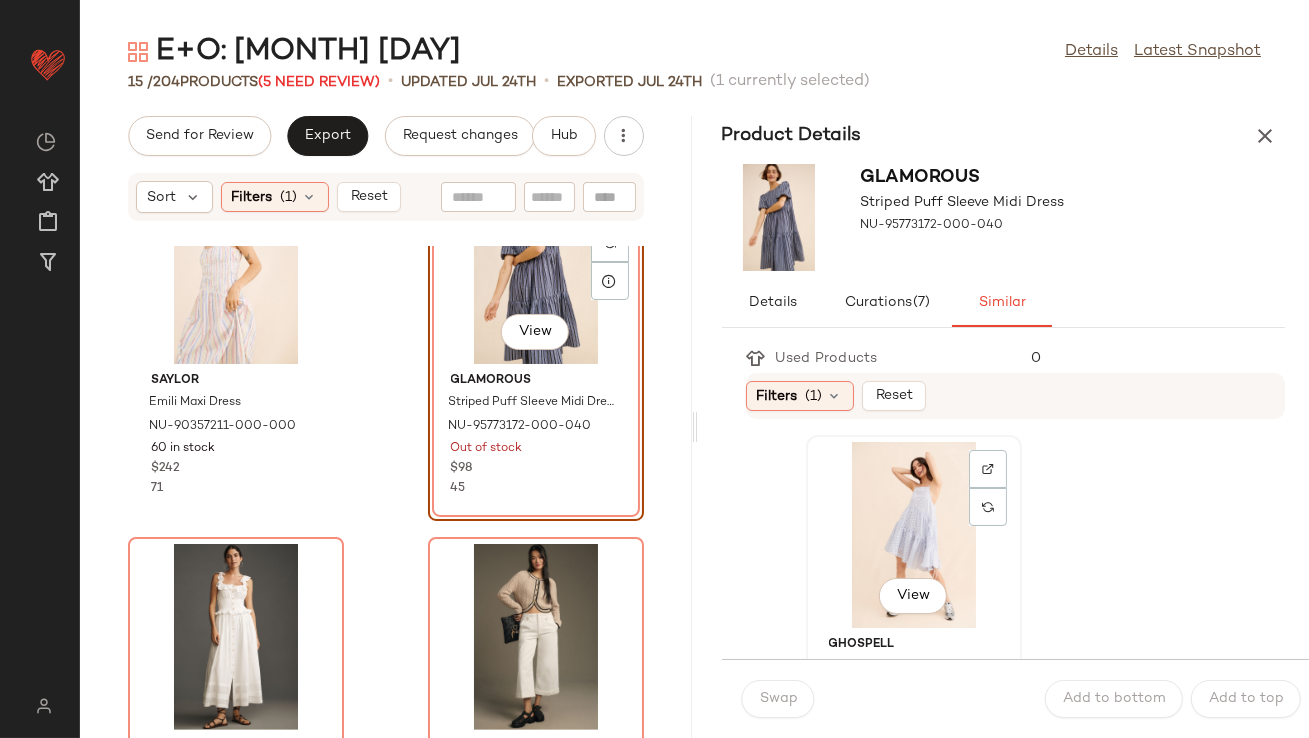 click on "View" 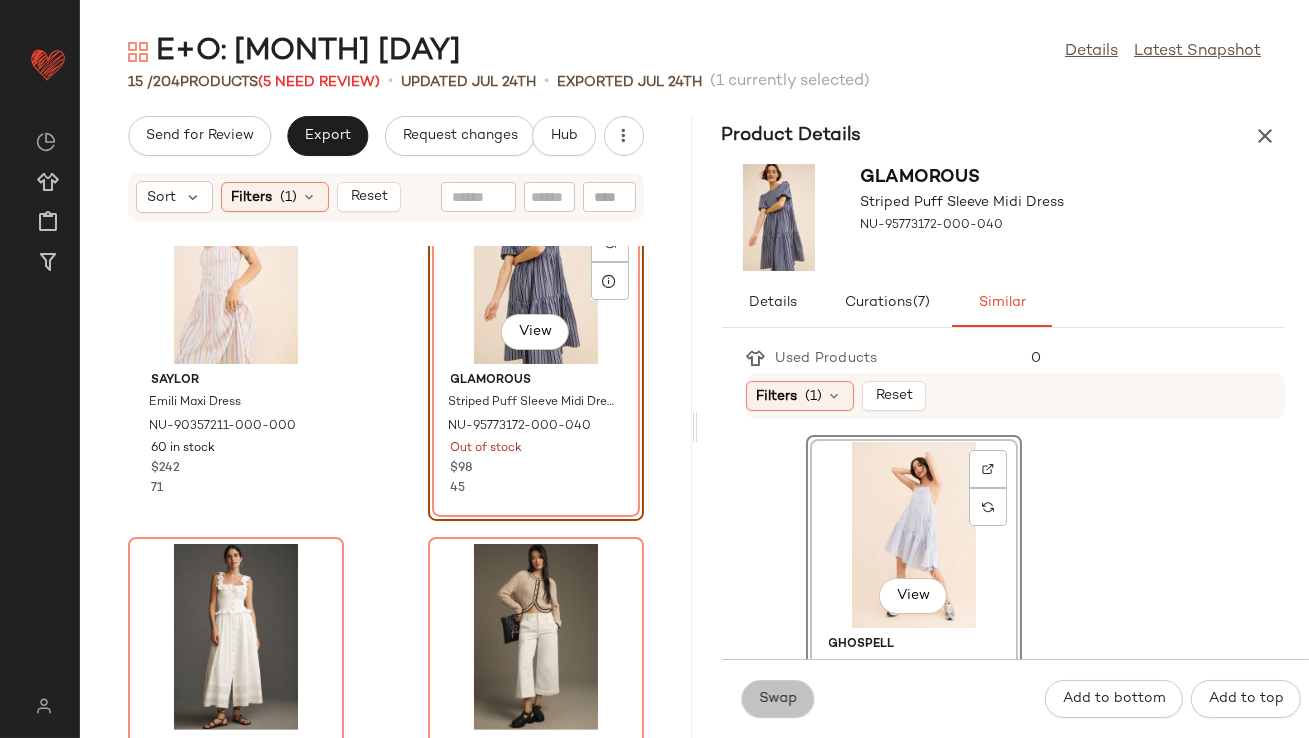 click on "Swap" 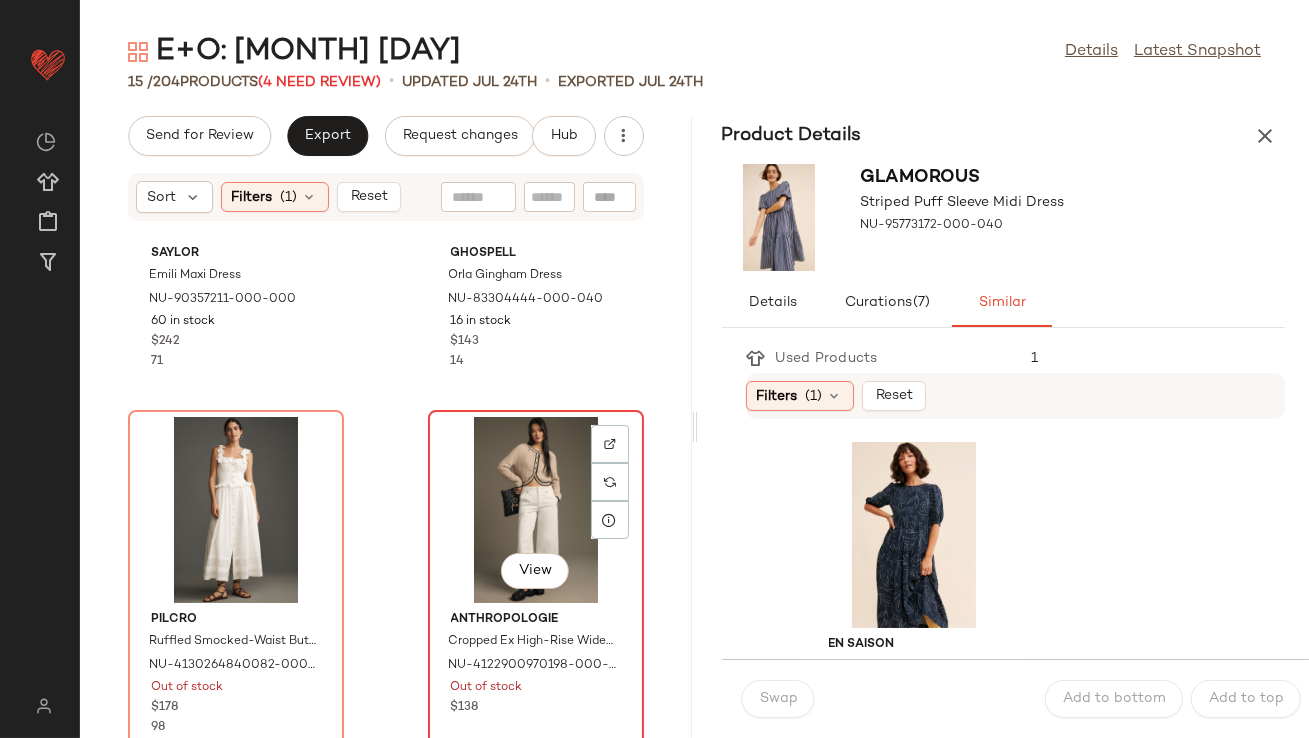 scroll, scrollTop: 2083, scrollLeft: 0, axis: vertical 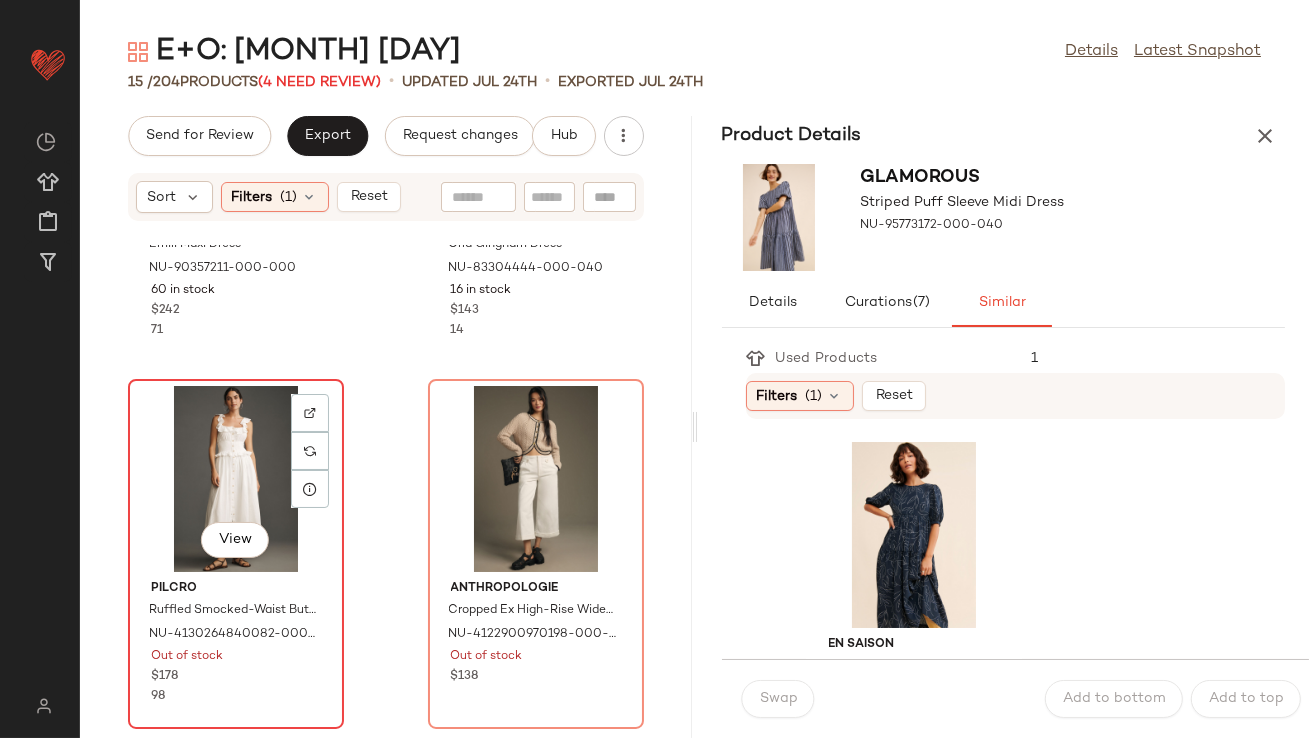 click on "View" 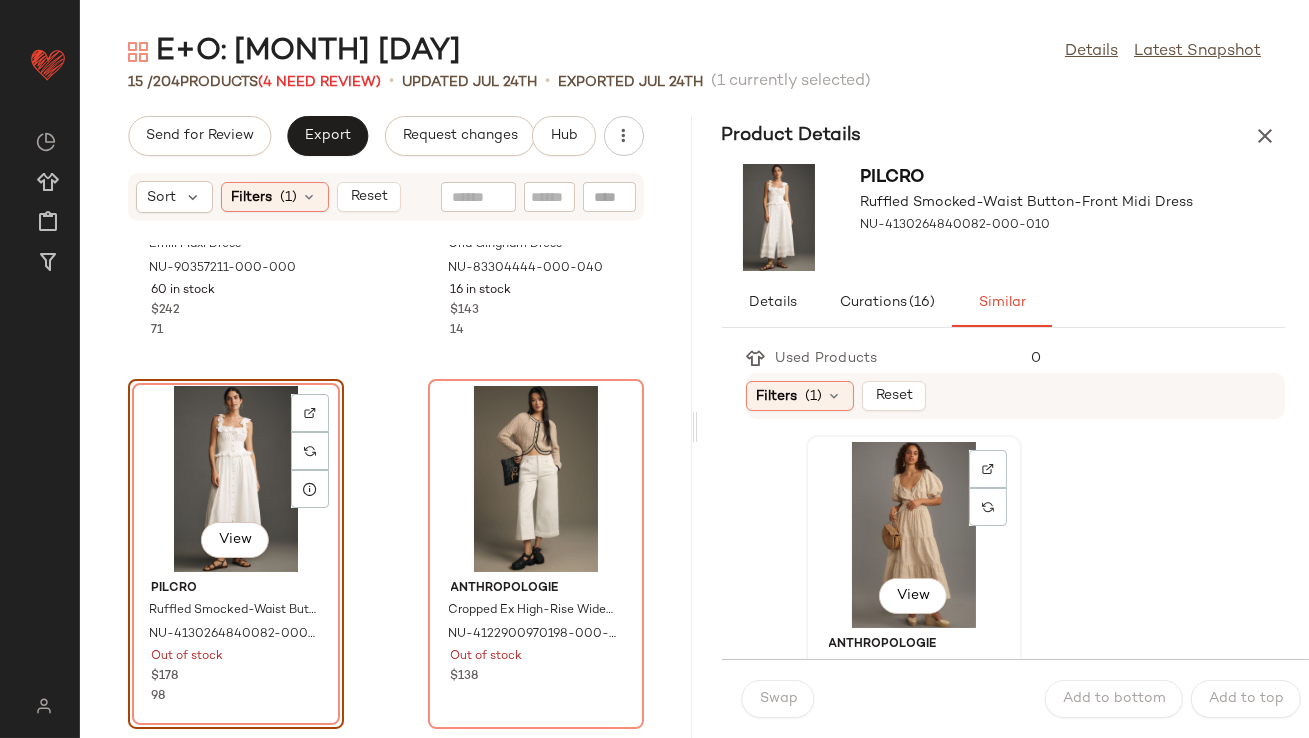 click on "View" 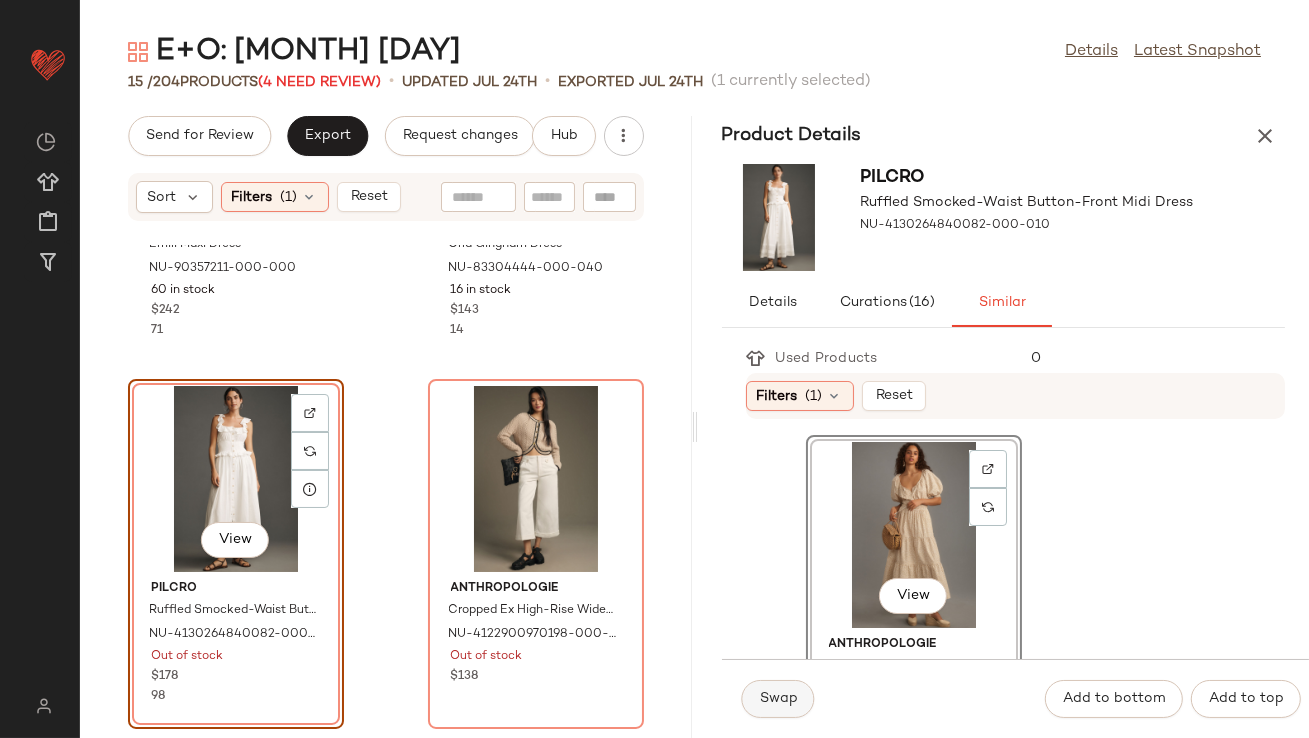 click on "Swap" at bounding box center (778, 699) 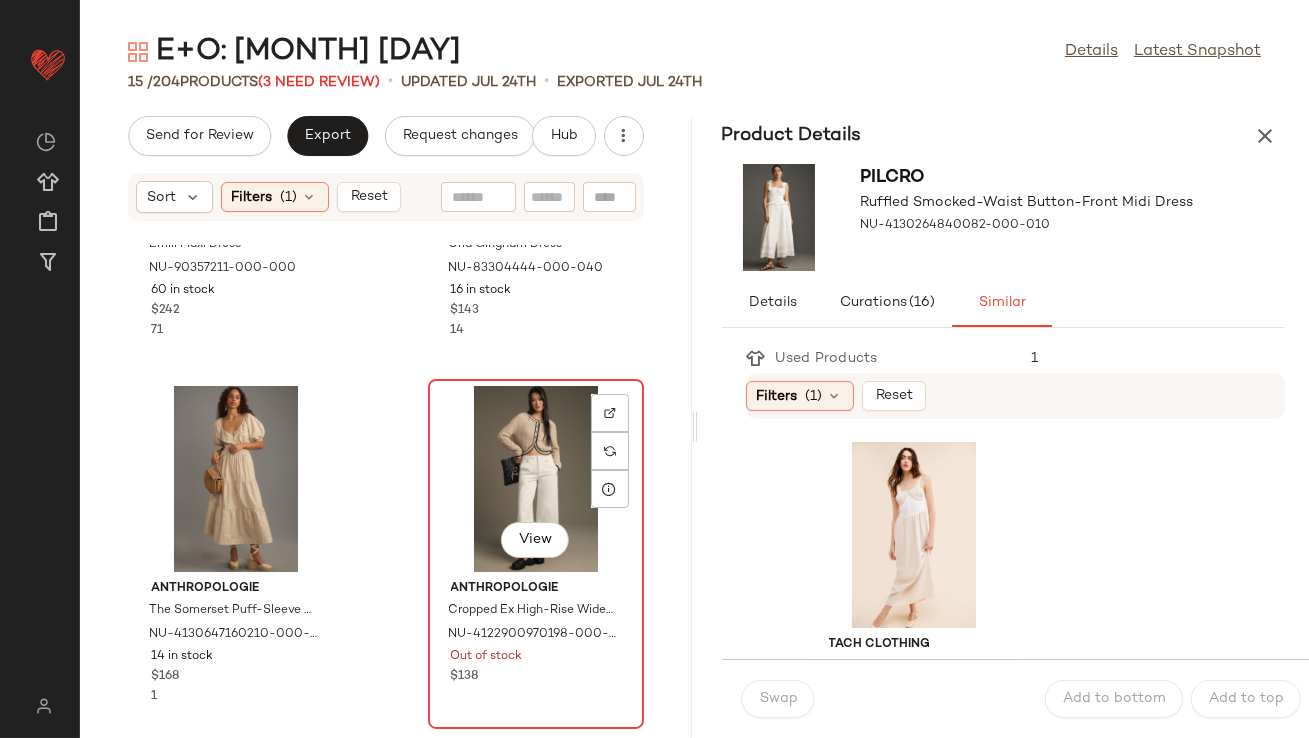 click on "View" 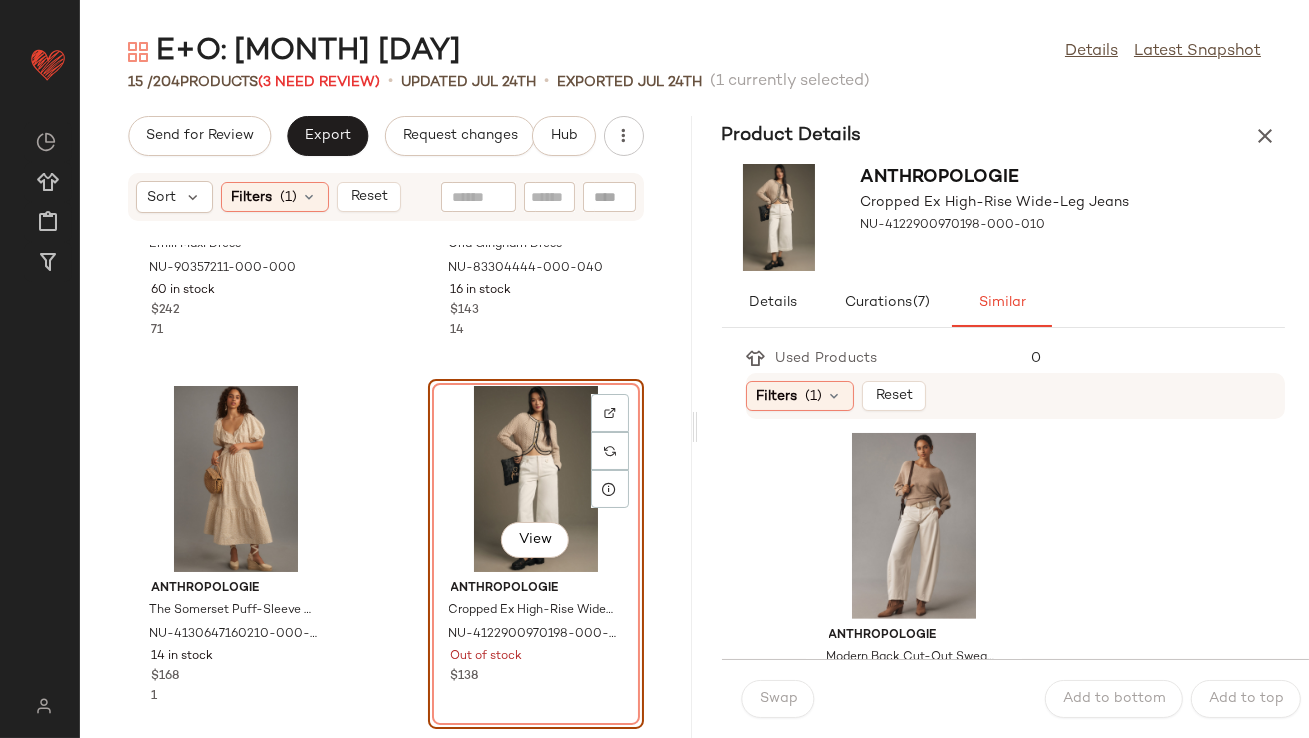 scroll, scrollTop: 1844, scrollLeft: 0, axis: vertical 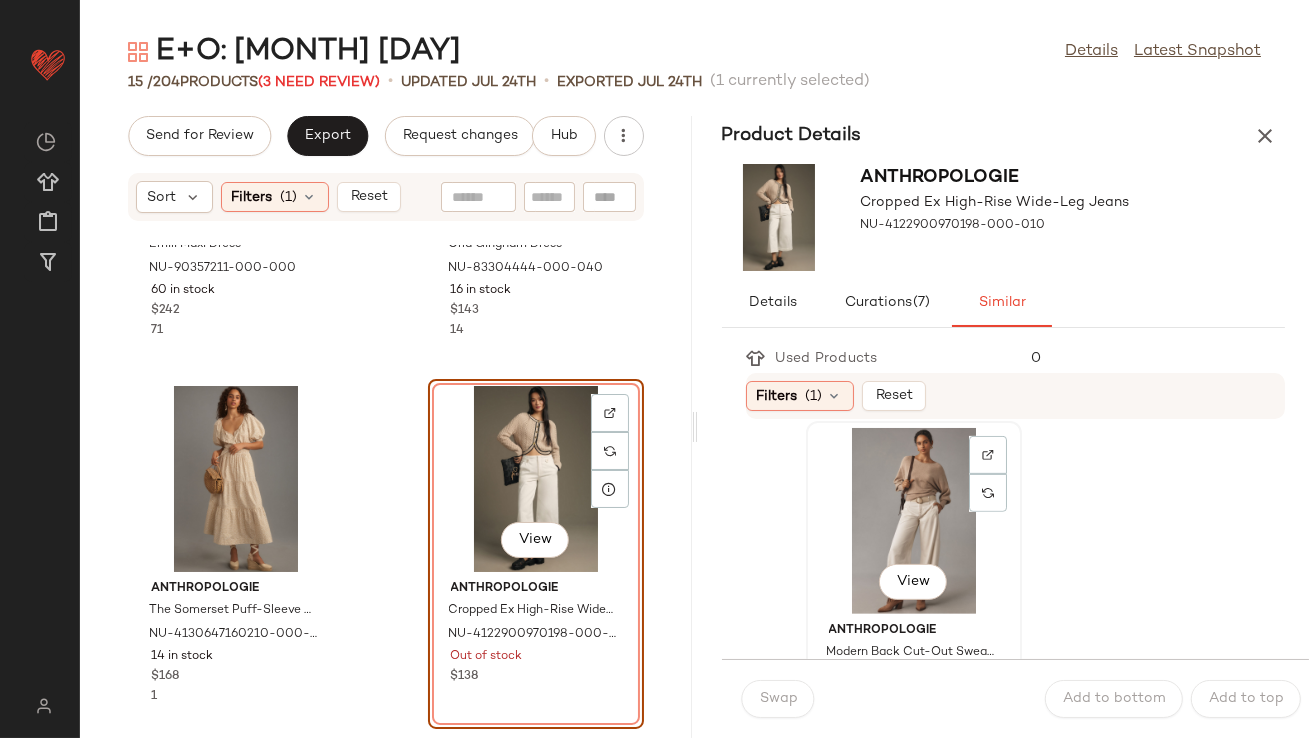 click on "View" 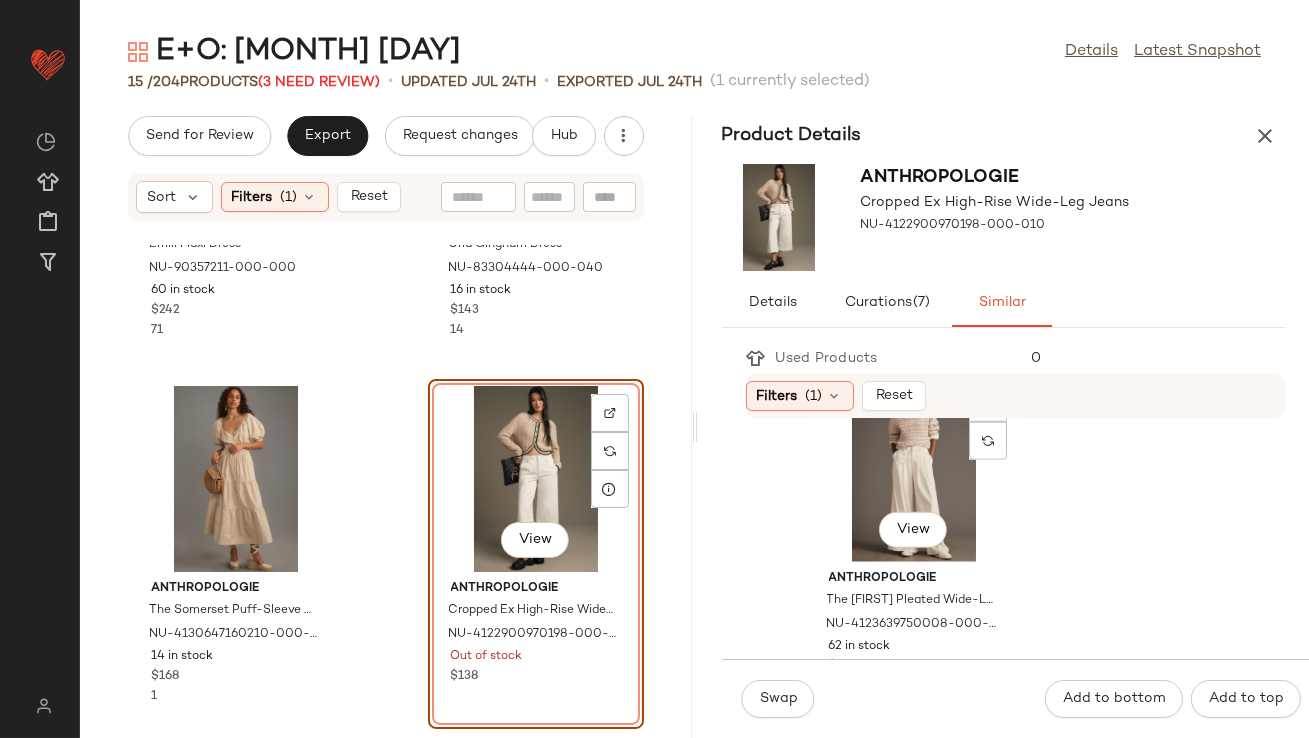 scroll, scrollTop: 4462, scrollLeft: 0, axis: vertical 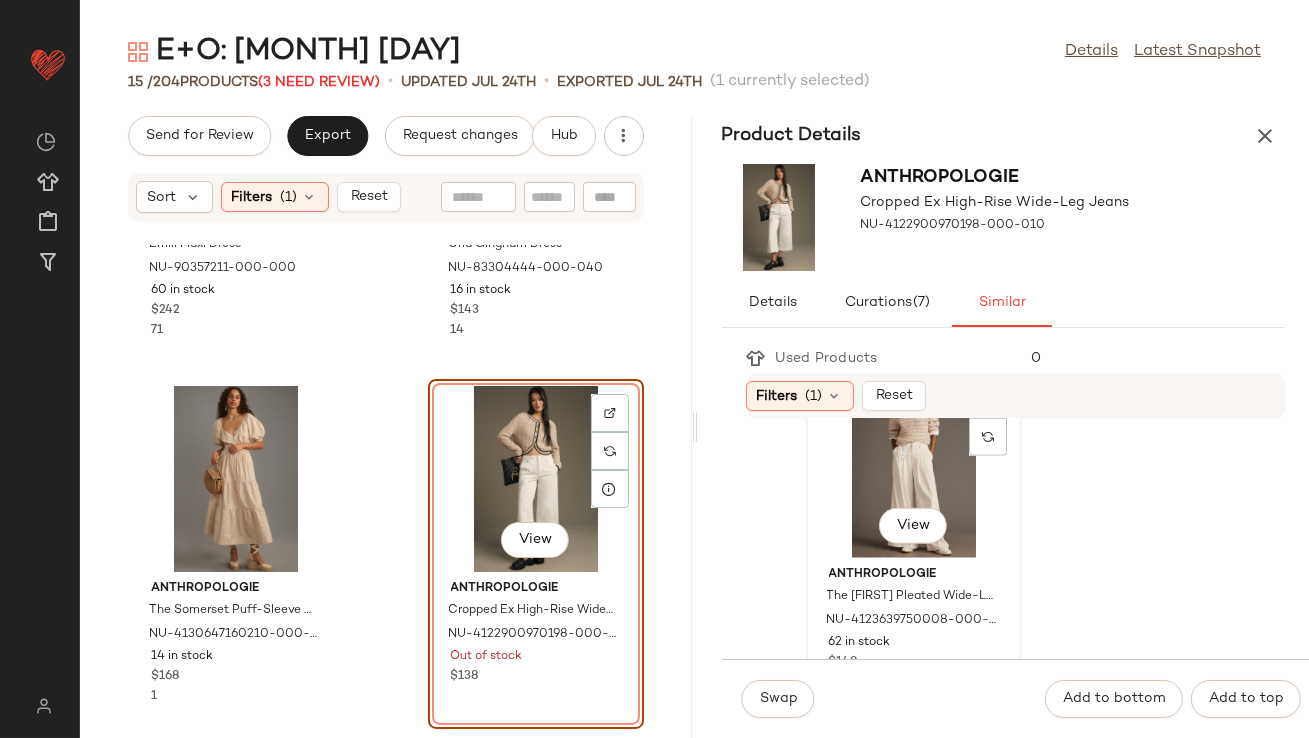 click on "View" 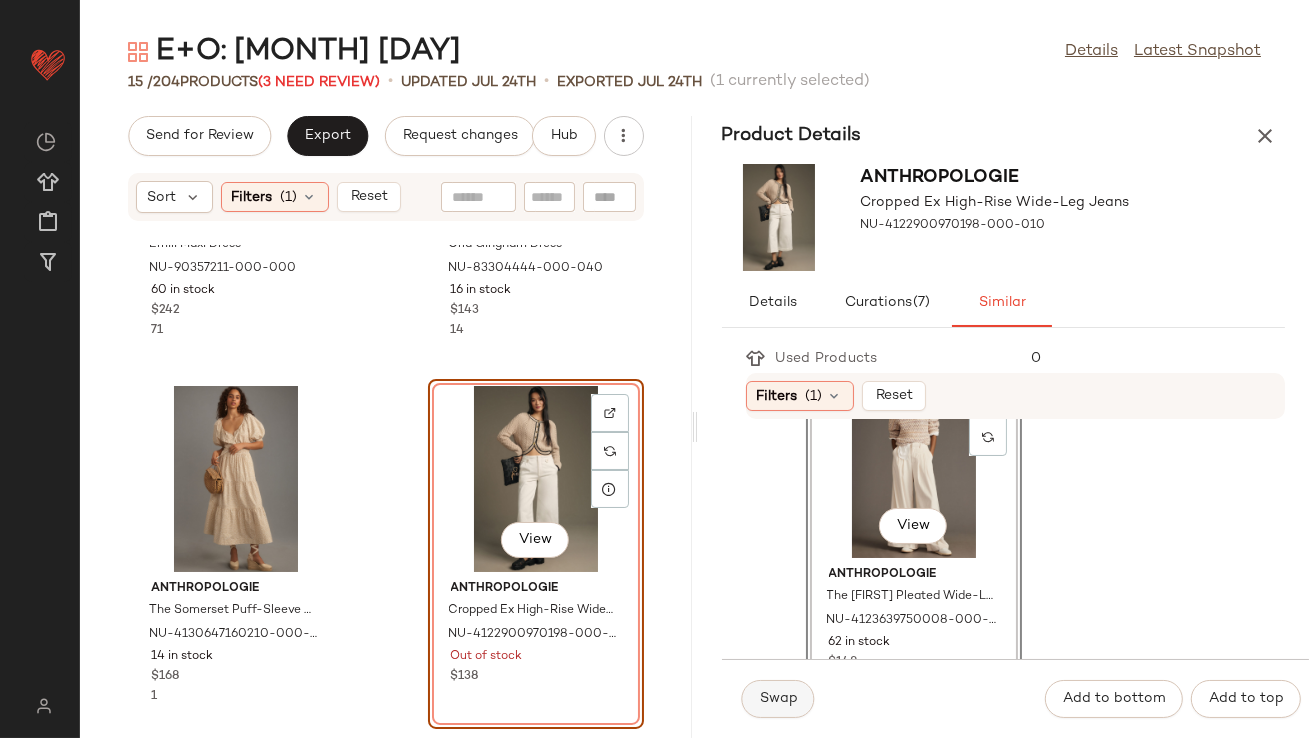 click on "Swap" 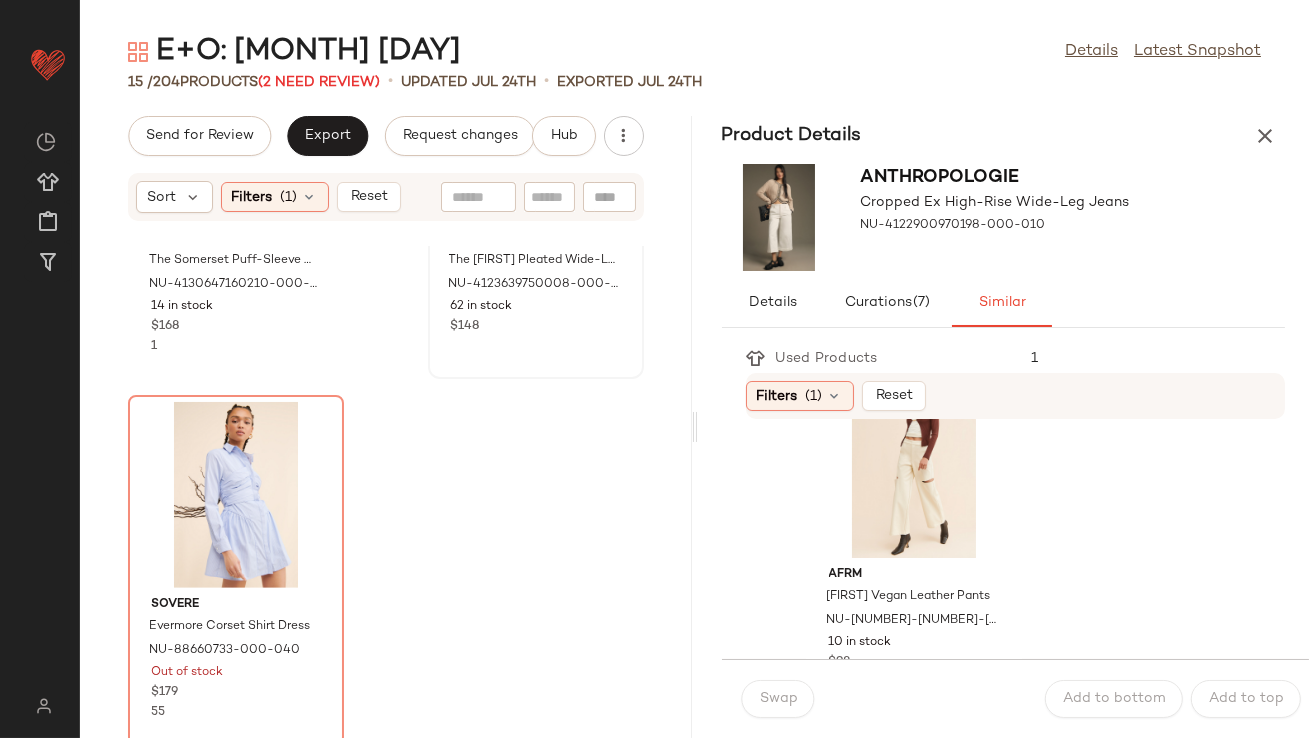 scroll, scrollTop: 2439, scrollLeft: 0, axis: vertical 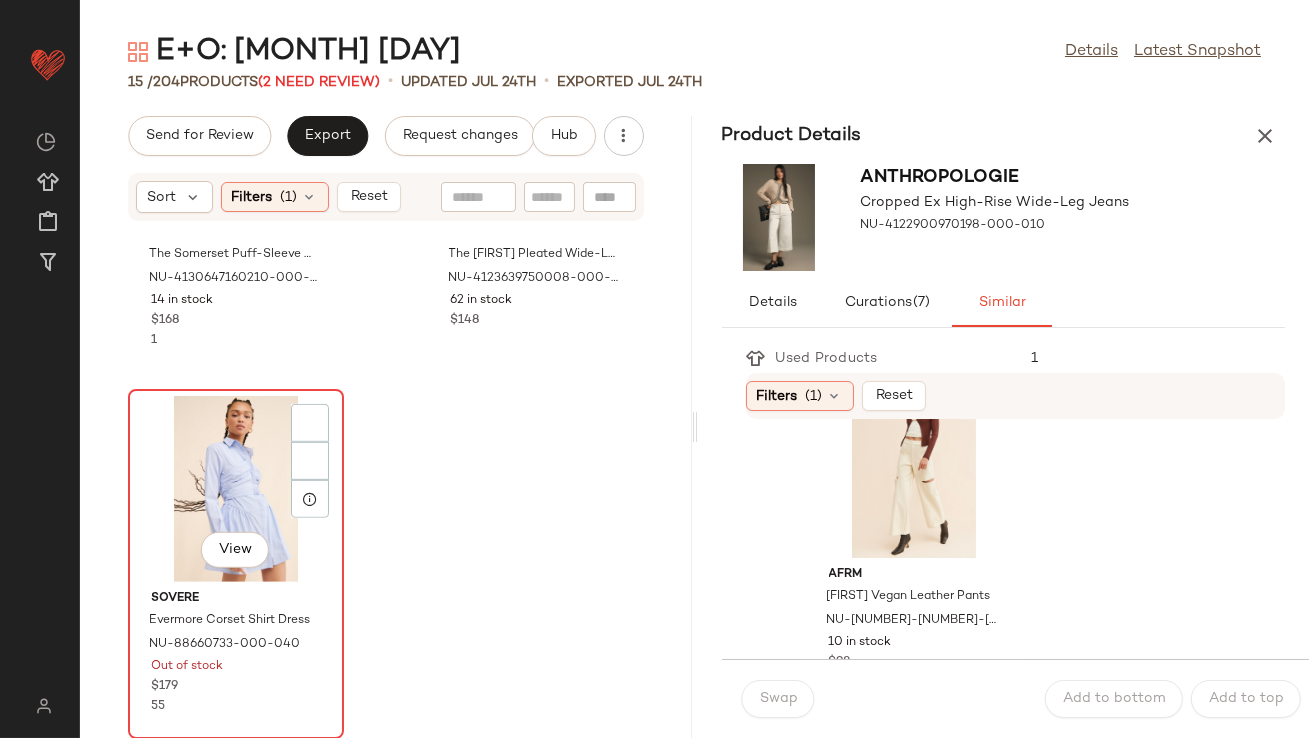 click on "View" 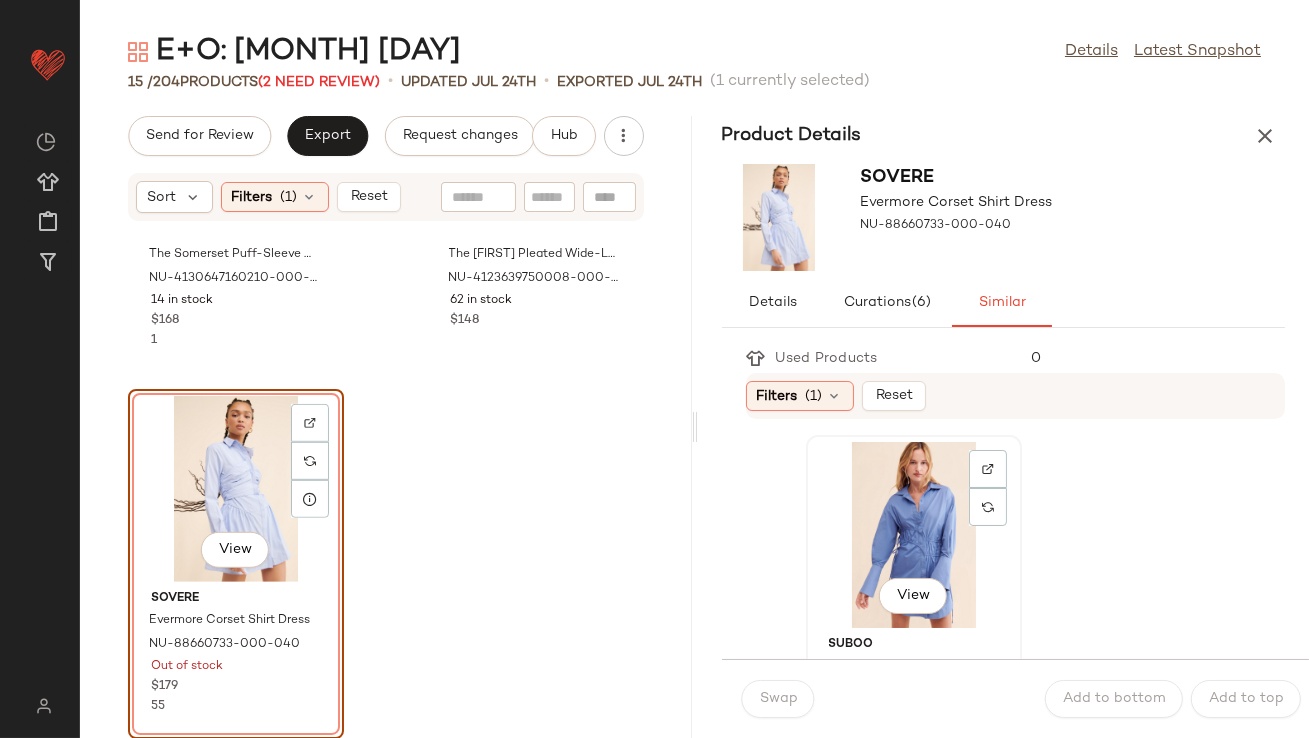 click on "View" 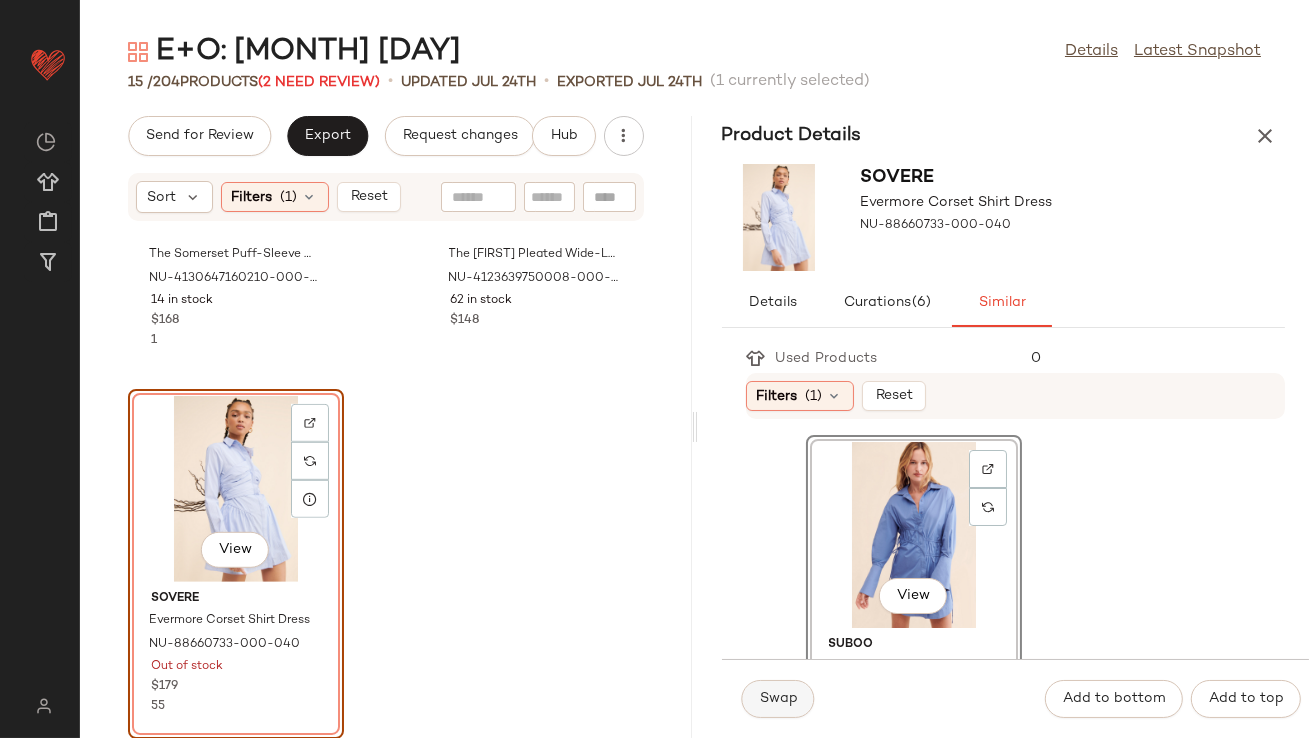 click on "Swap" 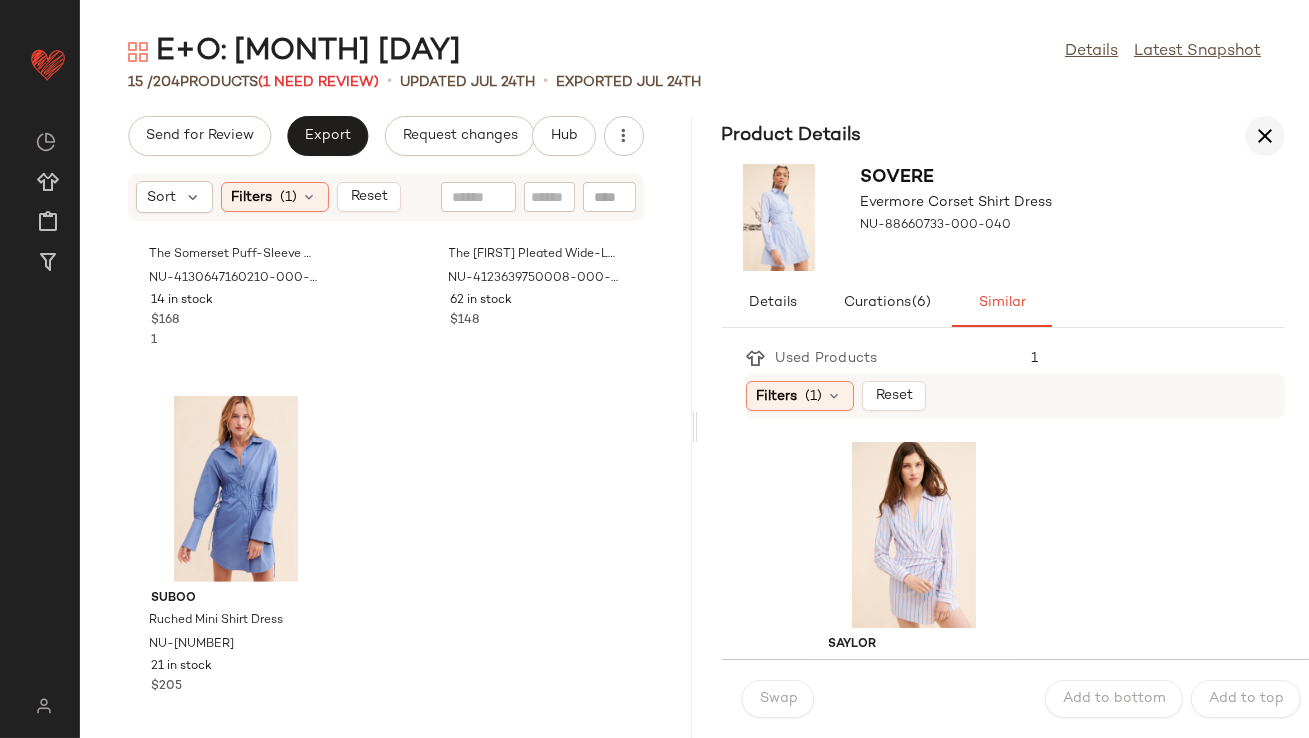 click at bounding box center [1265, 136] 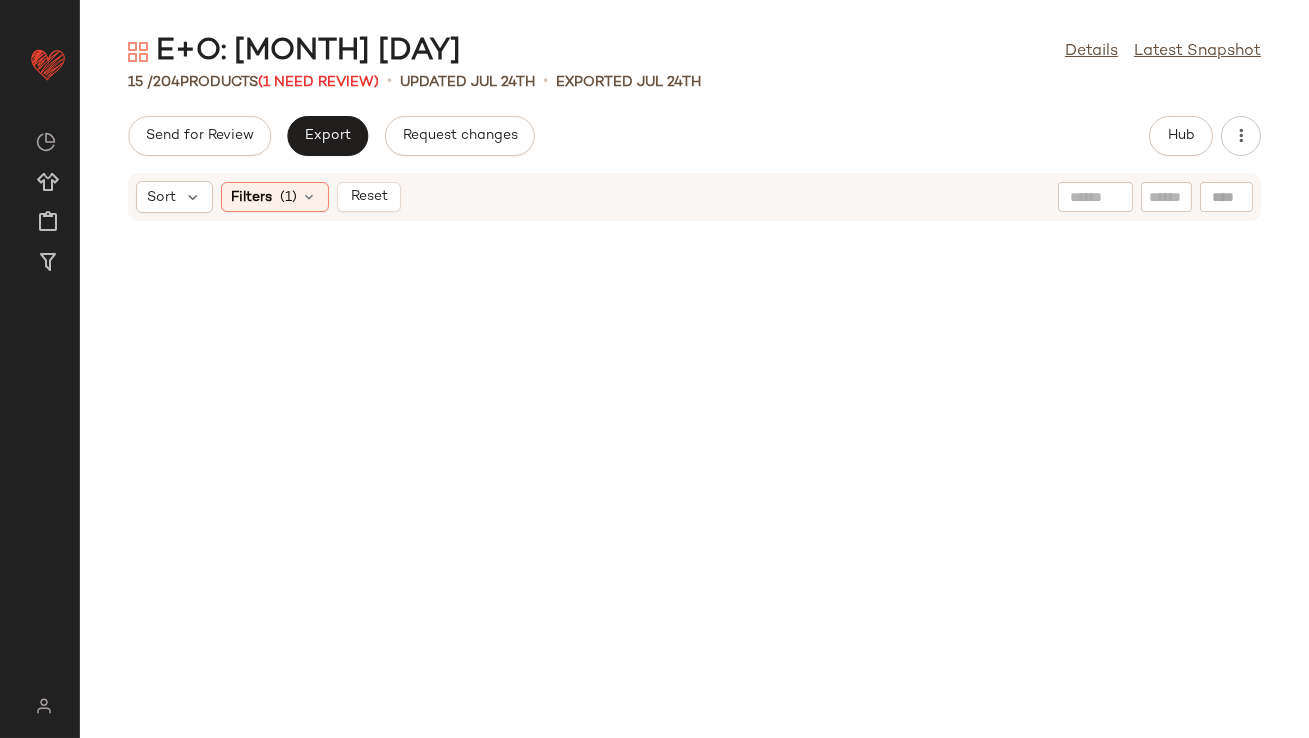 scroll, scrollTop: 0, scrollLeft: 0, axis: both 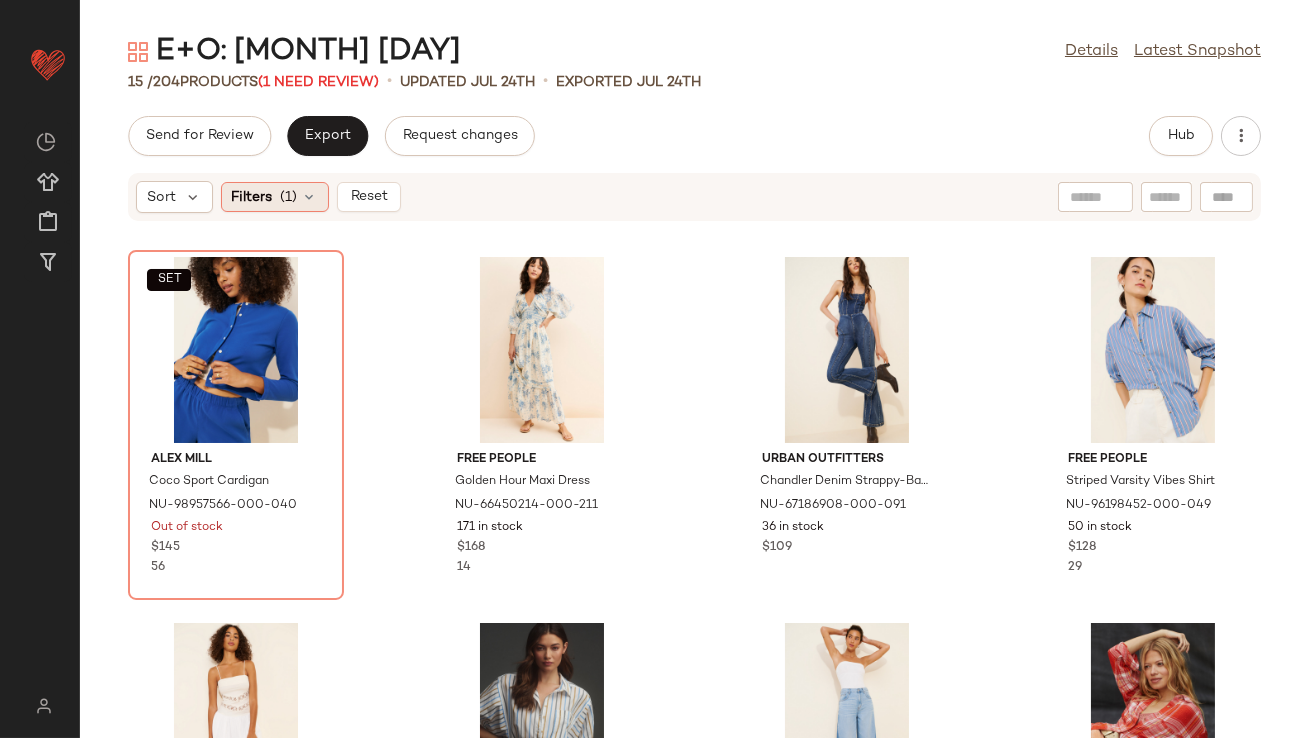 click at bounding box center (310, 197) 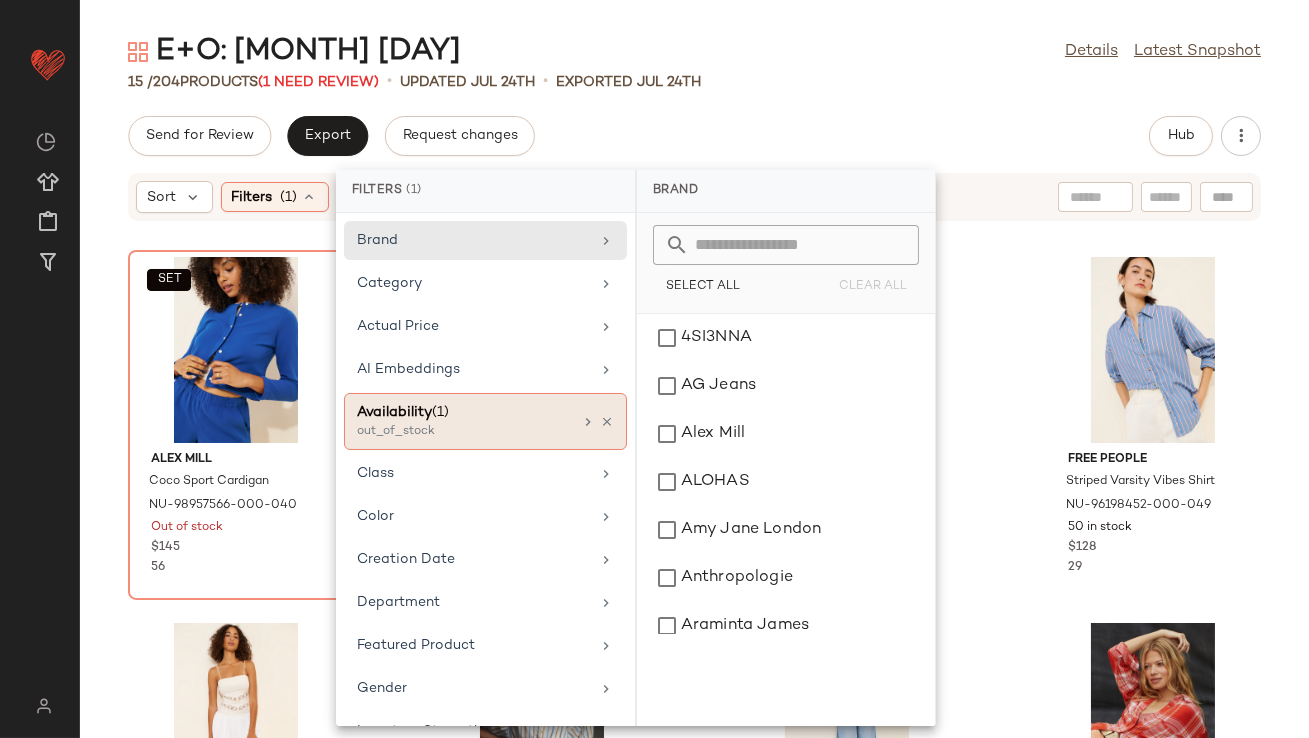click at bounding box center (607, 422) 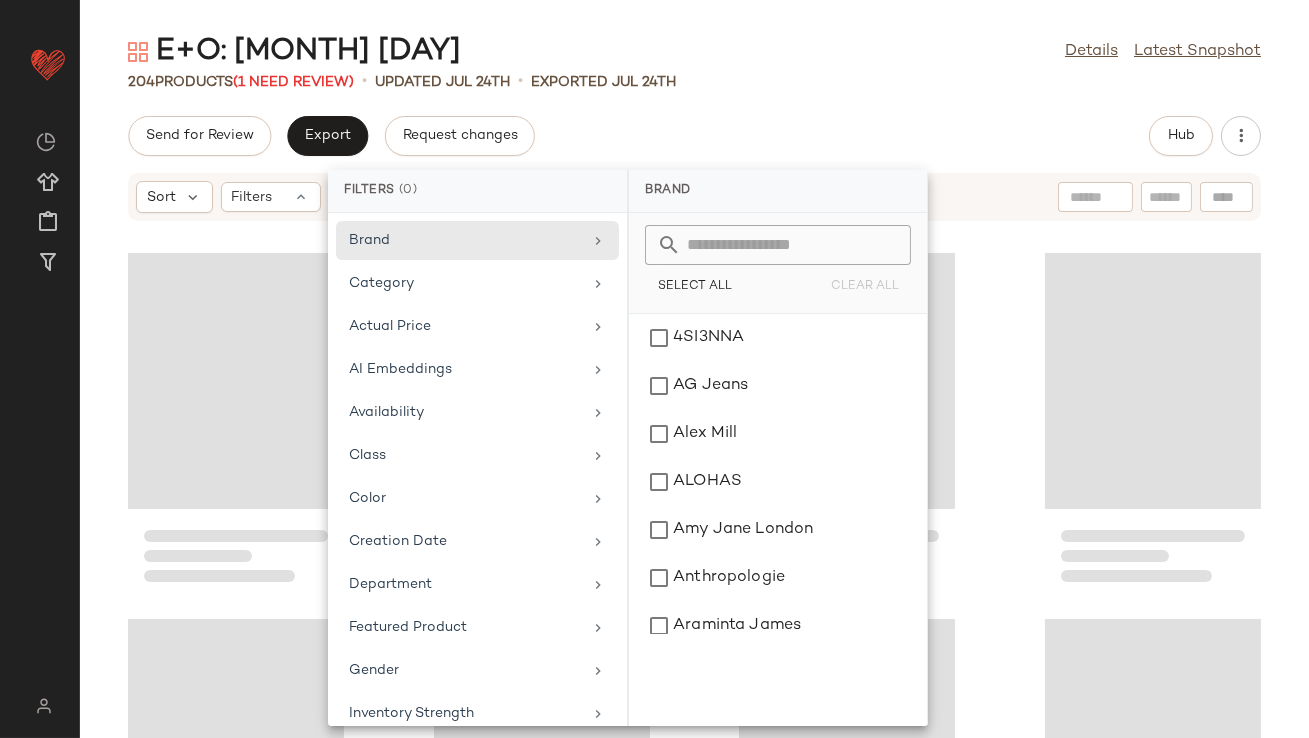 click on "E+O: [MONTH] [DAY] Details Latest Snapshot 204 Products (1 Need Review) • updated [MONTH] [DAY]th • Exported [MONTH] [DAY]th Send for Review Export Request changes Hub Sort Filters" at bounding box center [694, 385] 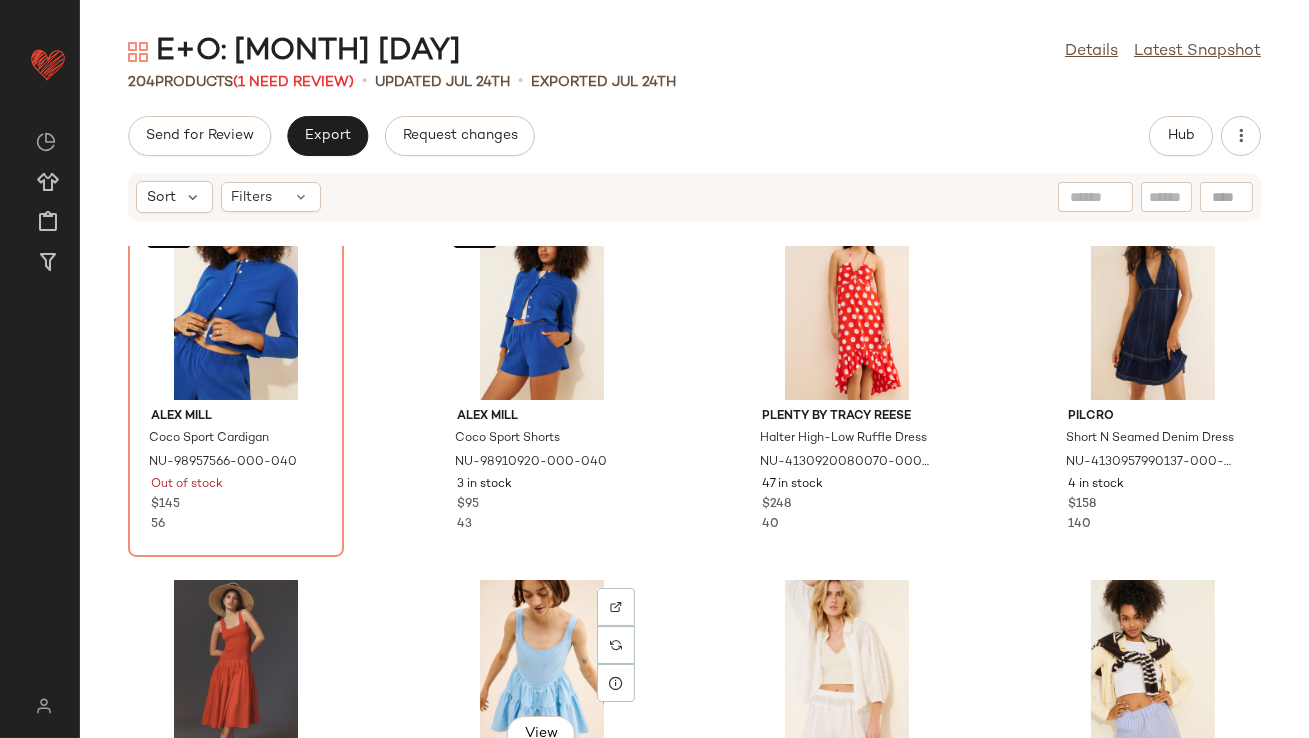 scroll, scrollTop: 315, scrollLeft: 0, axis: vertical 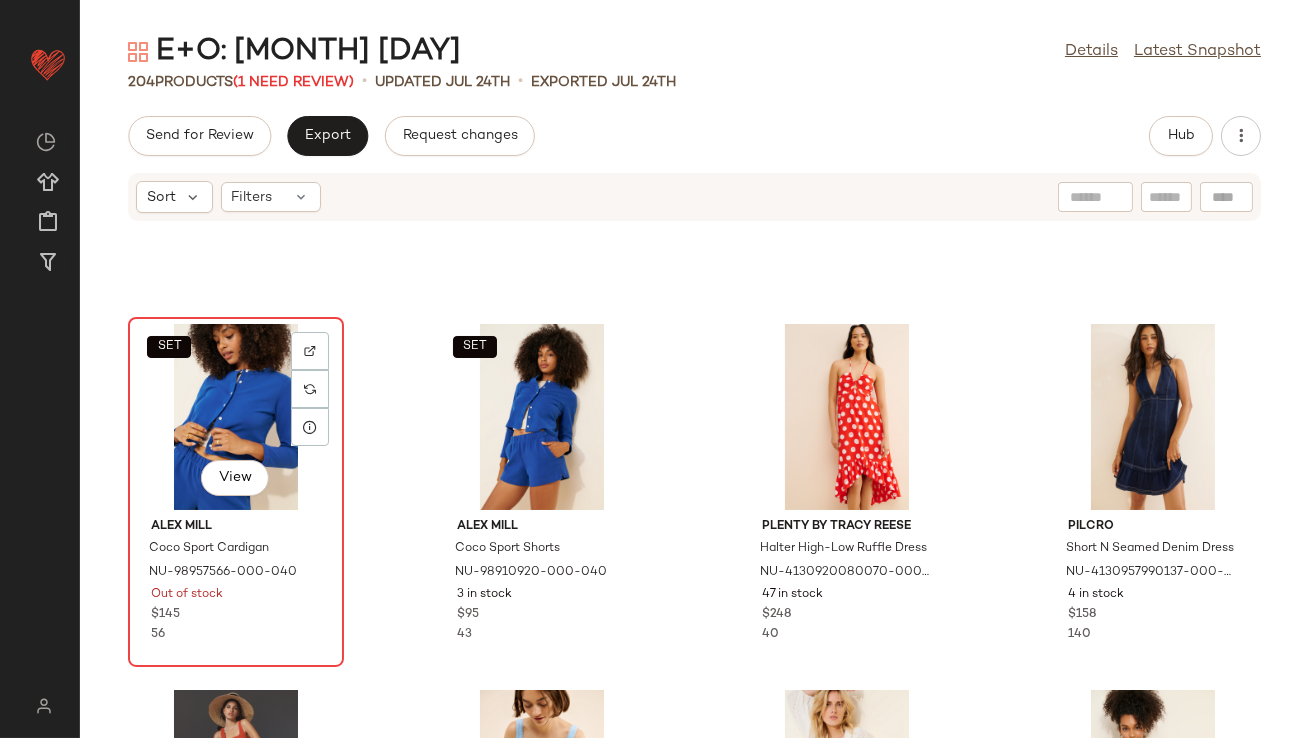 click on "SET   View" 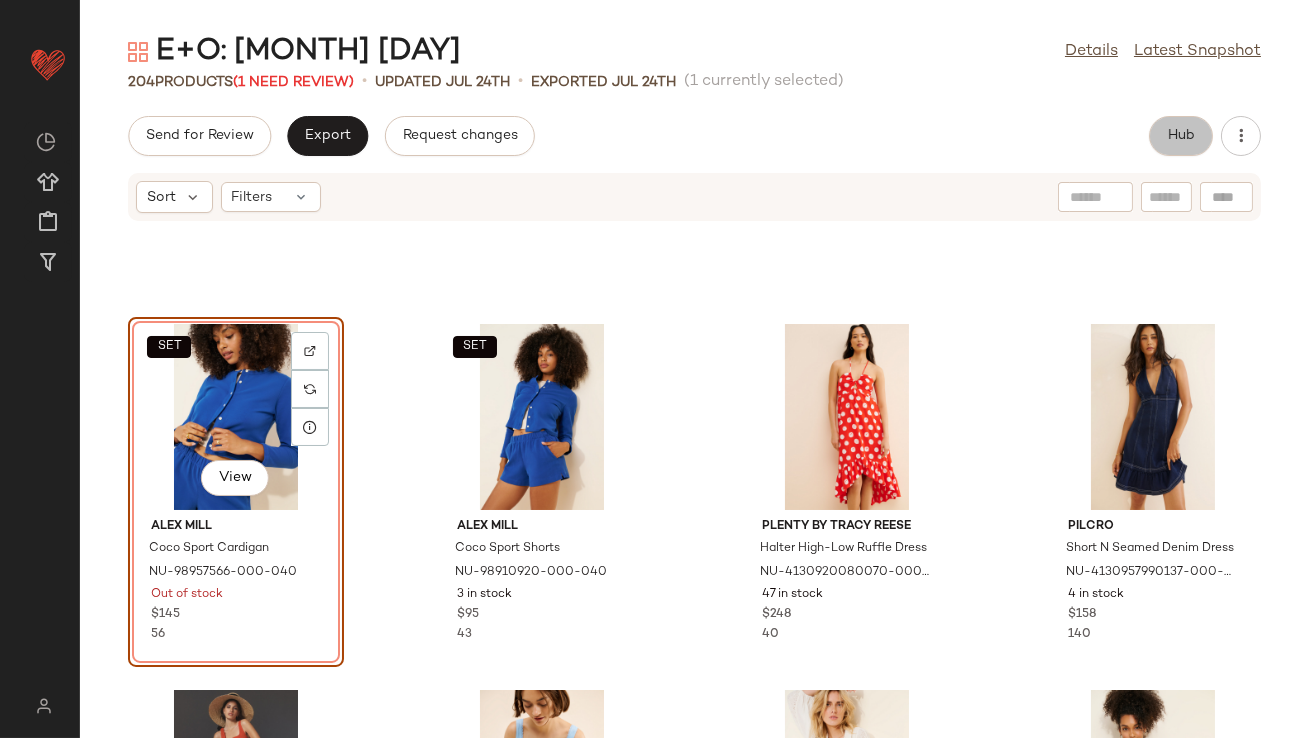 click on "Hub" 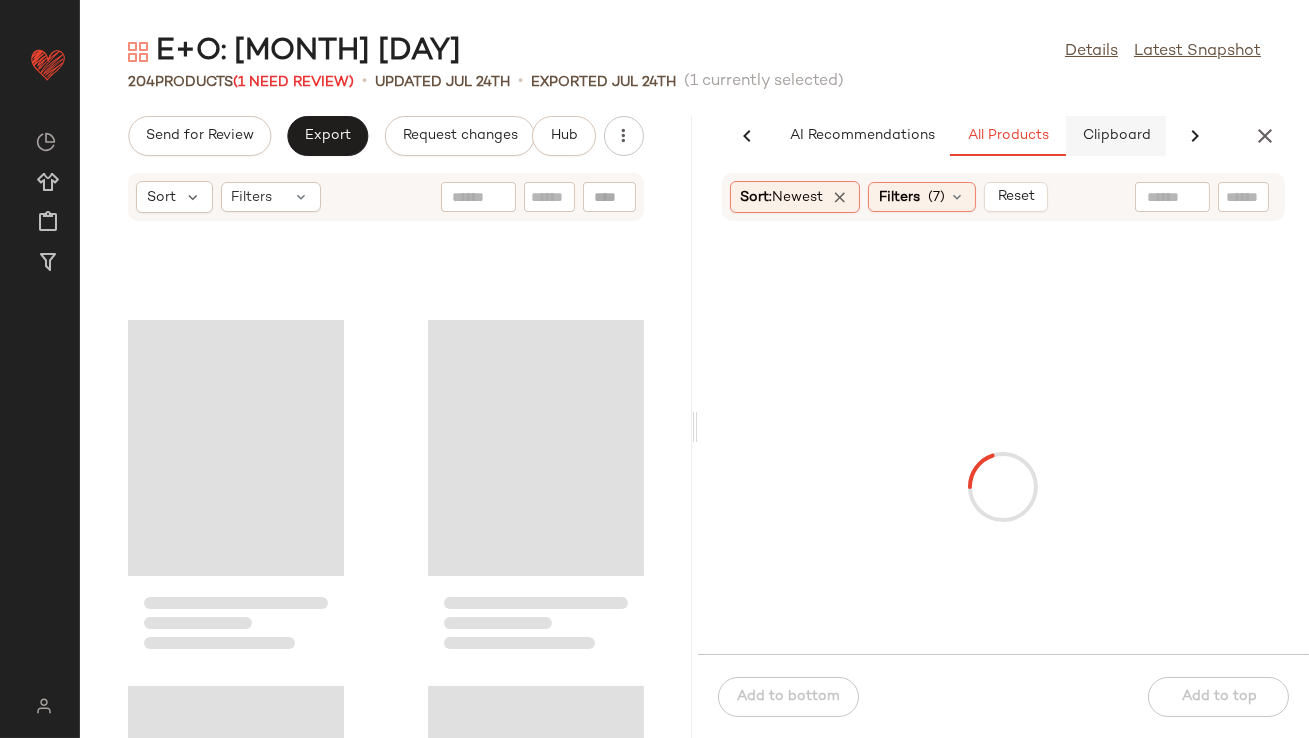 scroll, scrollTop: 681, scrollLeft: 0, axis: vertical 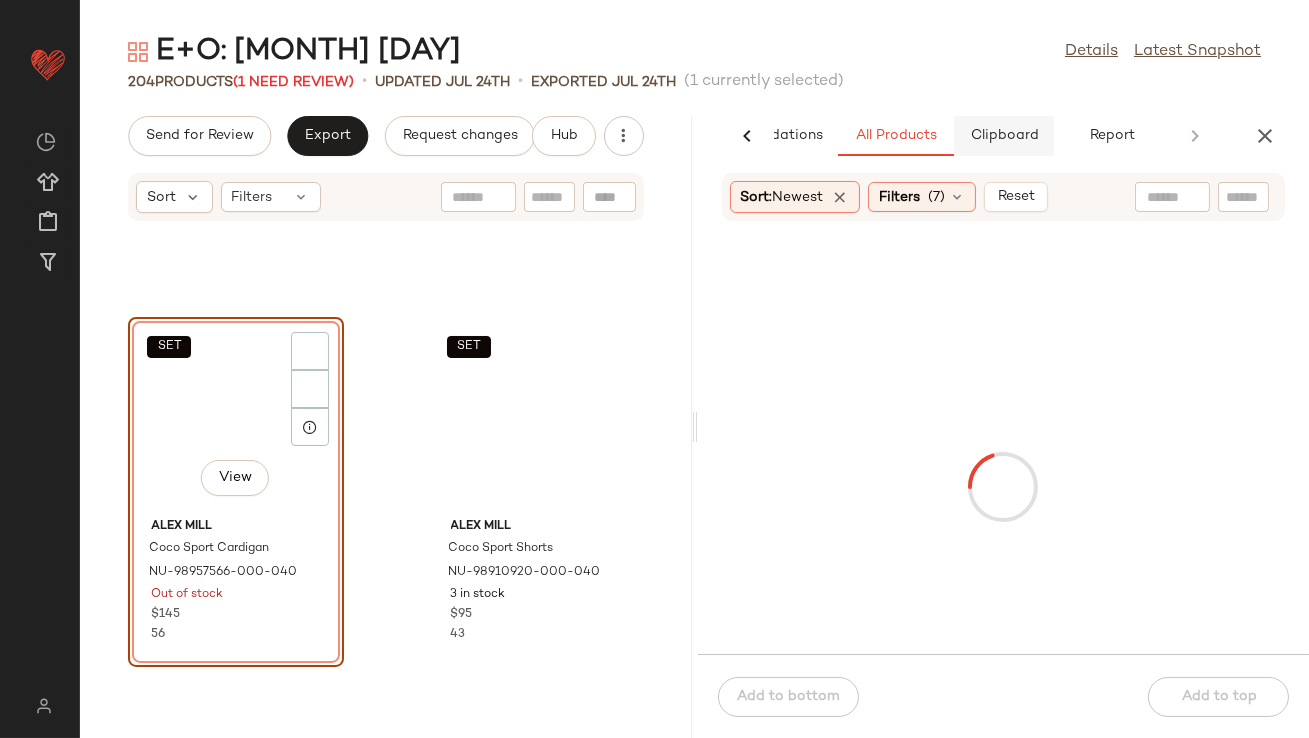 click on "Clipboard" 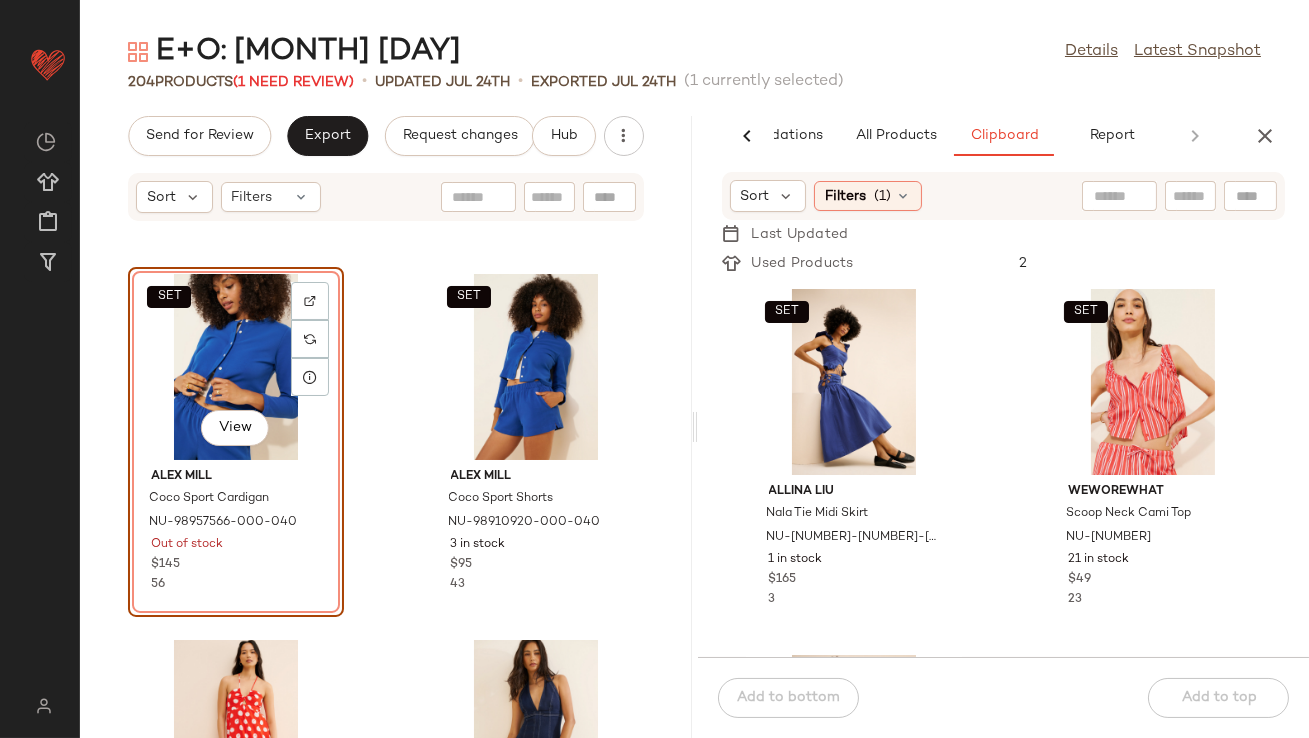 click on "SET   View" 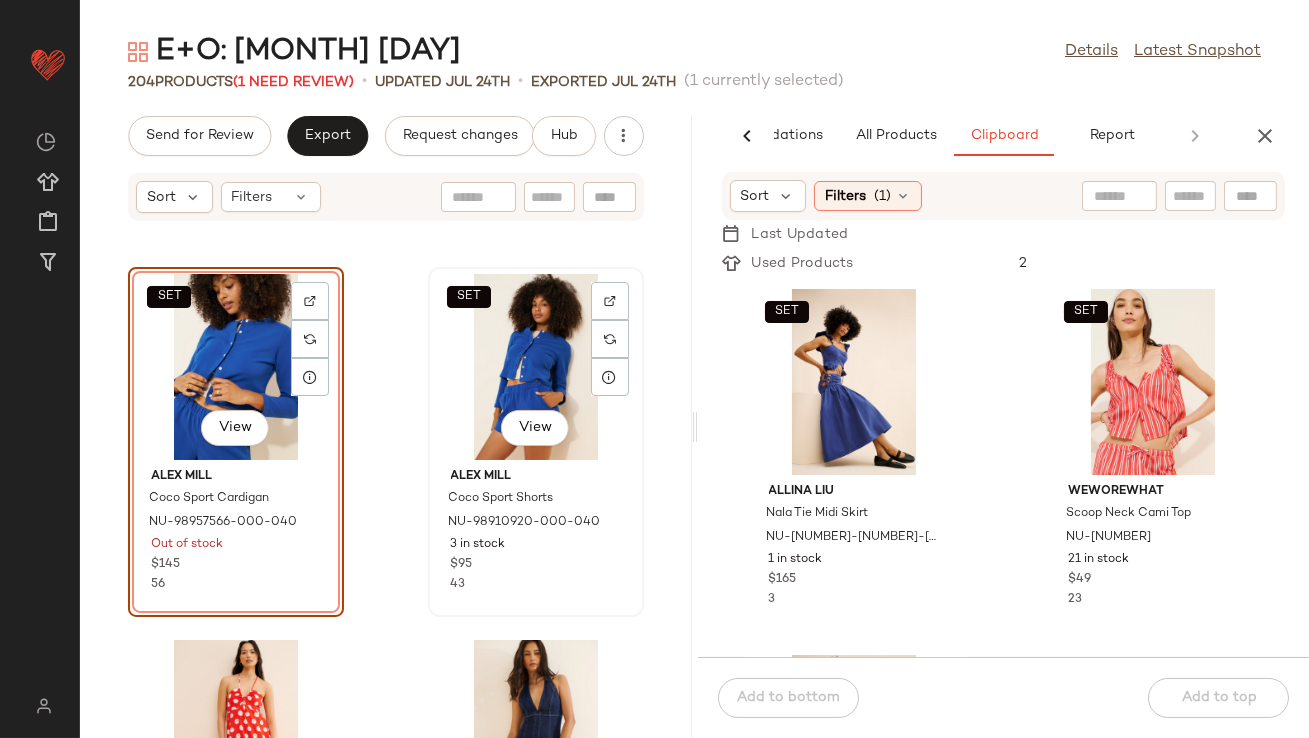 click on "SET   View" 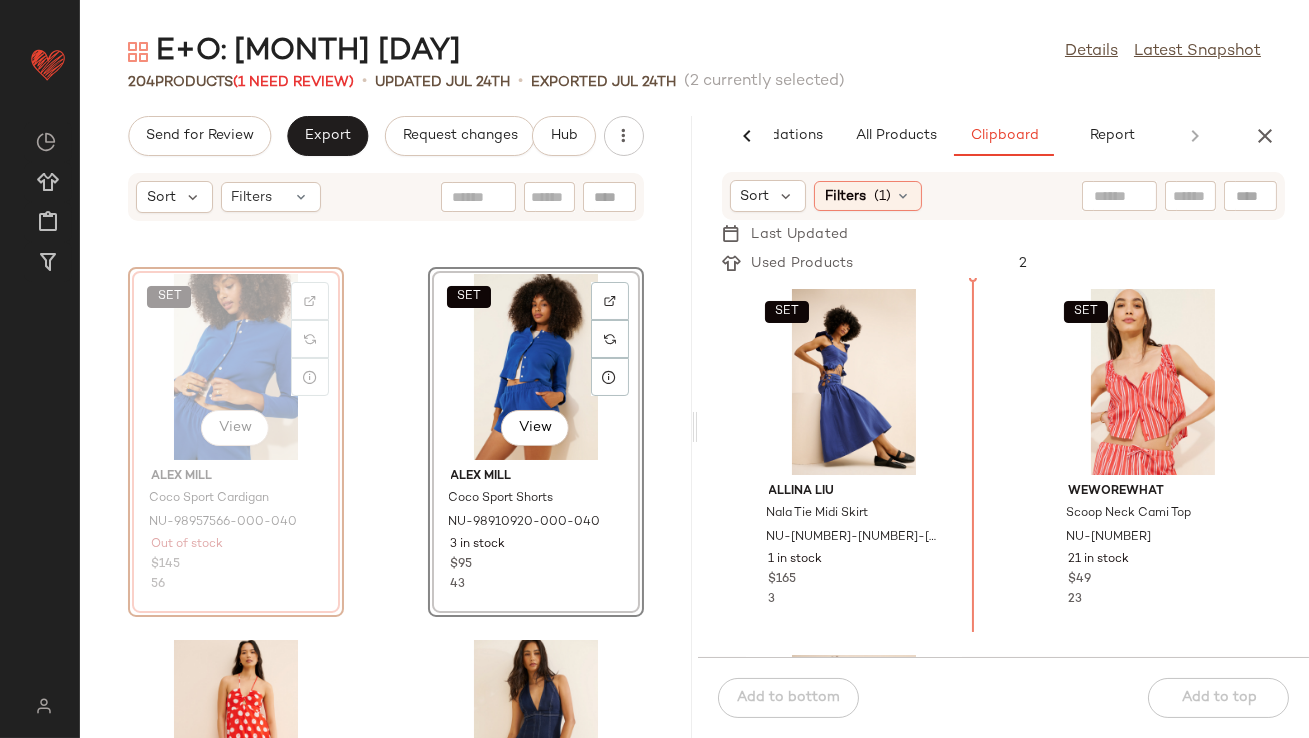 scroll, scrollTop: 730, scrollLeft: 0, axis: vertical 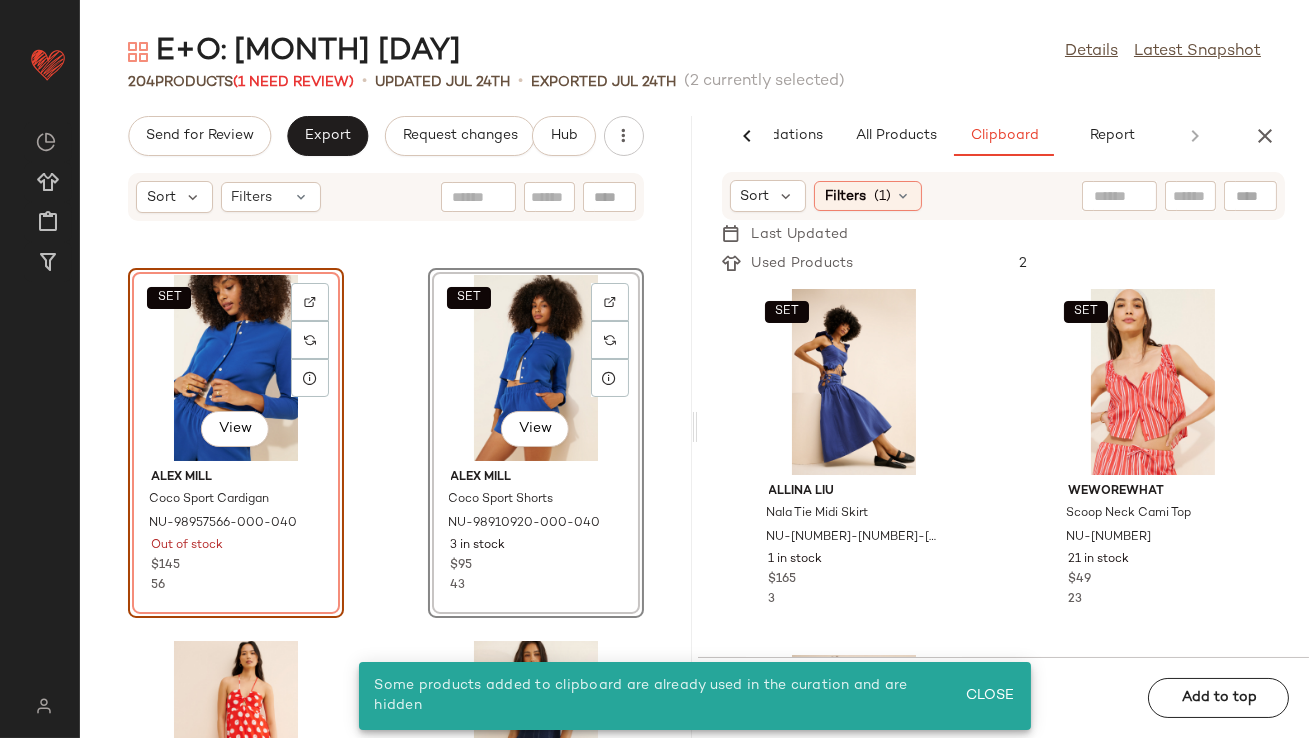 click on "SET   View" 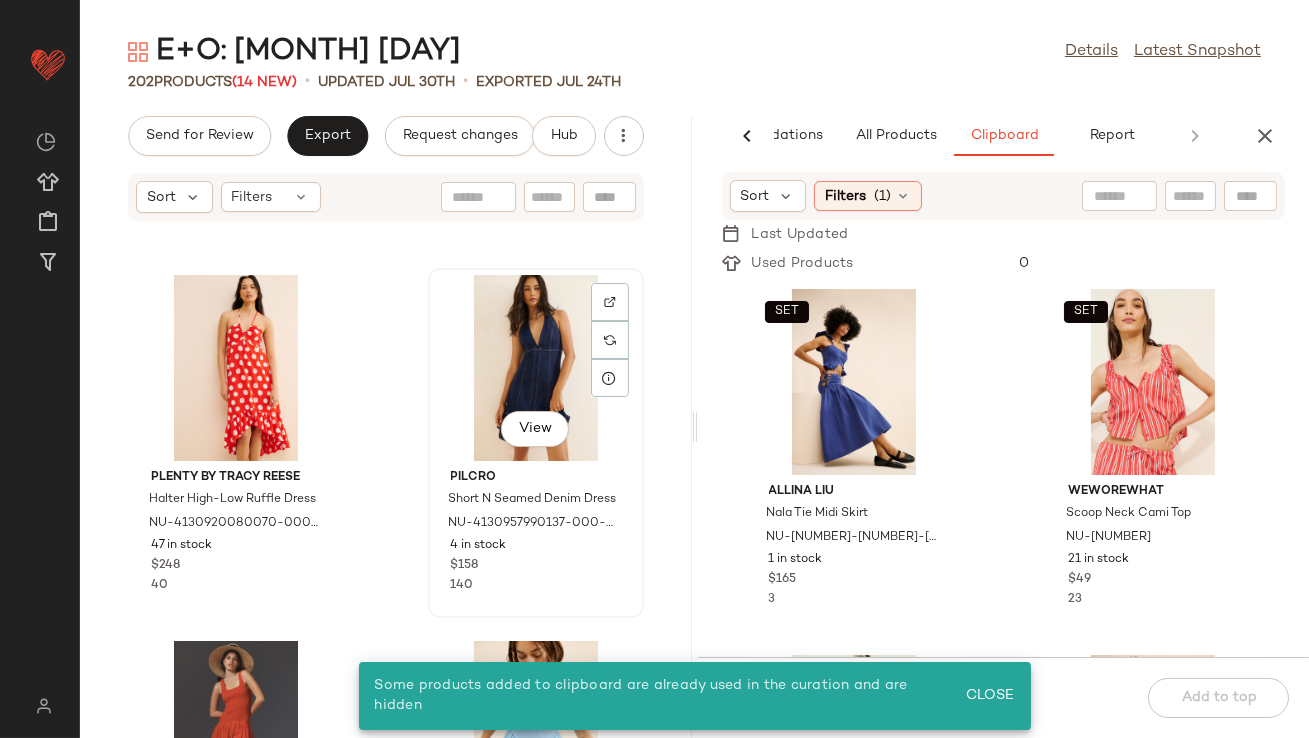 scroll, scrollTop: 0, scrollLeft: 0, axis: both 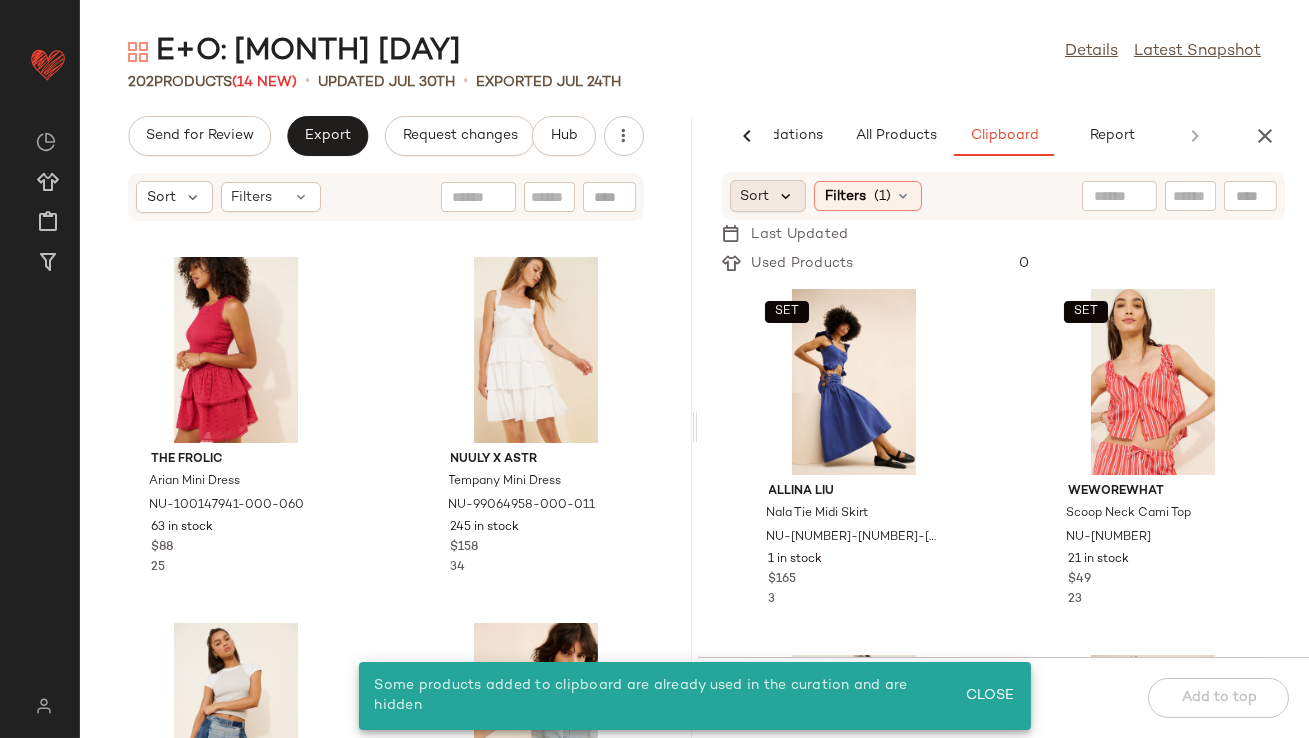 click at bounding box center [787, 196] 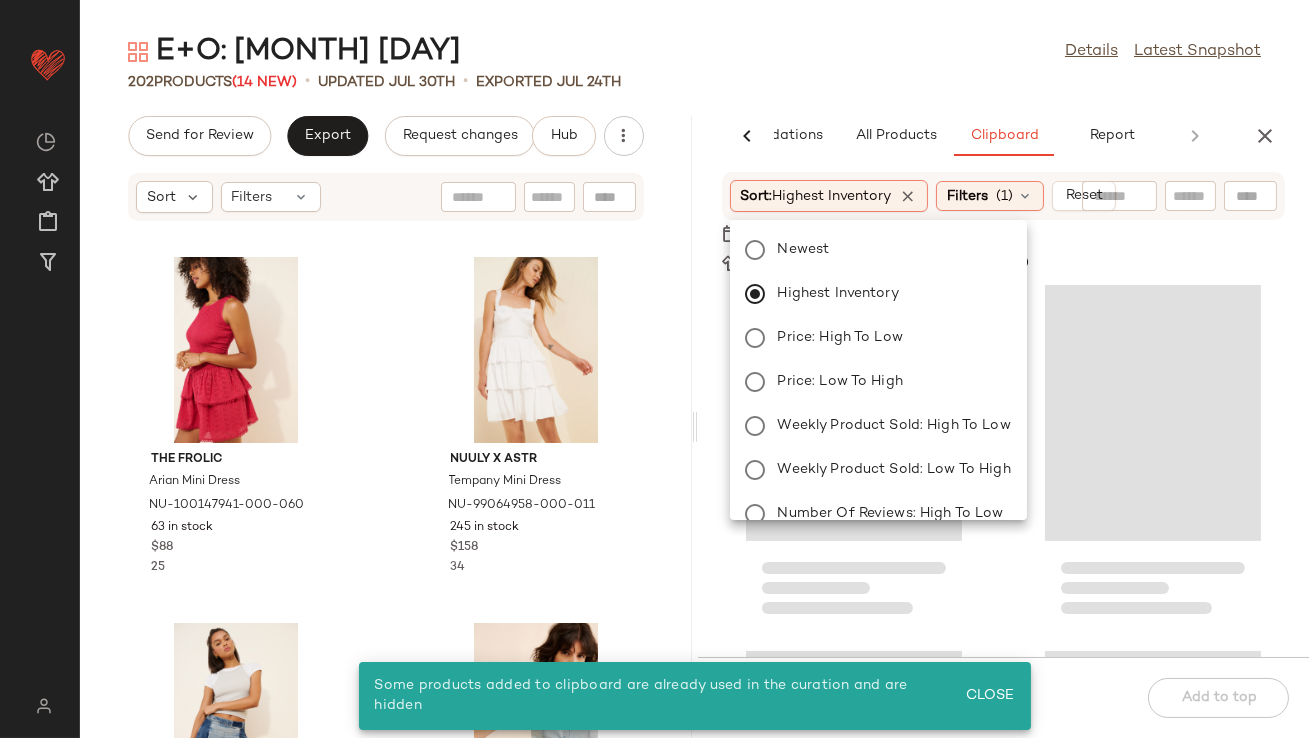 click on "The Frolic [NAME] Mini Dress NU-[NUMBER] 63 in stock $88 25 Nuuly x [BRAND] [NAME] Mini Dress NU-[NUMBER] 245 in stock $158 34 Free People Wild River Handkerchief Skirt NU-[NUMBER] 30 in stock $168 31 Free People Midnight Rider Buttondown Shirt NU-[NUMBER] 35 in stock $98 7 Plenty by [BRAND] [NAME] Dress NU-[NUMBER] 47 in stock $248 40 Pilcro Short N Seamed Denim Dress NU-[NUMBER] 4 in stock $158 140 Hutch Sleeveless Smocked Drop-Waist Midi Dress NU-[NUMBER] 11 in stock $238 77 Rare London Lace Trim Corset Tiered Mini Dress NU-[NUMBER] 54 in stock $99 4 AI Recommendations All Products Clipboard Report Sort: Newest Filters (7) Reset Jumper 1234 Contrast Cashmere Cardigan NU-[NUMBER] 120 in stock $260 62 in stock 3" at bounding box center (694, 385) 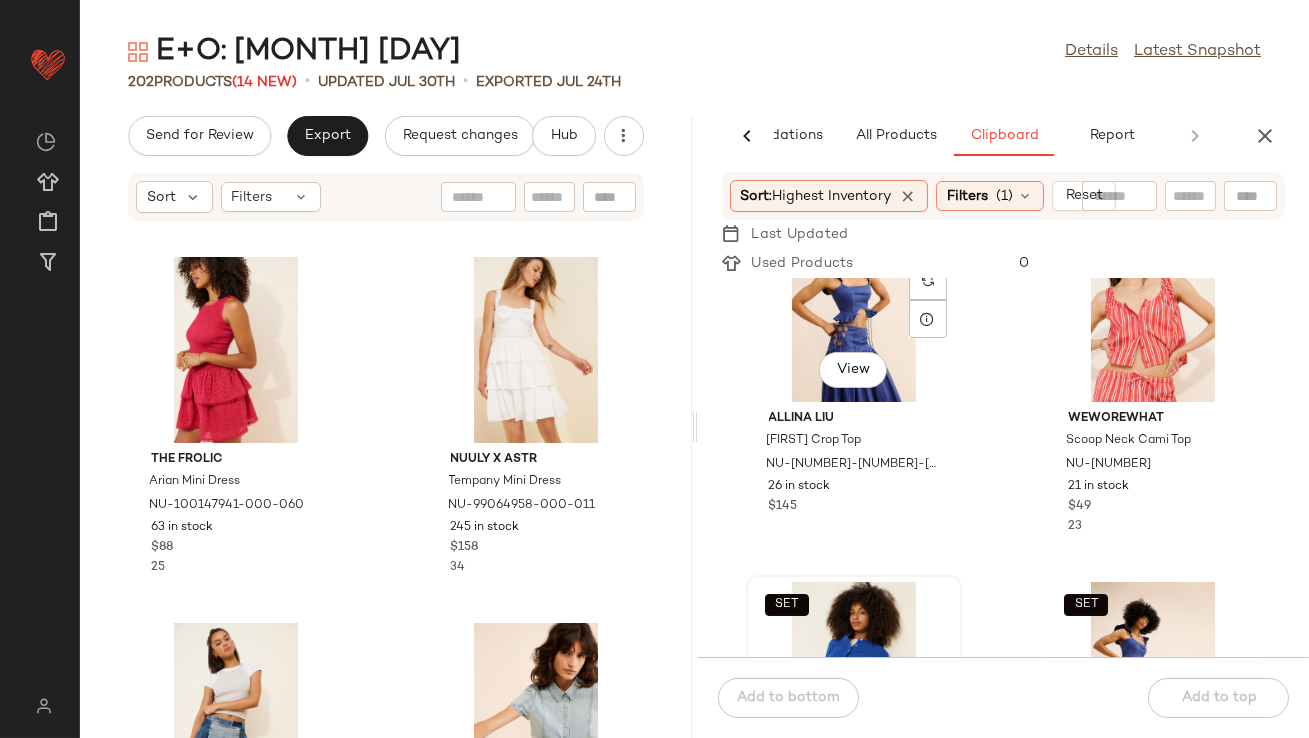 scroll, scrollTop: 0, scrollLeft: 0, axis: both 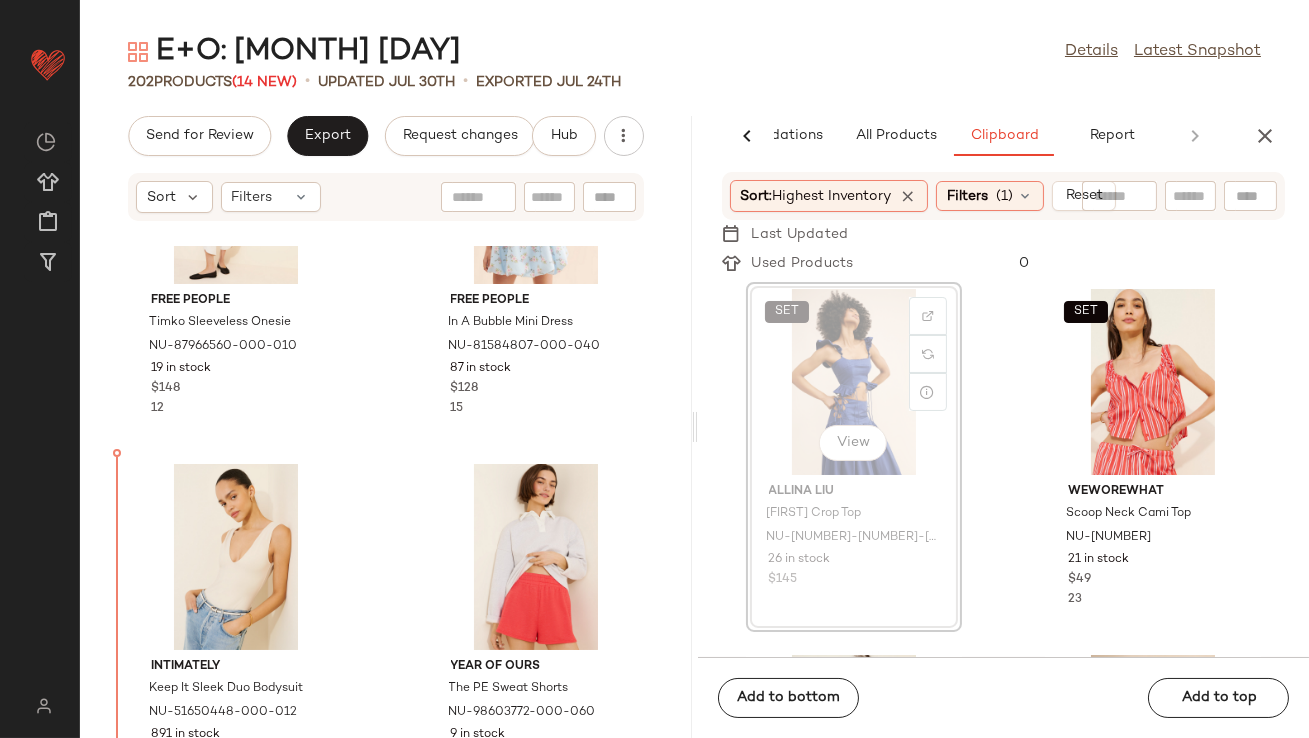 drag, startPoint x: 823, startPoint y: 420, endPoint x: 809, endPoint y: 422, distance: 14.142136 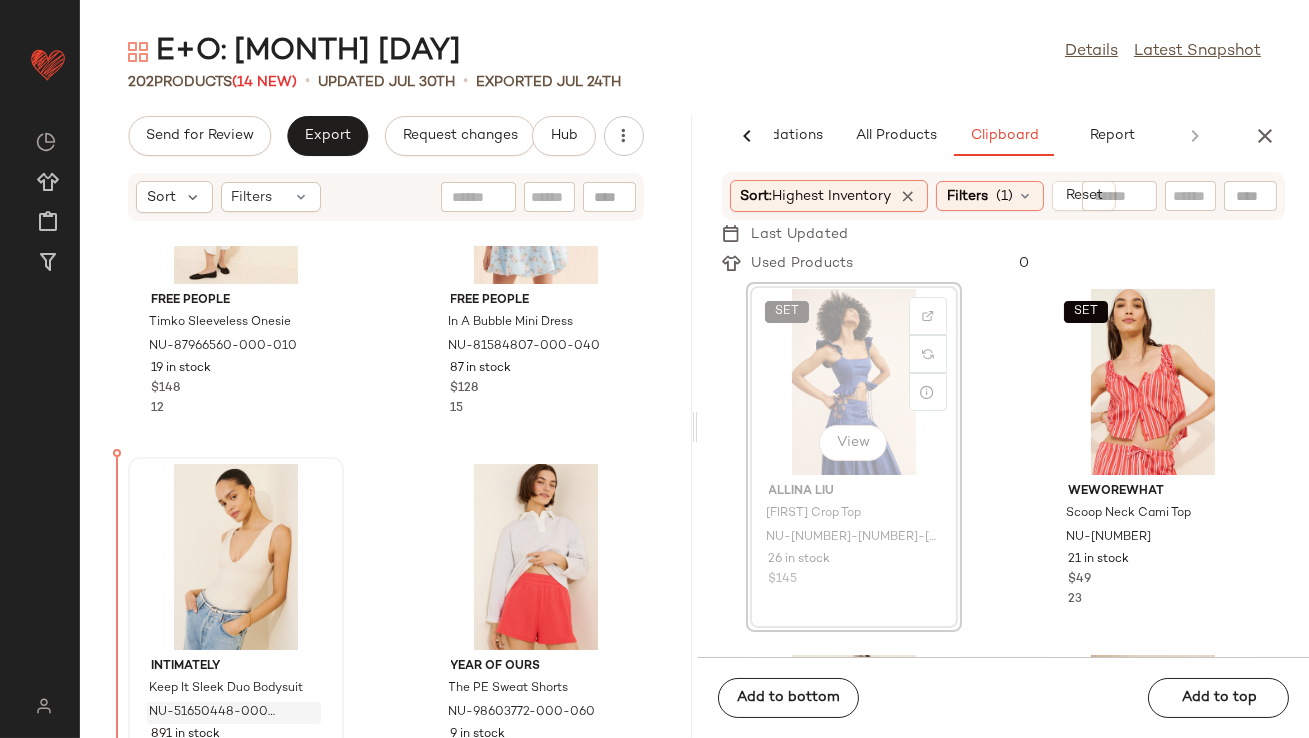 scroll, scrollTop: 2779, scrollLeft: 0, axis: vertical 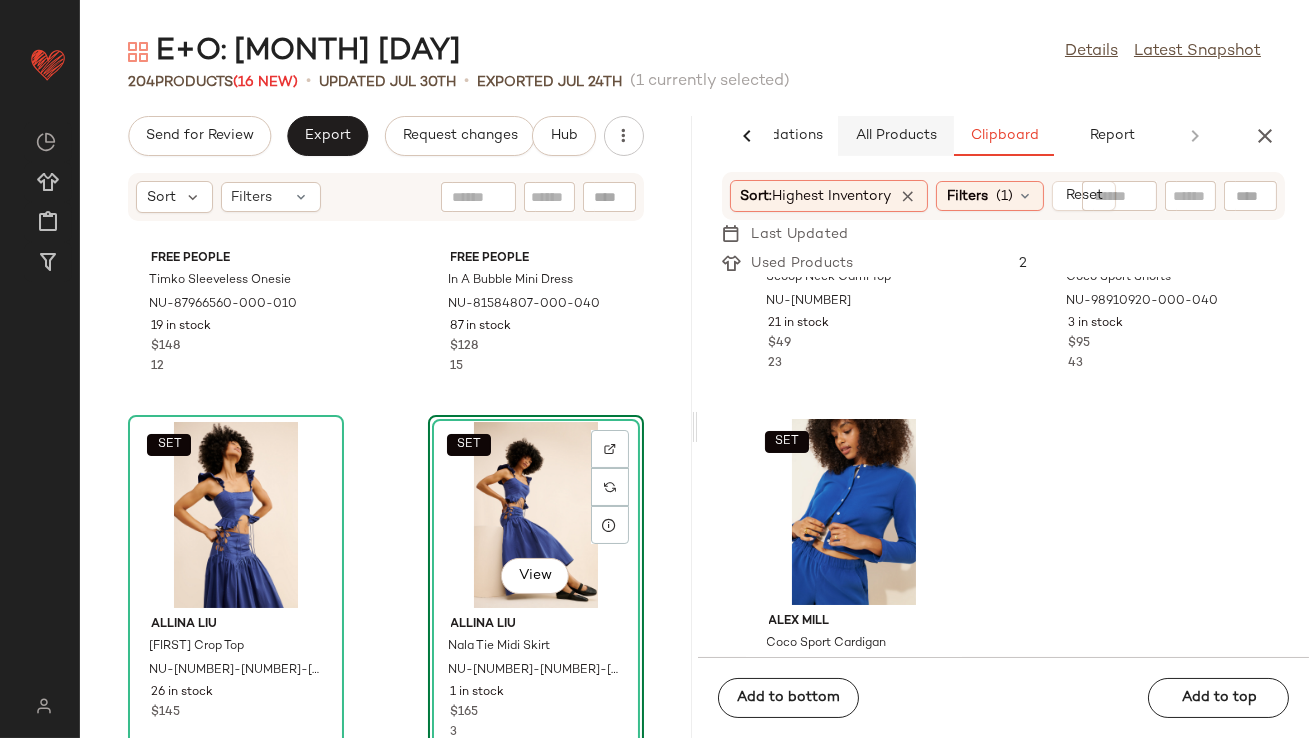 click on "All Products" 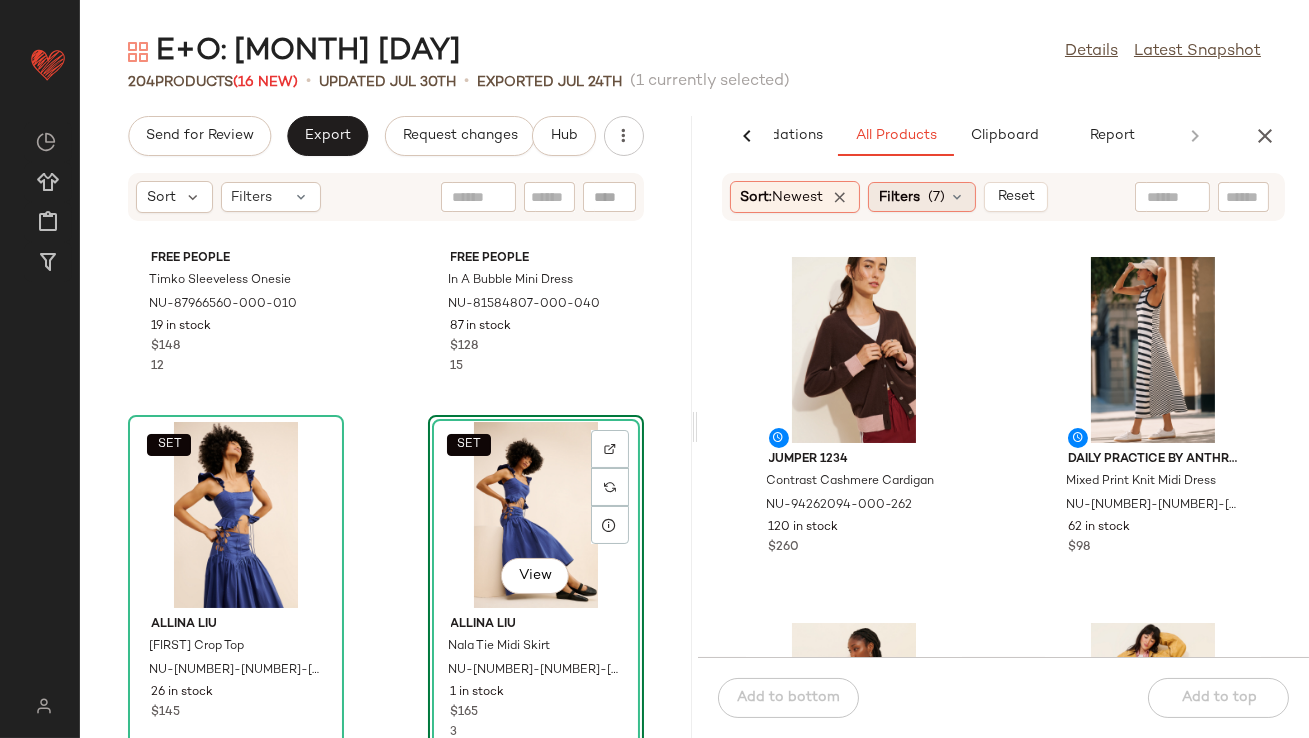 click on "(7)" at bounding box center (936, 197) 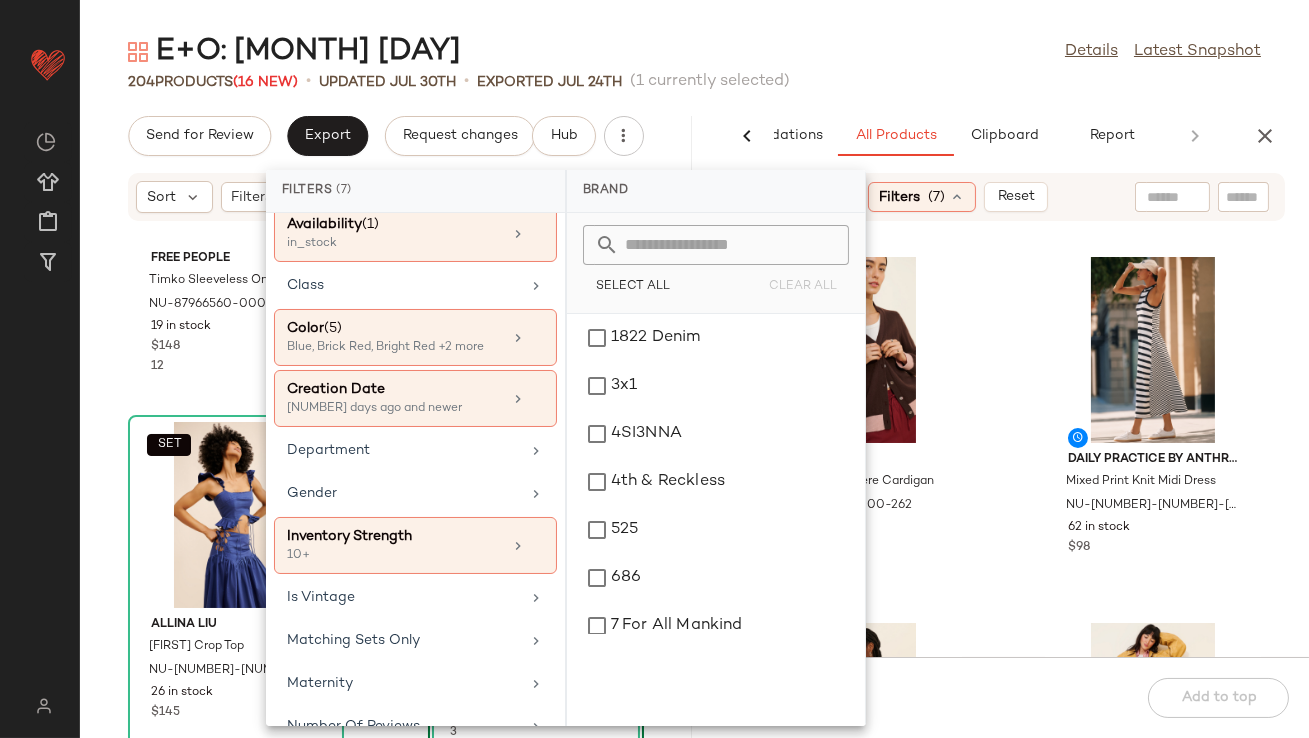 scroll, scrollTop: 272, scrollLeft: 0, axis: vertical 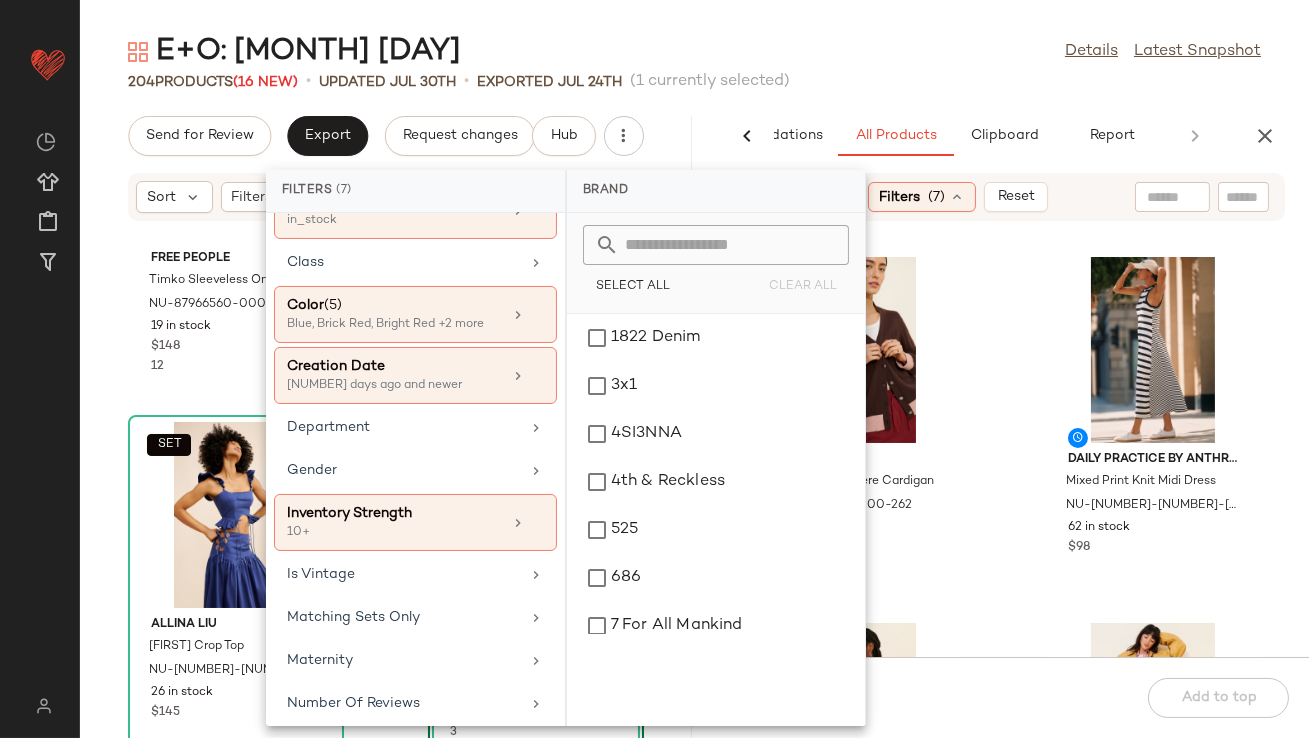 click on "[NUMBER] Products ([NUMBER] New) • updated [DATE] • Exported [DATE] ([NUMBER] currently selected)" 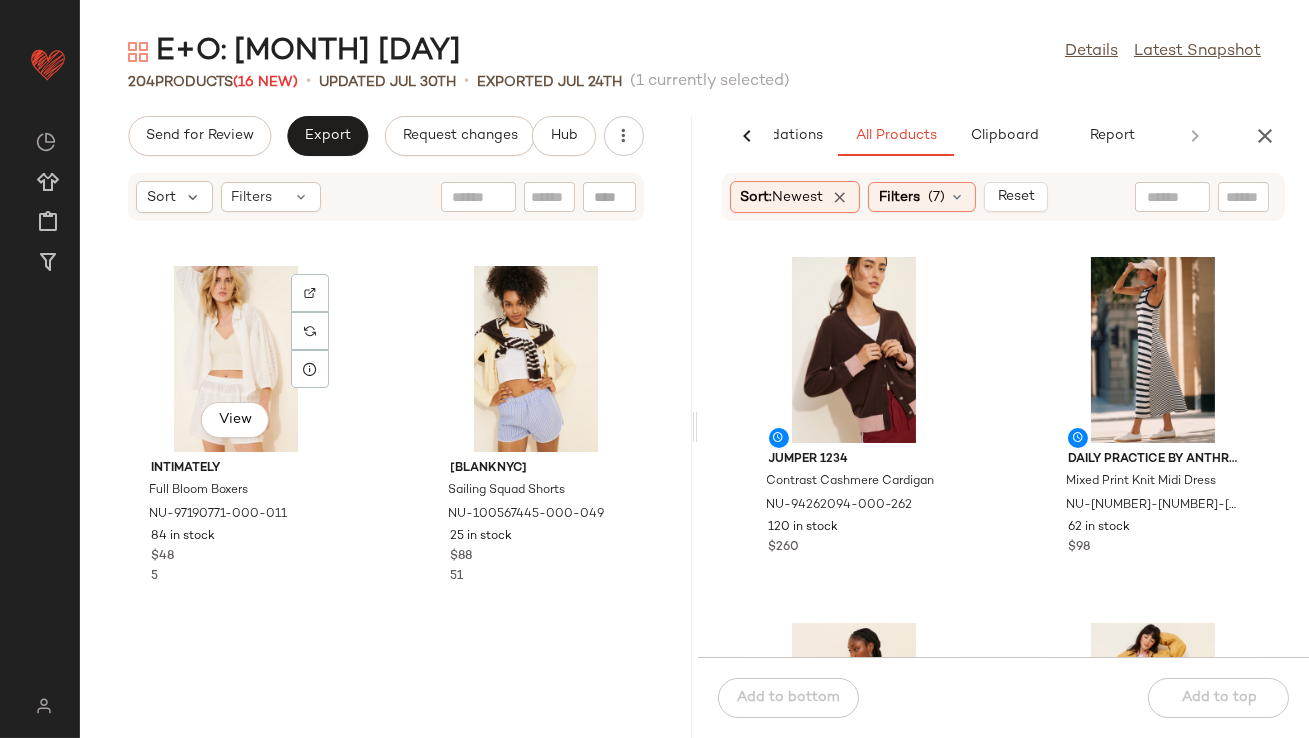 scroll, scrollTop: 2060, scrollLeft: 0, axis: vertical 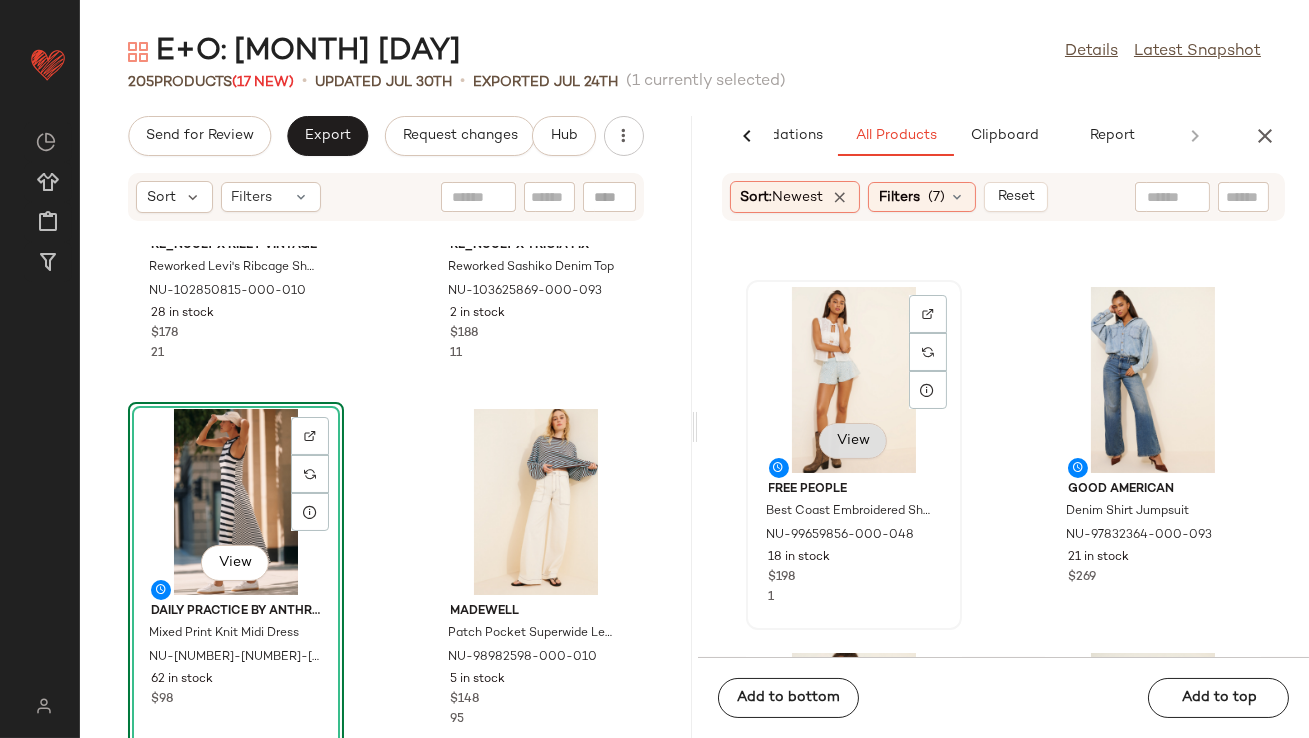 click on "View" at bounding box center [853, 441] 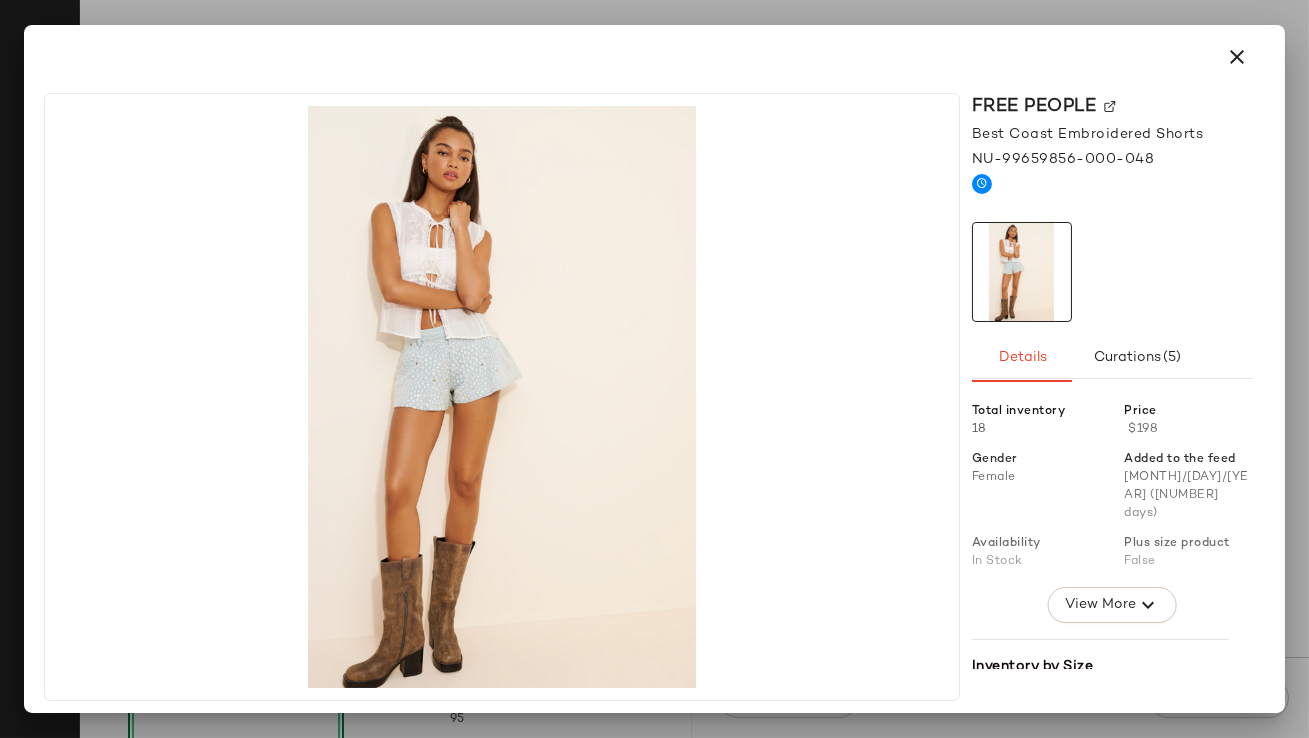 click at bounding box center [654, 57] 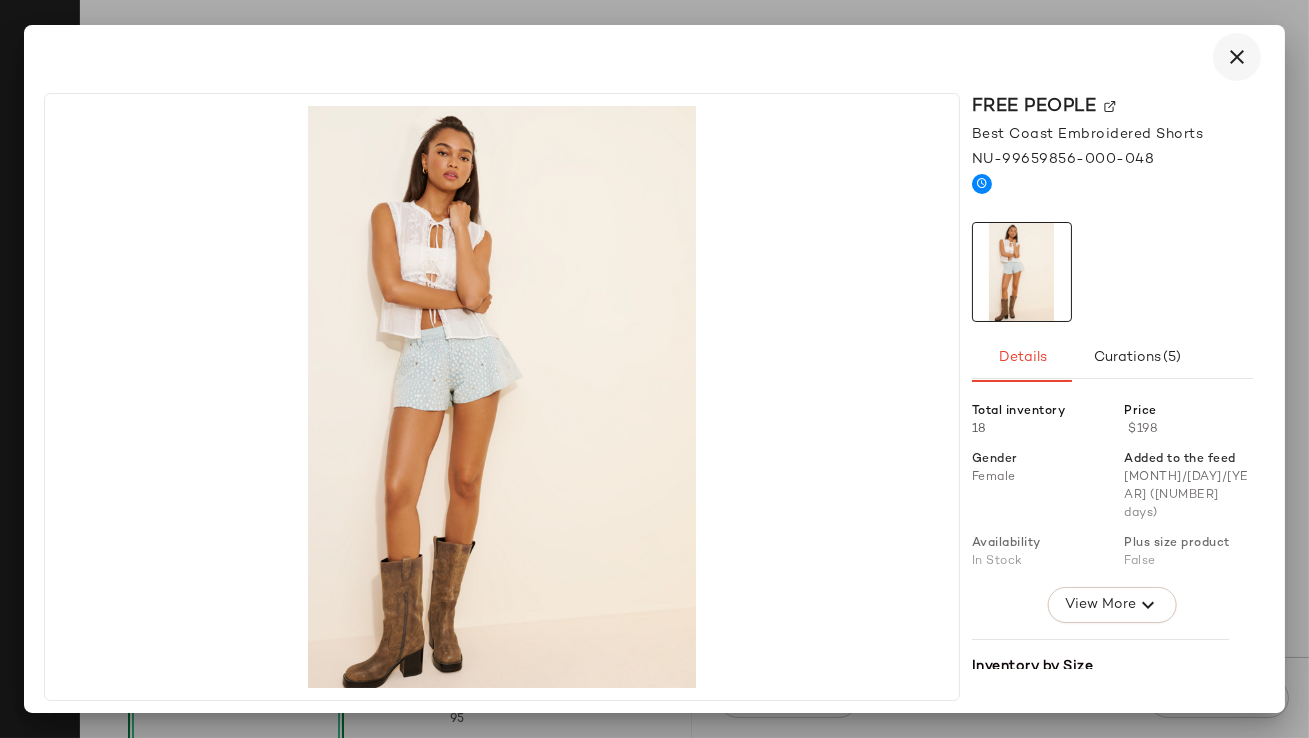 click at bounding box center [1237, 57] 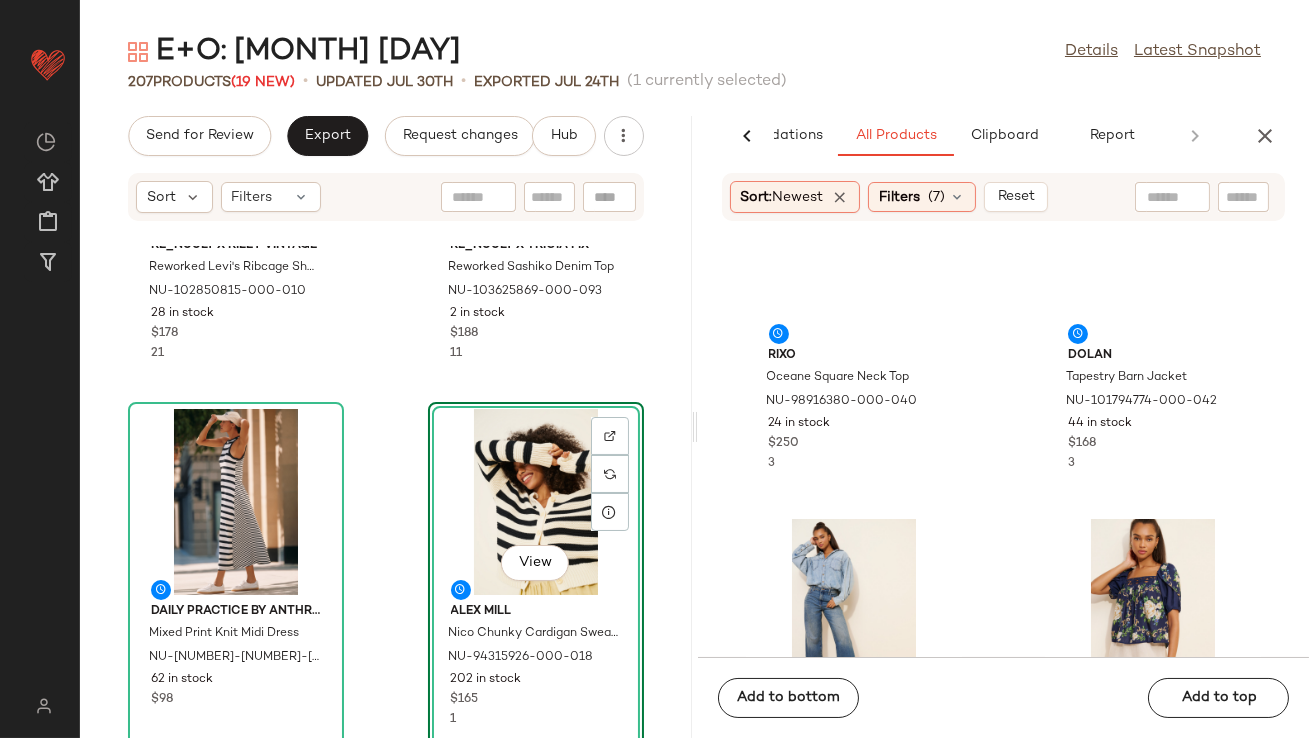 scroll, scrollTop: 1122, scrollLeft: 0, axis: vertical 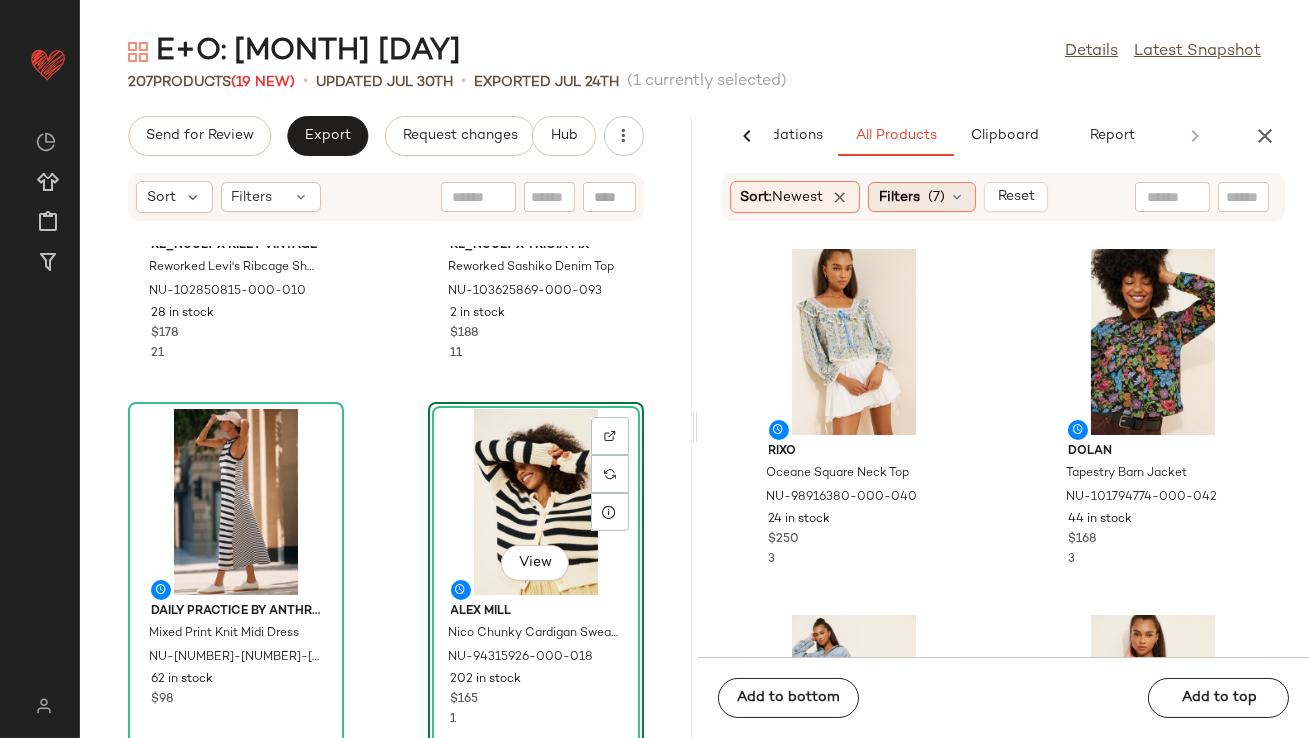 click on "Filters  (7)" 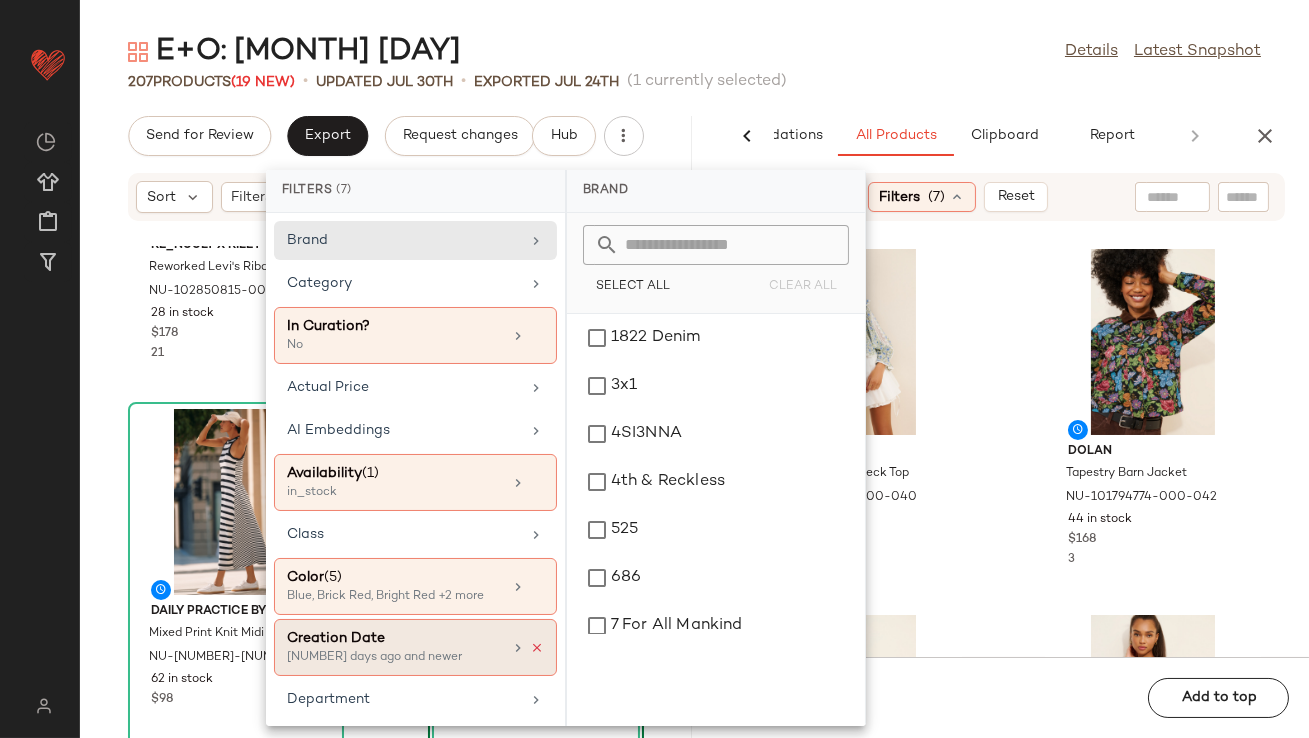 click at bounding box center [537, 648] 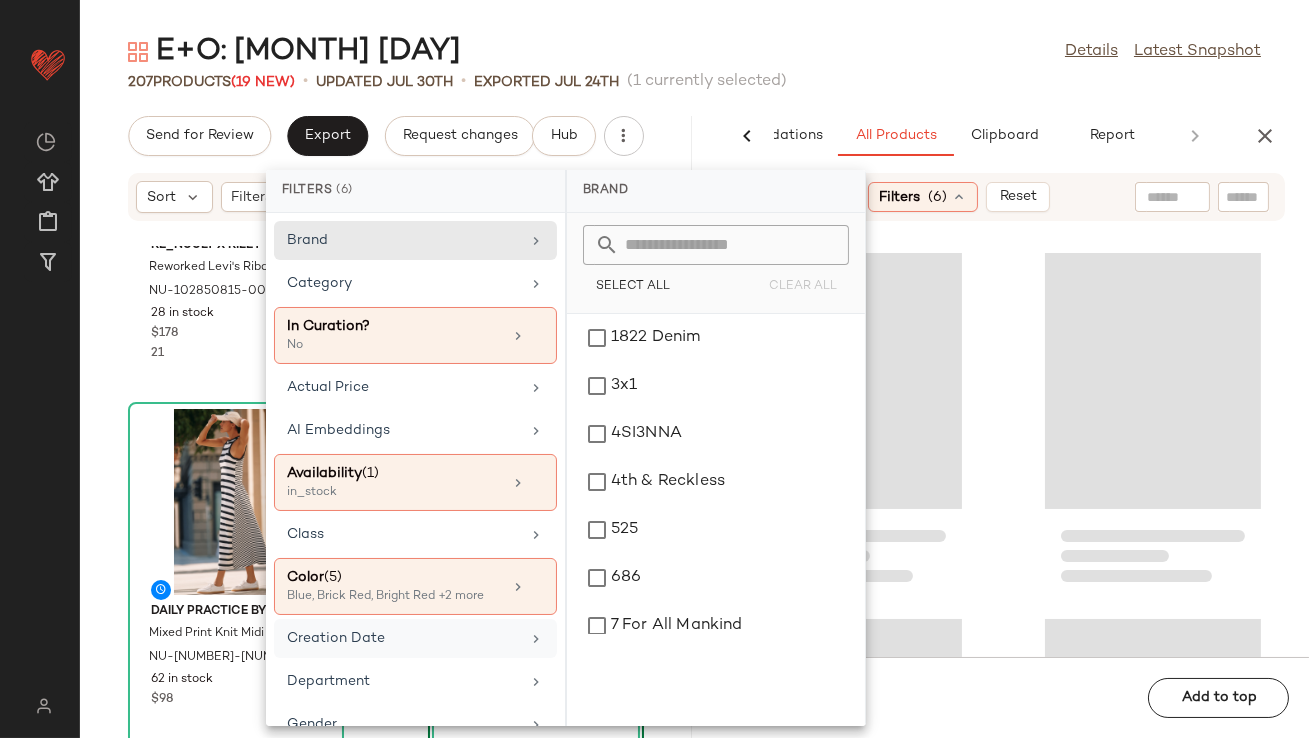 click on "E+O: [MONTH] [DAY] Details Latest Snapshot 207 Products (19 New) • updated [MONTH] [DAY]th • Exported [MONTH] [DAY]th (1 currently selected) Send for Review Export Request changes Hub Sort Filters Re_Nuuly x [FIRST] [LAST] [STYLE] [STYLE] Shorts NU-[NUMBER]-[NUMBER]-[NUMBER] 28 in stock $178 21 Re_Nuuly x [FIRST] [LAST] Reworked [STYLE] Denim Top NU-[NUMBER]-[NUMBER]-[NUMBER] 2 in stock $188 11 Daily Practice by Anthropologie Mixed Print Knit Midi Dress NU-[NUMBER]-[NUMBER]-[NUMBER] 62 in stock $98 View [FIRST] [LAST] Nico Chunky Cardigan Sweater NU-[NUMBER]-[NUMBER]-[NUMBER] 202 in stock $165 1 Free People Best Coast Embroidered Shorts NU-[NUMBER]-[NUMBER]-[NUMBER] 18 in stock $198 1 Madewell Patch Pocket Superwide Leg Jeans NU-[NUMBER]-[NUMBER]-[NUMBER] 5 in stock $148 95 Free People Porta Cashmere Henley NU-[NUMBER]-[NUMBER]-[NUMBER] 5 in stock $168 17 Free People Timko Sleeveless Onesie NU-[NUMBER]-[NUMBER]-[NUMBER] 19 in stock $148 12 AI Recommendations All Products Clipboard Report Sort: Newest Filters (6) Reset Sort: Highest Inventory Filters 2" 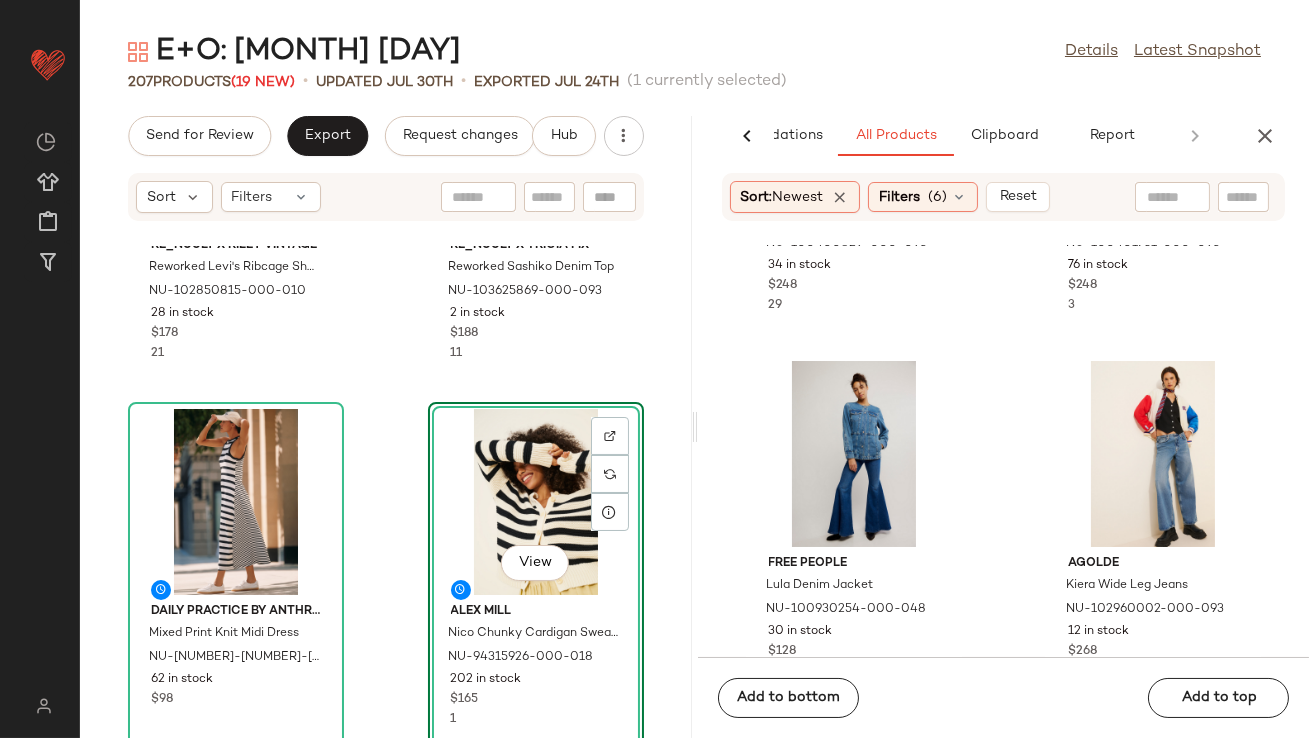 scroll, scrollTop: 2849, scrollLeft: 0, axis: vertical 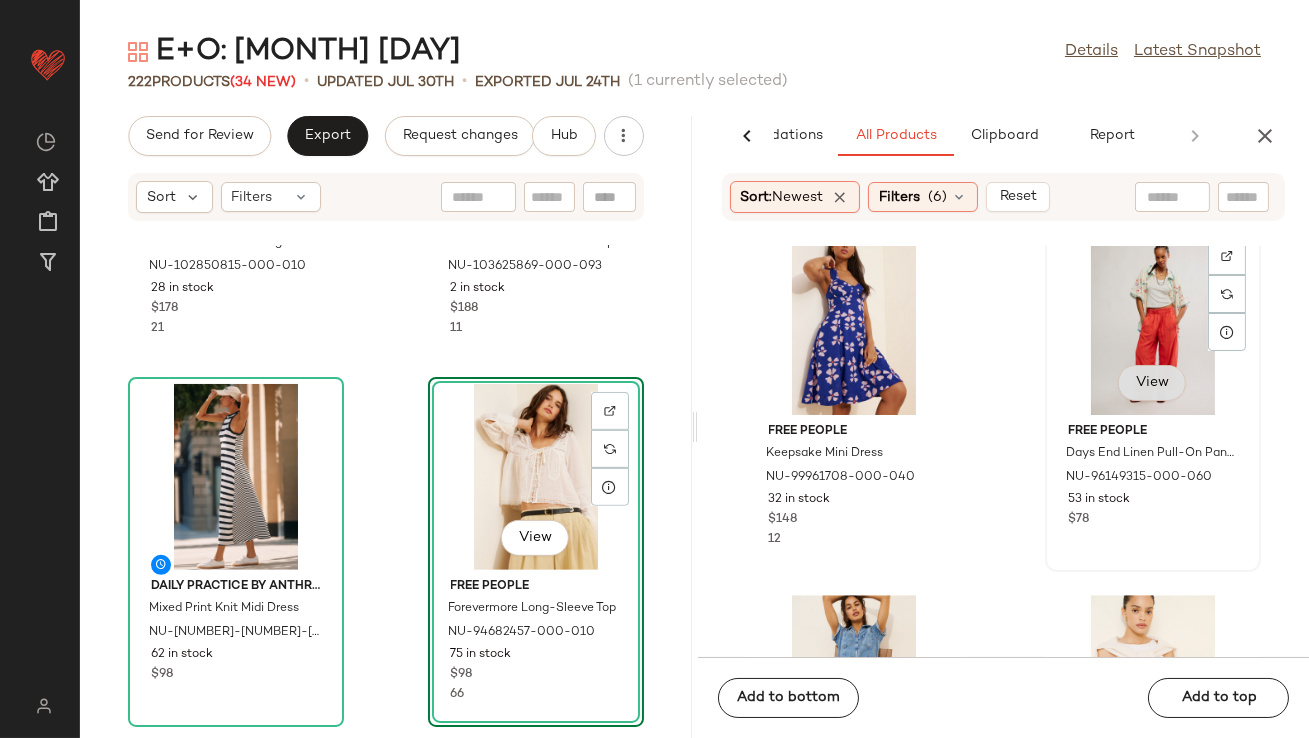 click on "View" at bounding box center [1152, 383] 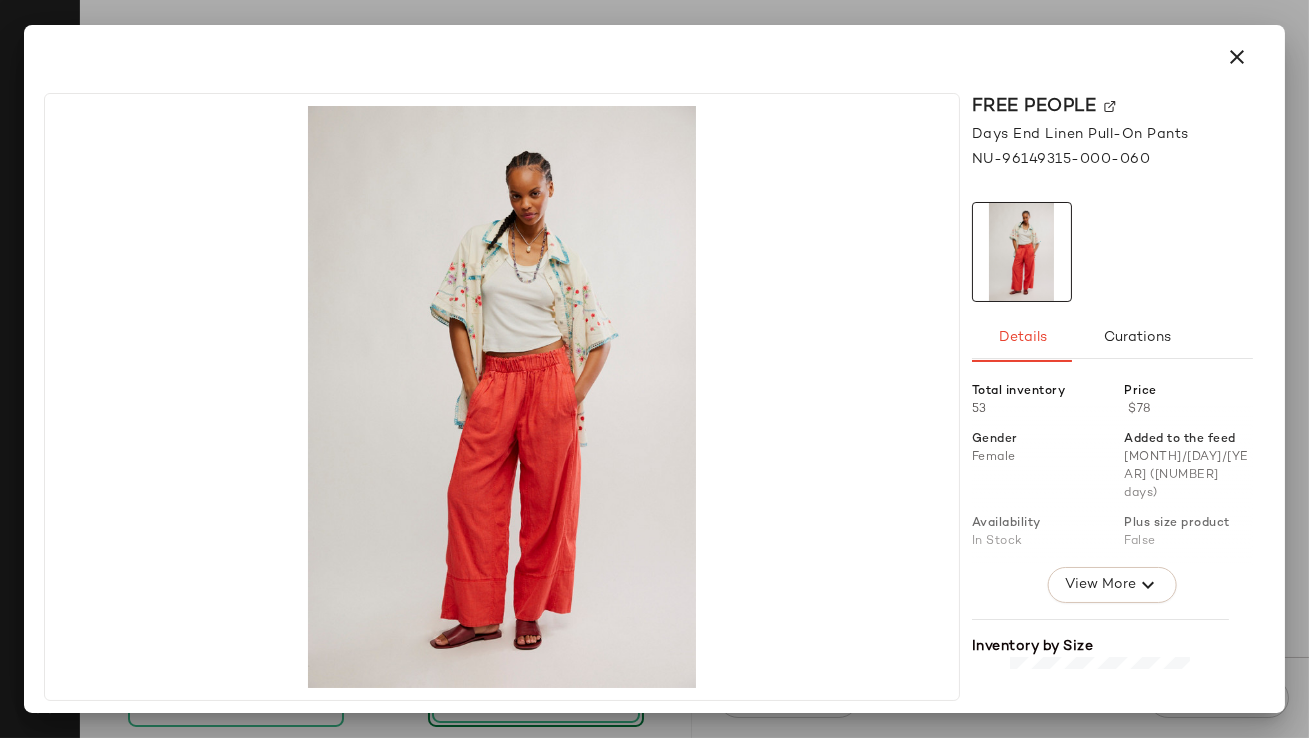 click at bounding box center [1237, 57] 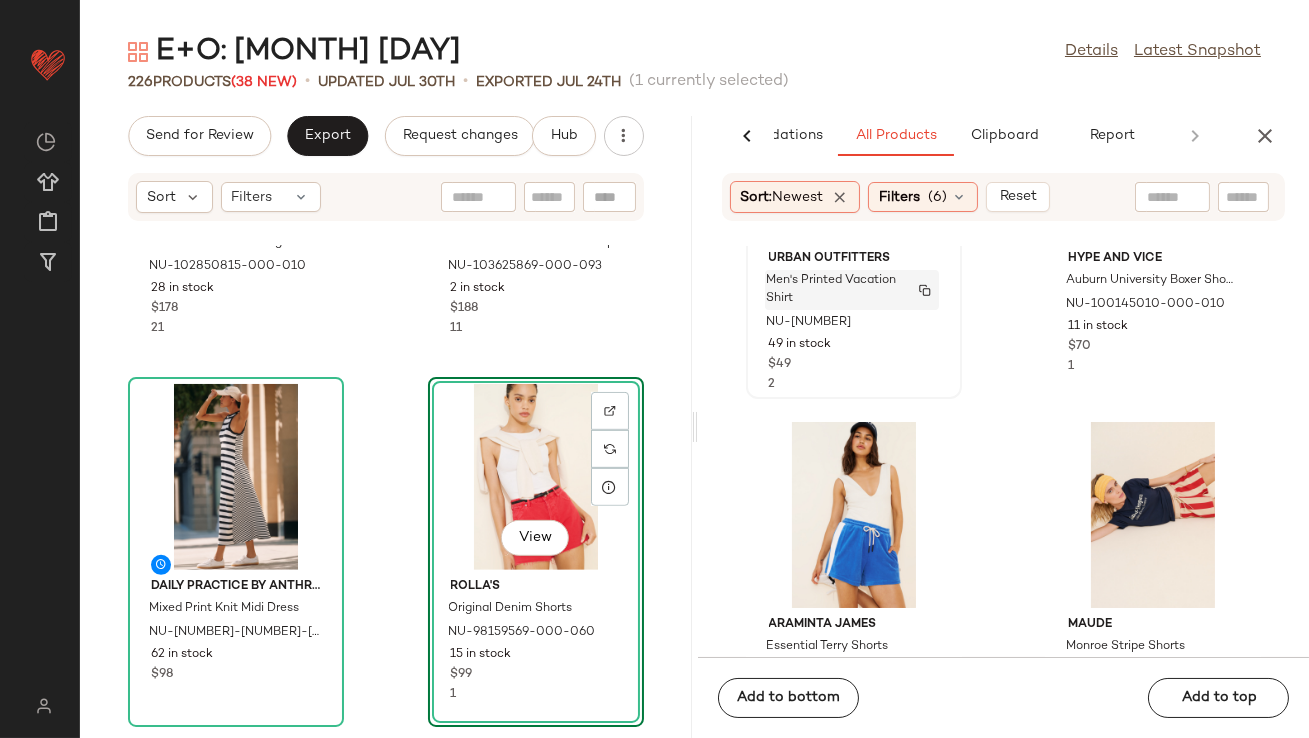 scroll, scrollTop: 10888, scrollLeft: 0, axis: vertical 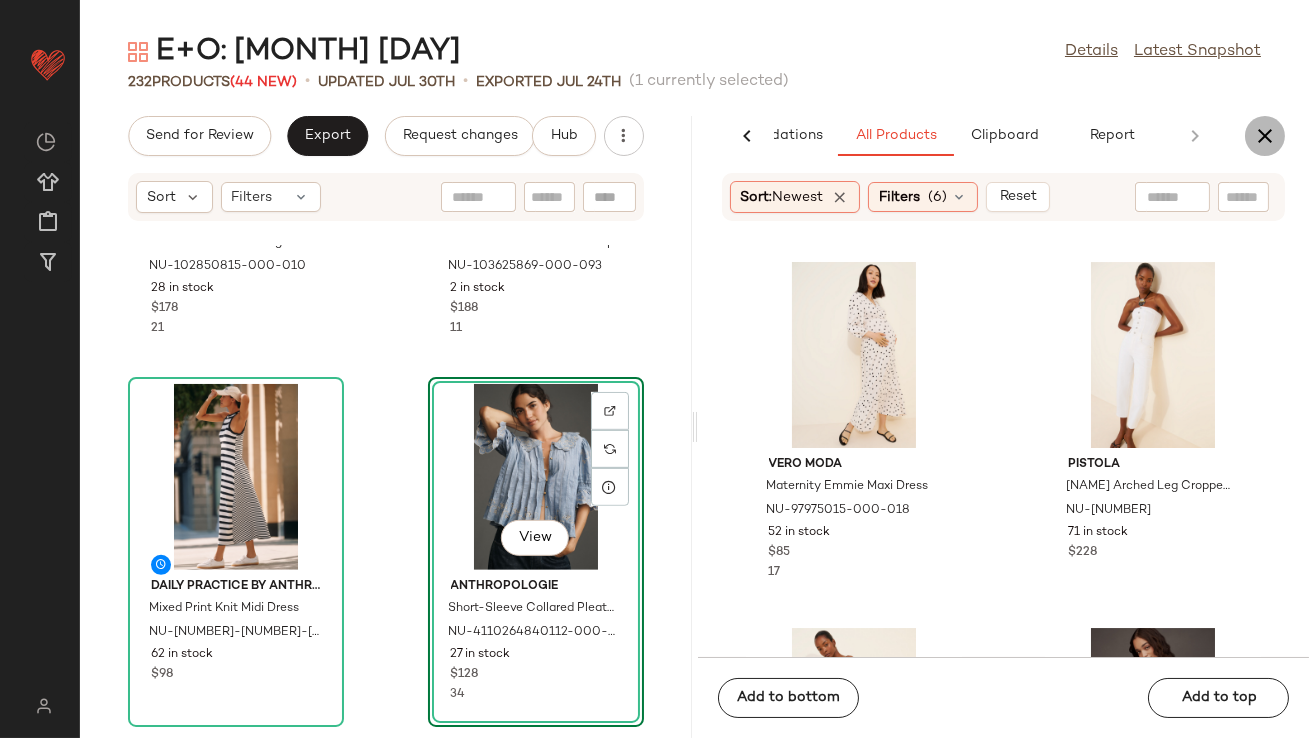 click at bounding box center (1265, 136) 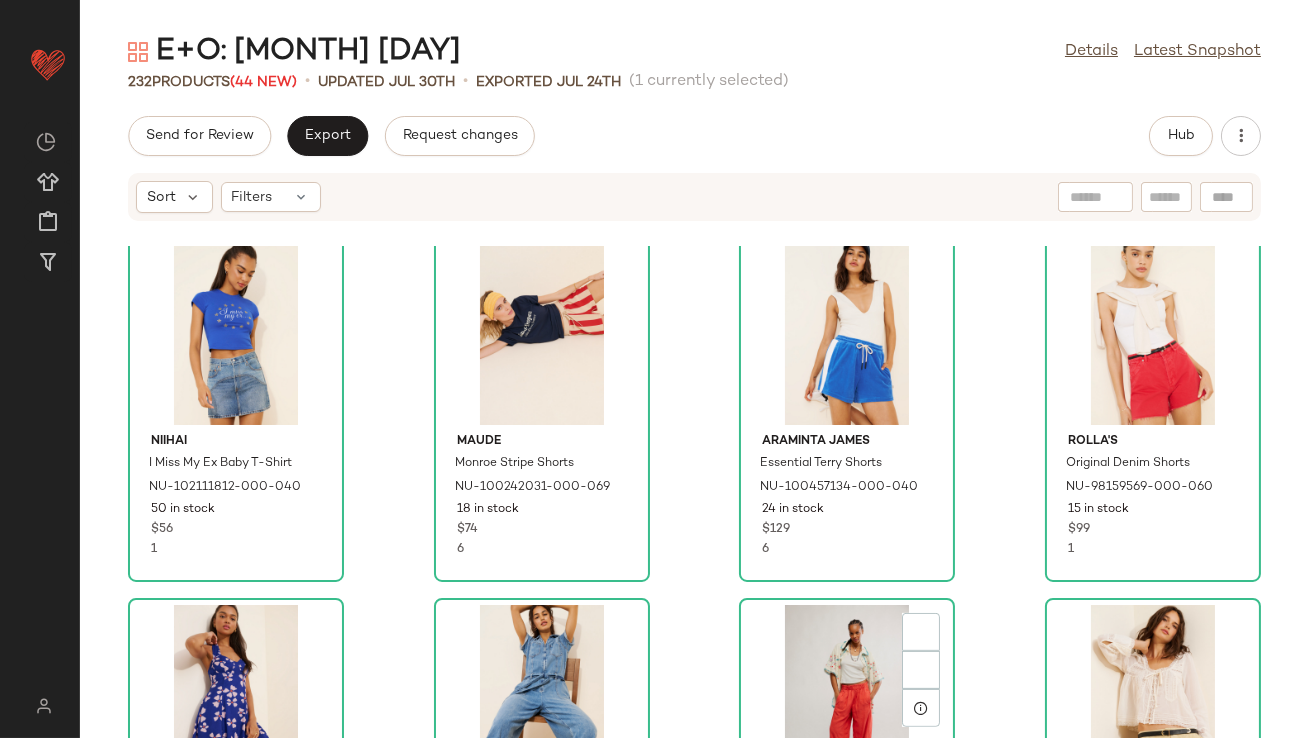 scroll, scrollTop: 1646, scrollLeft: 0, axis: vertical 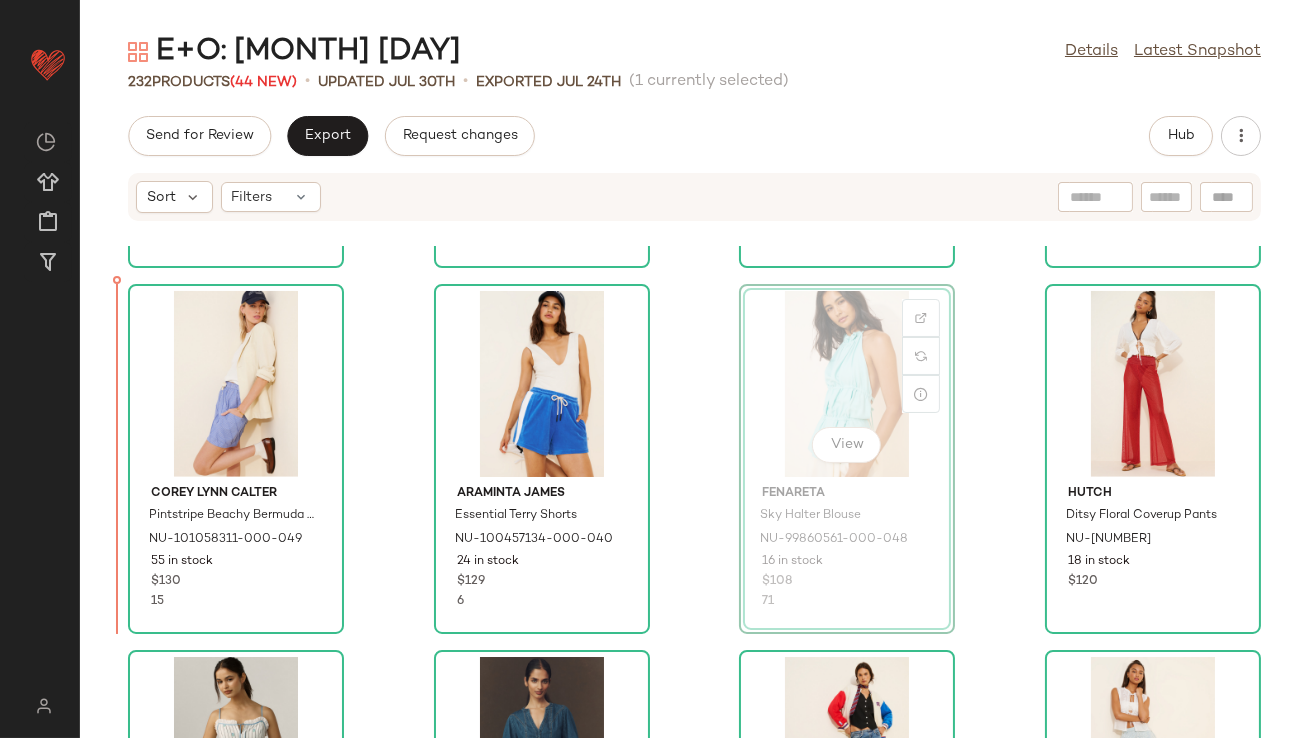 drag, startPoint x: 796, startPoint y: 413, endPoint x: 781, endPoint y: 413, distance: 15 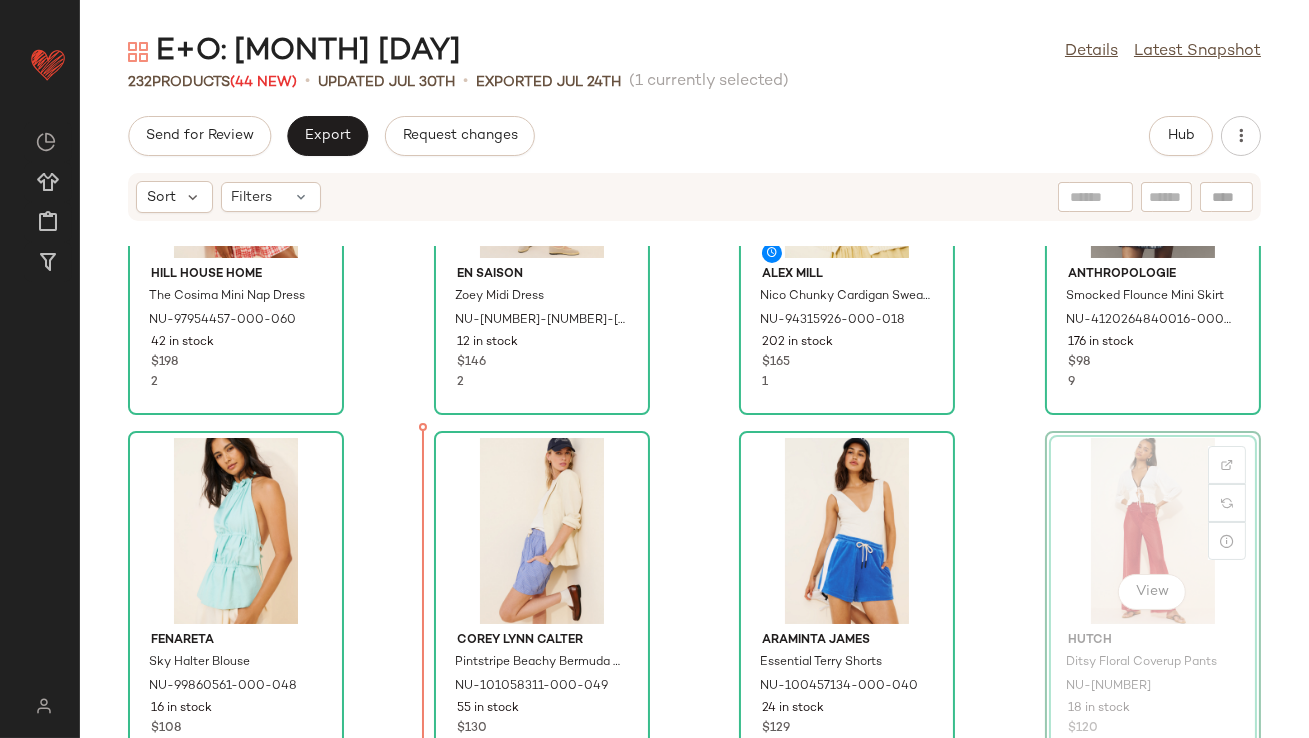 drag, startPoint x: 1143, startPoint y: 530, endPoint x: 1128, endPoint y: 531, distance: 15.033297 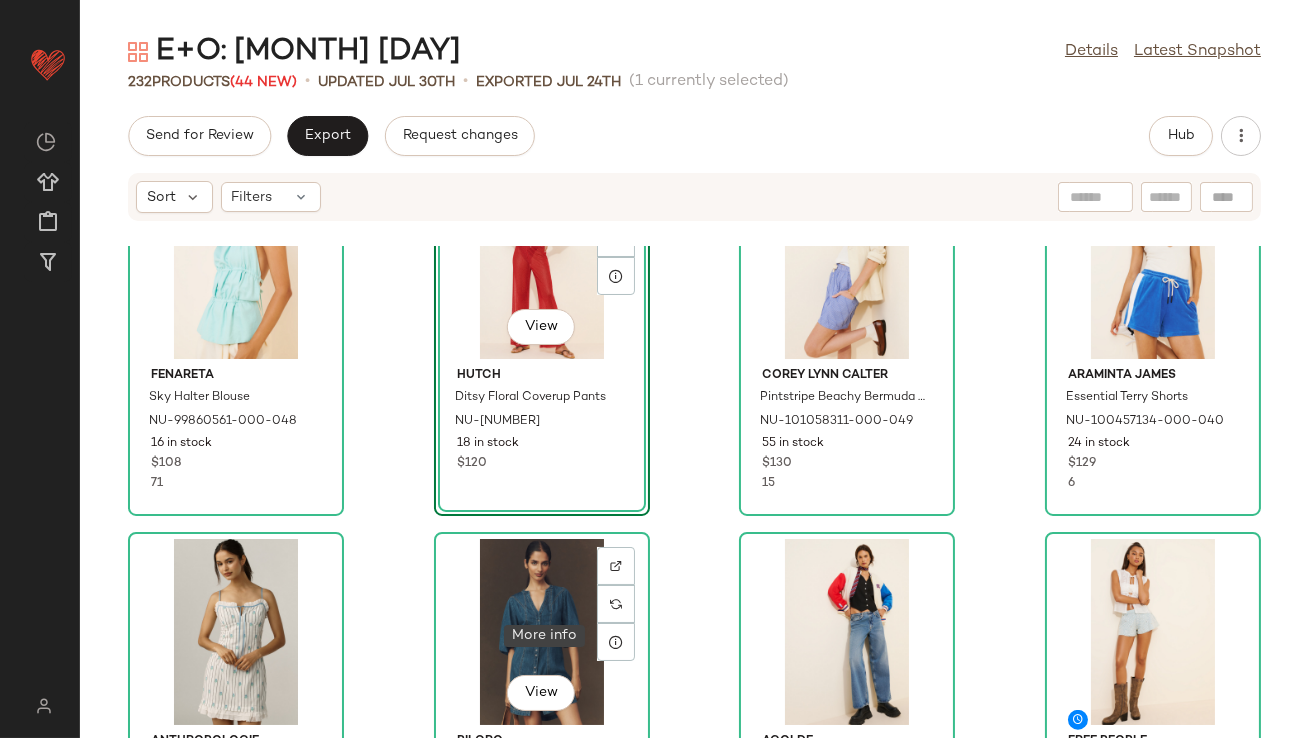 scroll, scrollTop: 3133, scrollLeft: 0, axis: vertical 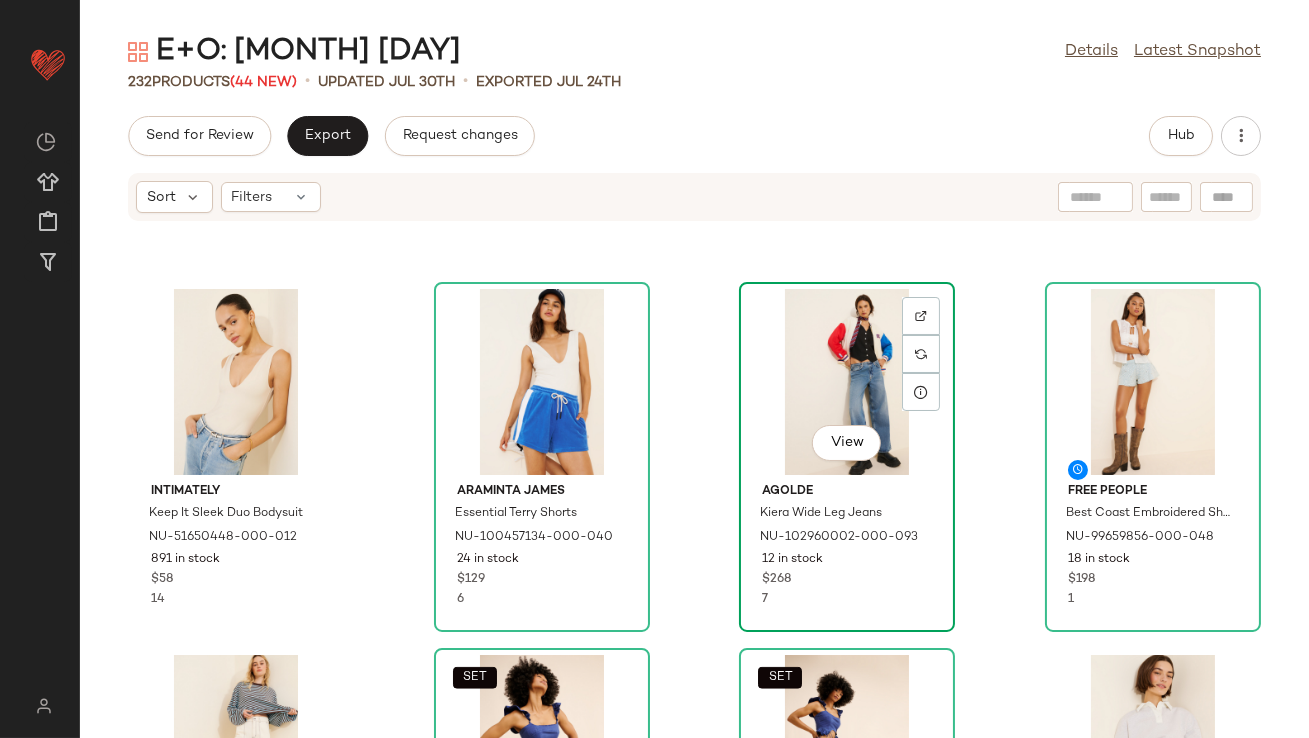 click on "View" 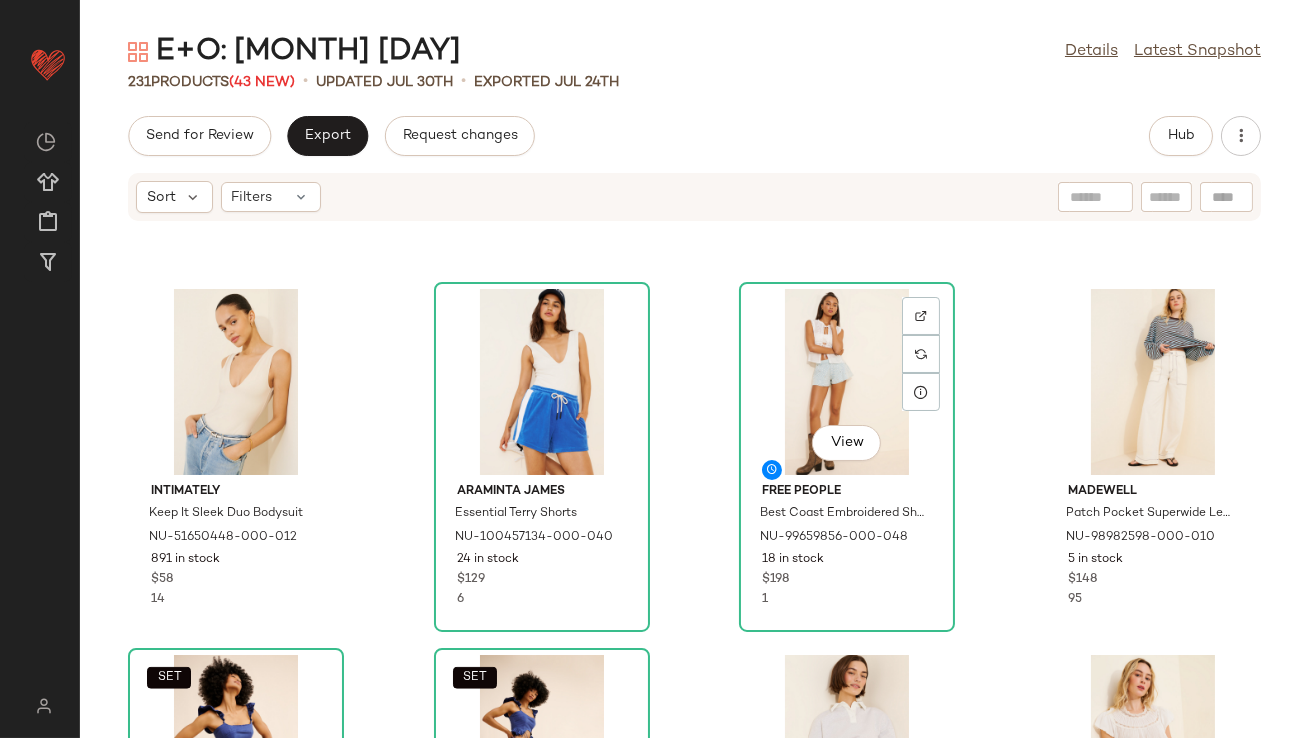 click on "View" 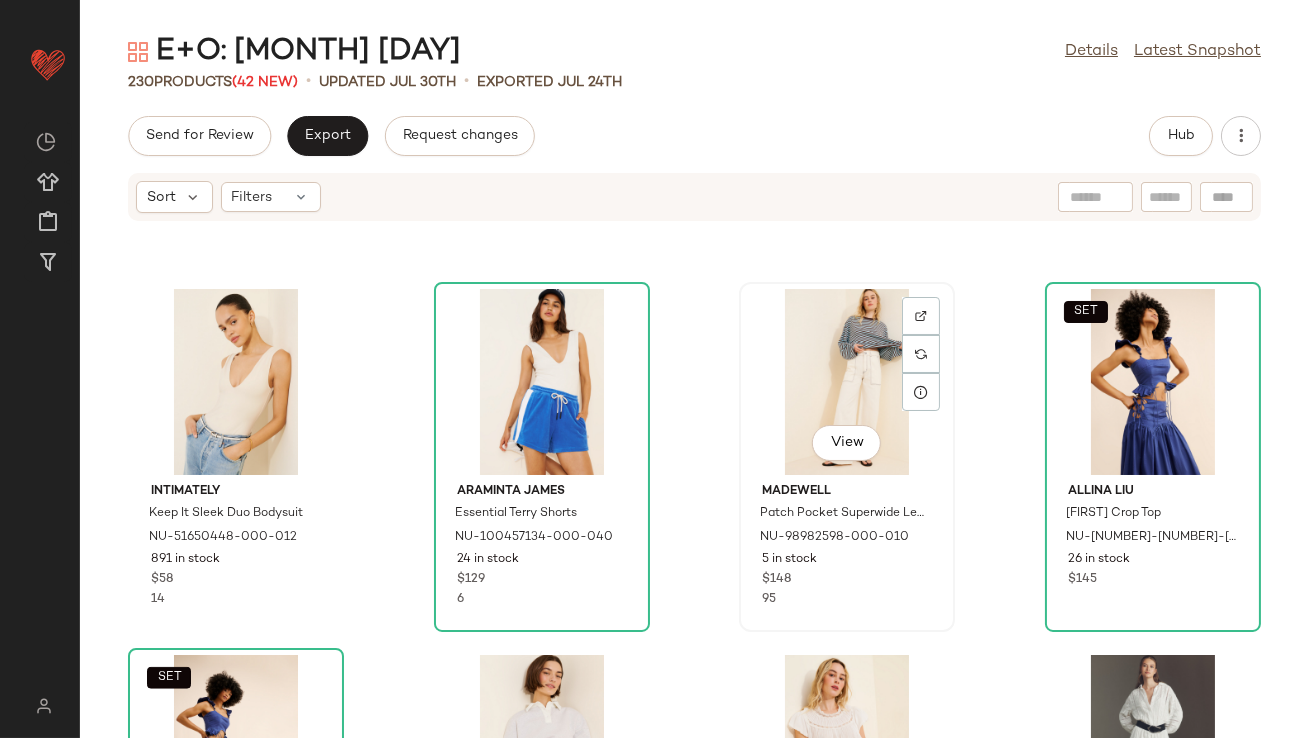 click on "View" 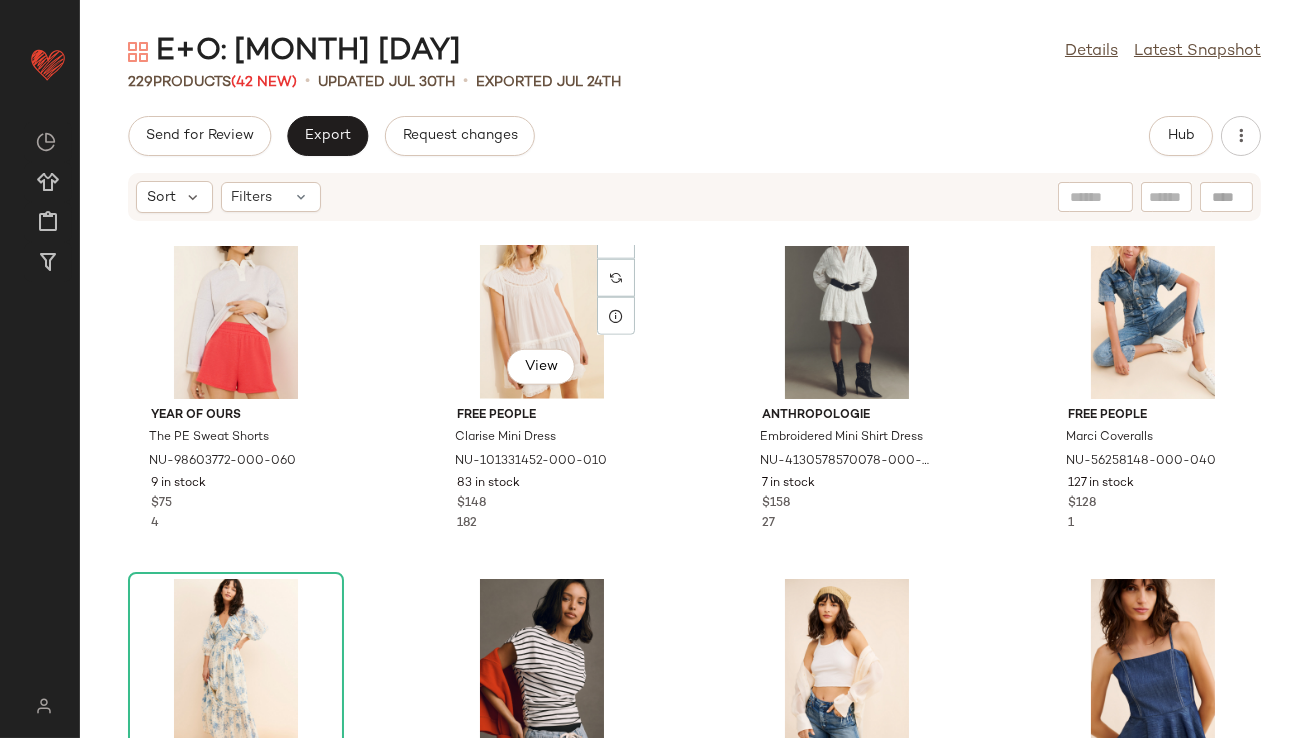 scroll, scrollTop: 4211, scrollLeft: 0, axis: vertical 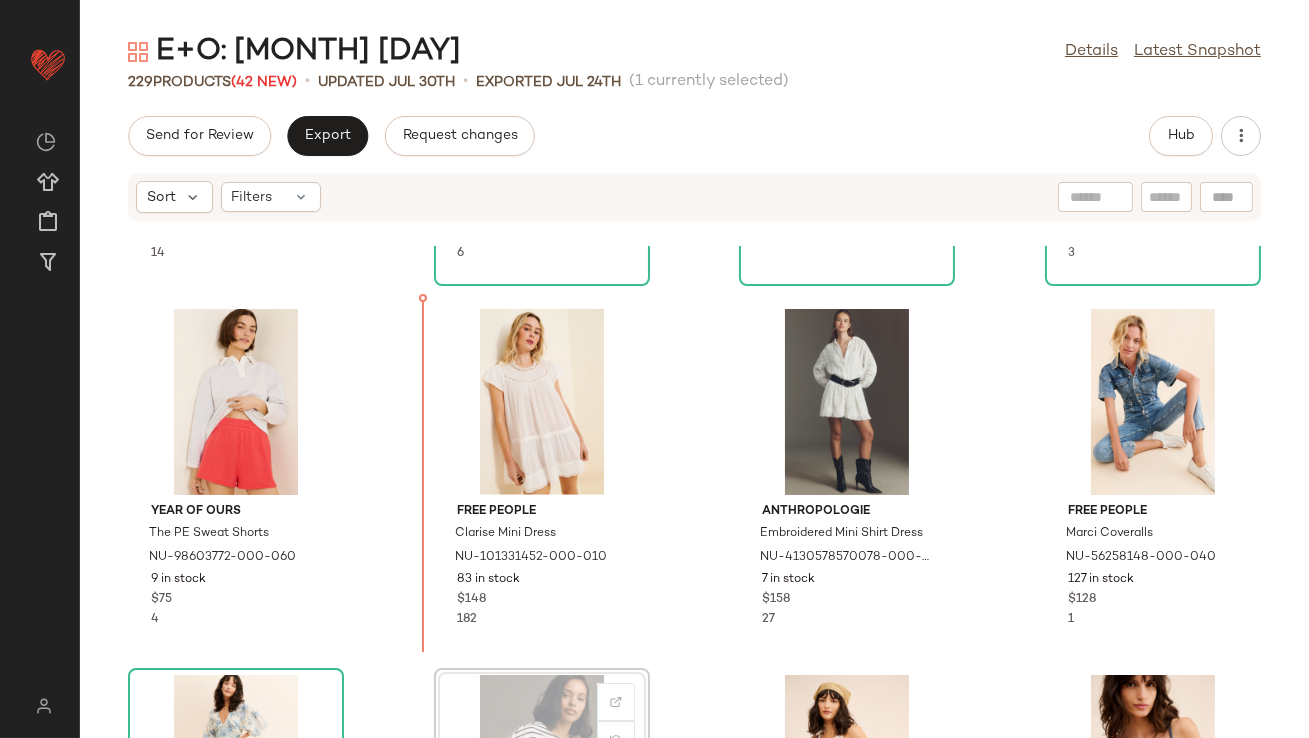 drag, startPoint x: 514, startPoint y: 561, endPoint x: 484, endPoint y: 529, distance: 43.863426 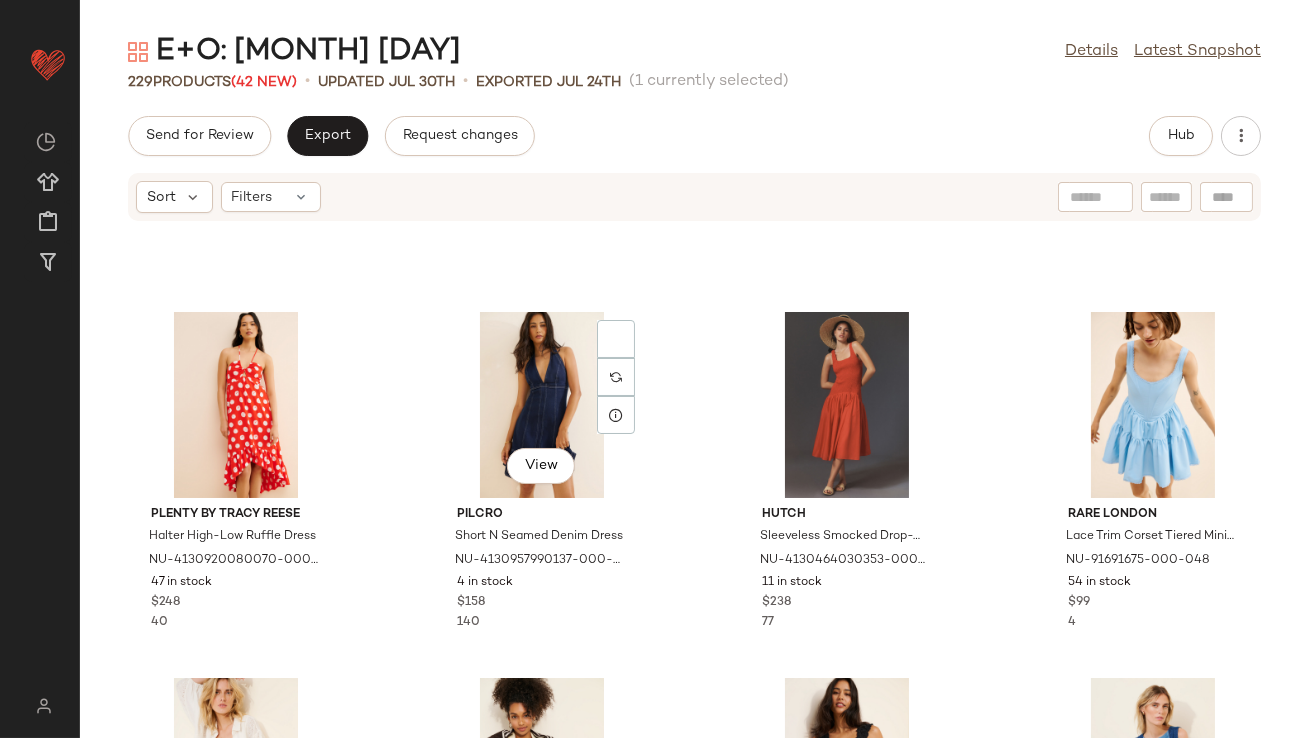 scroll, scrollTop: 286, scrollLeft: 0, axis: vertical 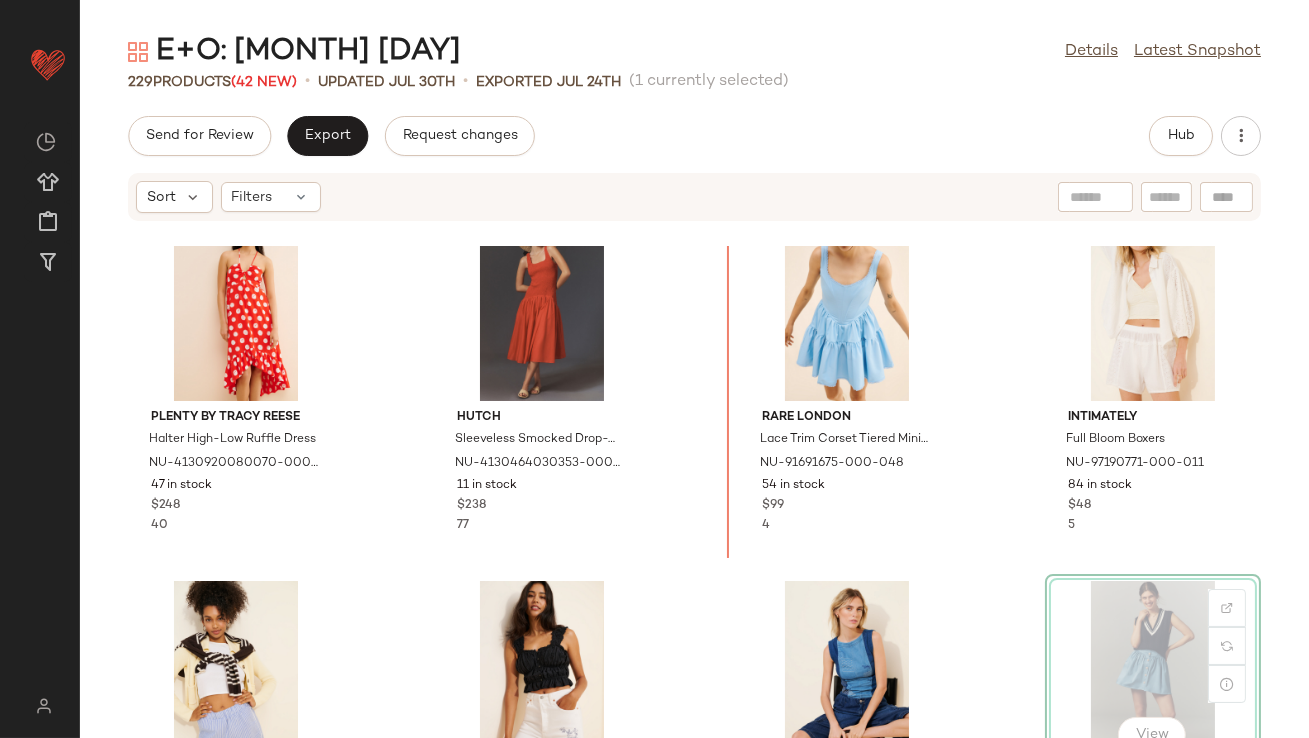 drag, startPoint x: 1076, startPoint y: 508, endPoint x: 1060, endPoint y: 503, distance: 16.763054 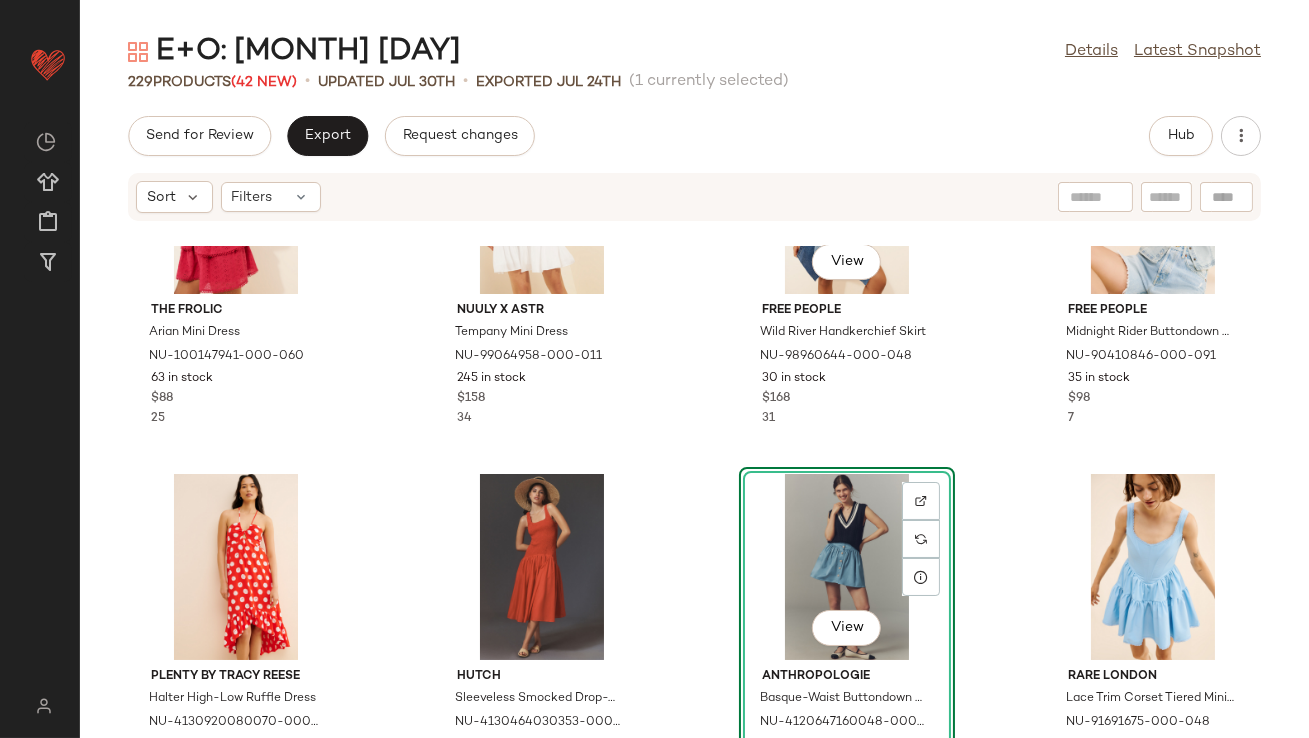 scroll, scrollTop: 199, scrollLeft: 0, axis: vertical 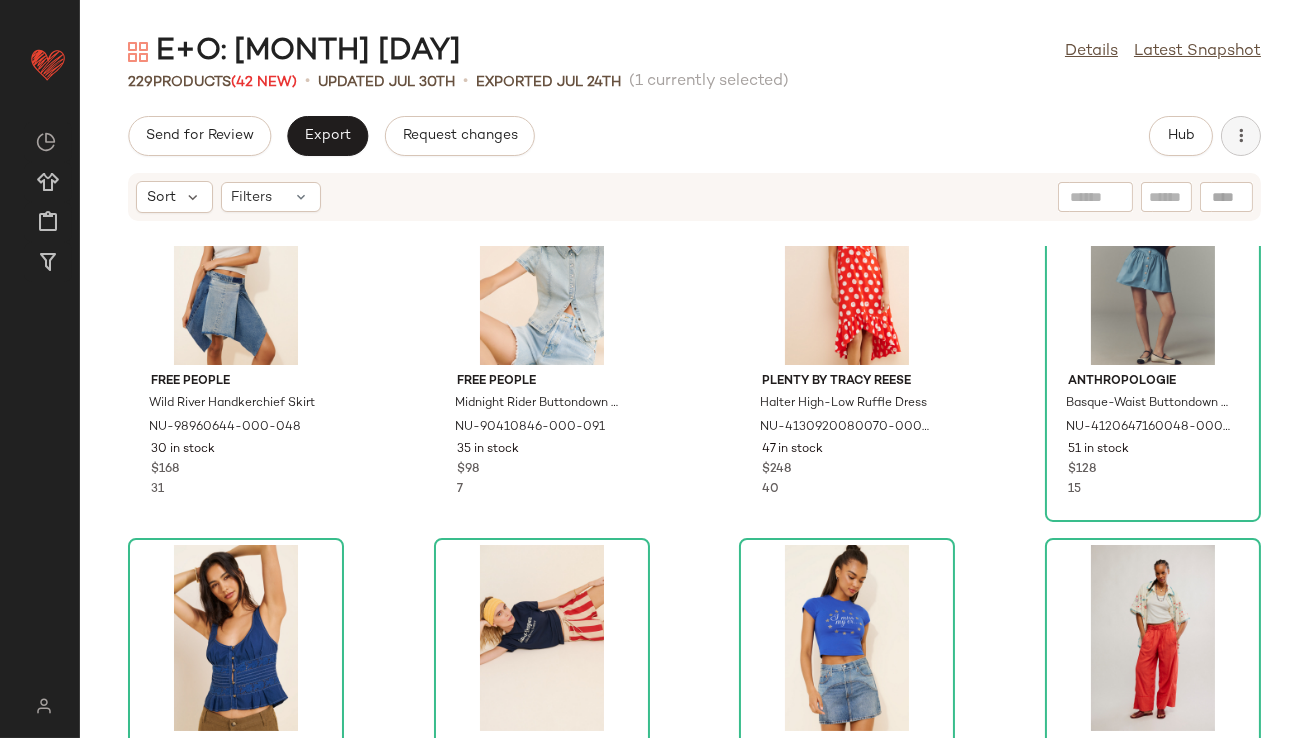 click 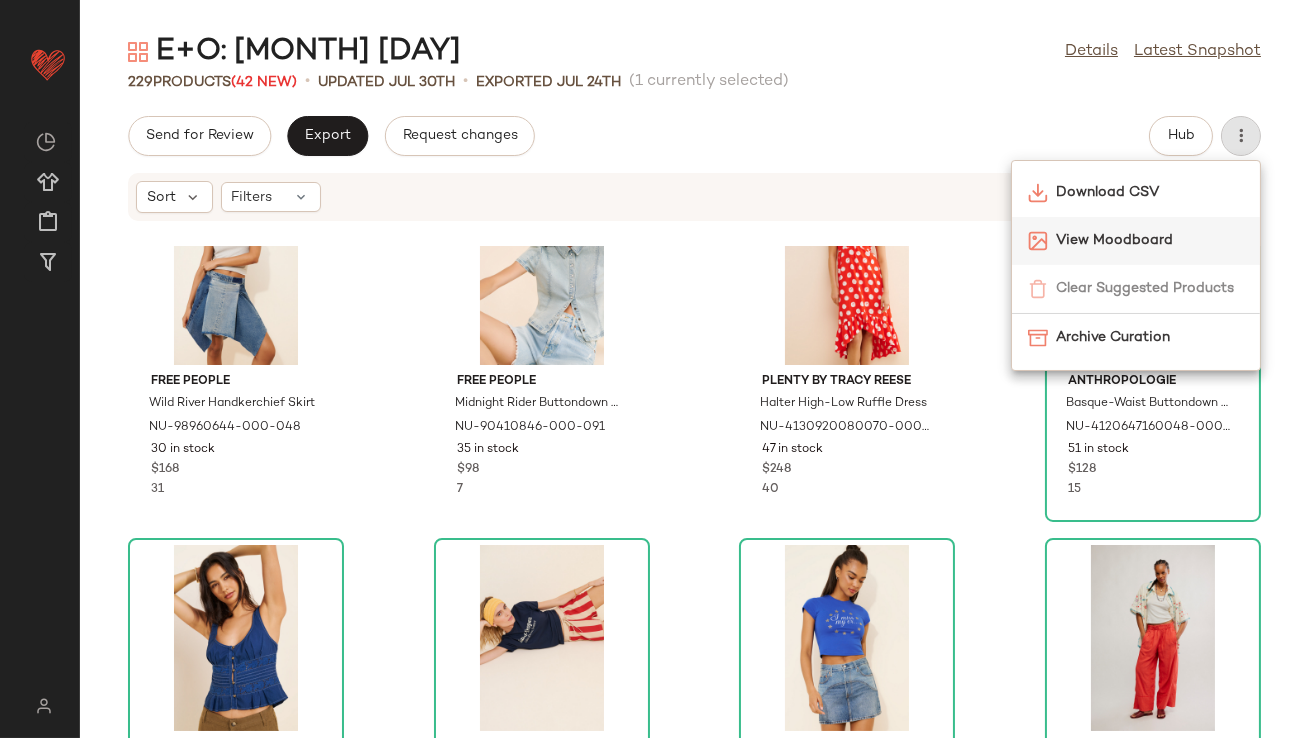 click on "View Moodboard" at bounding box center [1150, 240] 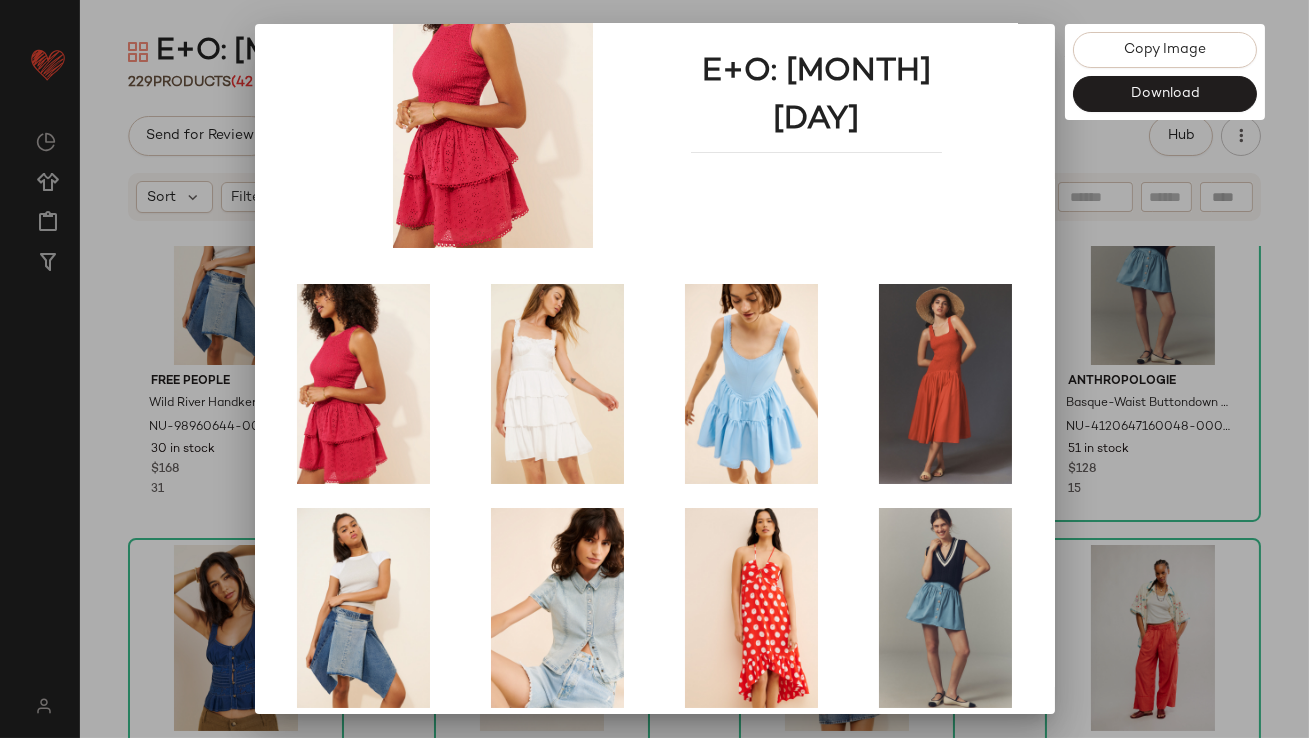 scroll, scrollTop: 341, scrollLeft: 0, axis: vertical 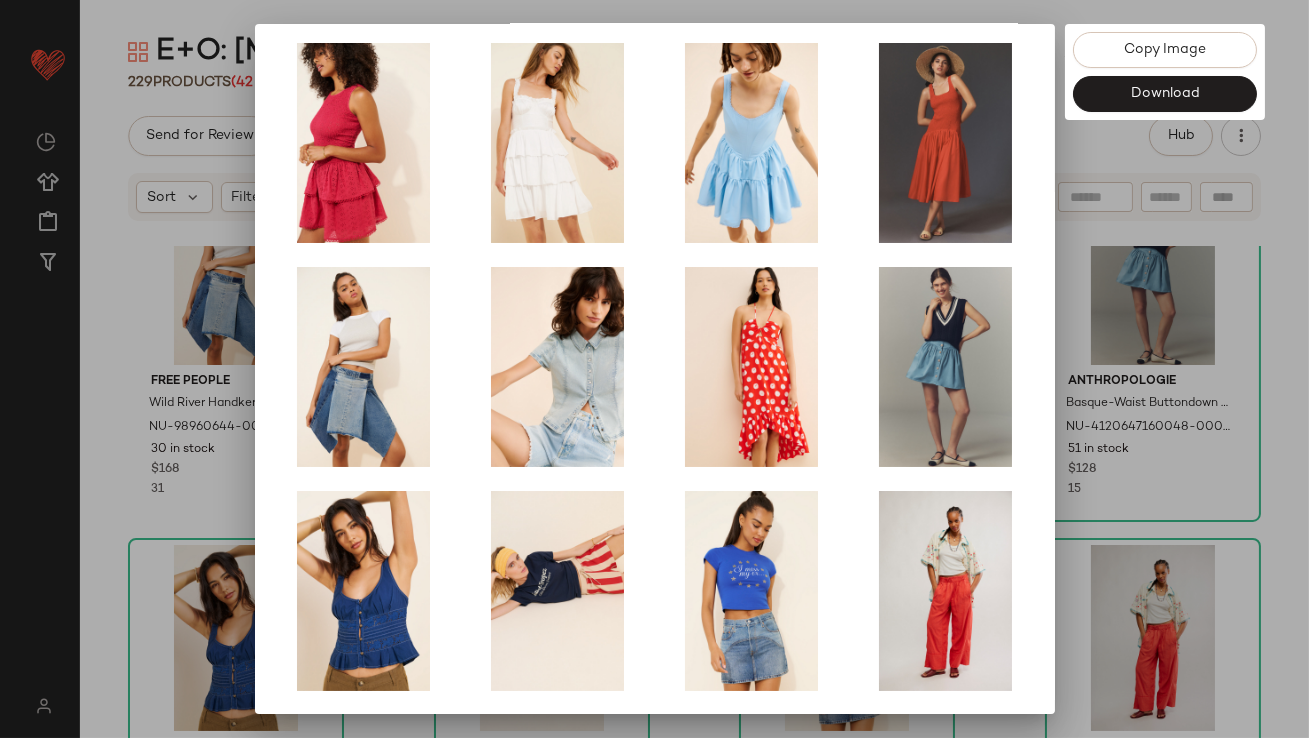 click at bounding box center [654, 369] 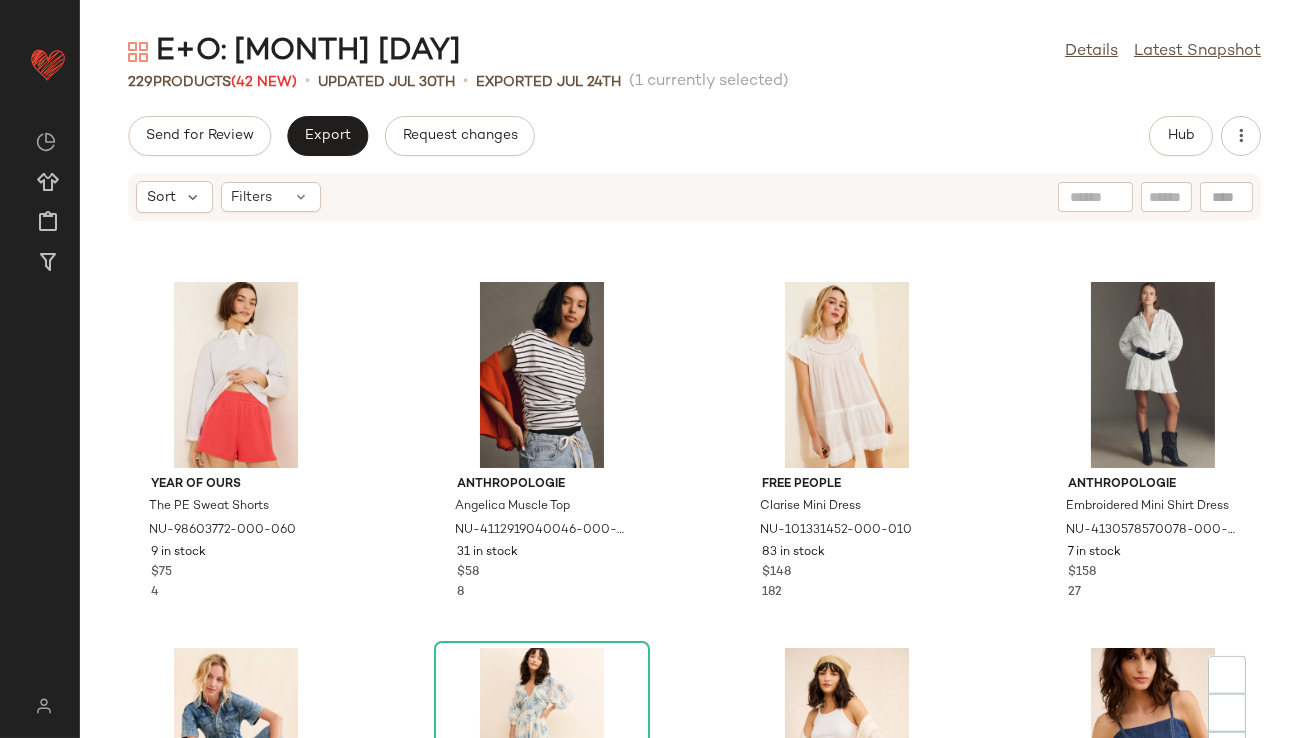 scroll, scrollTop: 4278, scrollLeft: 0, axis: vertical 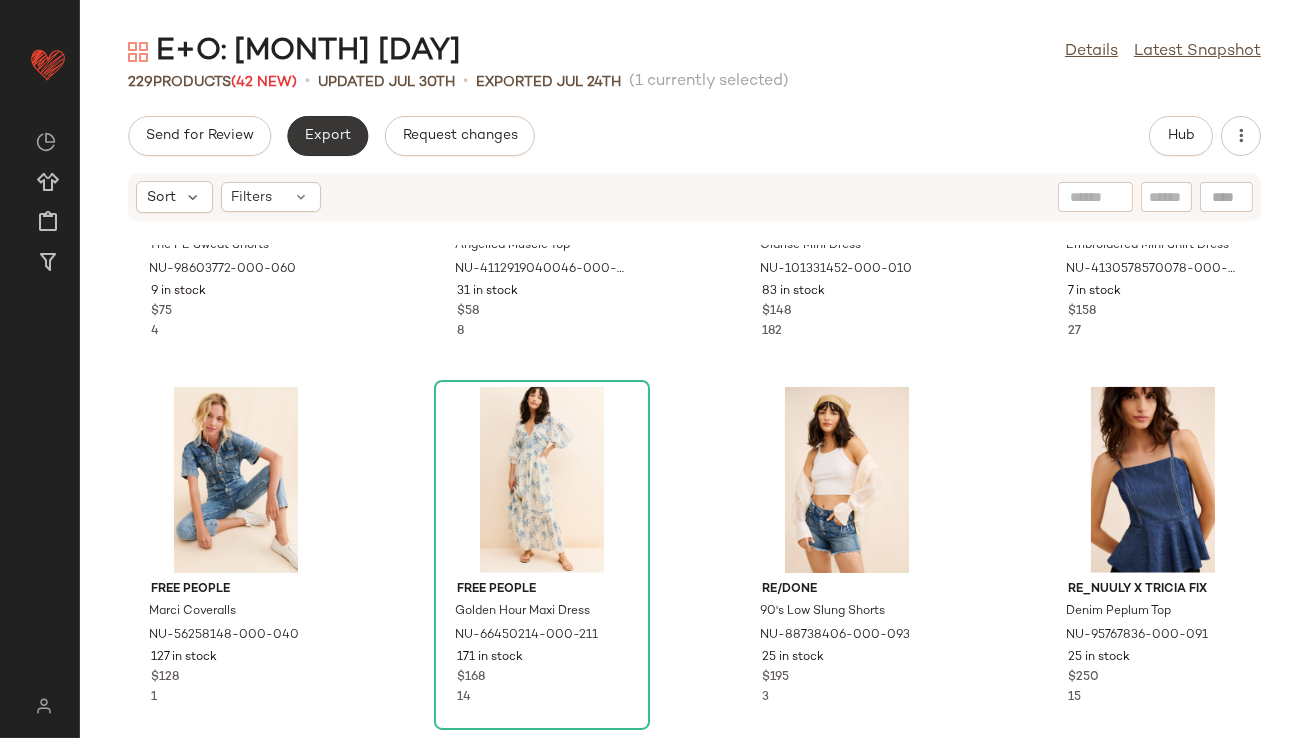 click on "Export" at bounding box center [327, 136] 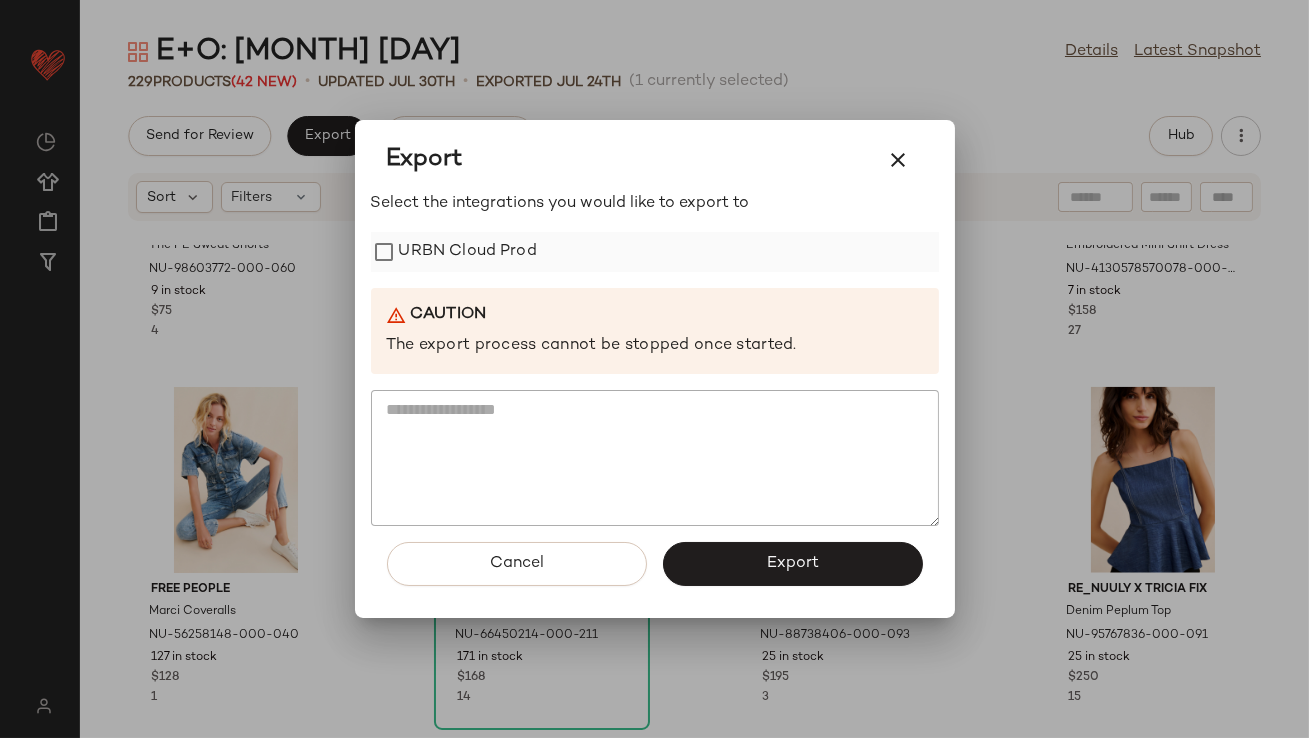 click on "URBN Cloud Prod" at bounding box center [468, 252] 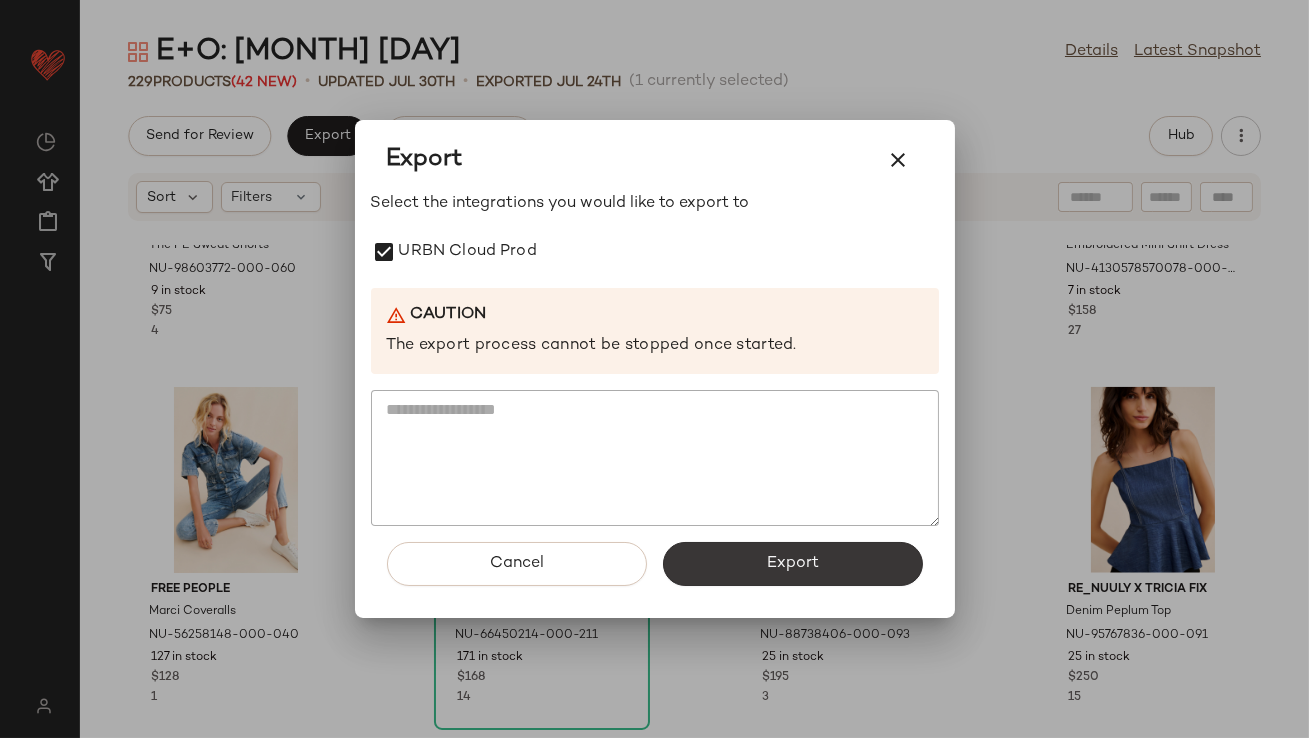 click on "Export" at bounding box center [793, 564] 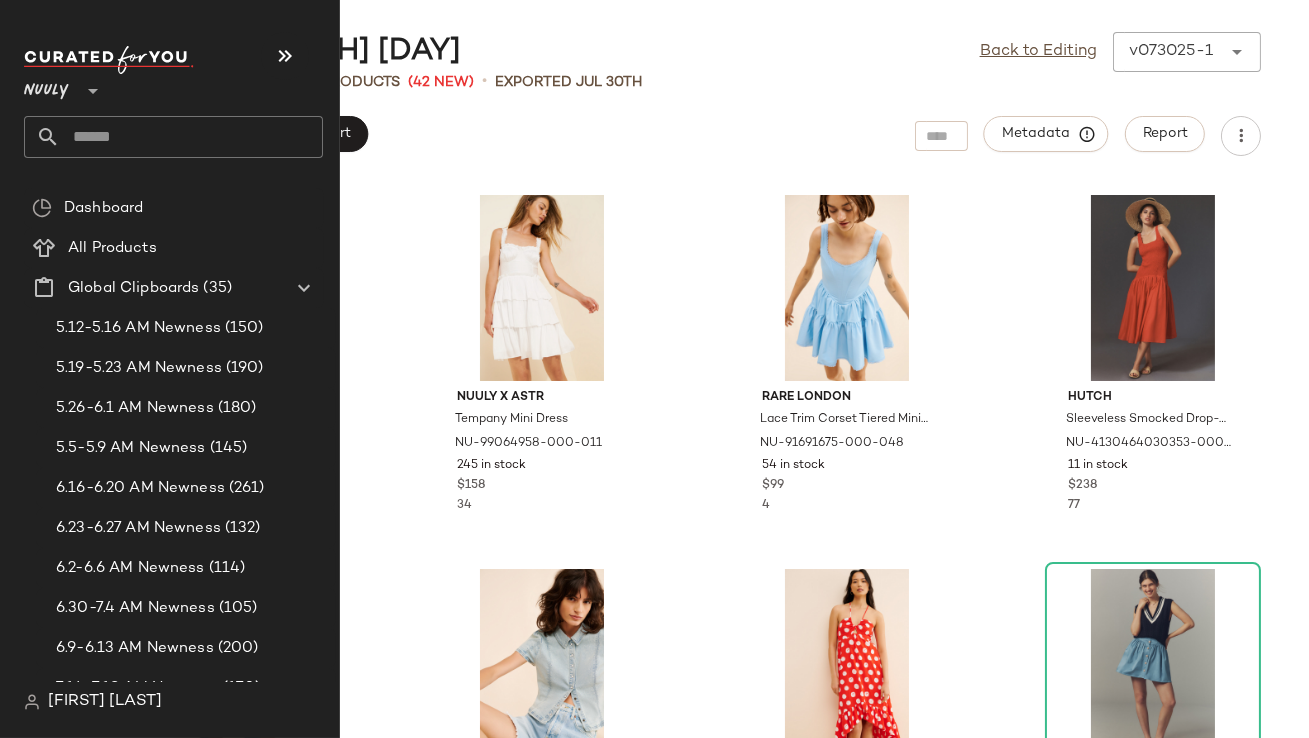 click 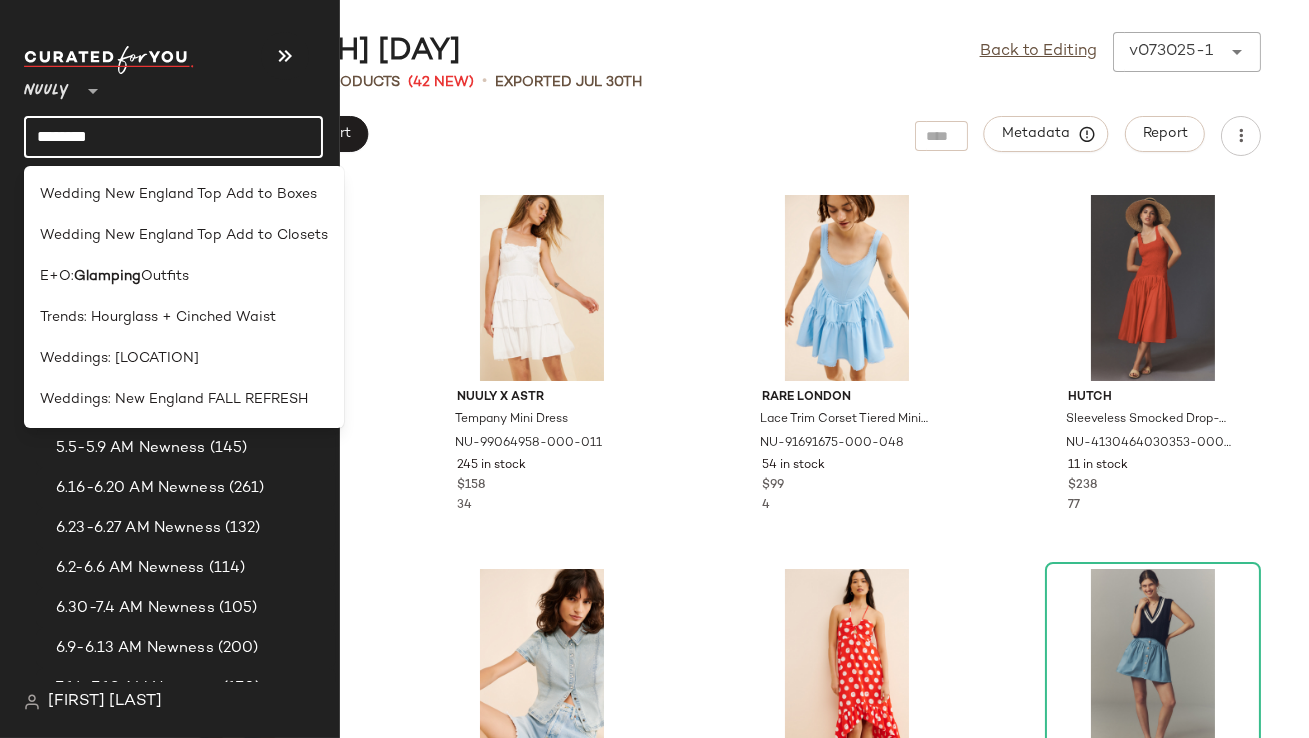 type on "********" 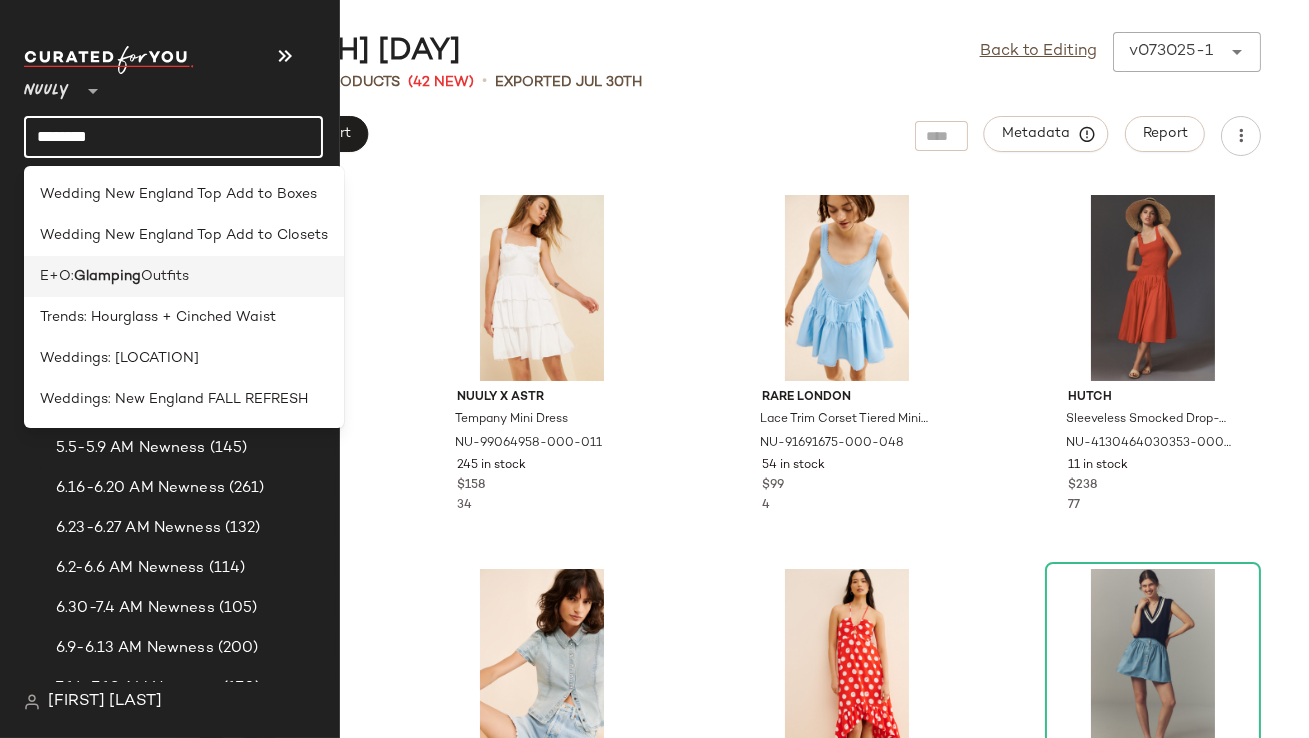 click on "Outfits" at bounding box center [165, 276] 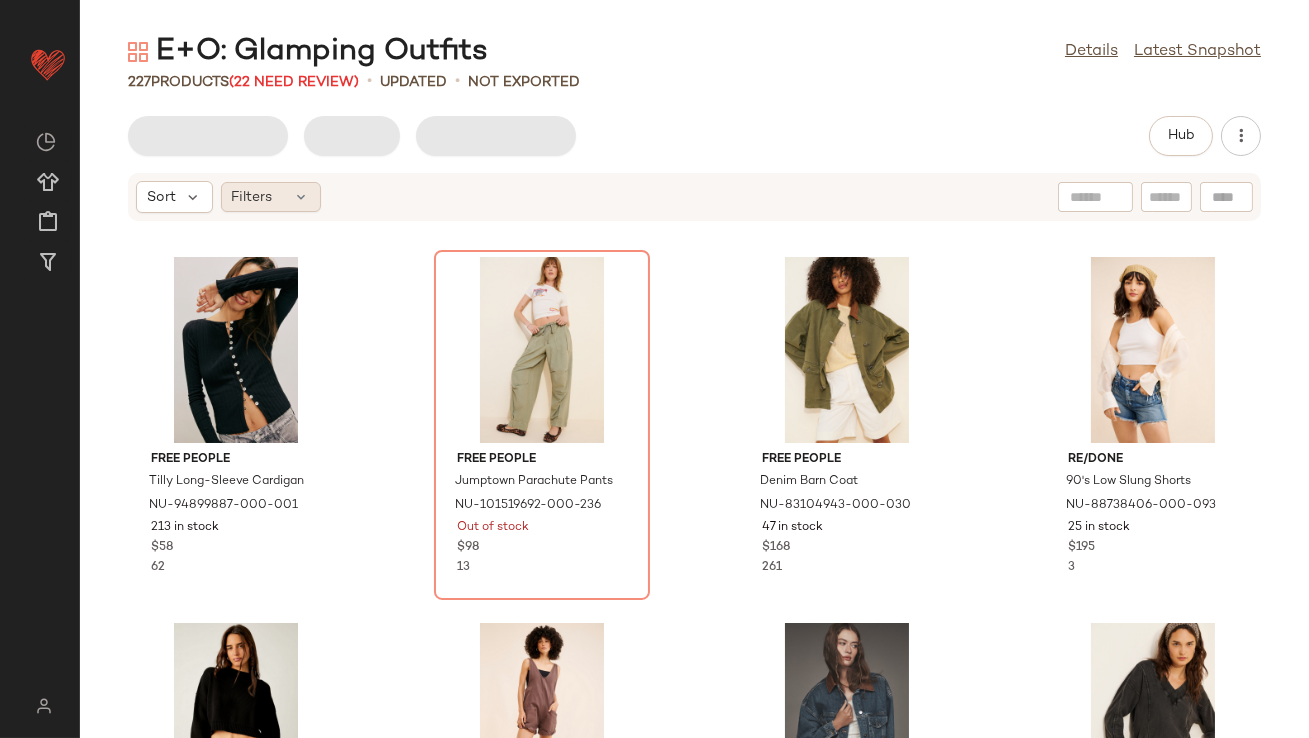 click at bounding box center (302, 197) 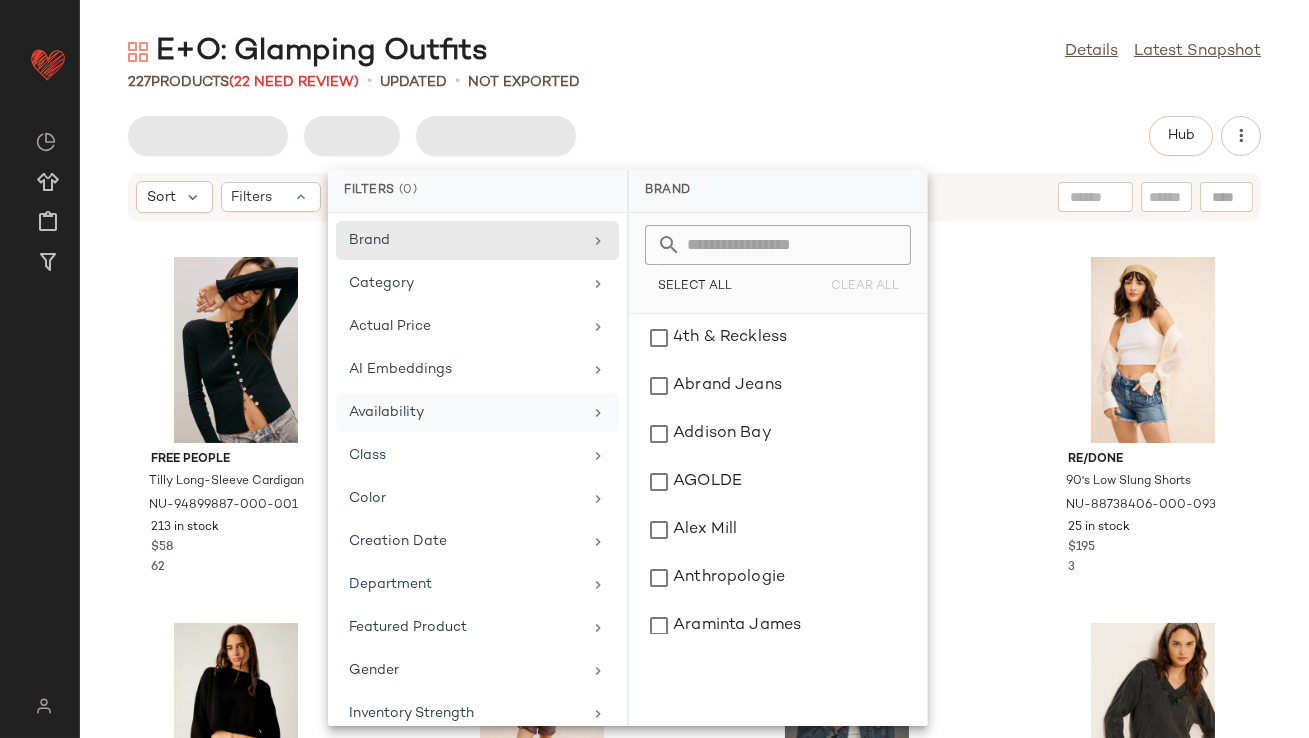 click on "Availability" 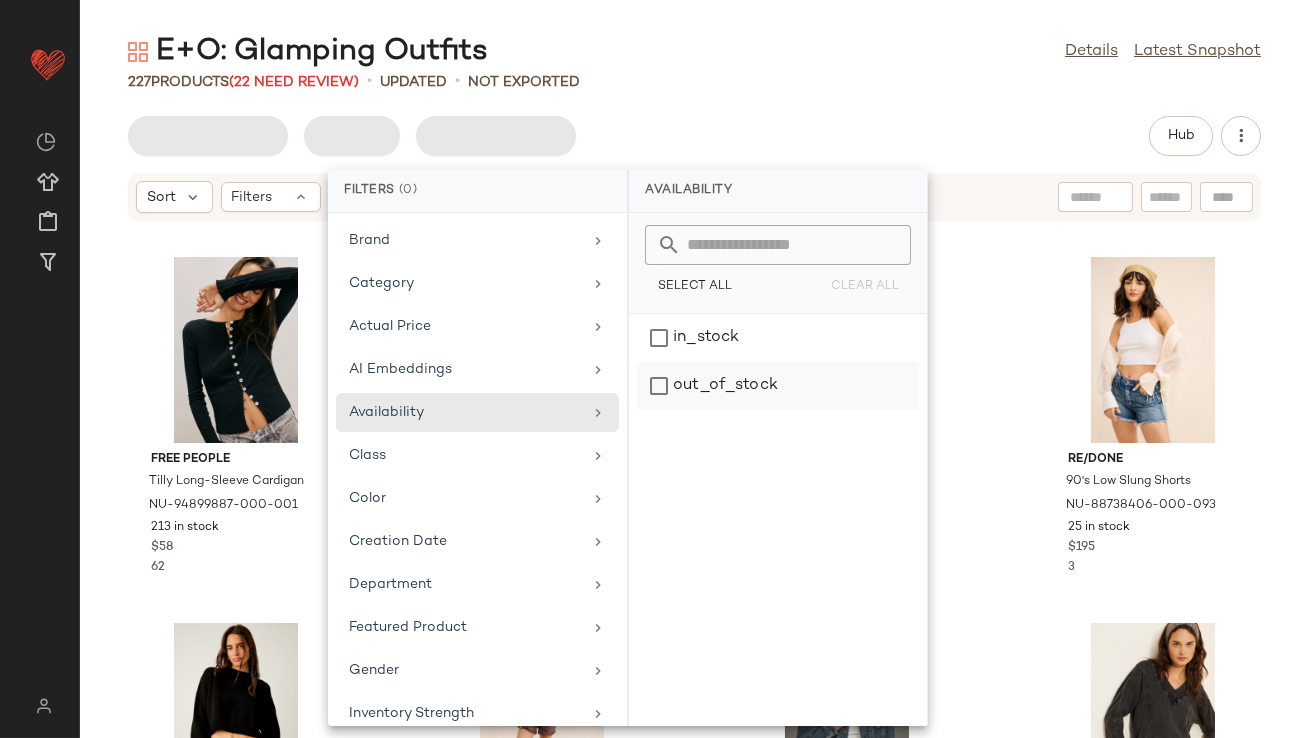 click on "out_of_stock" 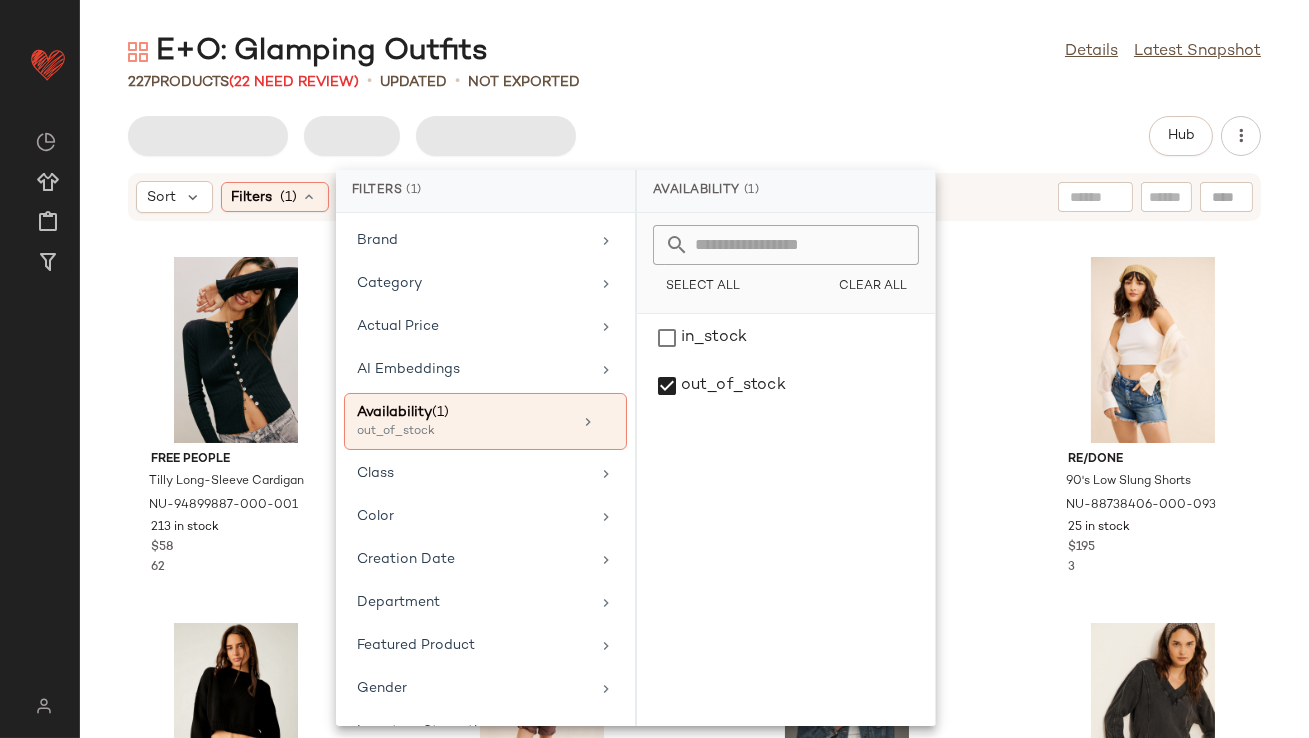 click on "Hub" 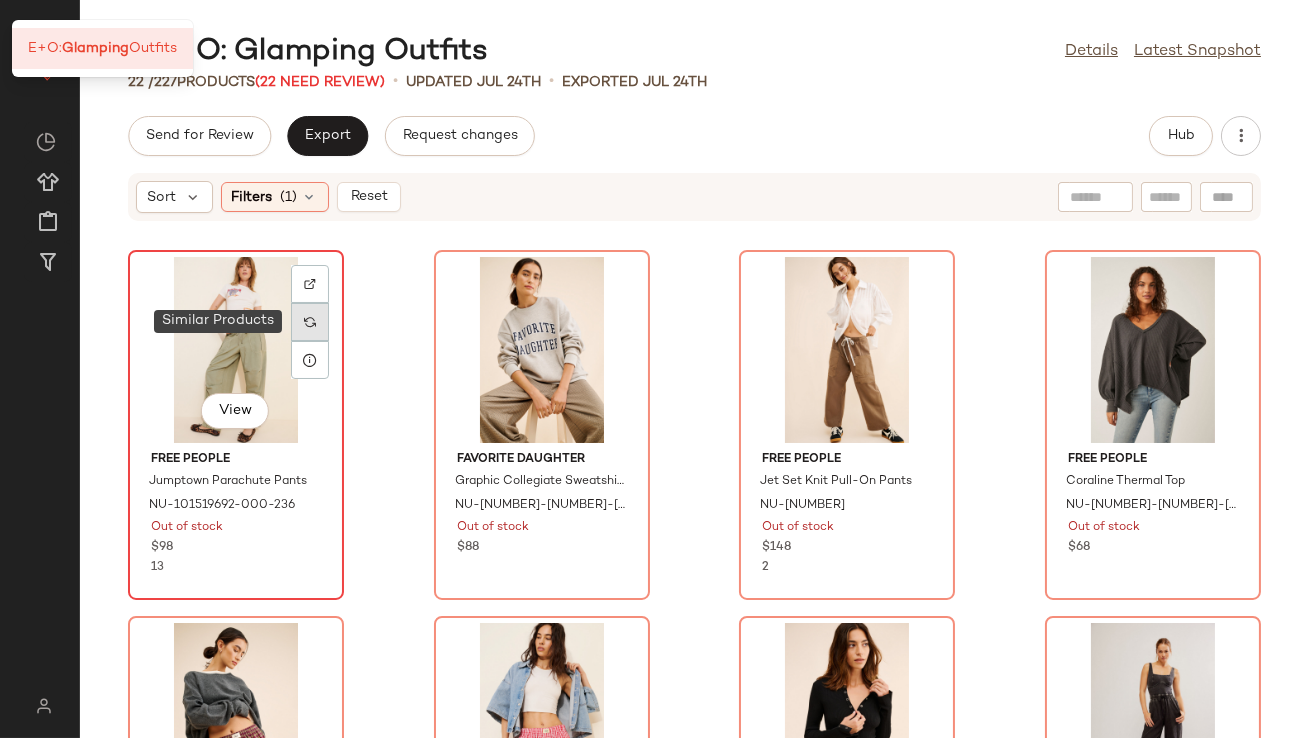 click 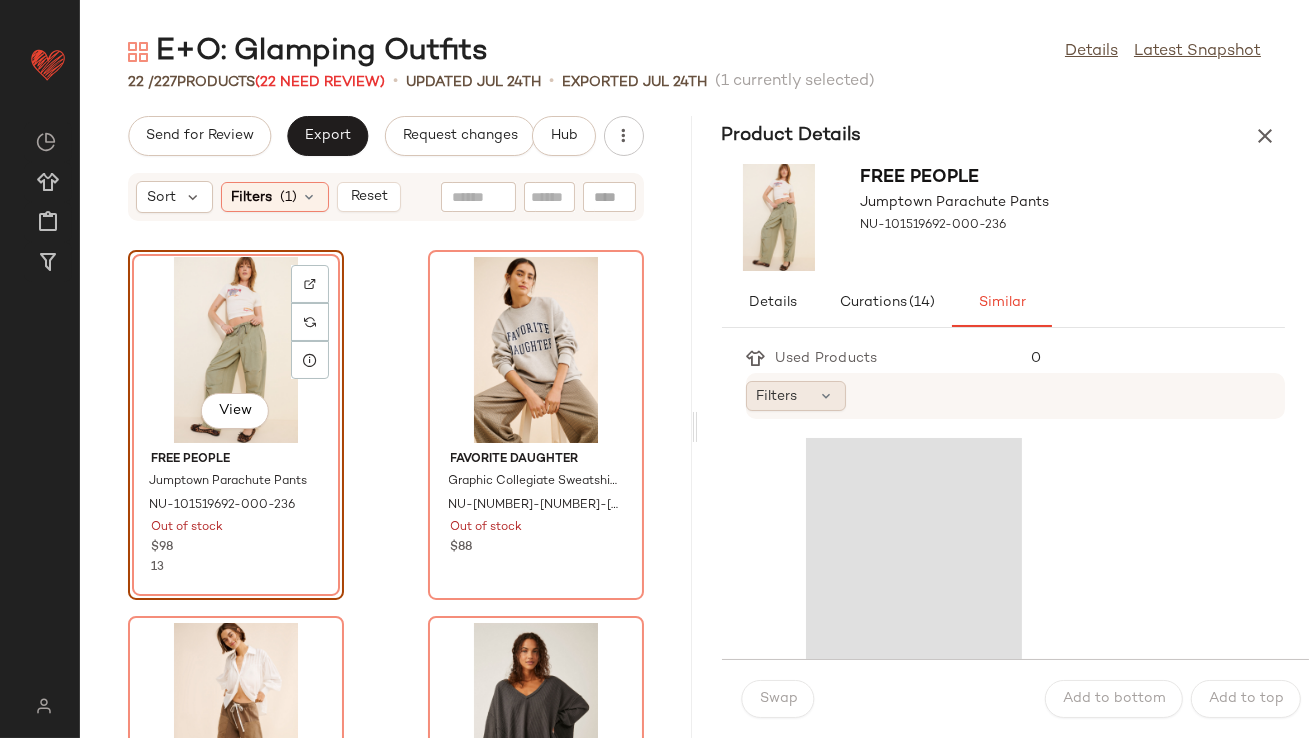 click at bounding box center [827, 396] 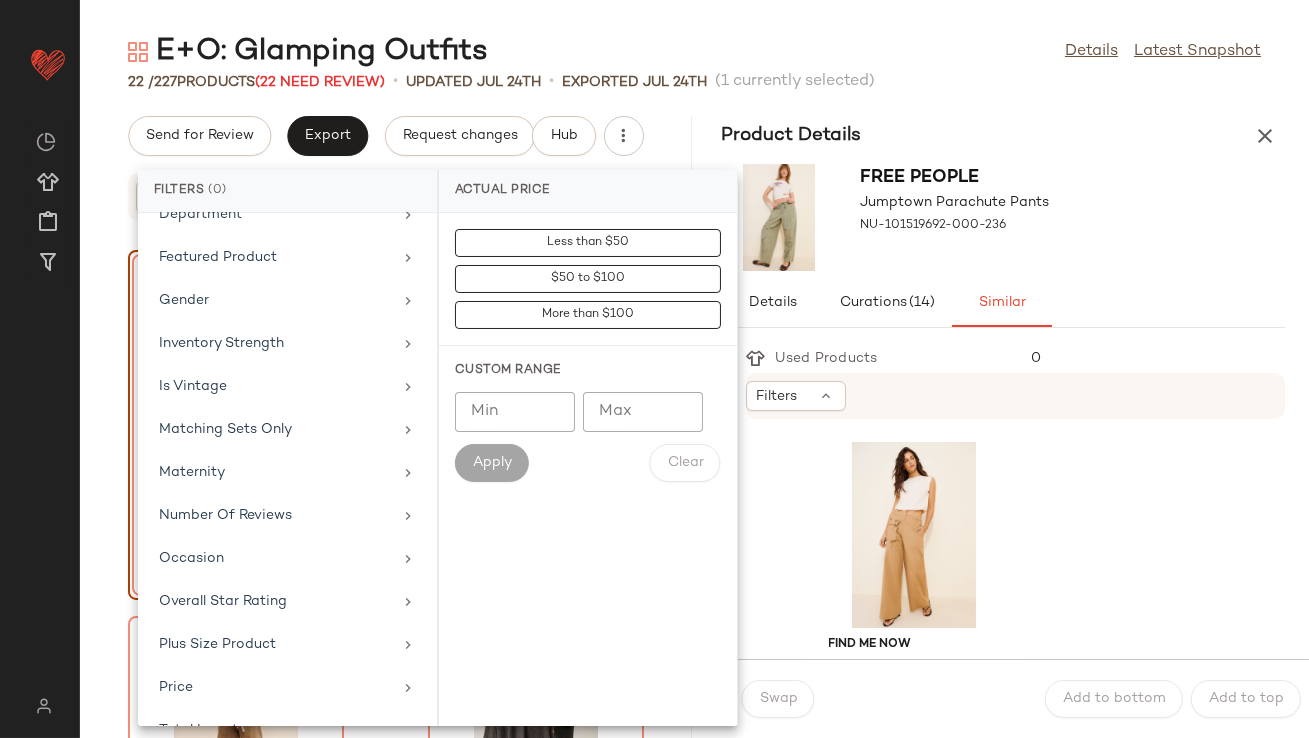 scroll, scrollTop: 444, scrollLeft: 0, axis: vertical 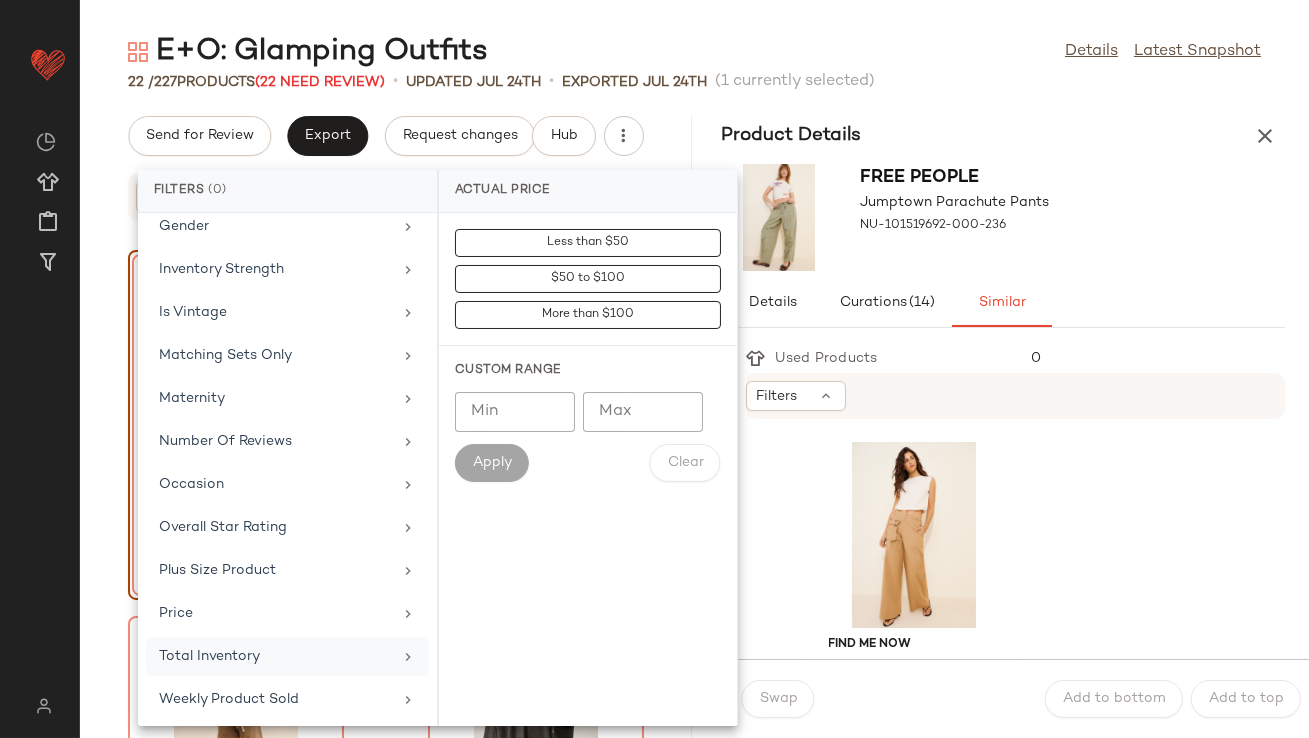 click on "Total Inventory" at bounding box center (275, 656) 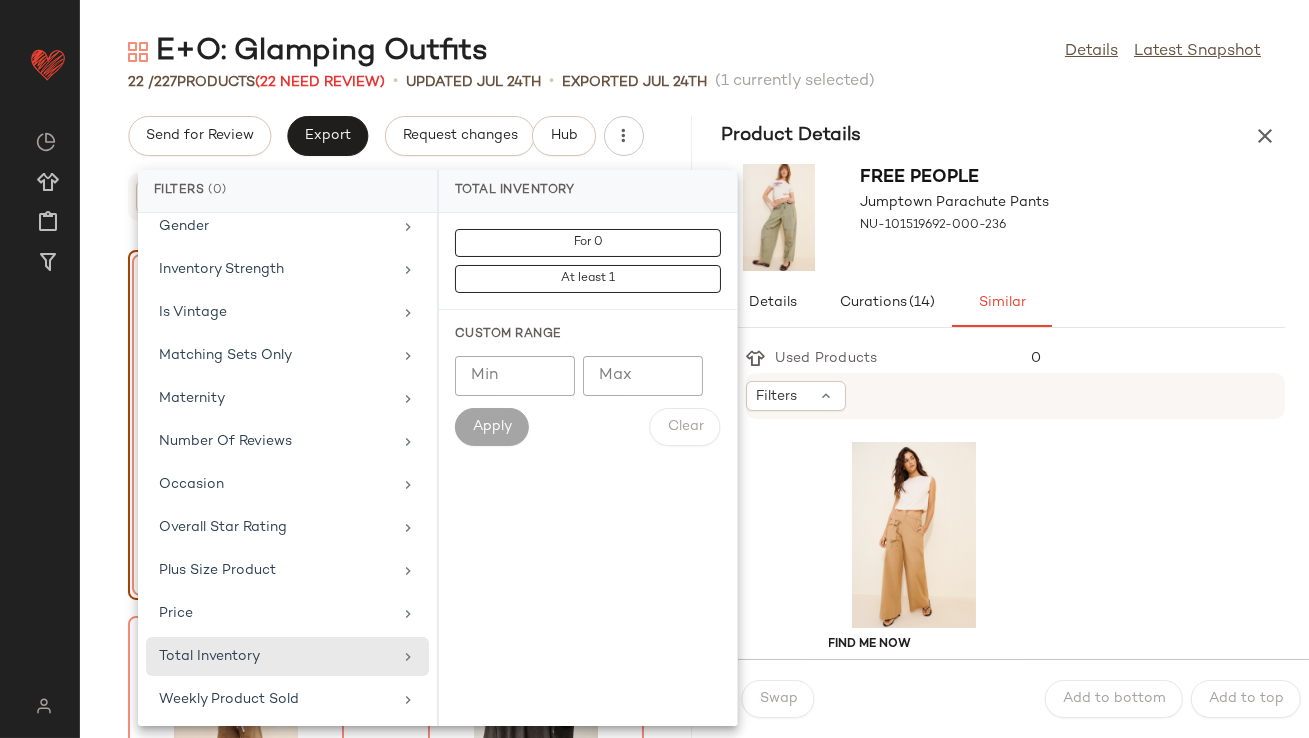 click on "Min" 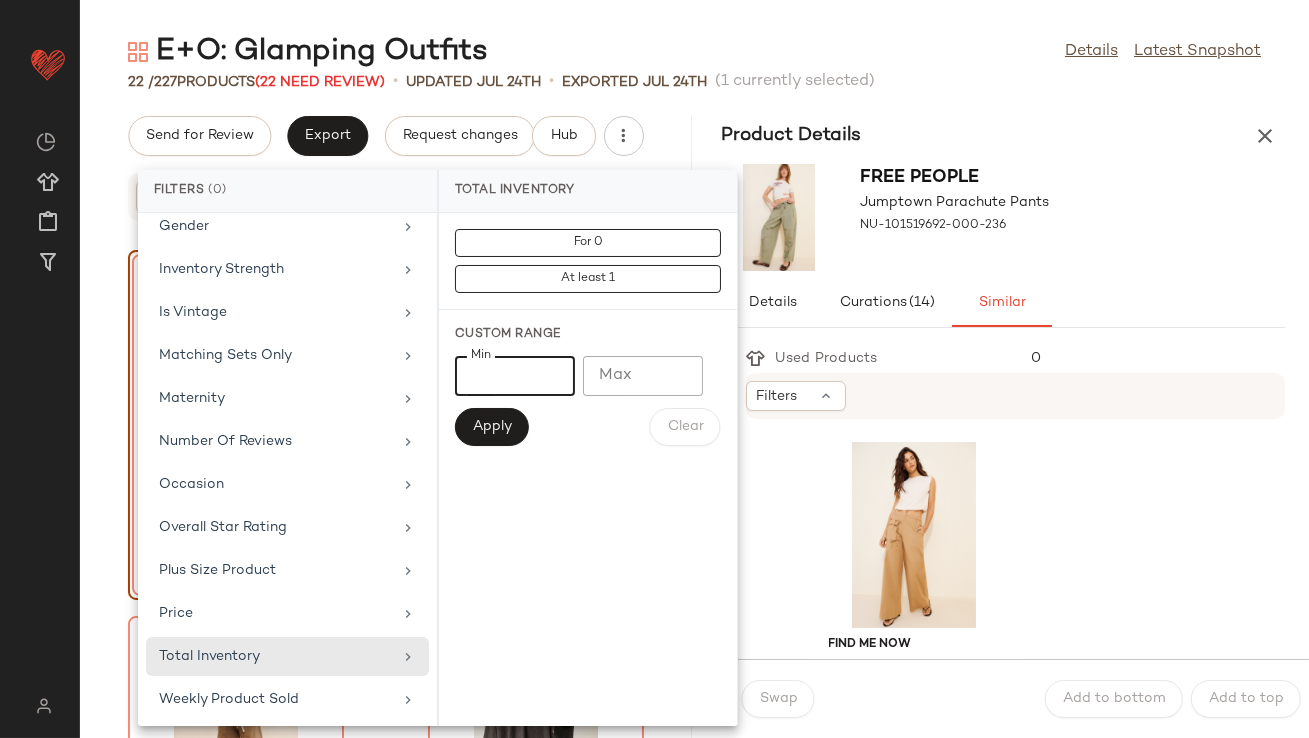 type on "**" 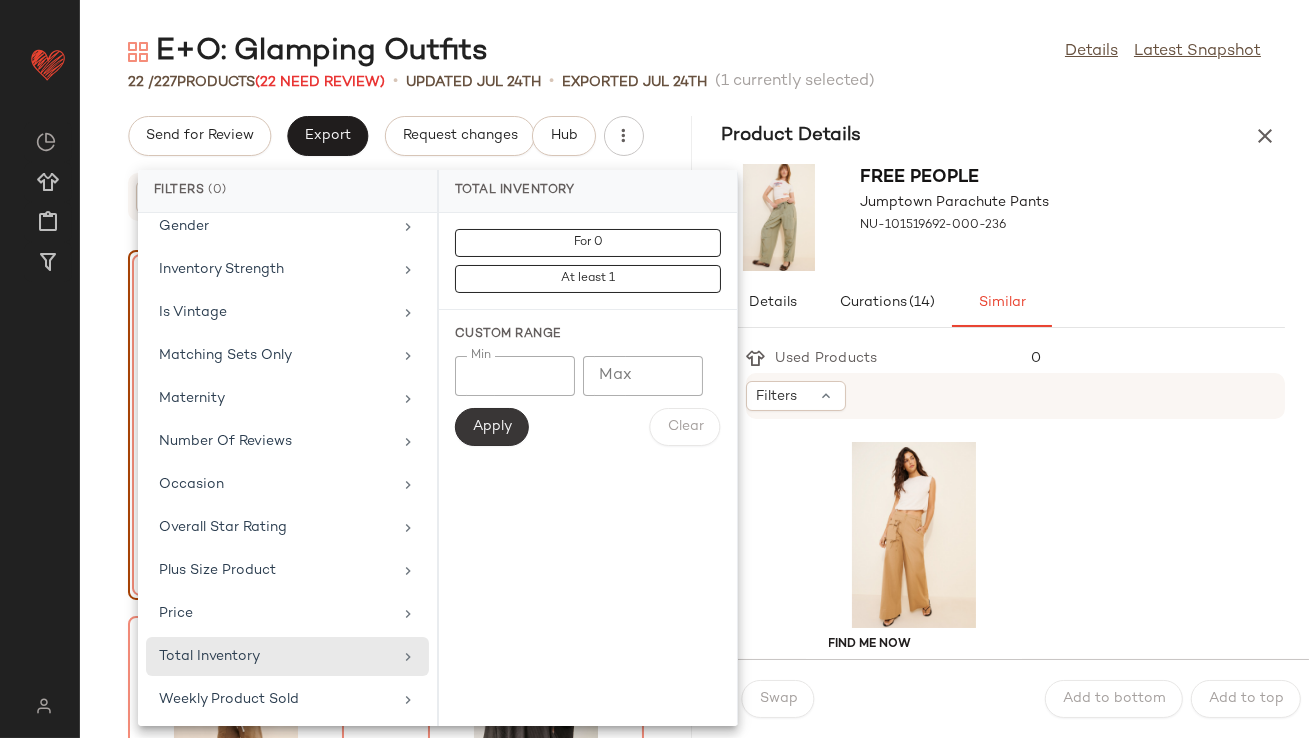 click on "Apply" at bounding box center (492, 427) 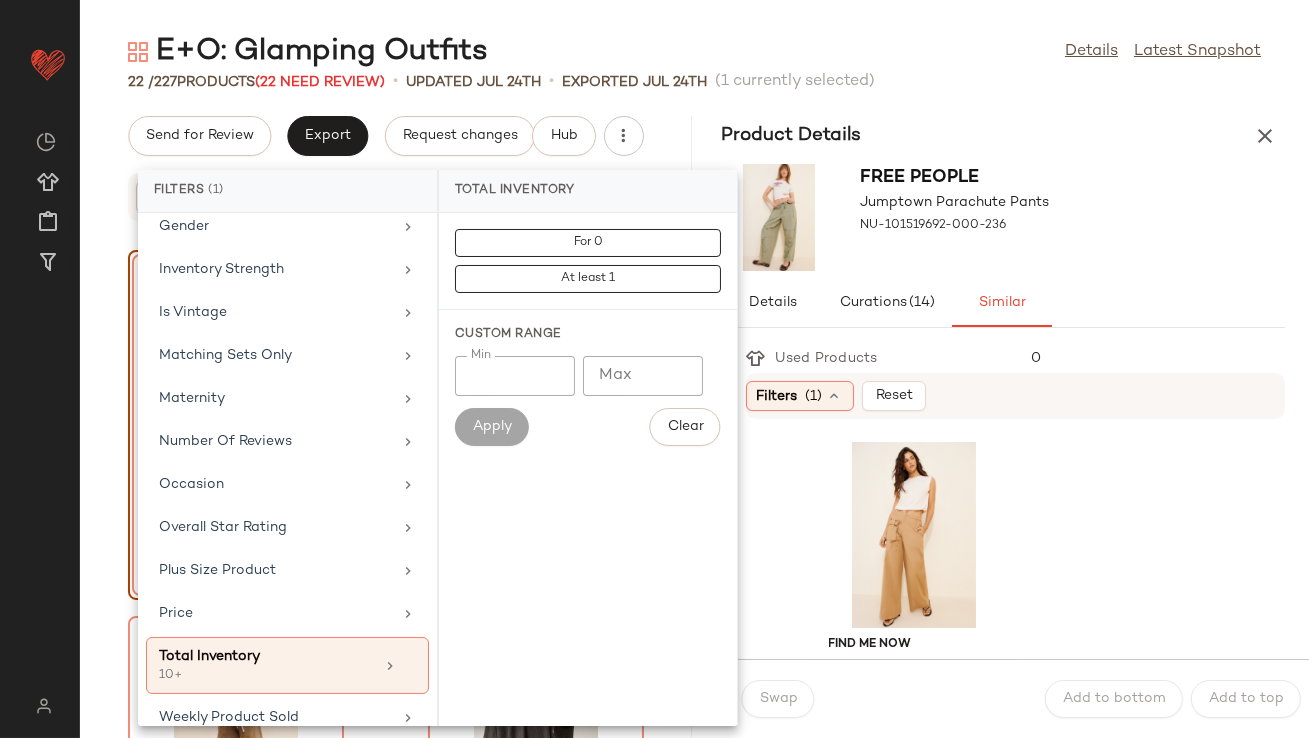 click on "[BRAND] [NAME] Parachute Pants NU-[NUMBER]" at bounding box center (1004, 217) 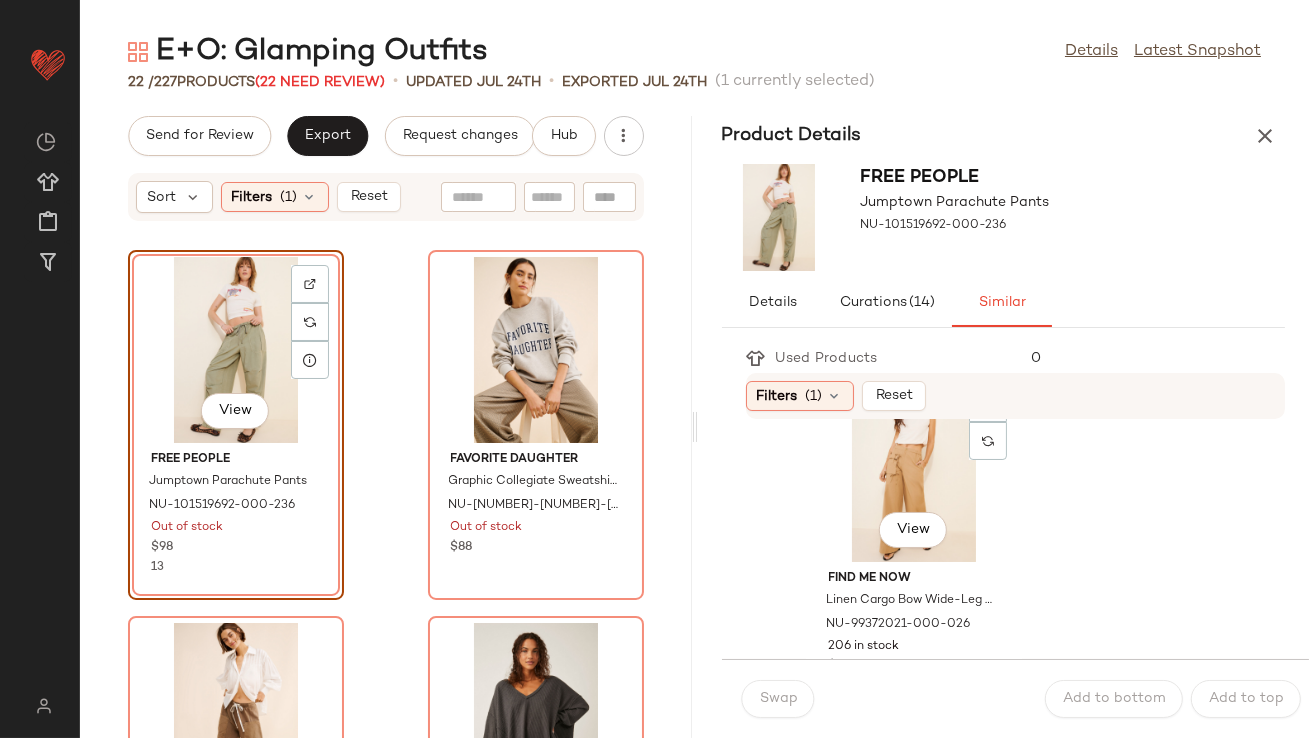 scroll, scrollTop: 65, scrollLeft: 0, axis: vertical 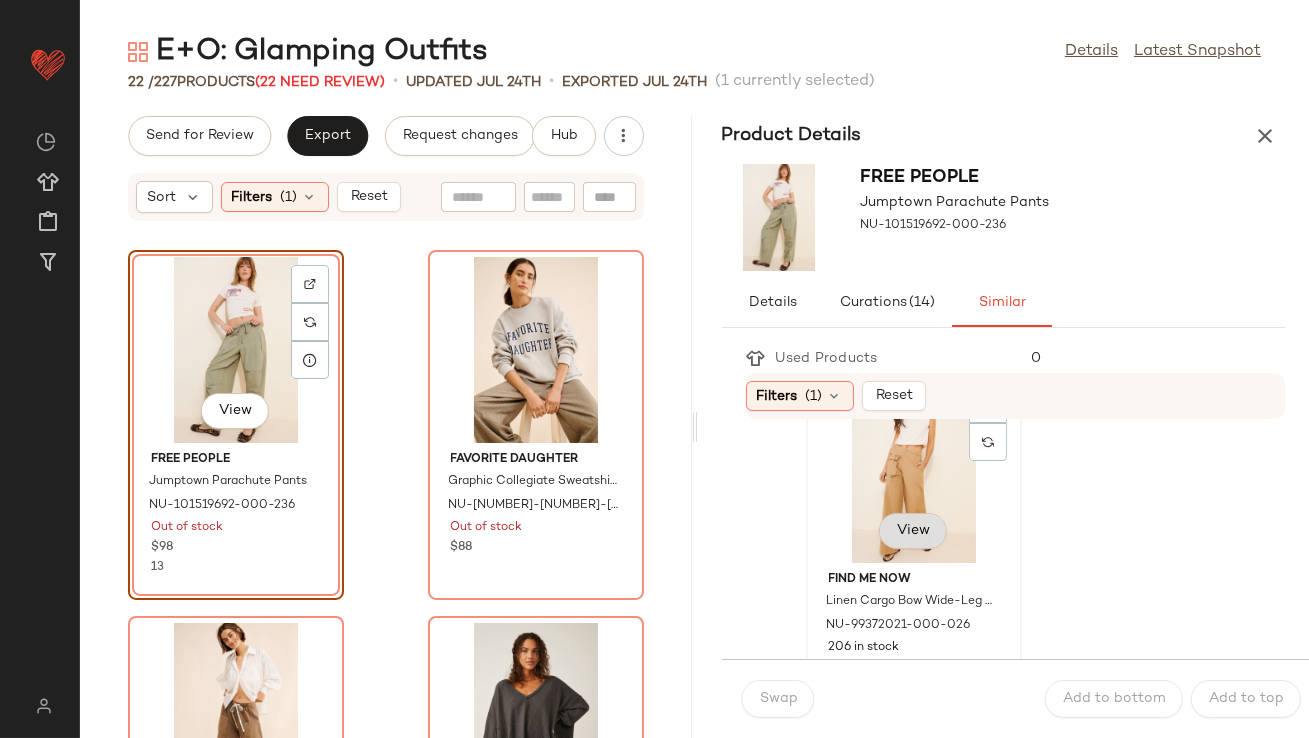 click on "View" 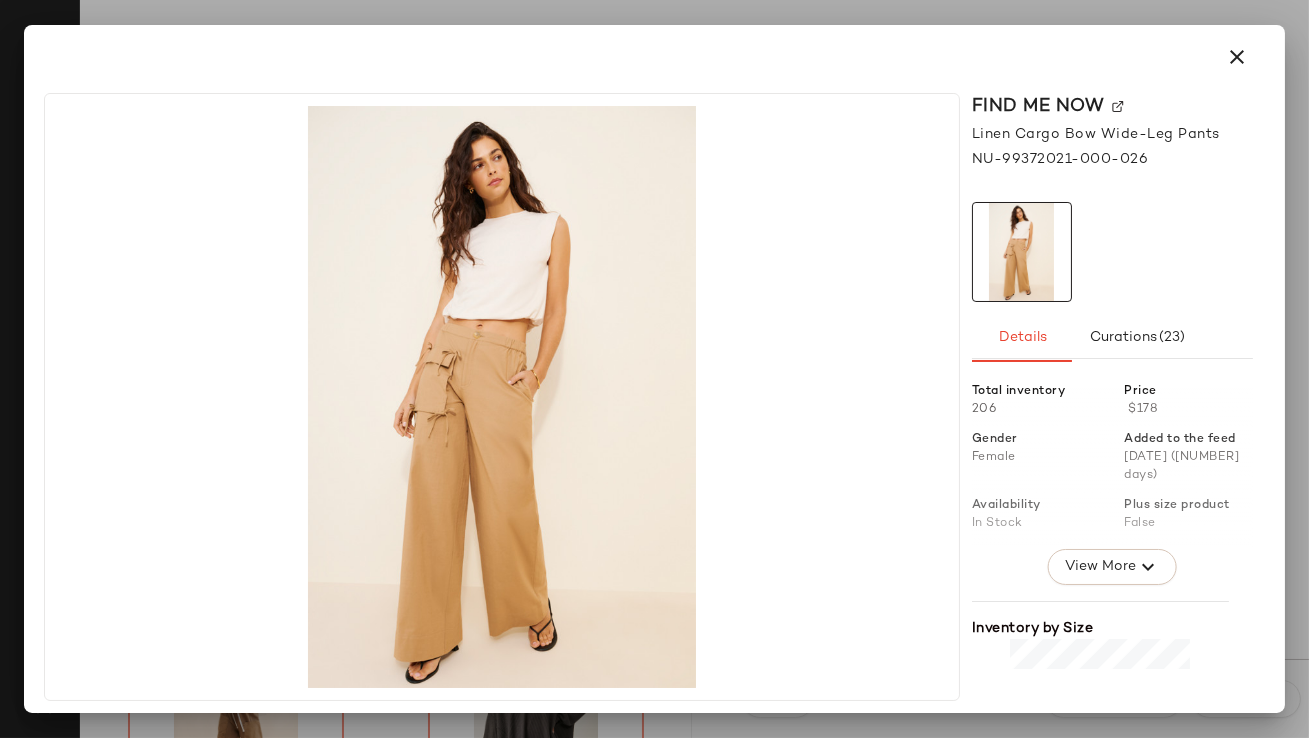 click at bounding box center (1237, 57) 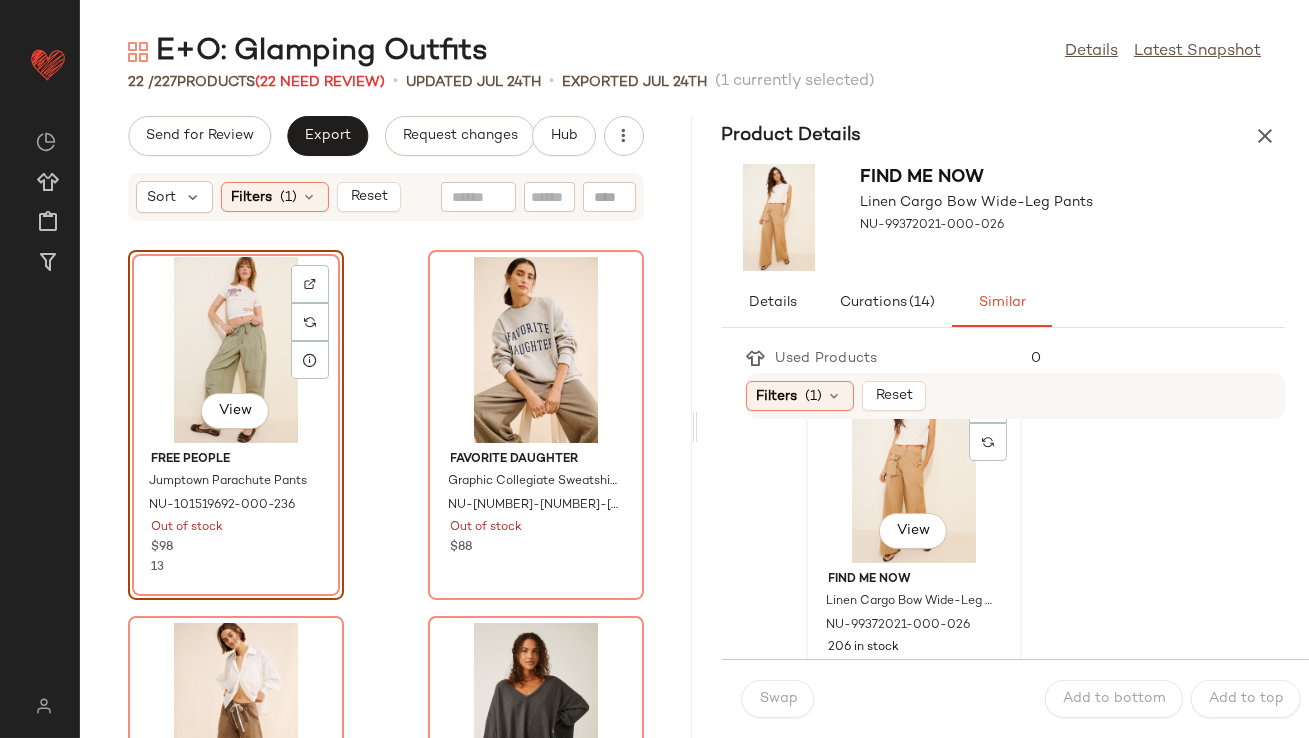 click on "View" 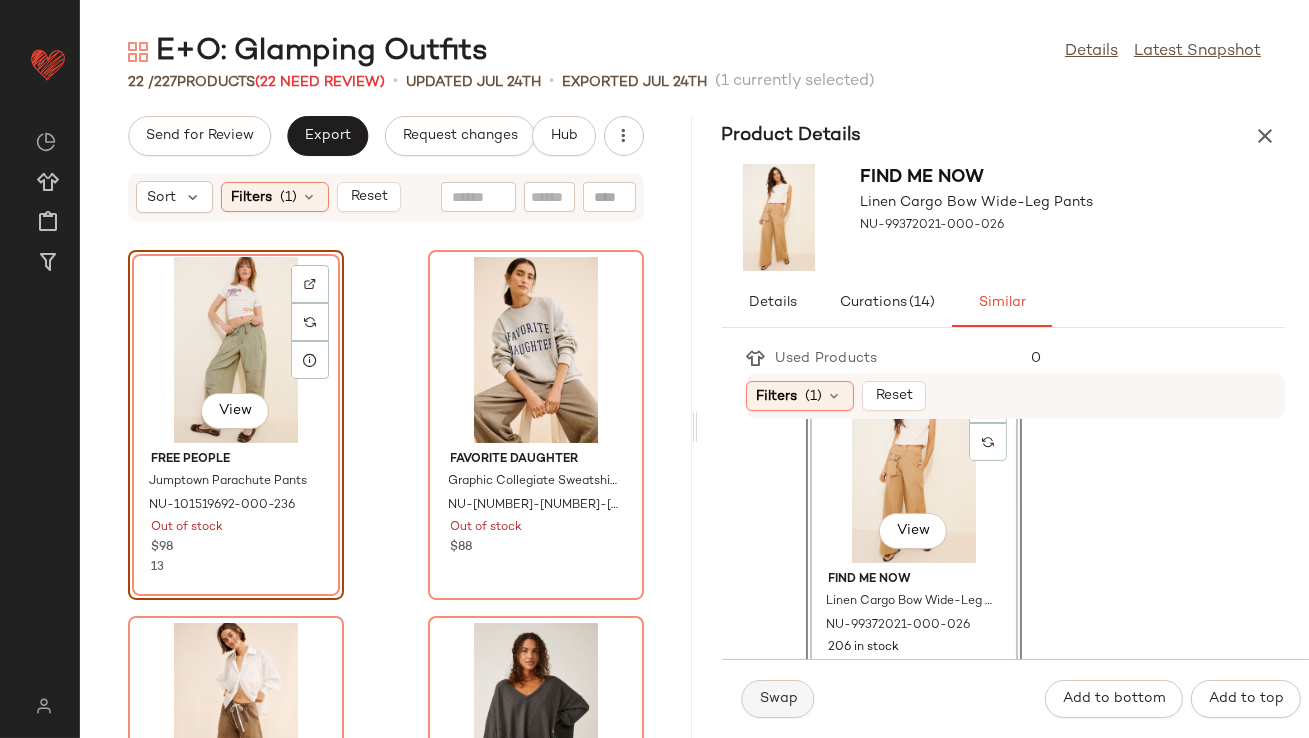 click on "Swap" 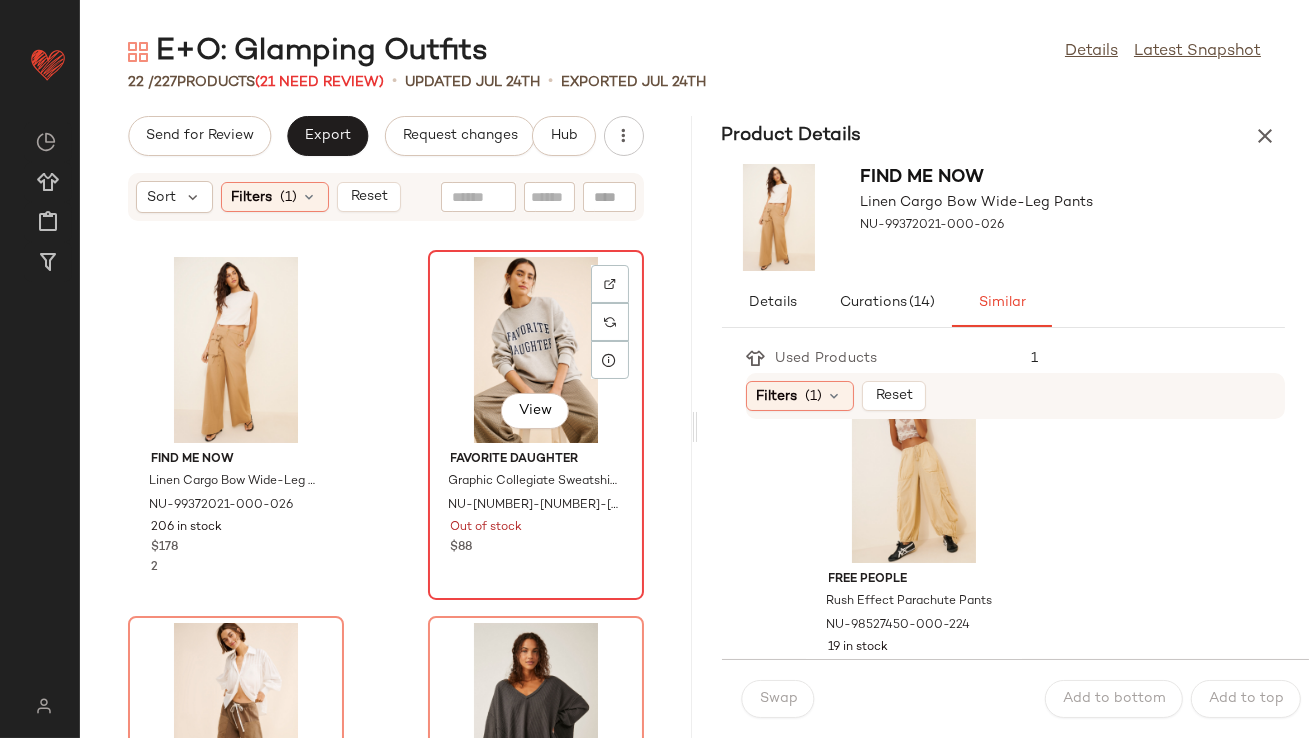 click on "View" 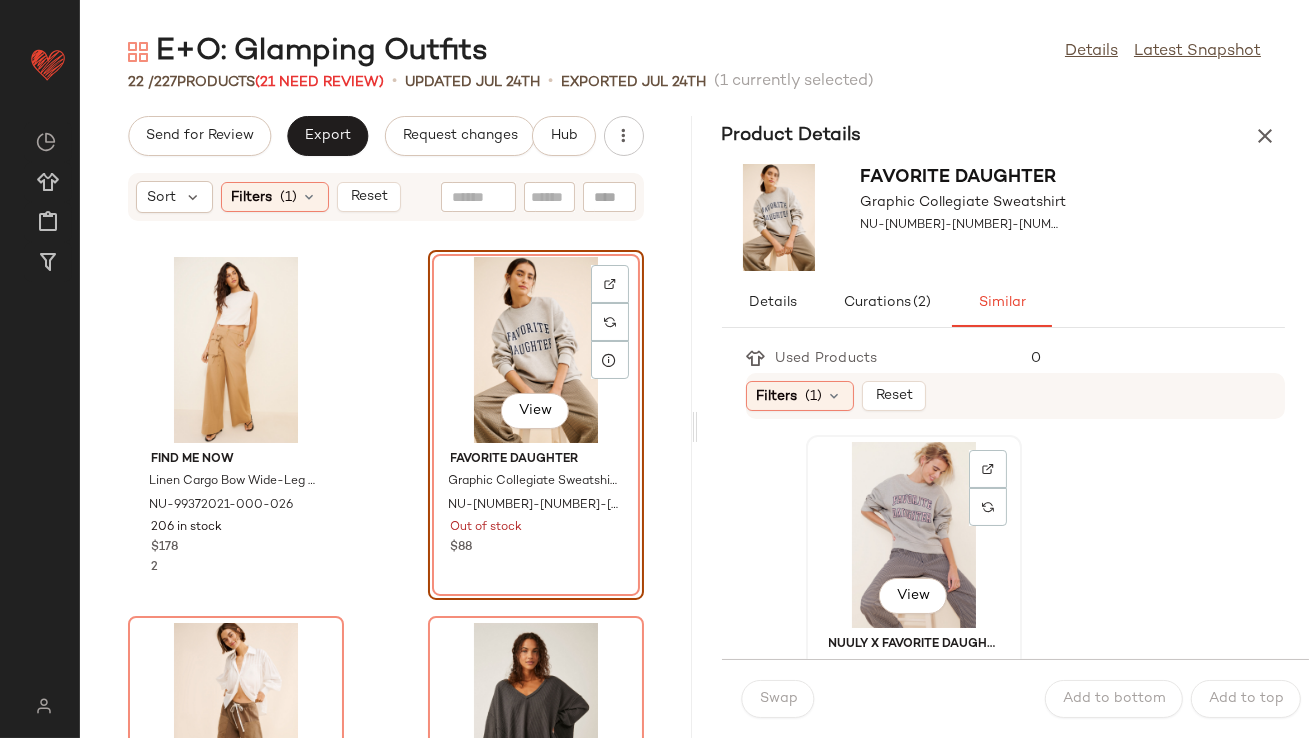 click on "View" 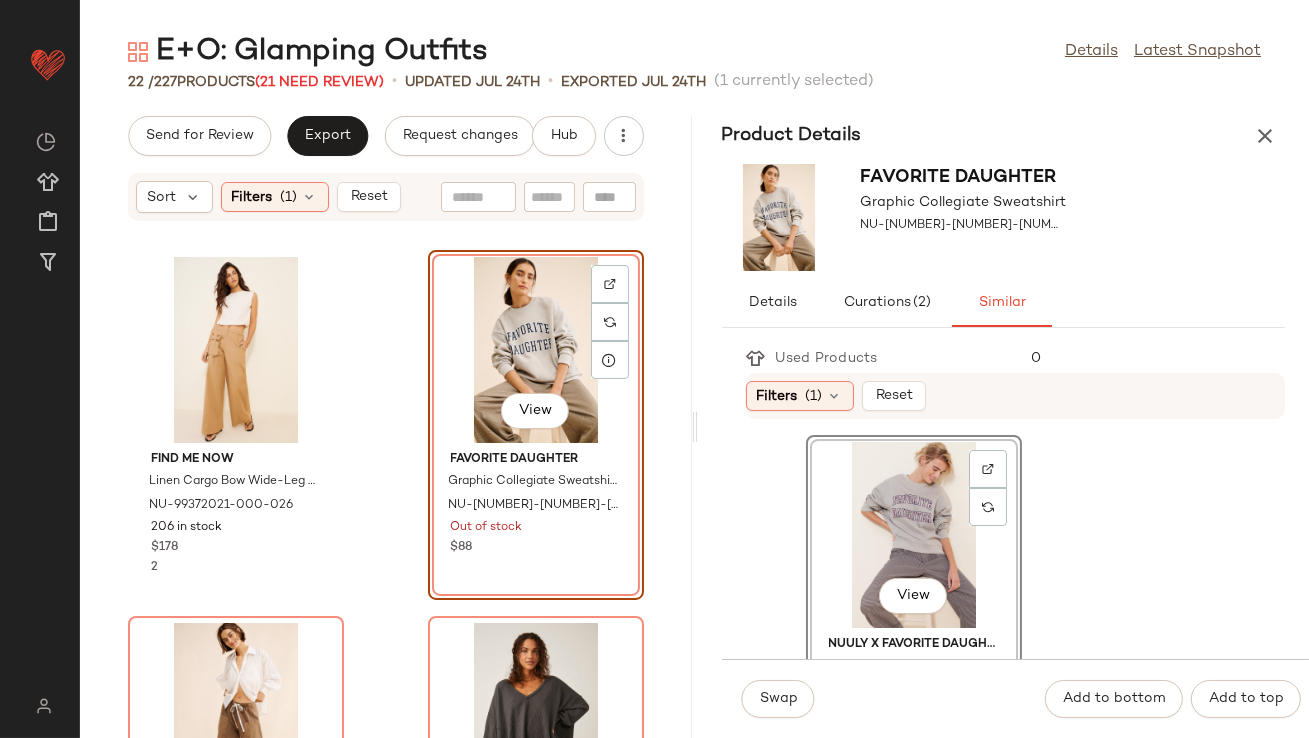 scroll, scrollTop: 62, scrollLeft: 0, axis: vertical 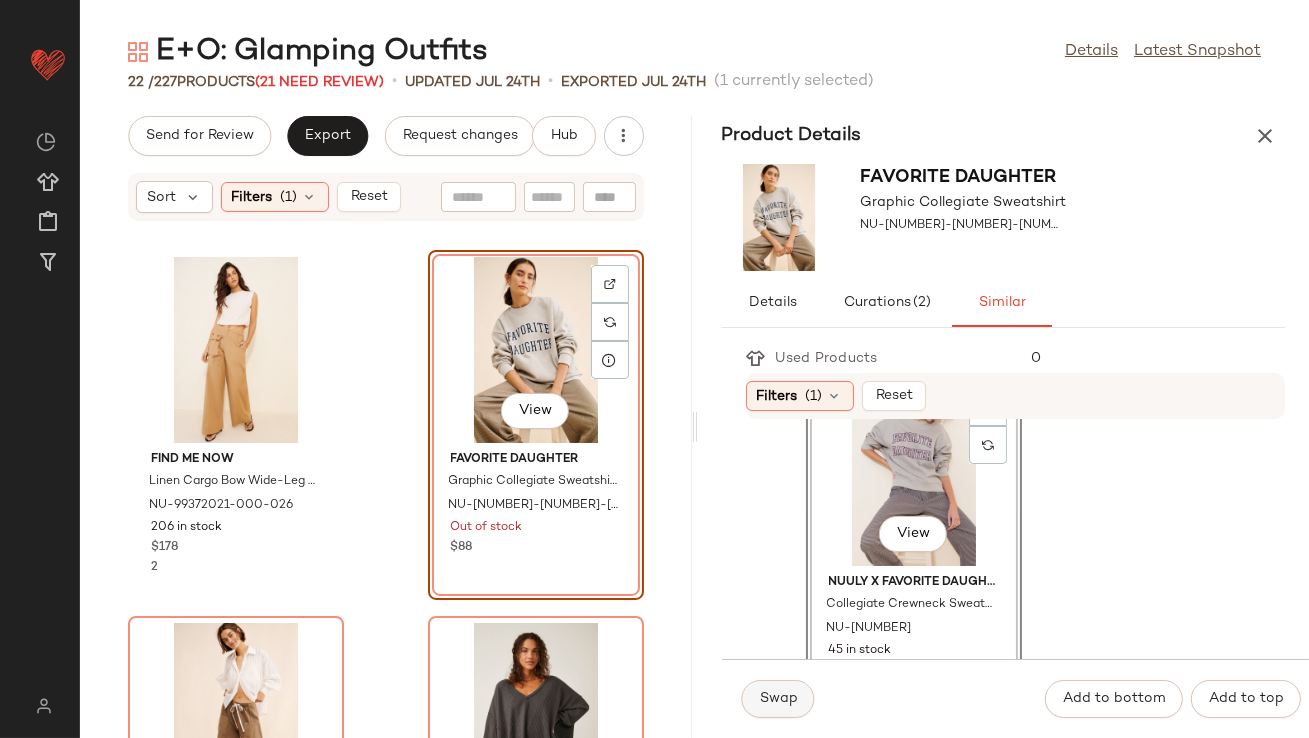 click on "Swap" at bounding box center [778, 699] 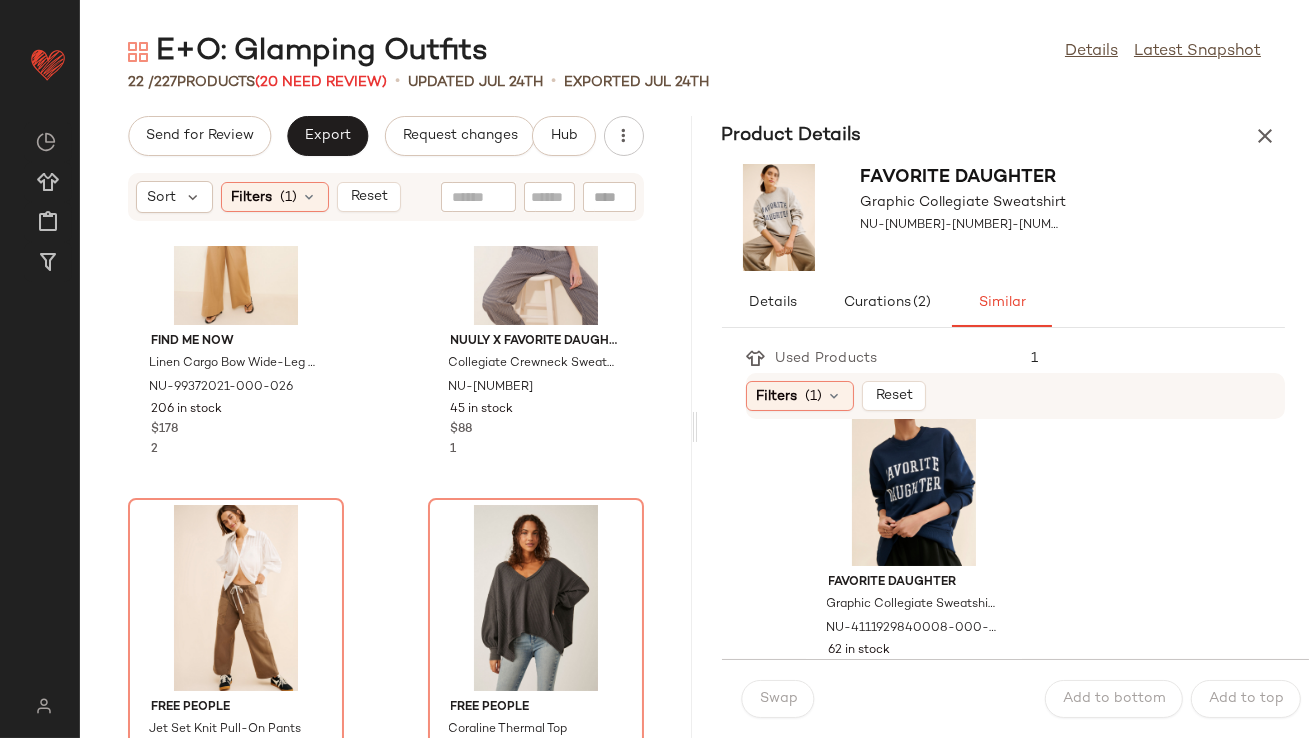 scroll, scrollTop: 370, scrollLeft: 0, axis: vertical 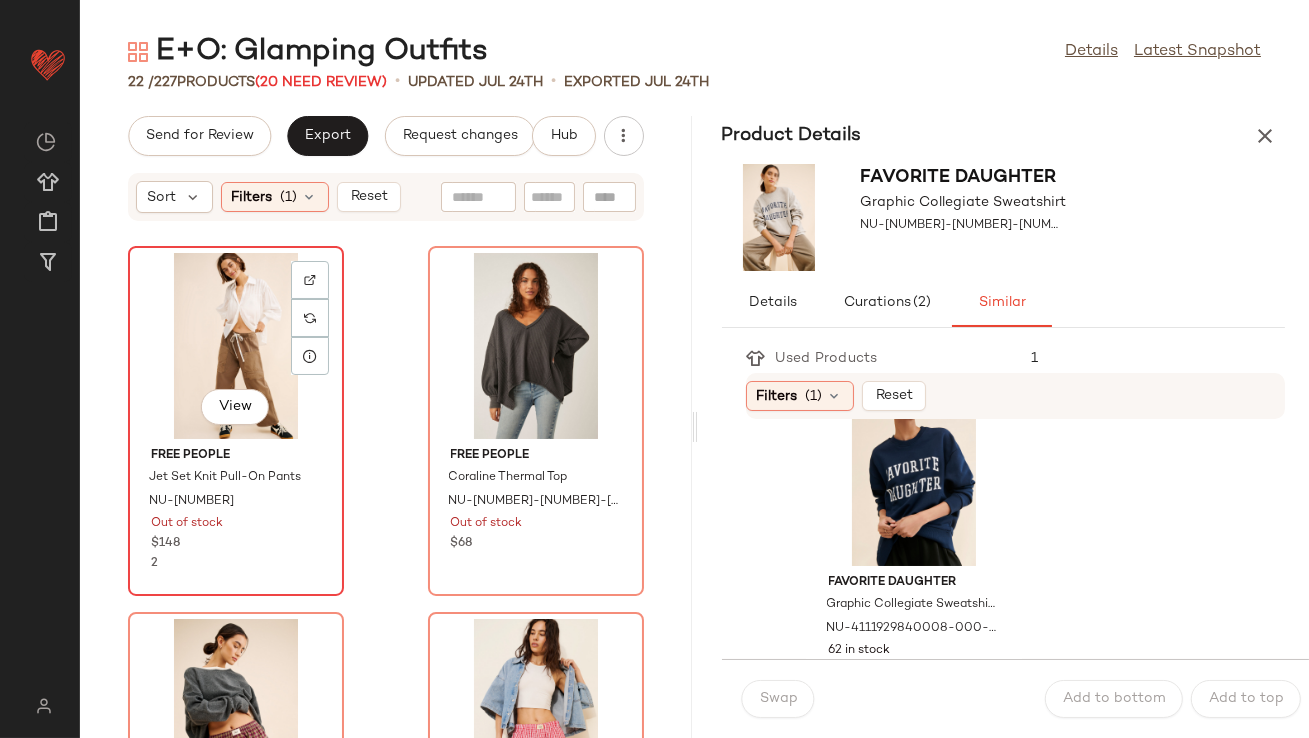 click on "View" 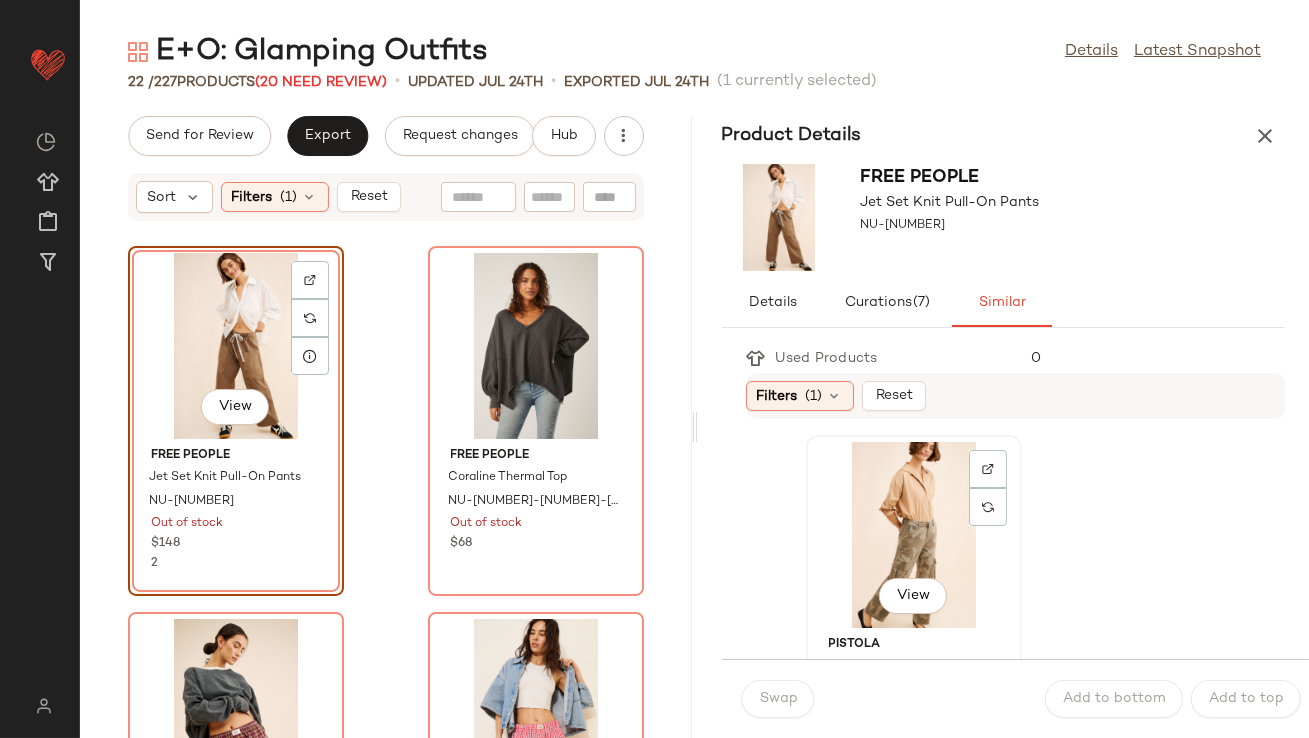 click on "View" 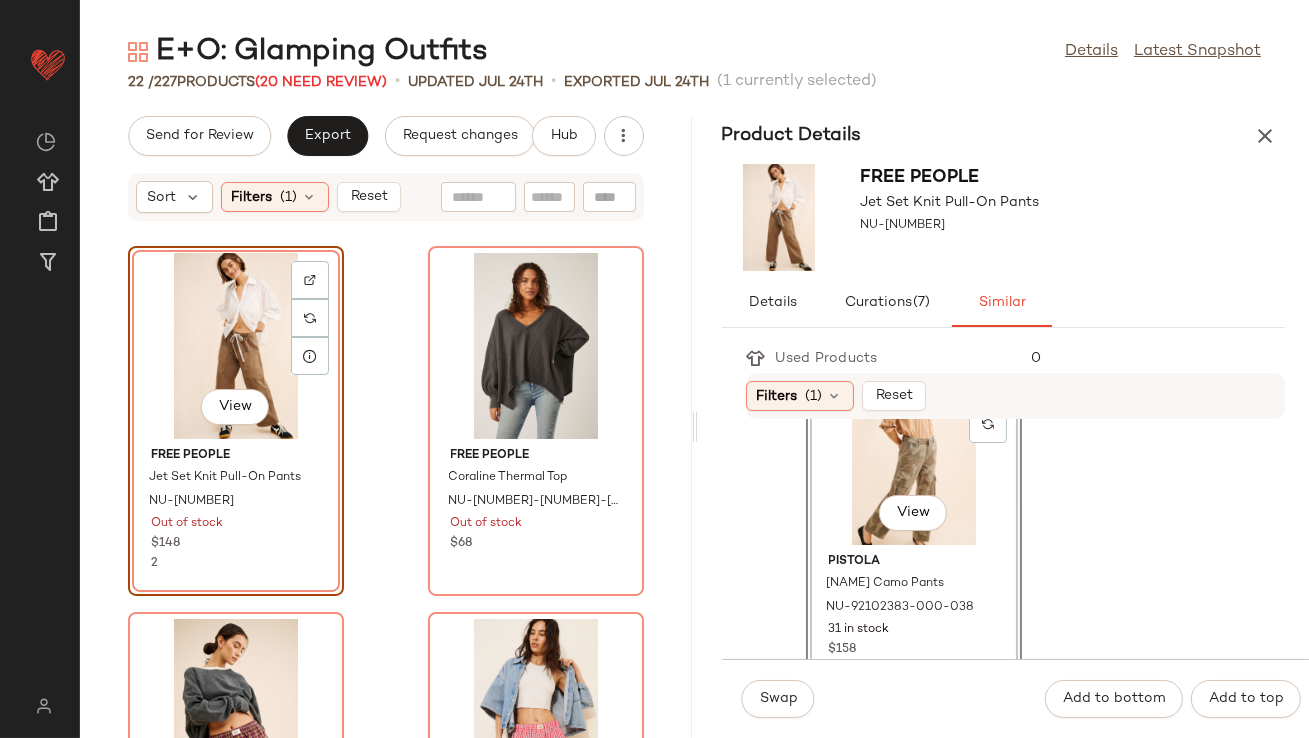 scroll, scrollTop: 84, scrollLeft: 0, axis: vertical 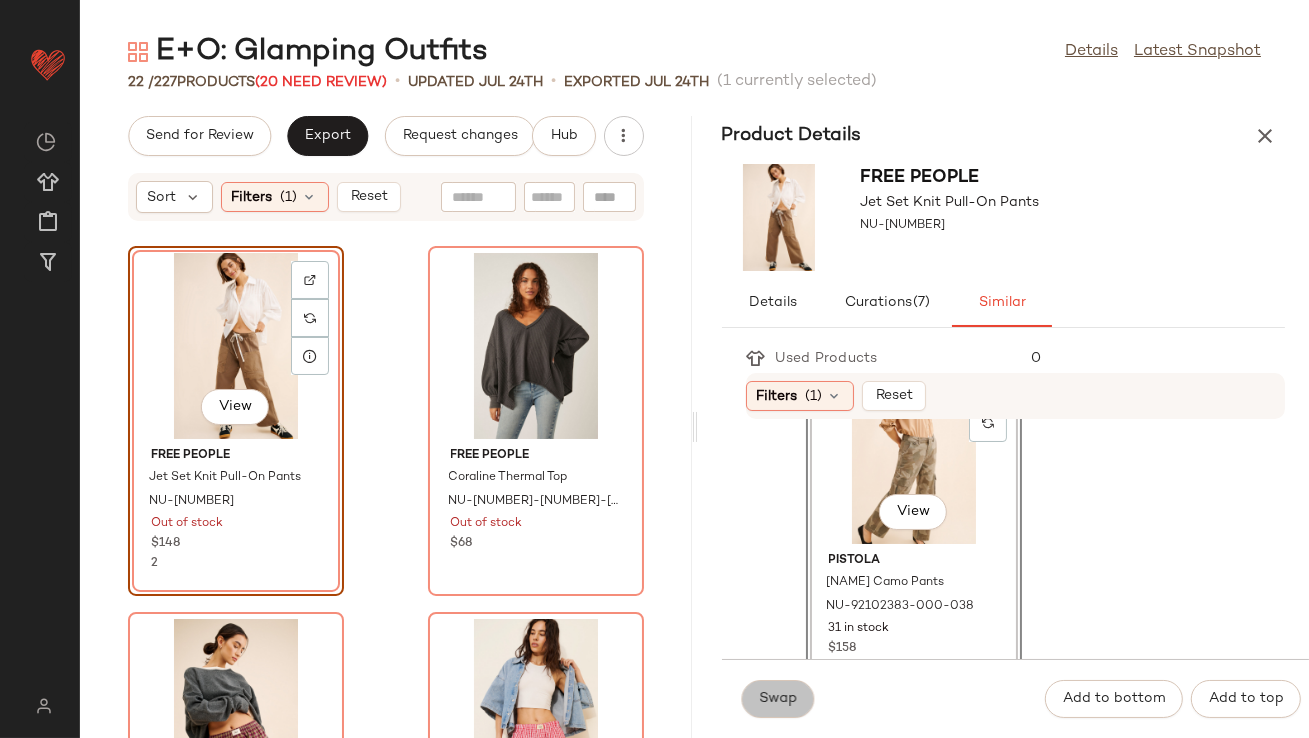 click on "Swap" 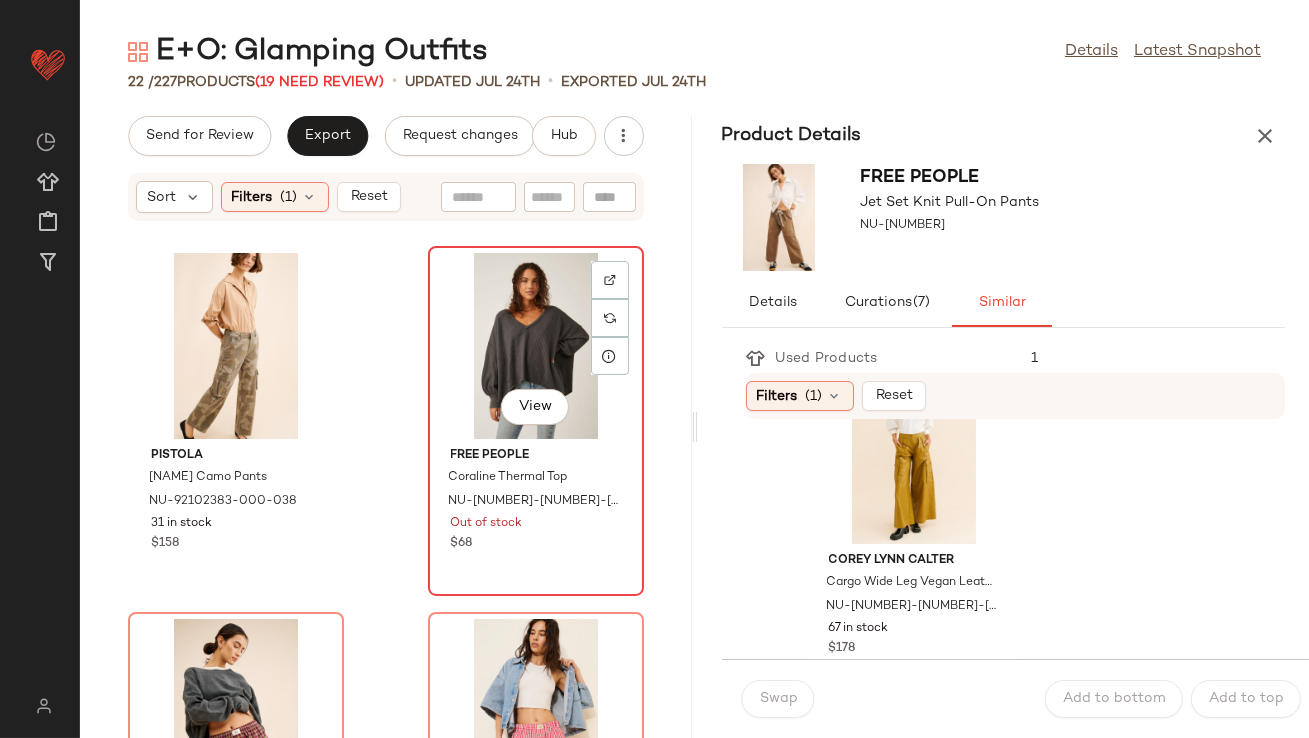 click on "View" 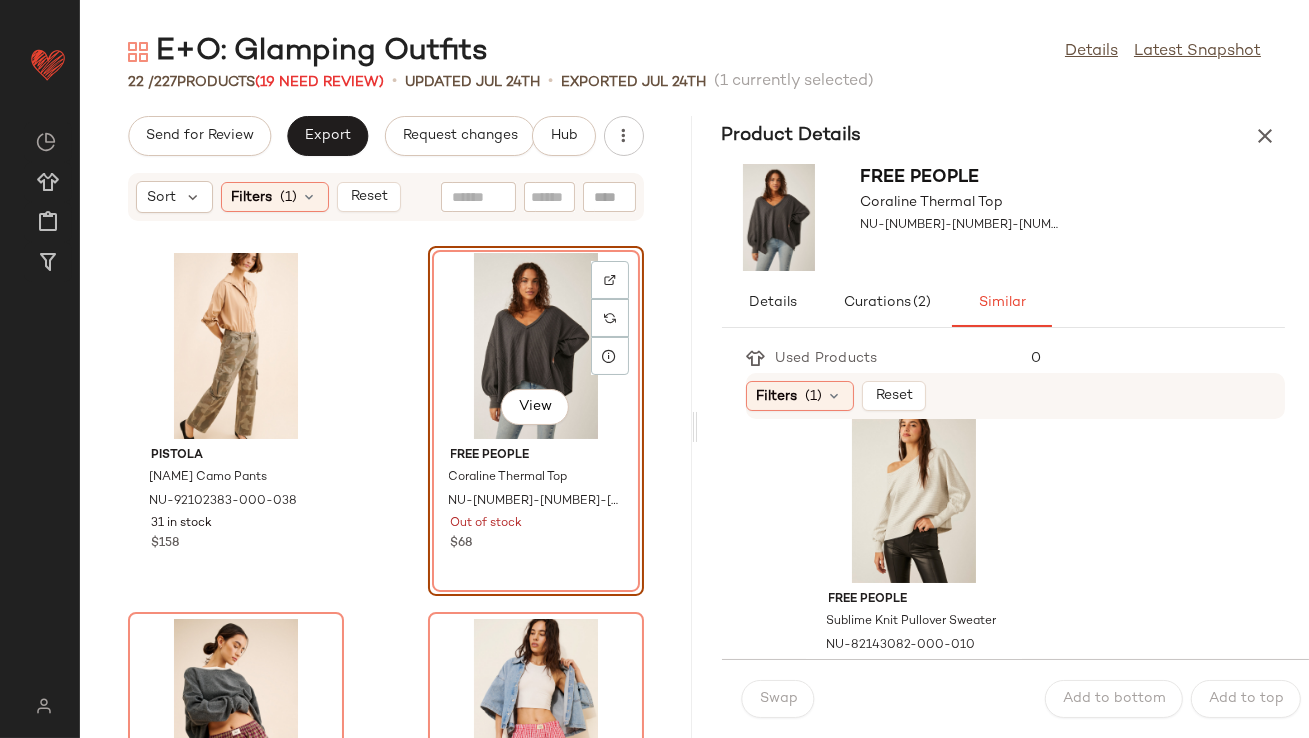 scroll, scrollTop: 425, scrollLeft: 0, axis: vertical 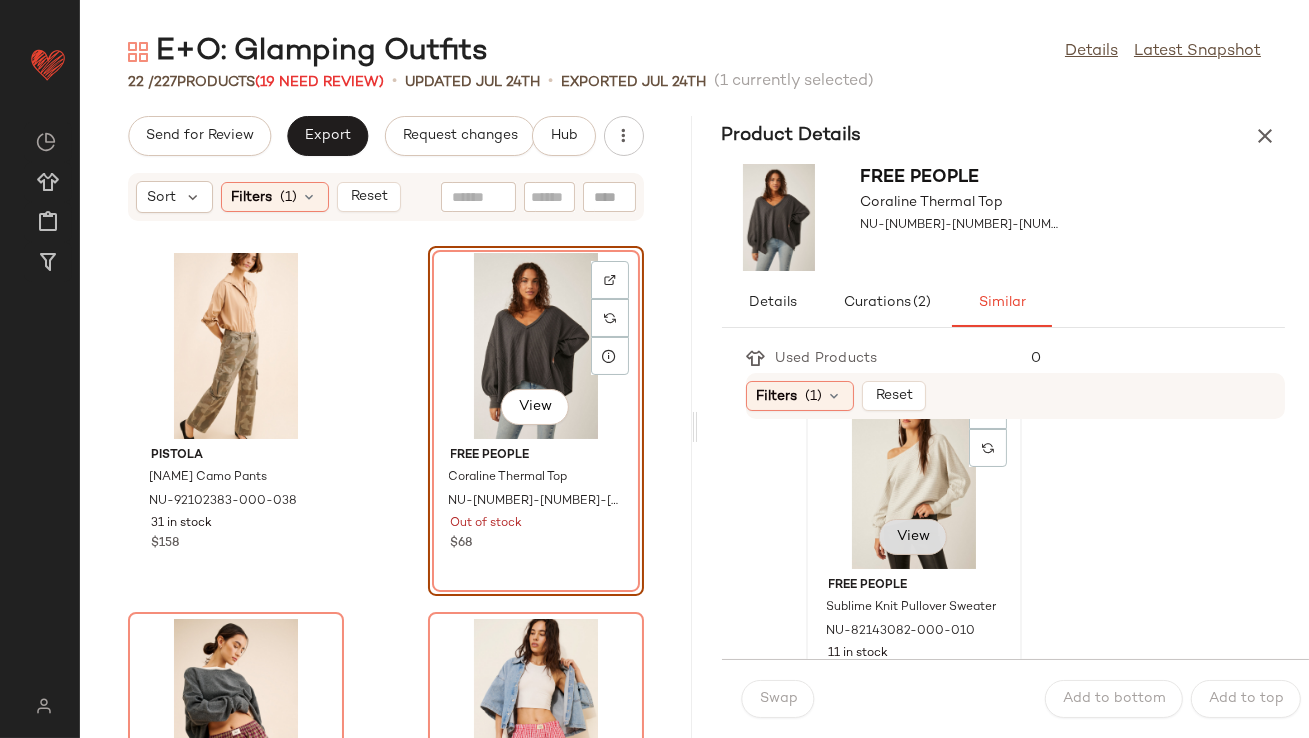 click on "View" 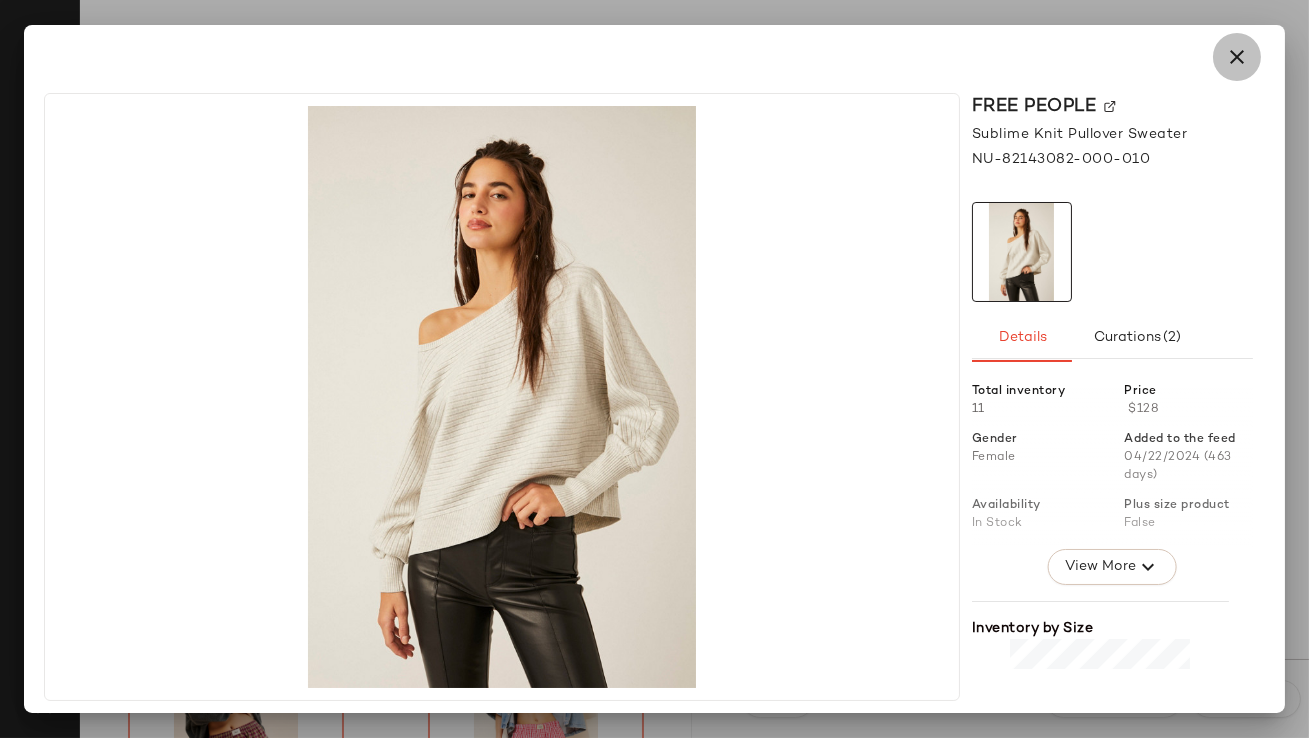 click at bounding box center [1237, 57] 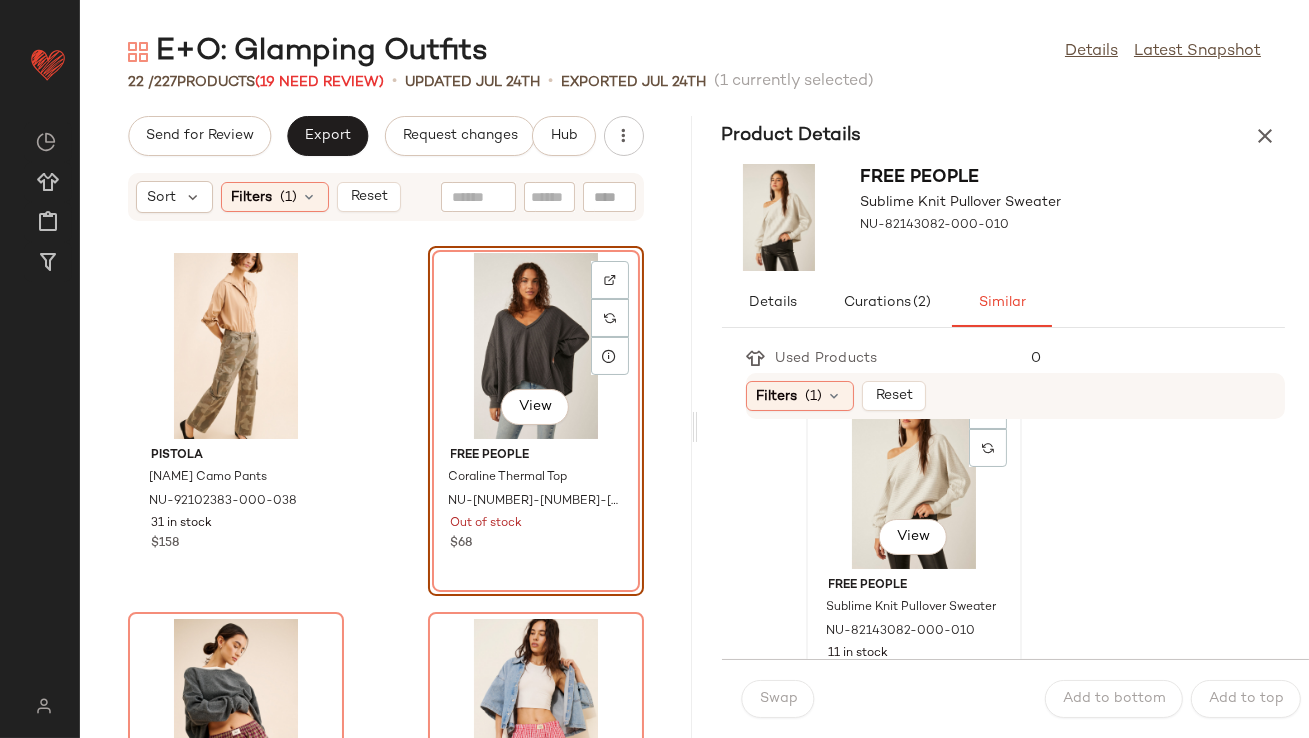 click on "View" 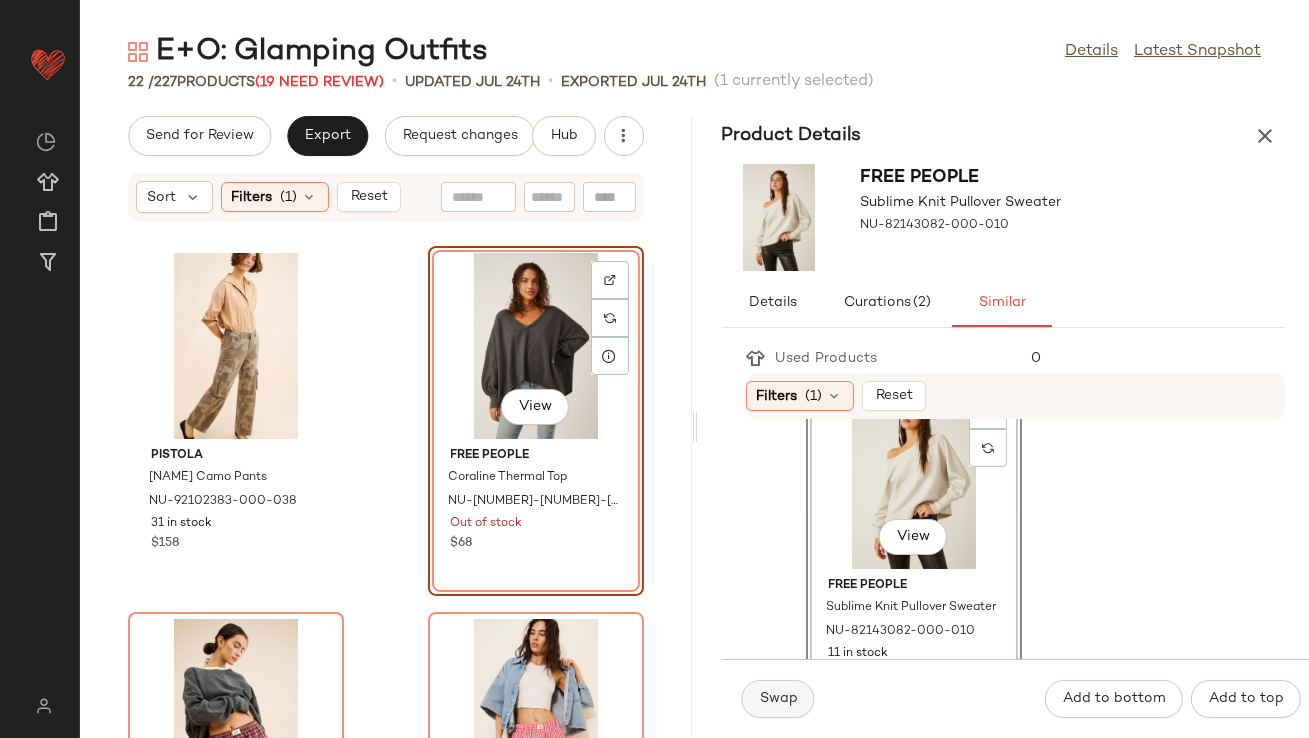 click on "Swap" 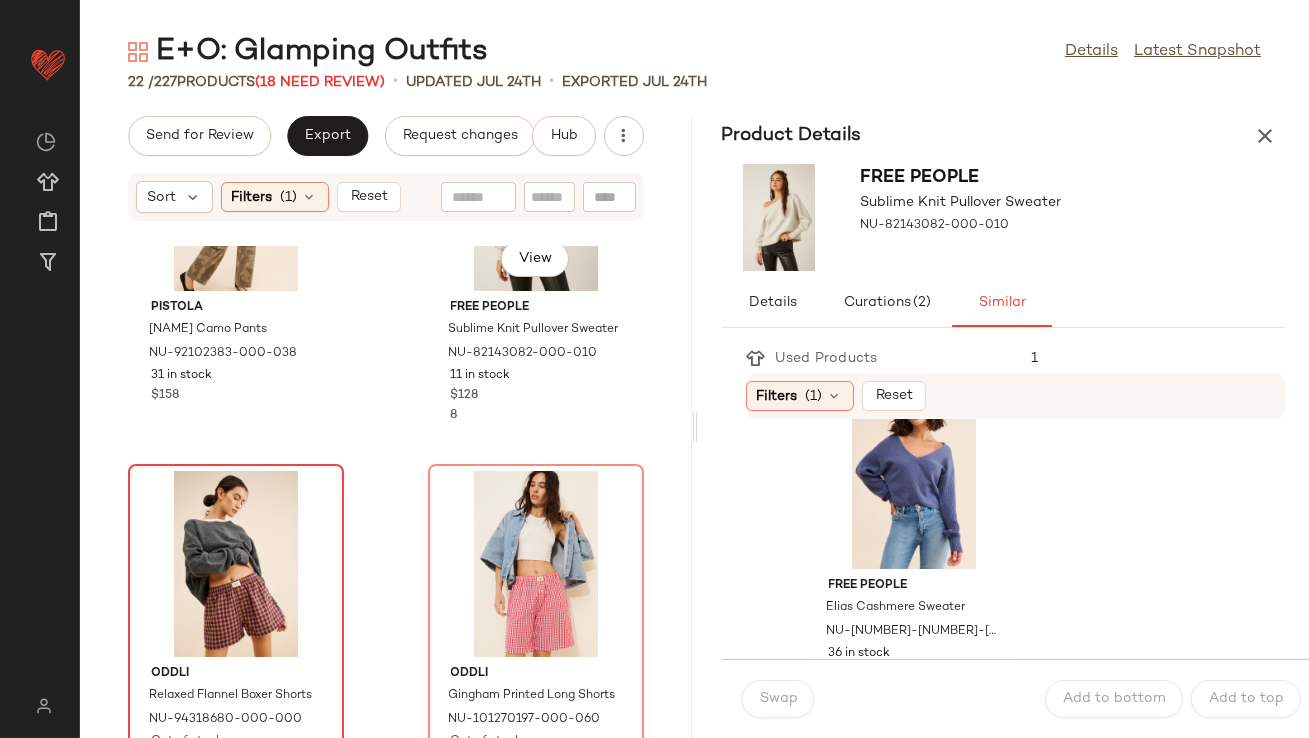 scroll, scrollTop: 609, scrollLeft: 0, axis: vertical 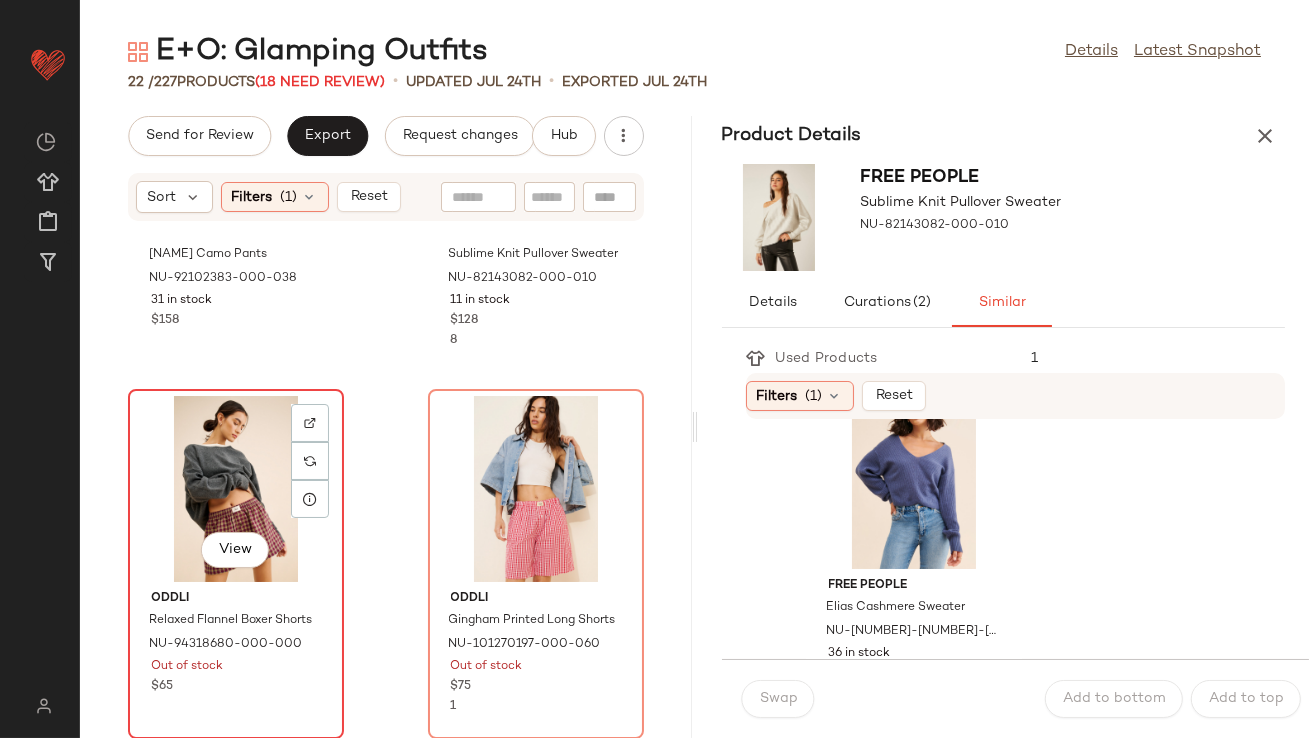 click on "View" 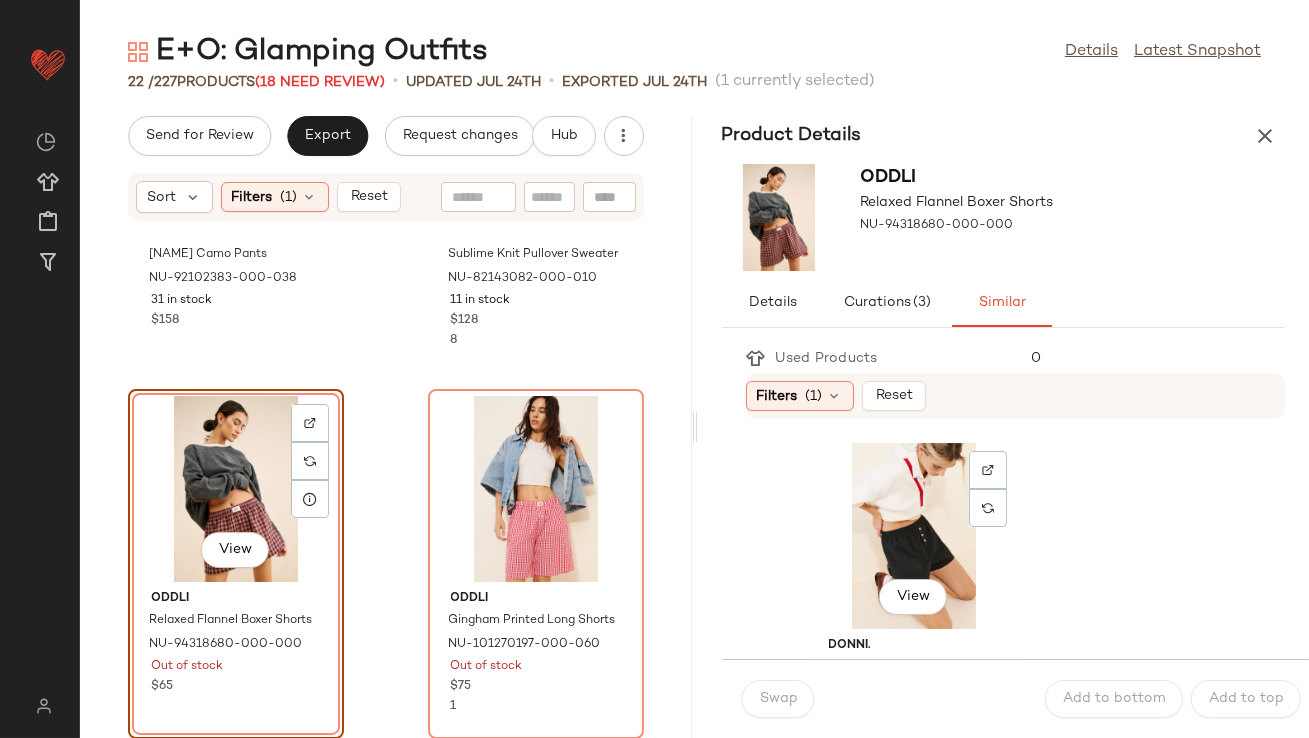 scroll, scrollTop: 1109, scrollLeft: 0, axis: vertical 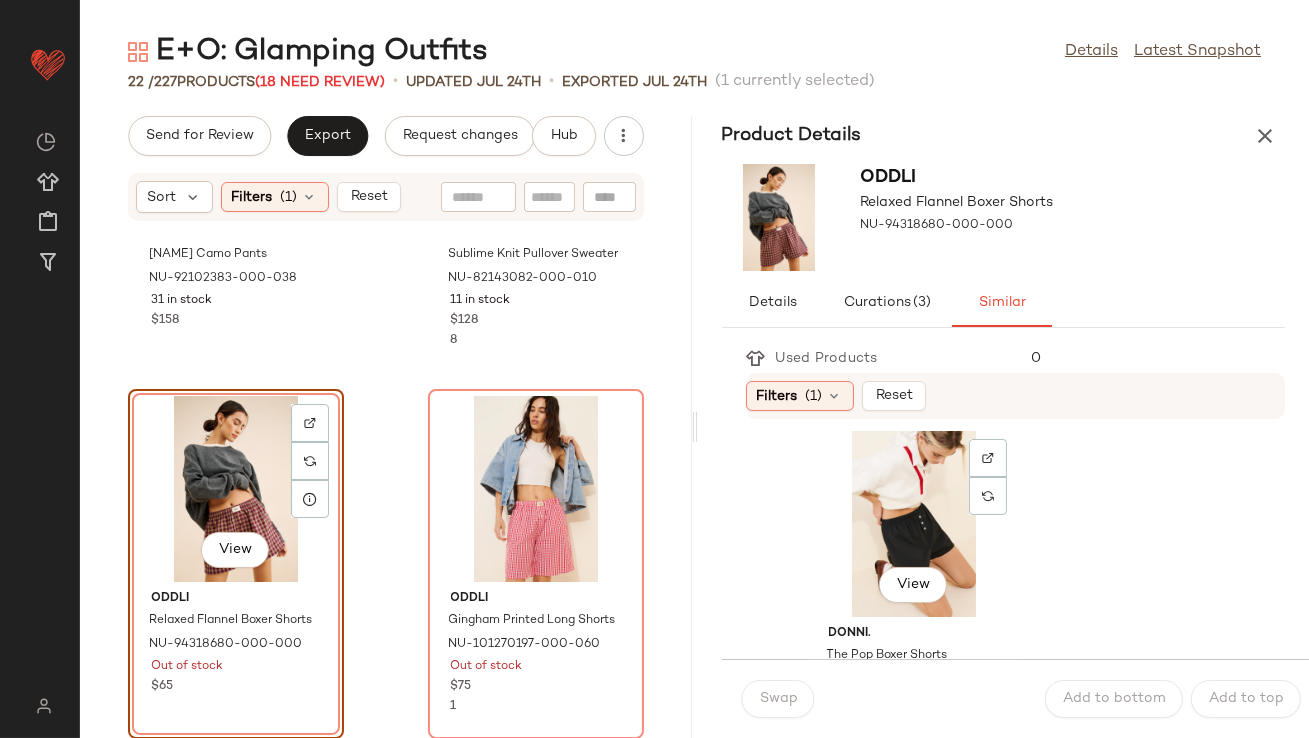 click on "View" 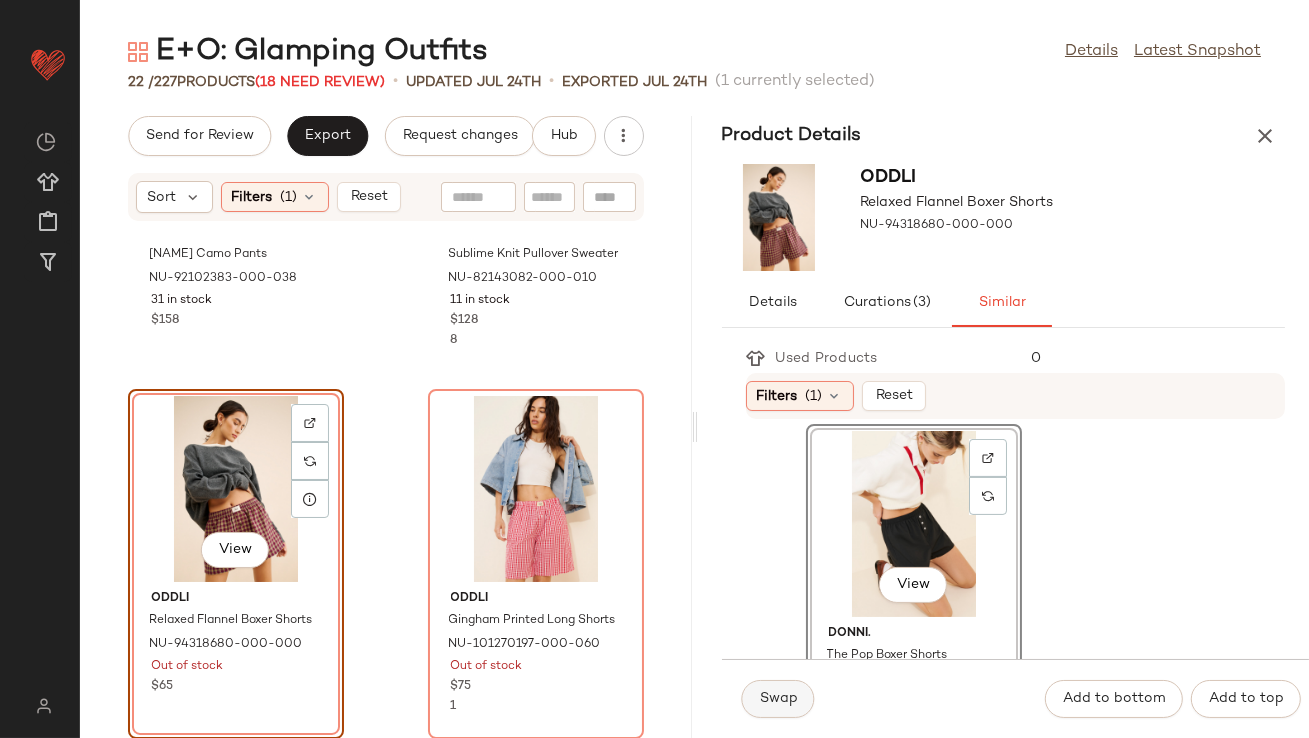 click on "Swap" at bounding box center [778, 699] 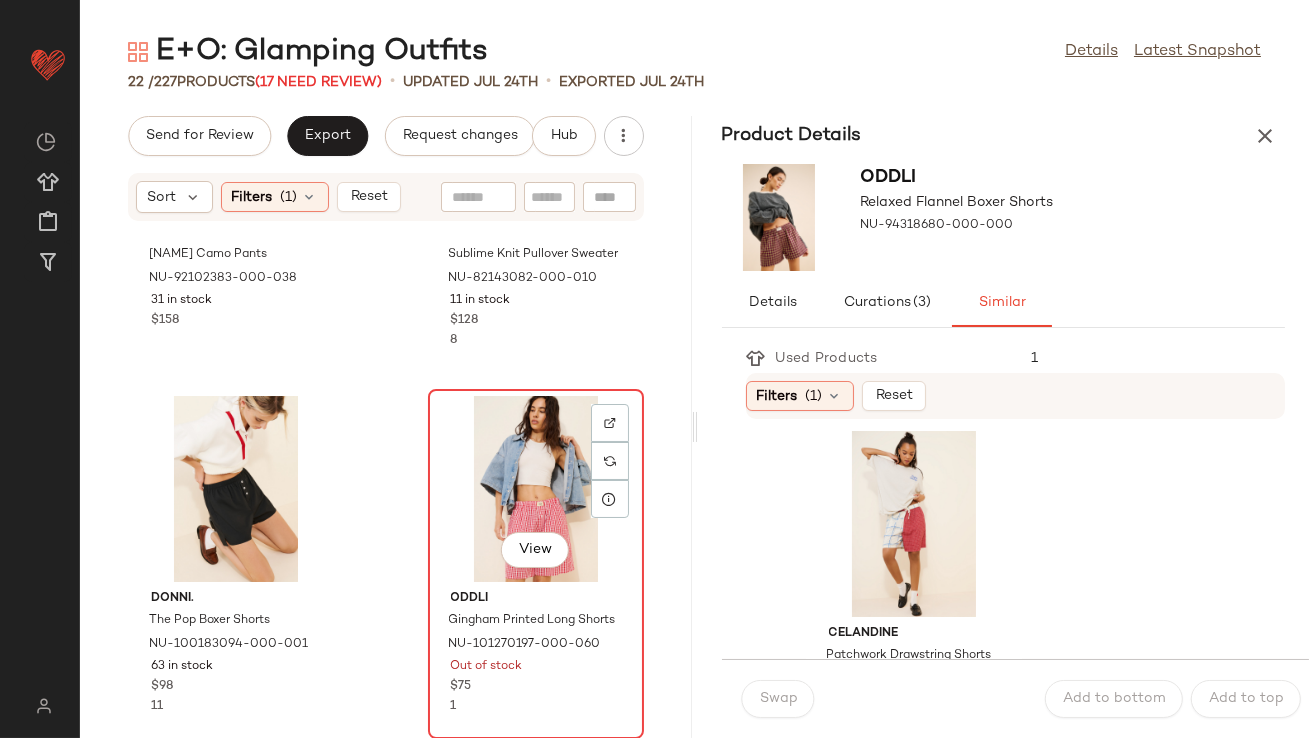 click on "View" 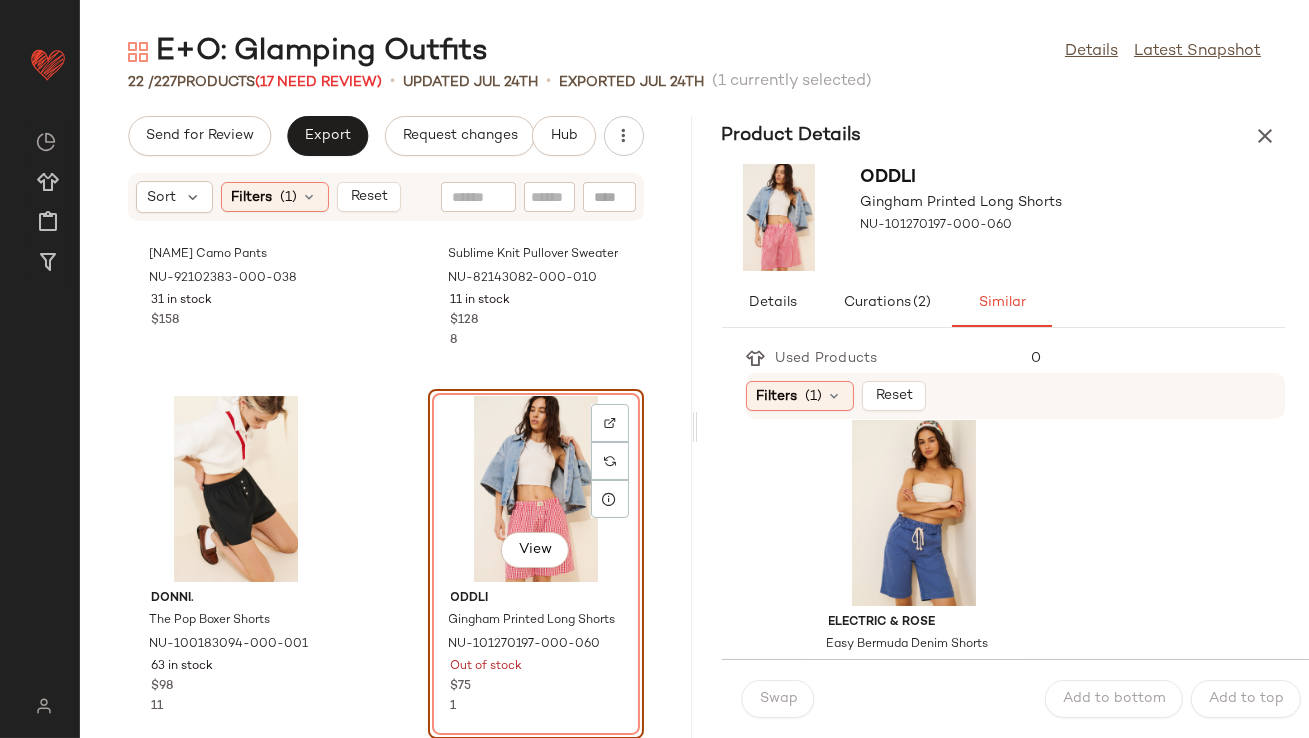 scroll, scrollTop: 2238, scrollLeft: 0, axis: vertical 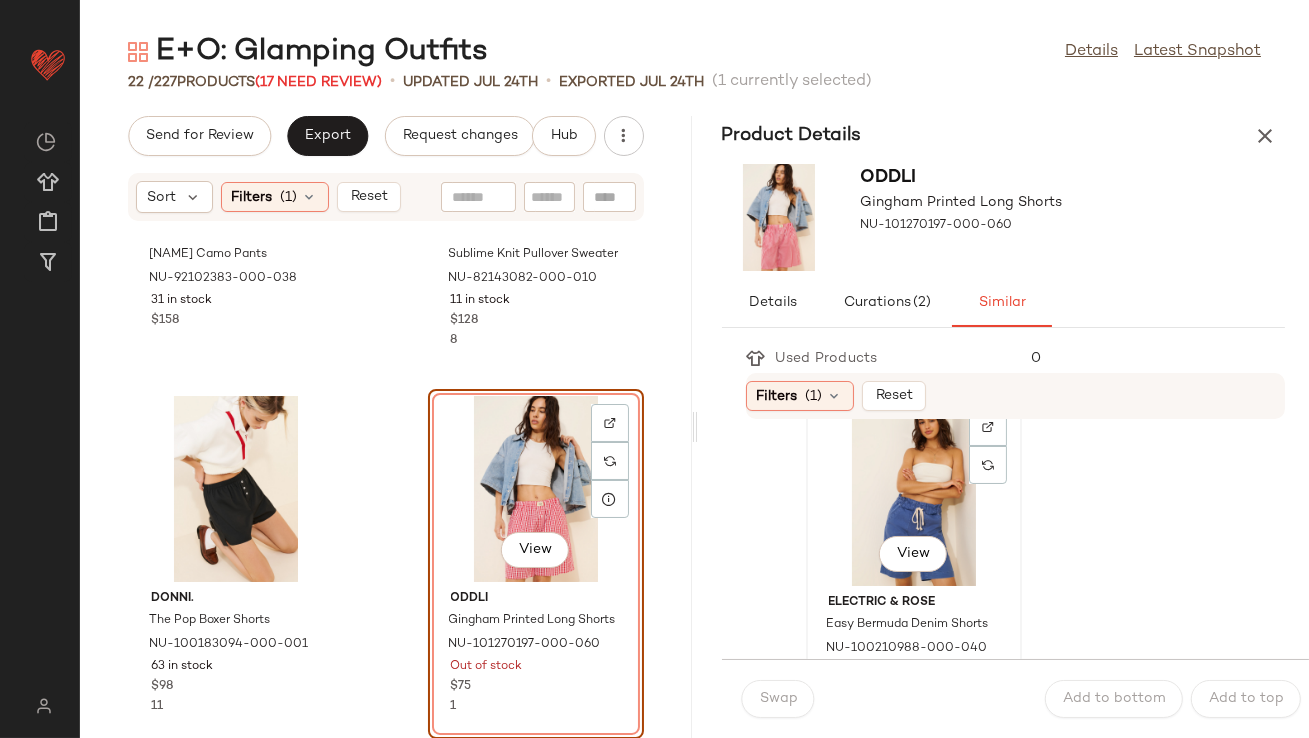 click on "View" 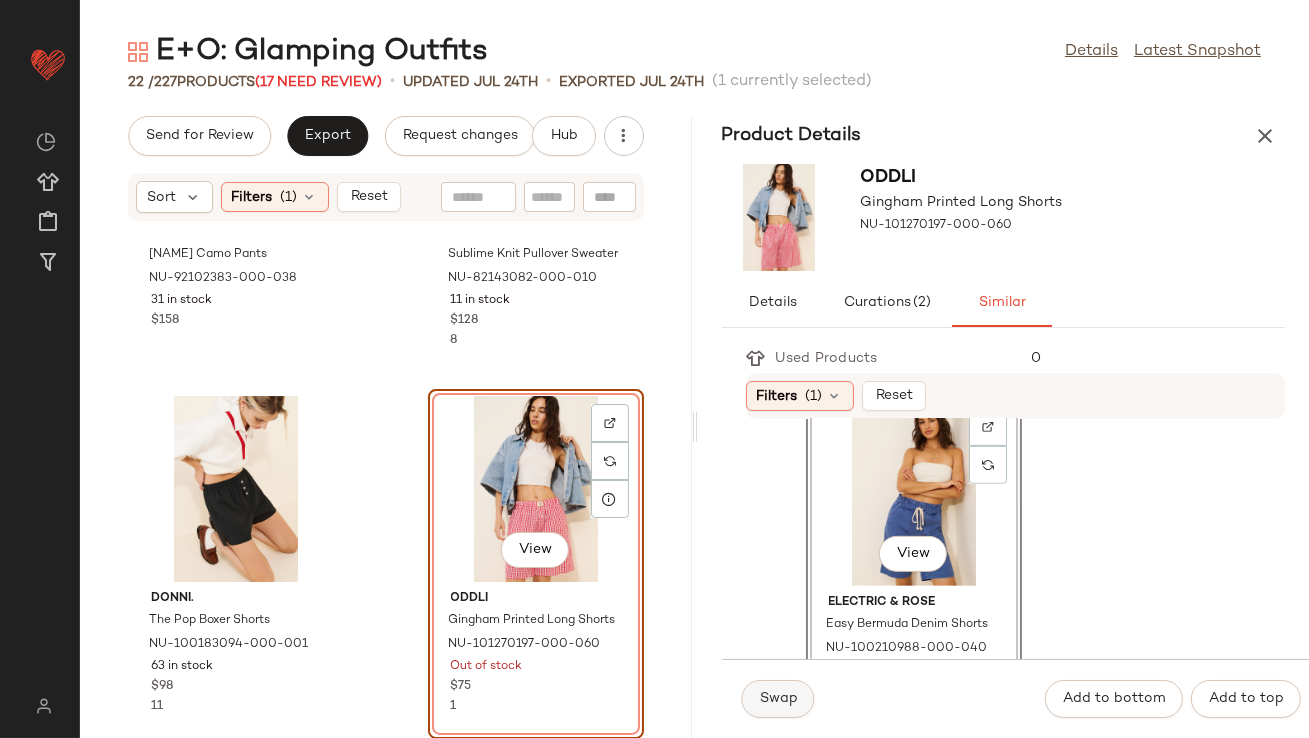 click on "Swap" at bounding box center [778, 699] 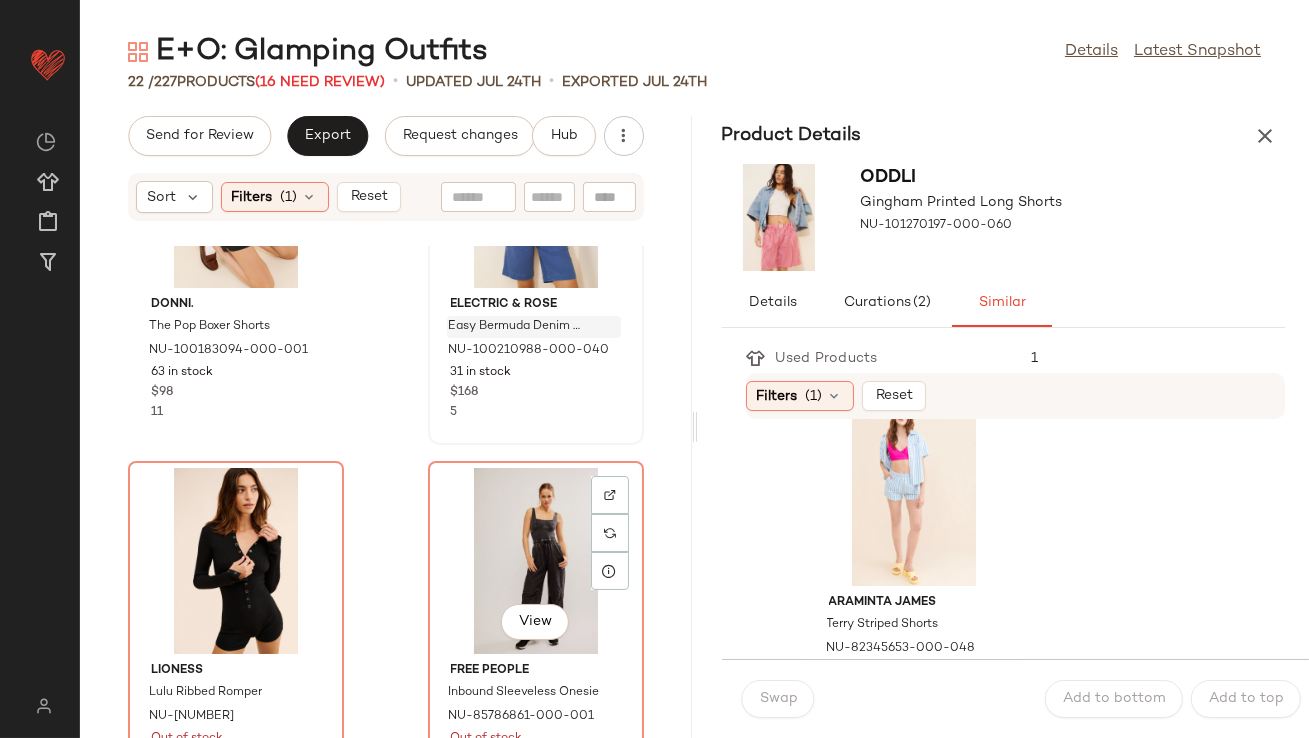 scroll, scrollTop: 1045, scrollLeft: 0, axis: vertical 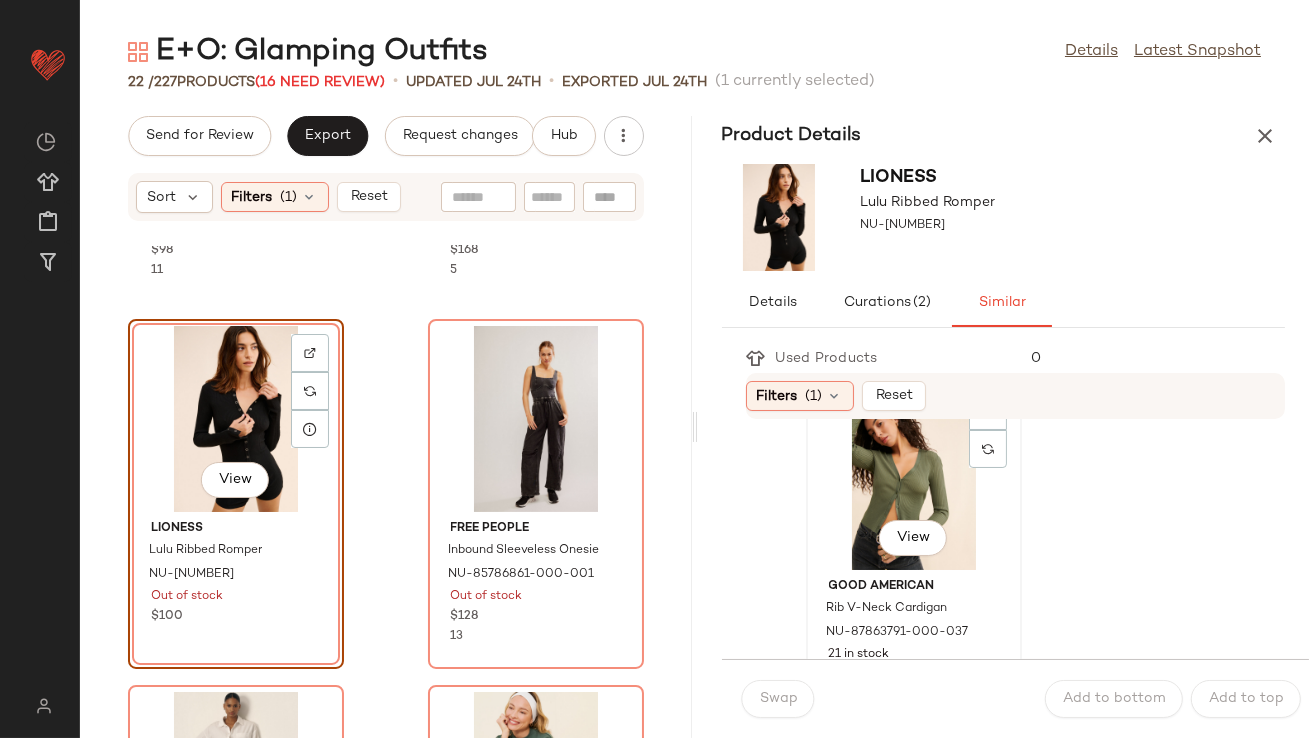 click on "View" 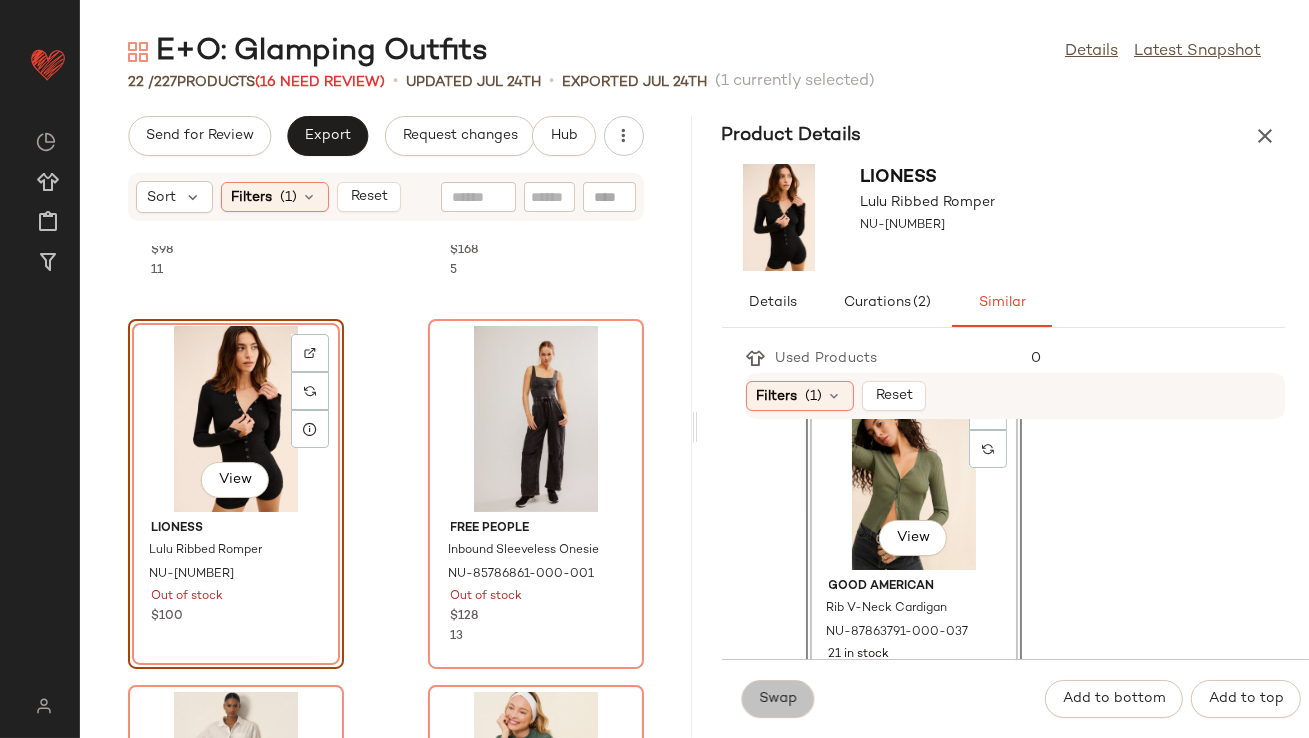 click on "Swap" at bounding box center [778, 699] 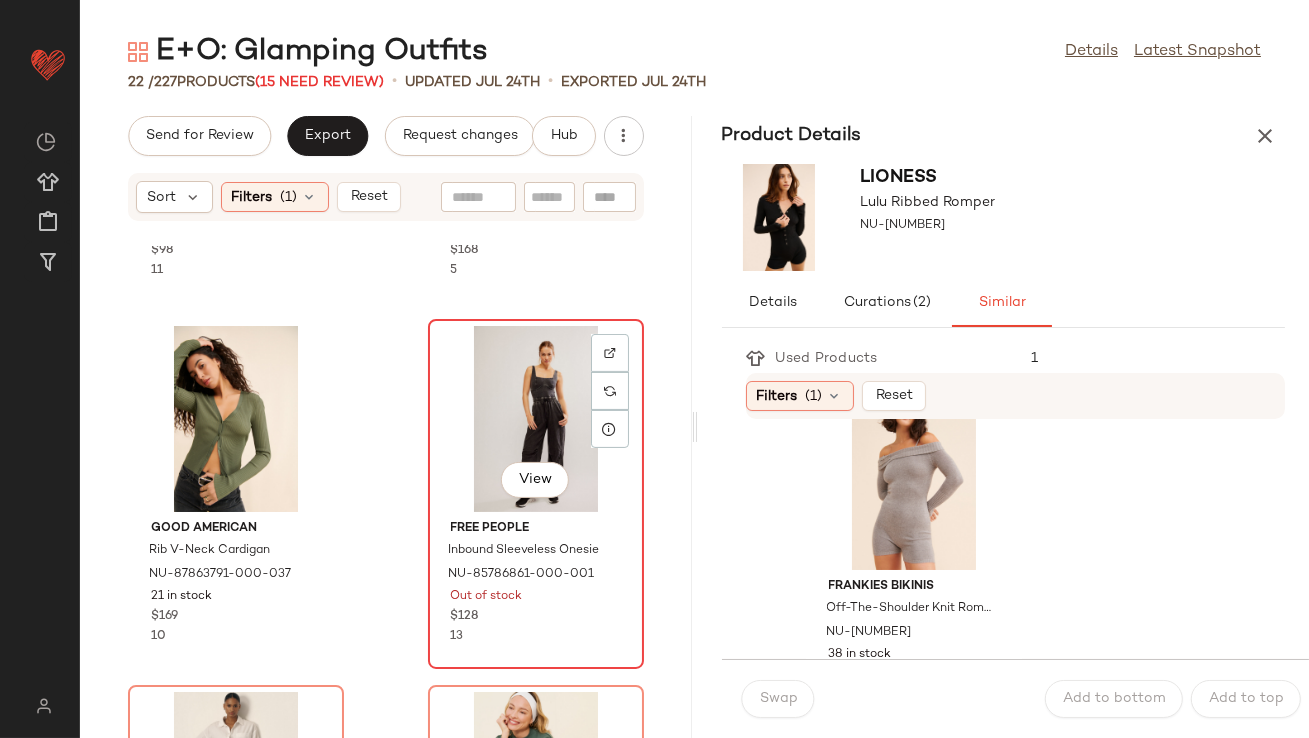 click on "View" 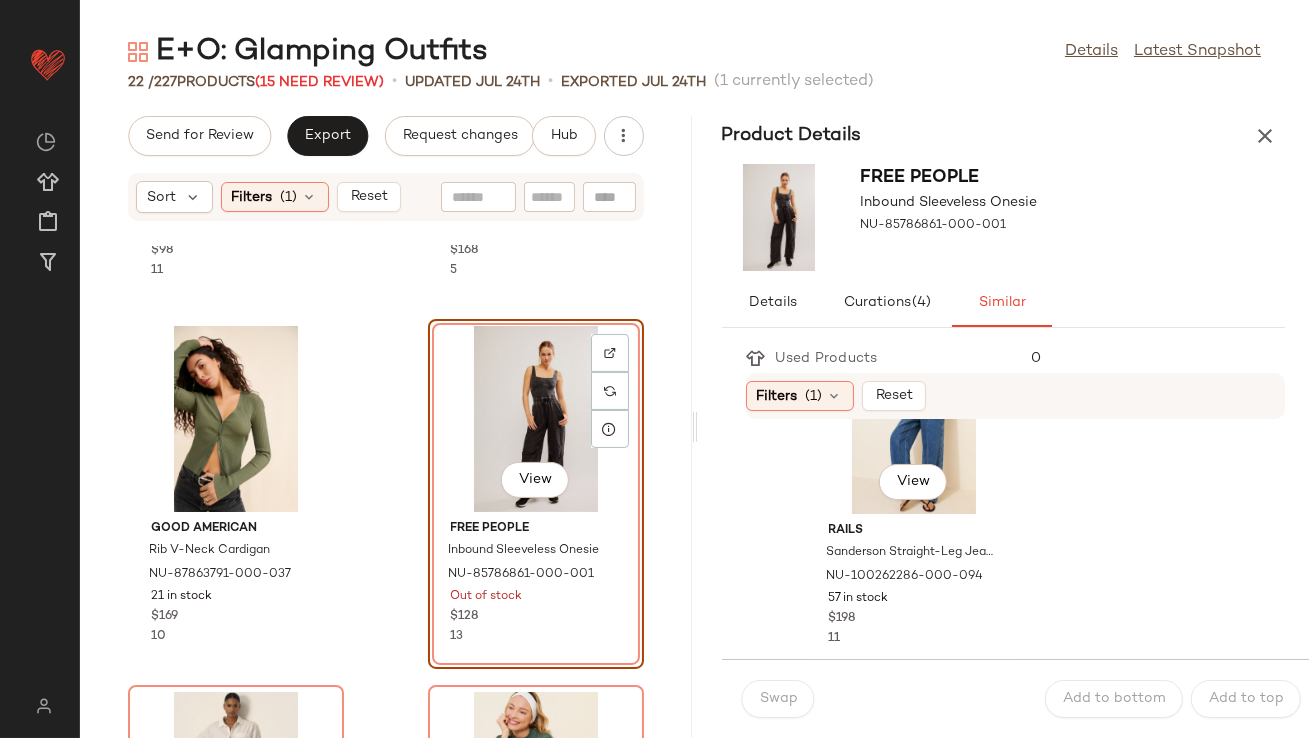 scroll, scrollTop: 2198, scrollLeft: 0, axis: vertical 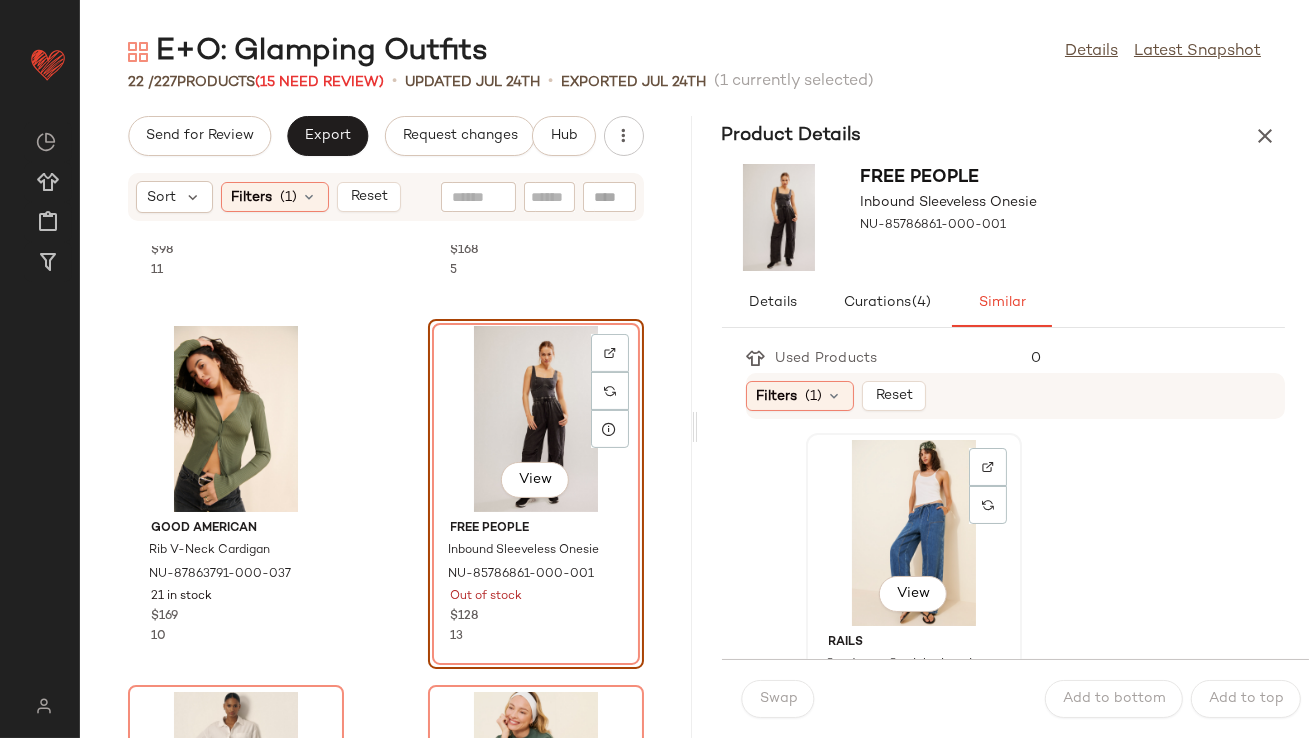 click on "View" 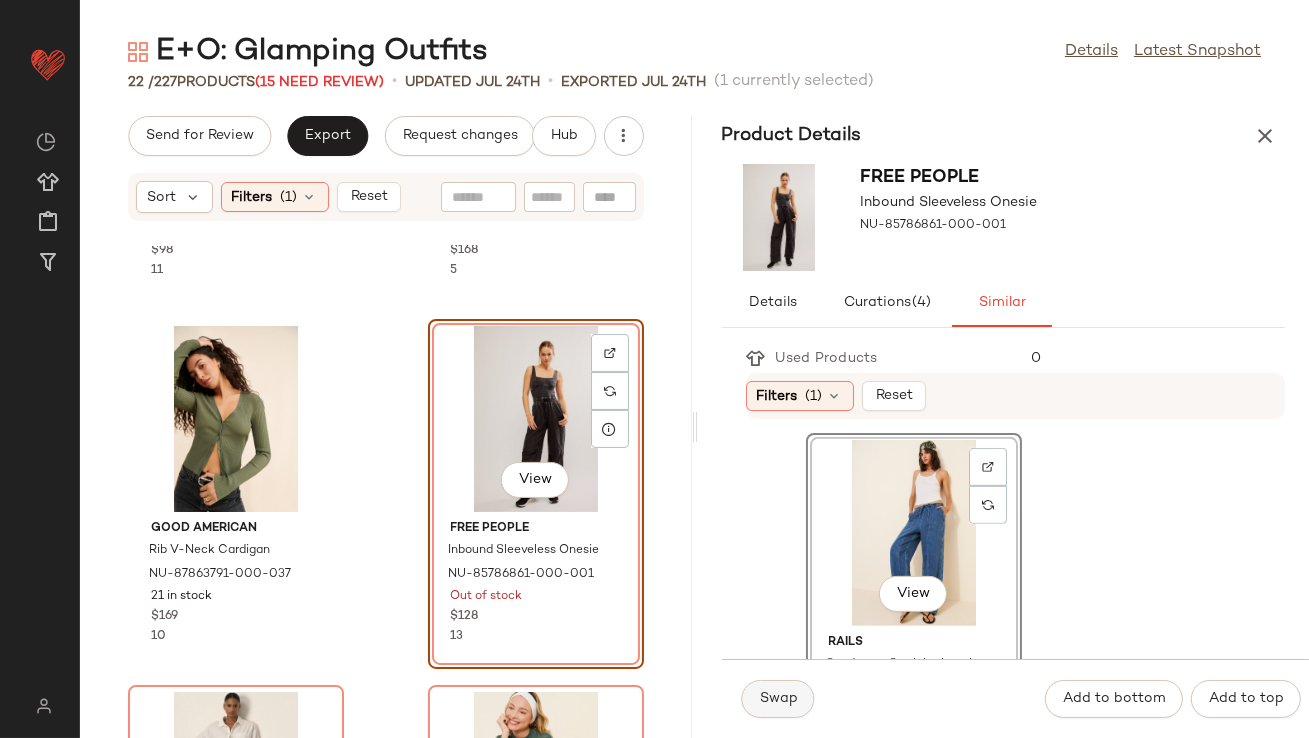 click on "Swap" at bounding box center [778, 699] 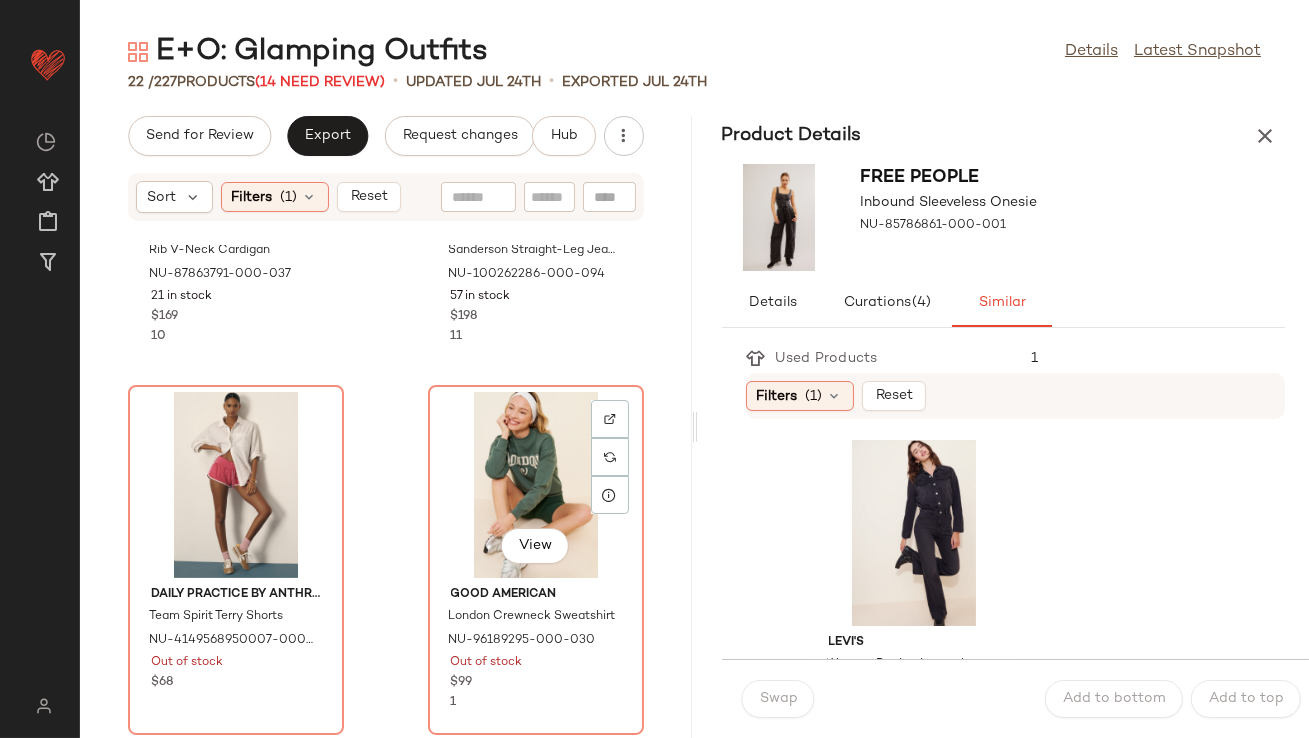scroll, scrollTop: 1512, scrollLeft: 0, axis: vertical 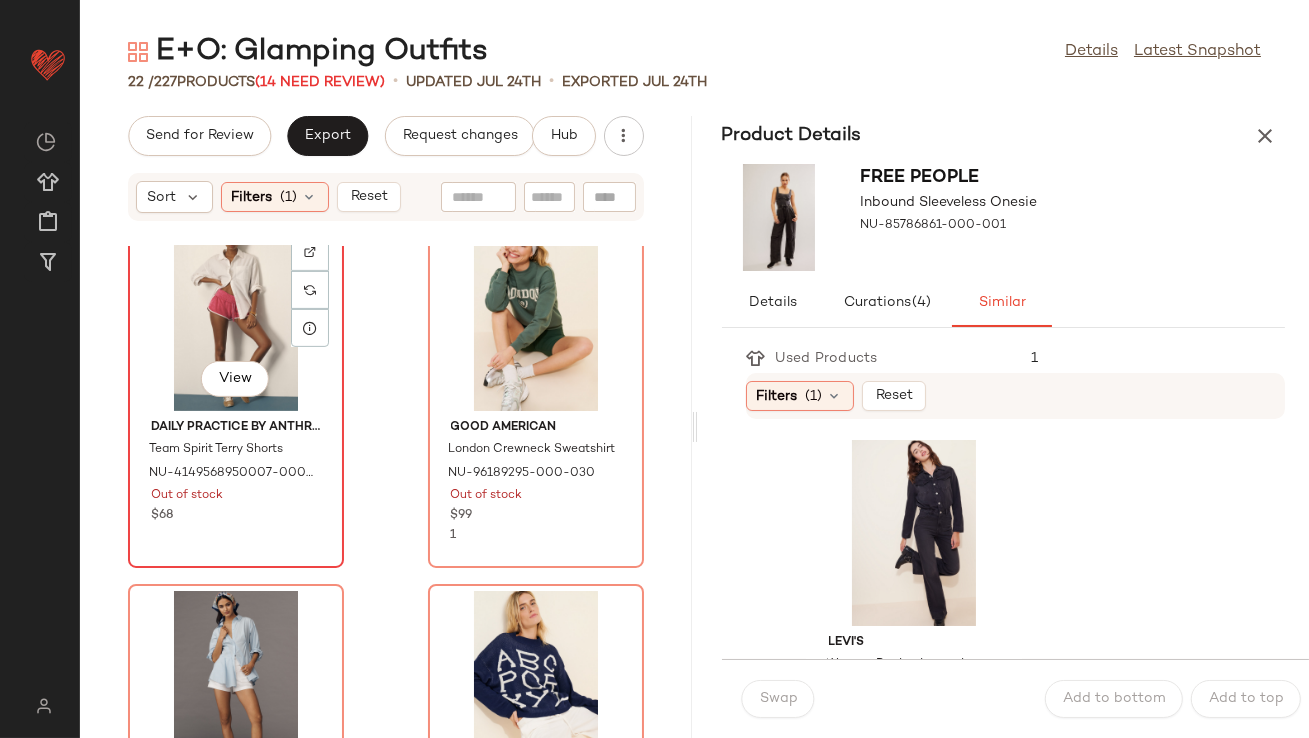 click on "View" 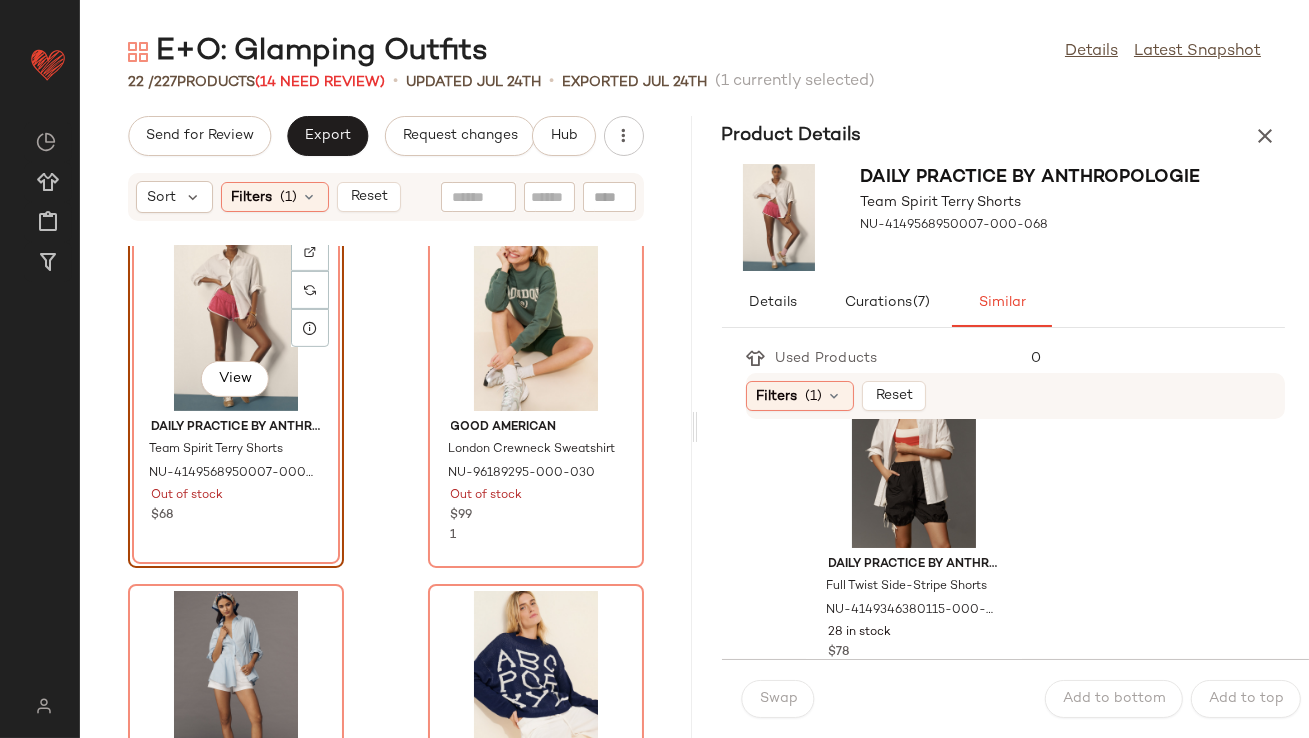 scroll, scrollTop: 80, scrollLeft: 0, axis: vertical 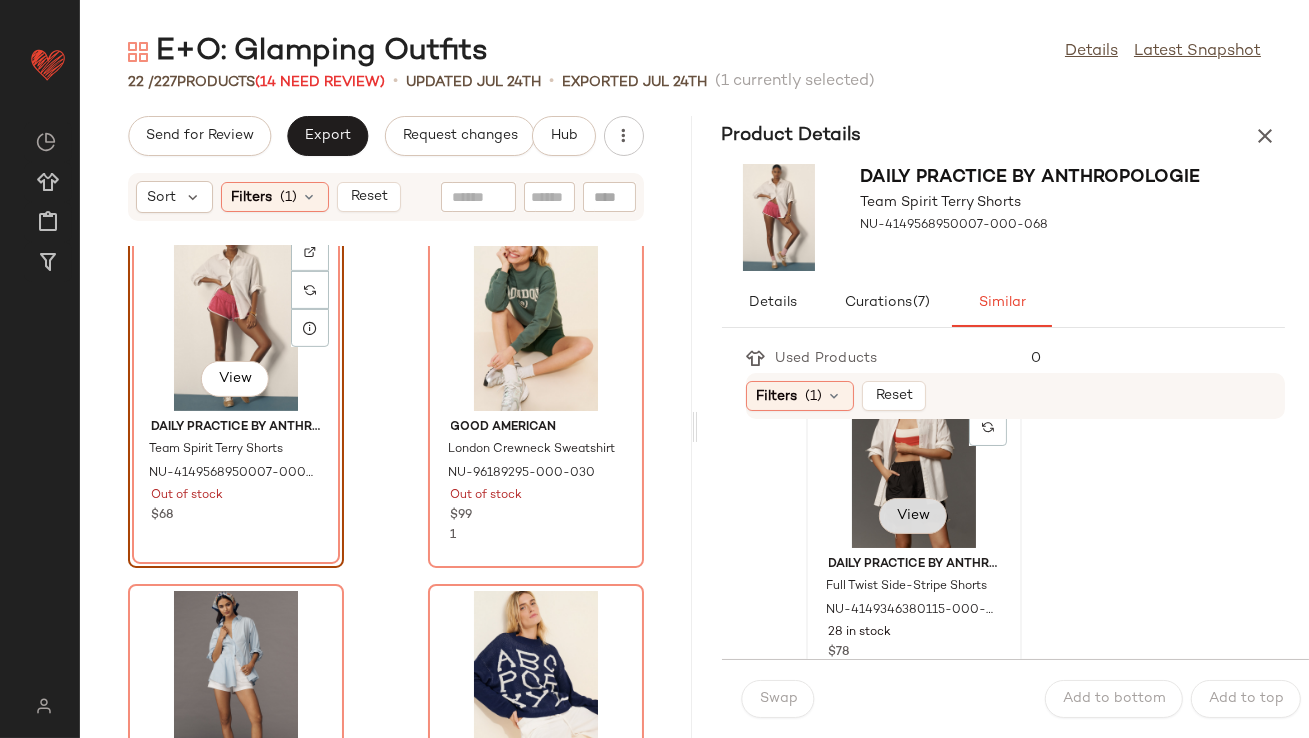 click on "View" 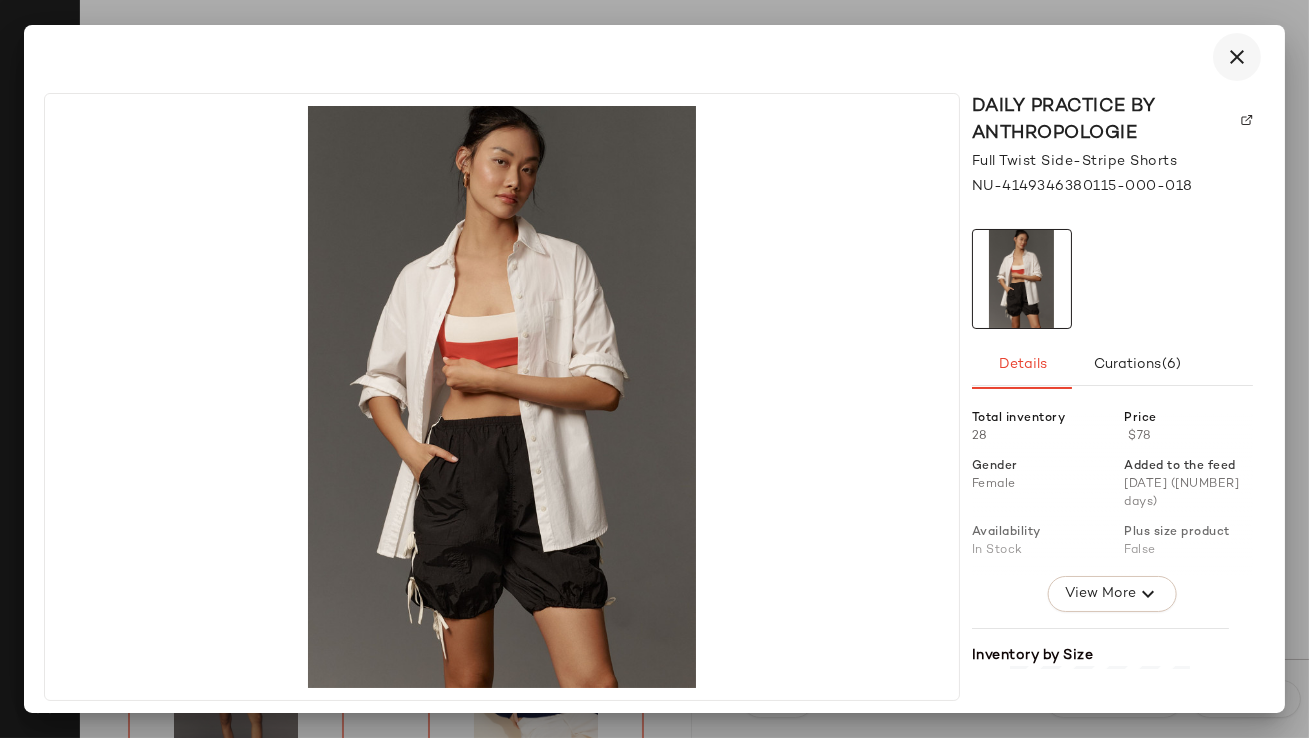 click at bounding box center (1237, 57) 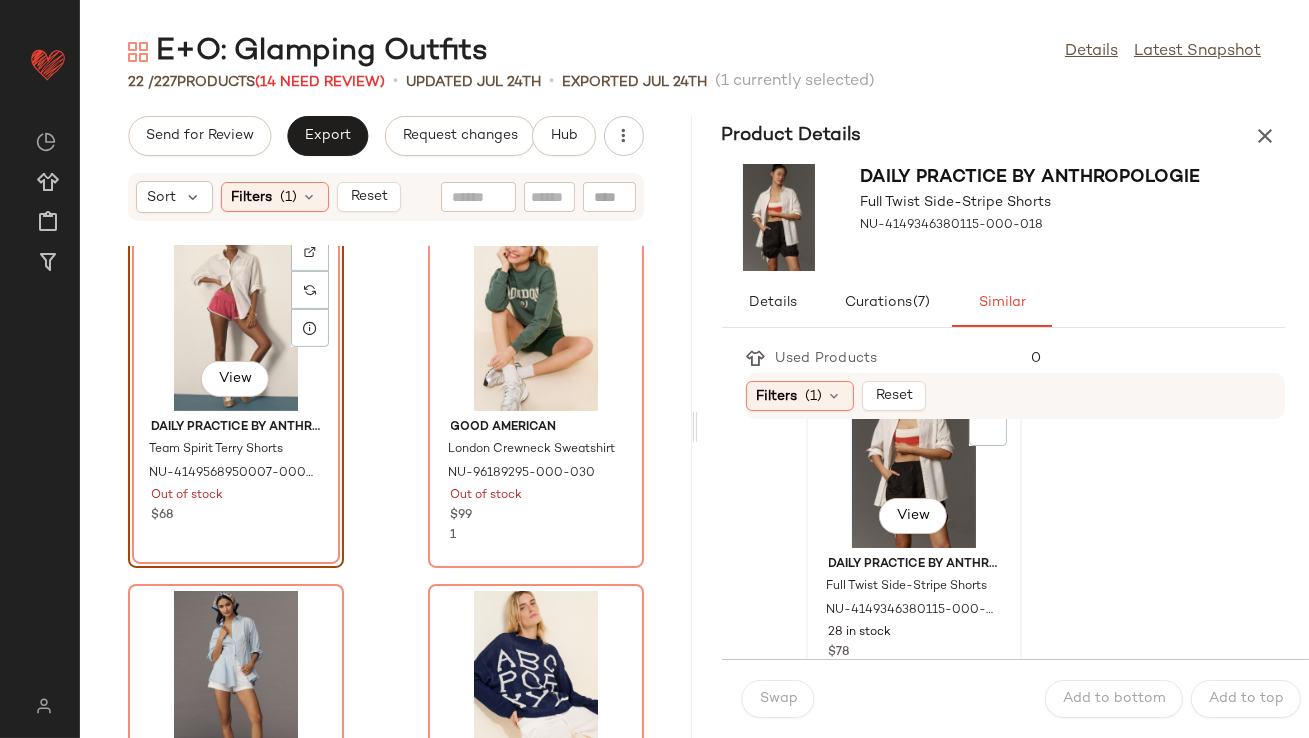 click on "View" 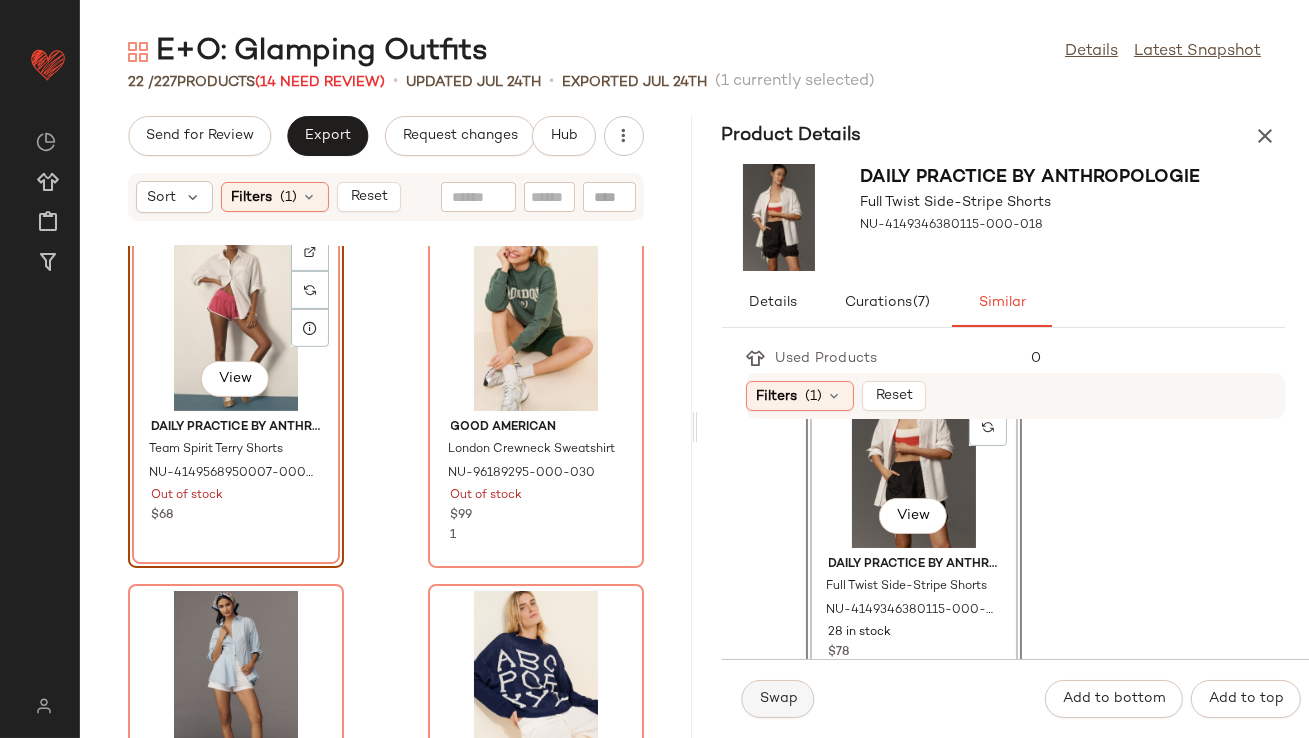 click on "Swap" at bounding box center [778, 699] 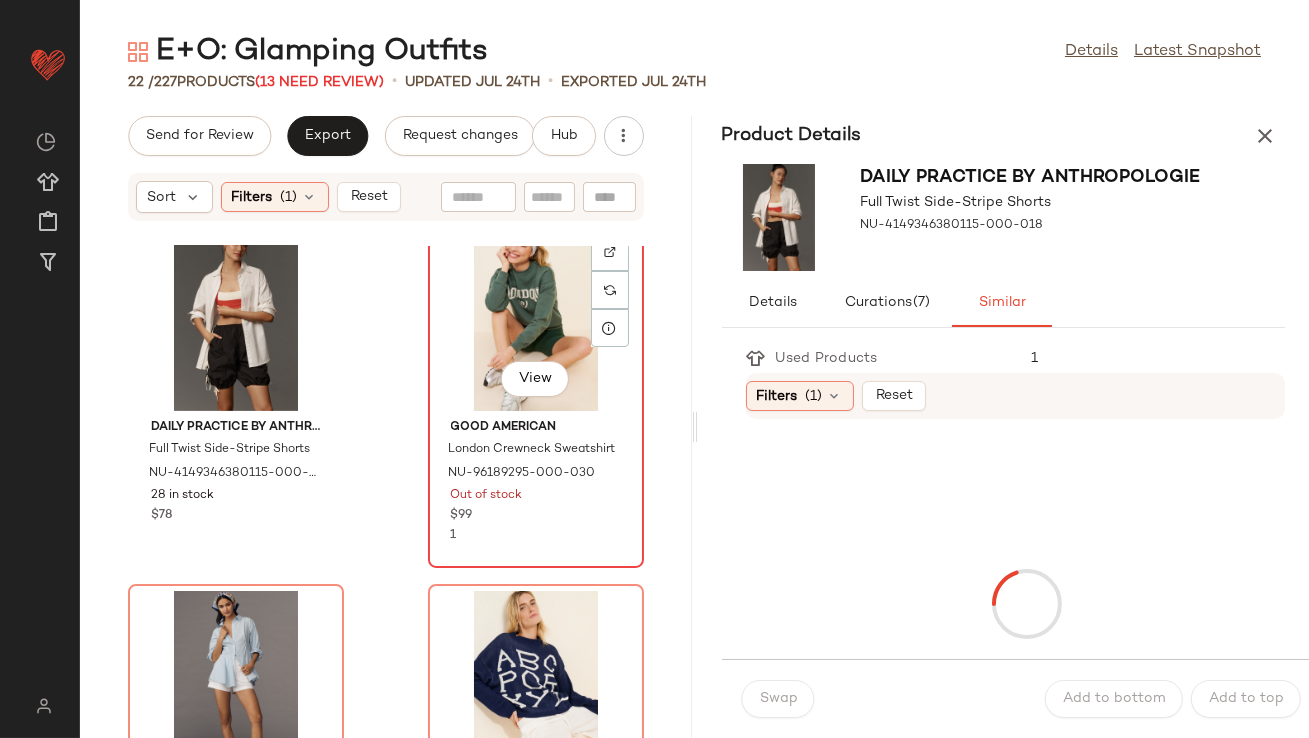 click on "View" 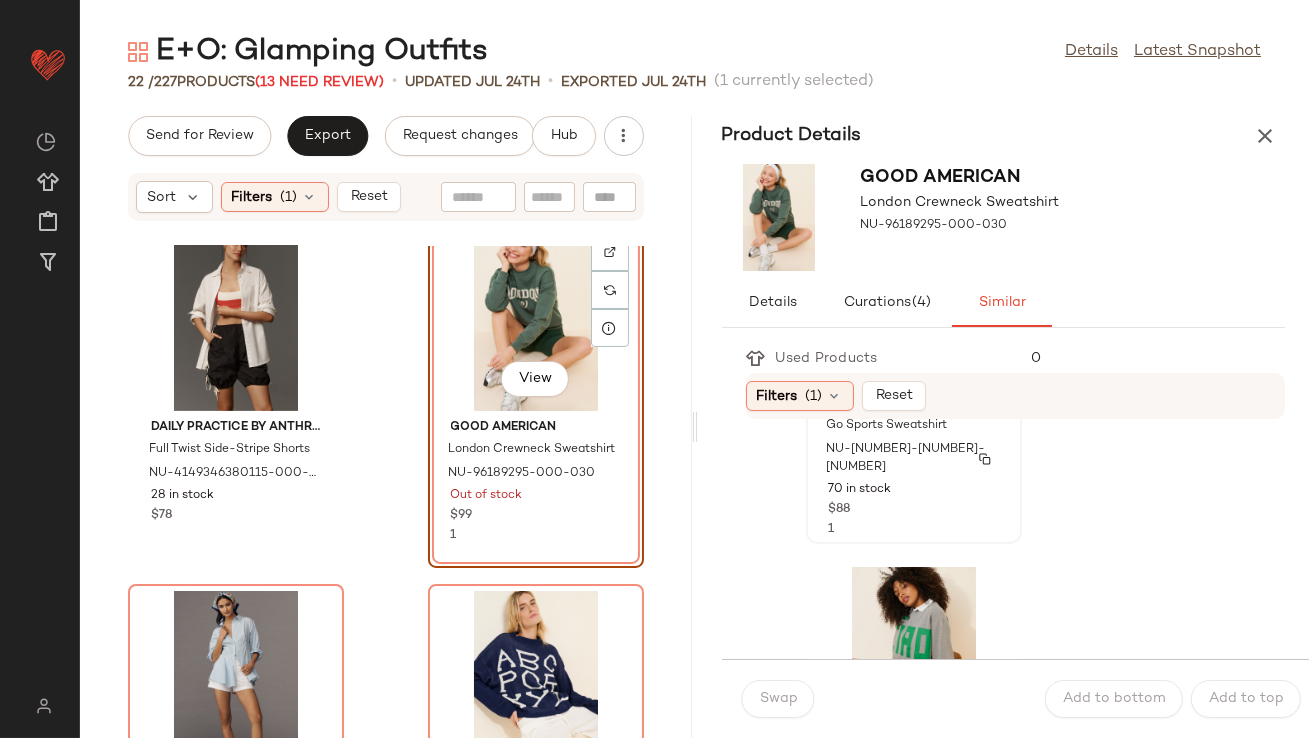 scroll, scrollTop: 758, scrollLeft: 0, axis: vertical 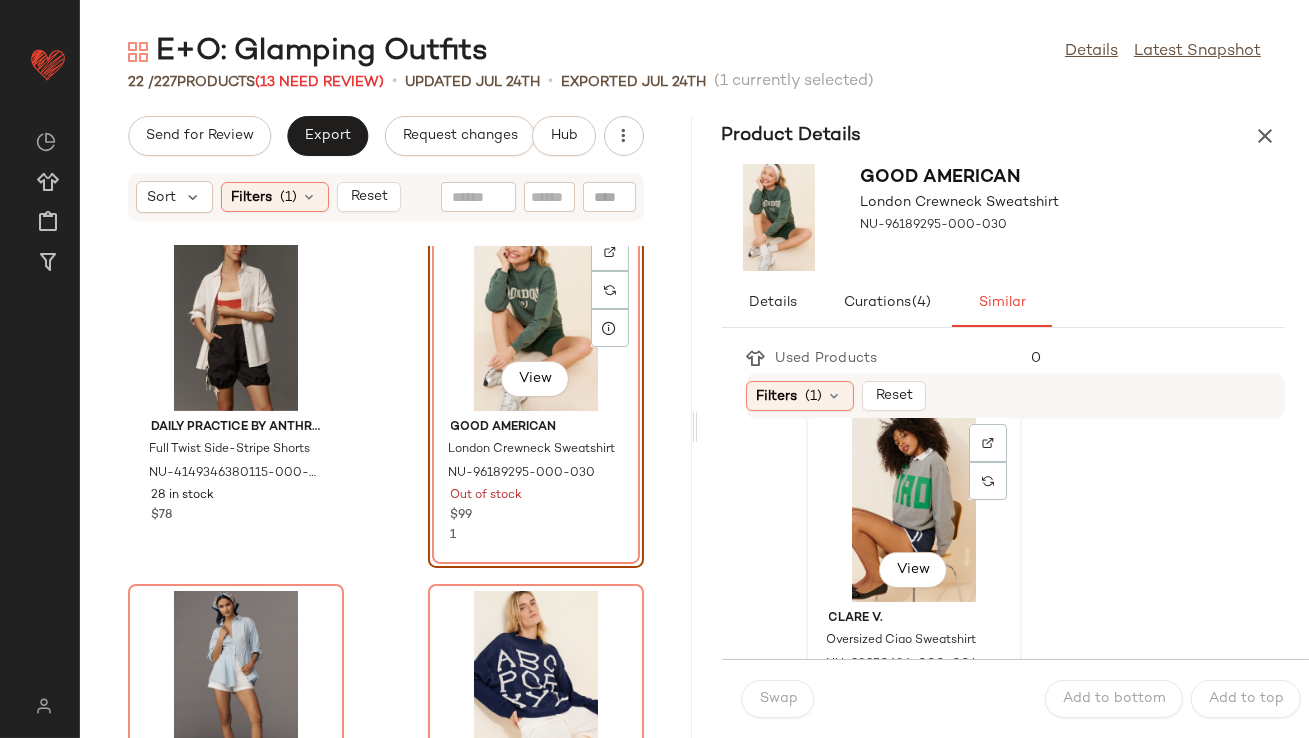 click on "View" 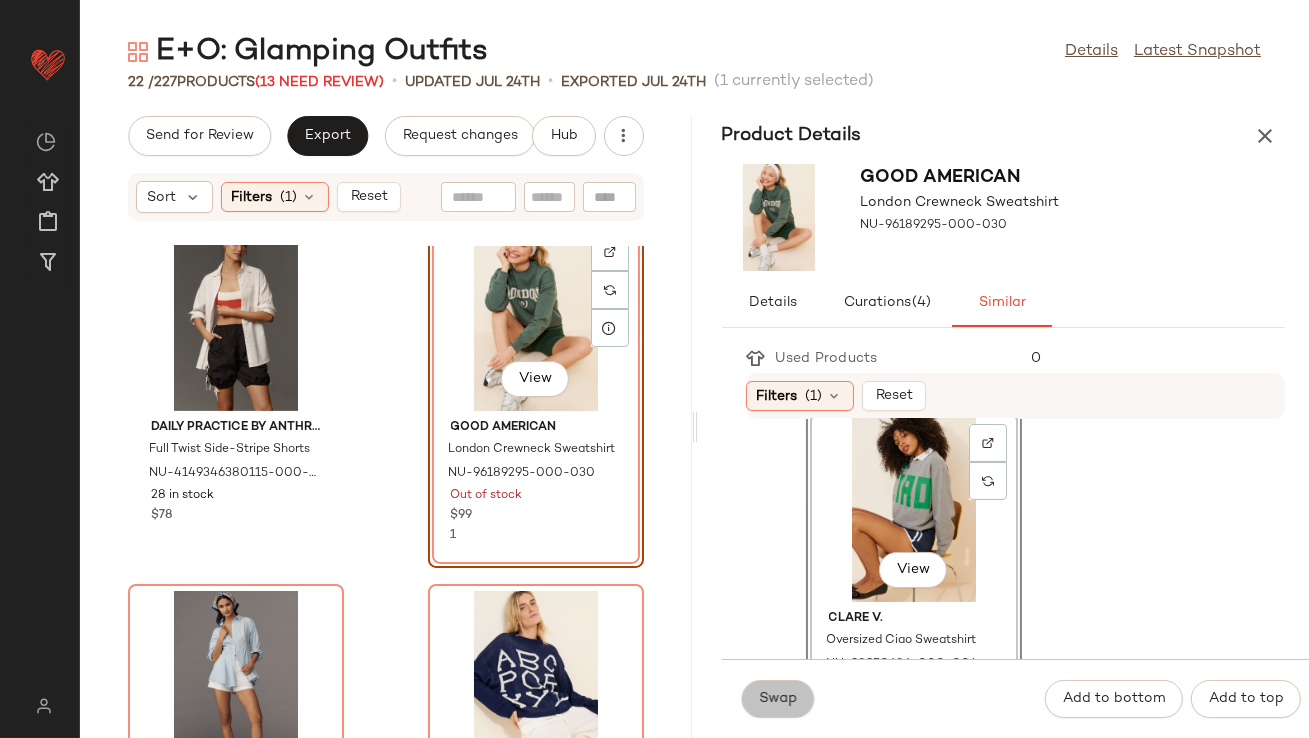 click on "Swap" at bounding box center [778, 699] 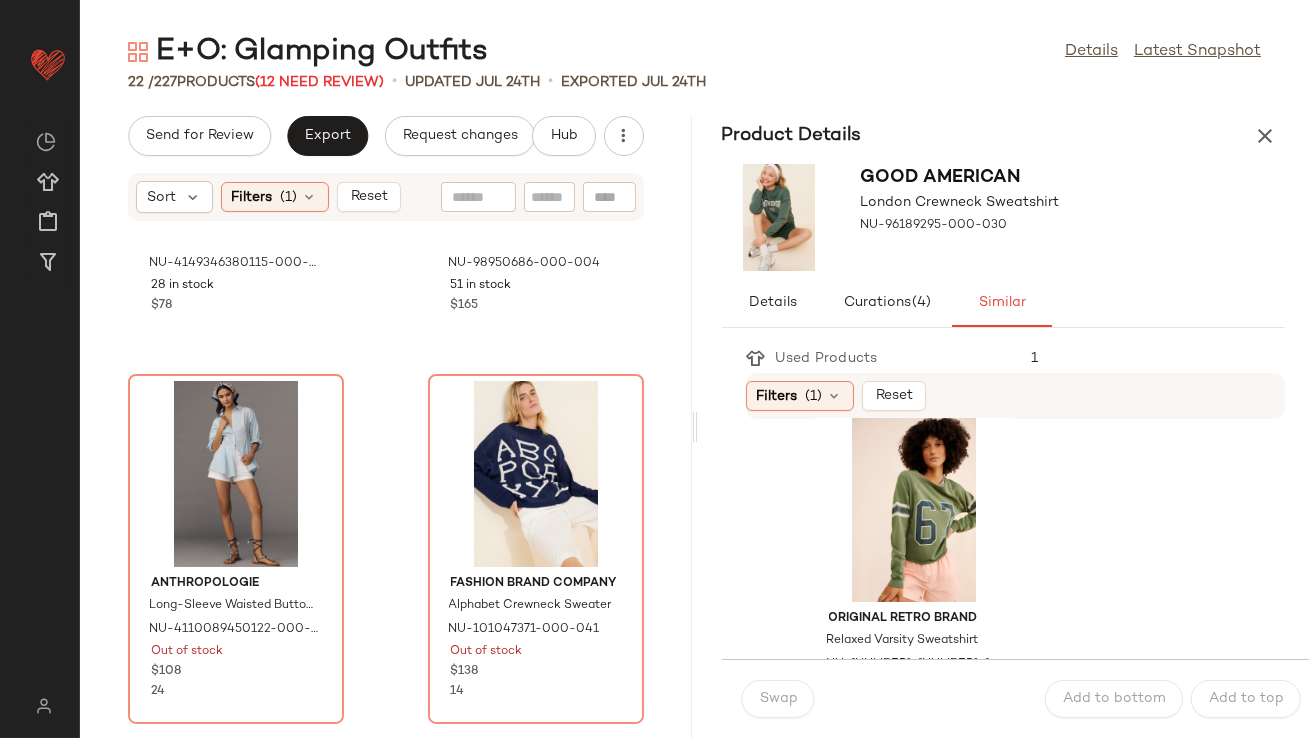 scroll, scrollTop: 1441, scrollLeft: 0, axis: vertical 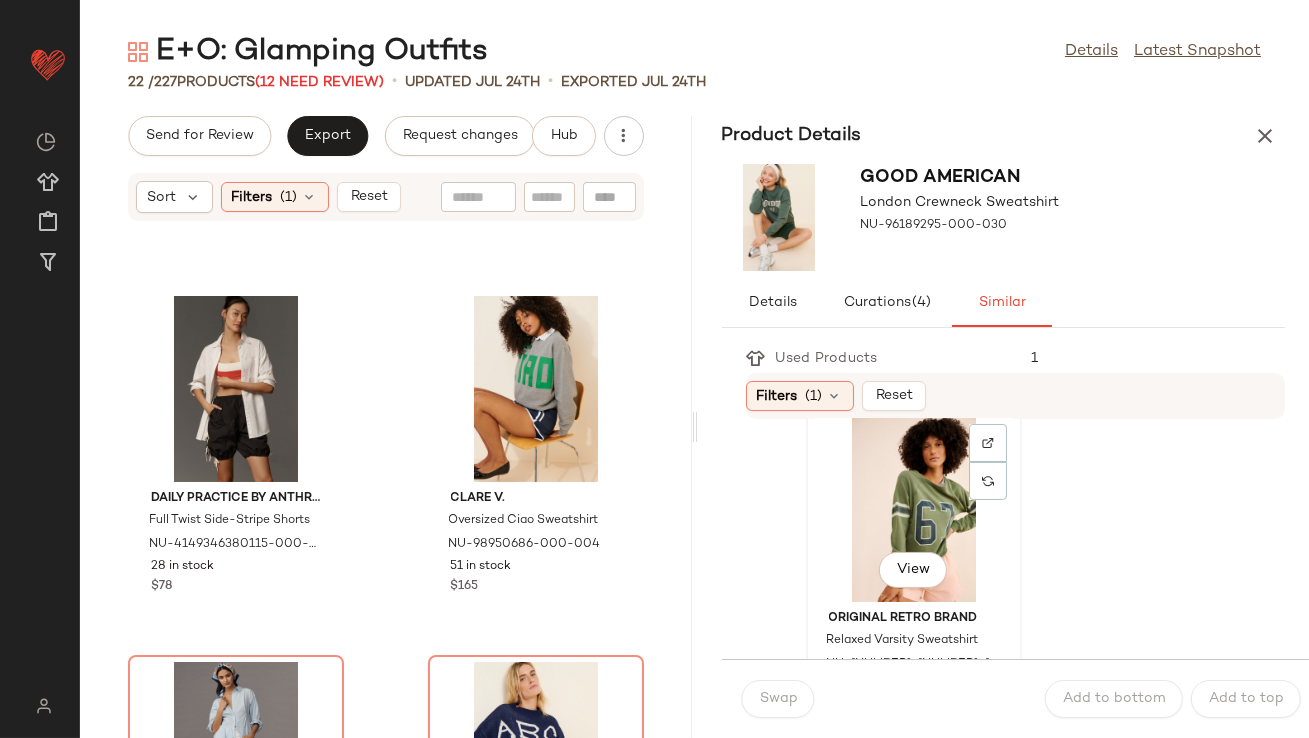 click on "View" 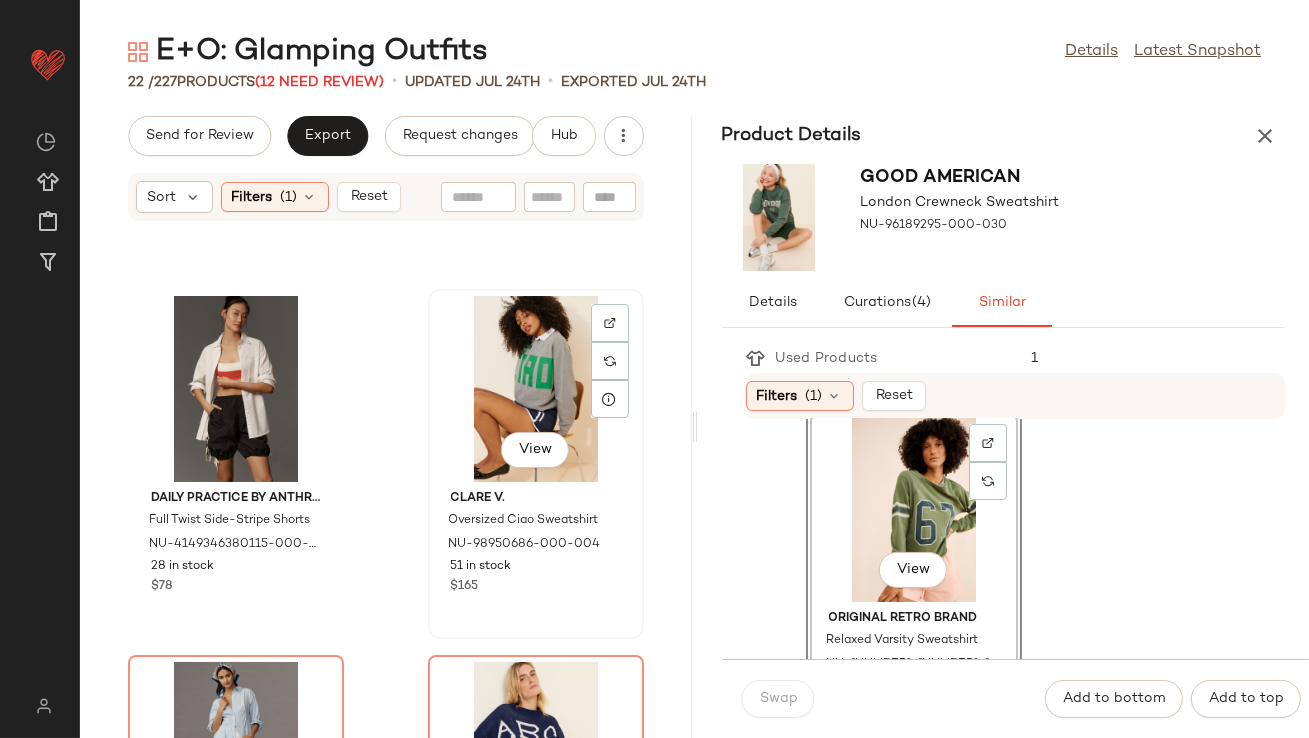 click on "View" 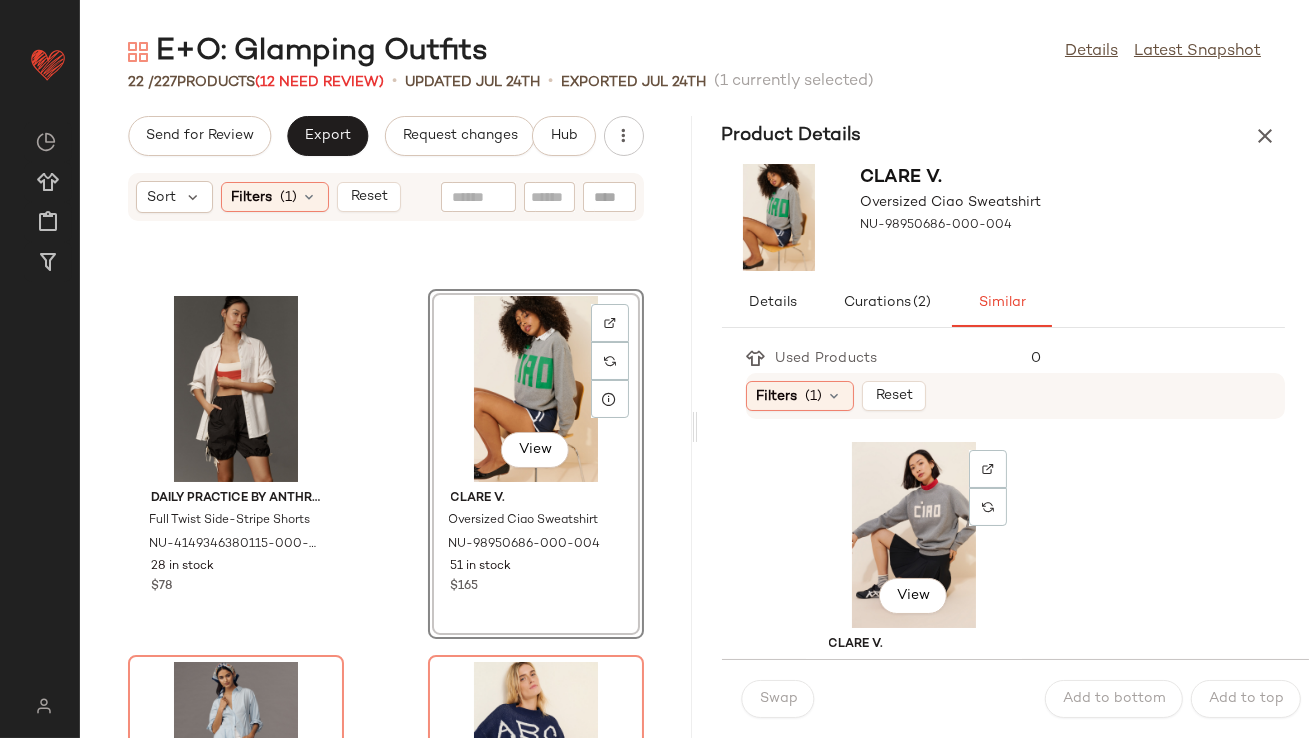 click on "View" 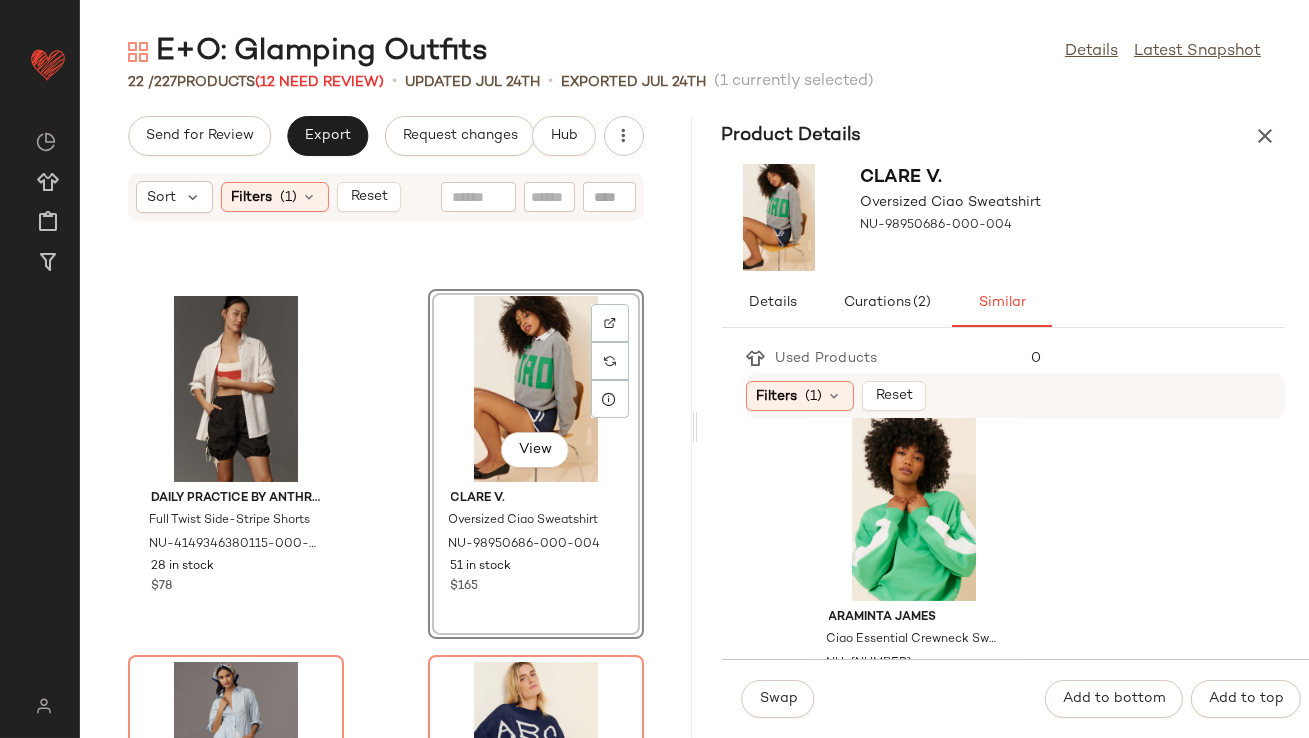 scroll, scrollTop: 1136, scrollLeft: 0, axis: vertical 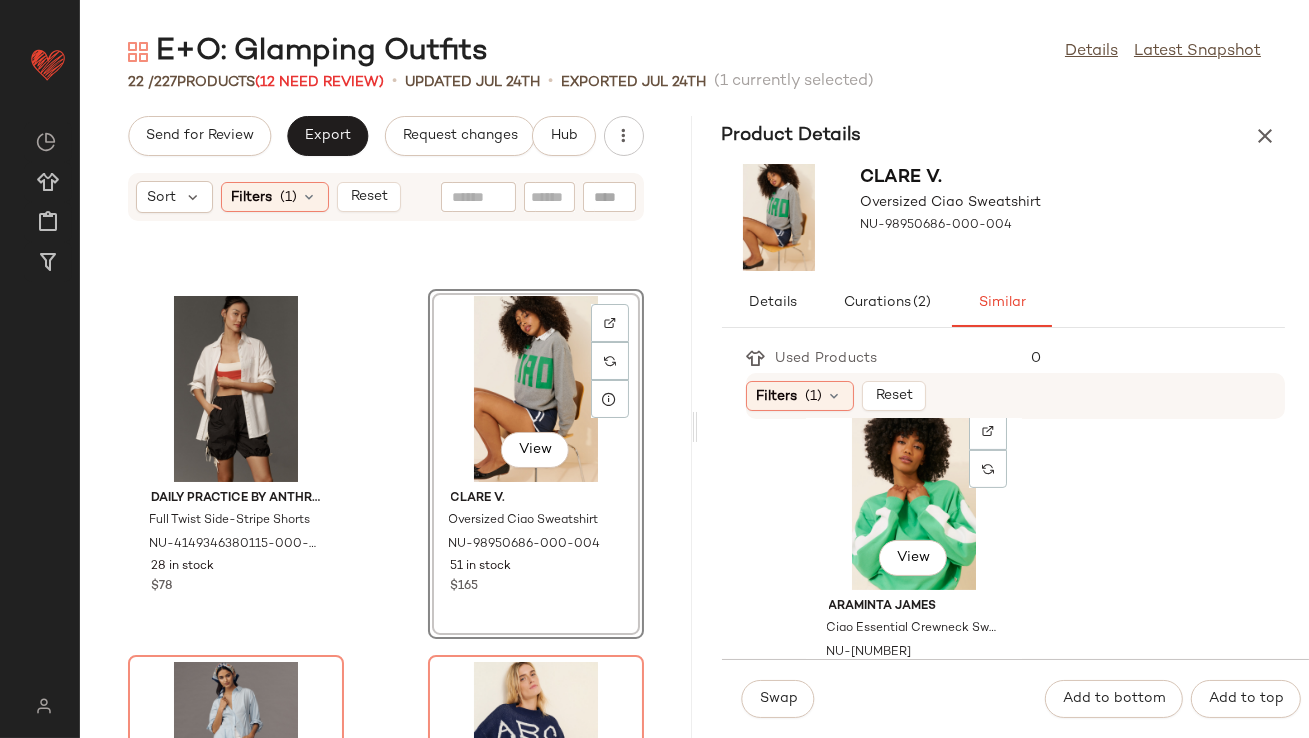 click on "View" 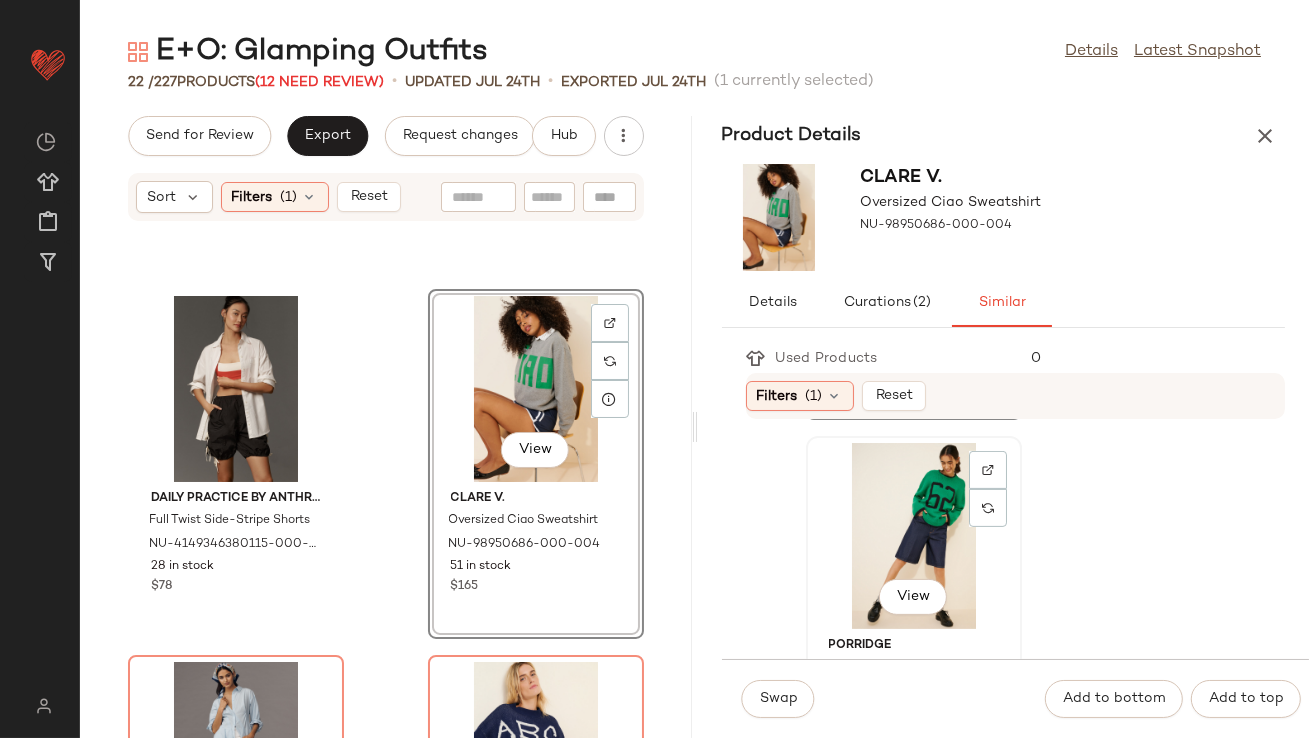 click on "View" 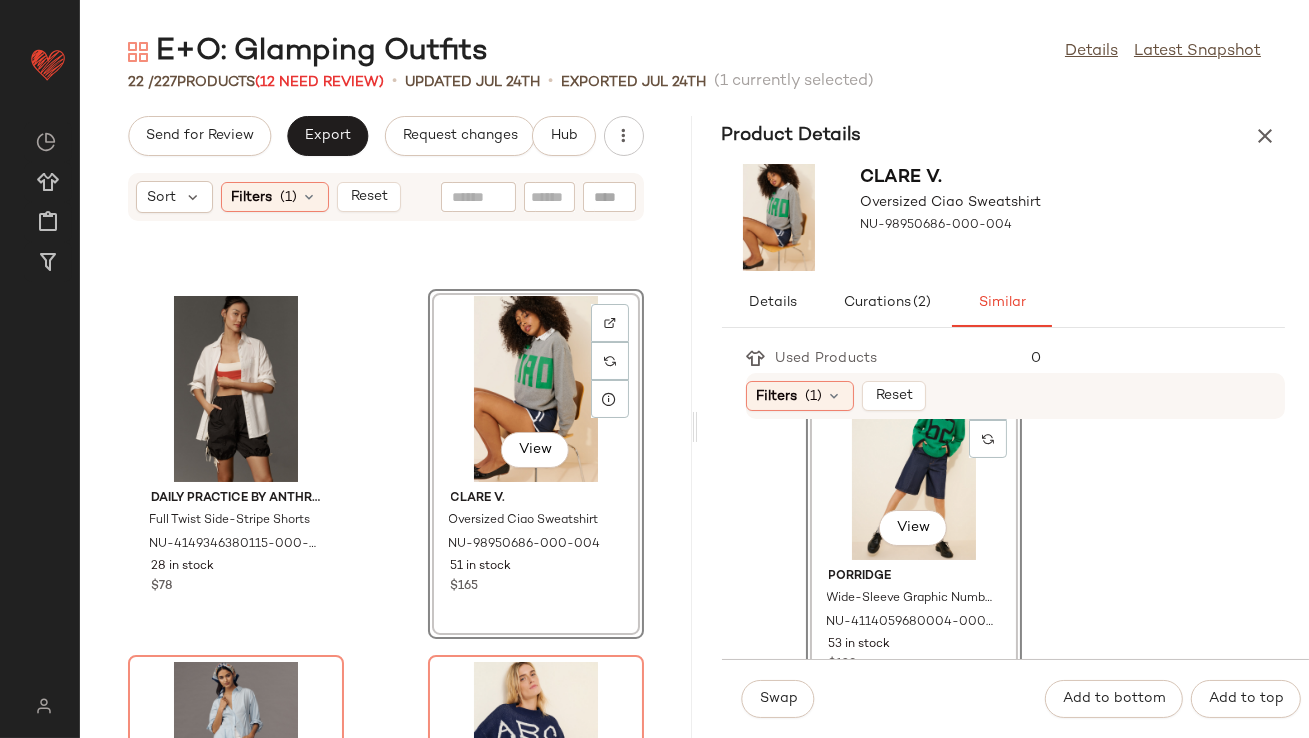 scroll, scrollTop: 1530, scrollLeft: 0, axis: vertical 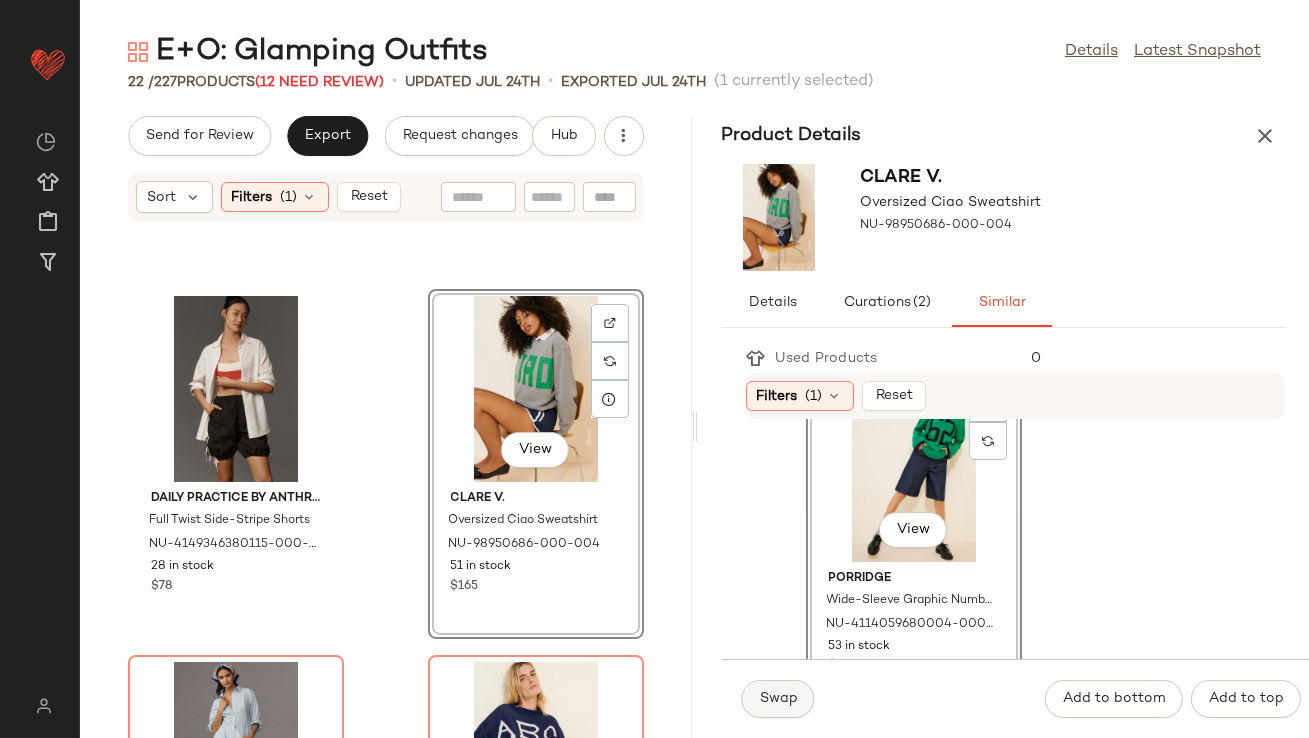 click on "Swap" at bounding box center (778, 699) 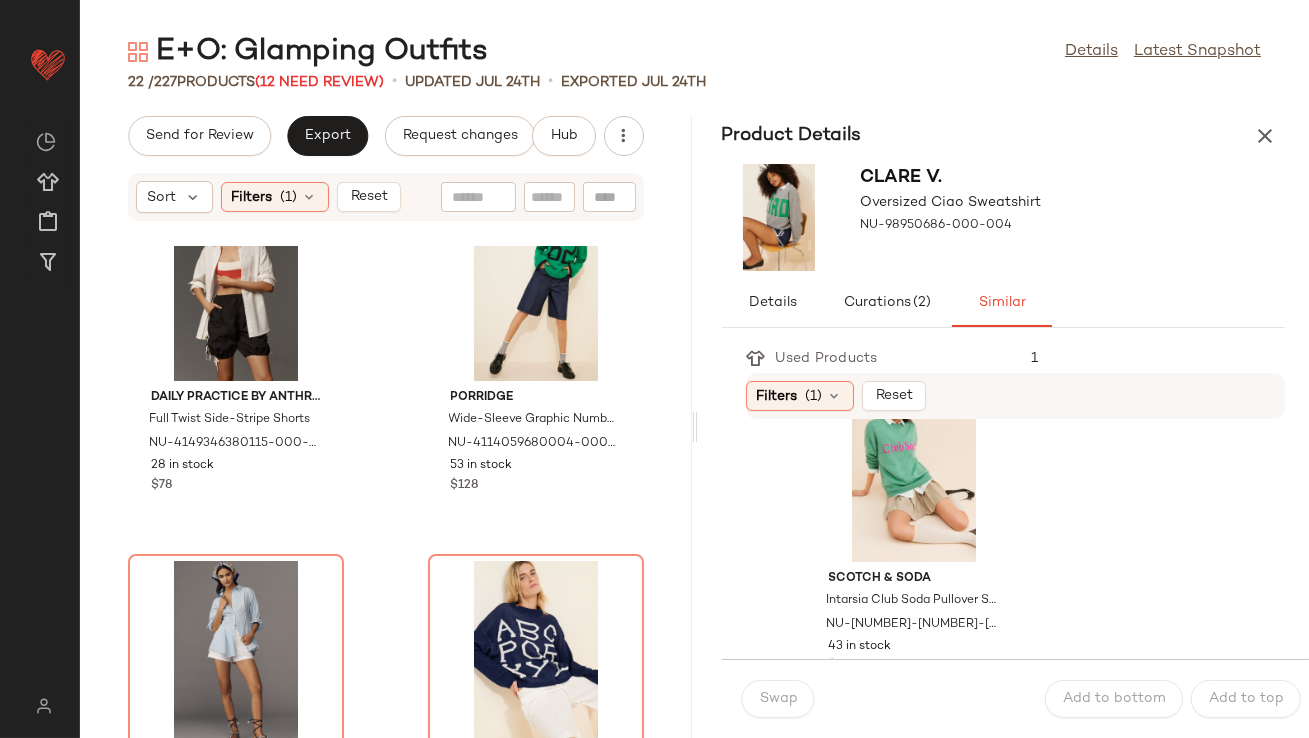 scroll, scrollTop: 1544, scrollLeft: 0, axis: vertical 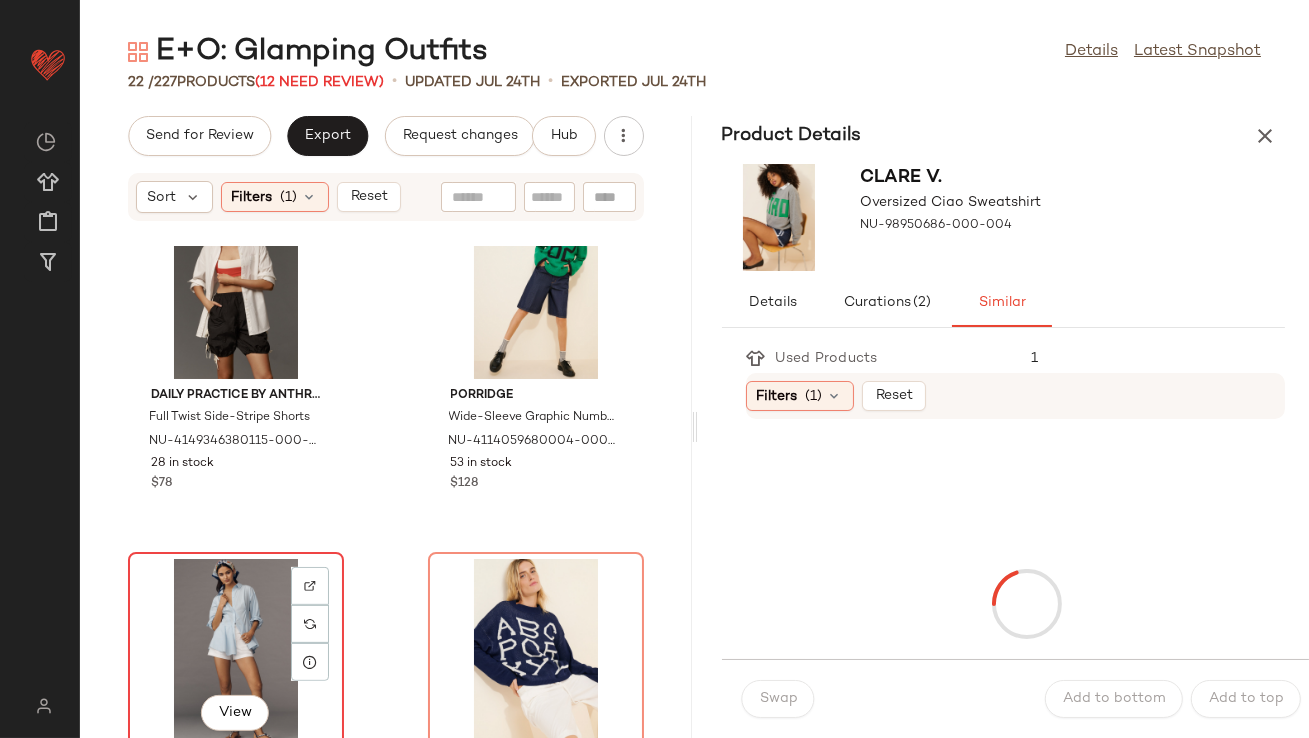 click on "View" 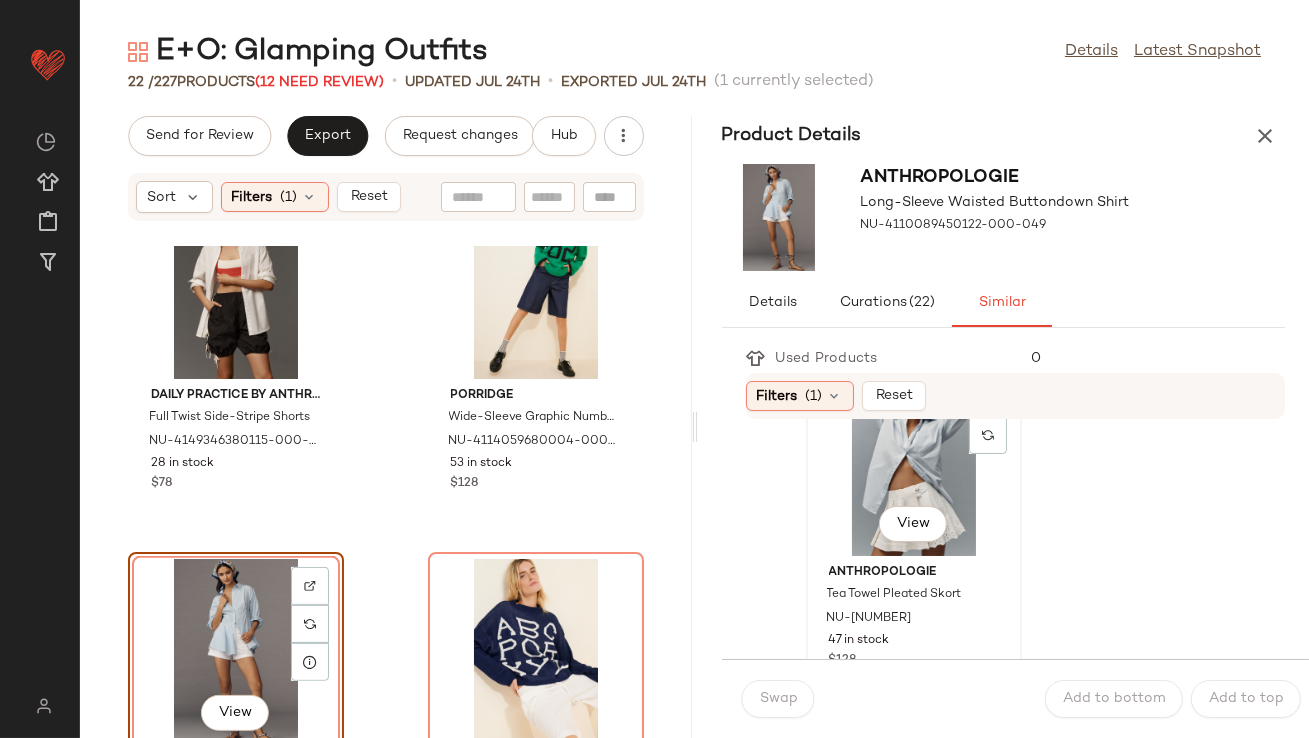 scroll, scrollTop: 73, scrollLeft: 0, axis: vertical 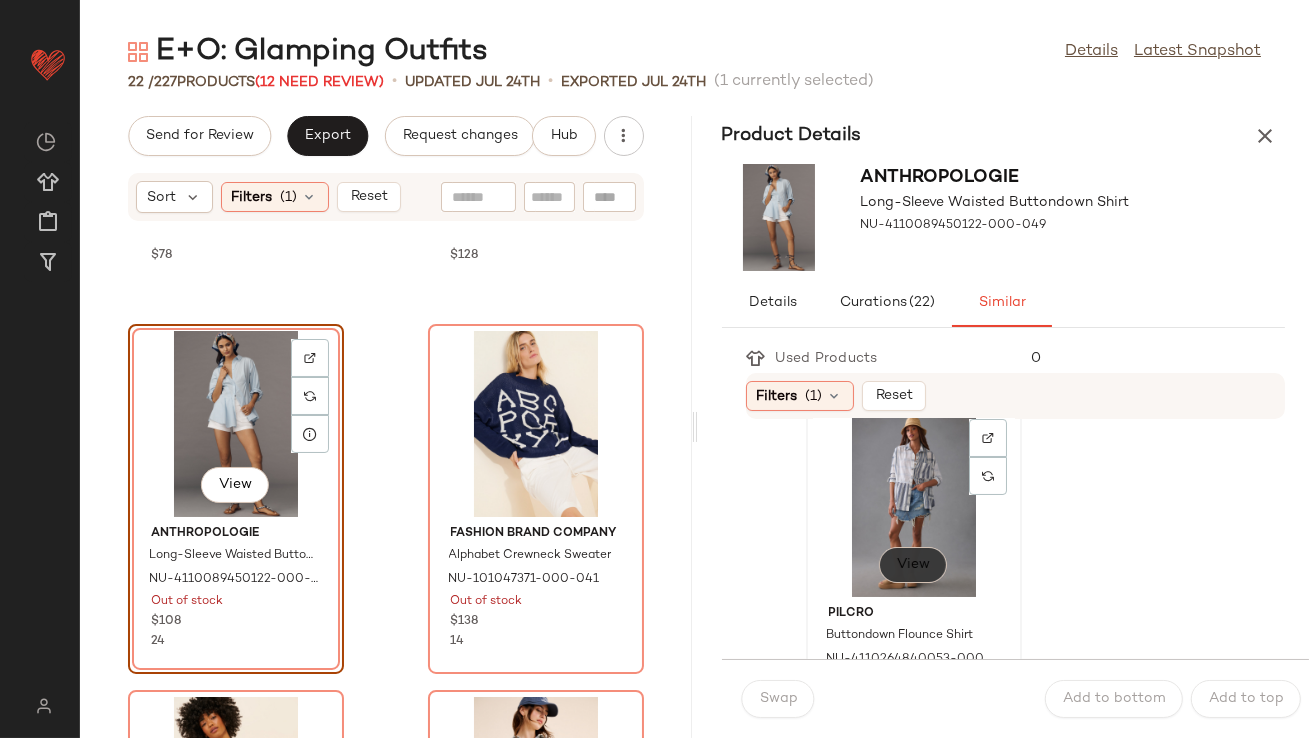 click on "View" at bounding box center [913, 565] 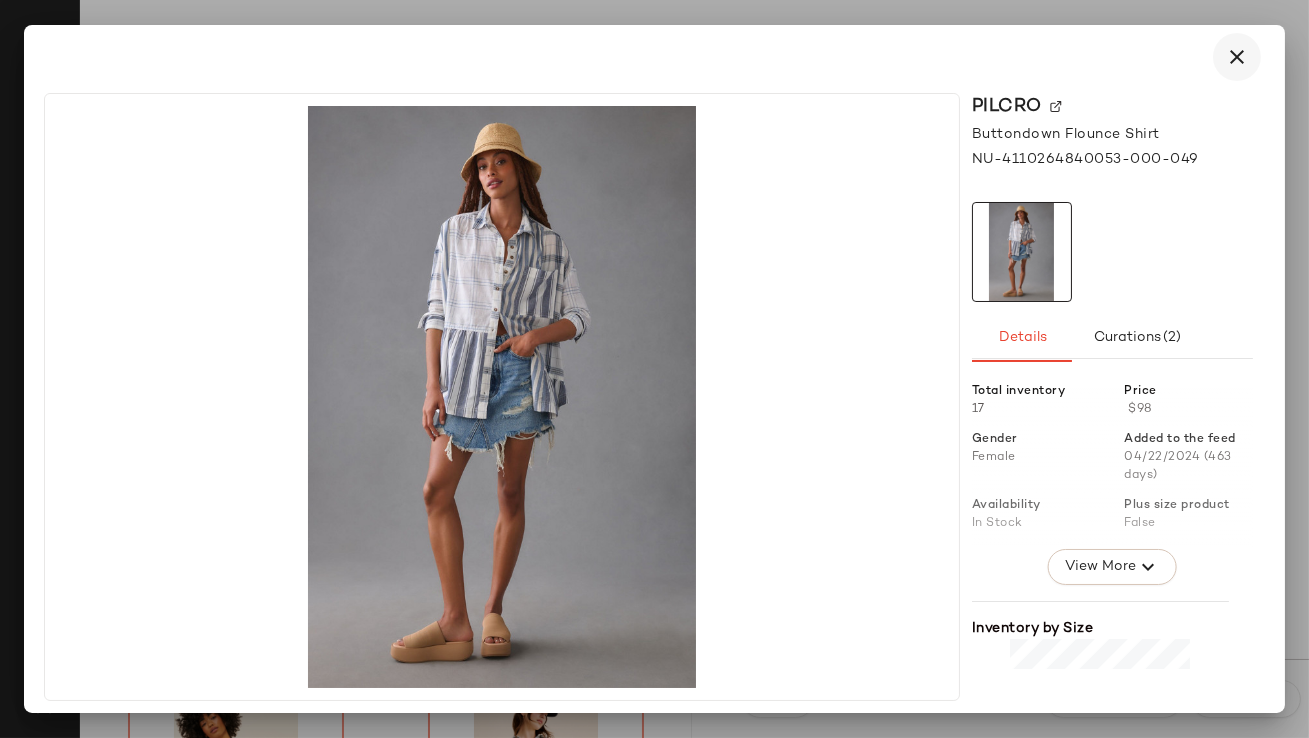click at bounding box center [1237, 57] 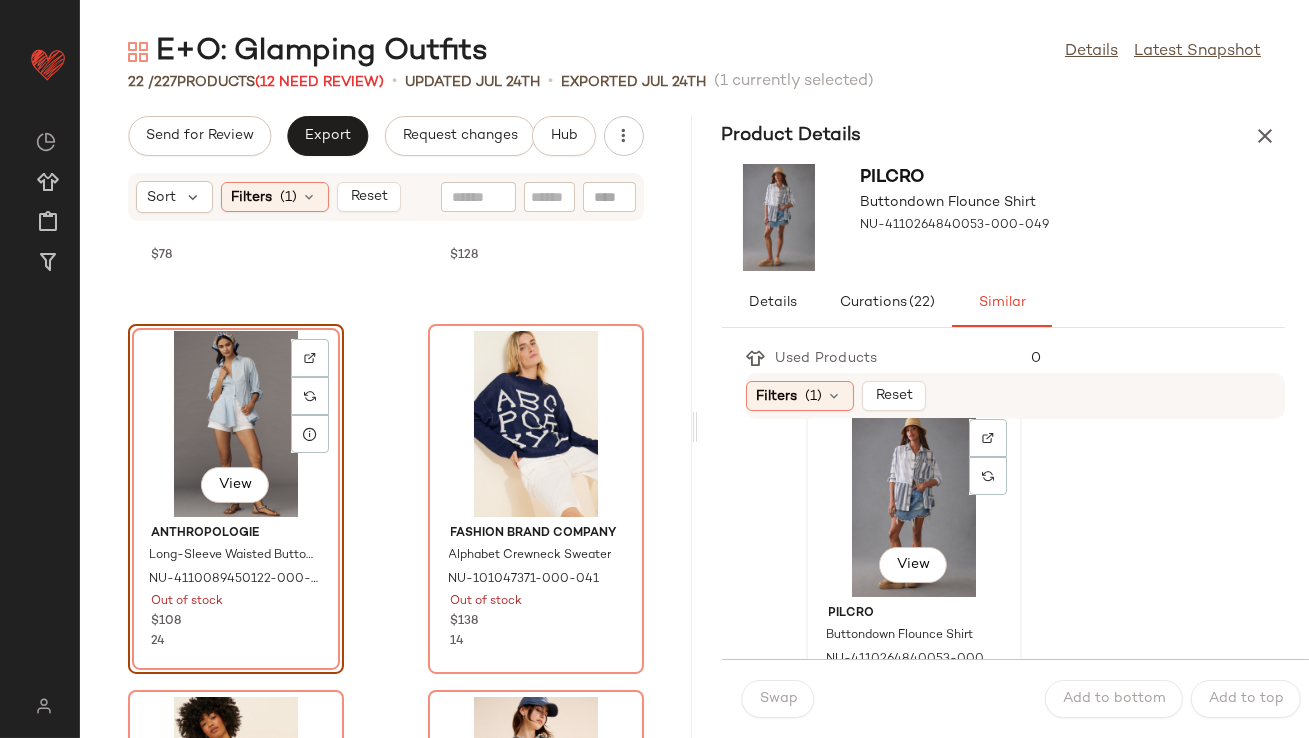 click on "View" 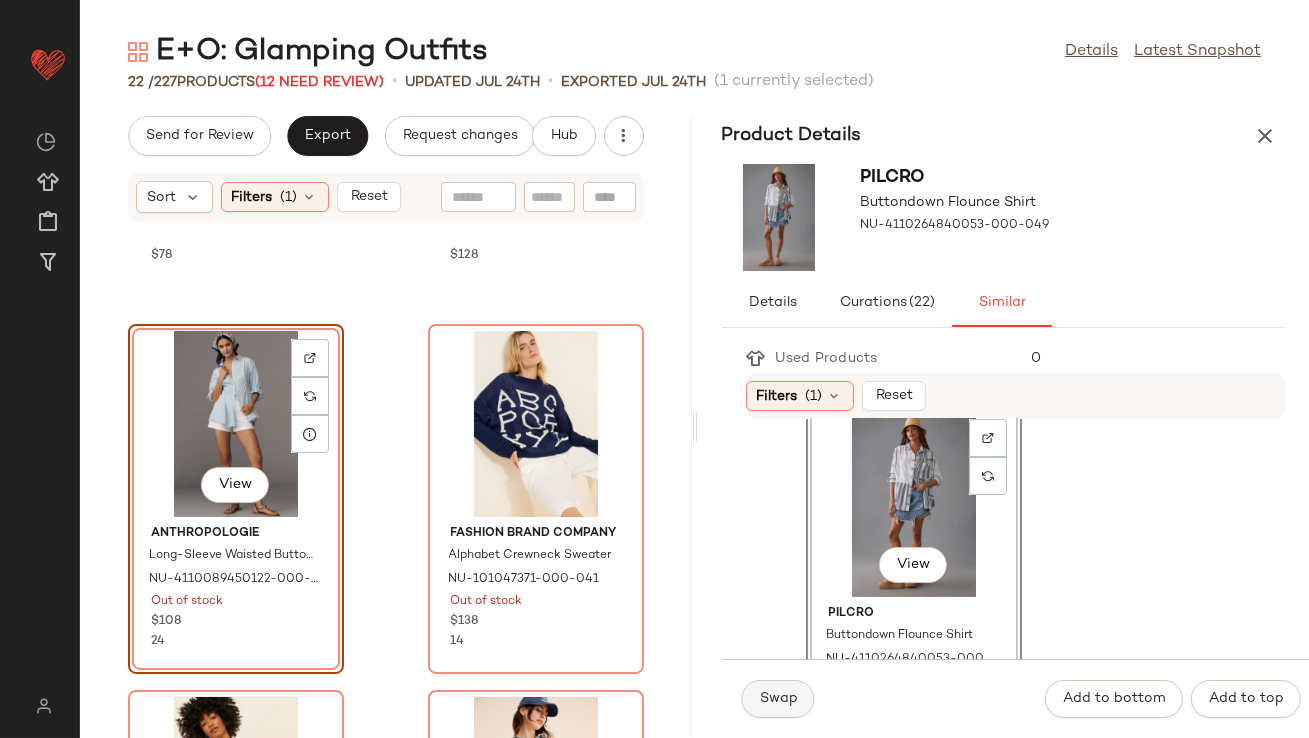 click on "Swap" at bounding box center (778, 699) 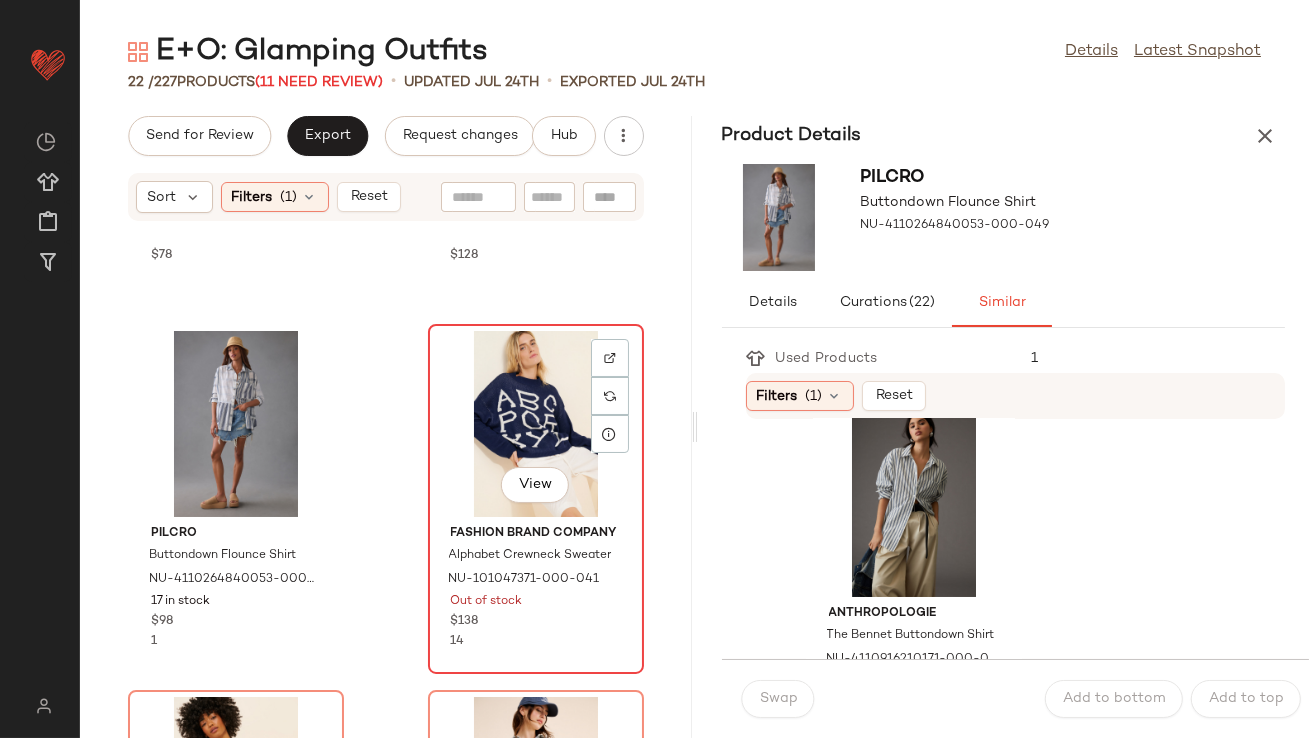 click on "View" 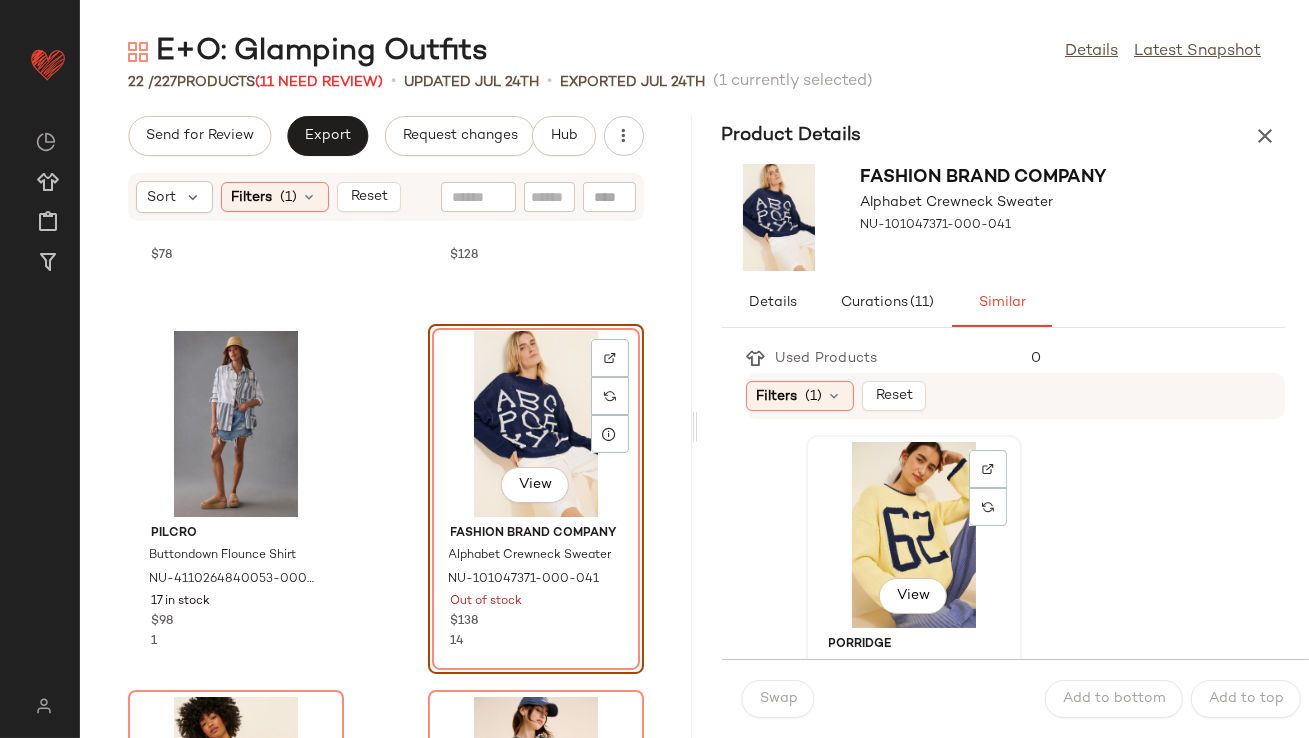 click on "View" 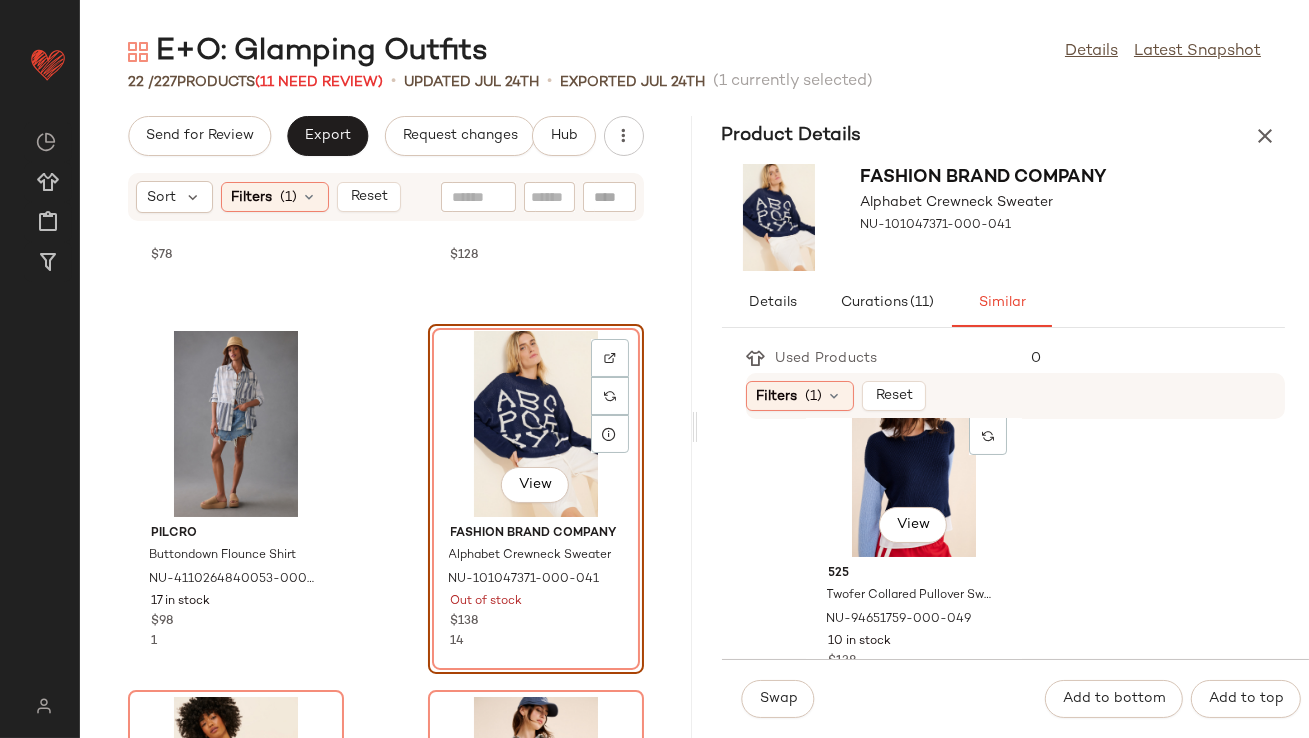 scroll, scrollTop: 473, scrollLeft: 0, axis: vertical 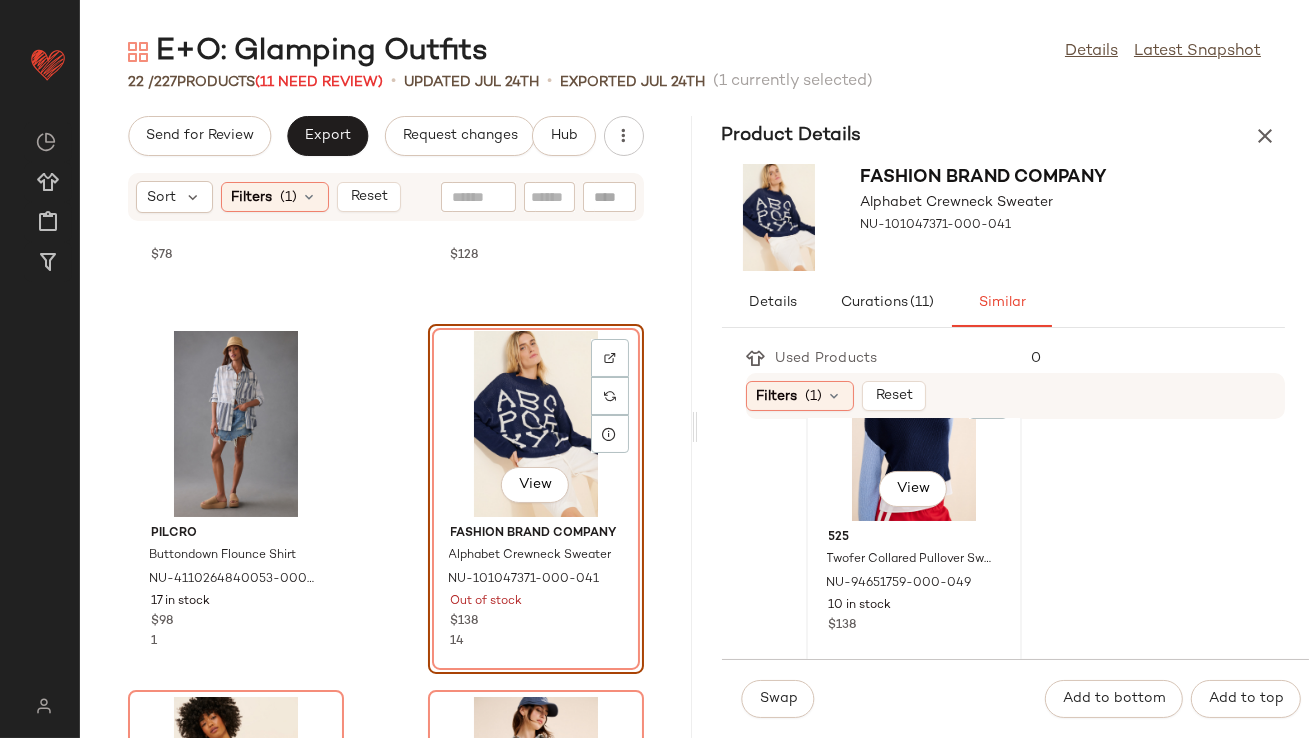 click on "View" 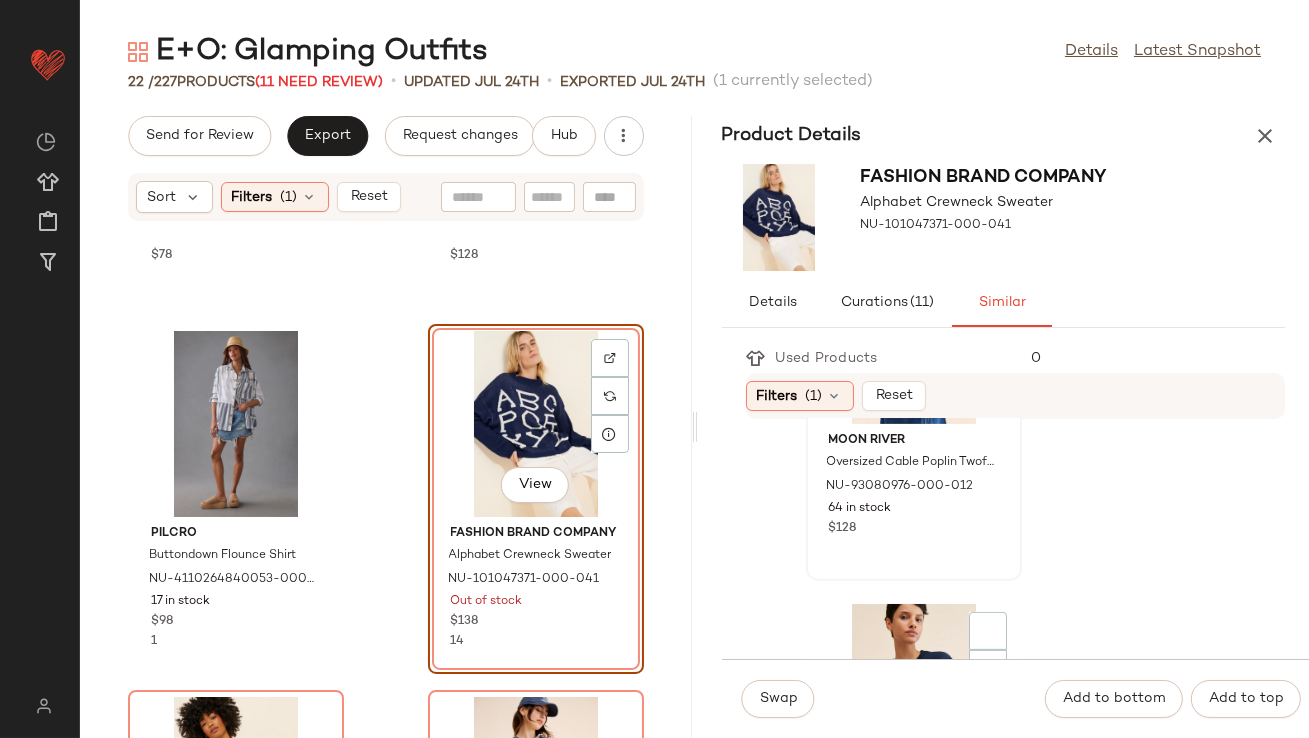 scroll, scrollTop: 1796, scrollLeft: 0, axis: vertical 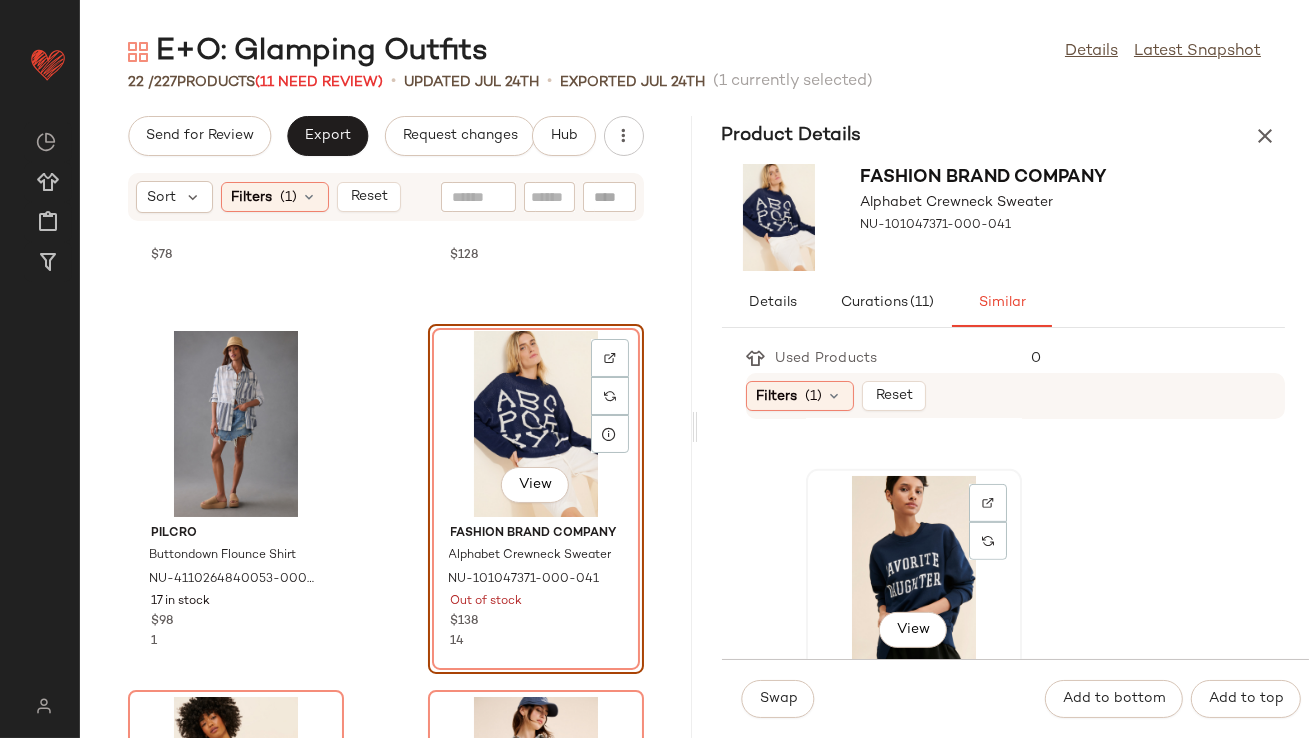 click on "View" 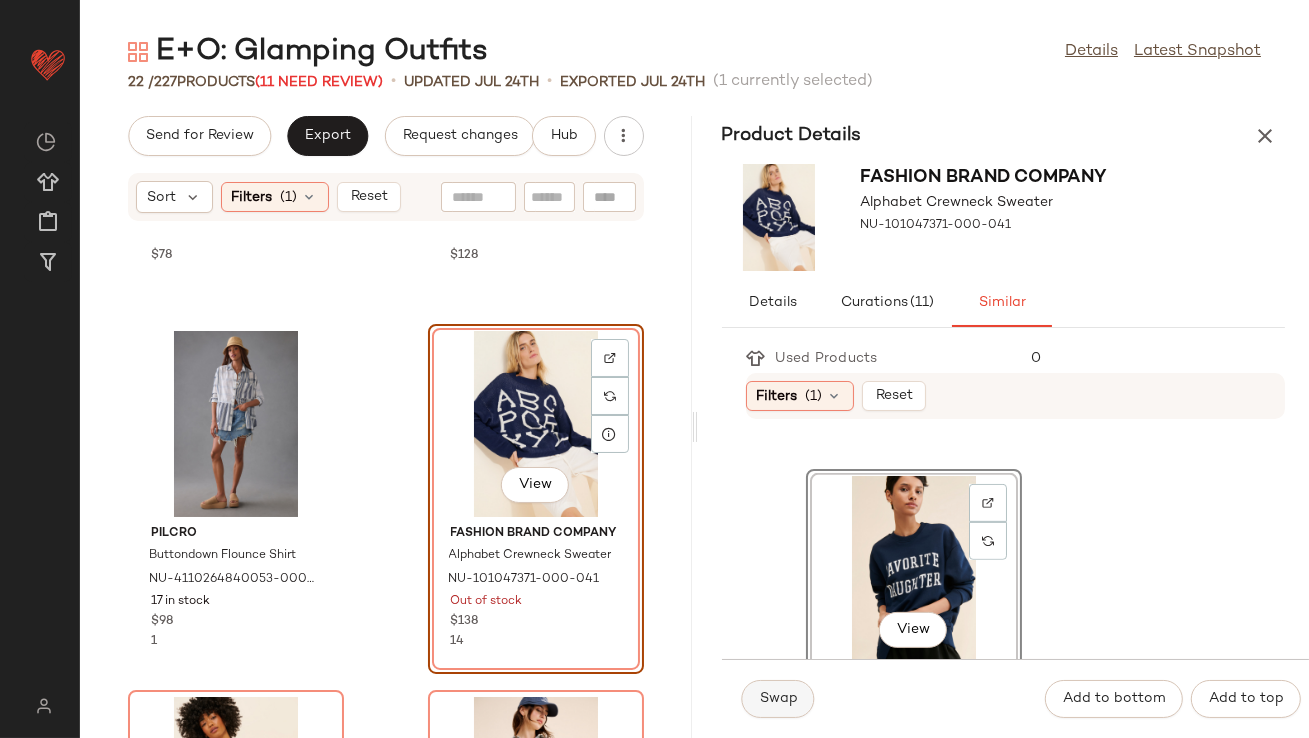 click on "Swap" 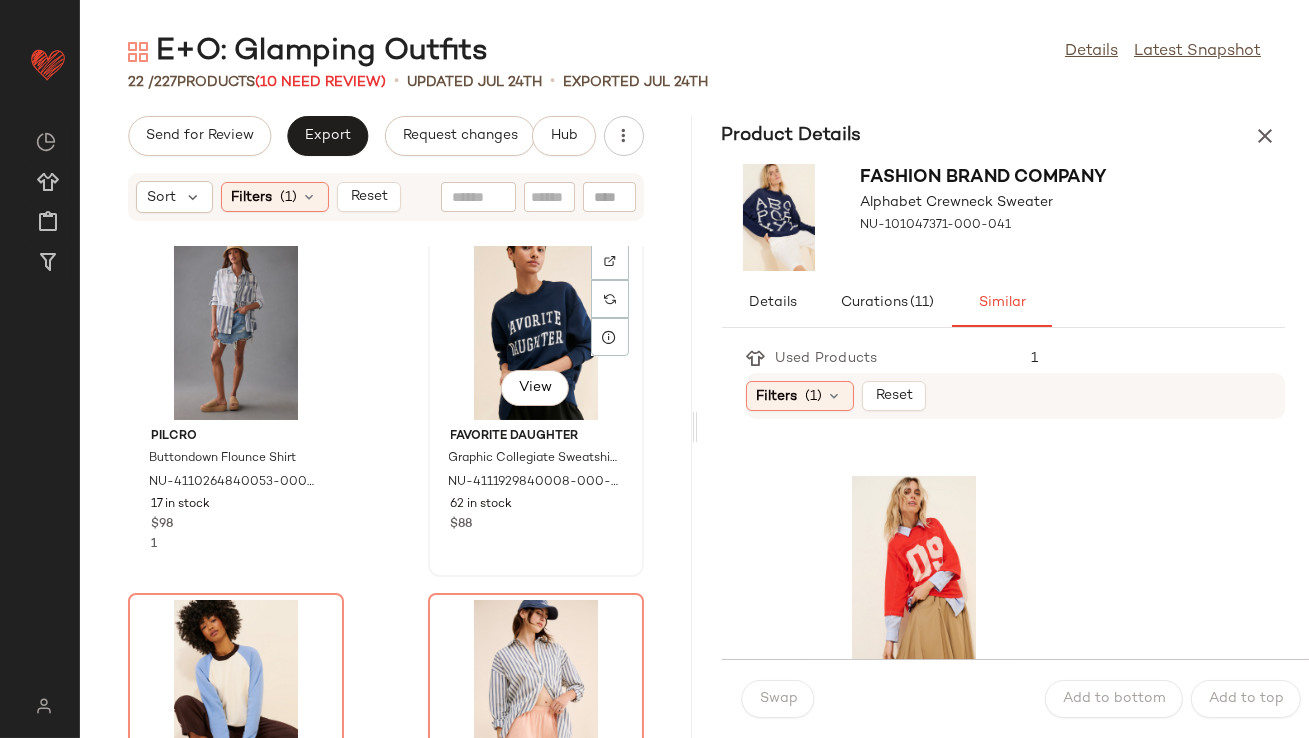 scroll, scrollTop: 1934, scrollLeft: 0, axis: vertical 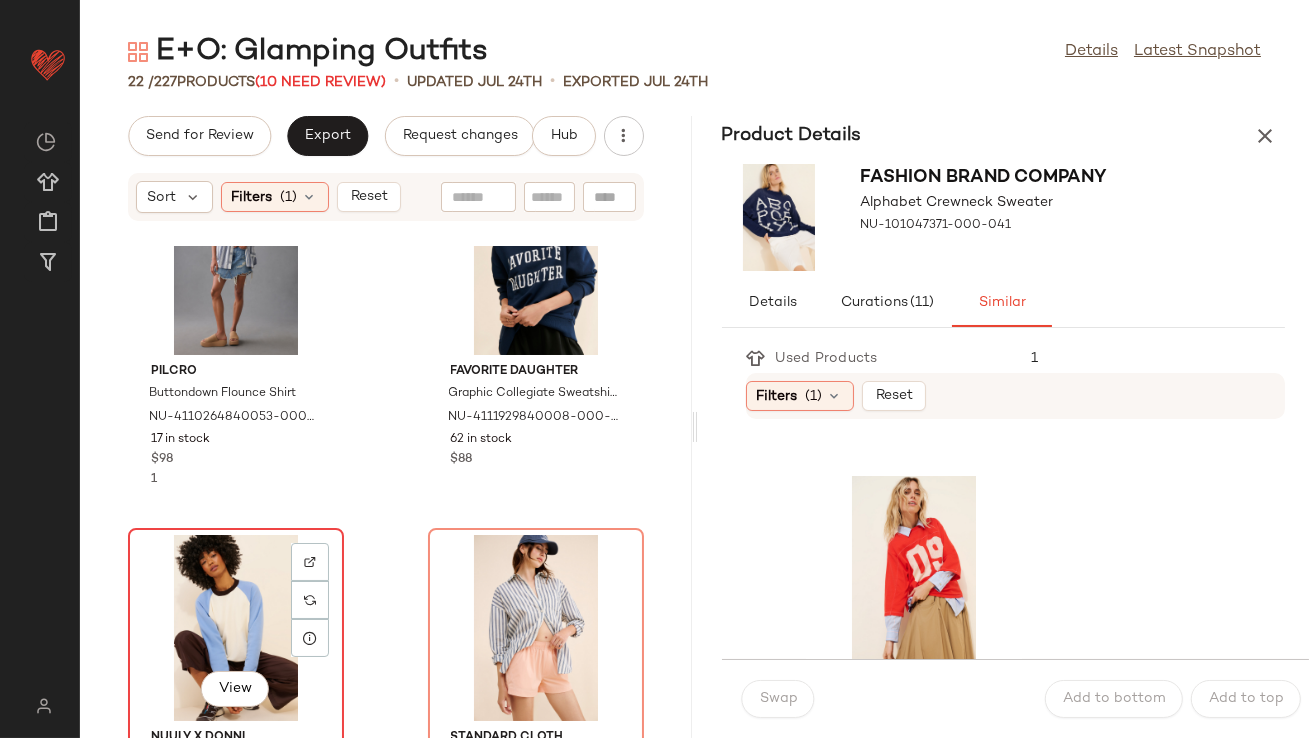 click on "View" 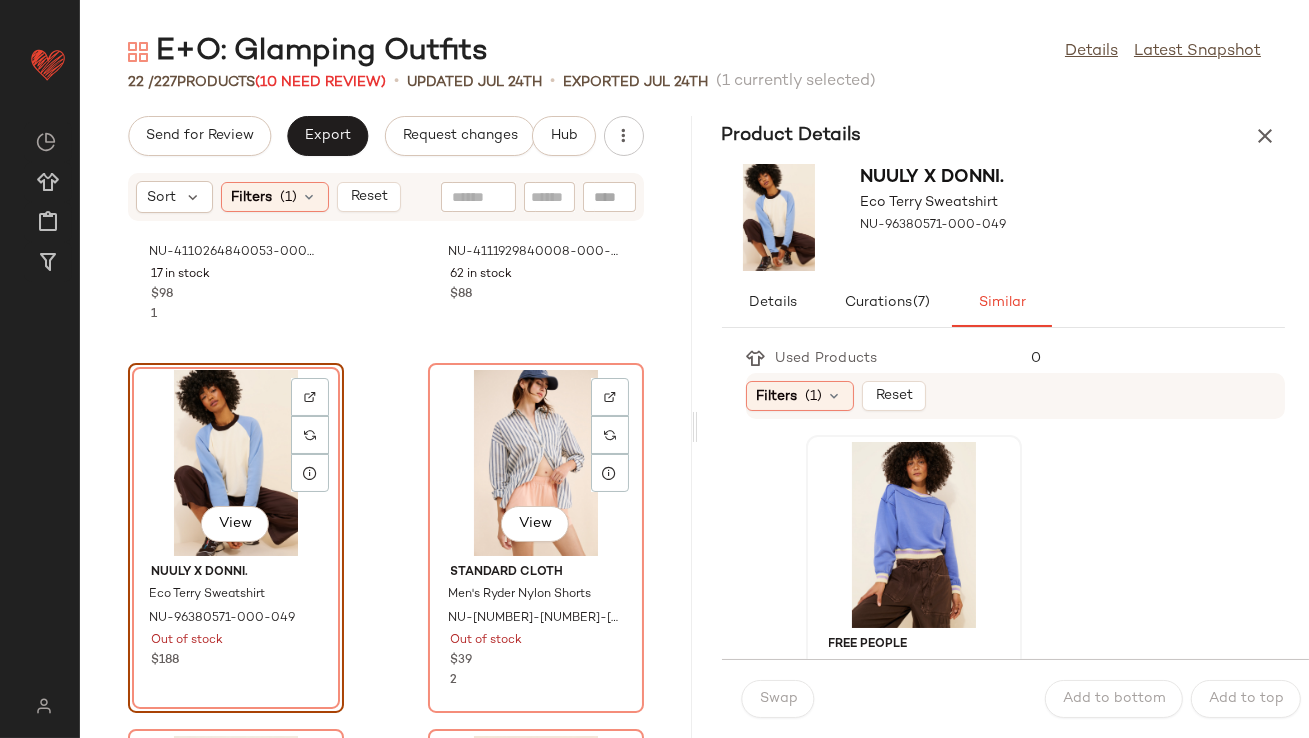 scroll, scrollTop: 2134, scrollLeft: 0, axis: vertical 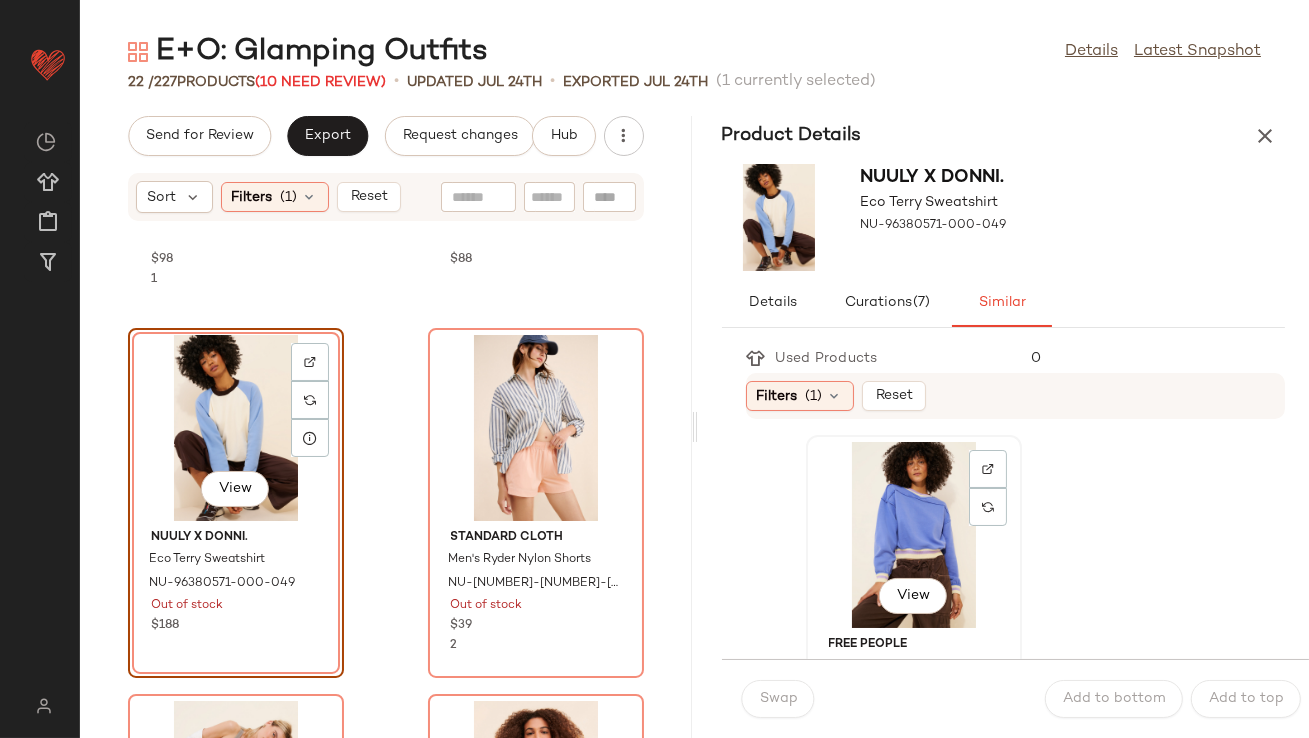 click on "View" 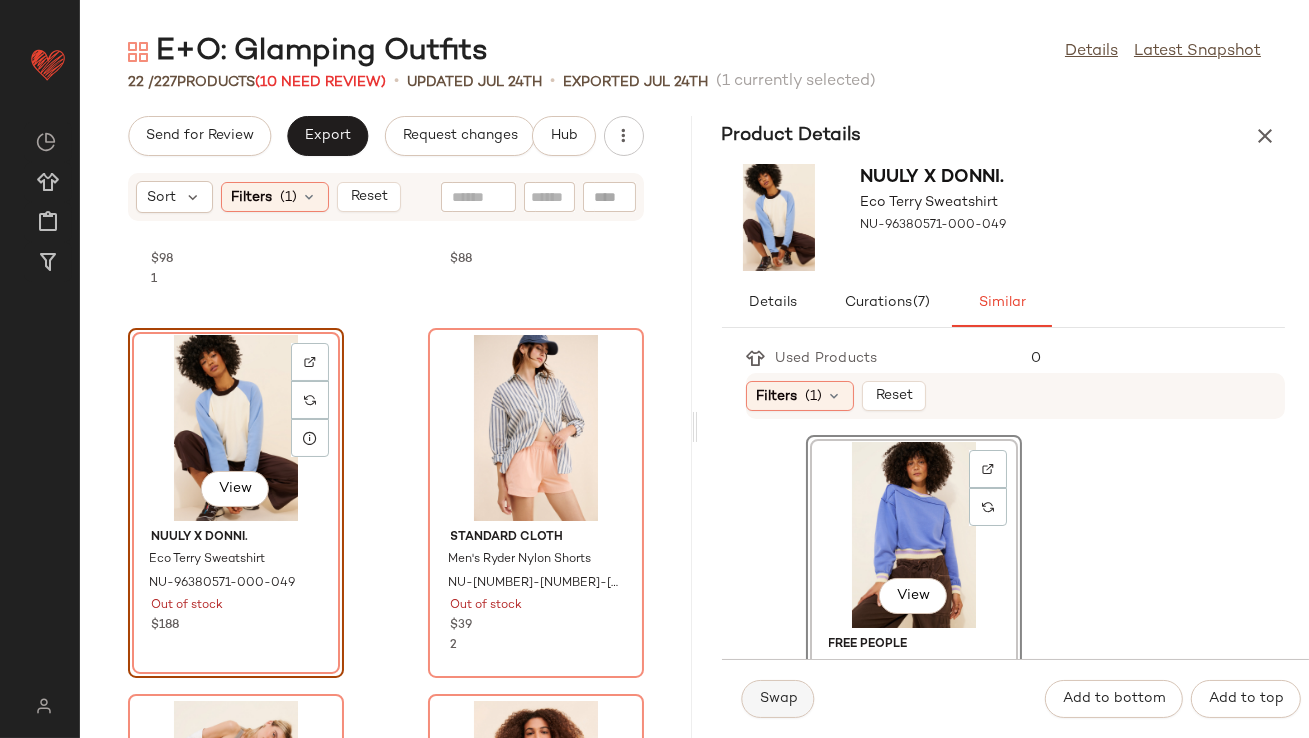 click on "Swap" 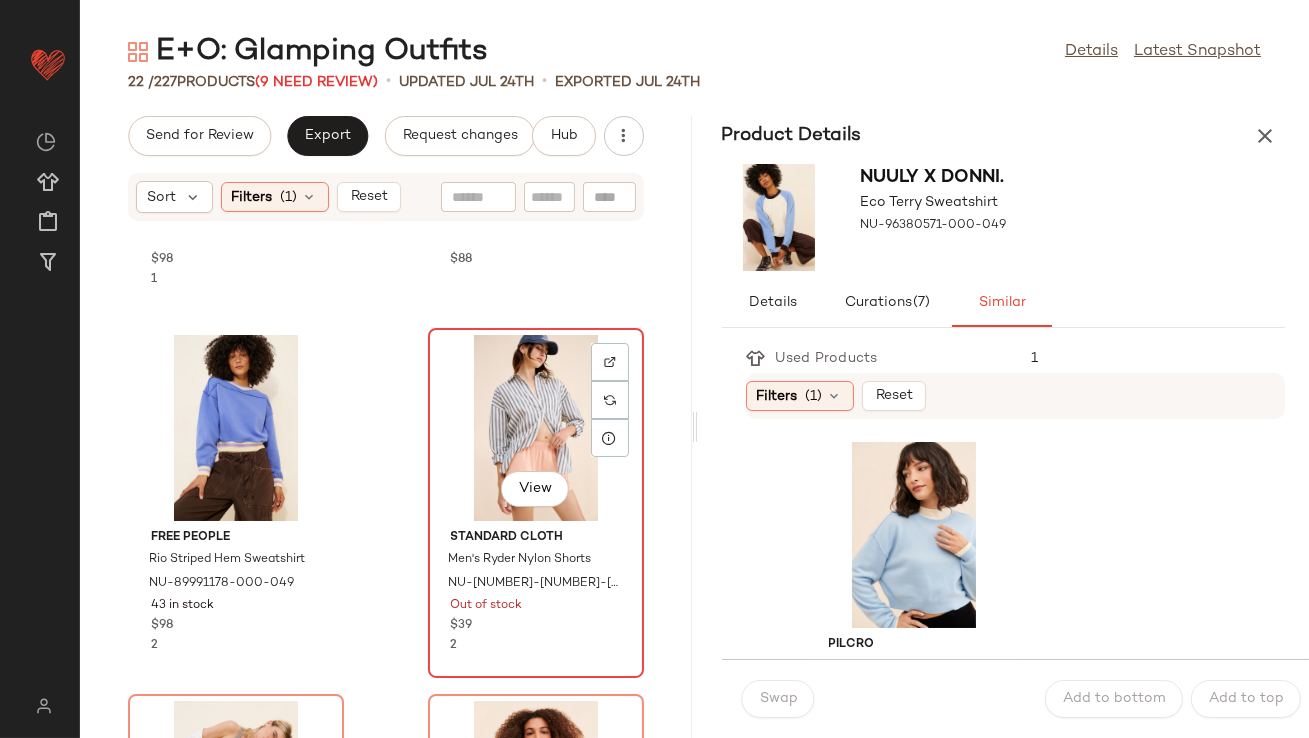 click on "View" 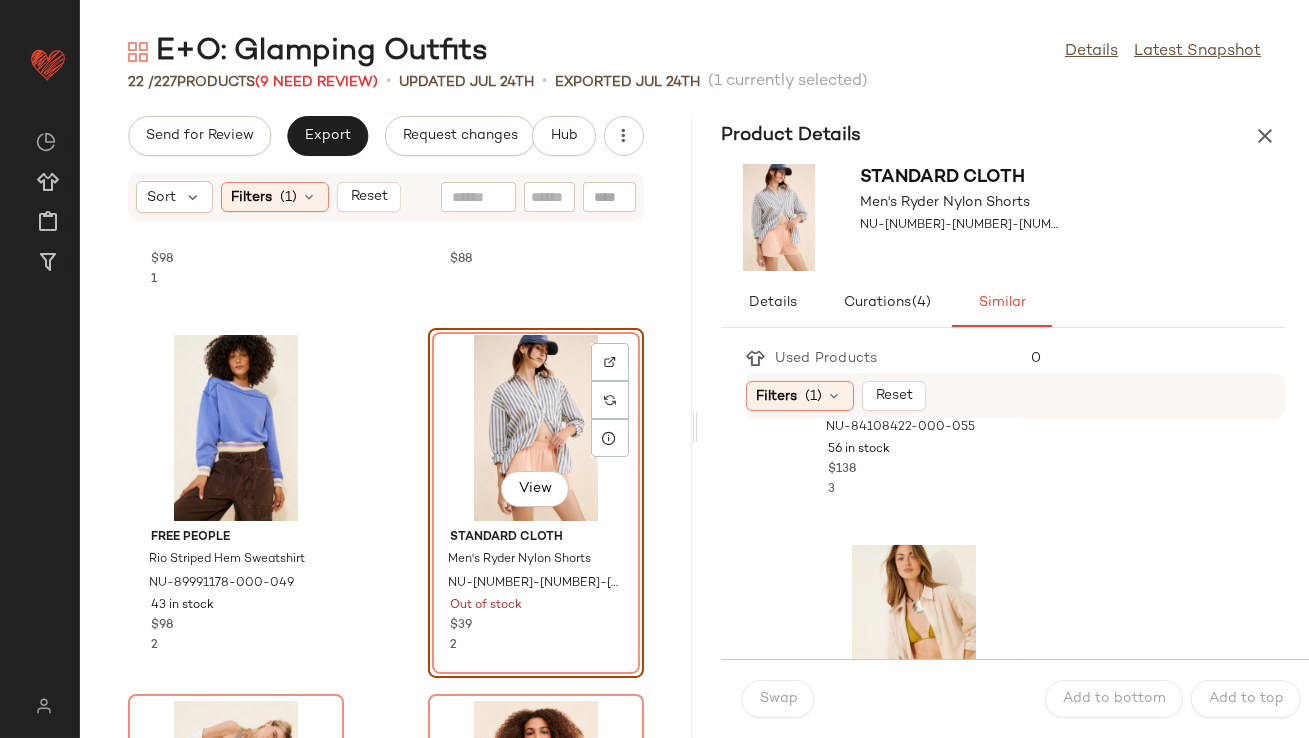scroll, scrollTop: 4452, scrollLeft: 0, axis: vertical 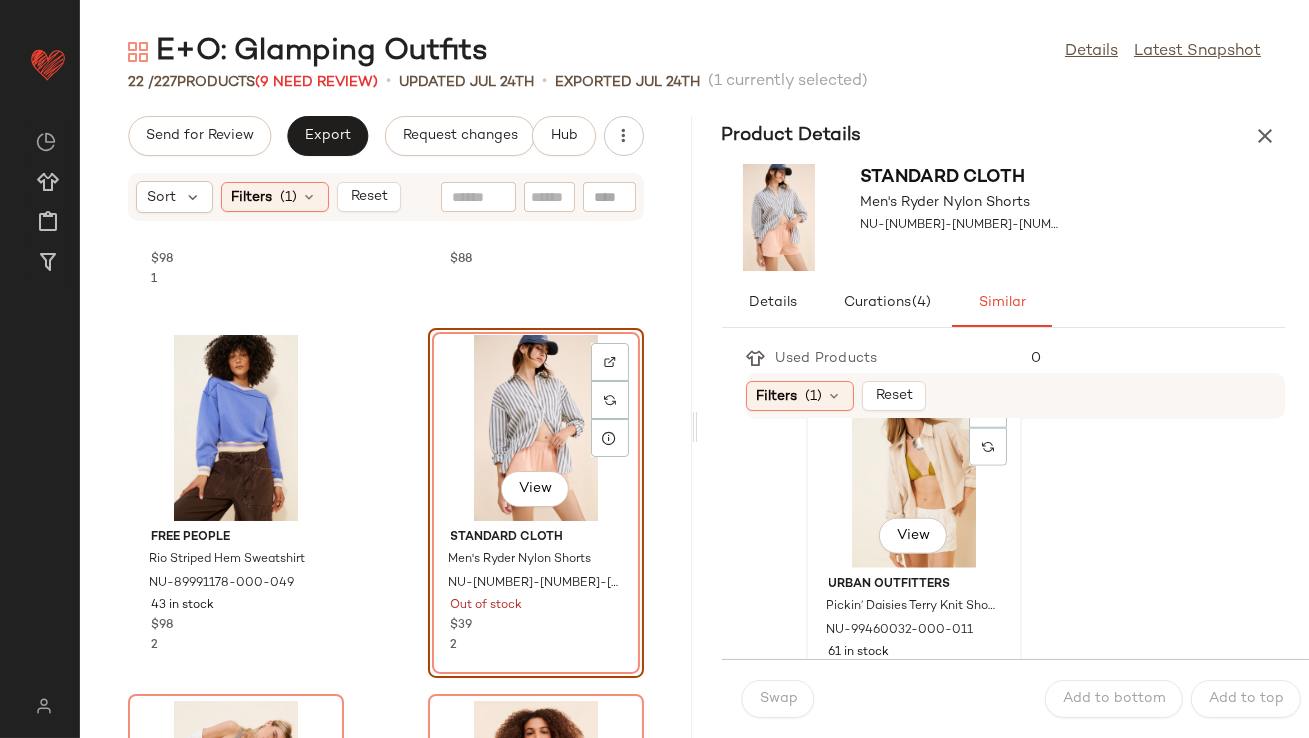 click on "View" 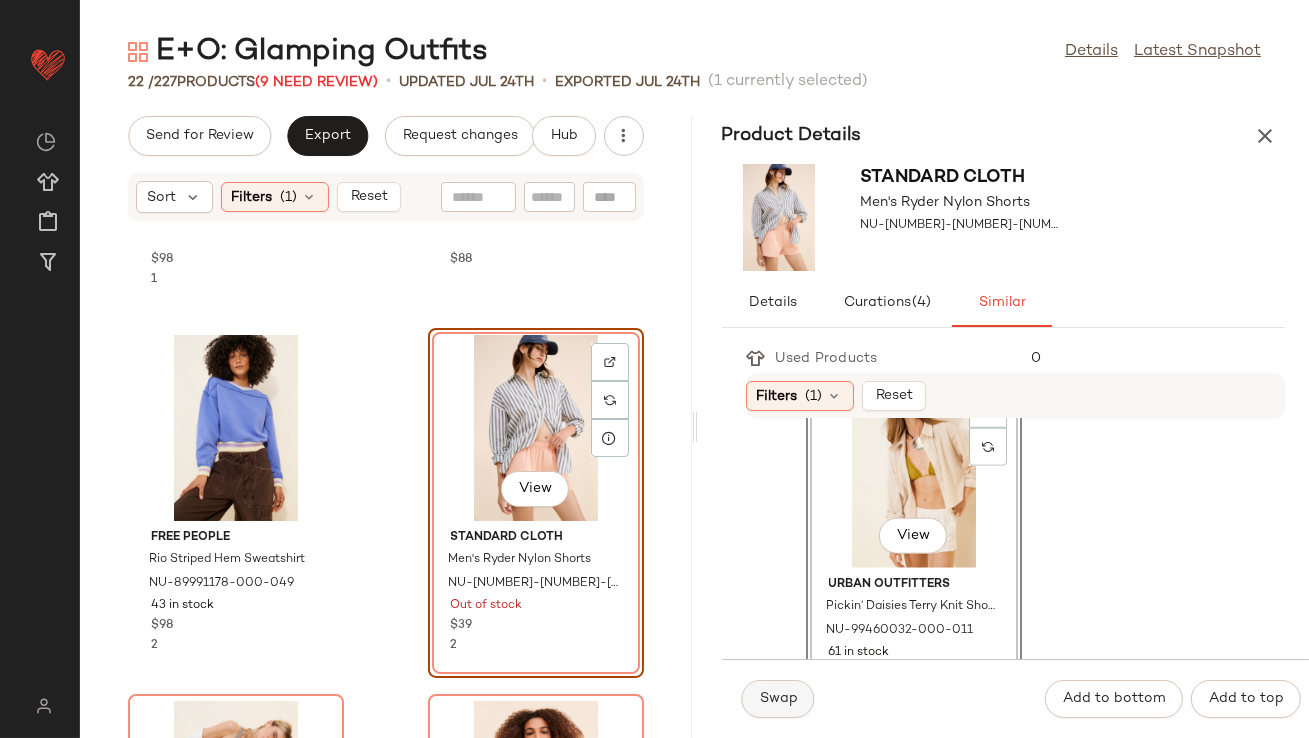 click on "Swap" at bounding box center [778, 699] 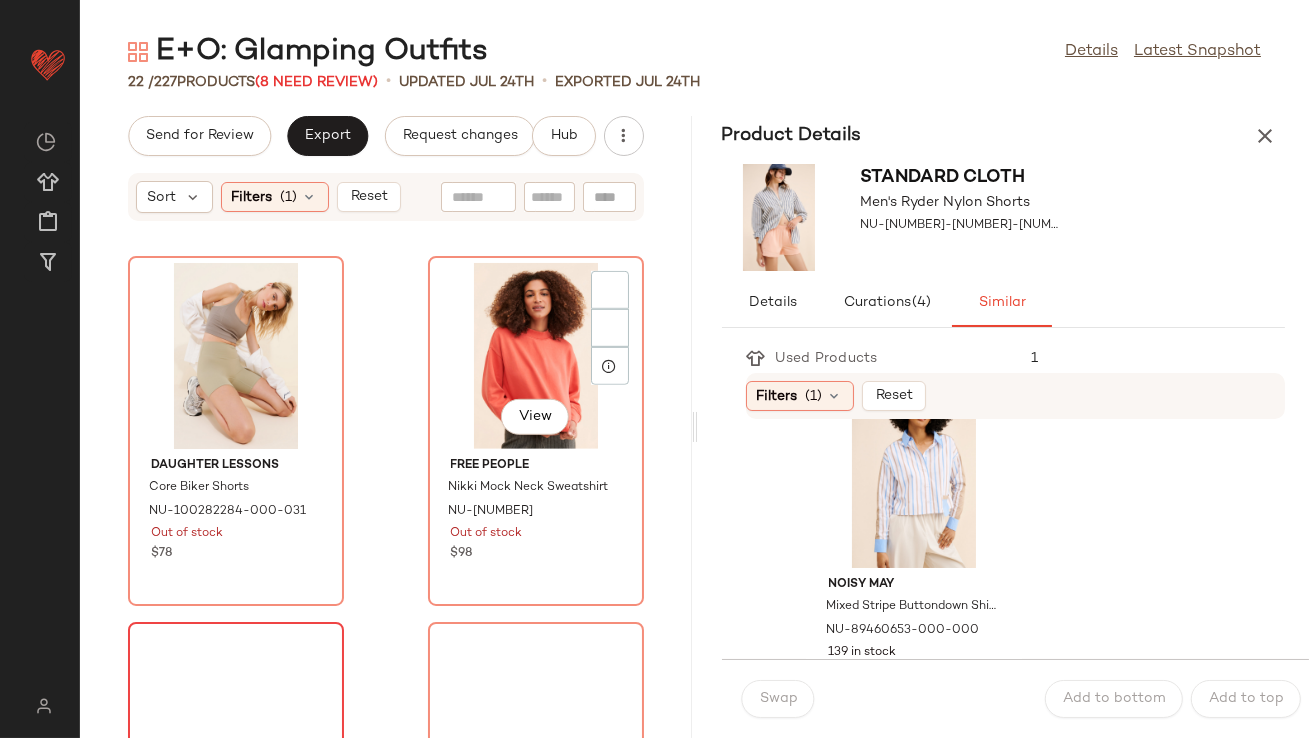 scroll, scrollTop: 2654, scrollLeft: 0, axis: vertical 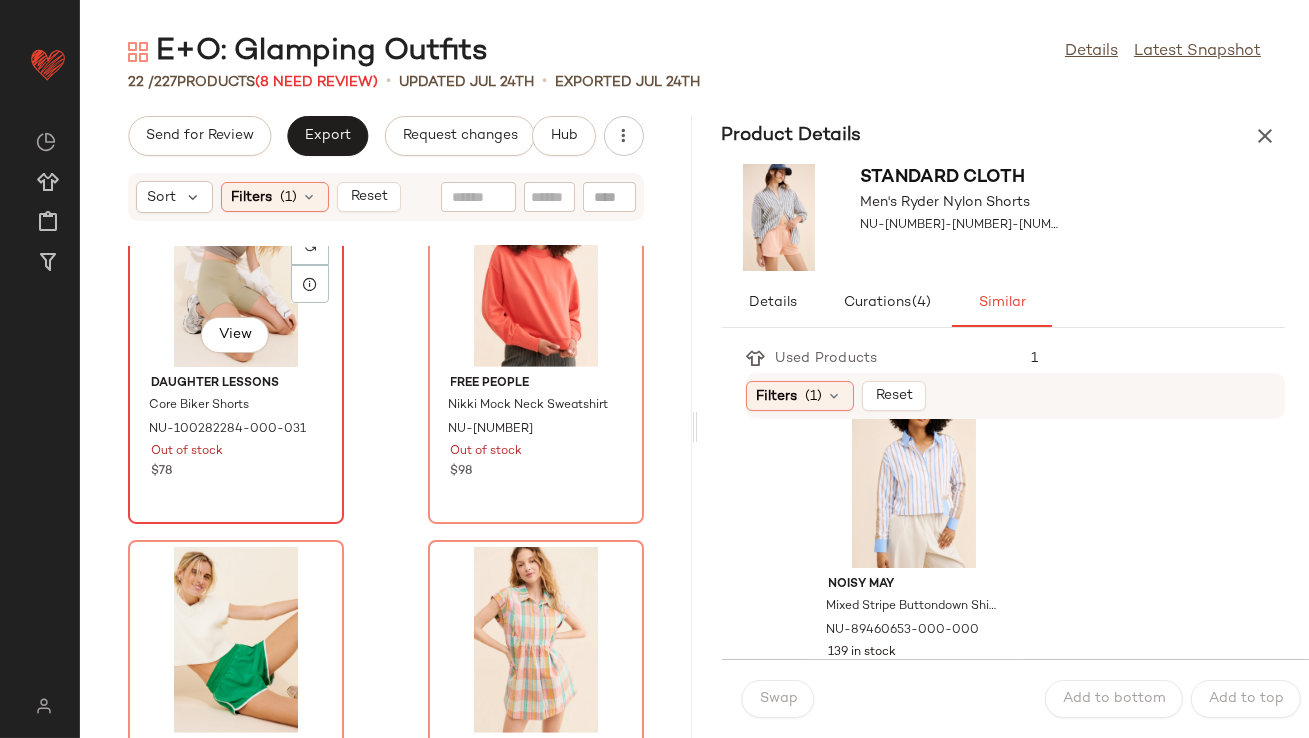 click on "View" 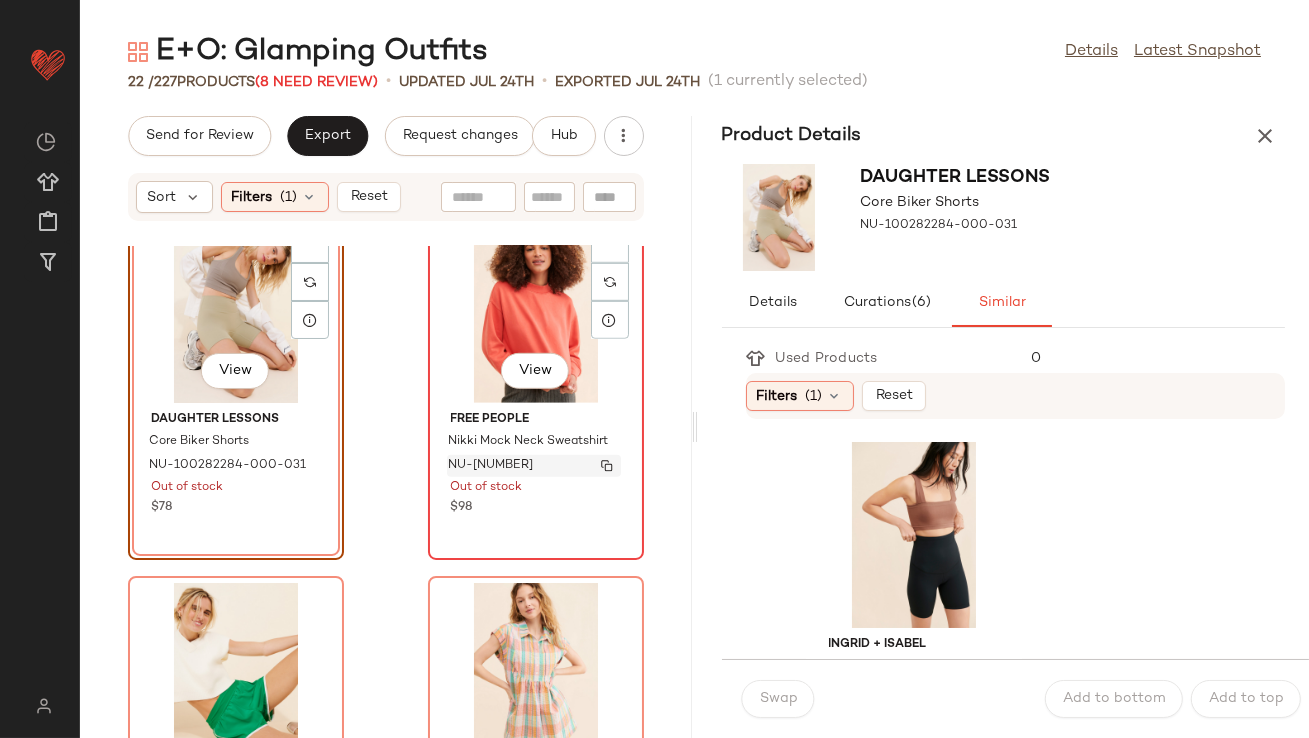 scroll, scrollTop: 2613, scrollLeft: 0, axis: vertical 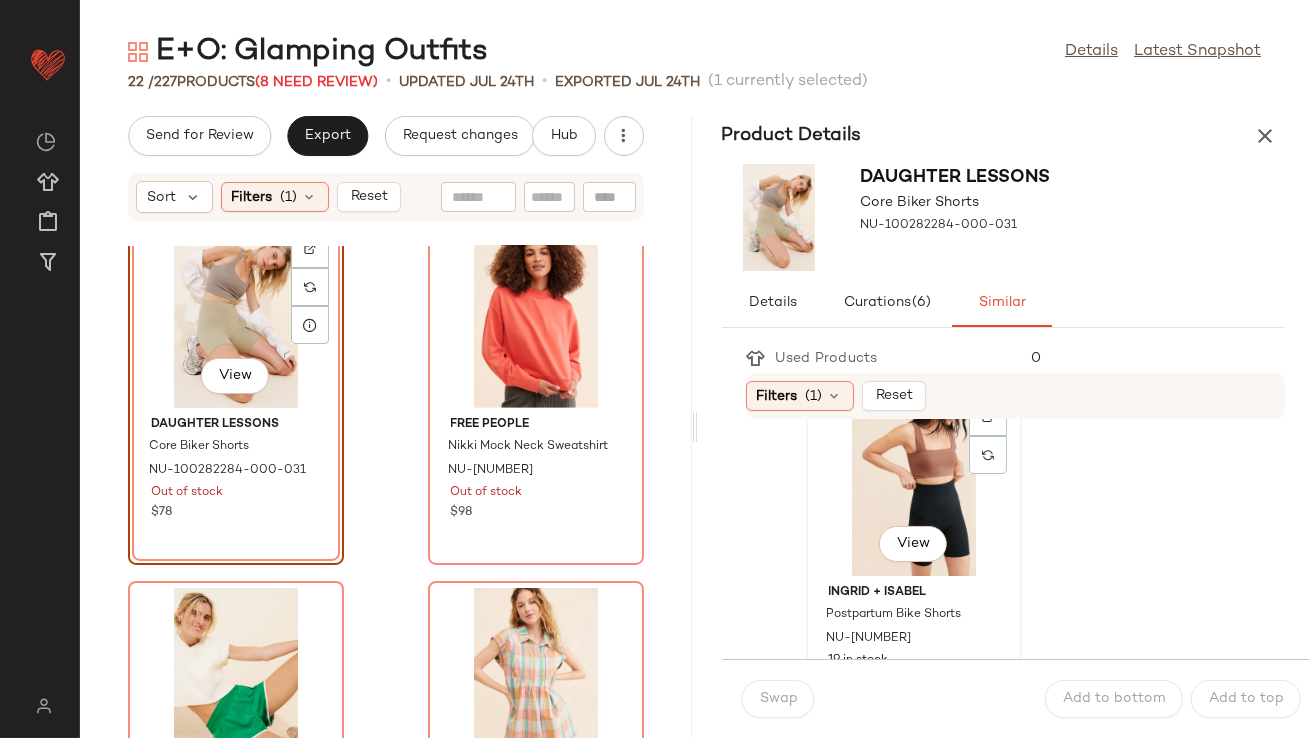 click on "View" 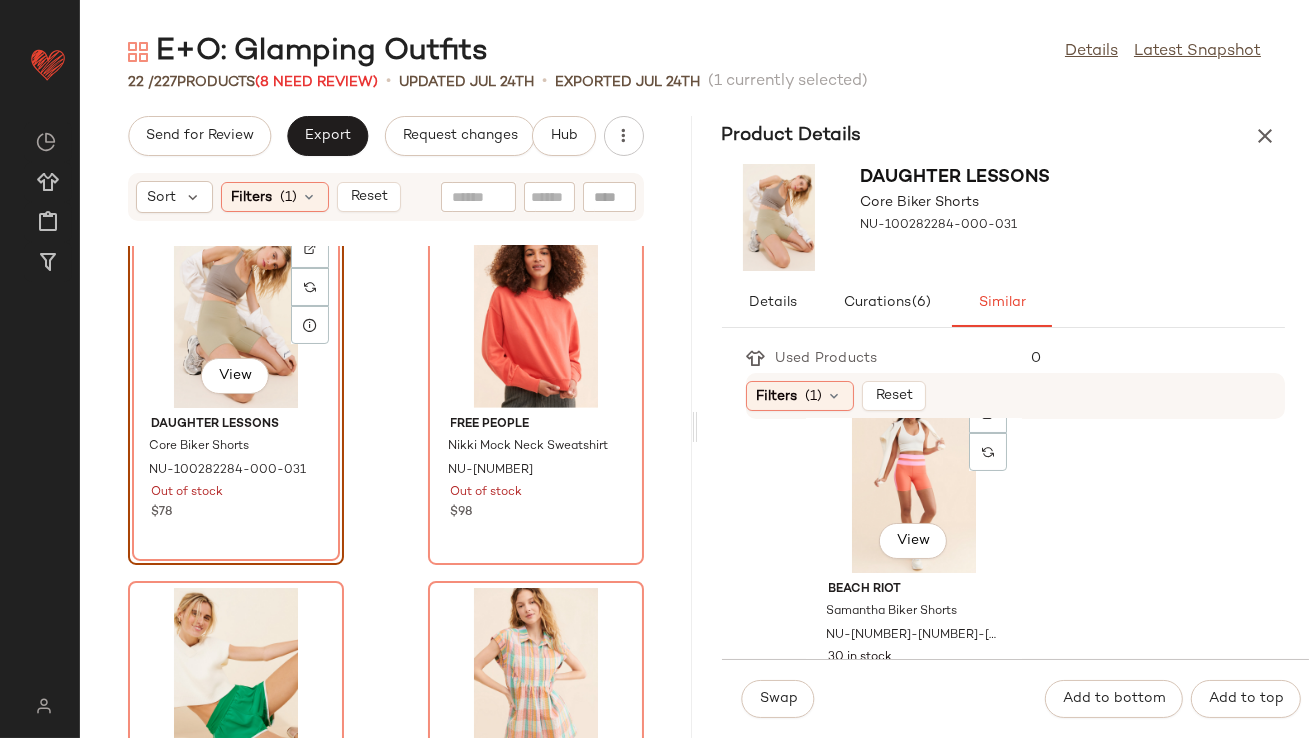scroll, scrollTop: 391, scrollLeft: 0, axis: vertical 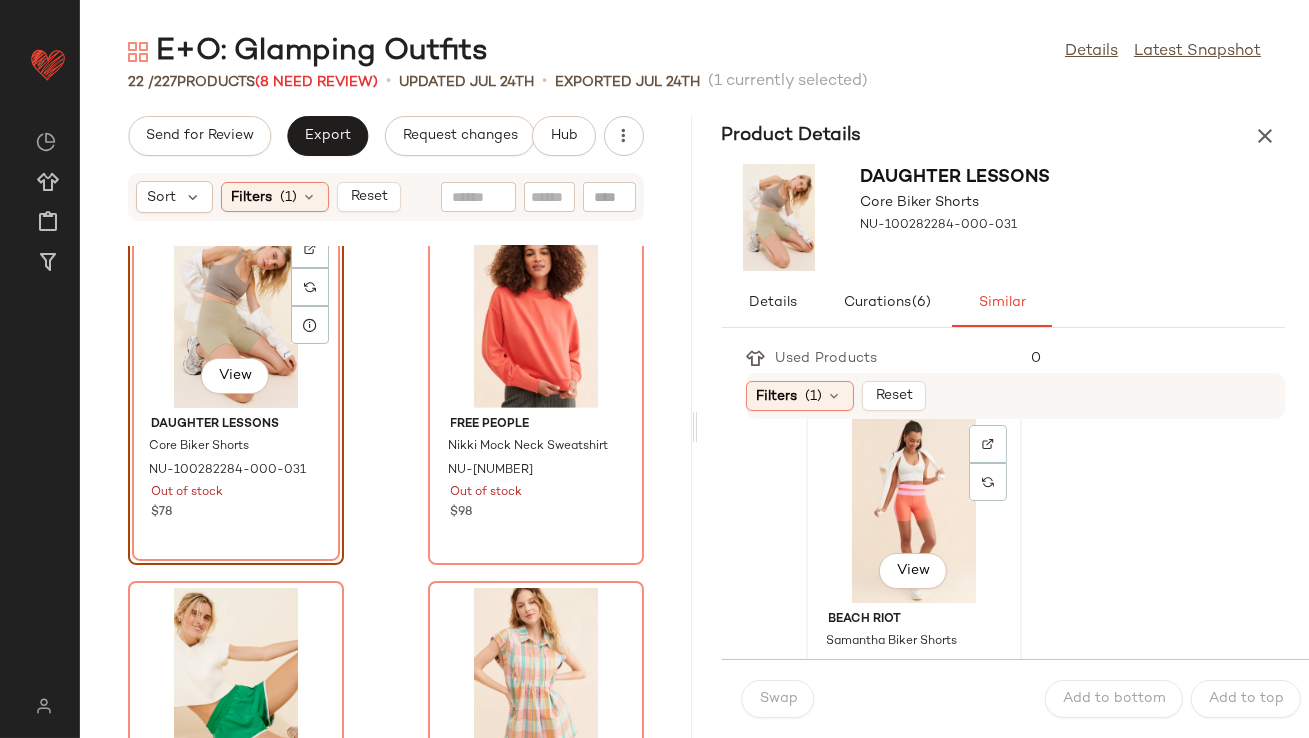 click on "View" 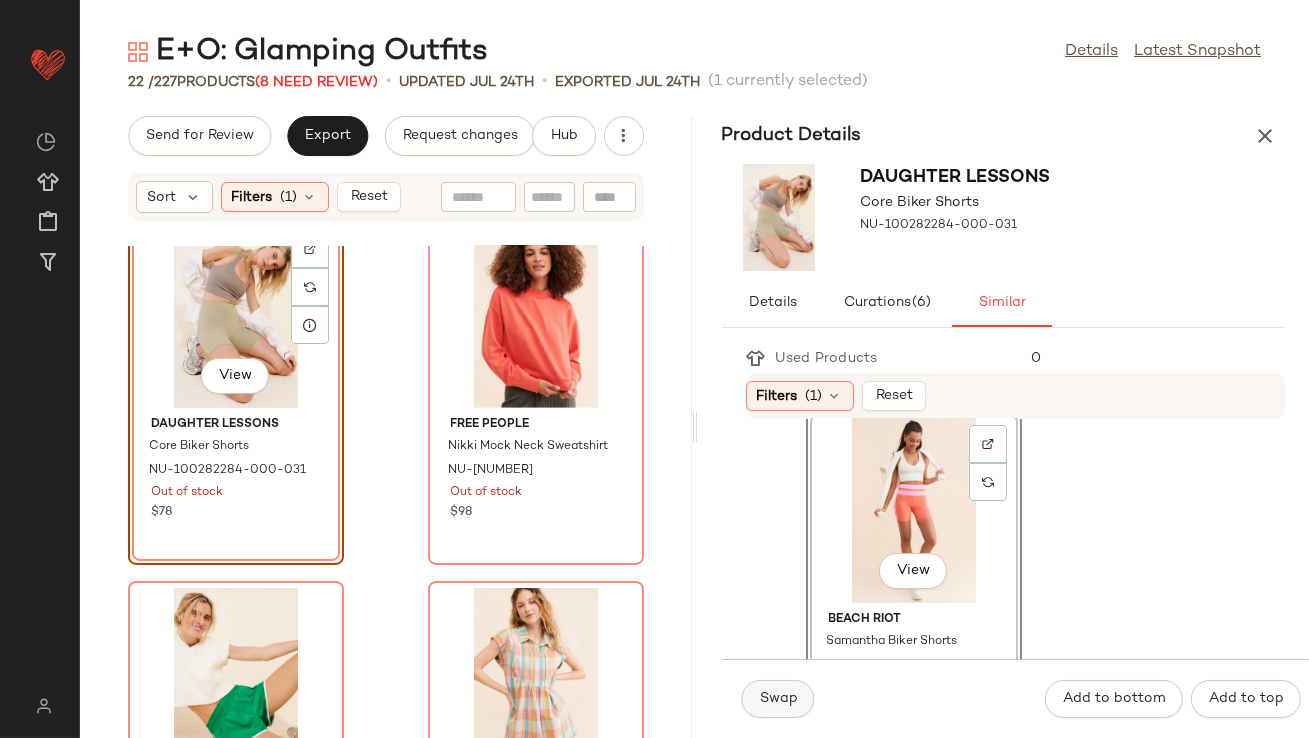 click on "Swap" 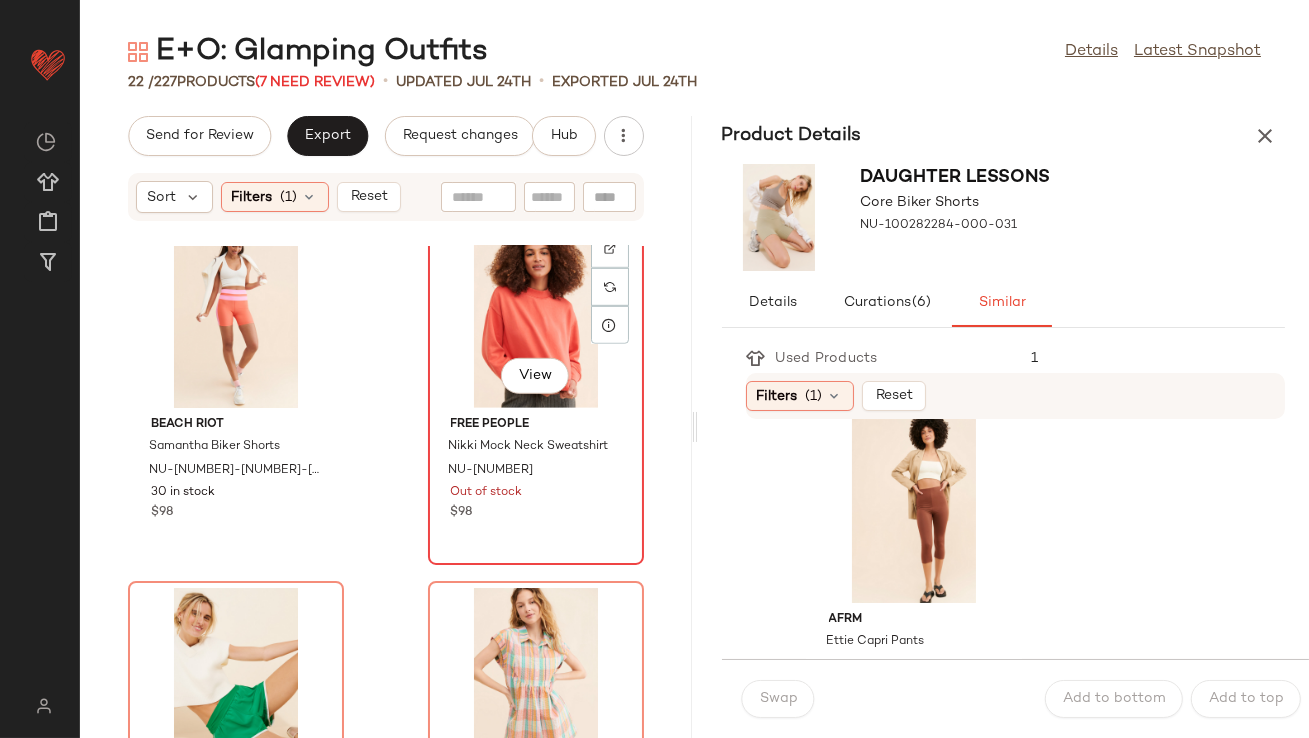 click on "View" 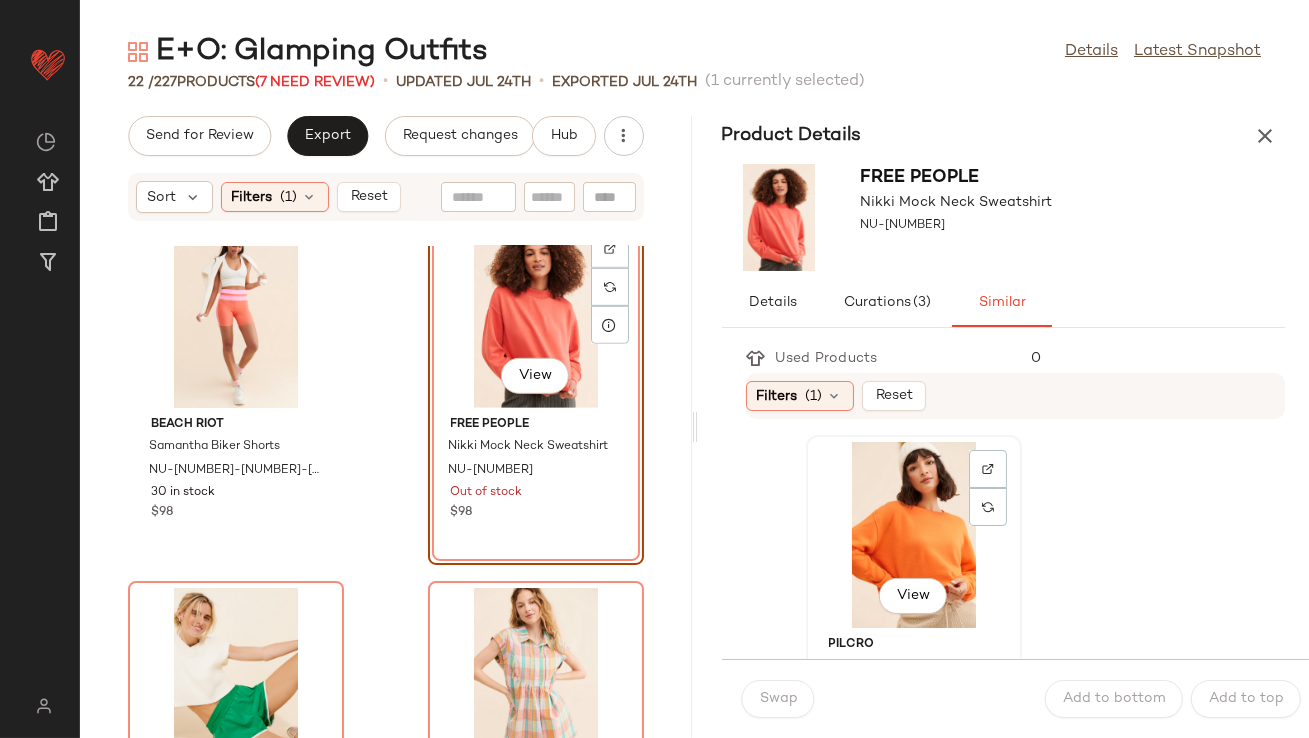 click on "View" 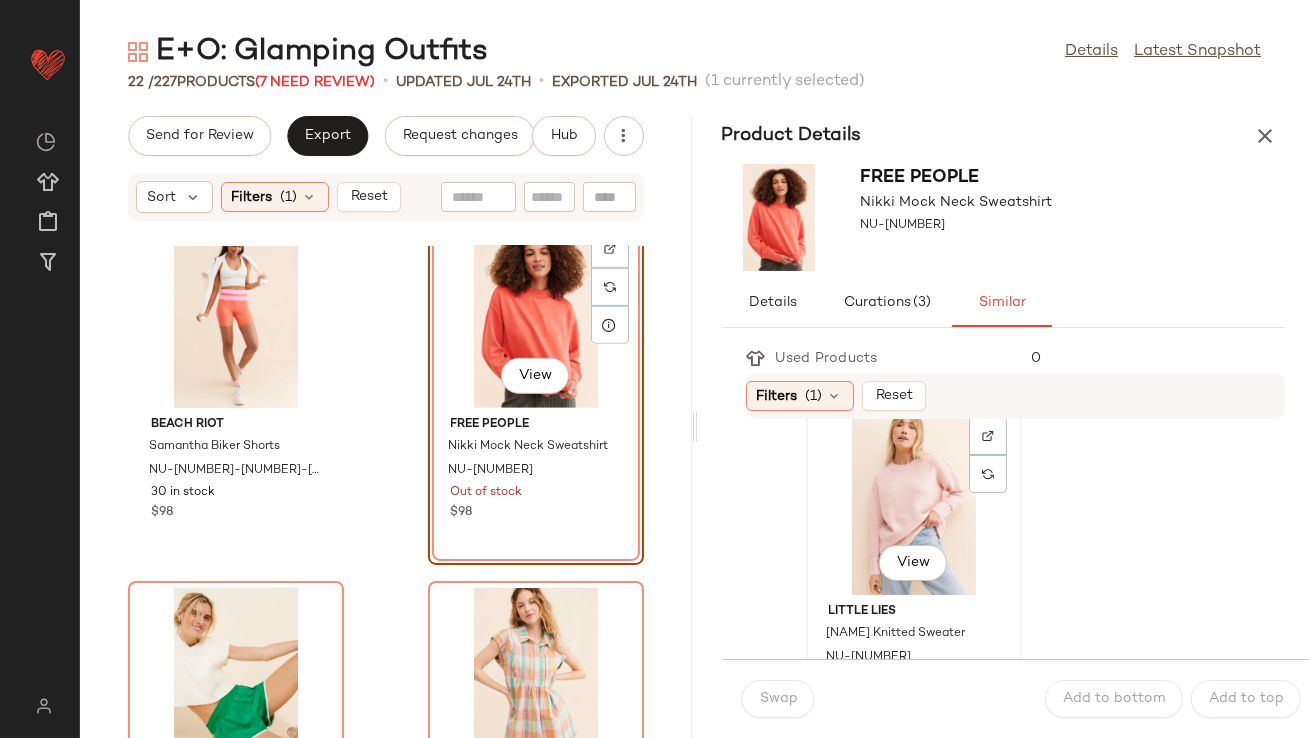 click on "View" 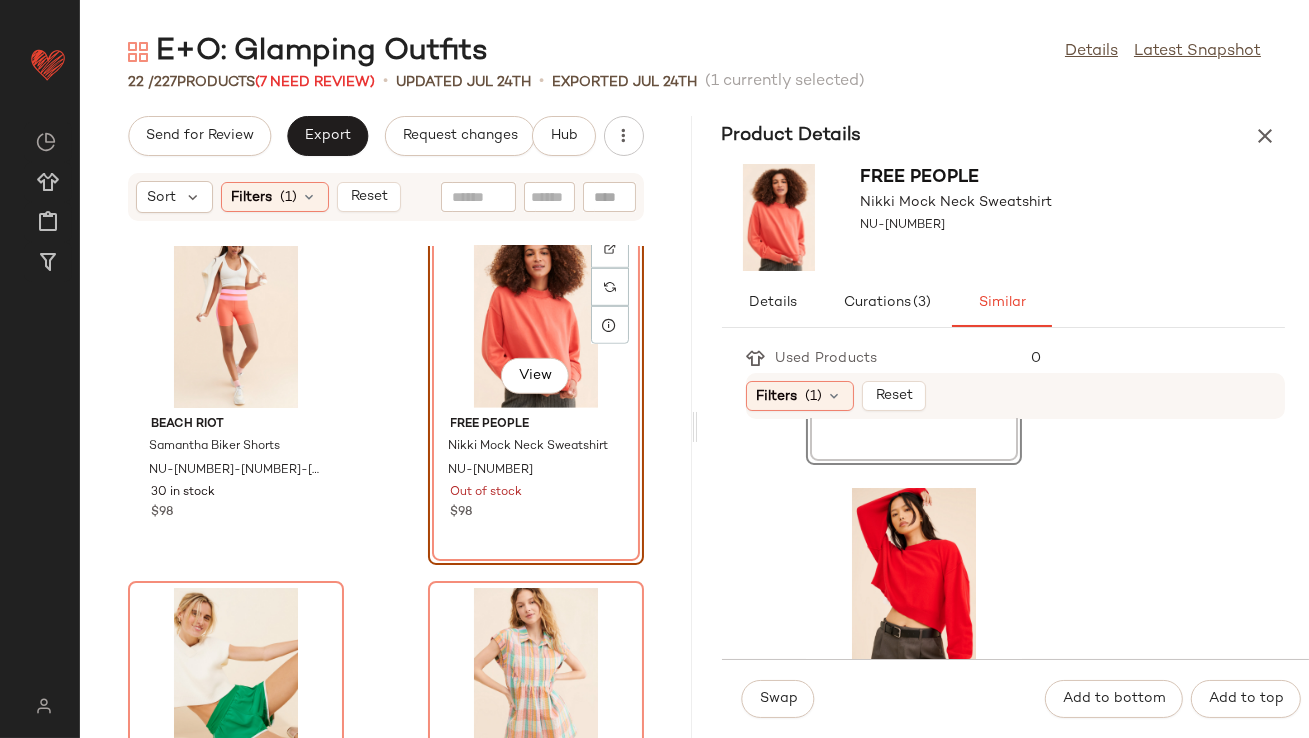 scroll, scrollTop: 742, scrollLeft: 0, axis: vertical 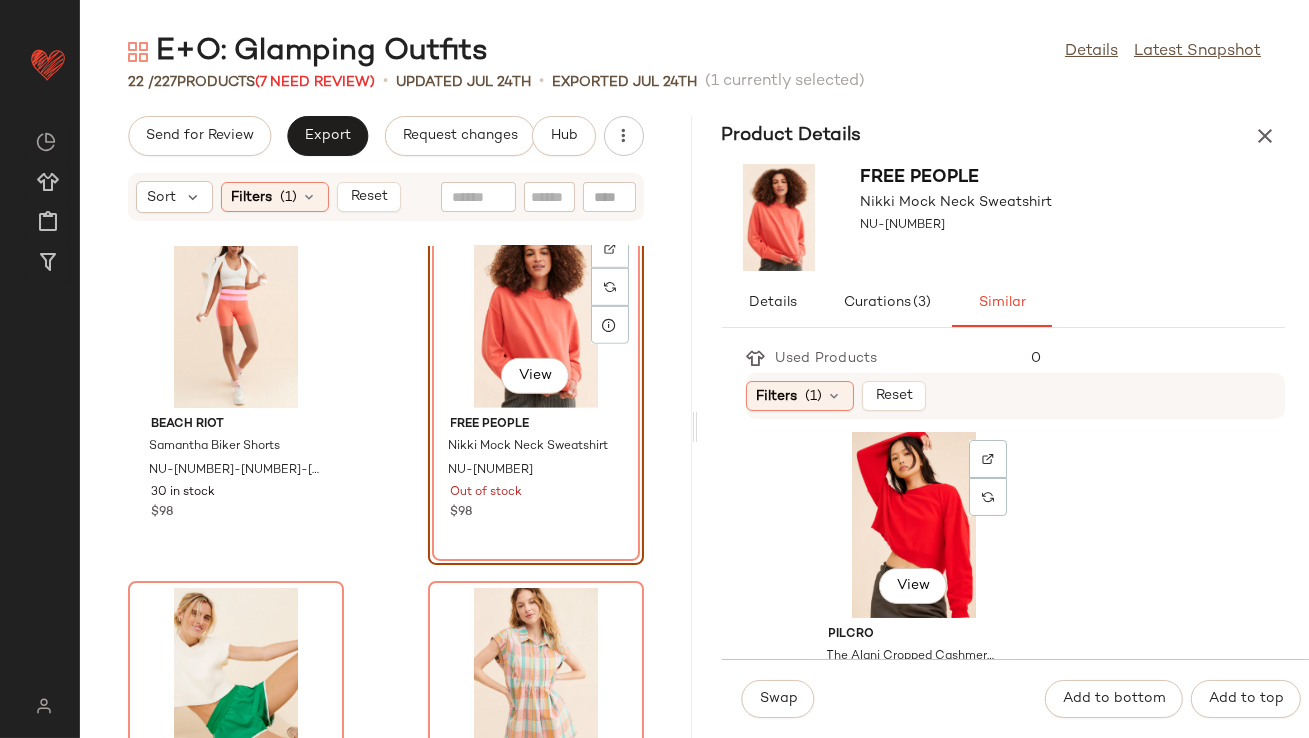 click on "View" 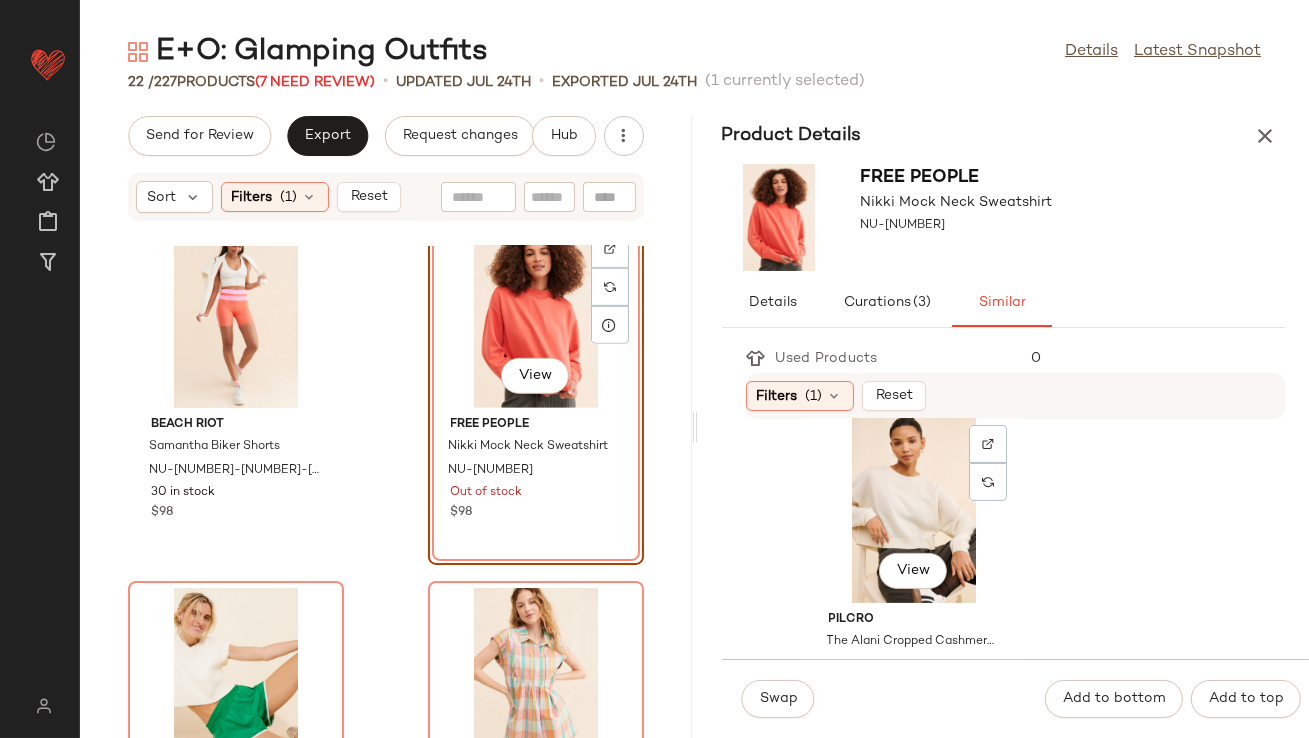 click on "View" 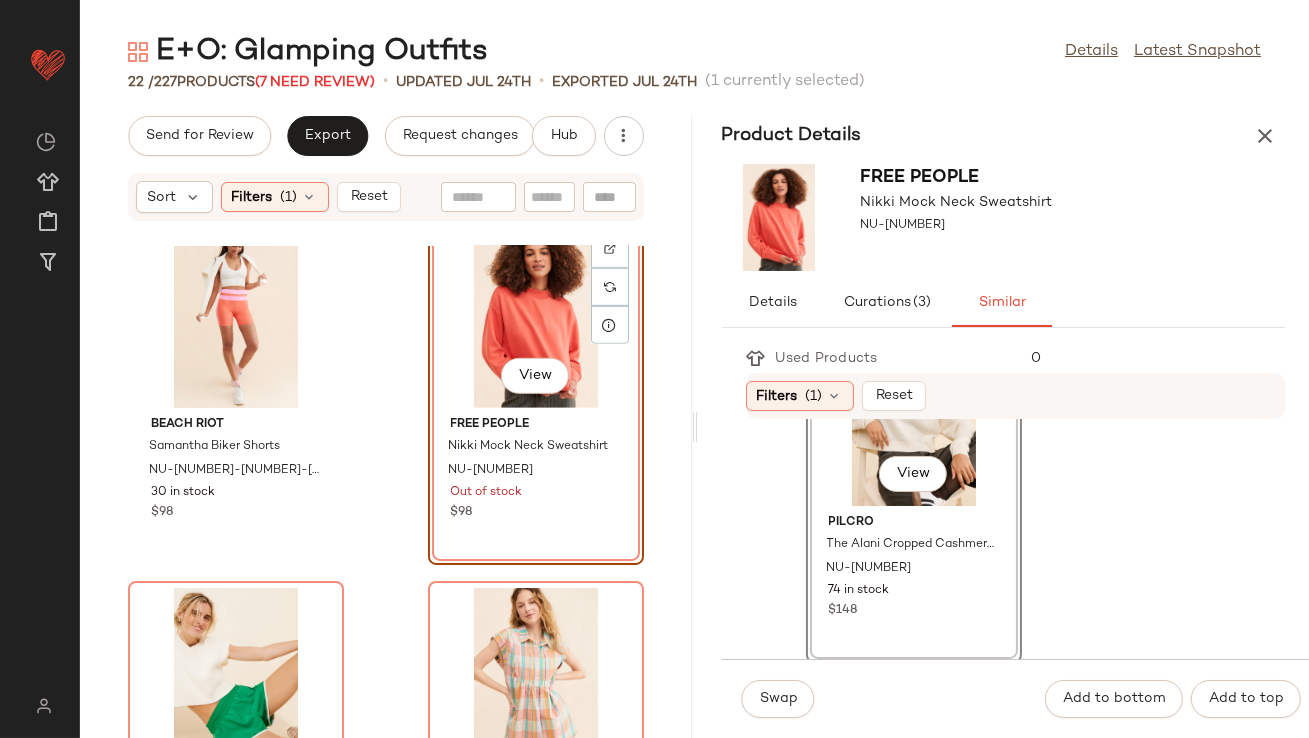 scroll, scrollTop: 1837, scrollLeft: 0, axis: vertical 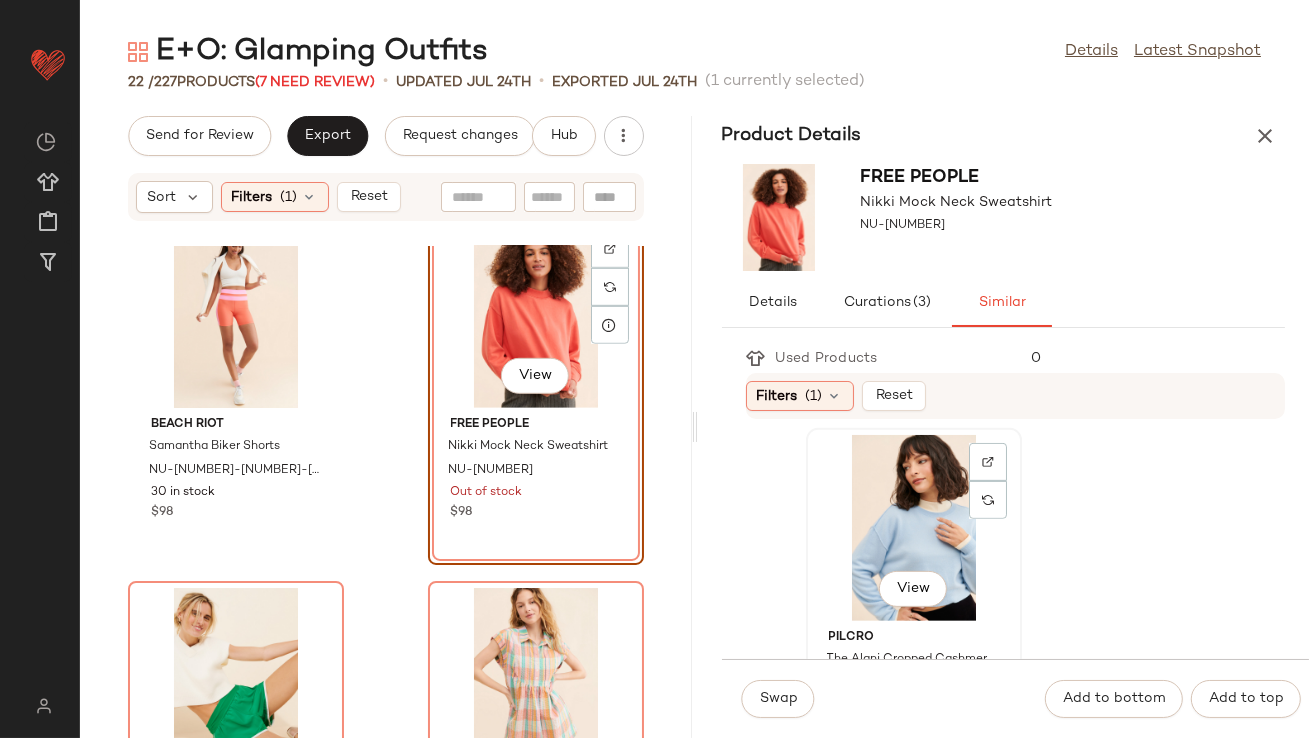 click on "View" 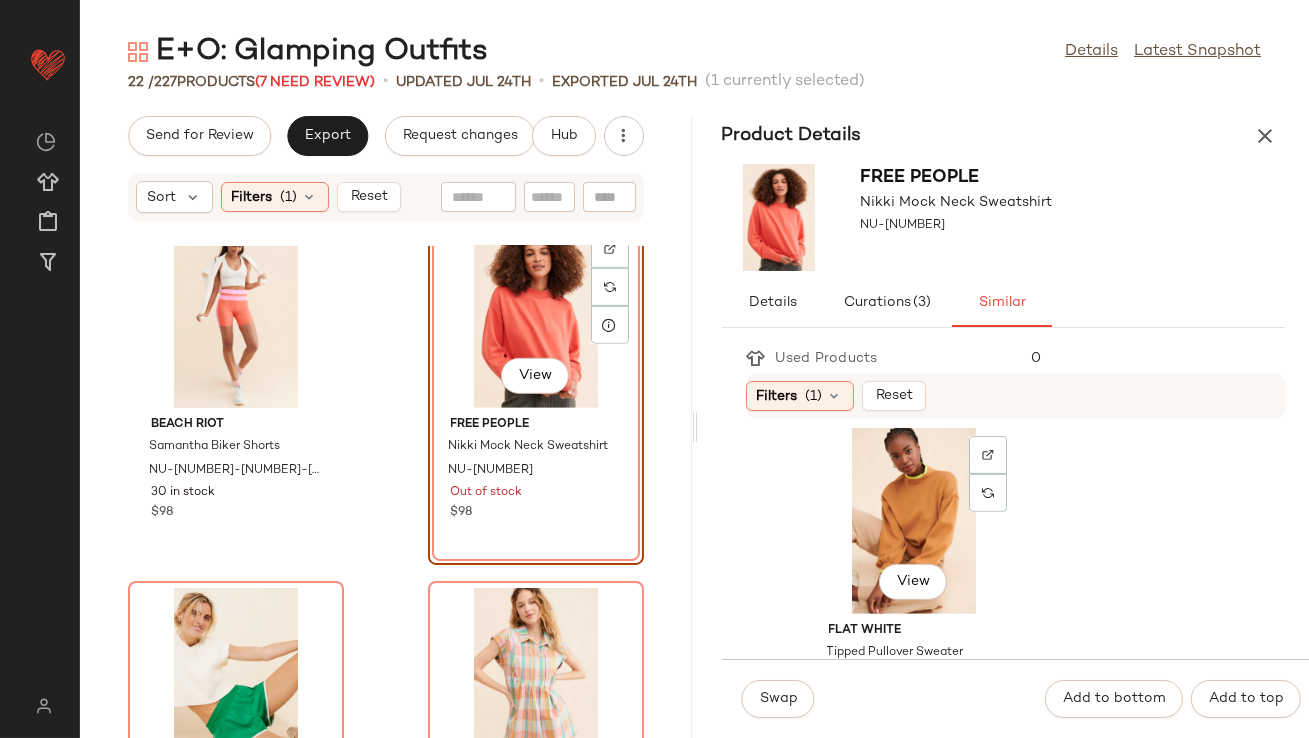 scroll, scrollTop: 2223, scrollLeft: 0, axis: vertical 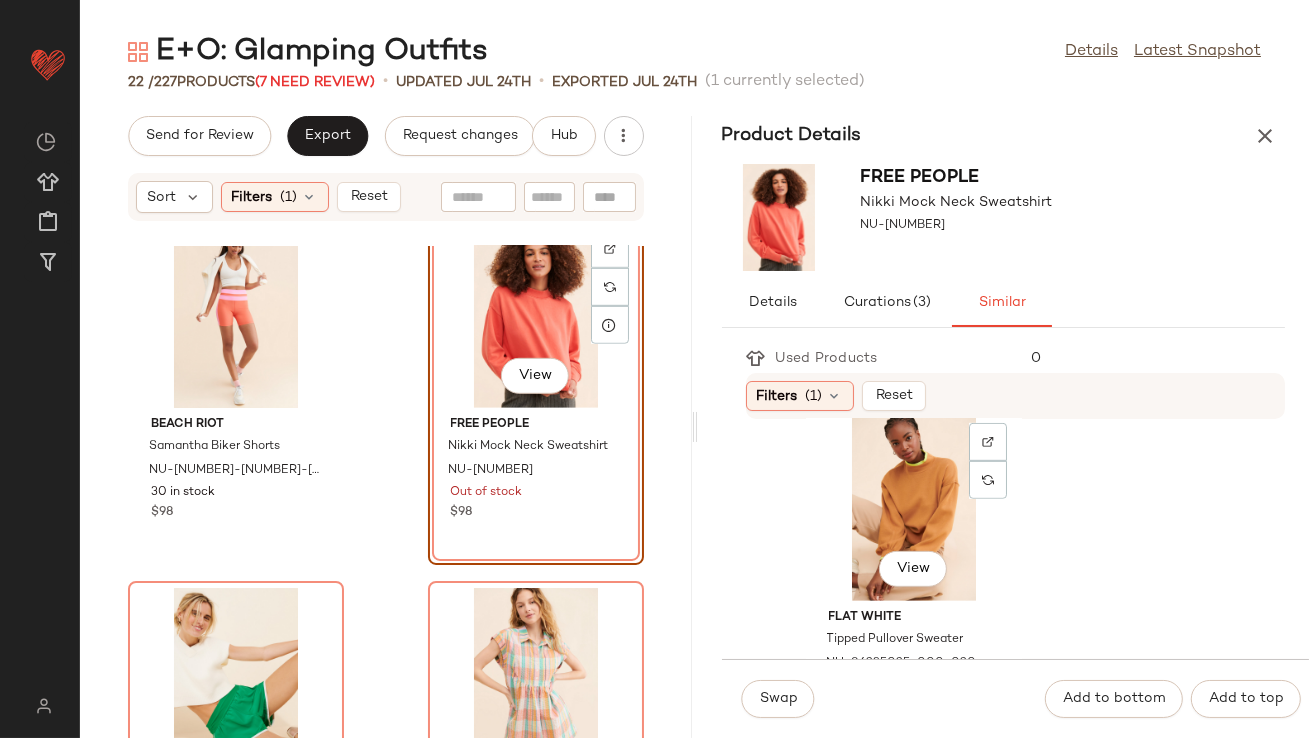 click on "View" 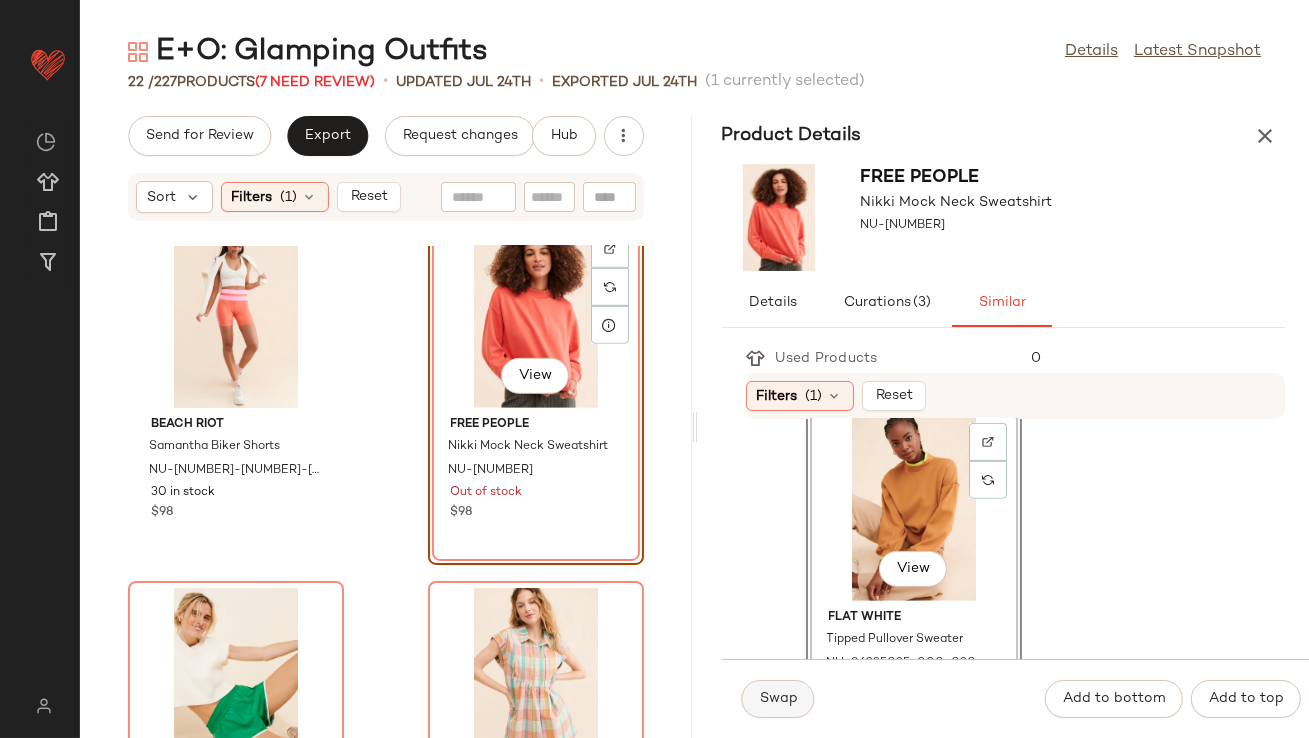 click on "Swap" 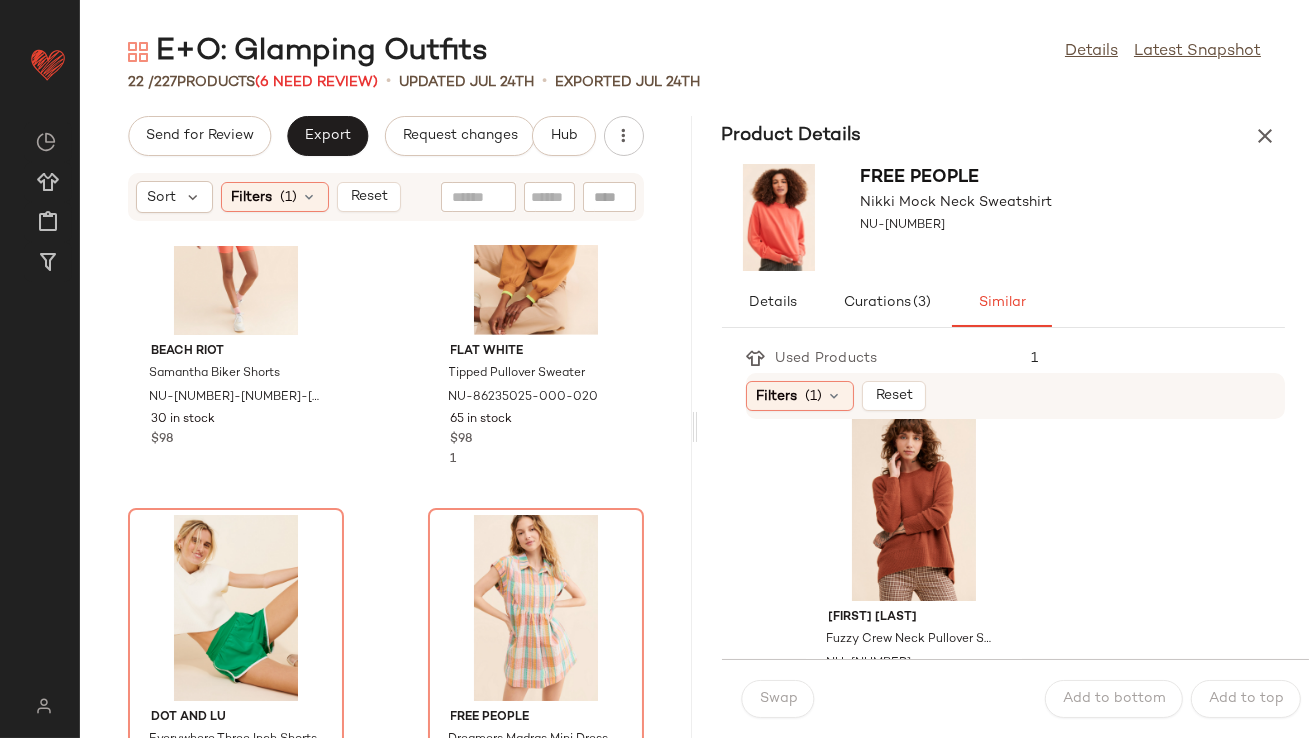scroll, scrollTop: 2700, scrollLeft: 0, axis: vertical 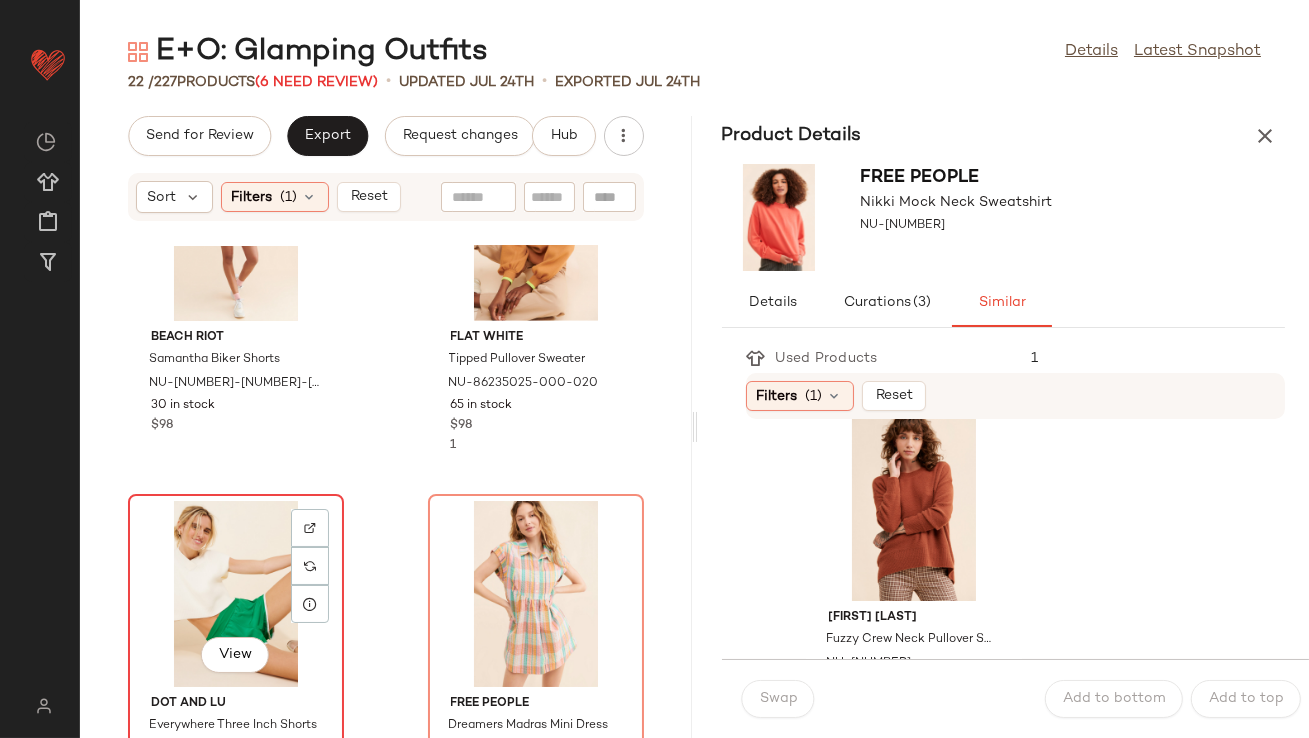 click on "View" 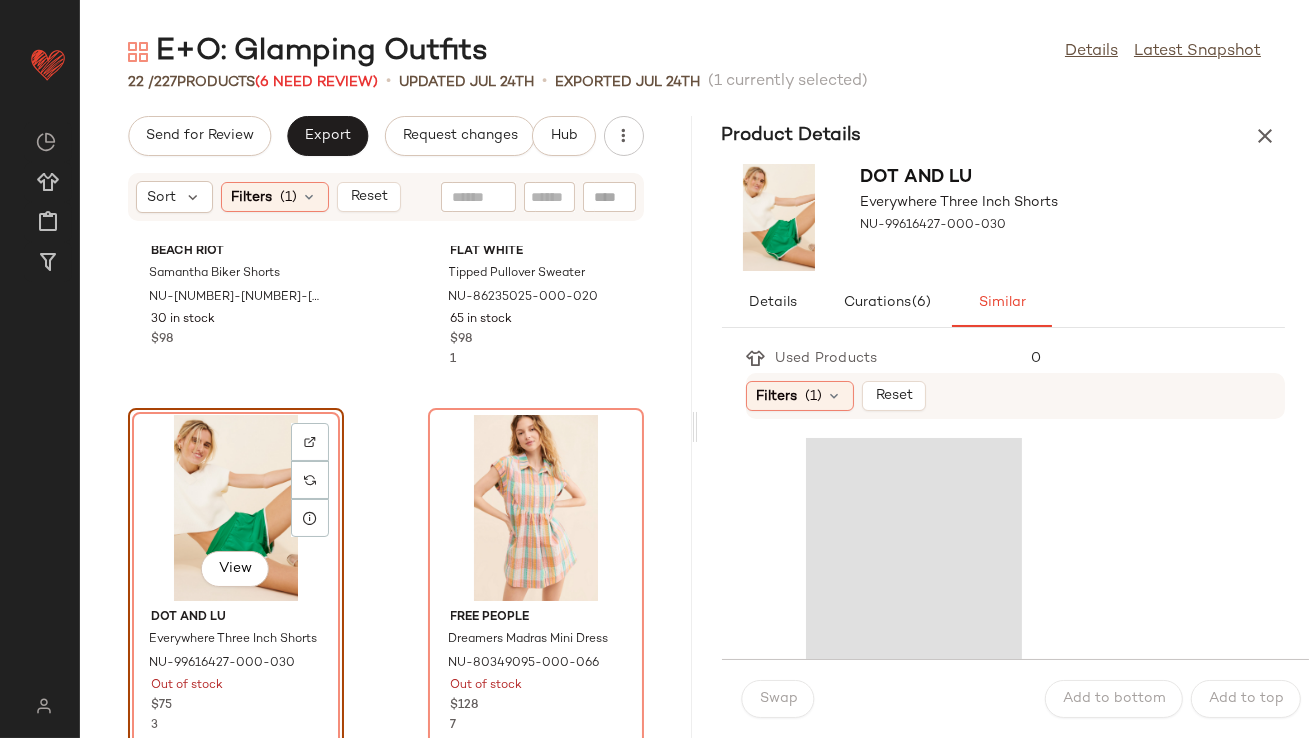 scroll, scrollTop: 2815, scrollLeft: 0, axis: vertical 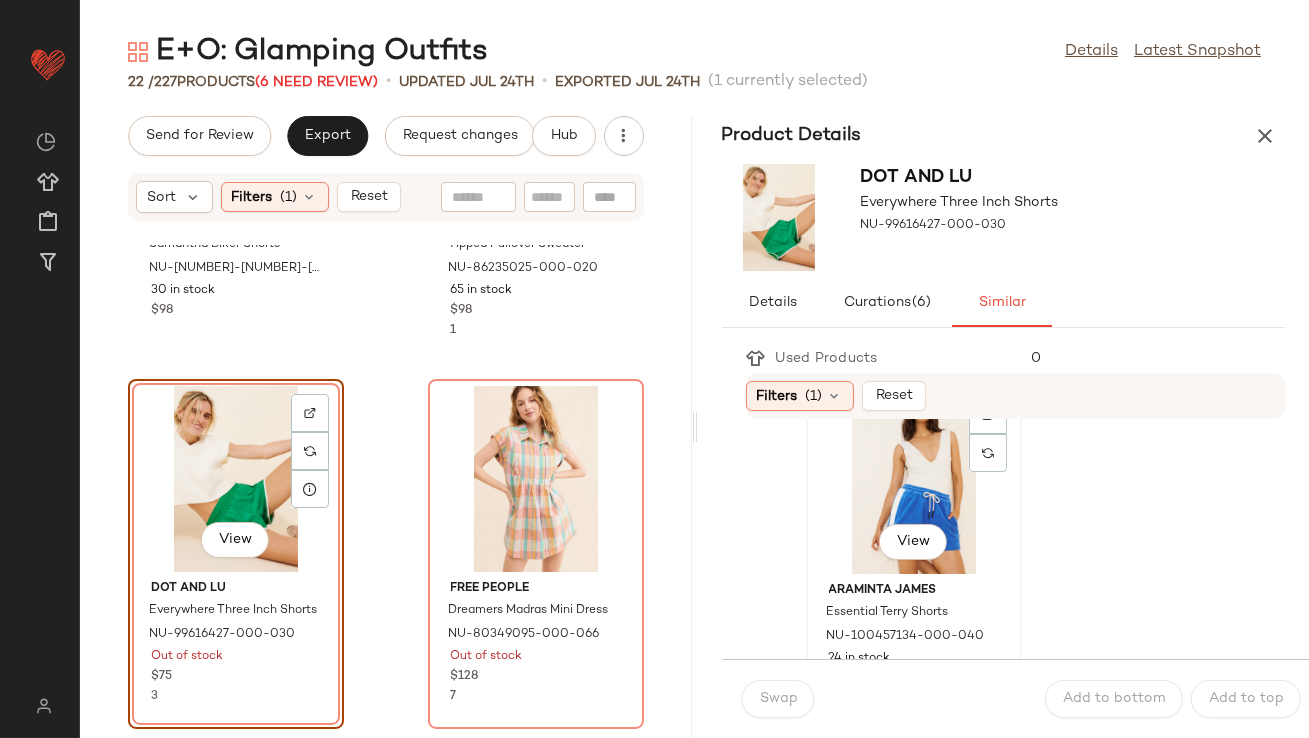 click on "View" 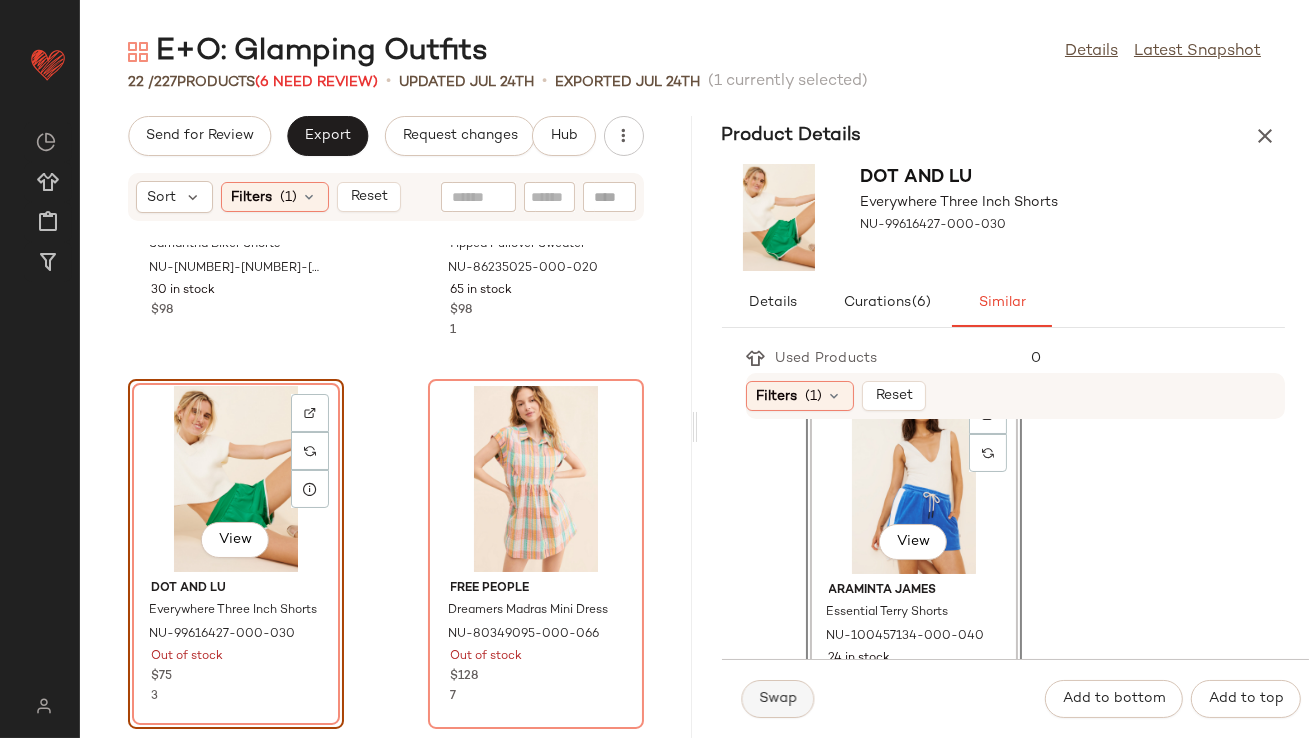 click on "Swap" at bounding box center (778, 699) 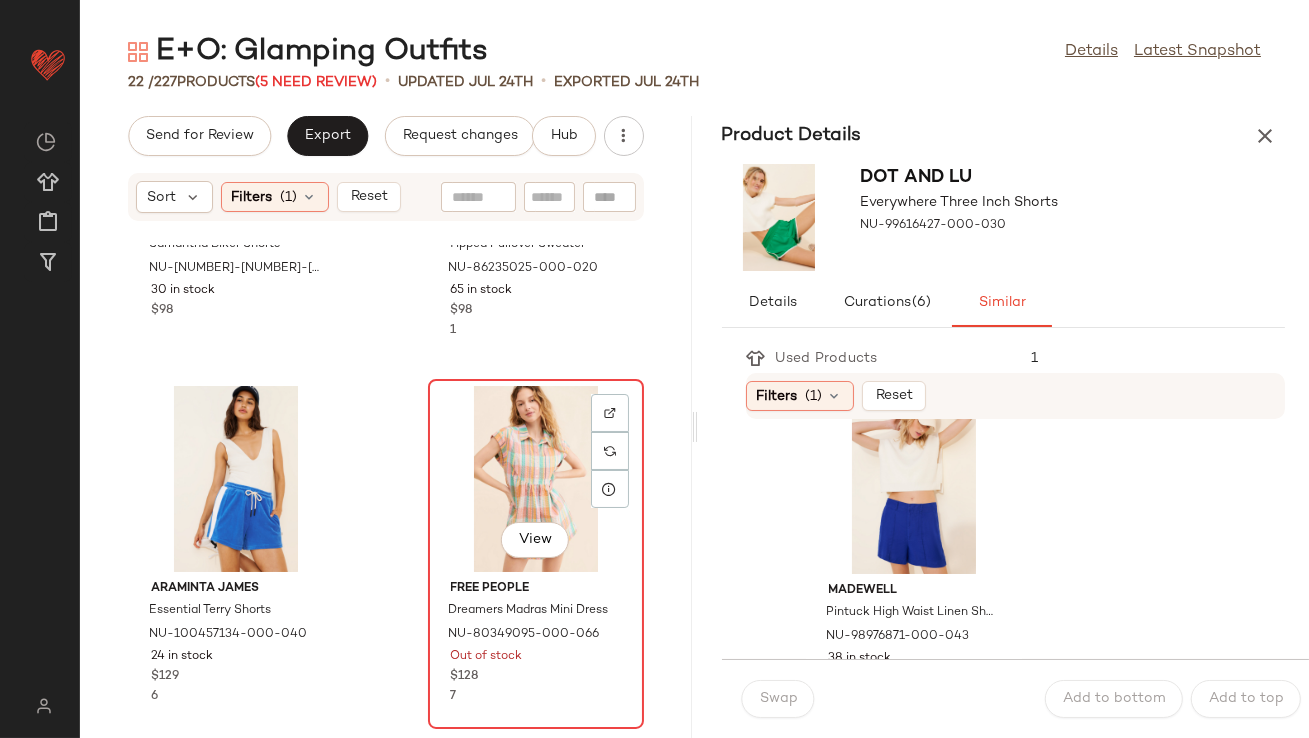 click on "View" 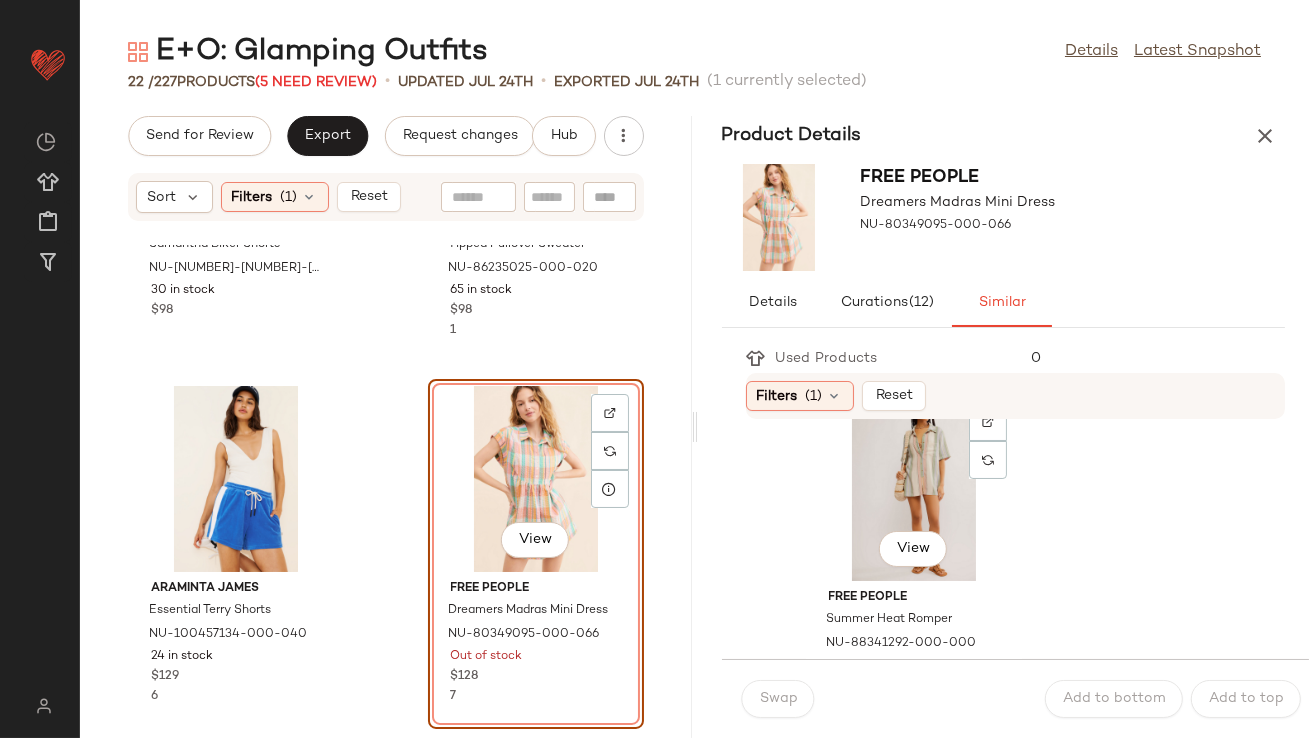 scroll, scrollTop: 409, scrollLeft: 0, axis: vertical 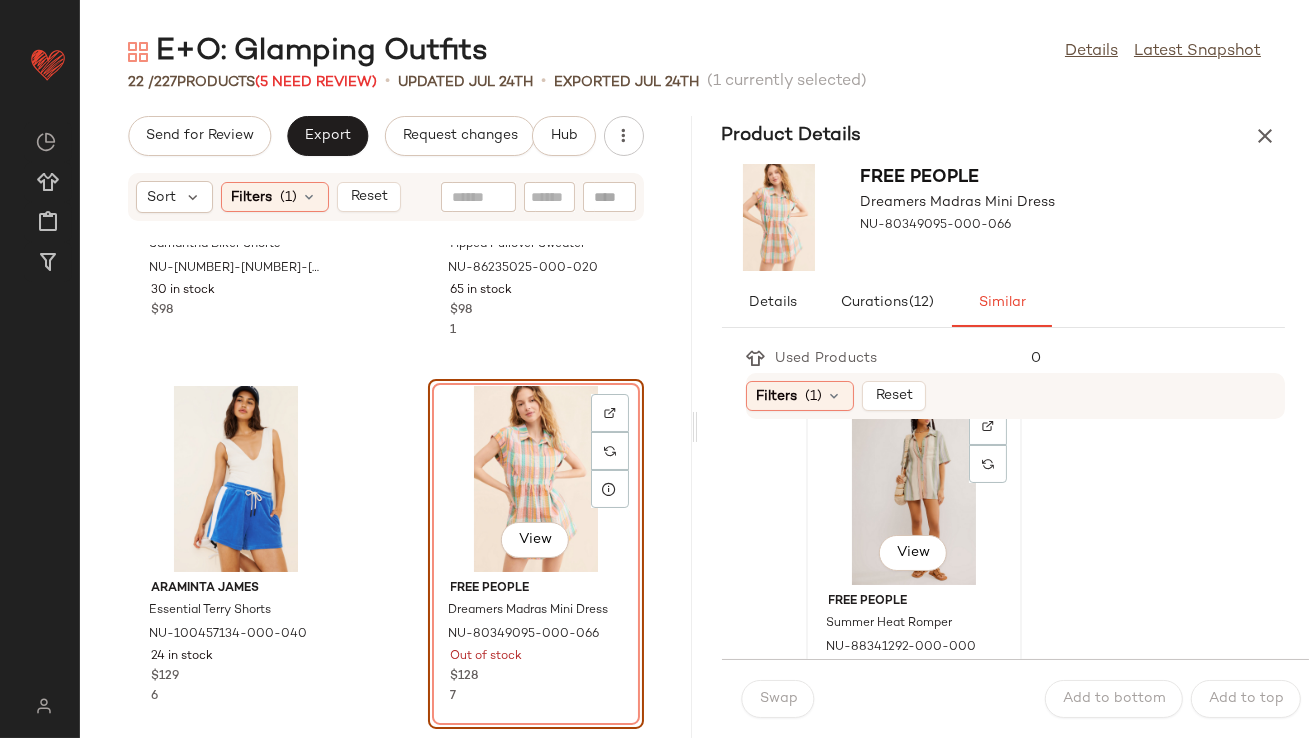 click on "View" 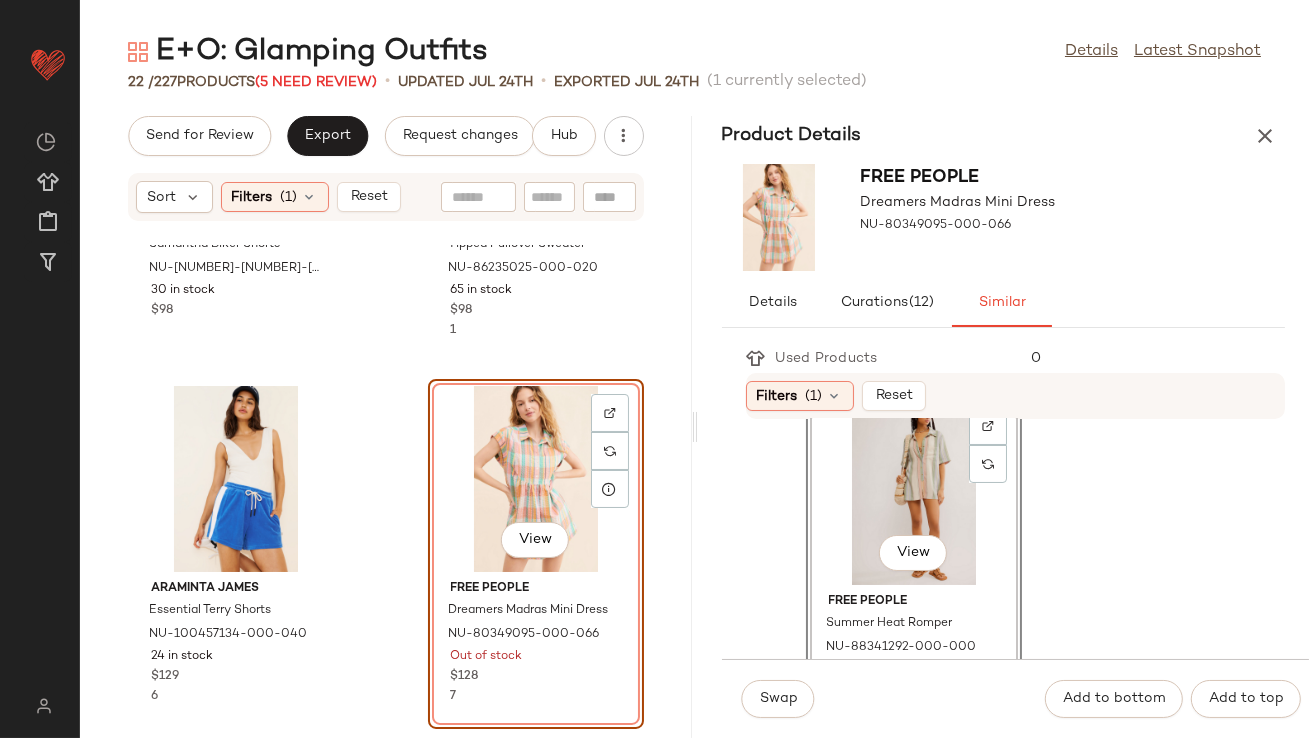 scroll, scrollTop: 465, scrollLeft: 0, axis: vertical 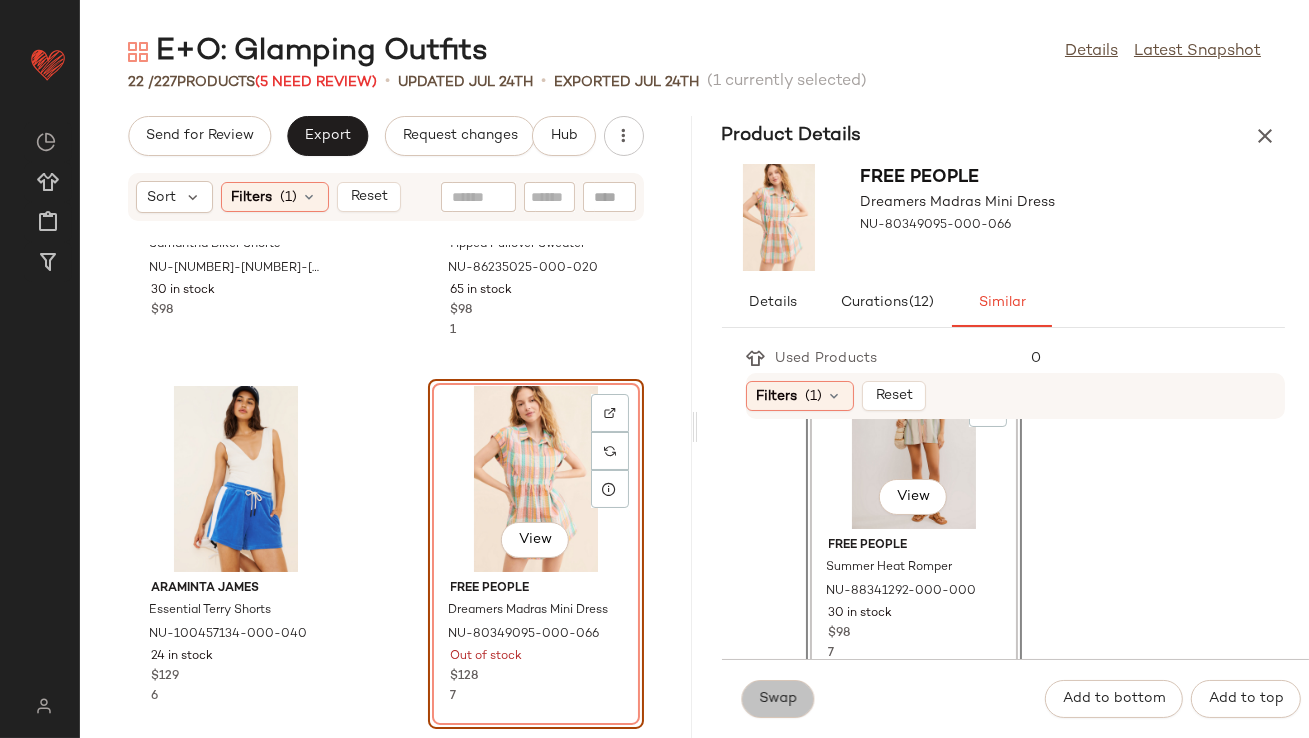 click on "Swap" 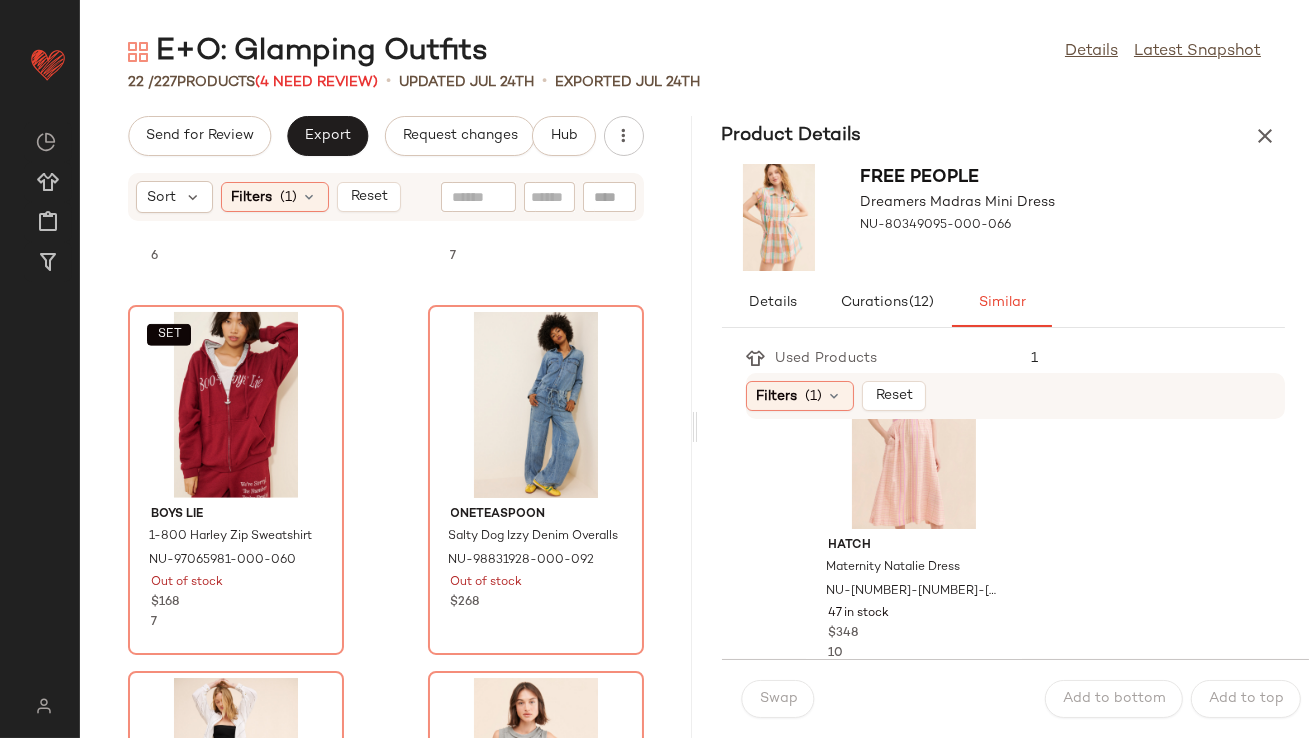 scroll, scrollTop: 3291, scrollLeft: 0, axis: vertical 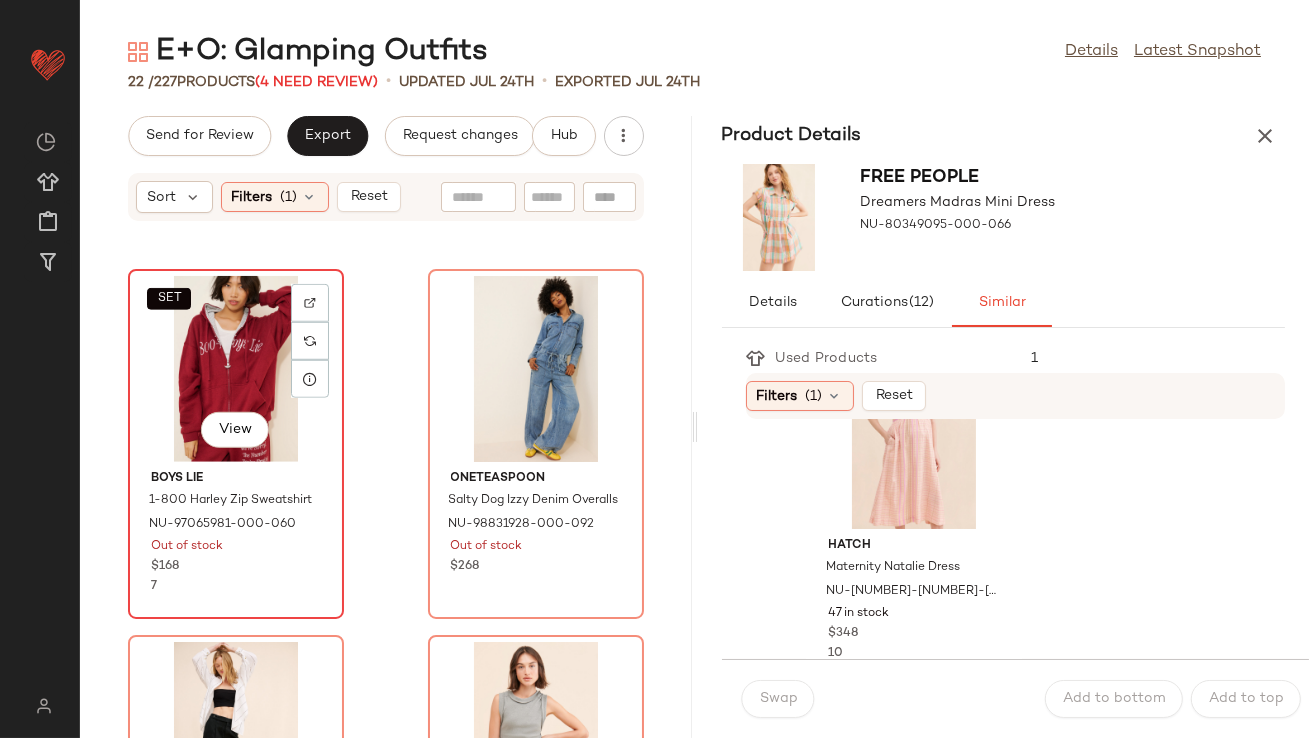 click on "SET   View" 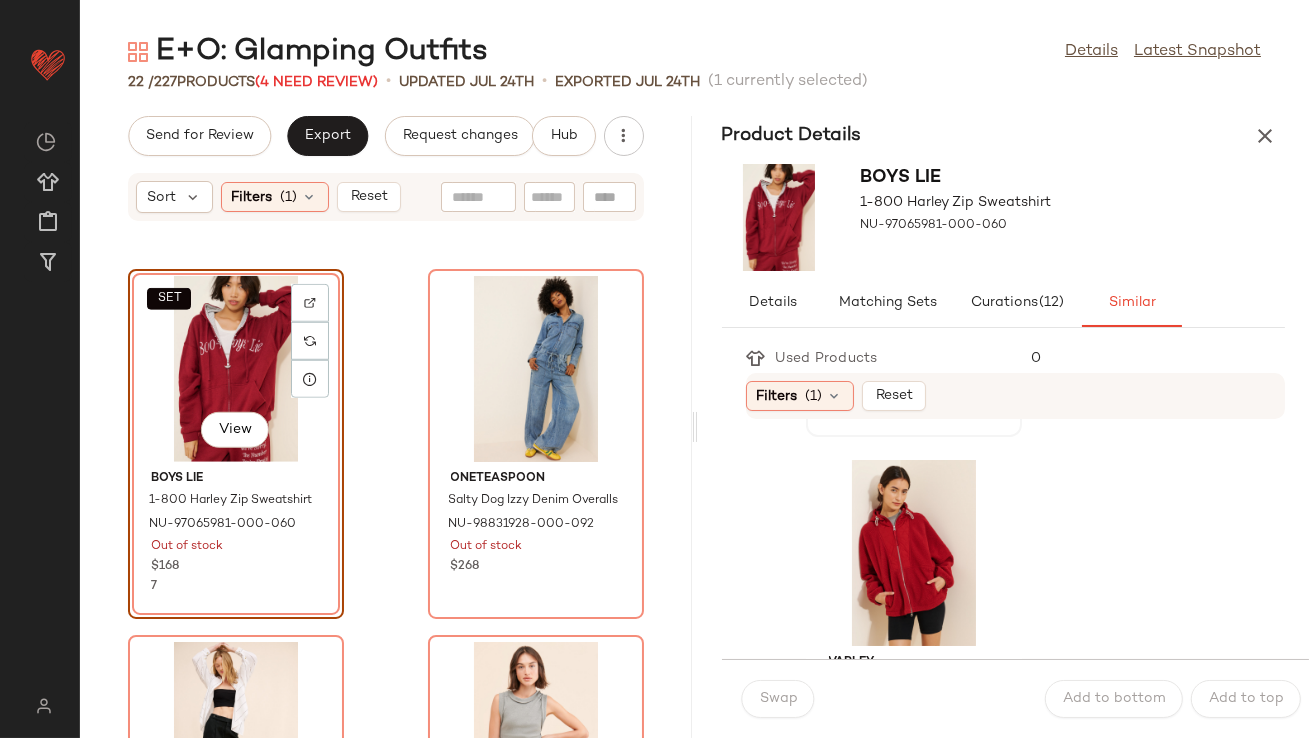 scroll, scrollTop: 352, scrollLeft: 0, axis: vertical 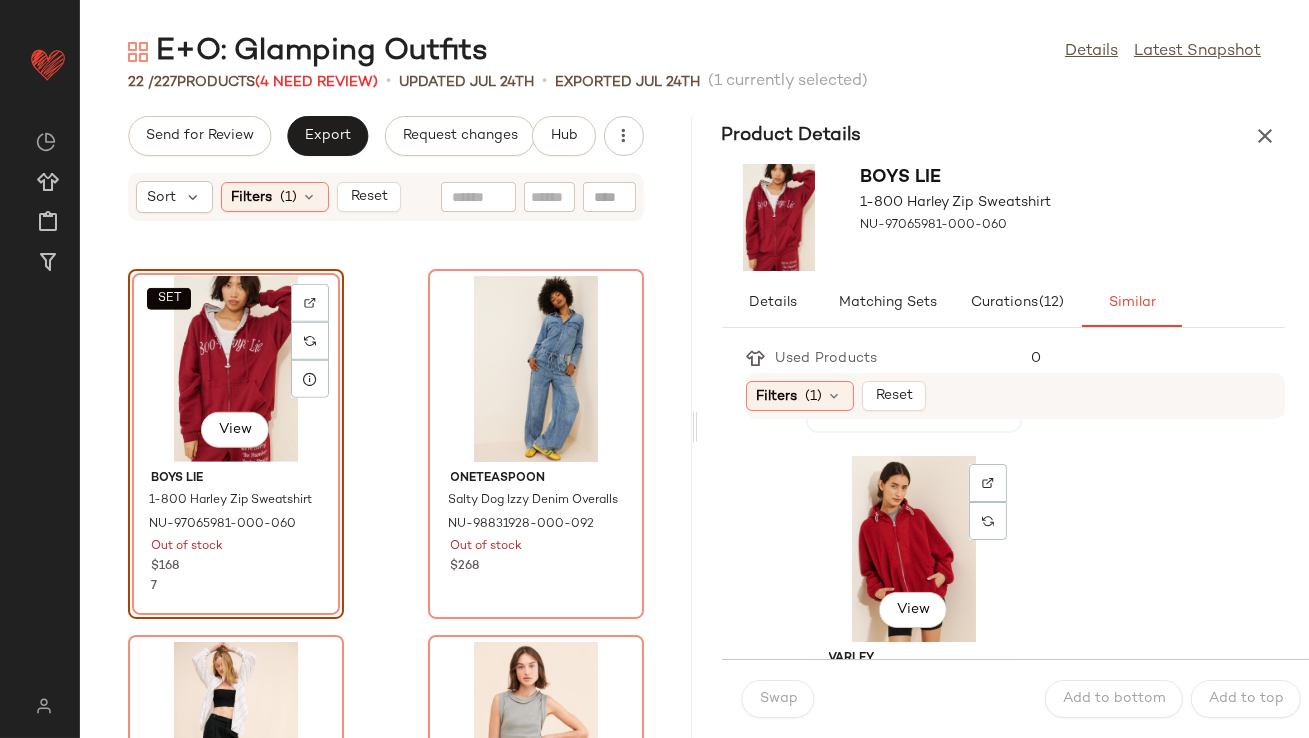 click on "View" 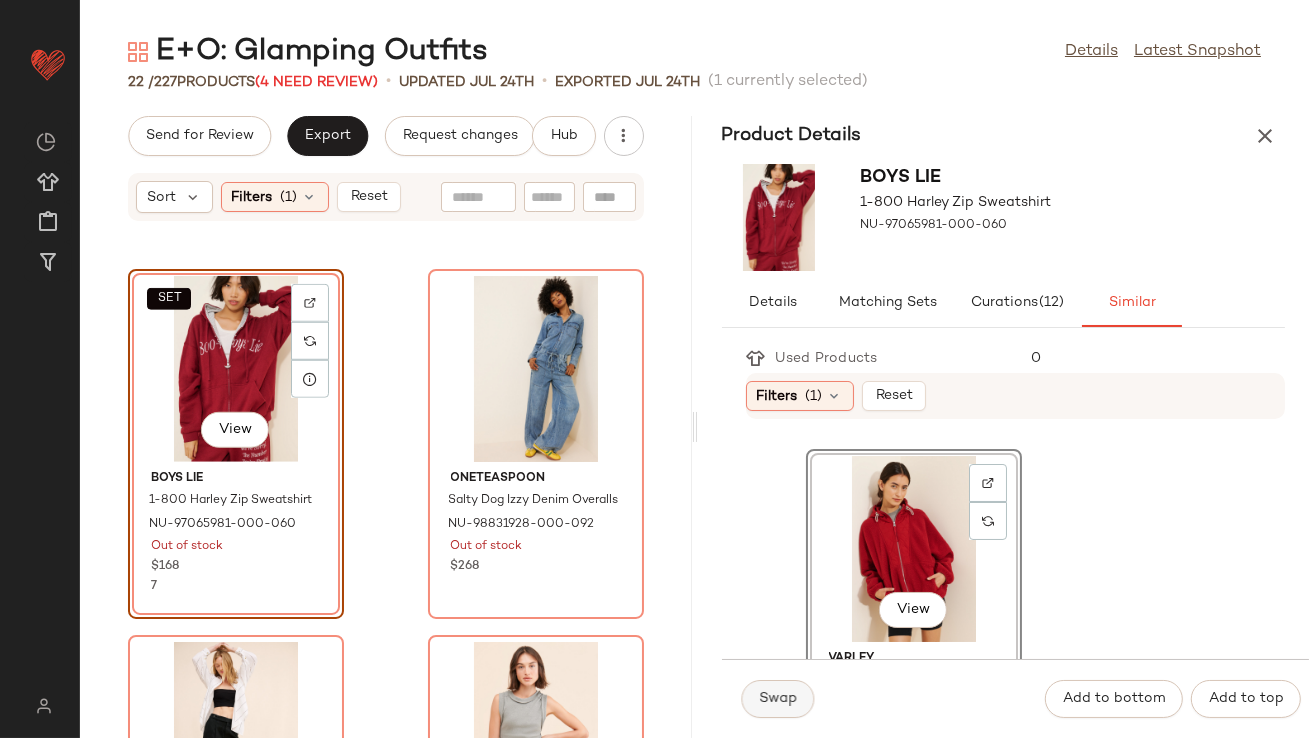 click on "Swap" at bounding box center (778, 699) 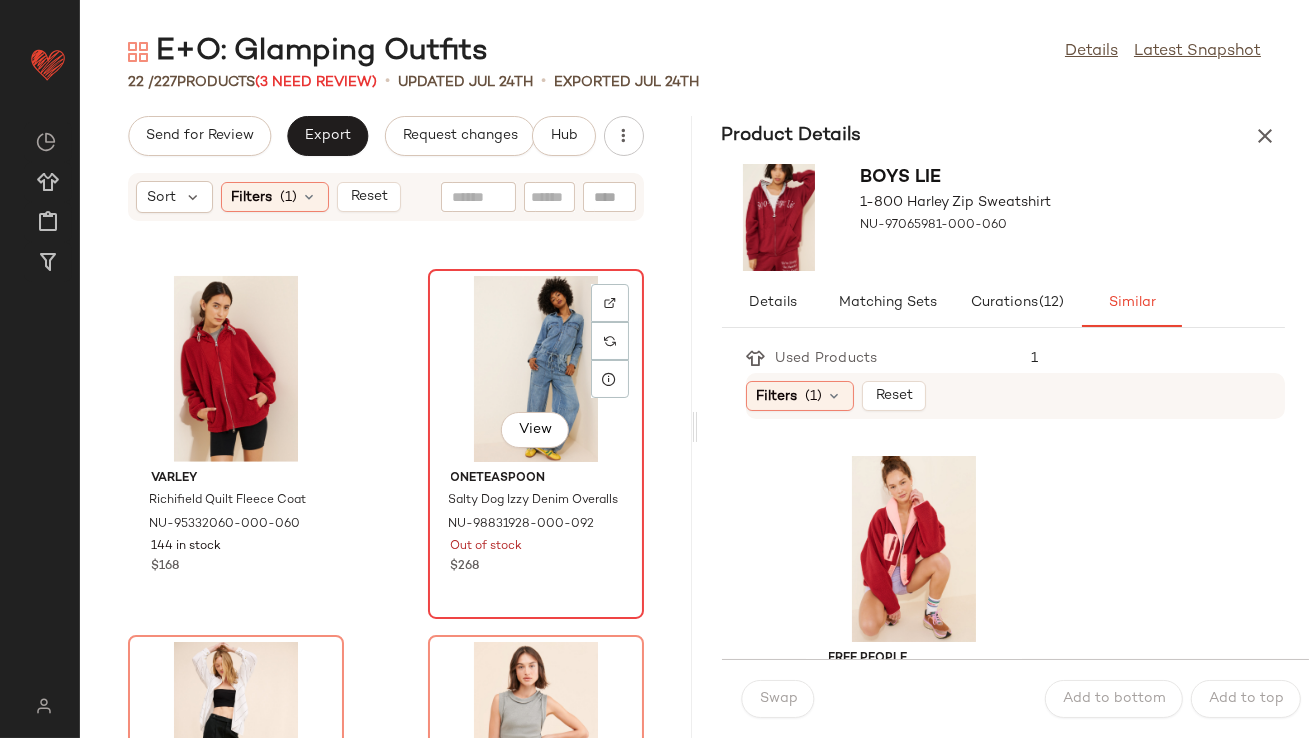 click on "View" 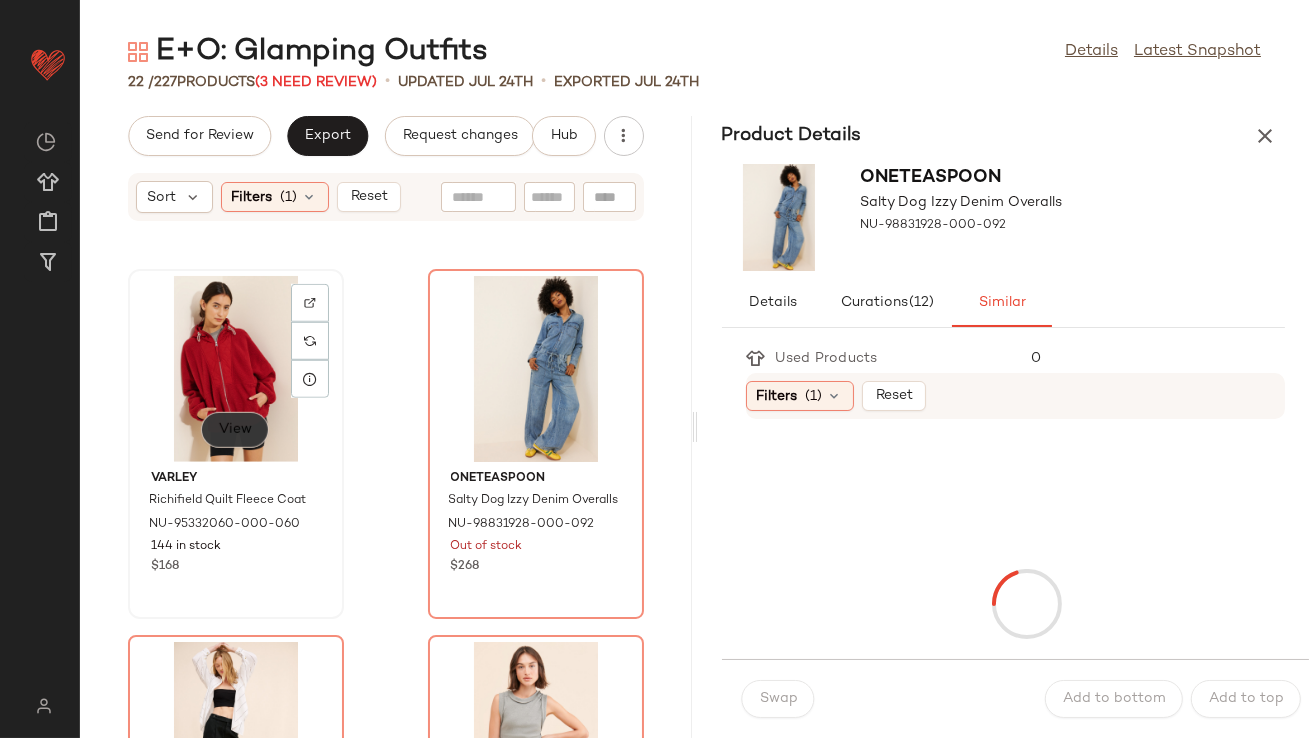 click on "View" at bounding box center (235, 430) 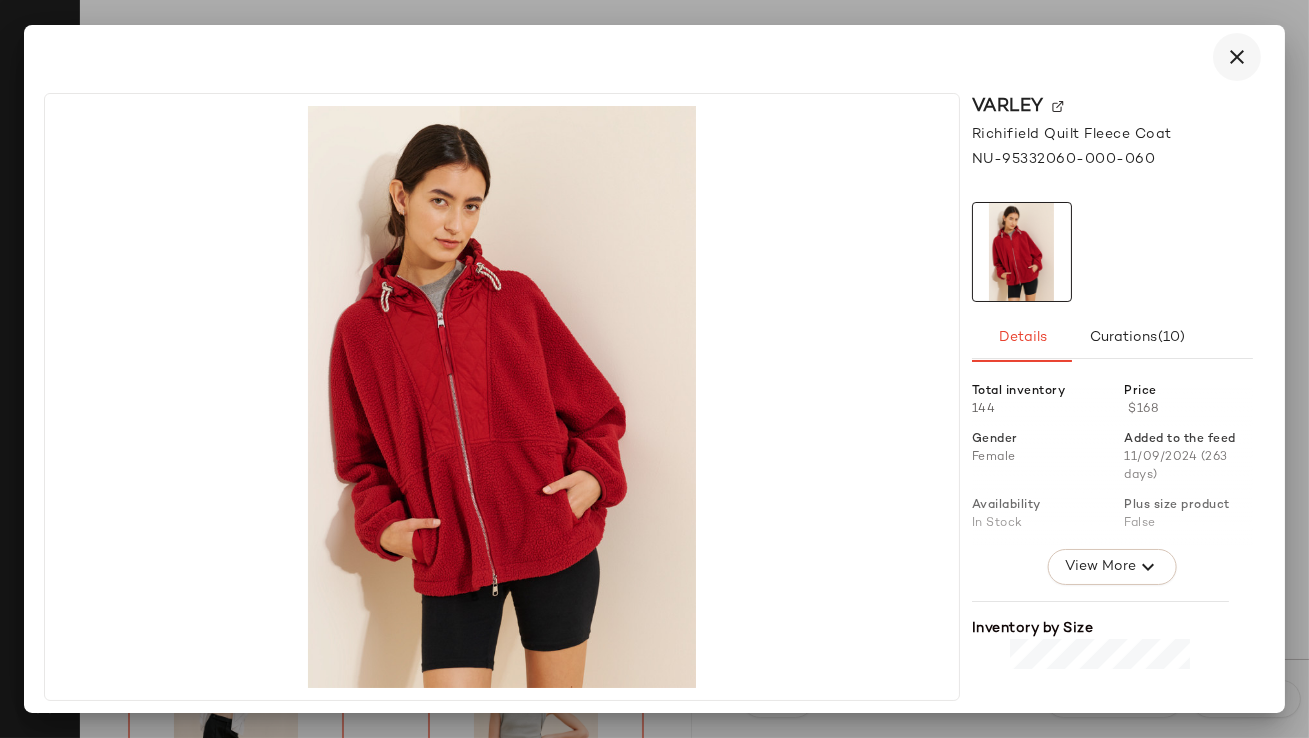 click at bounding box center (1237, 57) 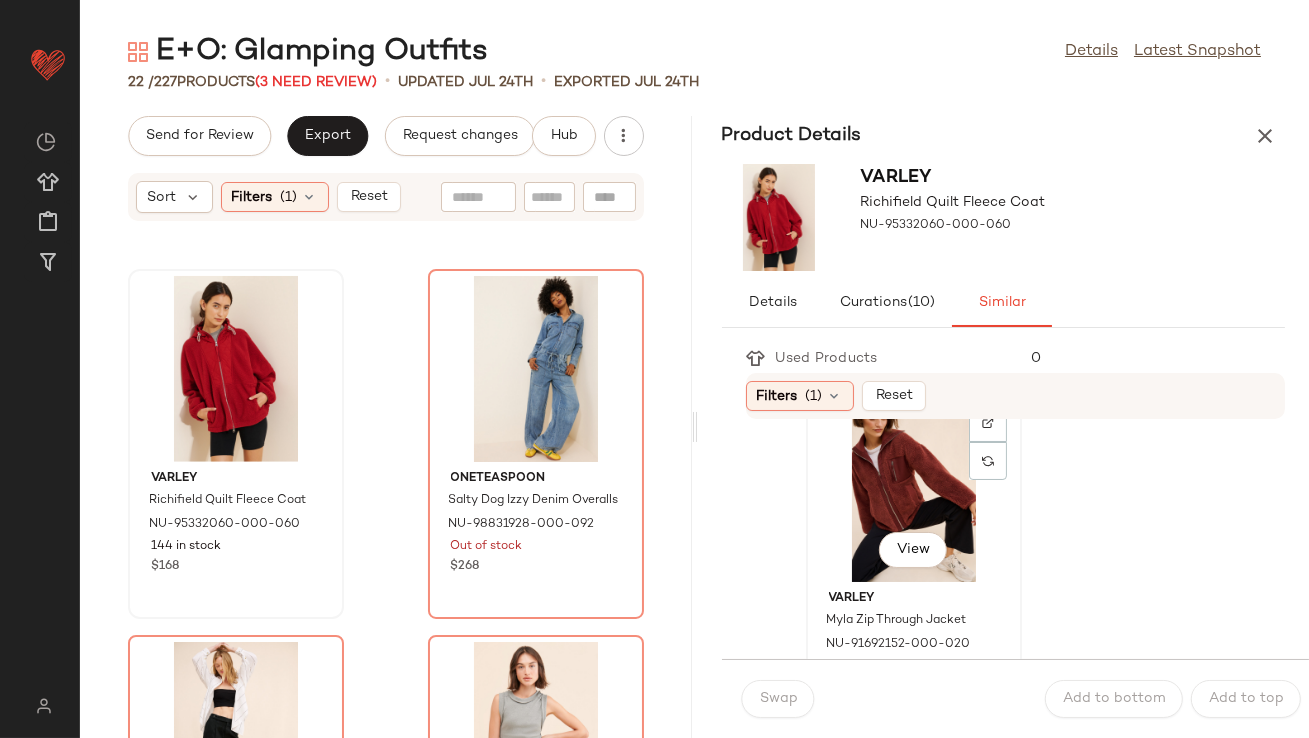 scroll, scrollTop: 52, scrollLeft: 0, axis: vertical 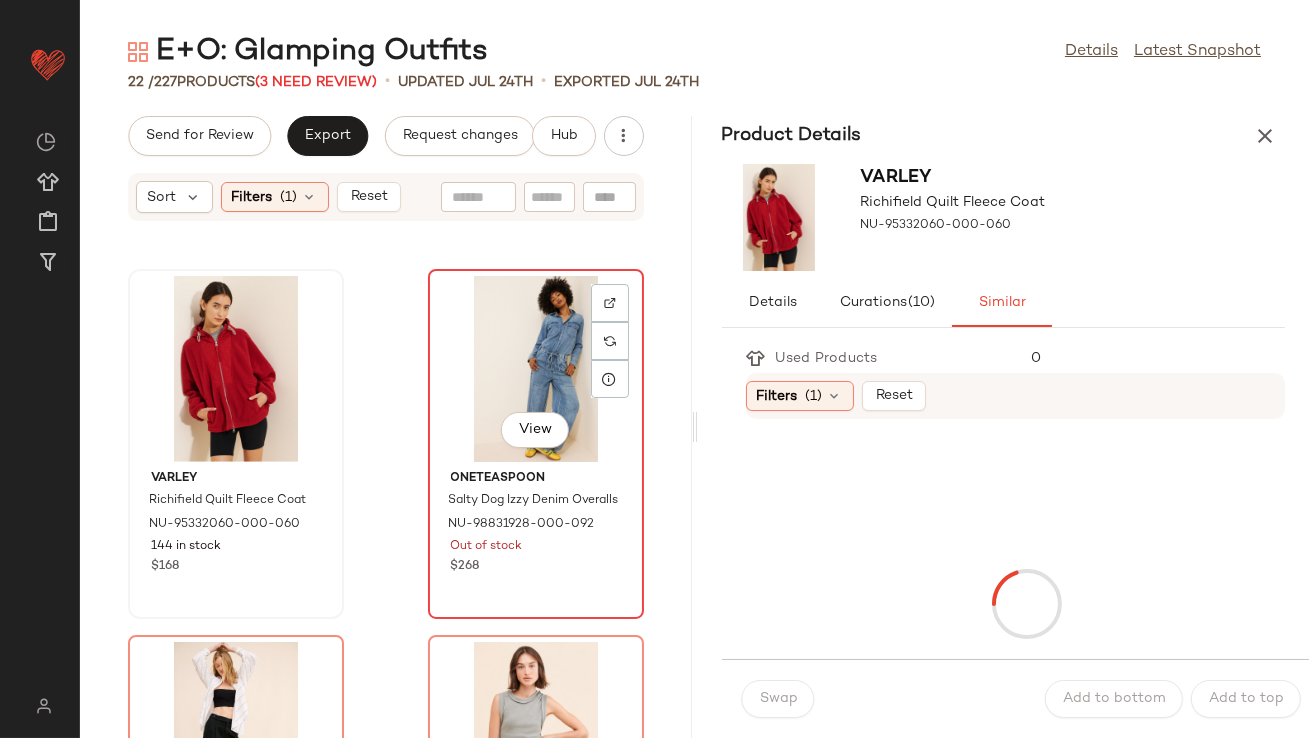 click on "View" 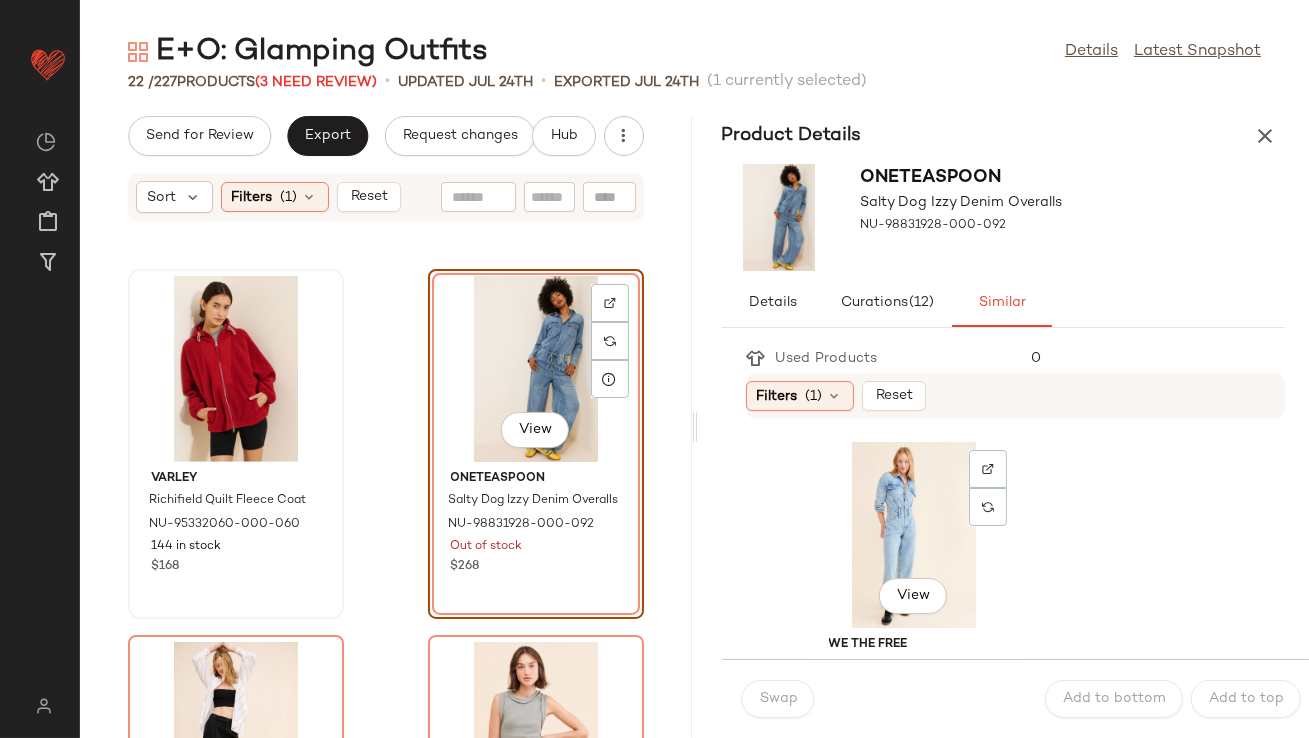 click on "View" 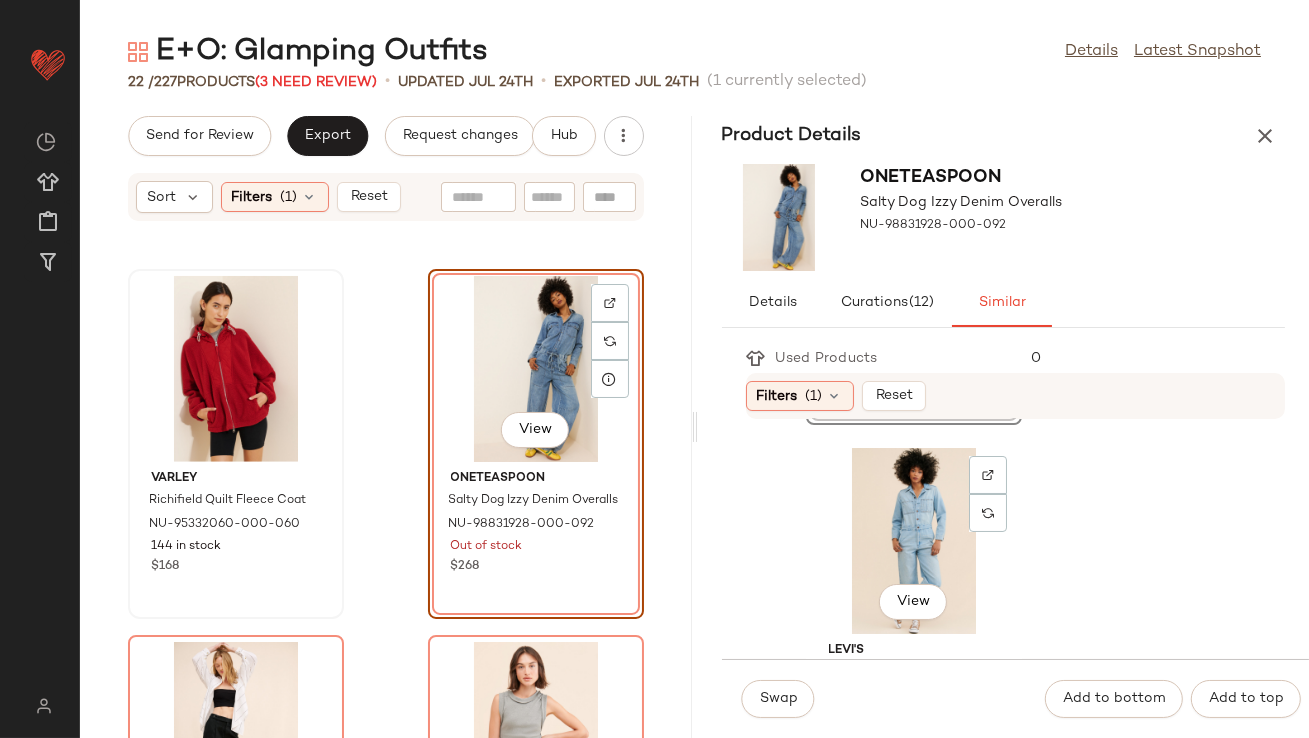 scroll, scrollTop: 369, scrollLeft: 0, axis: vertical 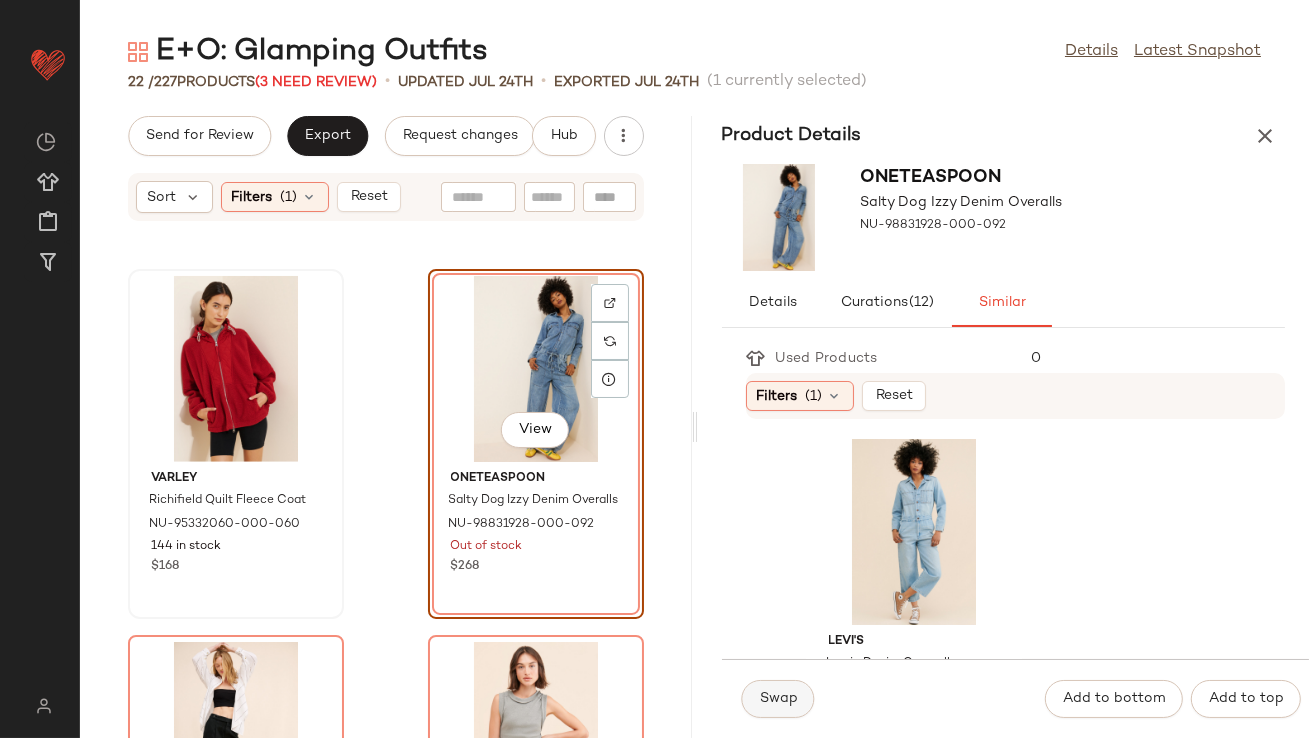click on "Swap" at bounding box center (778, 699) 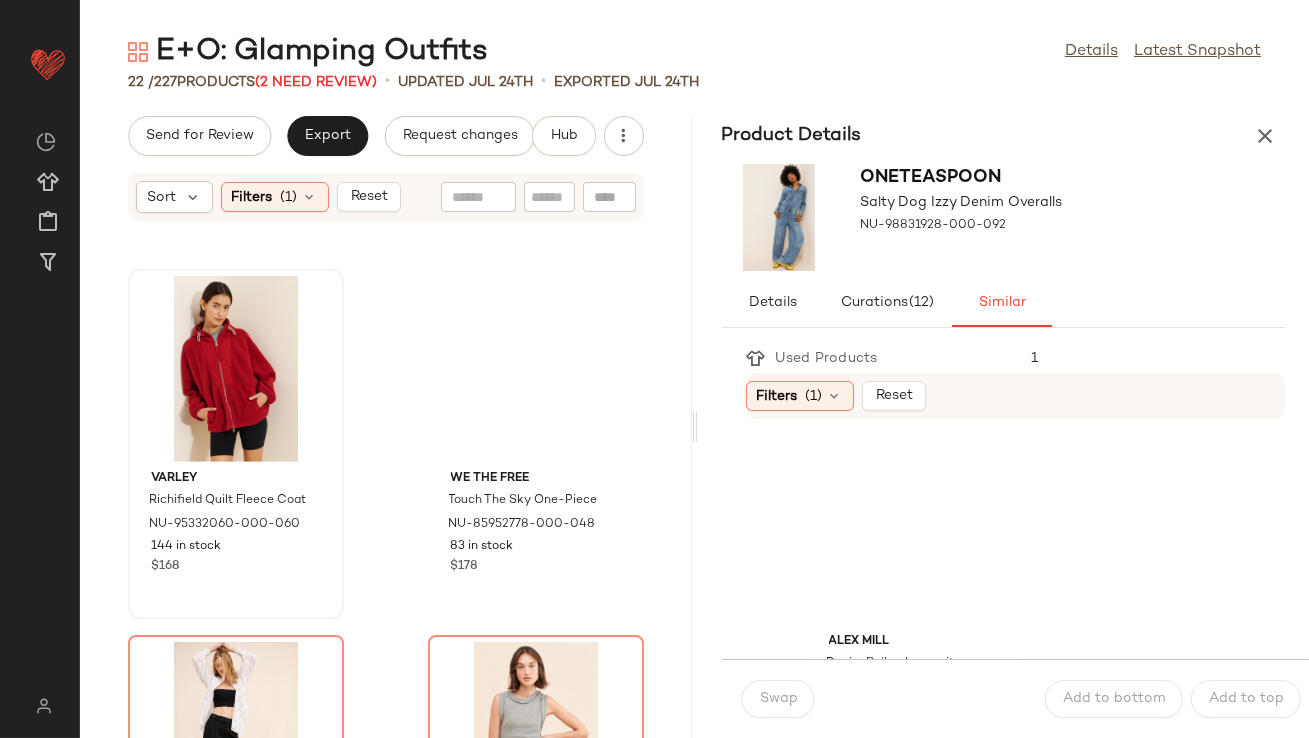 scroll, scrollTop: 3, scrollLeft: 0, axis: vertical 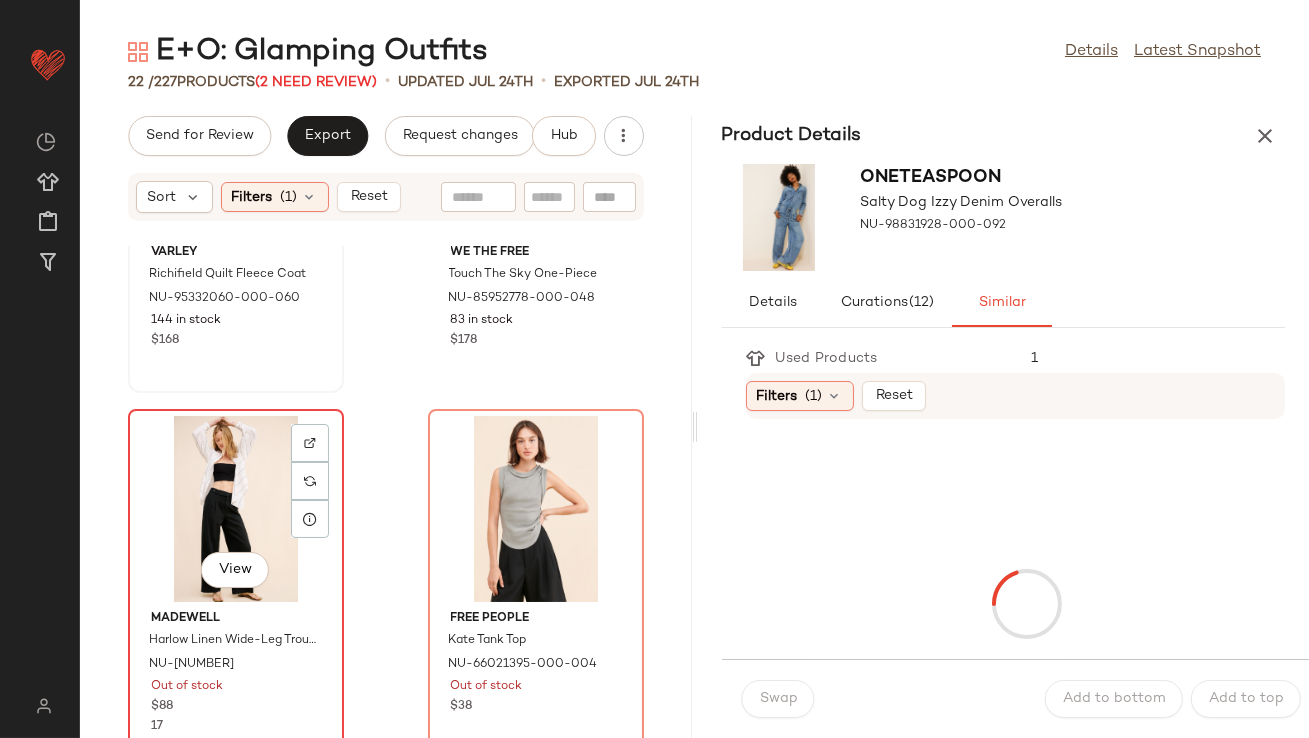 click on "View" 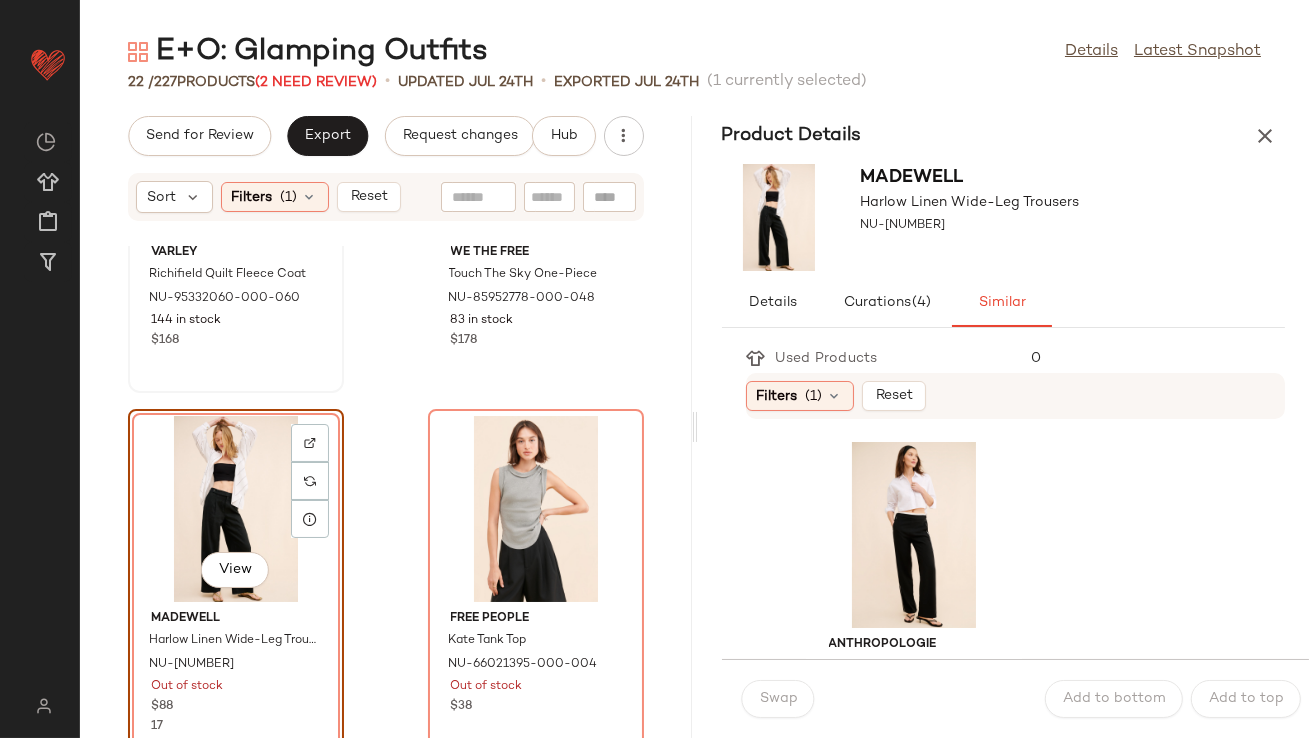 scroll, scrollTop: 3537, scrollLeft: 0, axis: vertical 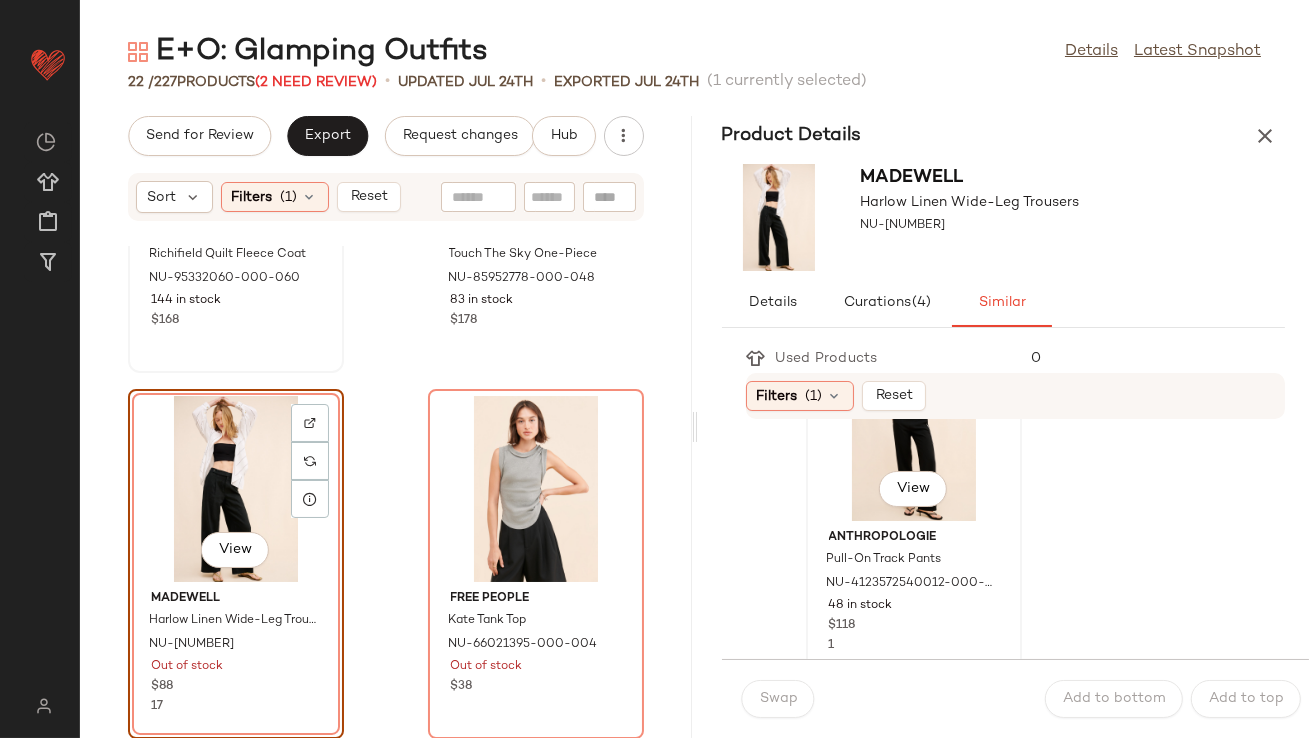 click on "View" 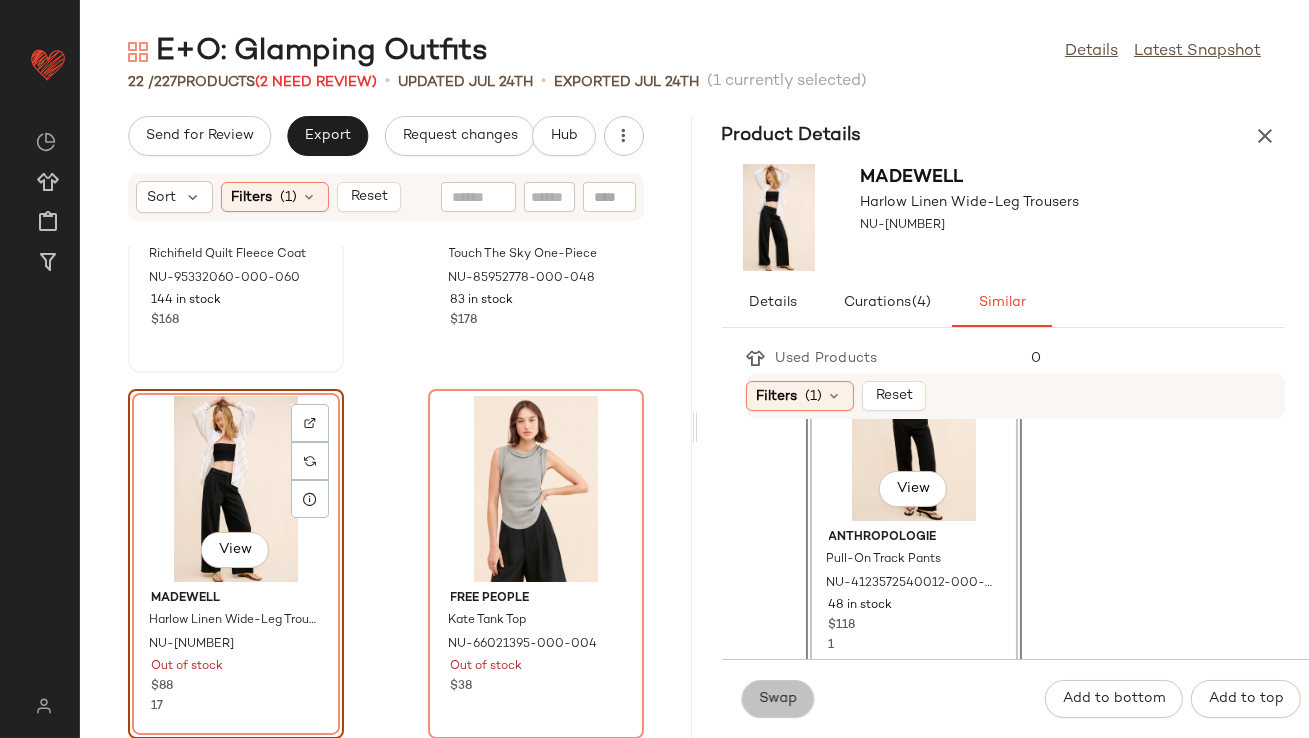 click on "Swap" at bounding box center [778, 699] 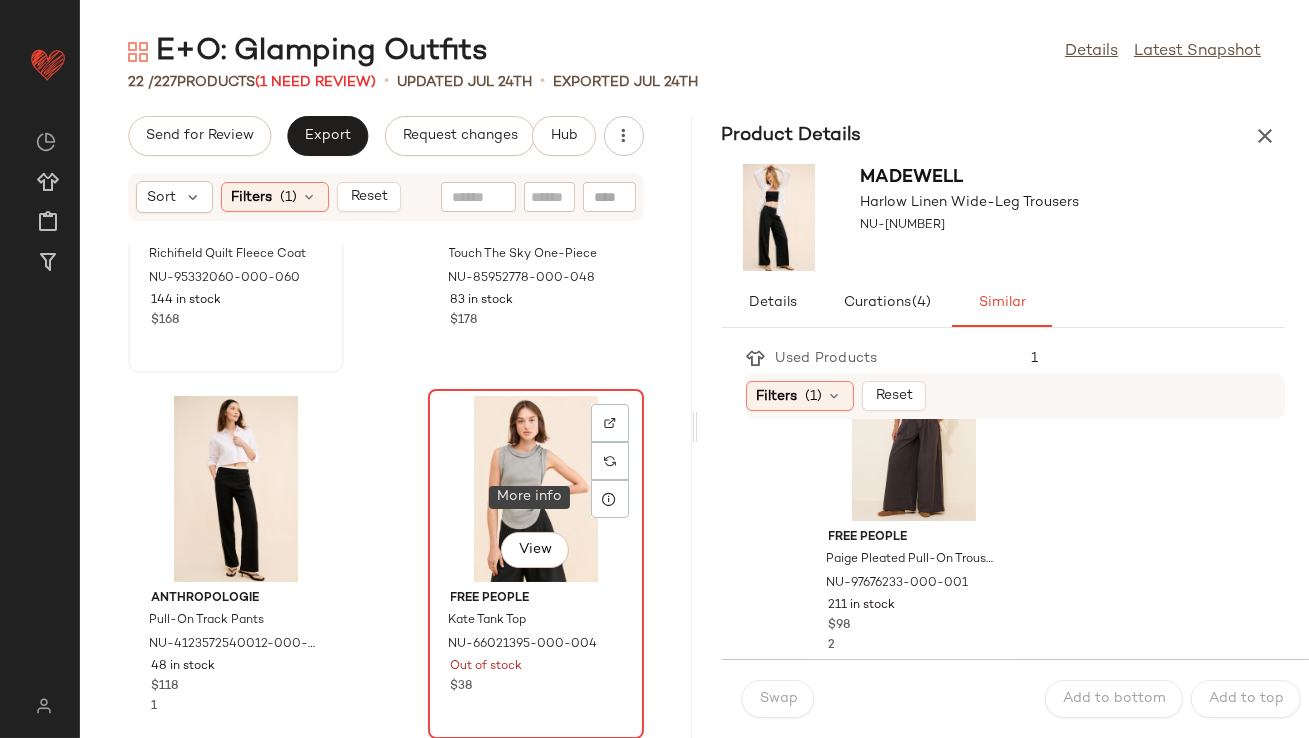 click on "View" 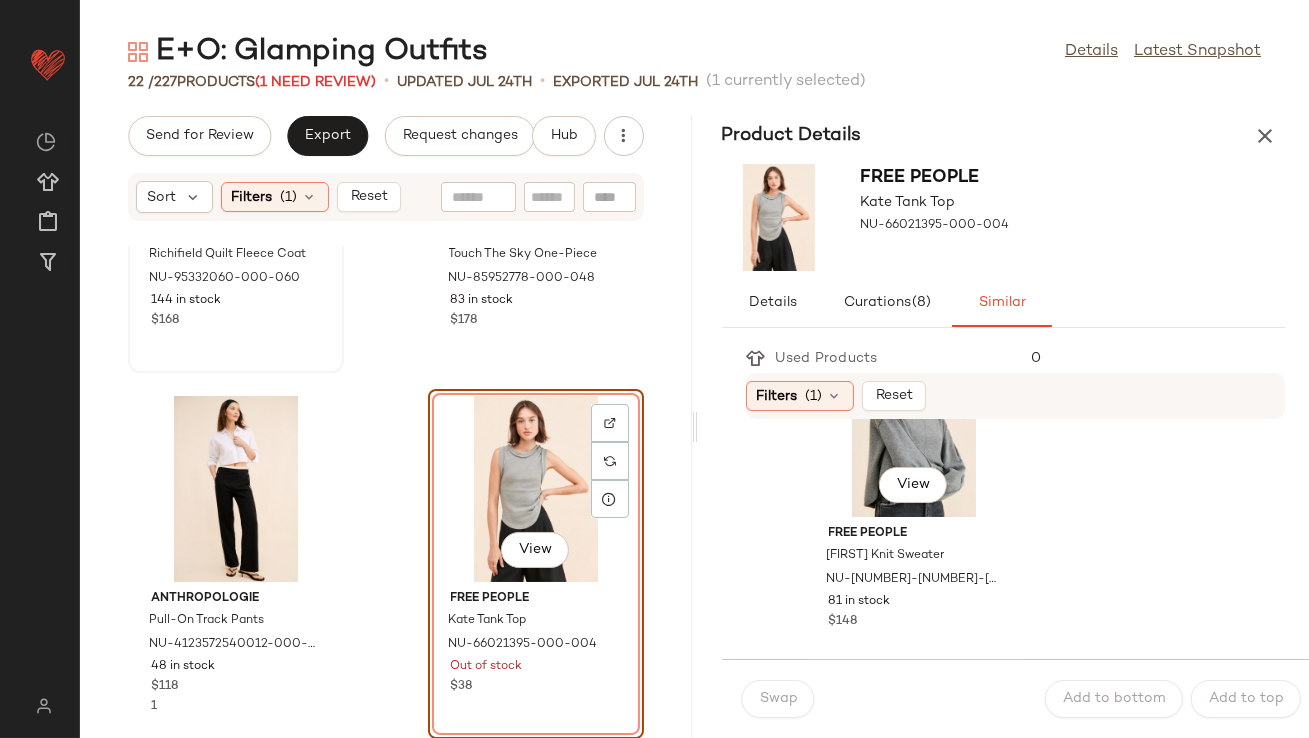 scroll, scrollTop: 2976, scrollLeft: 0, axis: vertical 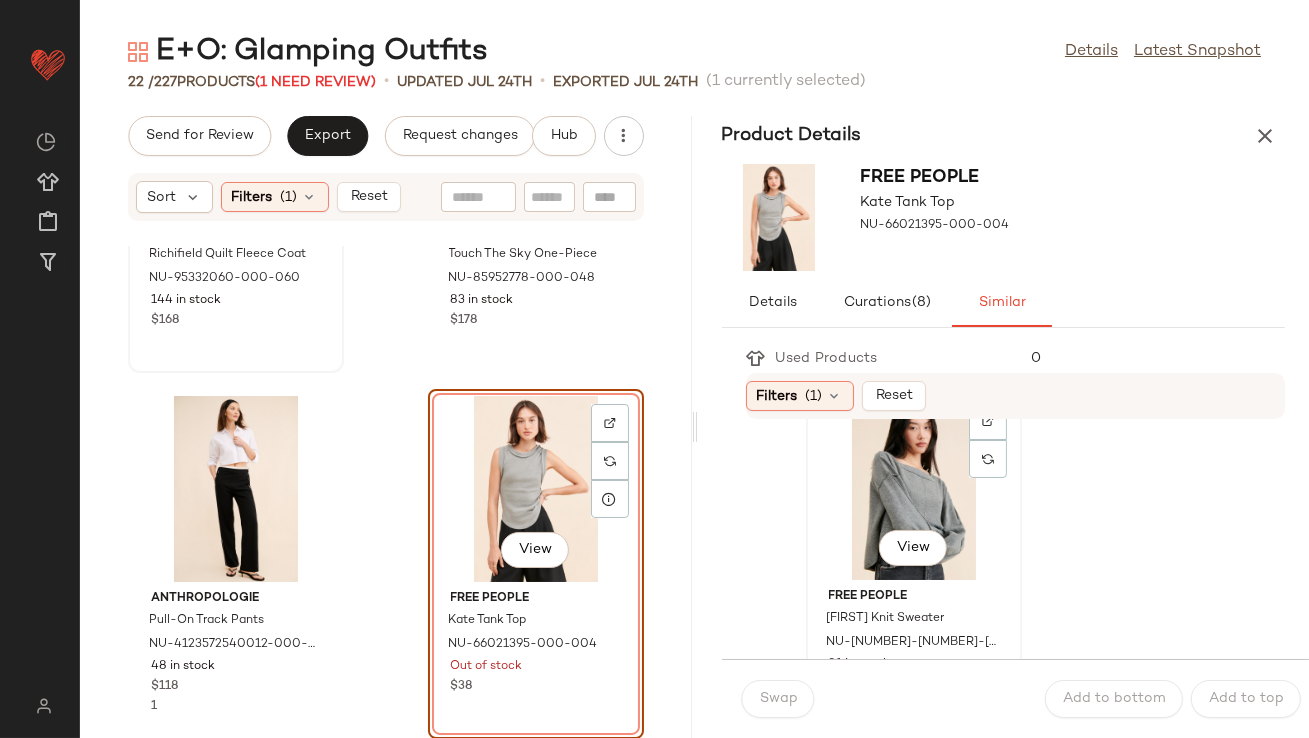click on "View" 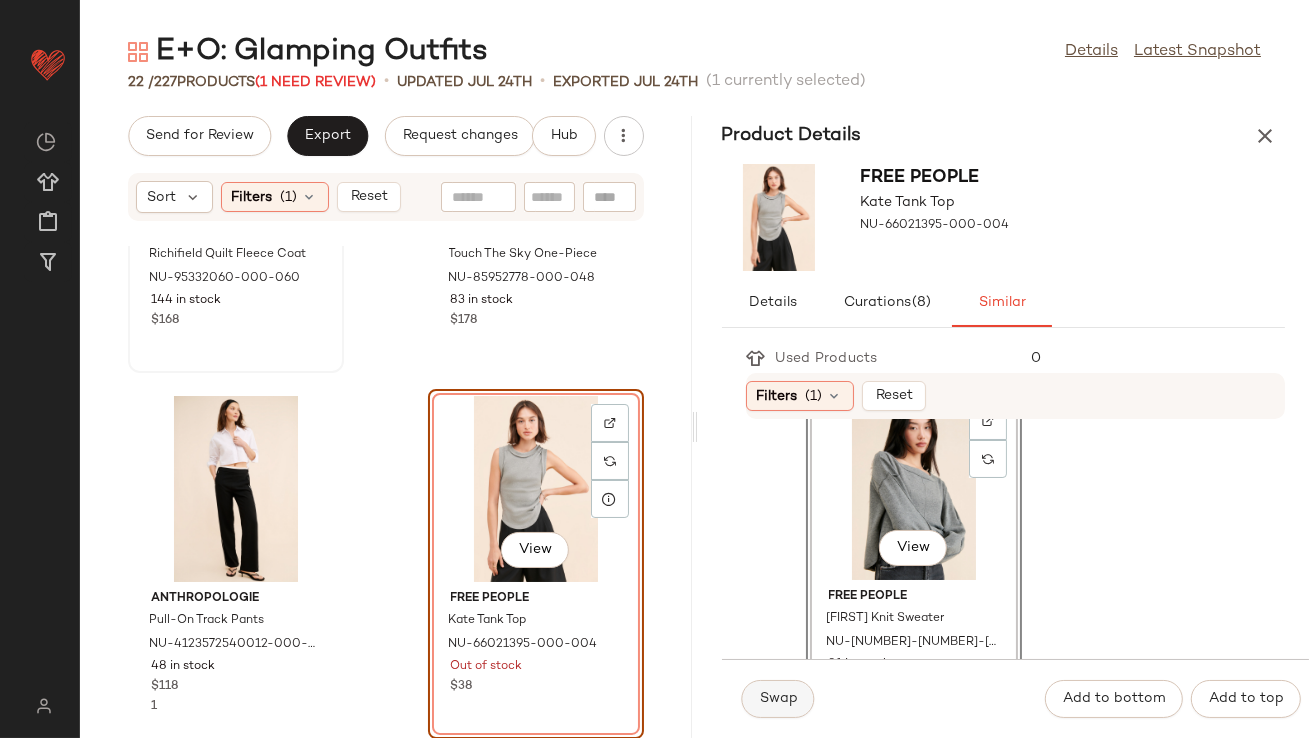click on "Swap" 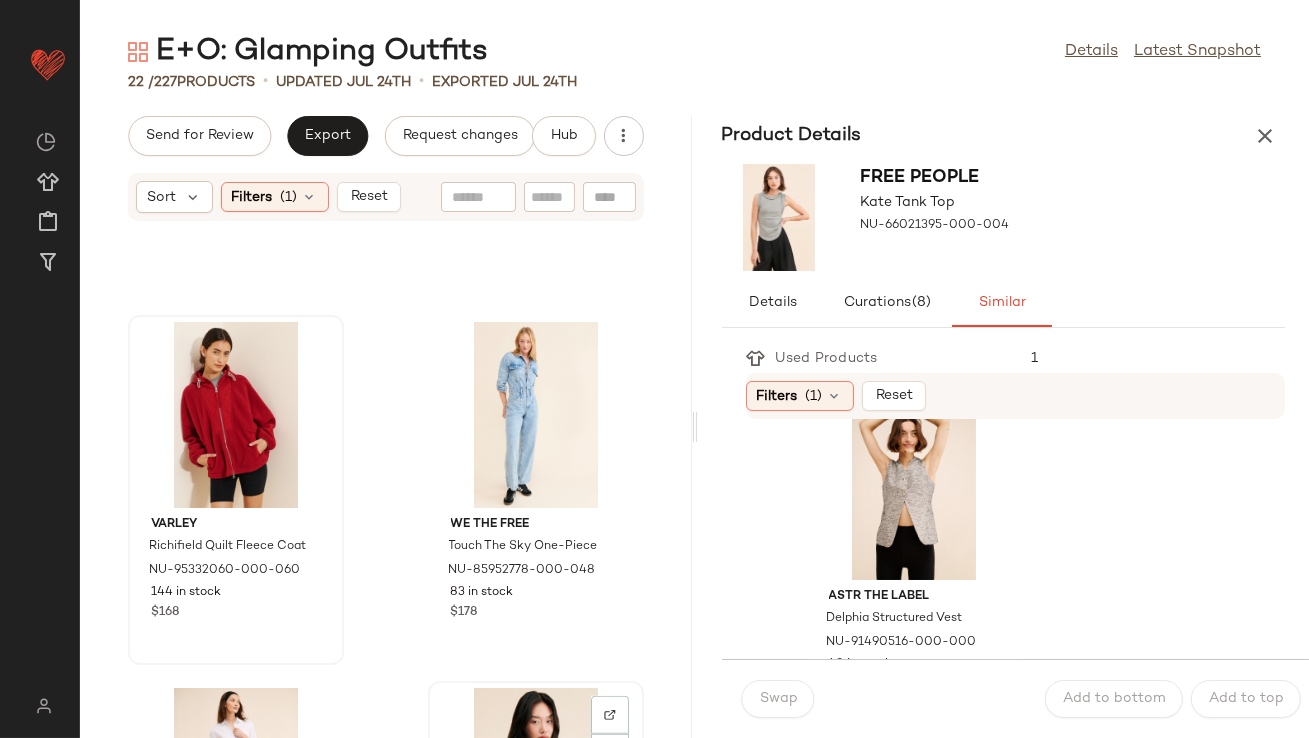 scroll, scrollTop: 1970, scrollLeft: 0, axis: vertical 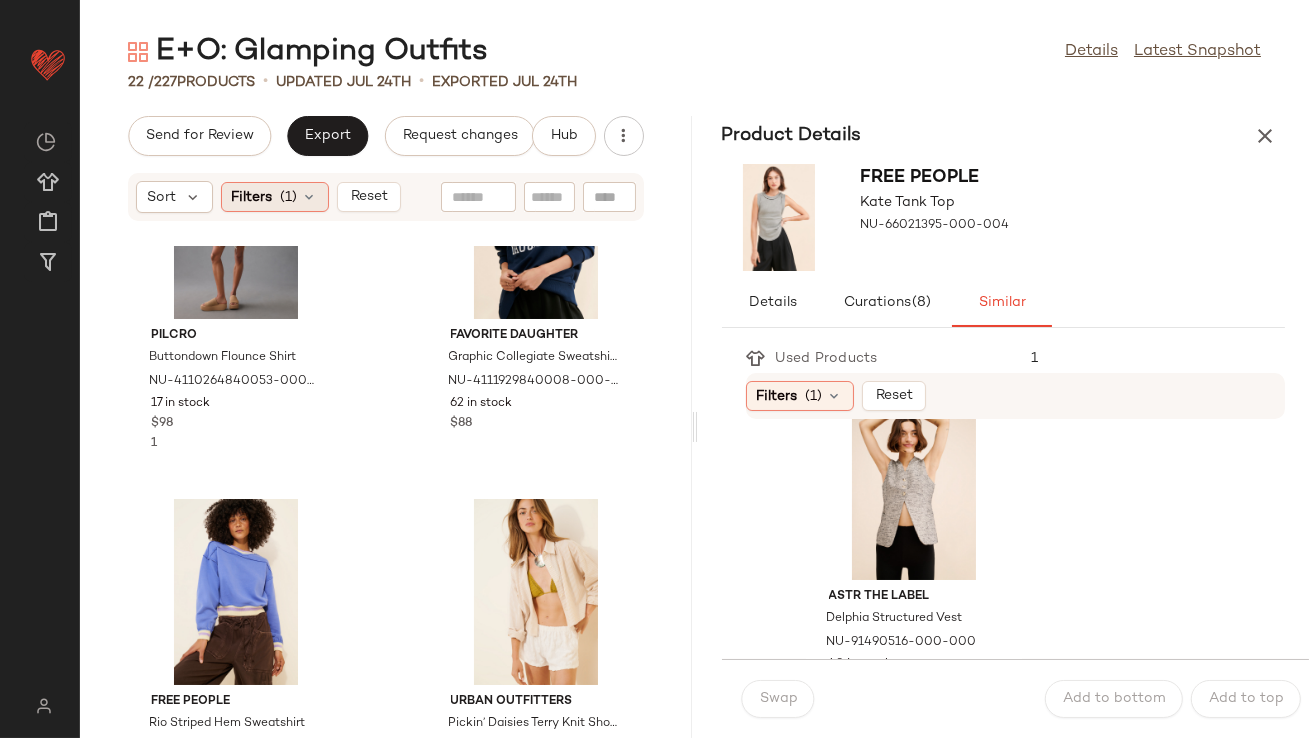click on "Filters  (1)" 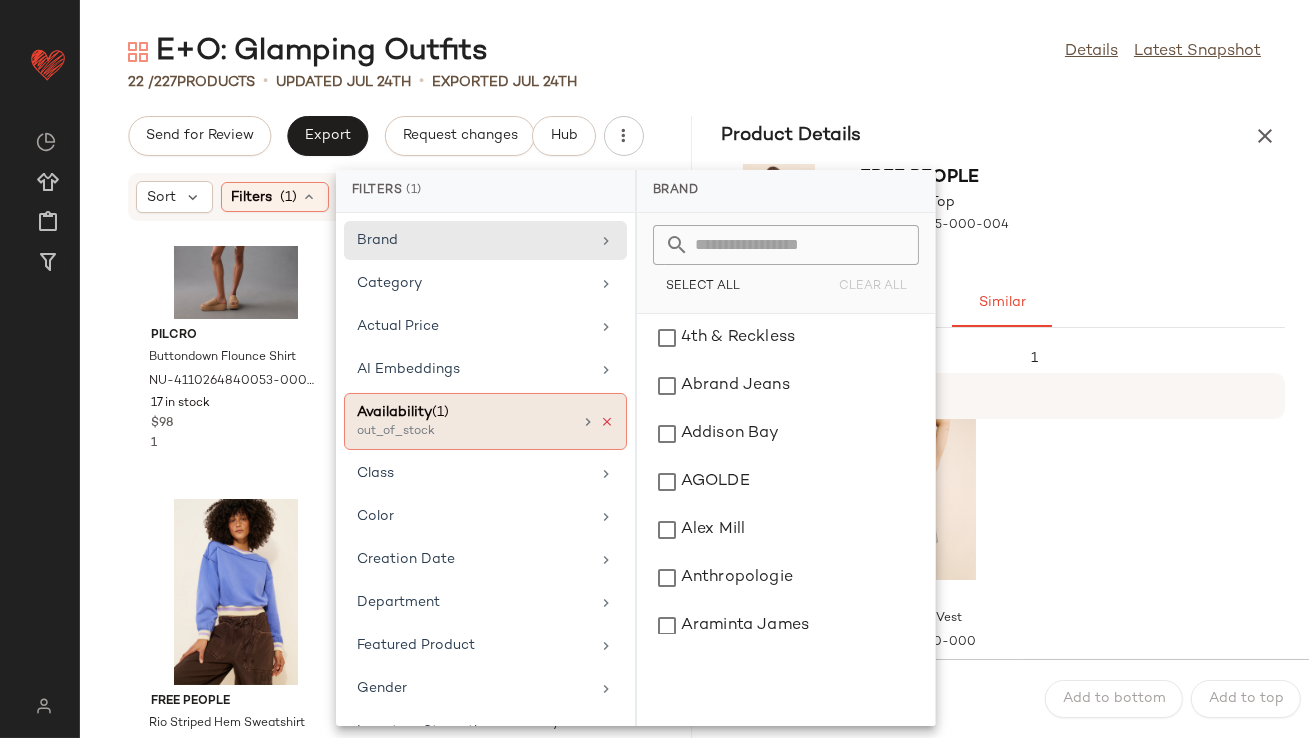 click at bounding box center (607, 422) 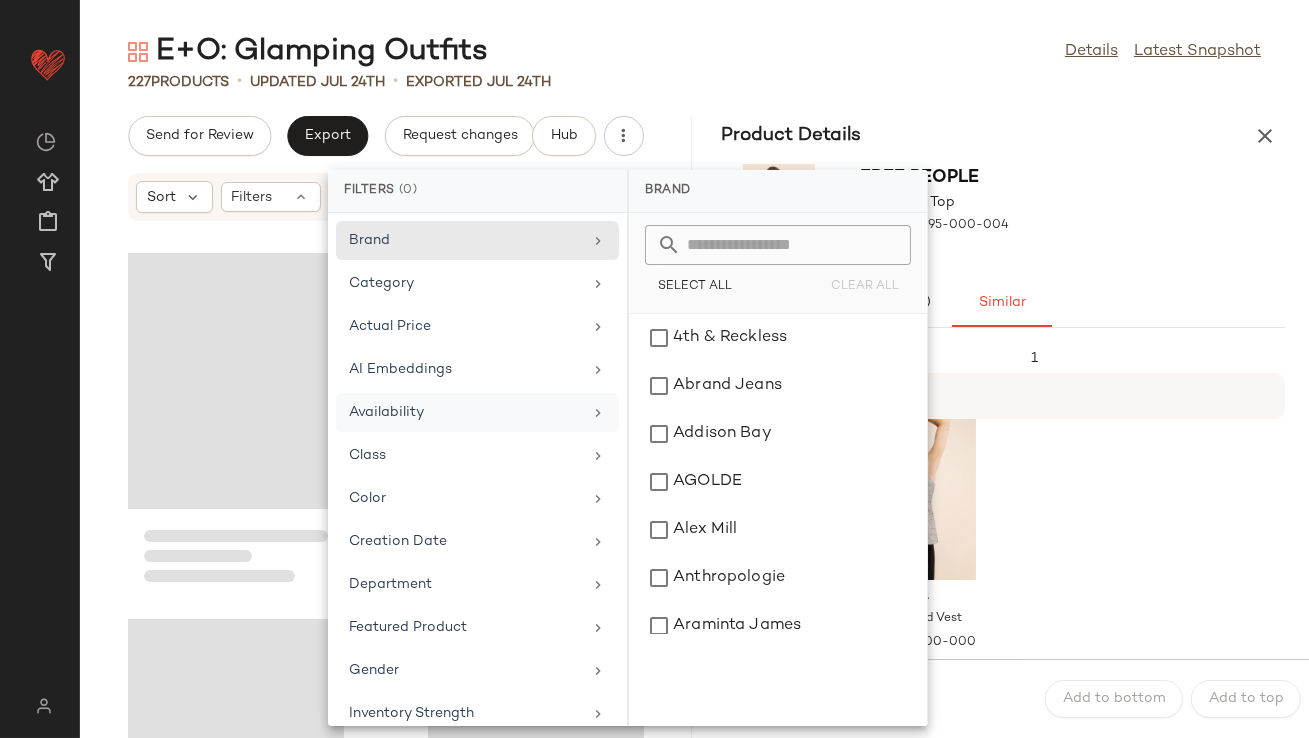 click on "[BRAND] [NAME] Tank Top NU-[NUMBER]" at bounding box center (1004, 217) 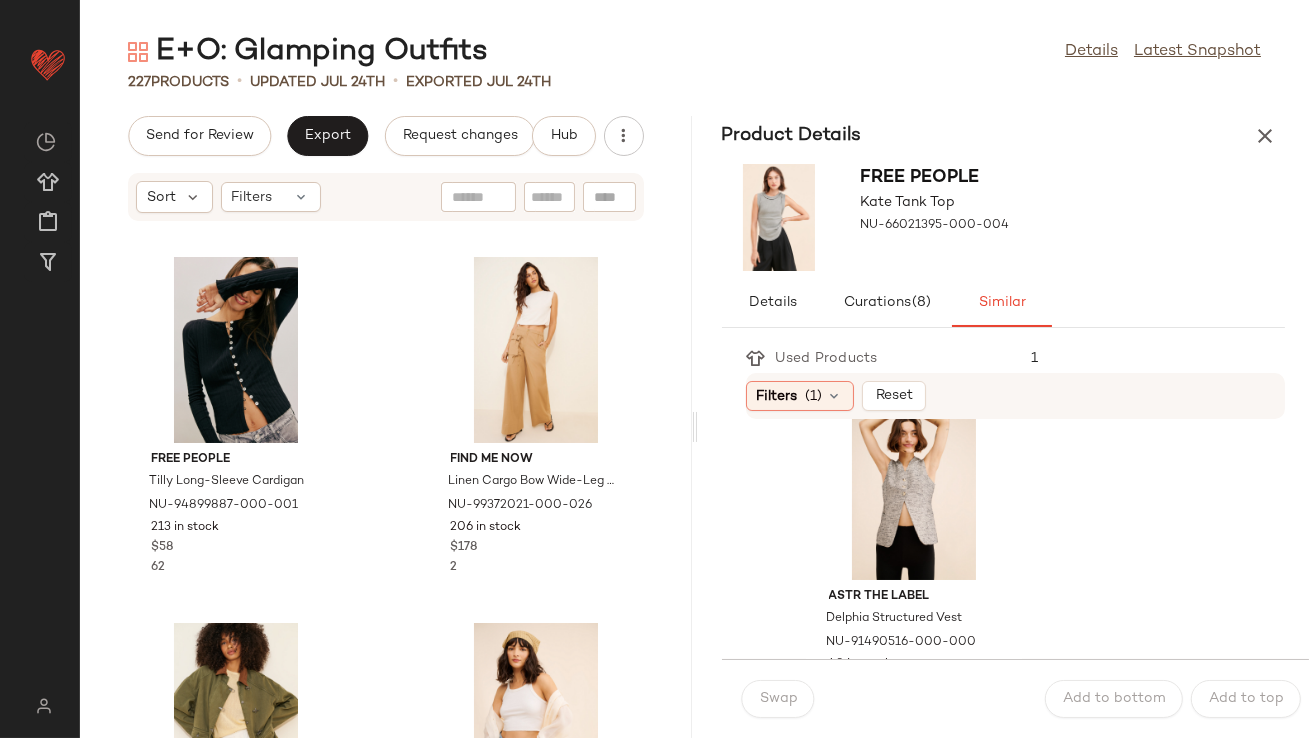 click on "E+O: [DATE] Outfits Details Latest Snapshot 227 Products • updated [DATE] • Exported [DATE] Send for Review Export Request changes Hub Sort Filters [BRAND] [NAME] Cardigan NU-[NUMBER] 213 in stock $58 62 Find Me Now Linen Cargo Bow Wide-Leg Pants NU-[NUMBER] 206 in stock $178 2 Free People Denim Barn Coat NU-[NUMBER] 47 in stock $168 261 RE/DONE 90's Low Slung Shorts NU-[NUMBER] 25 in stock $195 3 Free People Easy Street Crop Pullover Sweater NU-[NUMBER] 331 in stock $98 Free People High Roller Shortalls NU-[NUMBER] 85 in stock $88 44 Pilcro The Weston Vegan Leather Collar Denim Jacket NU-[NUMBER] 21 in stock $118 97 Free People Intercept Knit Romper NU-[NUMBER] 17 in stock $128 32 Product Details Free People Kate Tank Top NU-[NUMBER] Details Curations (8) Similar Used Products 1 Filters (1) Reset AGOLDE Ester Twist Tank Top NU-[NUMBER] 11 in stock $178 5 18 in stock" at bounding box center [694, 385] 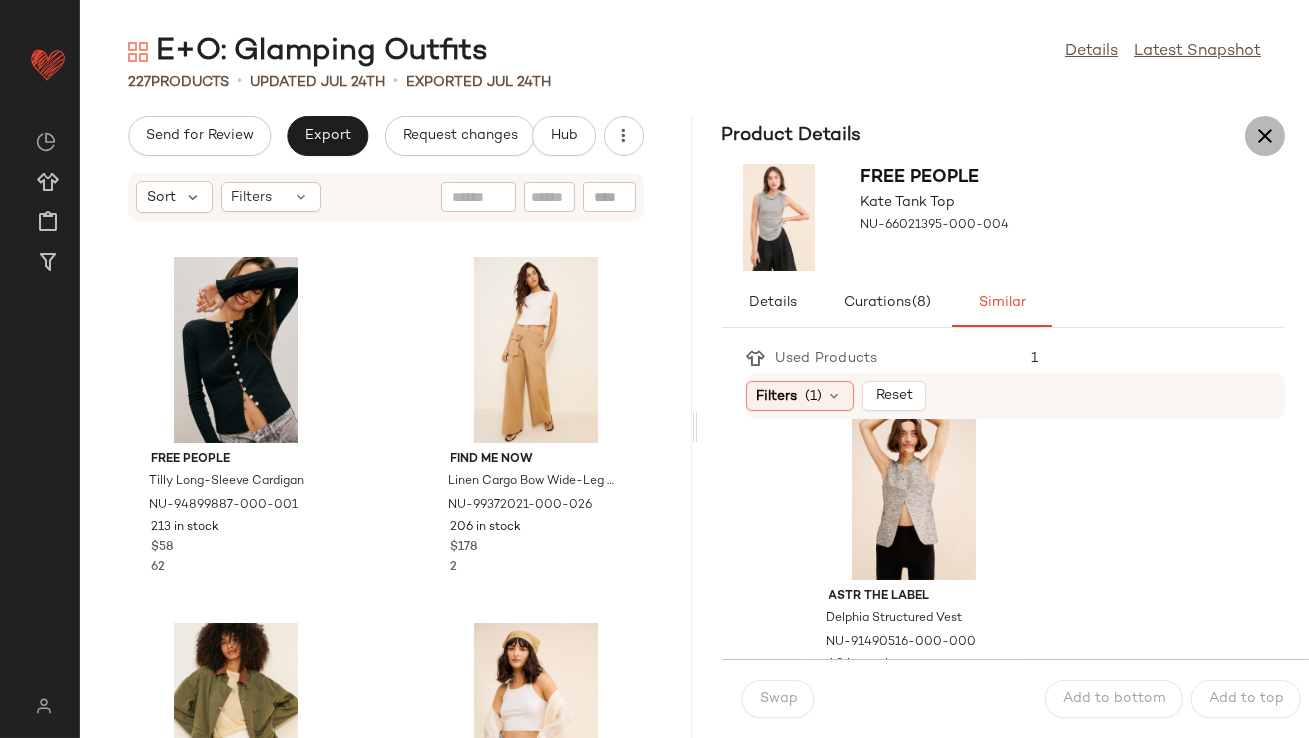 click at bounding box center [1265, 136] 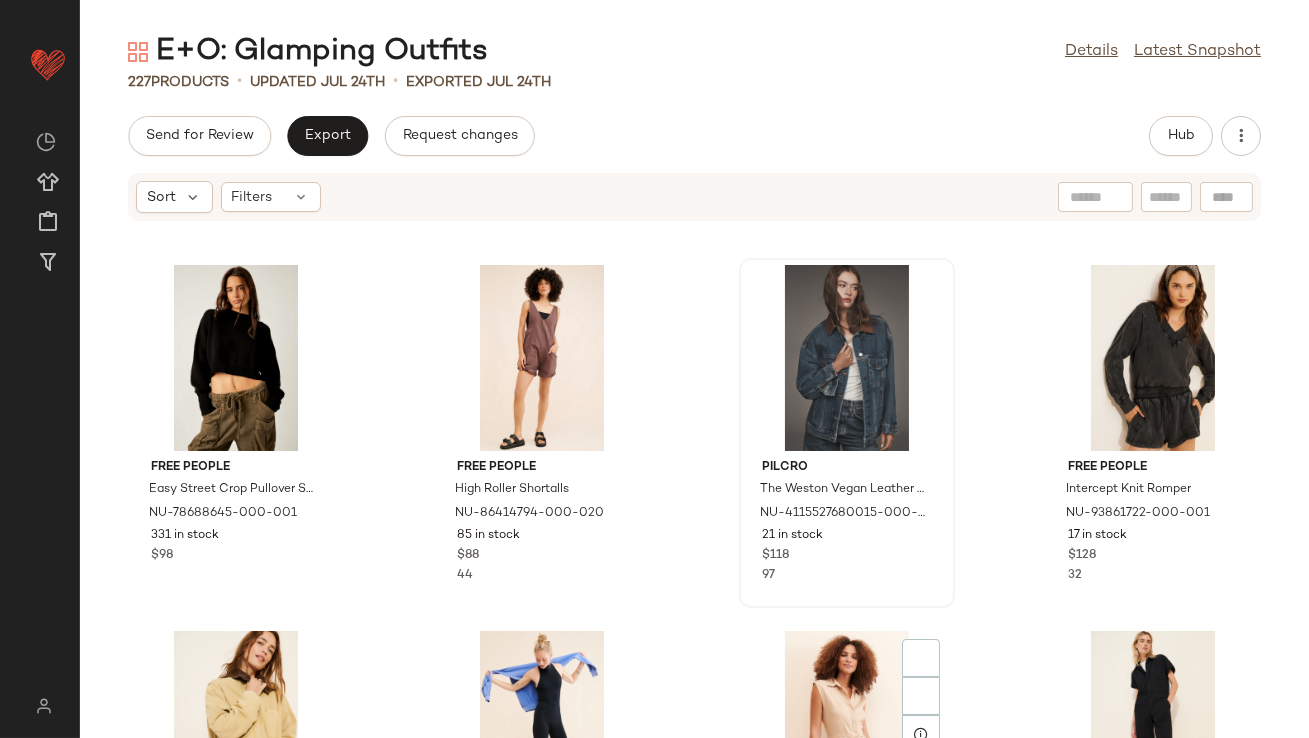 scroll, scrollTop: 634, scrollLeft: 0, axis: vertical 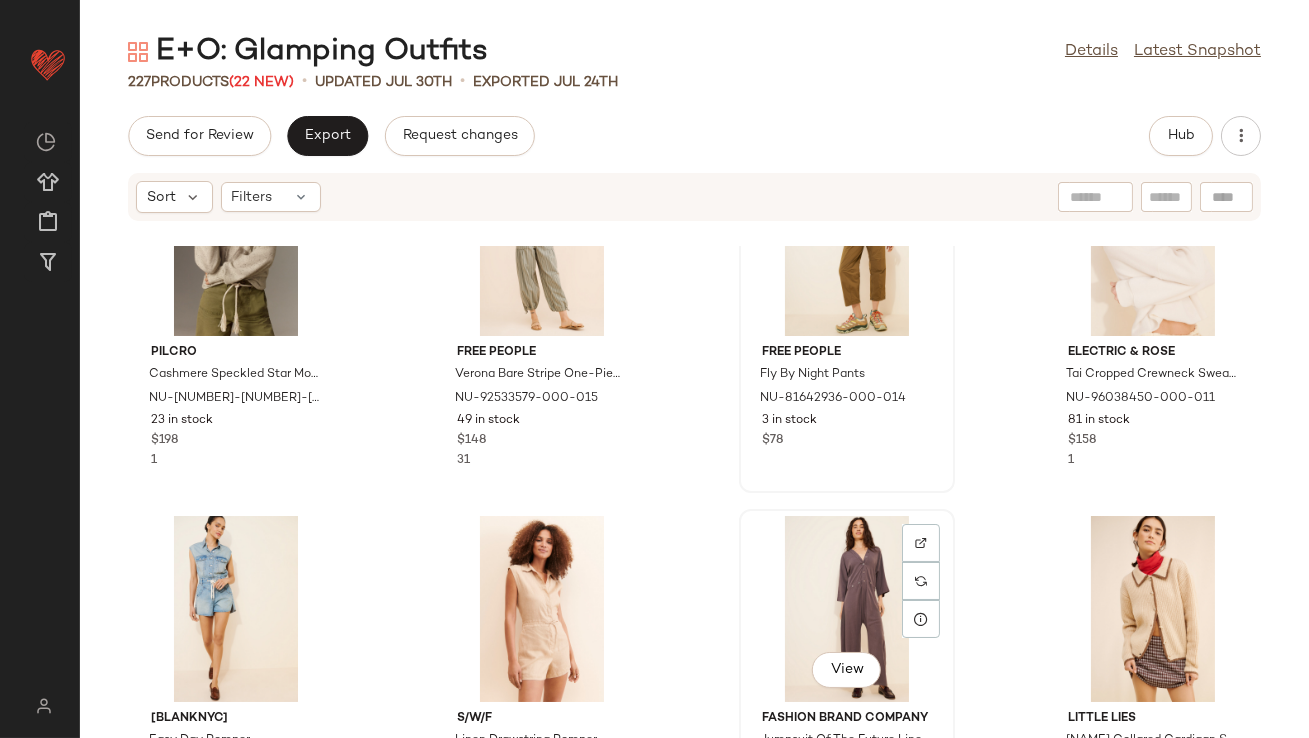 click on "View" 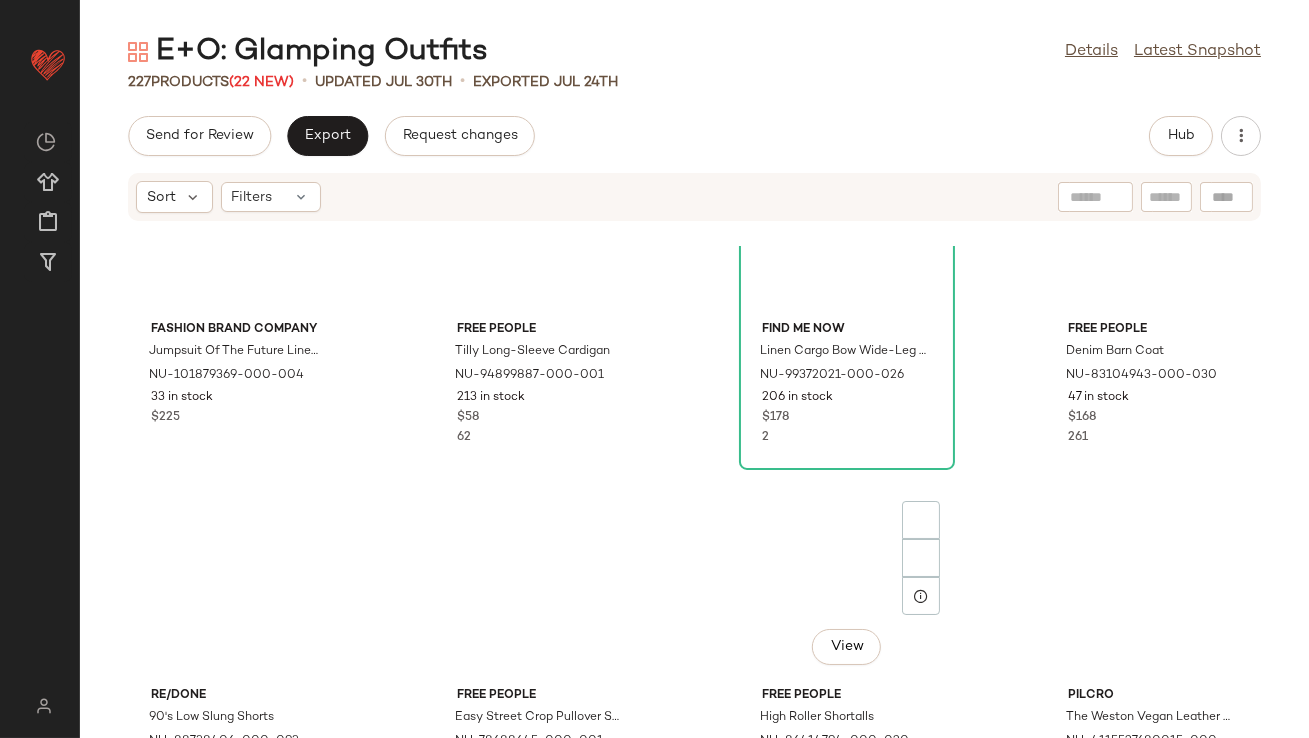 scroll, scrollTop: 0, scrollLeft: 0, axis: both 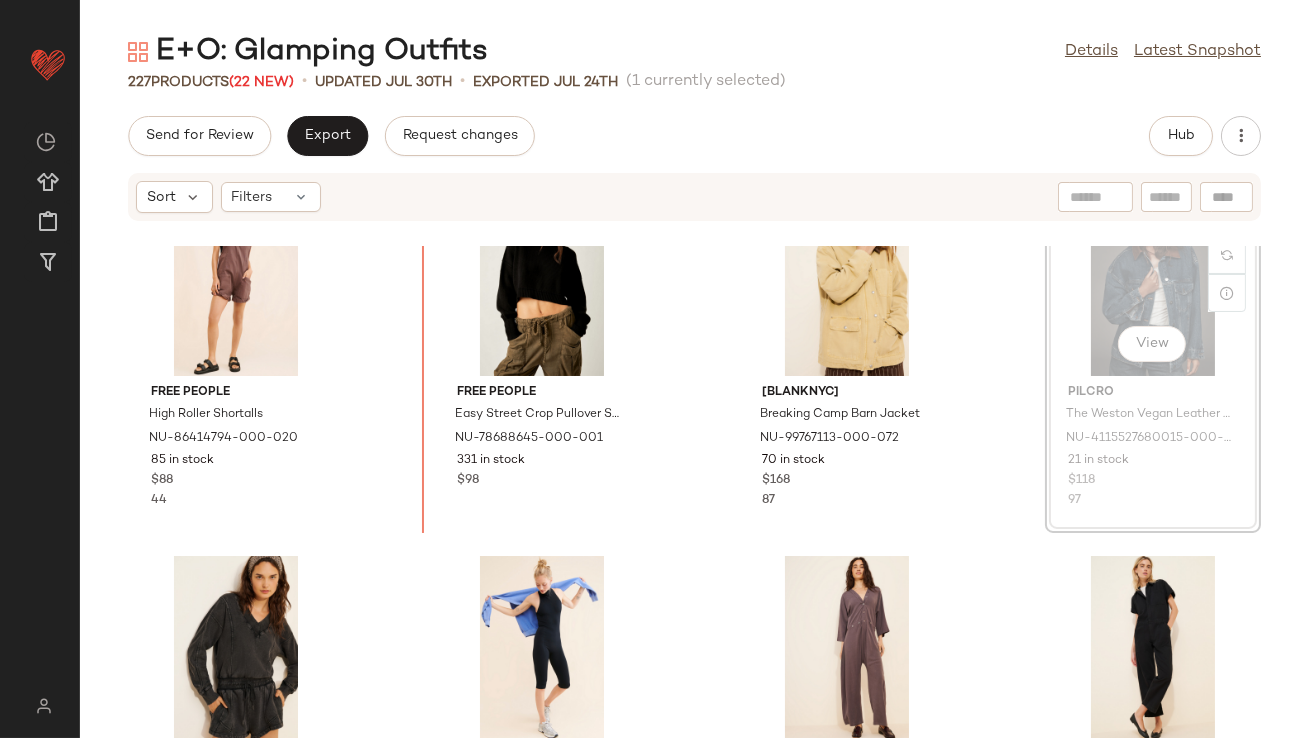 click on "[BRAND] [NAME] Cardigan NU-[NUMBER] 213 in stock $58 62 Find Me Now Linen Cargo Bow Wide-Leg Pants NU-[NUMBER] 206 in stock $178 2 Free People Denim Barn Coat NU-[NUMBER] 47 in stock $168 261 RE/DONE 90's Low Slung Shorts NU-[NUMBER] 25 in stock $195 3 Free People High Roller Shortalls NU-[NUMBER] 85 in stock $88 44 Free People Easy Street Crop Pullover Sweater NU-[NUMBER] 331 in stock $98 [BRAND] Breaking Camp Barn Jacket NU-[NUMBER] 70 in stock $168 87 View Pilcro The Weston Vegan Leather Collar Denim Jacket NU-[NUMBER] 21 in stock $118 97 Free People Intercept Knit Romper NU-[NUMBER] 17 in stock $128 32 Free People High Side One-Piece NU-[NUMBER] 78 in stock $98 Fashion Brand Company Jumpsuit Of The Future Linen Jumpsuit NU-[NUMBER] 33 in stock $225 Pistola Grover Barrel Leg Coveralls NU-[NUMBER] 14 in stock $178 Addison Bay University High-Rise Pants NU-[NUMBER] 3 in stock $108" 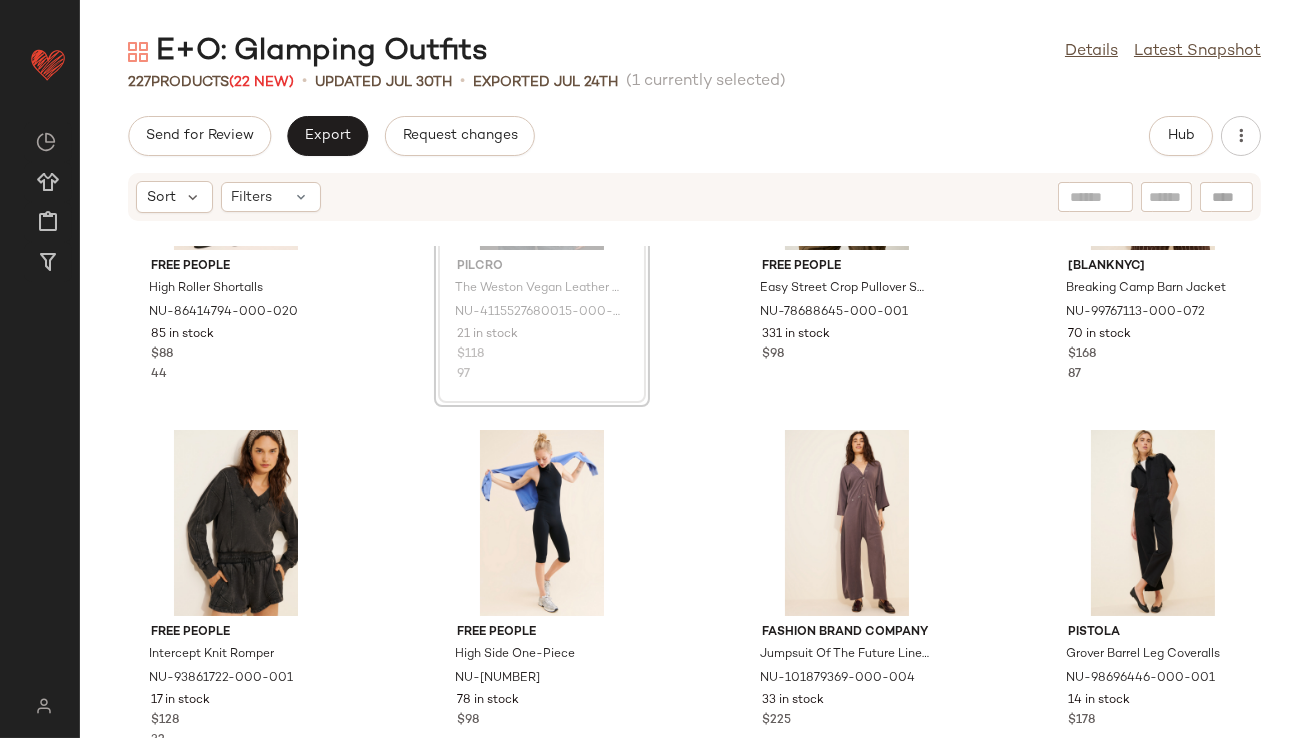 scroll, scrollTop: 586, scrollLeft: 0, axis: vertical 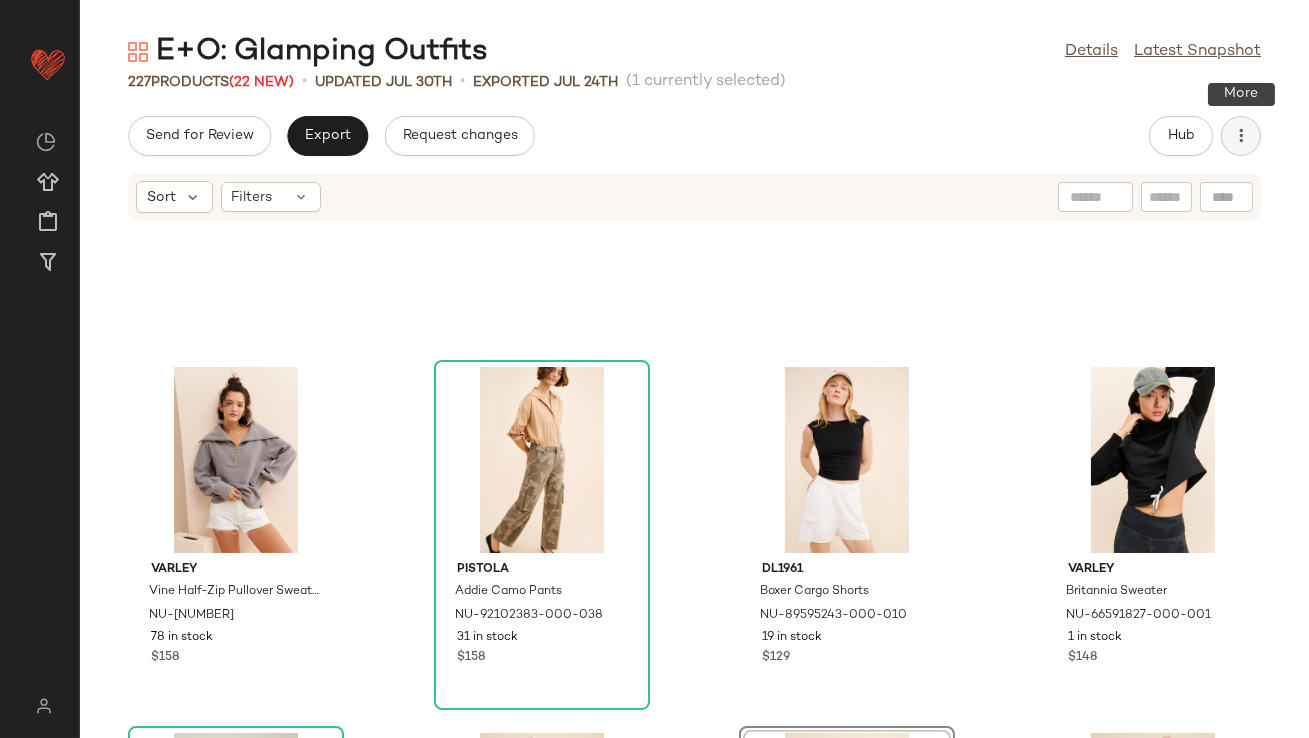 click 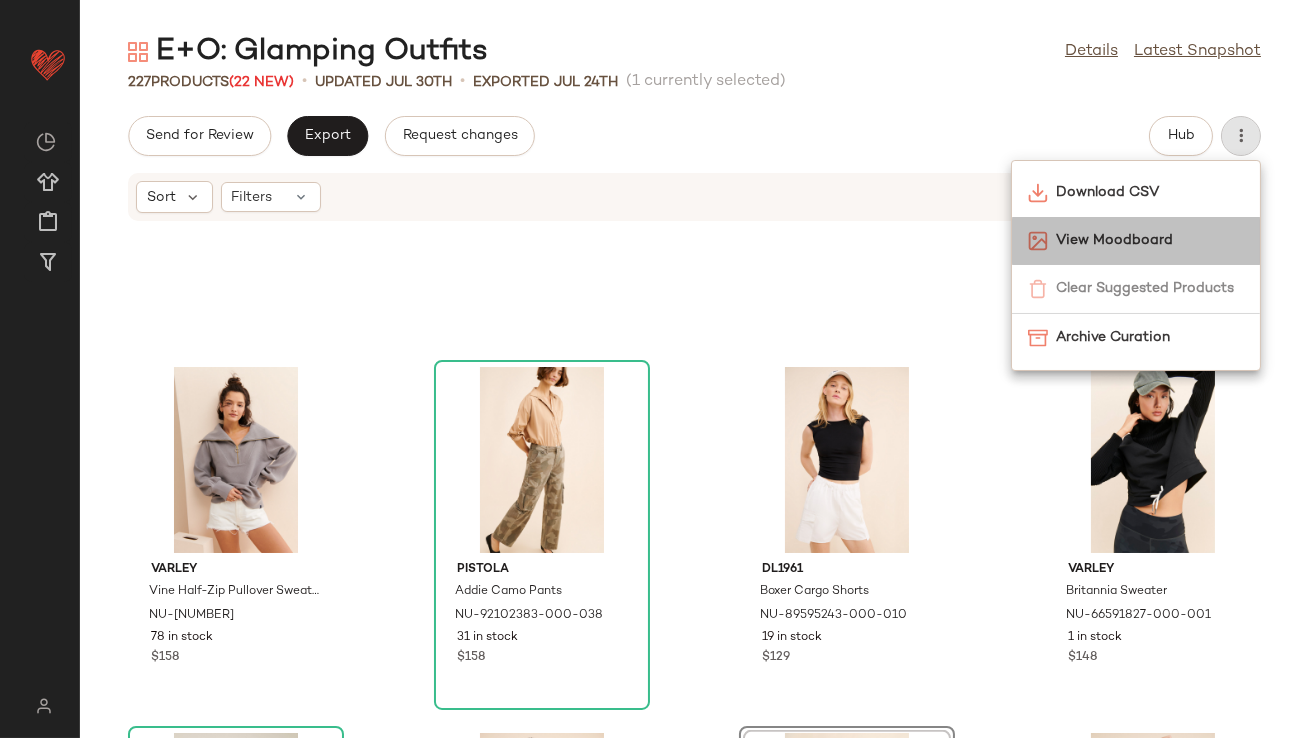 click on "View Moodboard" at bounding box center [1150, 240] 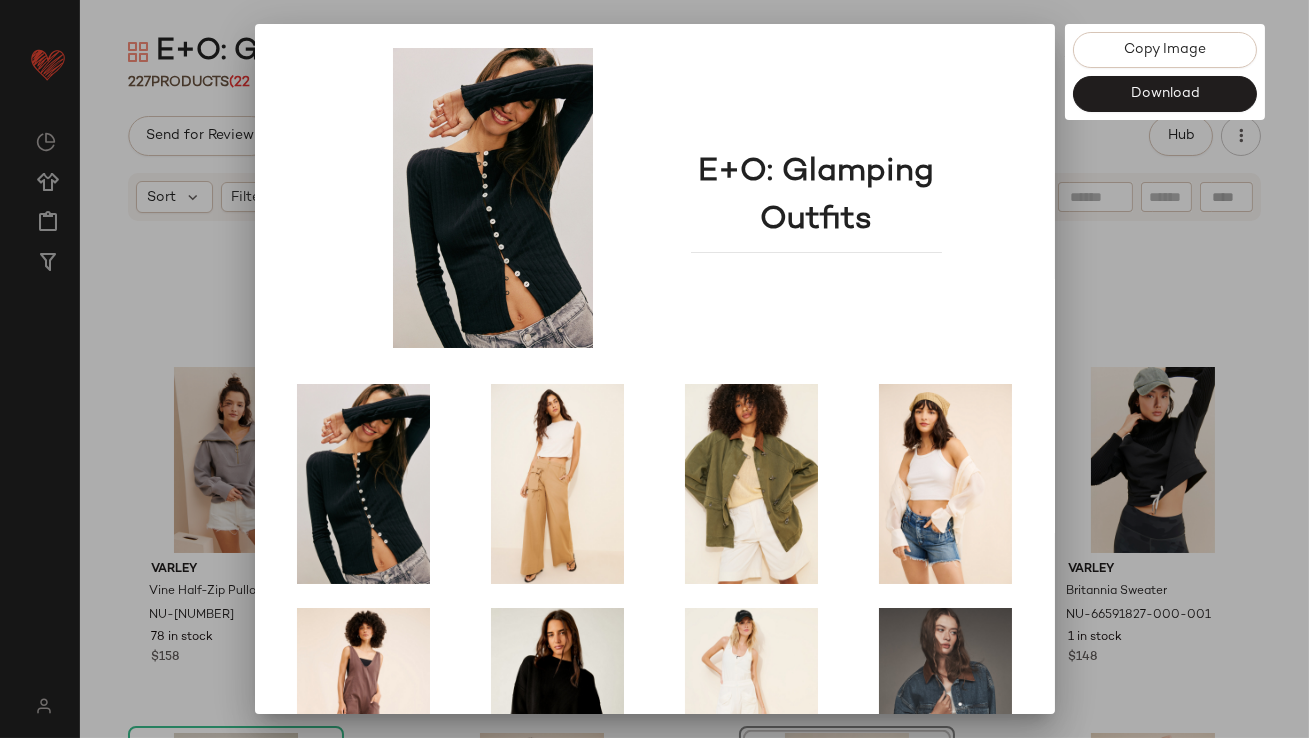 scroll, scrollTop: 341, scrollLeft: 0, axis: vertical 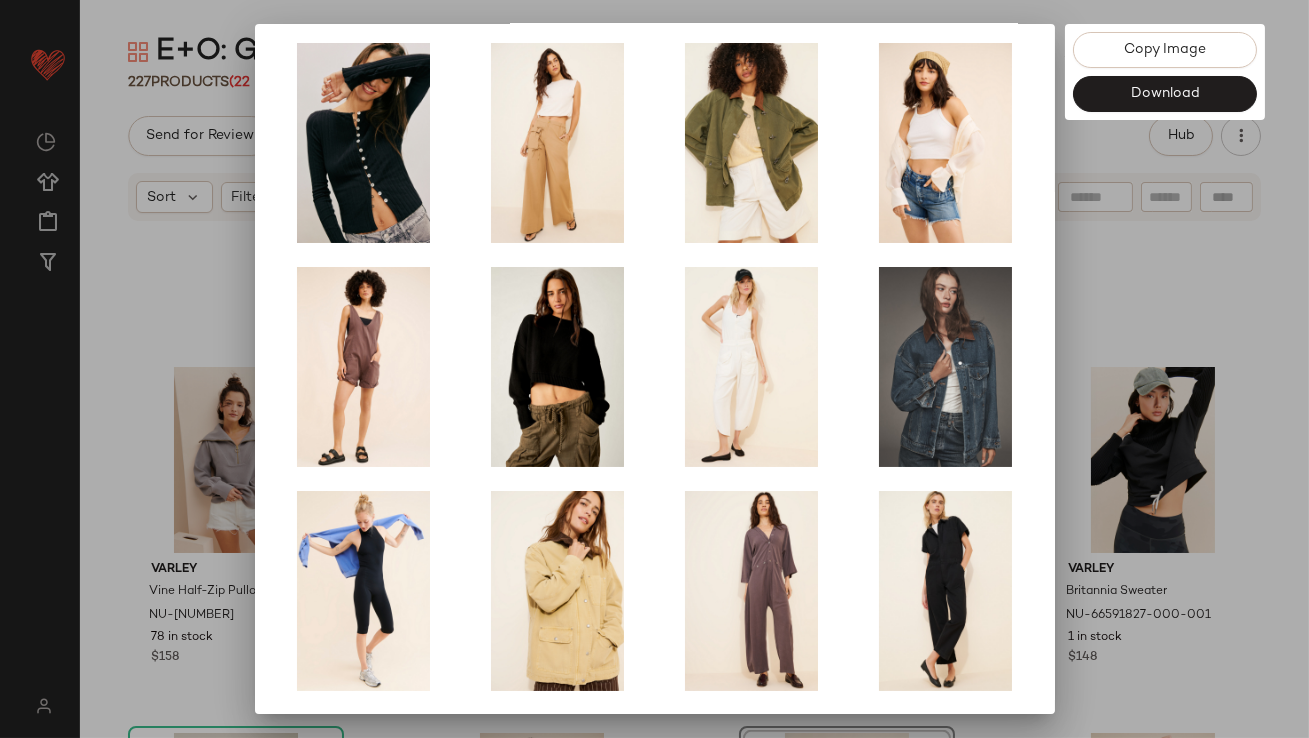 click at bounding box center (654, 369) 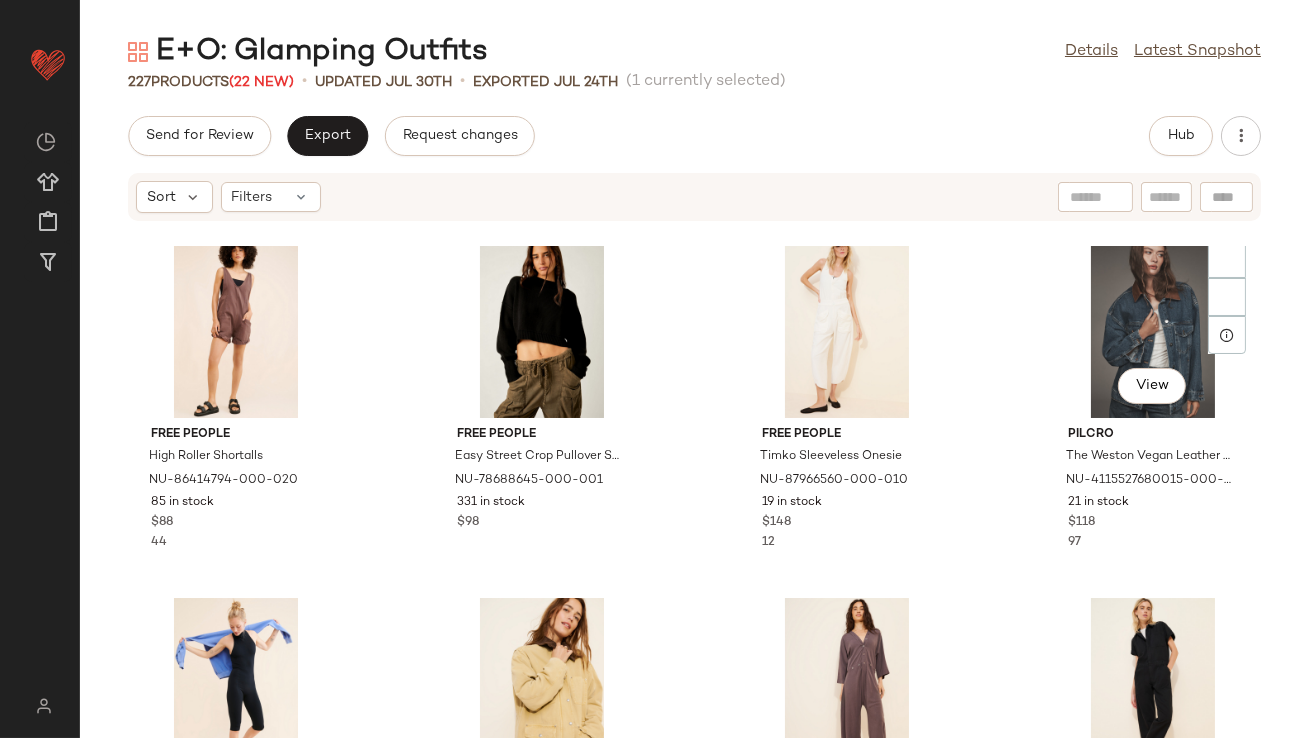 scroll, scrollTop: 0, scrollLeft: 0, axis: both 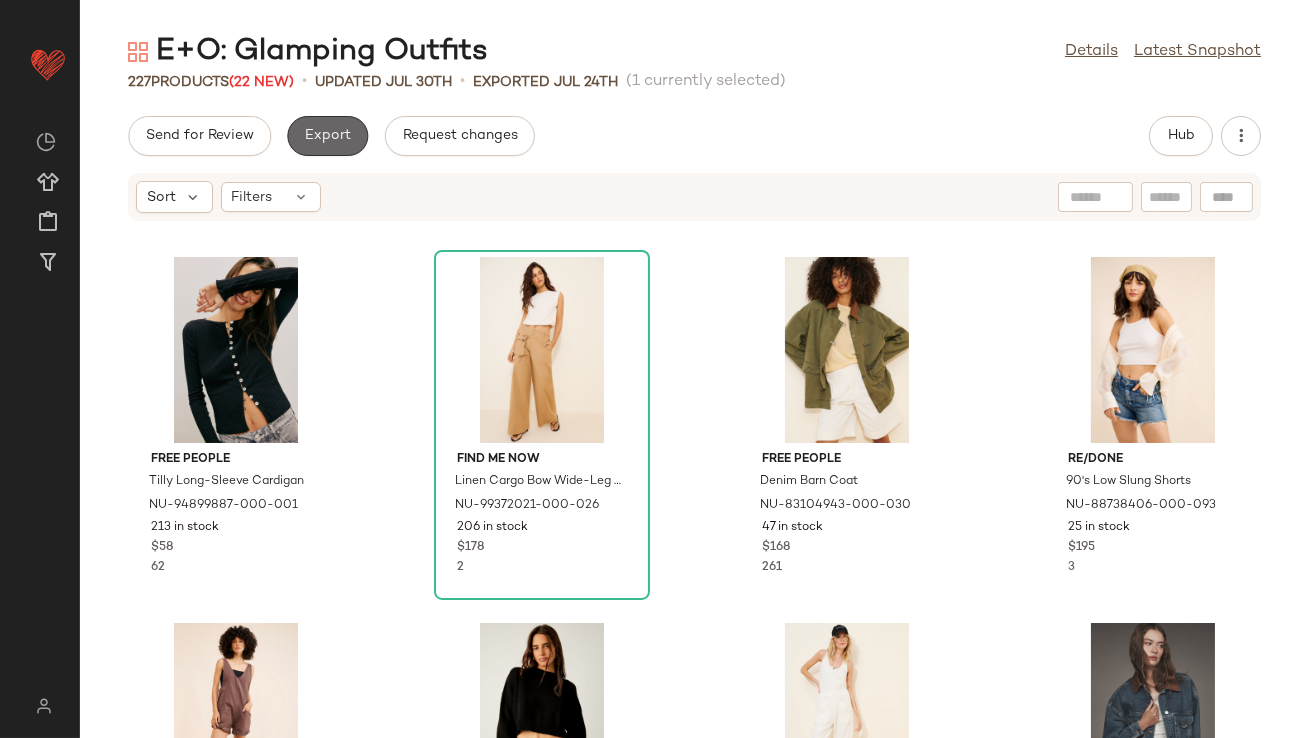 click on "Export" 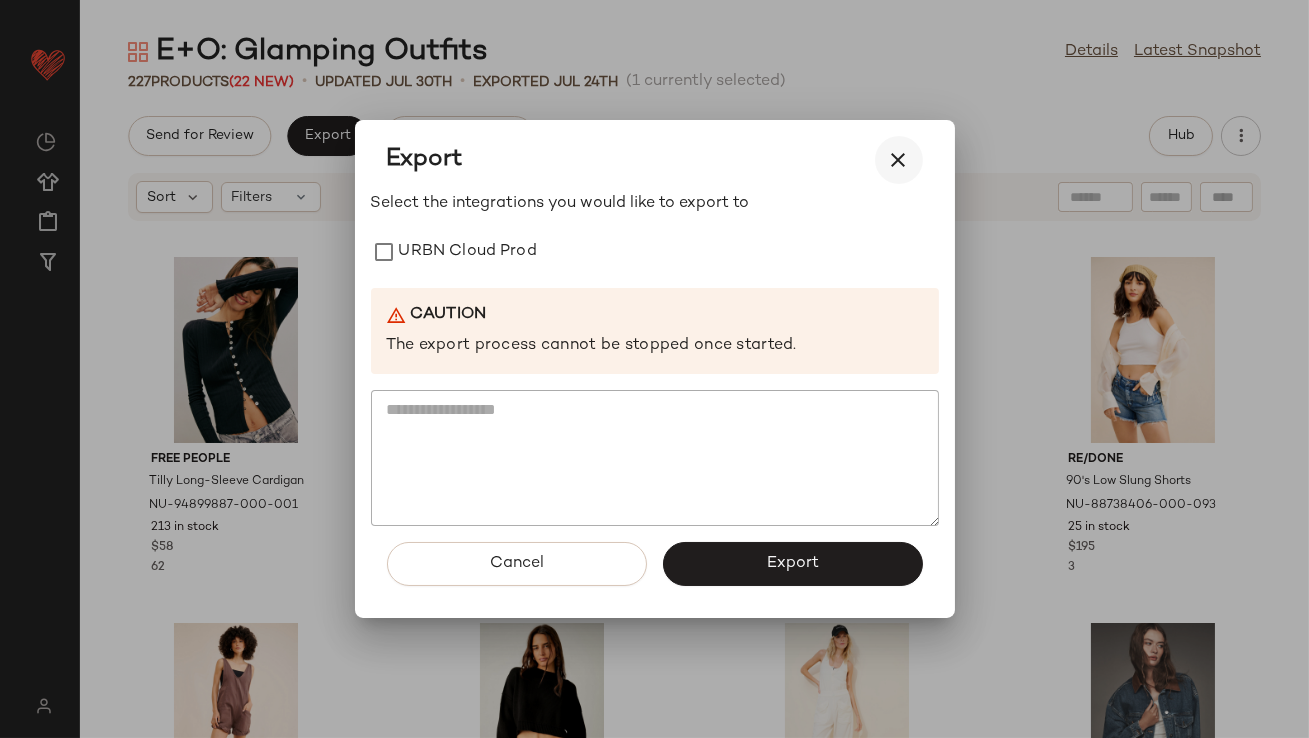 click at bounding box center (899, 160) 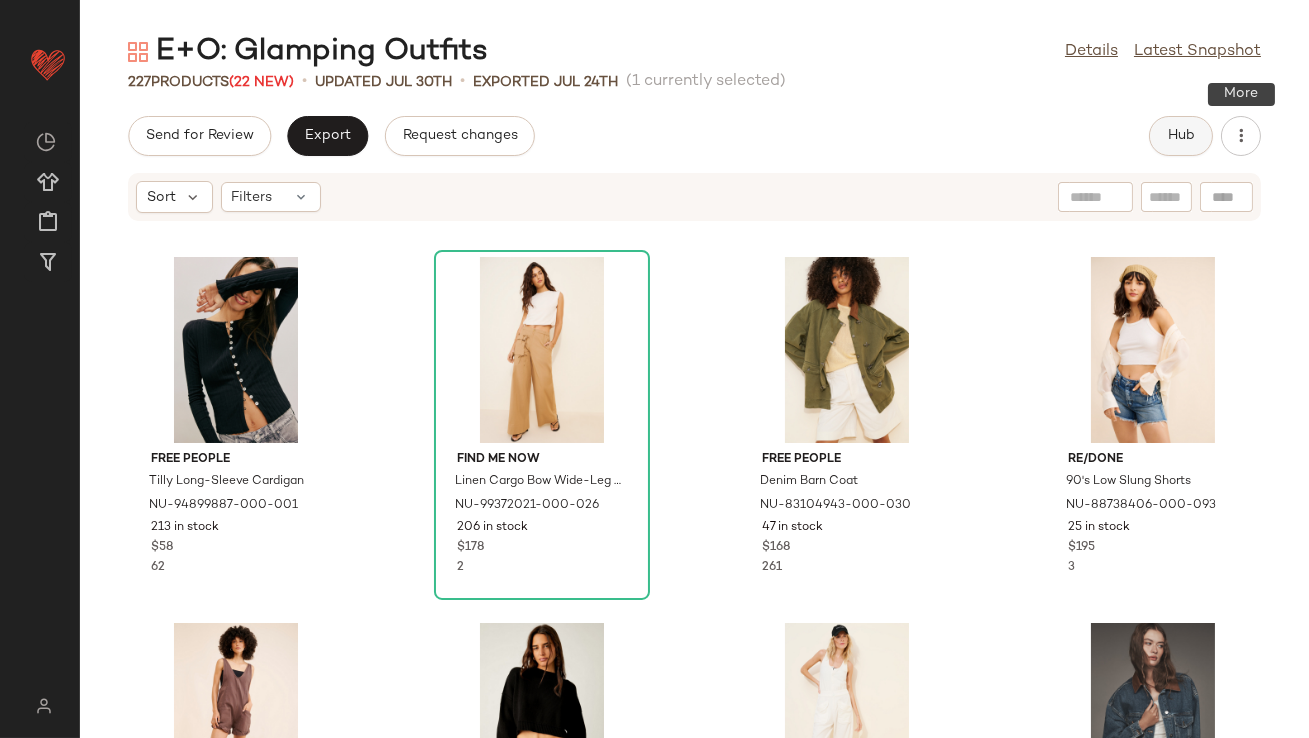 click on "Hub" 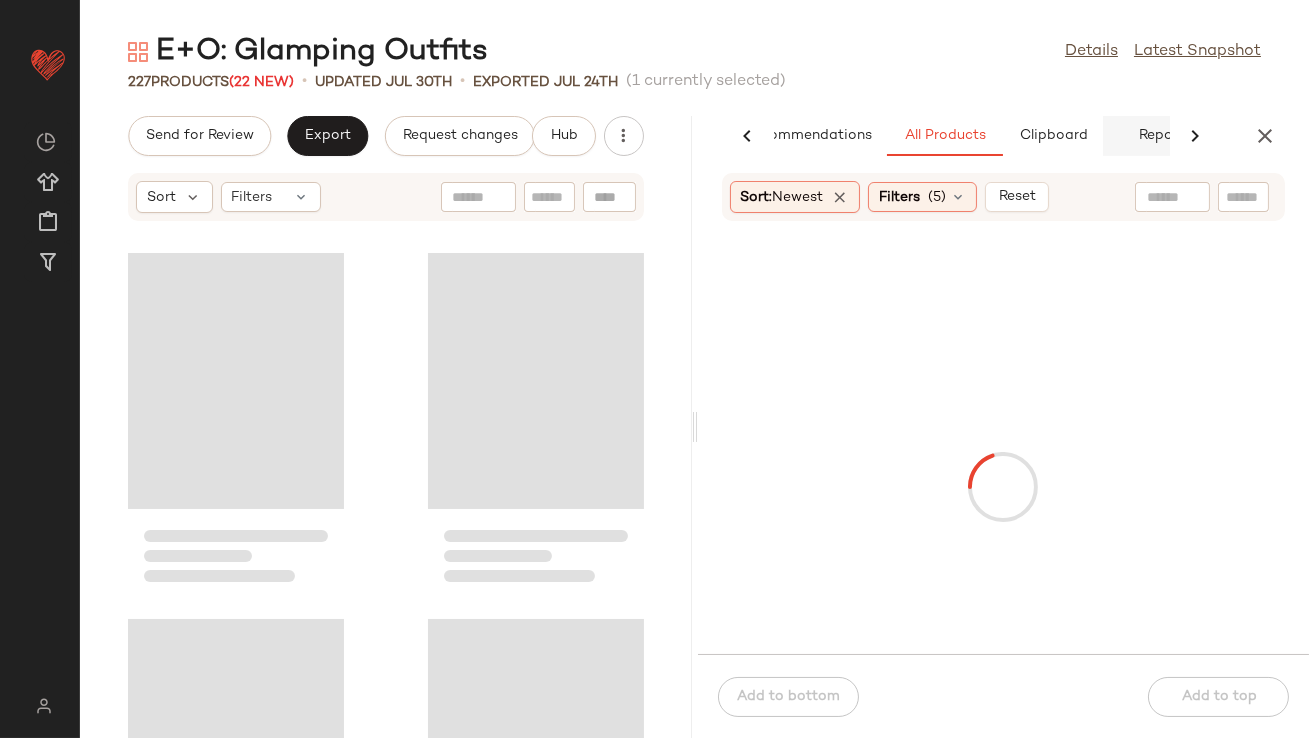 scroll, scrollTop: 0, scrollLeft: 112, axis: horizontal 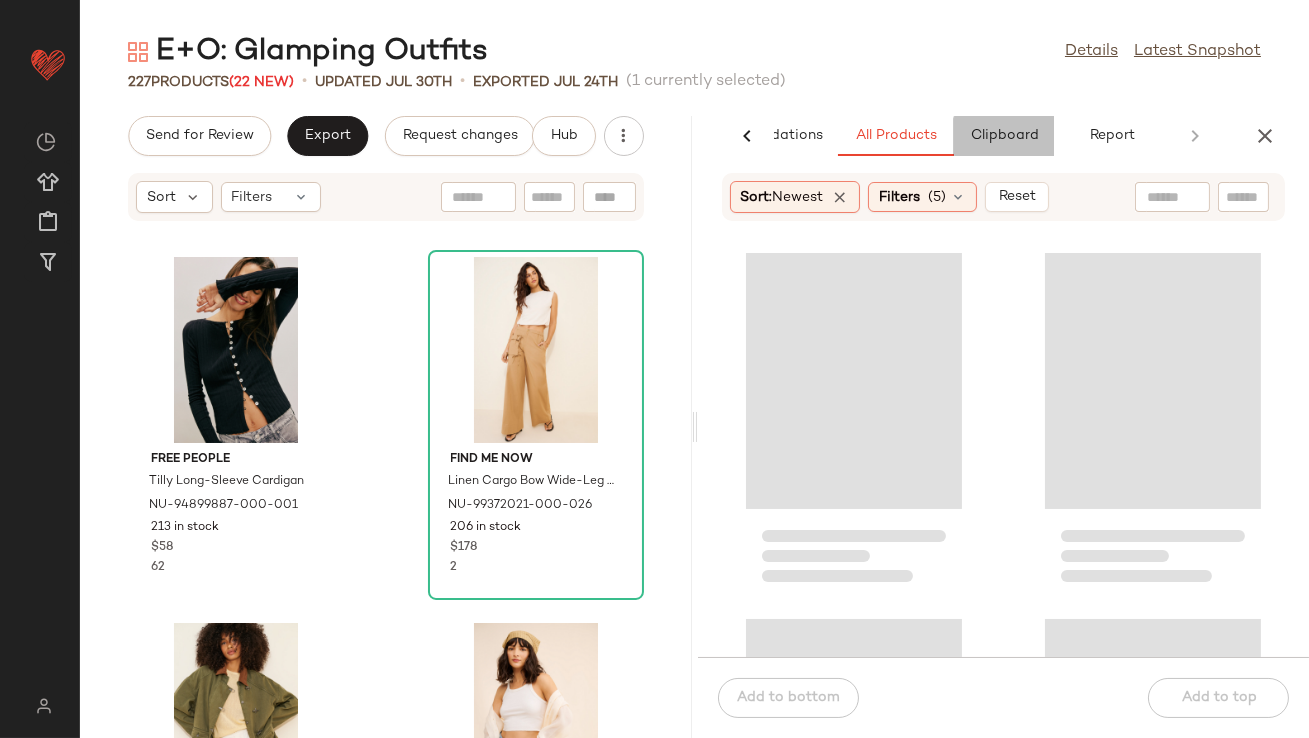 click on "Clipboard" 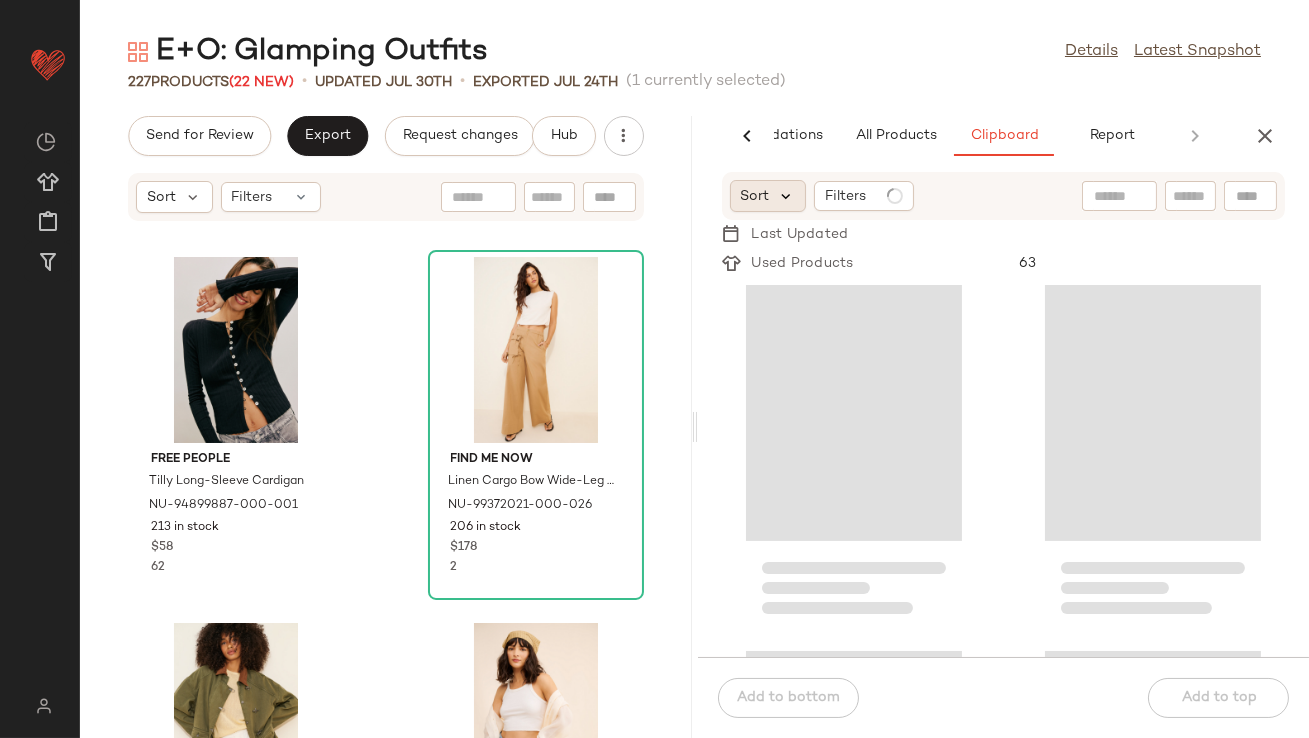 click at bounding box center (787, 196) 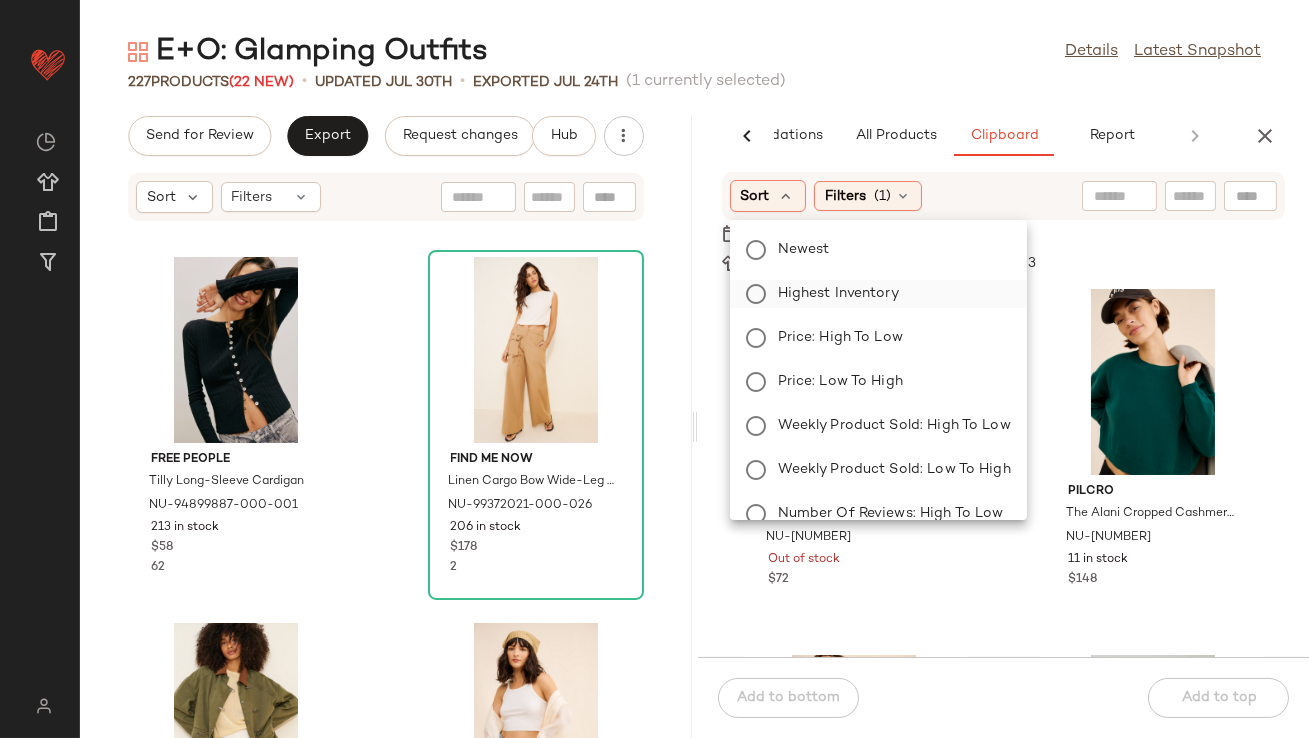 click on "Highest Inventory" 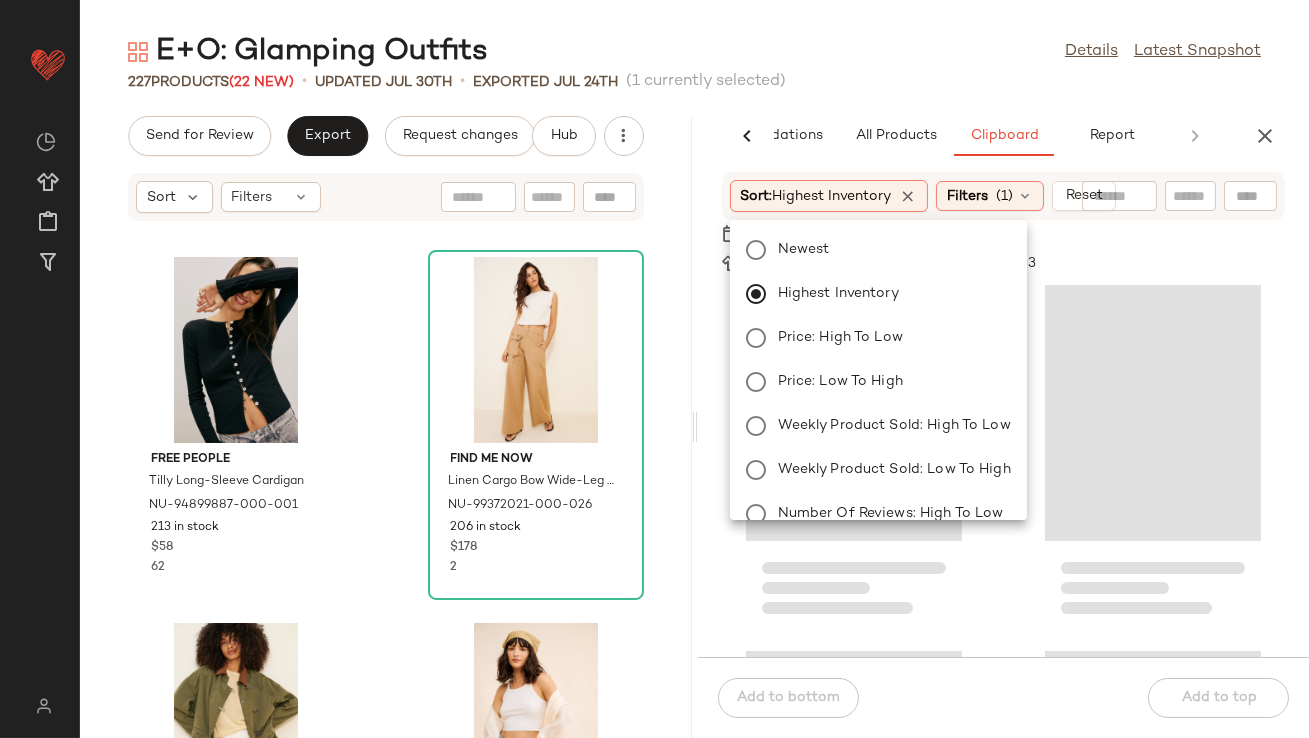 click on "E+O: Glamping Outfits  Details   Latest Snapshot  227   Products  (22 New)  •   updated Jul 30th  •  Exported Jul 24th   (1 currently selected)   Send for Review   Export   Request changes   Hub  Sort  Filters Free People Tilly Long-Sleeve Cardigan NU-94899887-000-001 213 in stock $58 62 Find Me Now Linen Cargo Bow Wide-Leg Pants NU-99372021-000-026 206 in stock $178 2 Free People Denim Barn Coat NU-83104943-000-030 47 in stock $168 261 RE/DONE 90's Low Slung Shorts NU-88738406-000-093 25 in stock $195 3 Free People High Roller Shortalls NU-86414794-000-020 85 in stock $88 44 Free People Easy Street Crop Pullover Sweater NU-78688645-000-001 331 in stock $98 Free People Timko Sleeveless Onesie NU-87966560-000-010 19 in stock $148 12 Pilcro The Weston Vegan Leather Collar Denim Jacket NU-4115527680015-000-093 21 in stock $118 97  AI Recommendations   All Products   Clipboard   Report  Sort:   Newest Filters  (5)   Reset  Anthropologie Sleeveless Sweater Mini Dress NU-4130972460118-000-001 22 in stock 1" at bounding box center (694, 385) 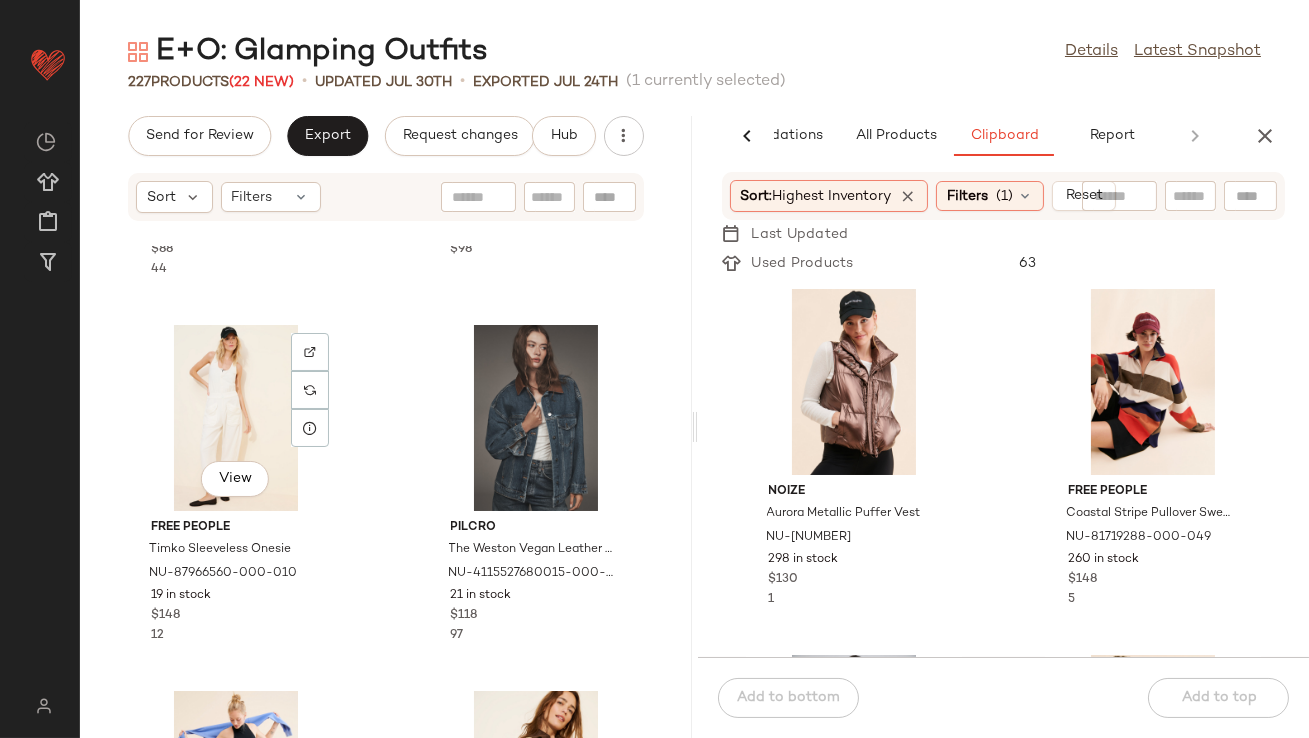 scroll, scrollTop: 1653, scrollLeft: 0, axis: vertical 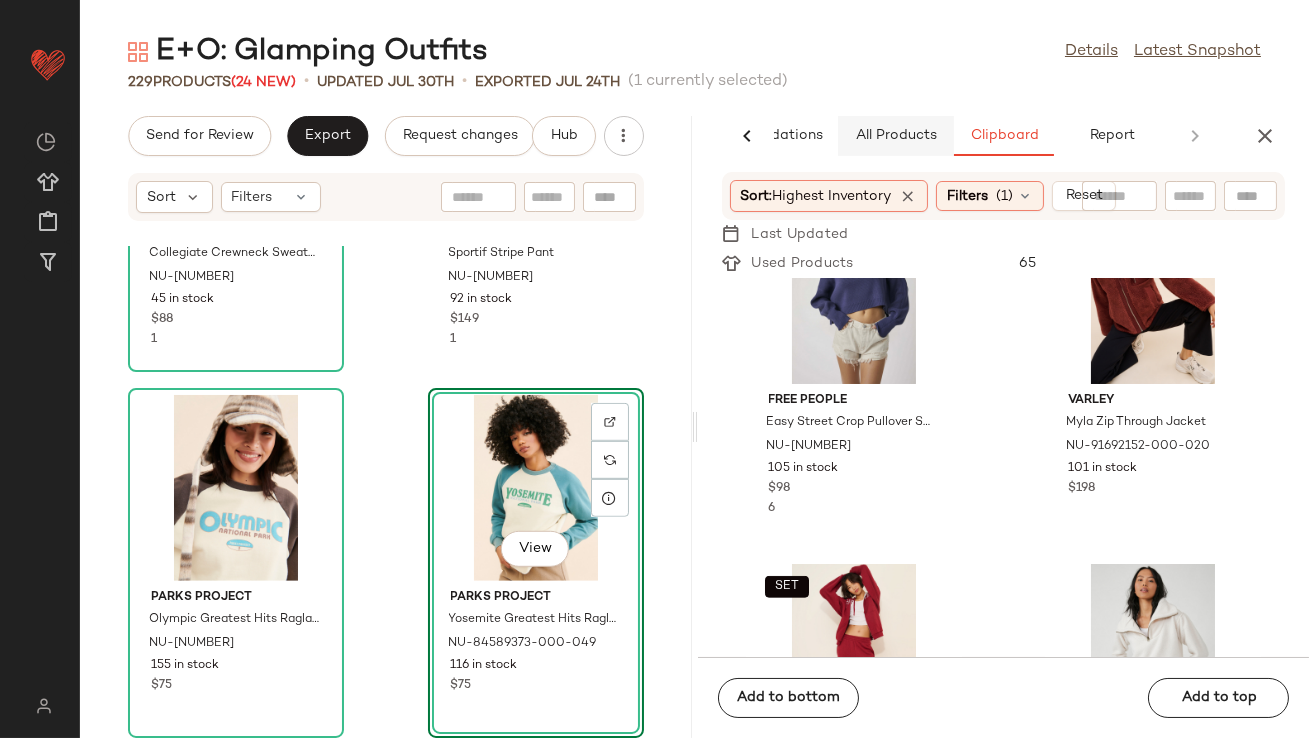 click on "All Products" 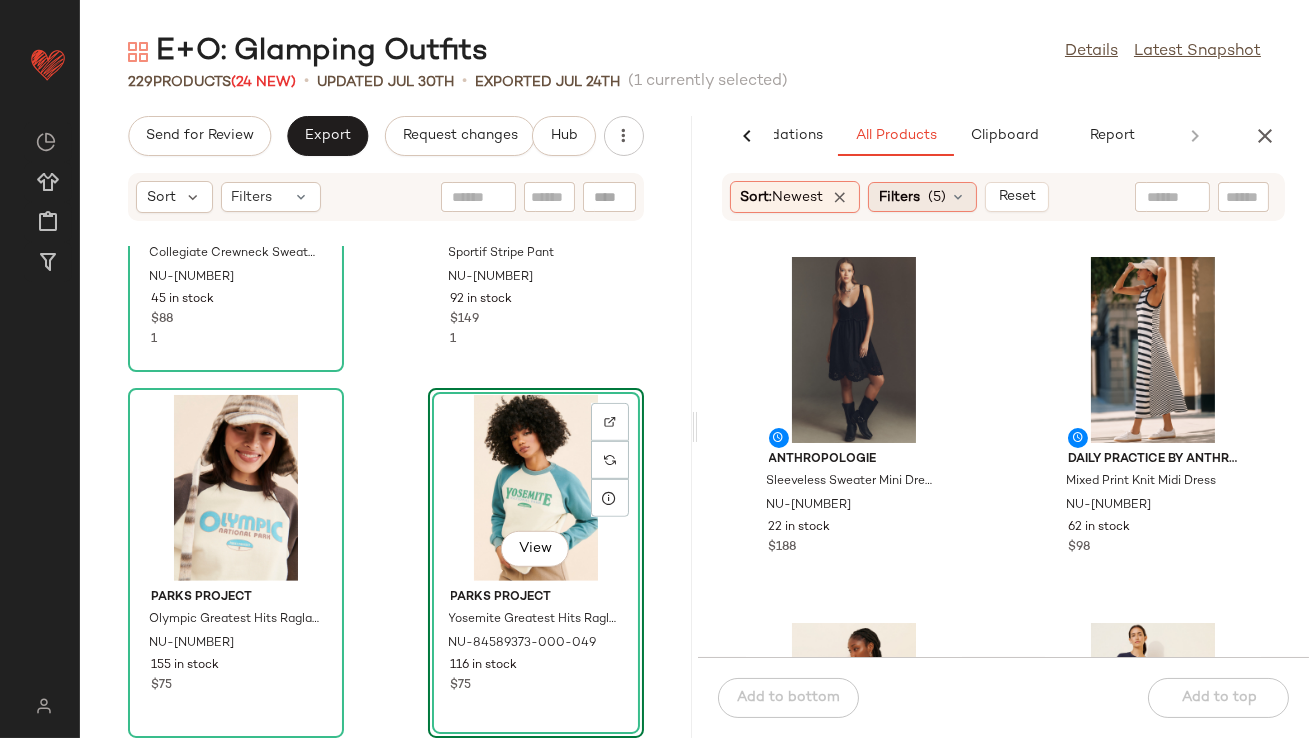 click on "(5)" at bounding box center (937, 197) 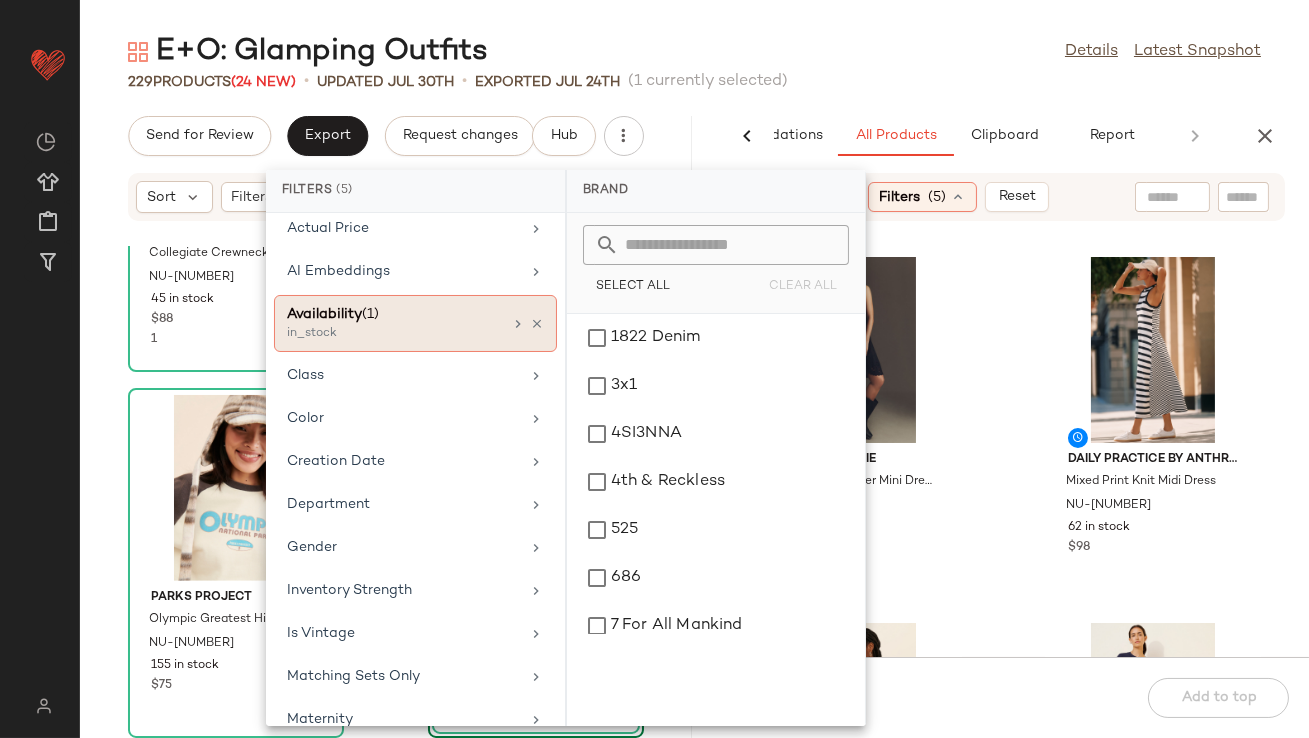 scroll, scrollTop: 0, scrollLeft: 0, axis: both 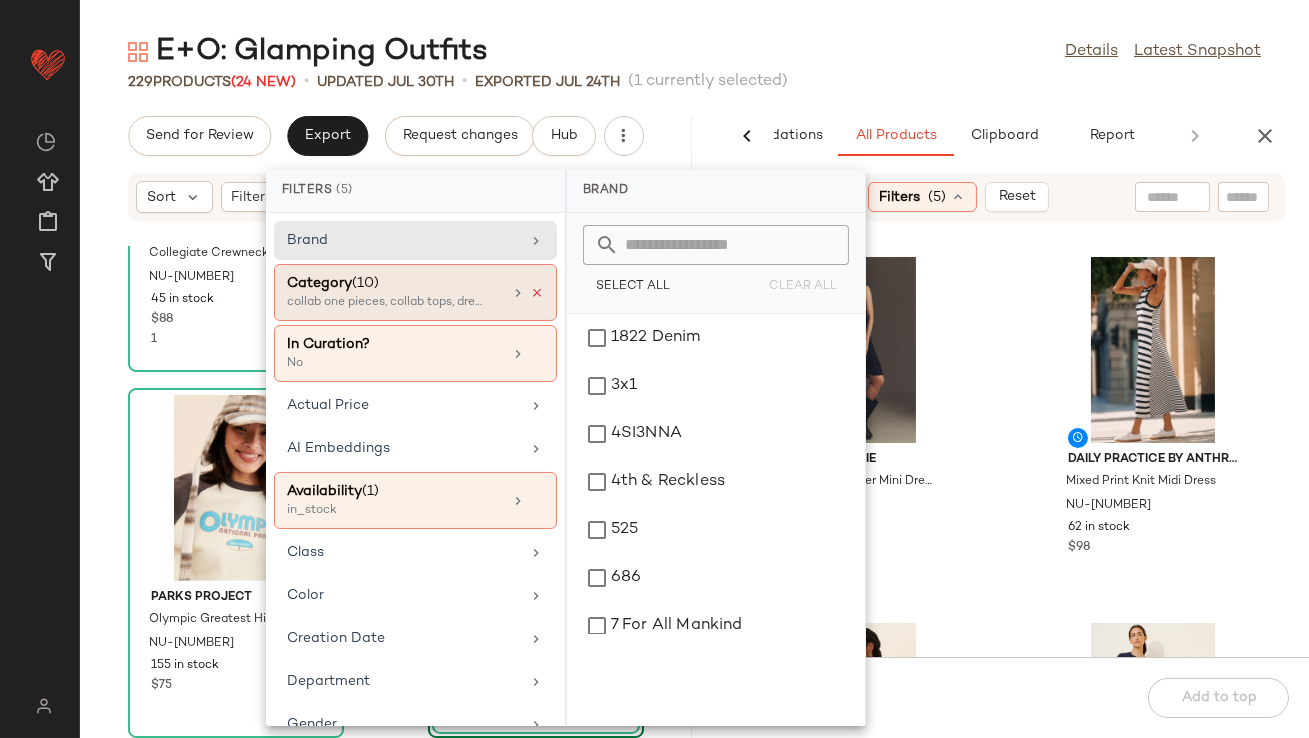 click at bounding box center [537, 293] 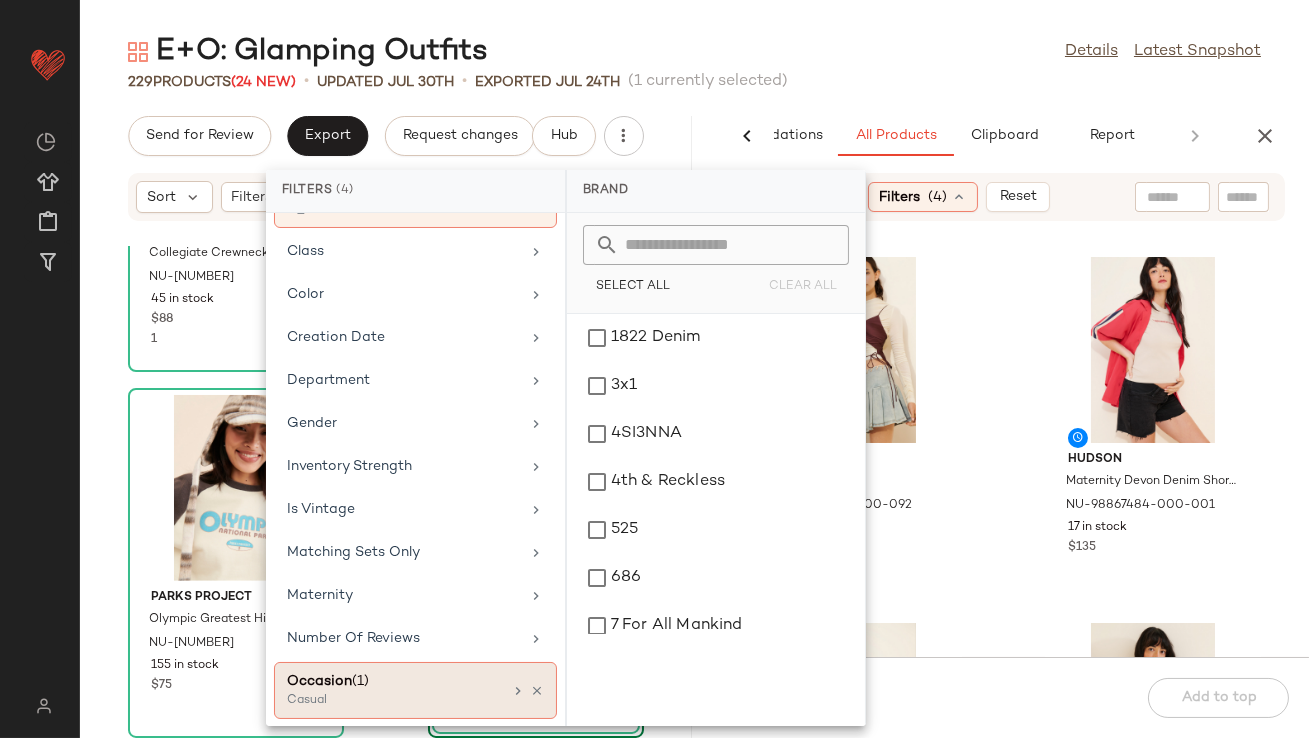 scroll, scrollTop: 198, scrollLeft: 0, axis: vertical 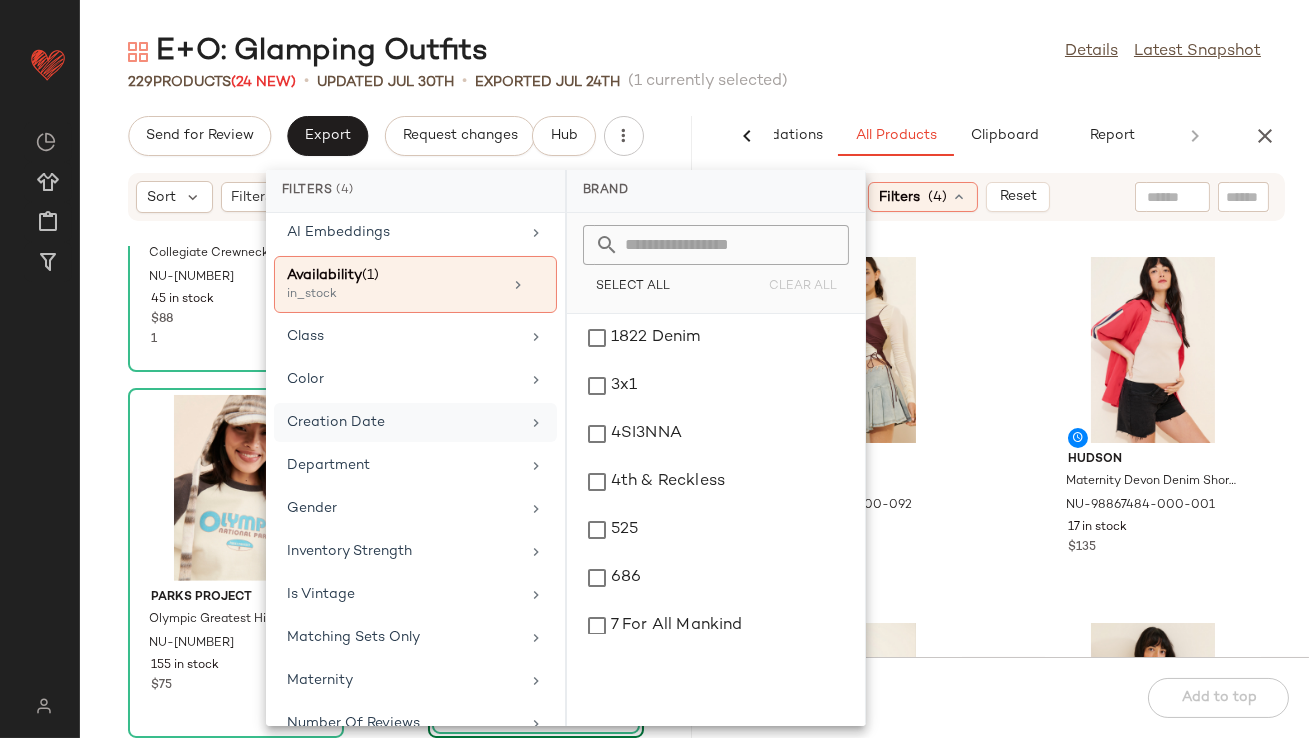 click on "Creation Date" 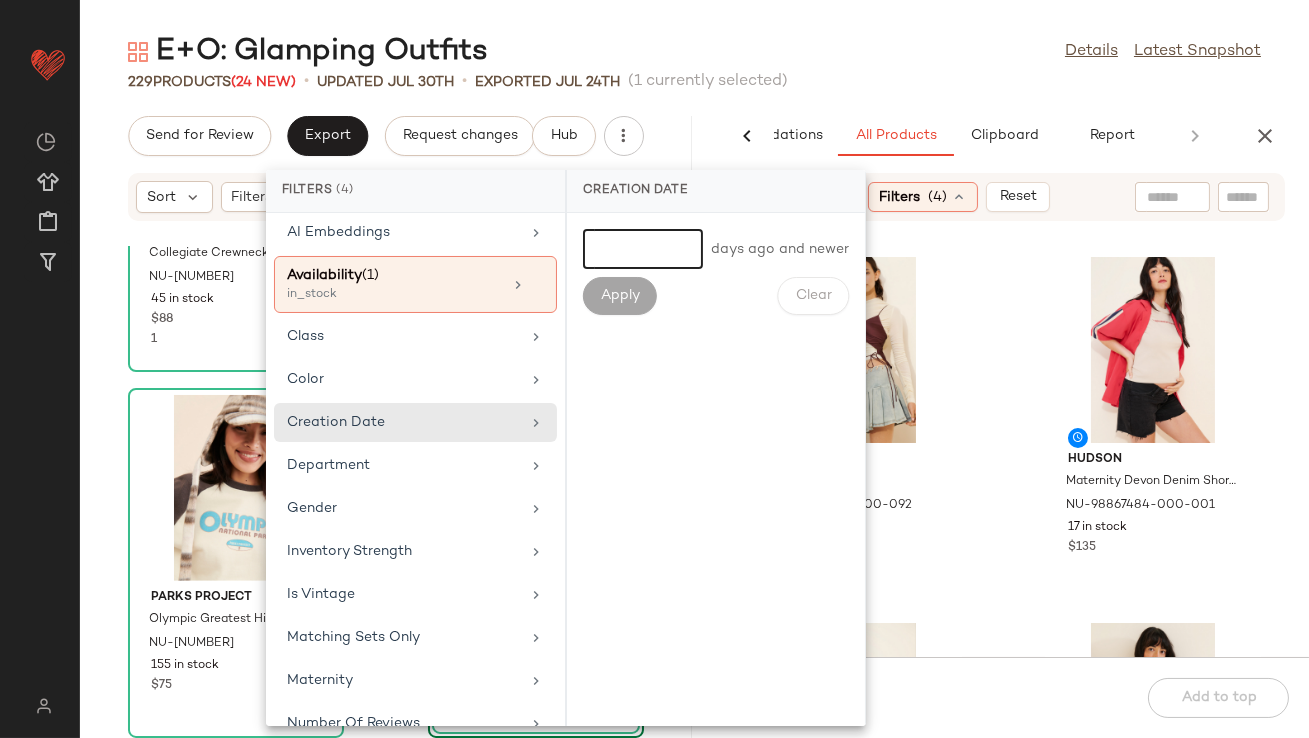 click 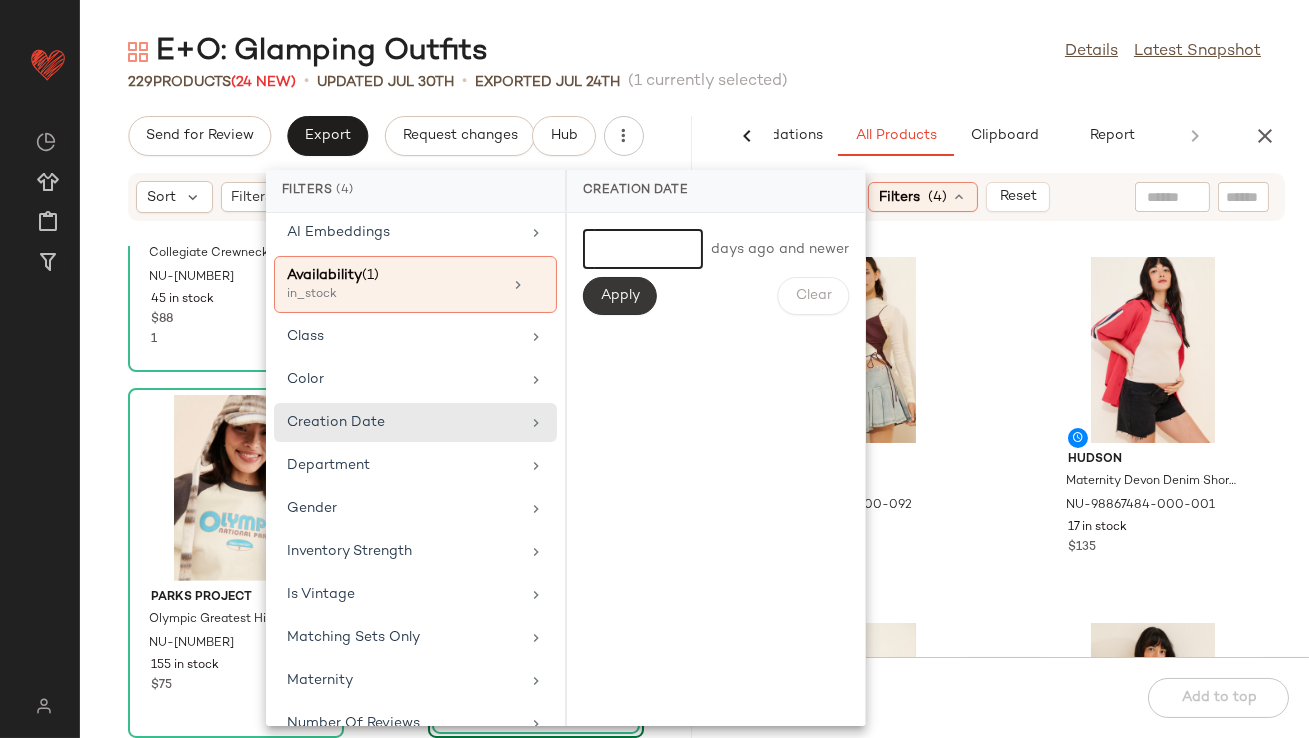 type on "*" 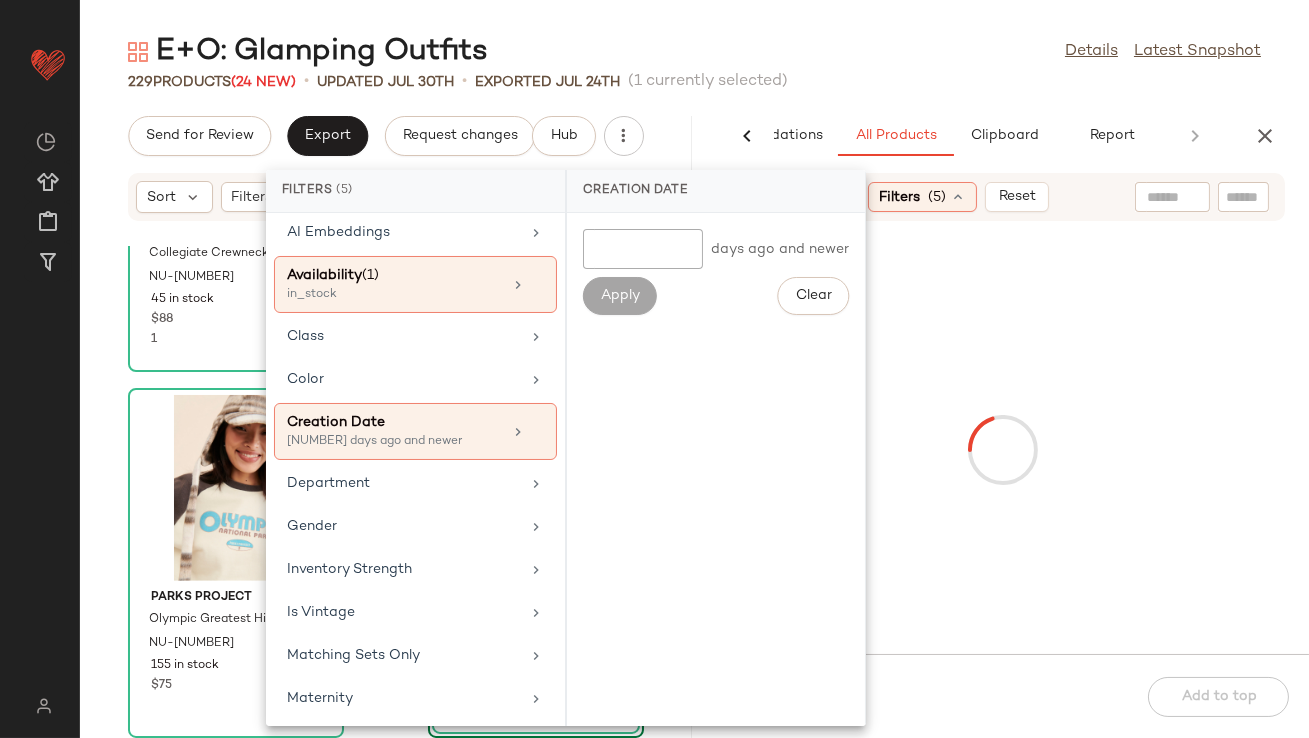 click on "229   Products  (24 New)  •   updated Jul 30th  •  Exported Jul 24th   (1 currently selected)" 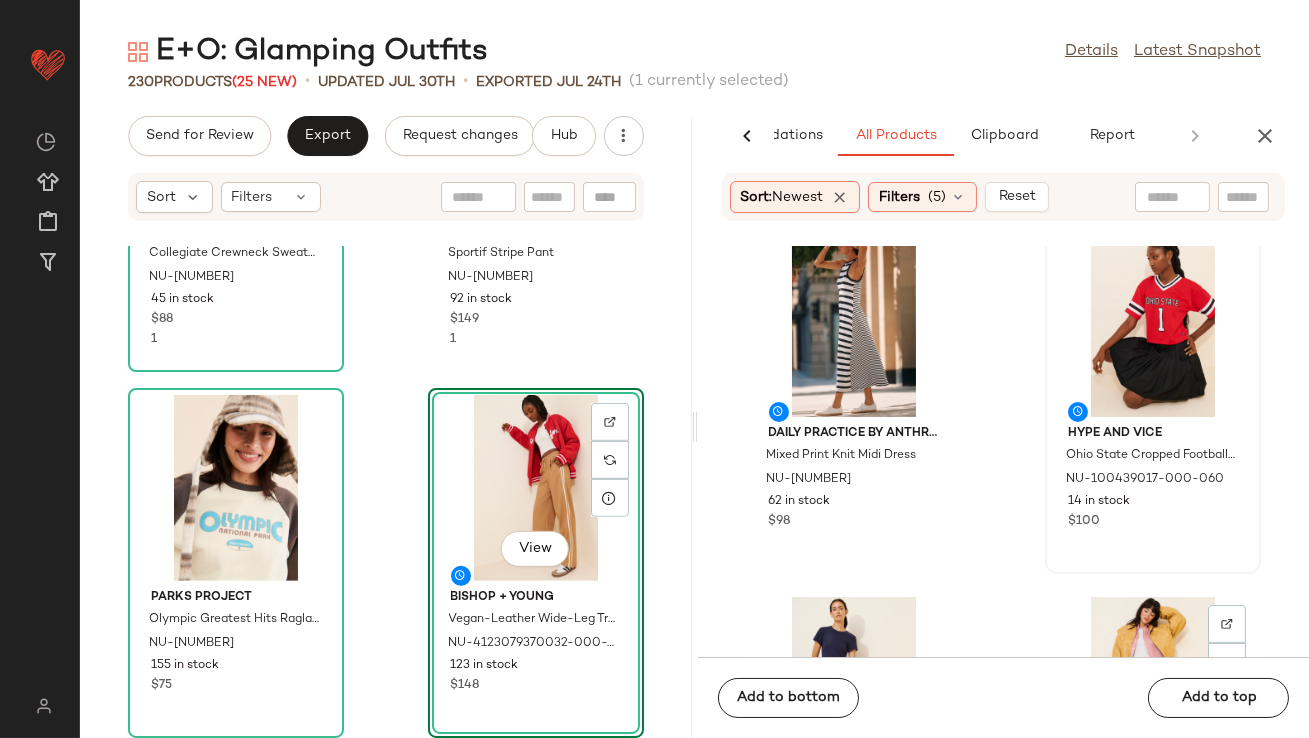 scroll, scrollTop: 1395, scrollLeft: 0, axis: vertical 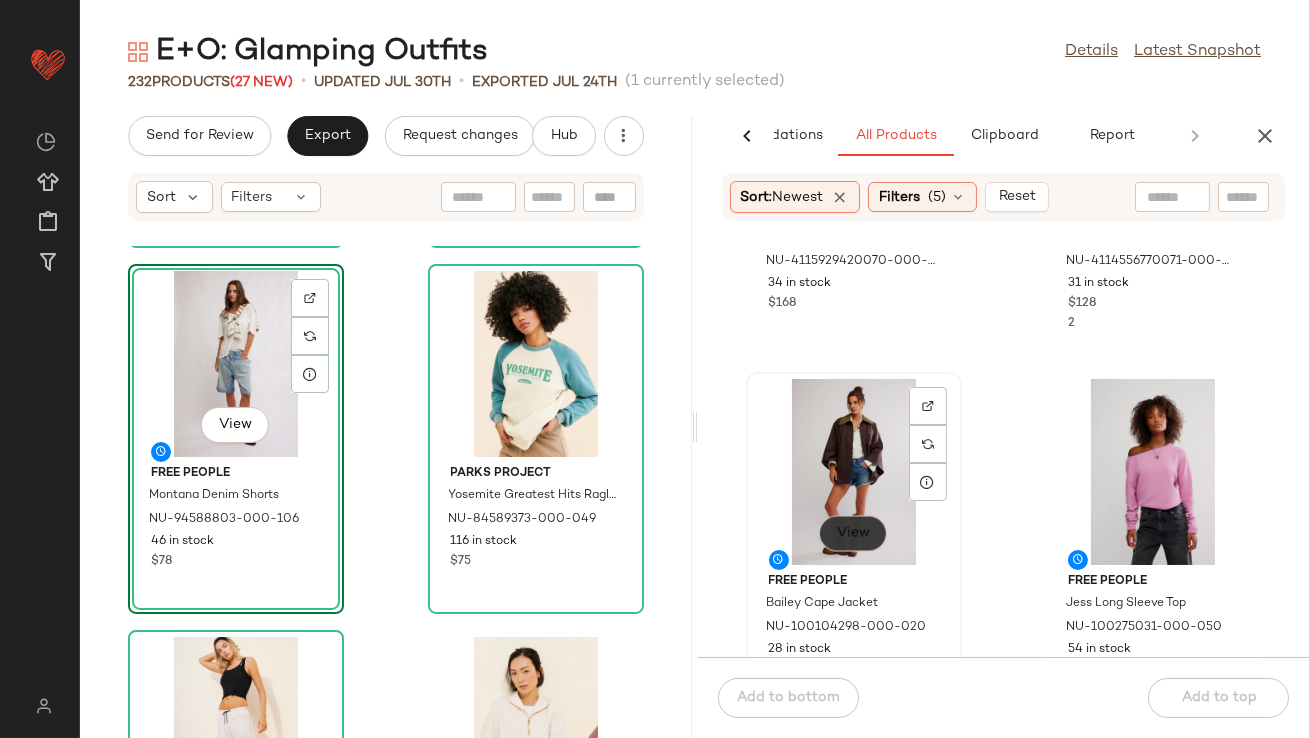 click on "View" 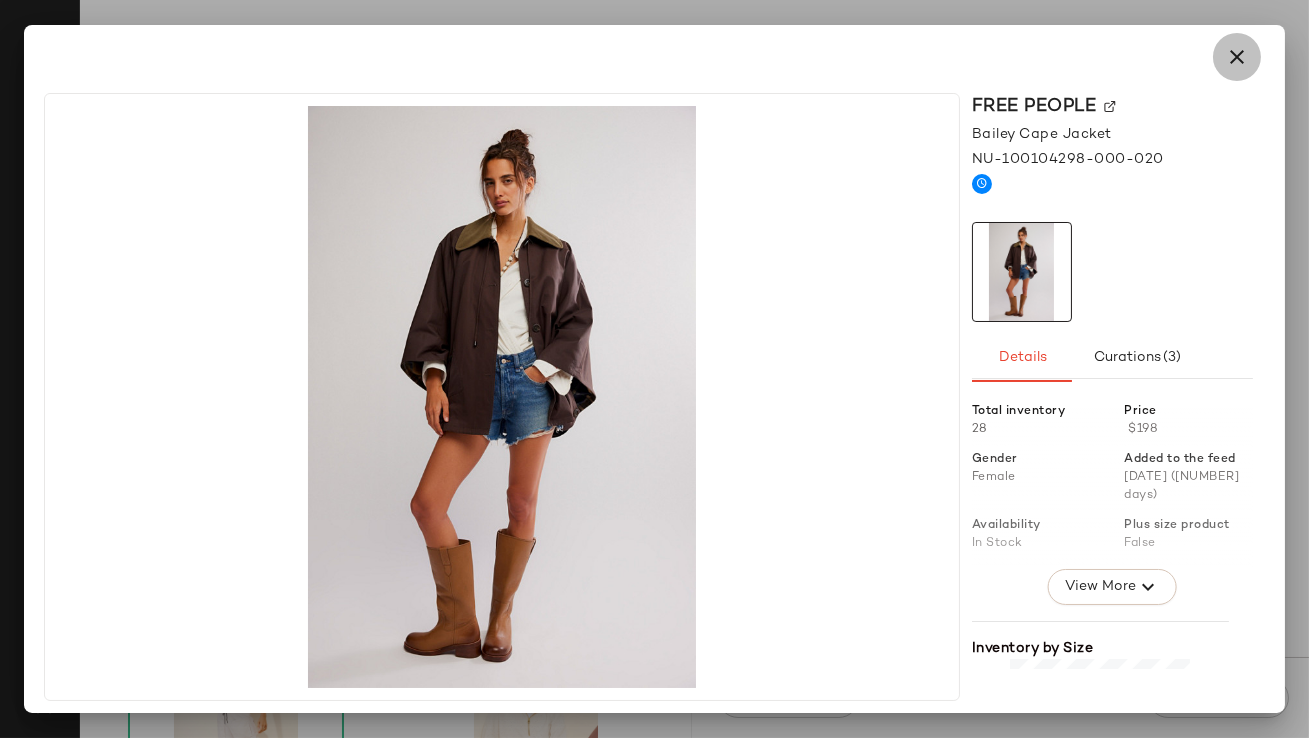 click at bounding box center [1237, 57] 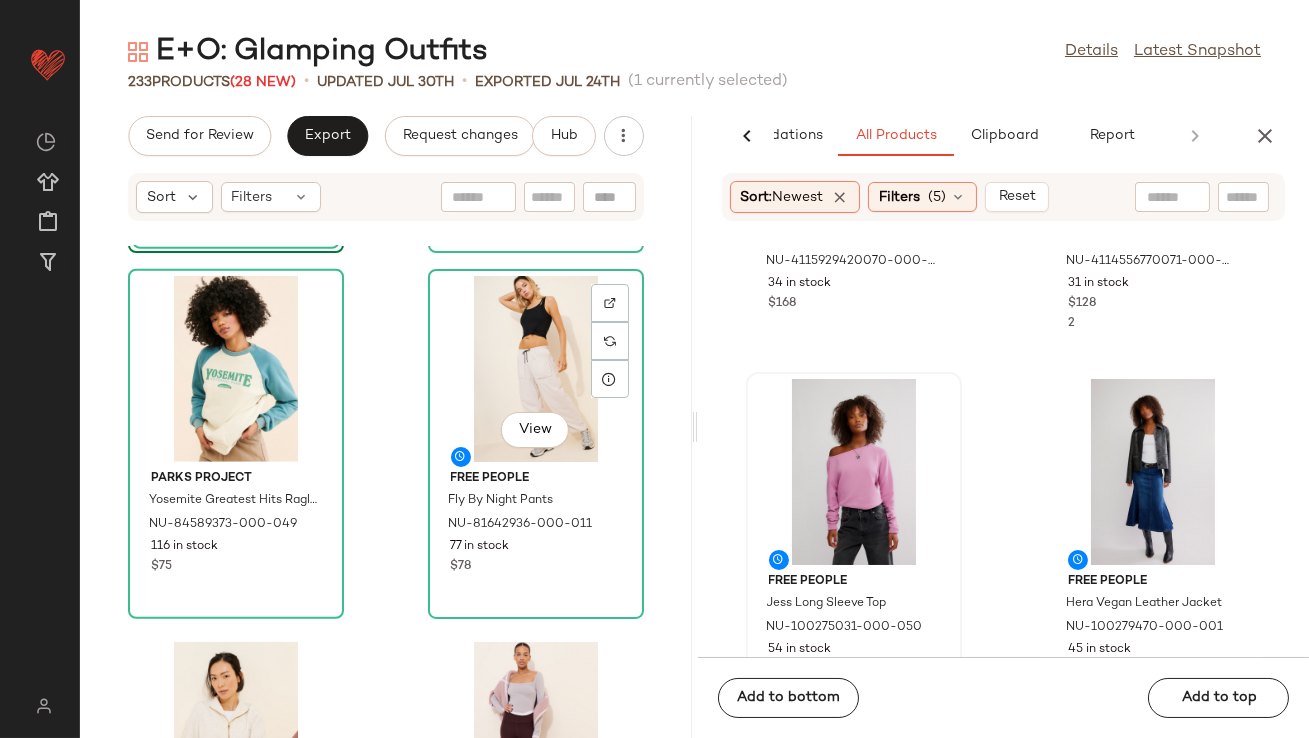 scroll, scrollTop: 3301, scrollLeft: 0, axis: vertical 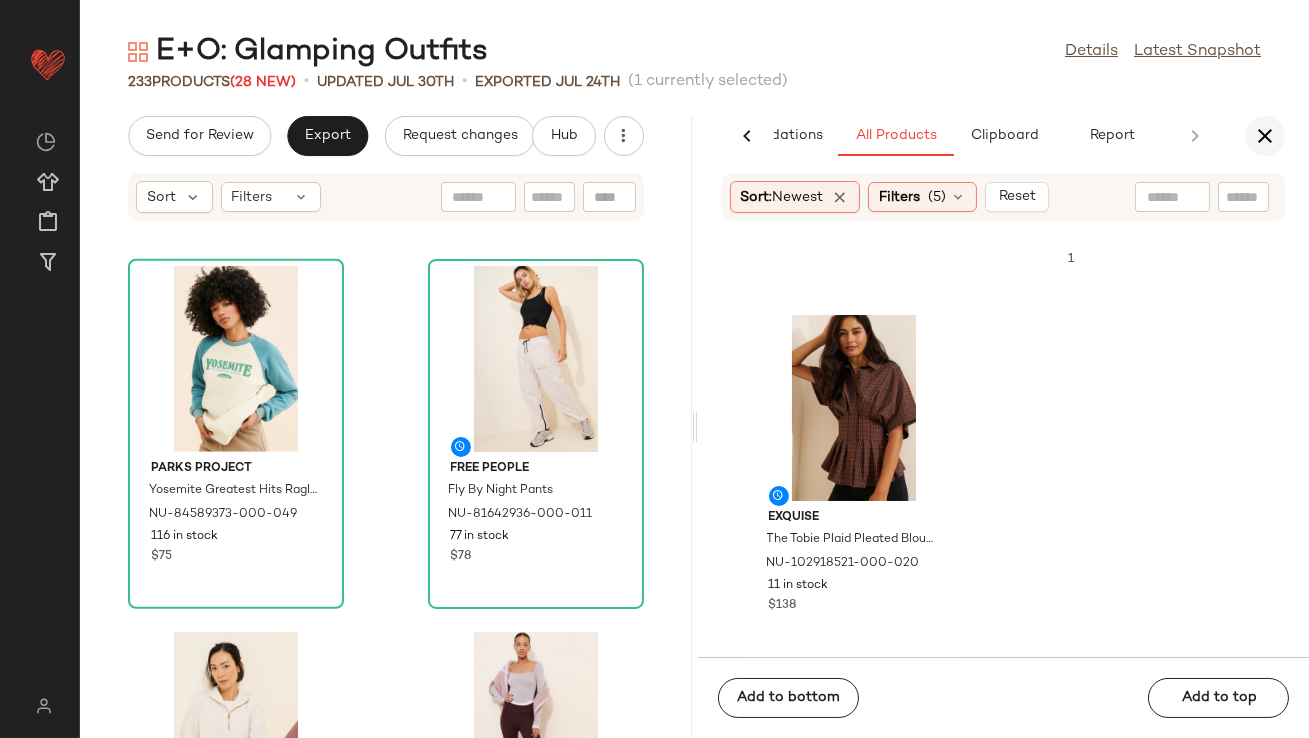 click at bounding box center (1265, 136) 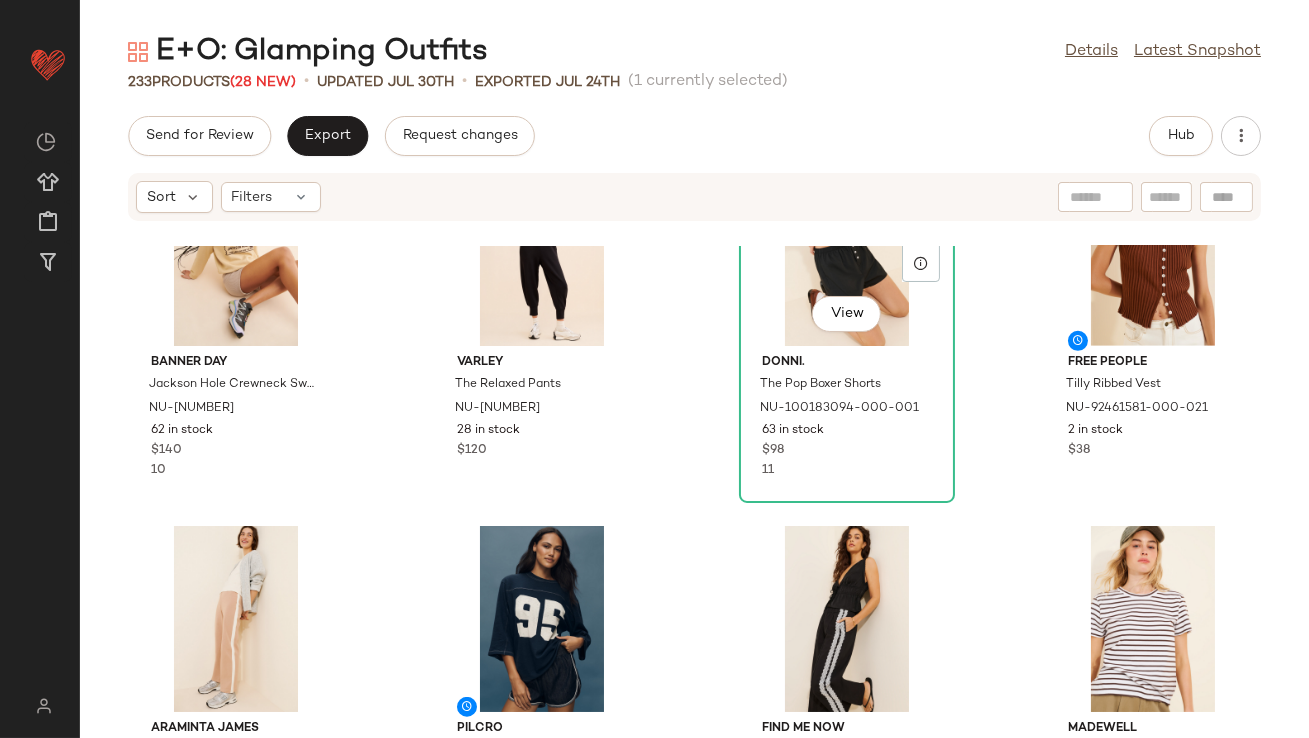 scroll, scrollTop: 2702, scrollLeft: 0, axis: vertical 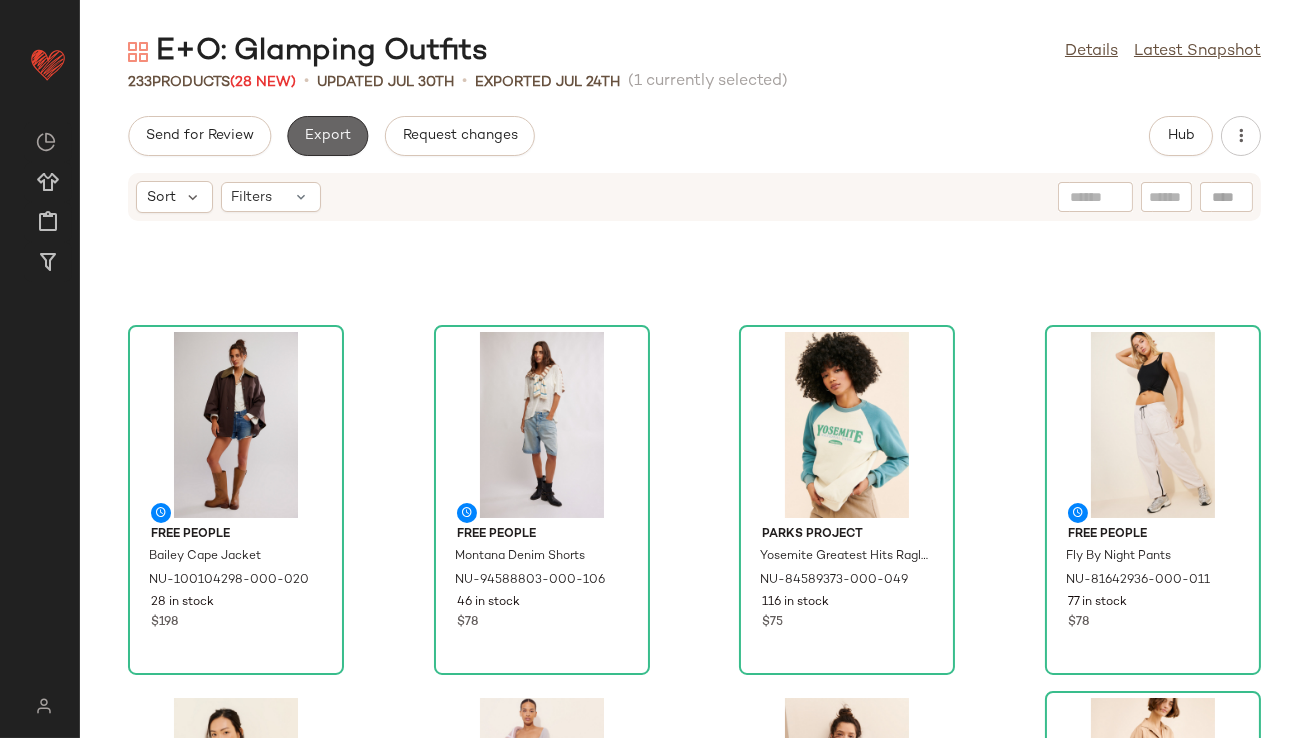 click on "Export" at bounding box center [327, 136] 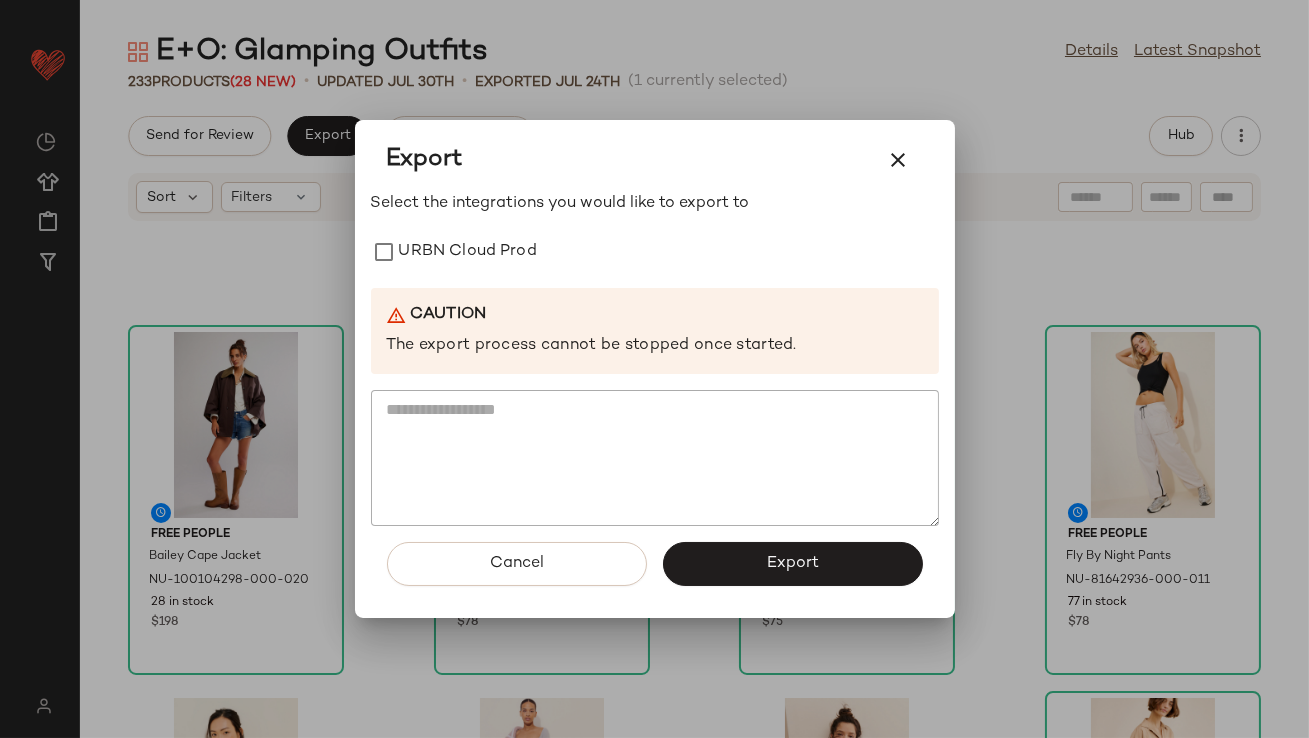 click on "Select the integrations you would like to export to" at bounding box center (655, 204) 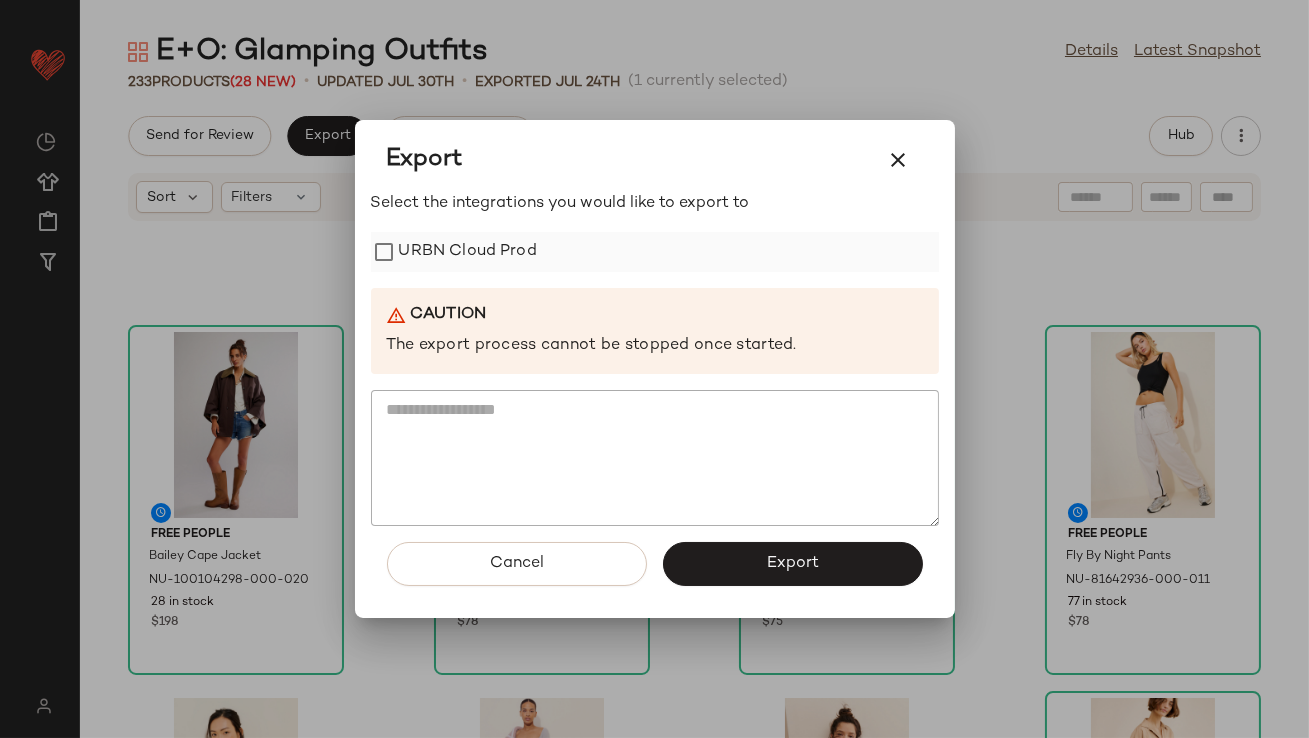click on "URBN Cloud Prod" at bounding box center [468, 252] 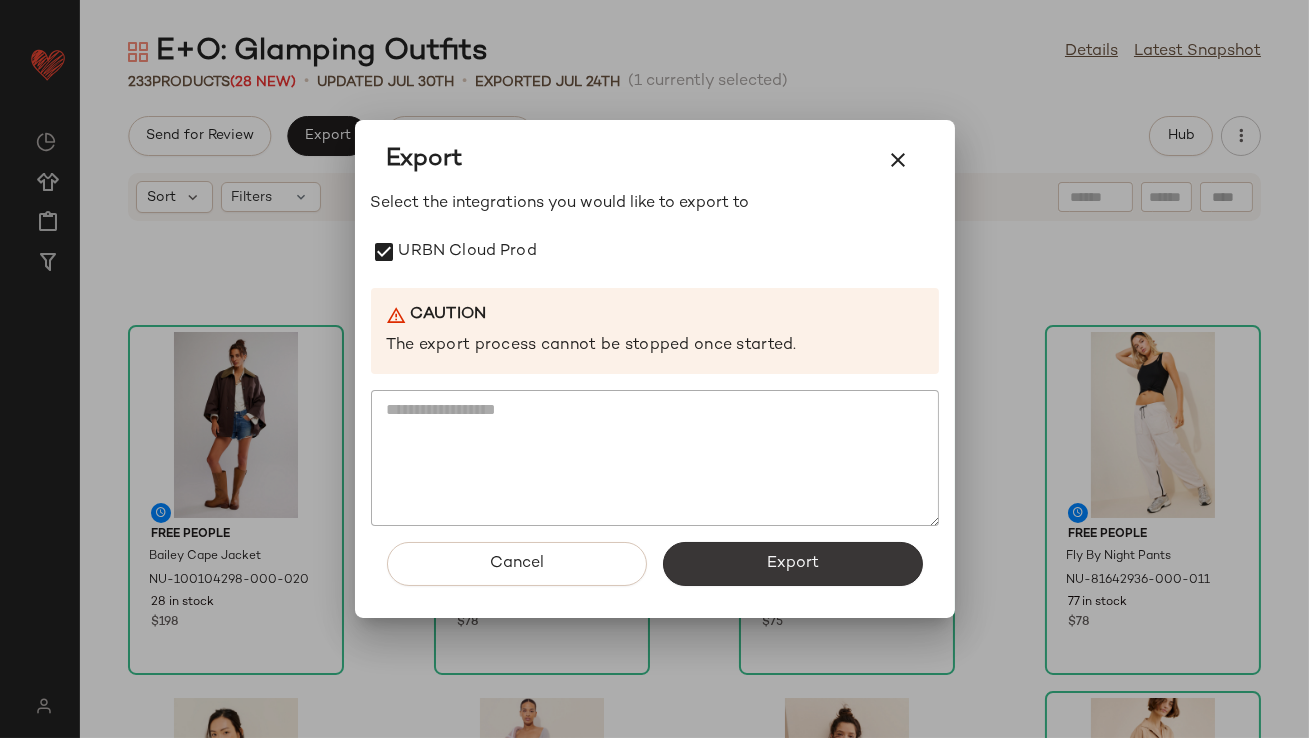 click on "Export" at bounding box center [793, 564] 